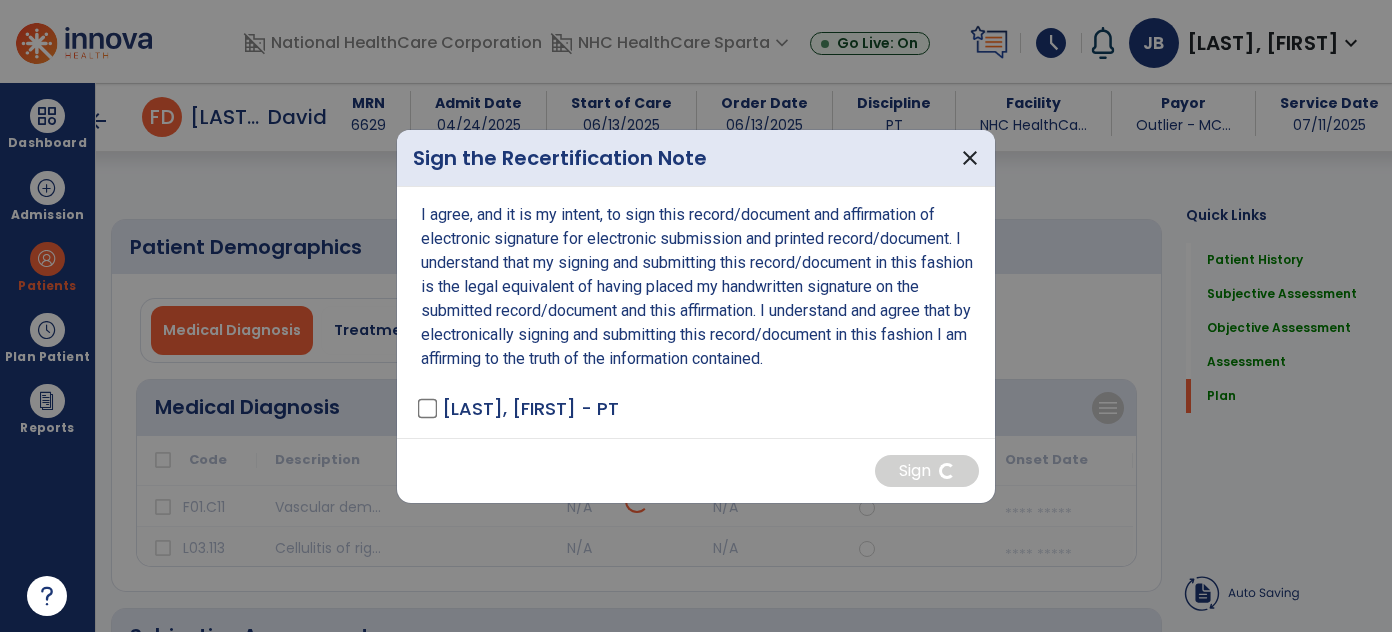 select on "***" 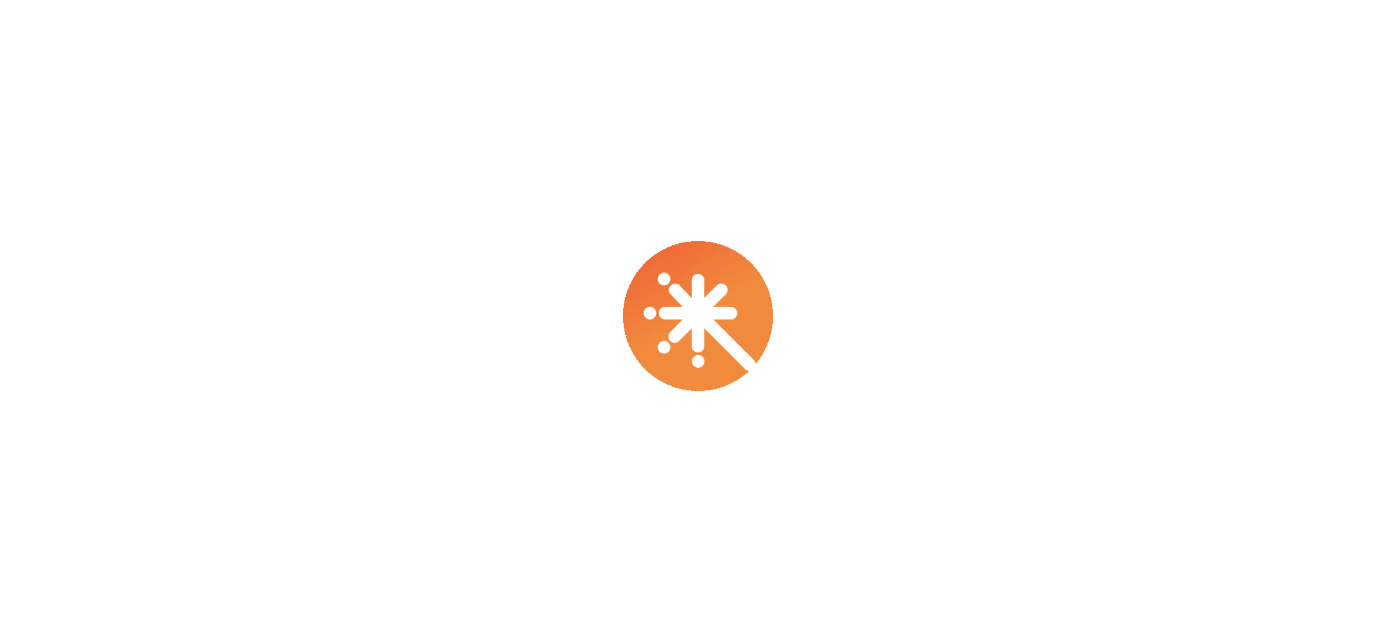 scroll, scrollTop: 0, scrollLeft: 0, axis: both 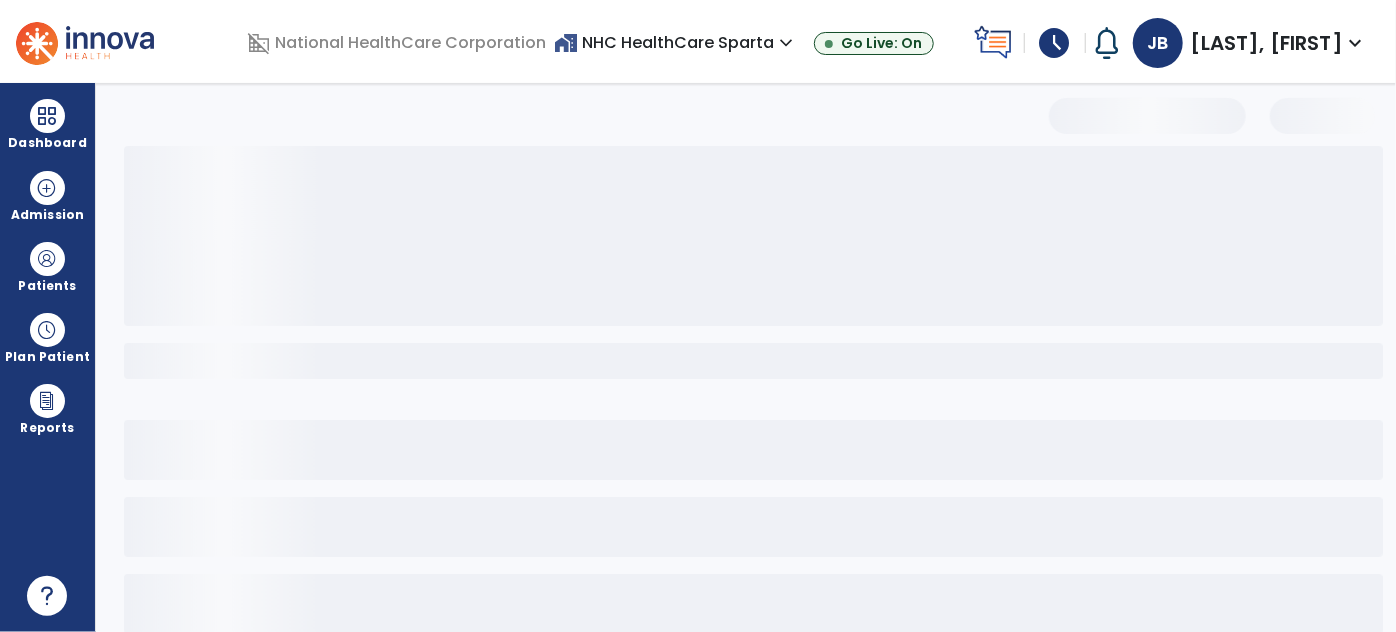 select on "***" 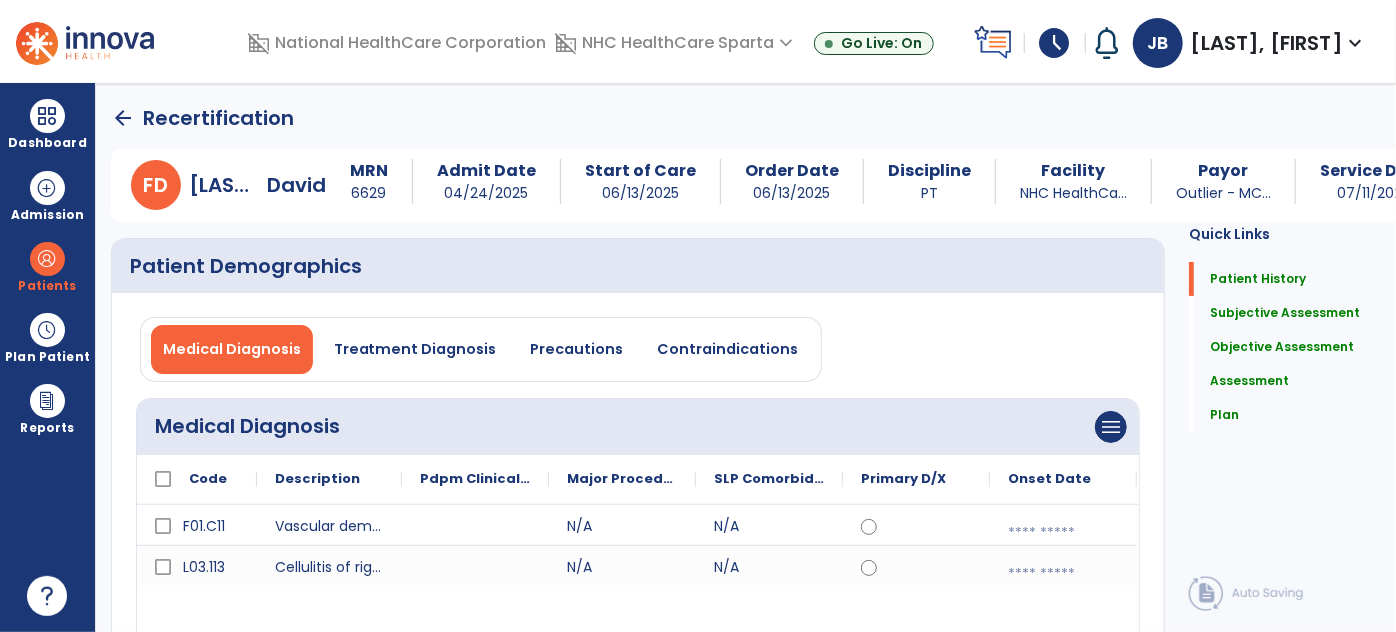 click on "arrow_back" 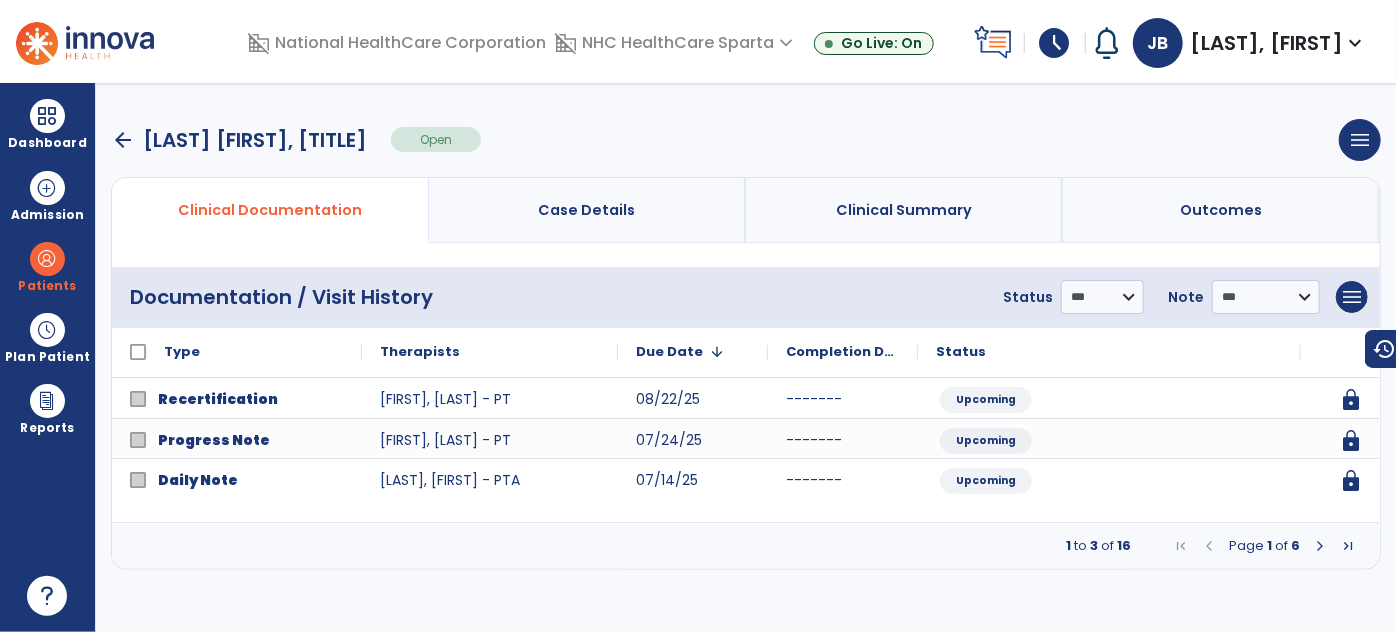 click at bounding box center [1320, 546] 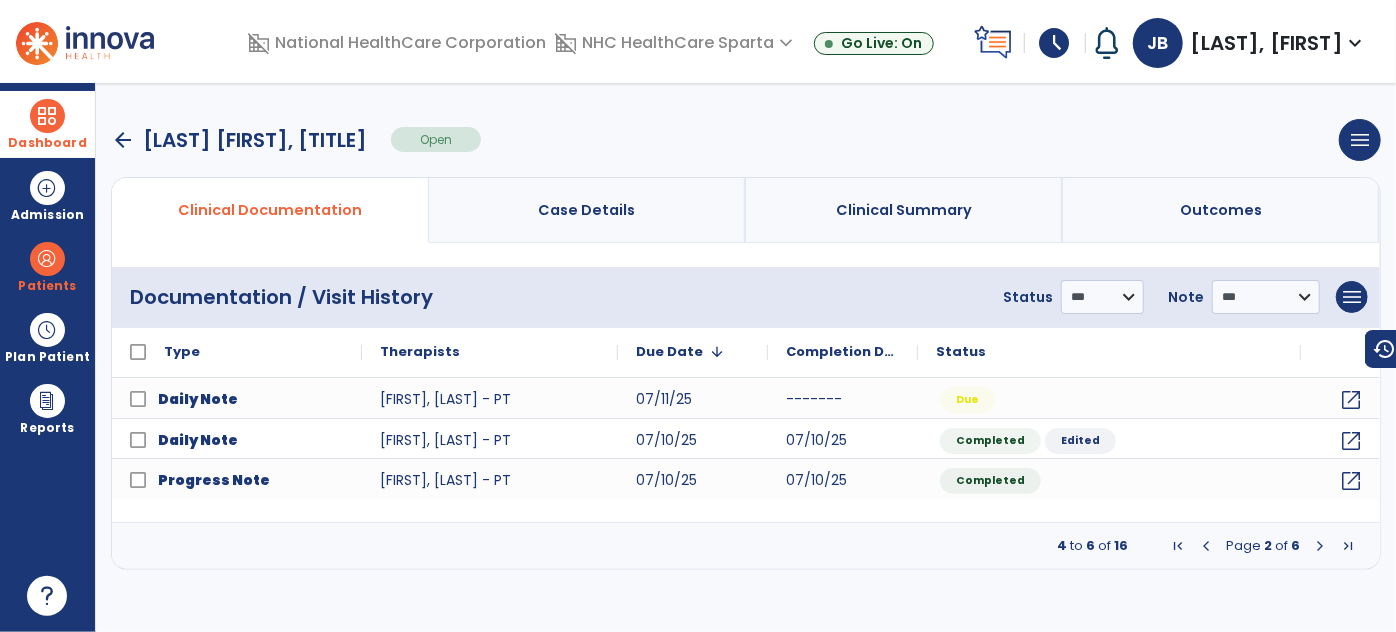 click on "Dashboard" at bounding box center (47, 124) 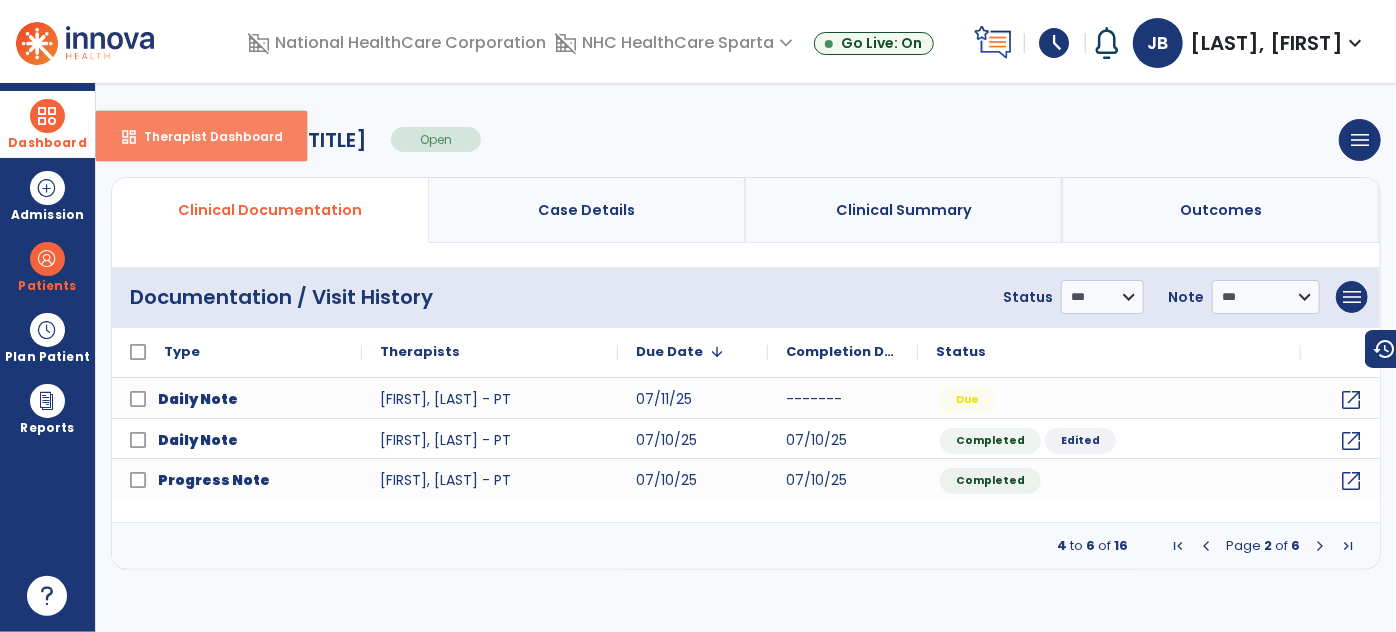 click on "dashboard  Therapist Dashboard" at bounding box center [201, 136] 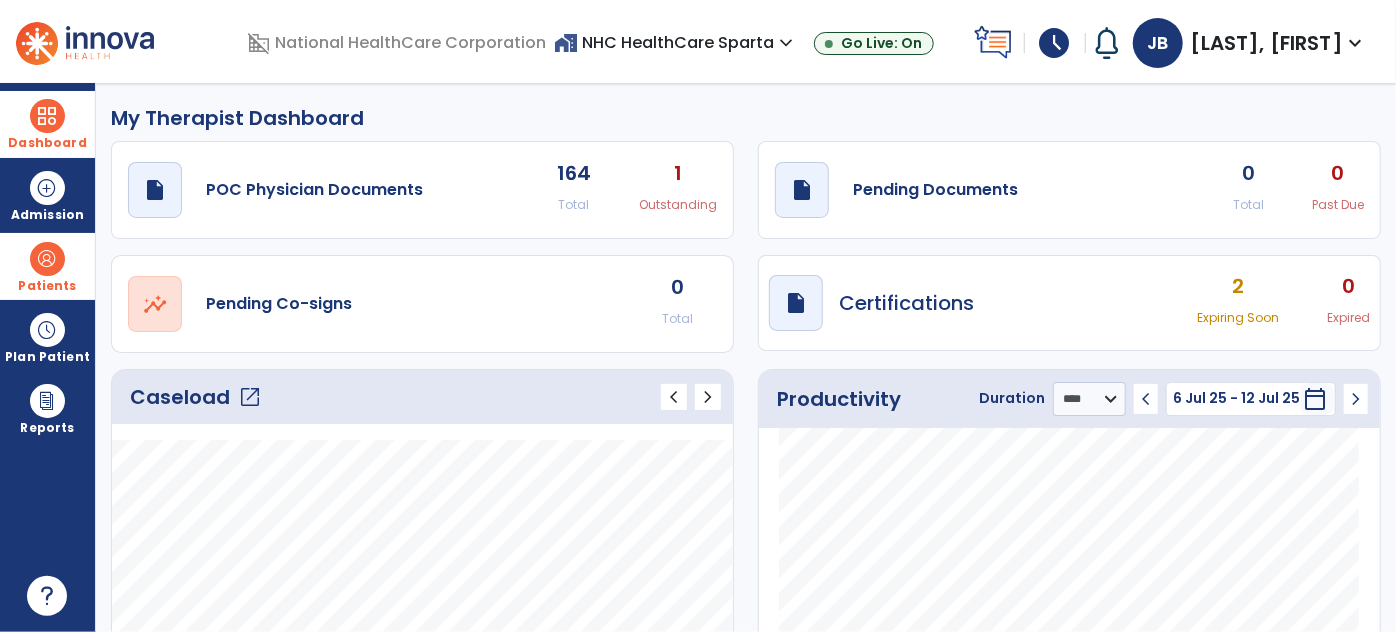 click at bounding box center [47, 259] 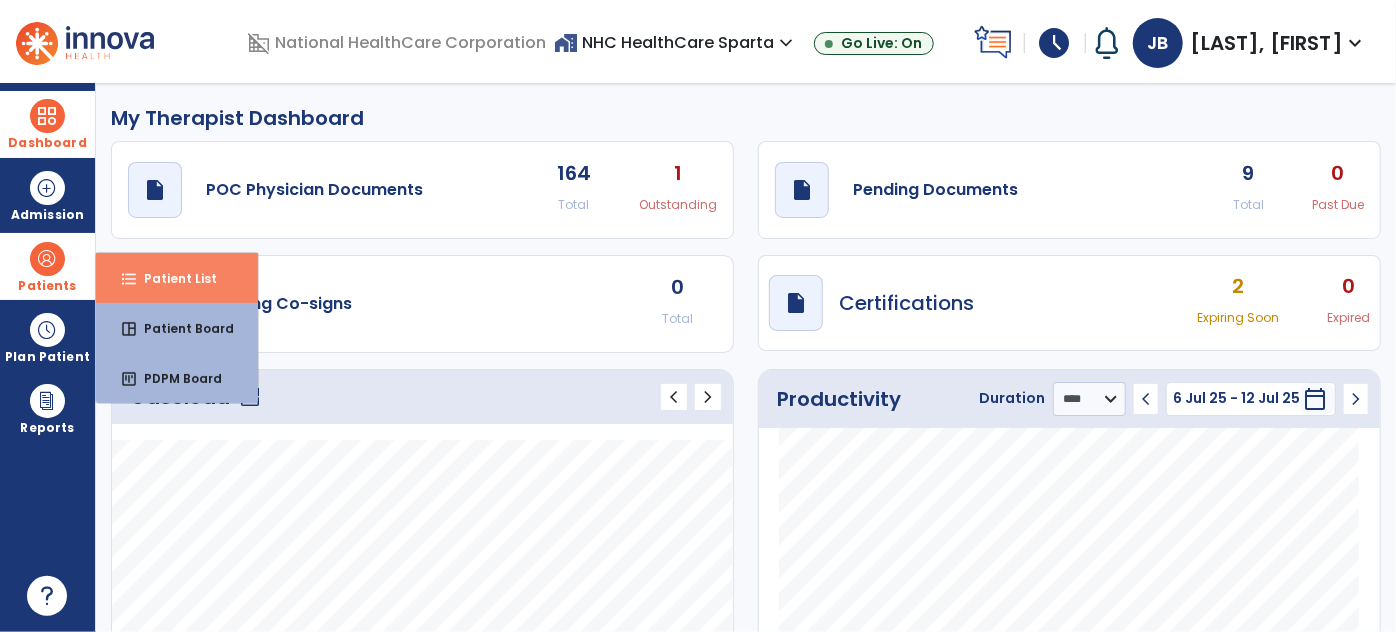 click on "format_list_bulleted  Patient List" at bounding box center (177, 278) 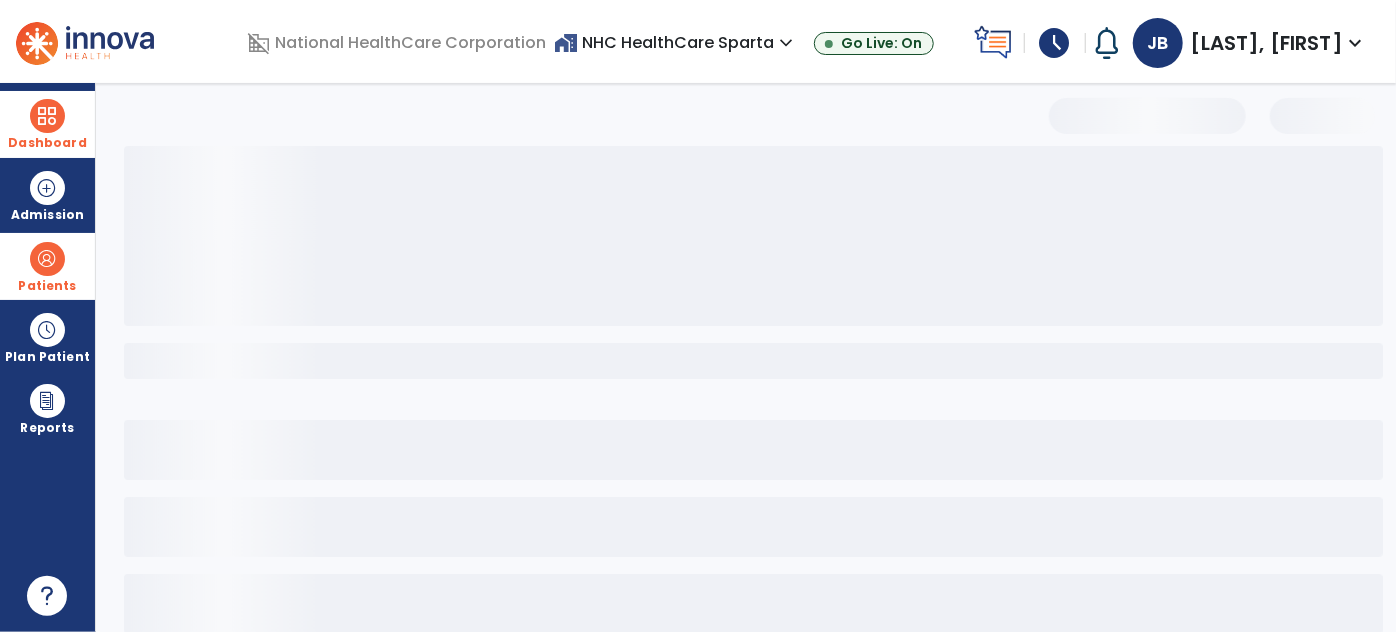 select on "***" 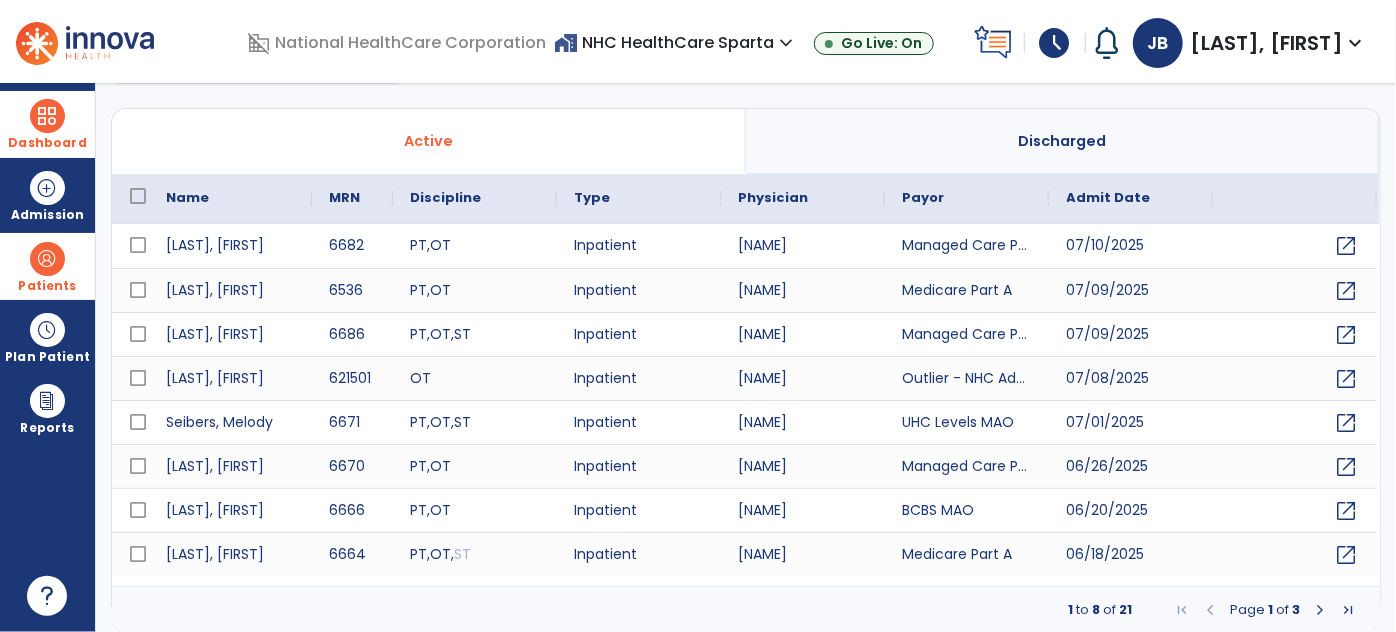 scroll, scrollTop: 0, scrollLeft: 0, axis: both 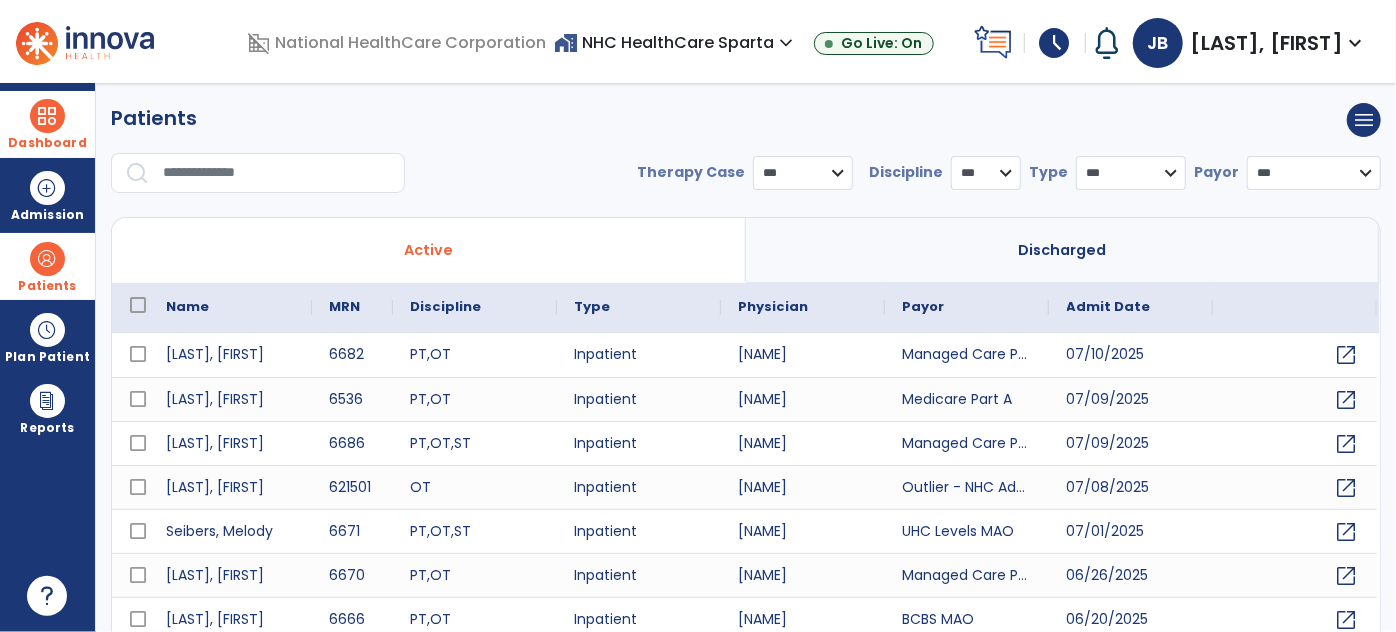 click at bounding box center (277, 173) 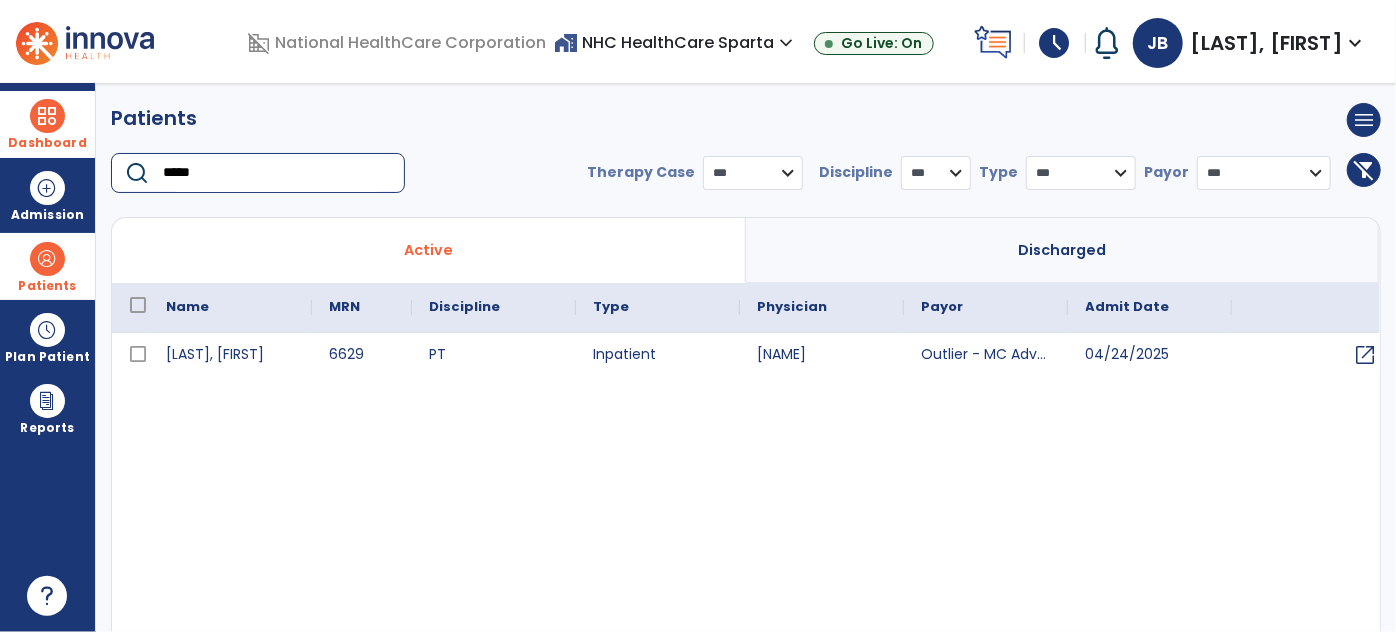 type on "*****" 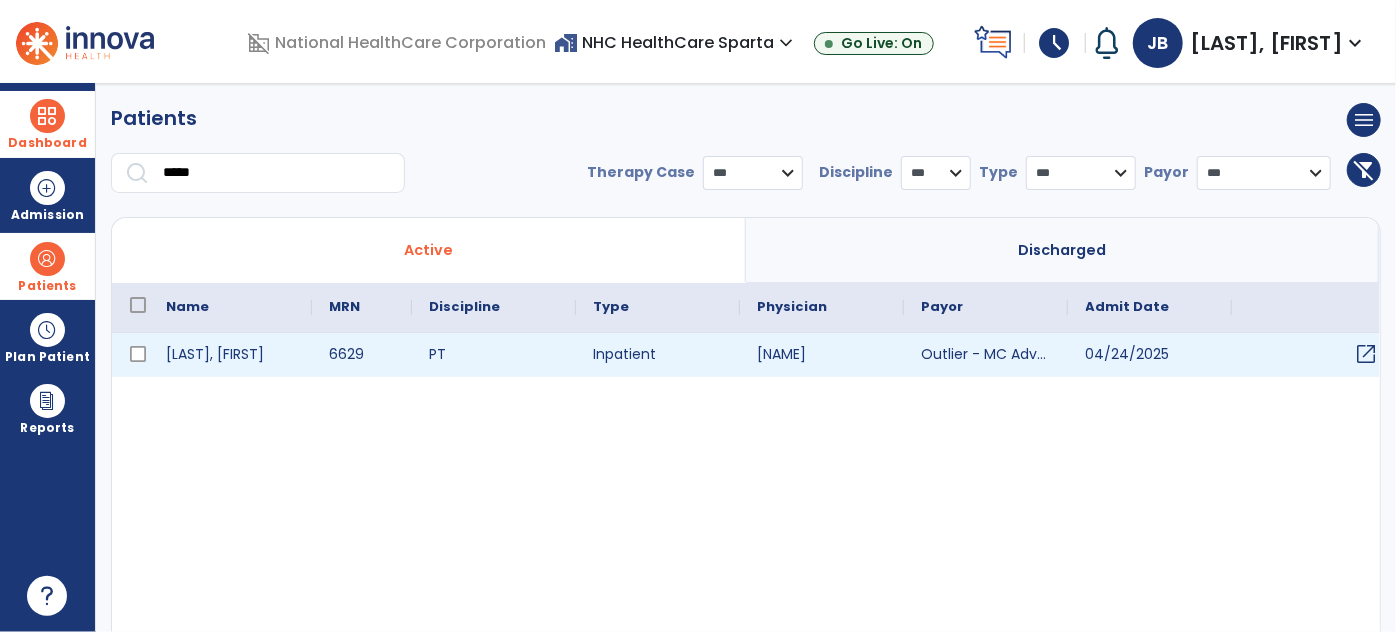 click on "open_in_new" at bounding box center (1367, 354) 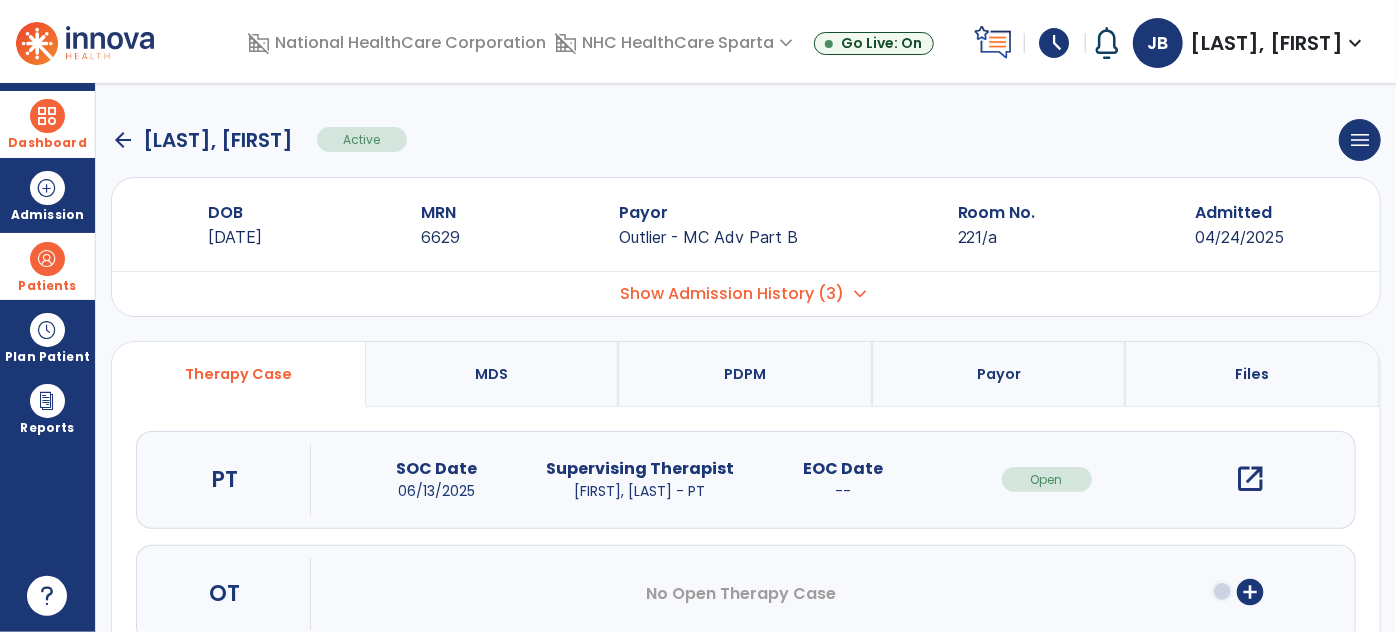 click on "Files" at bounding box center (1253, 374) 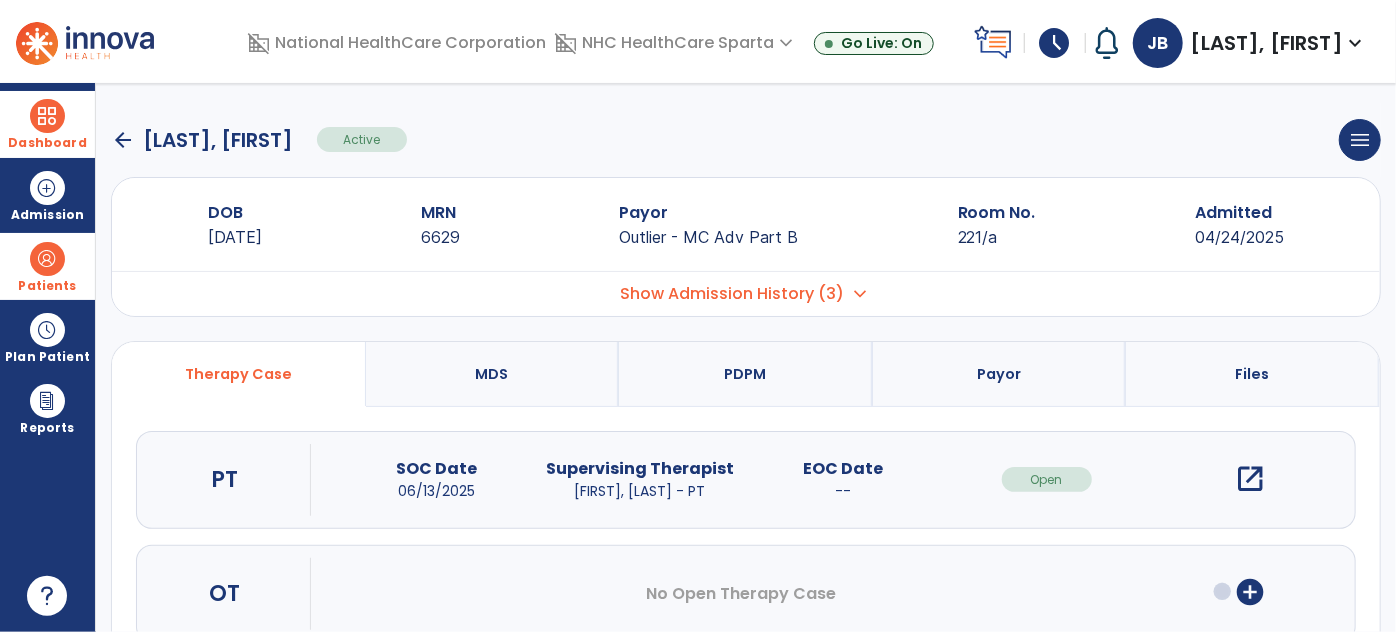 select on "**********" 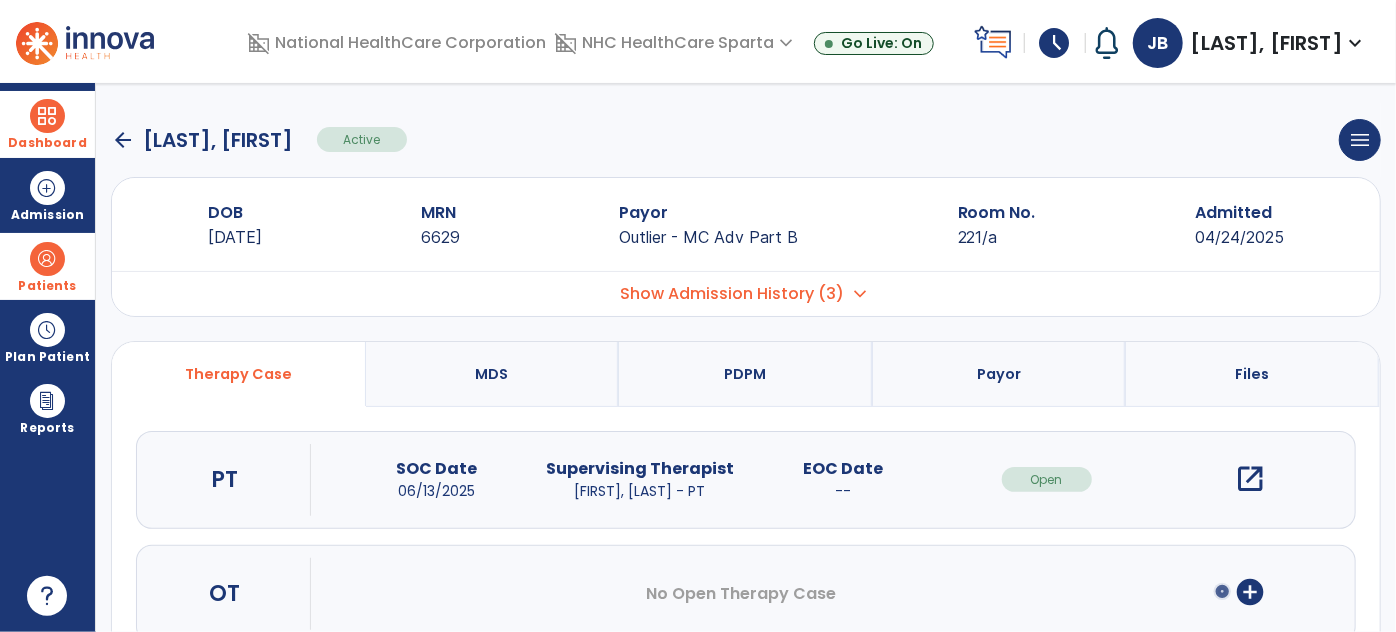 select on "***" 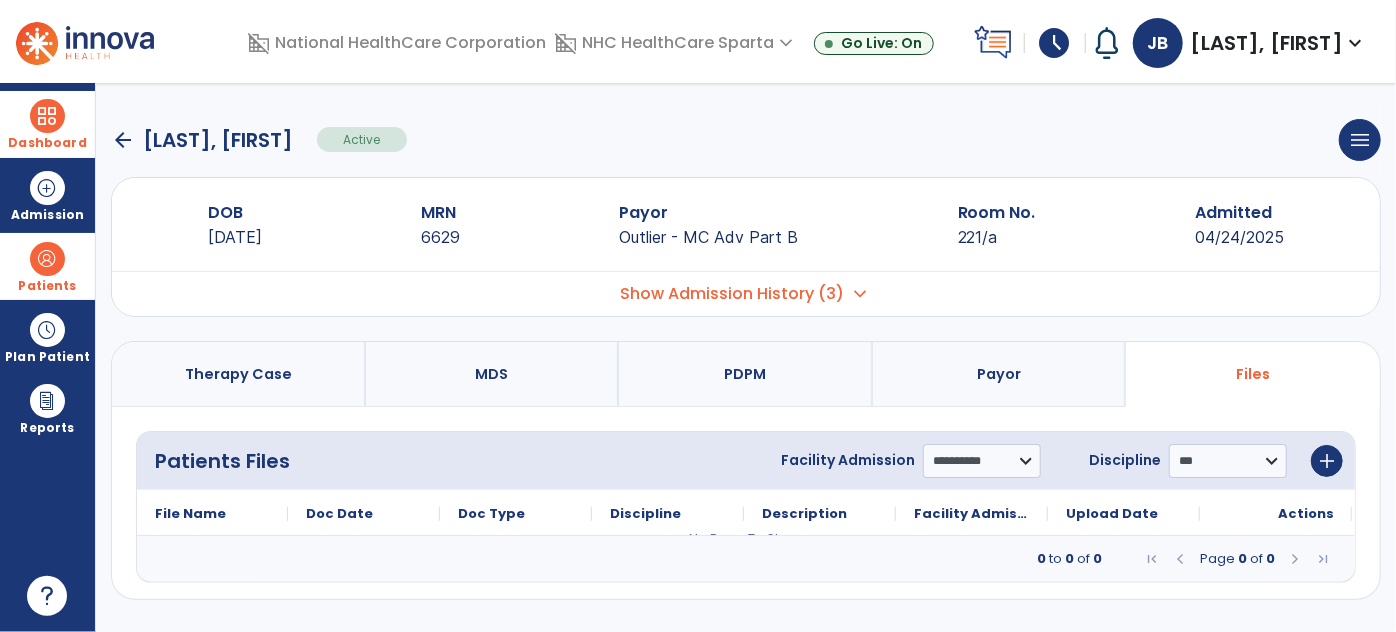 click on "Therapy Case" at bounding box center (239, 374) 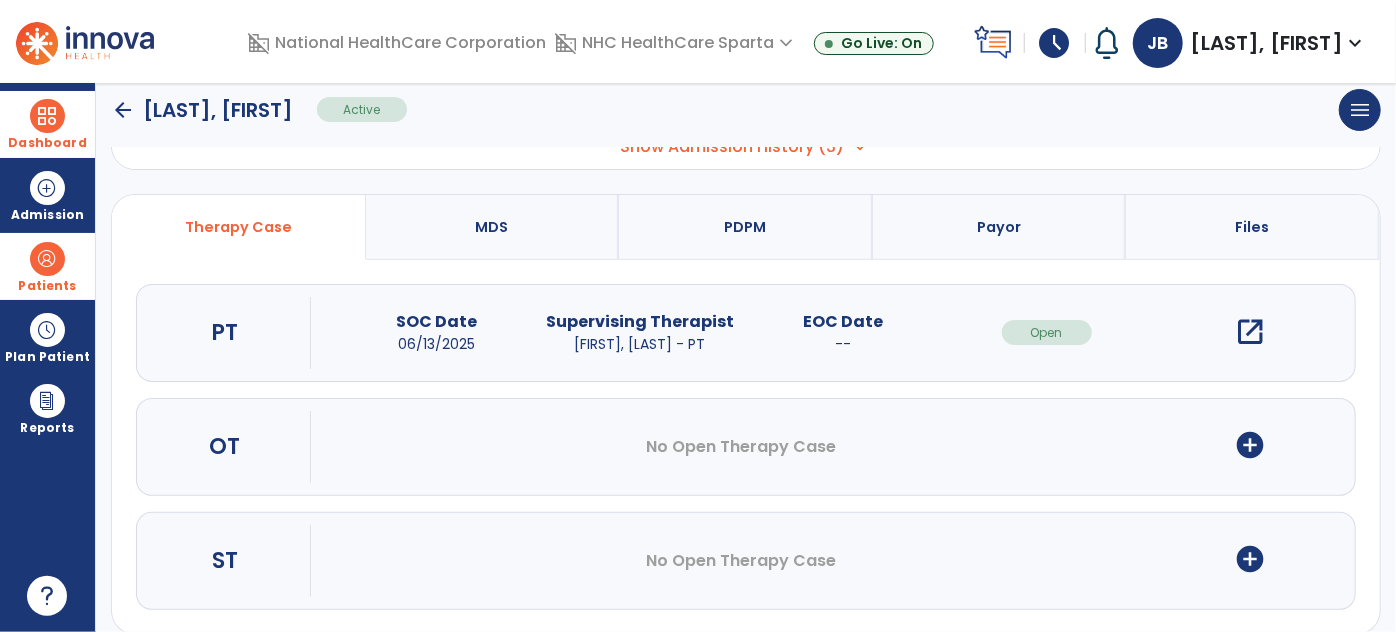 scroll, scrollTop: 146, scrollLeft: 0, axis: vertical 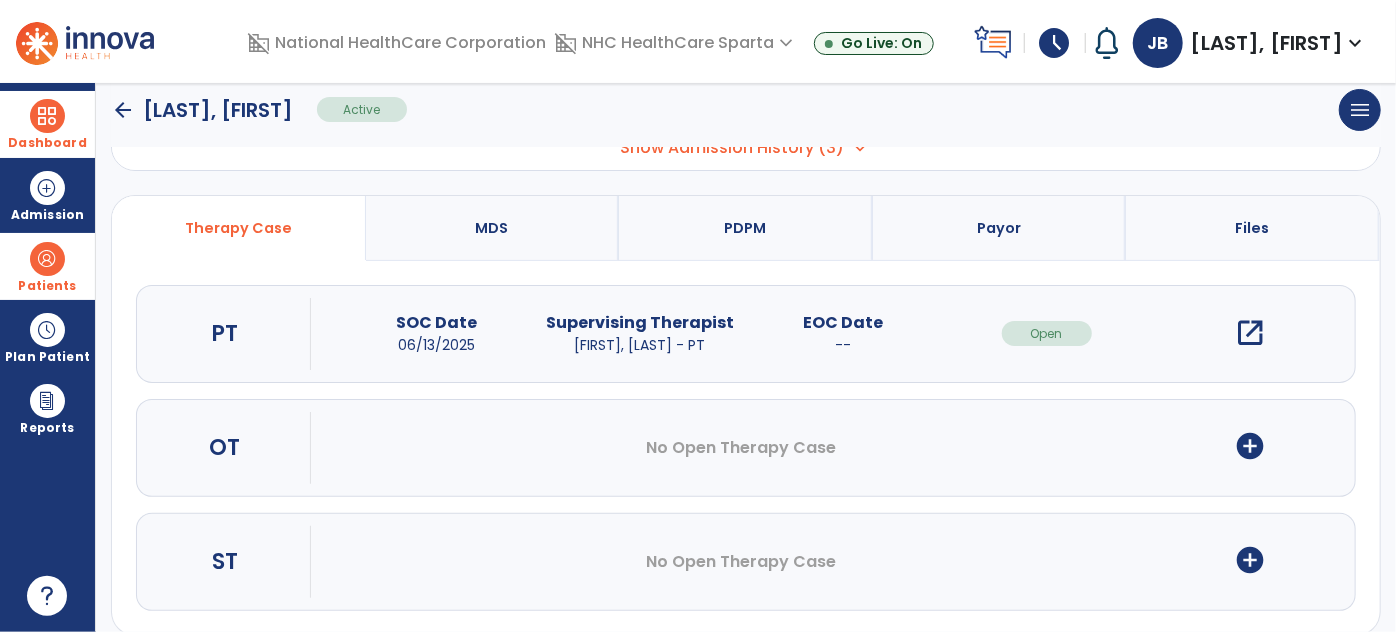 click on "open_in_new" at bounding box center [1250, 333] 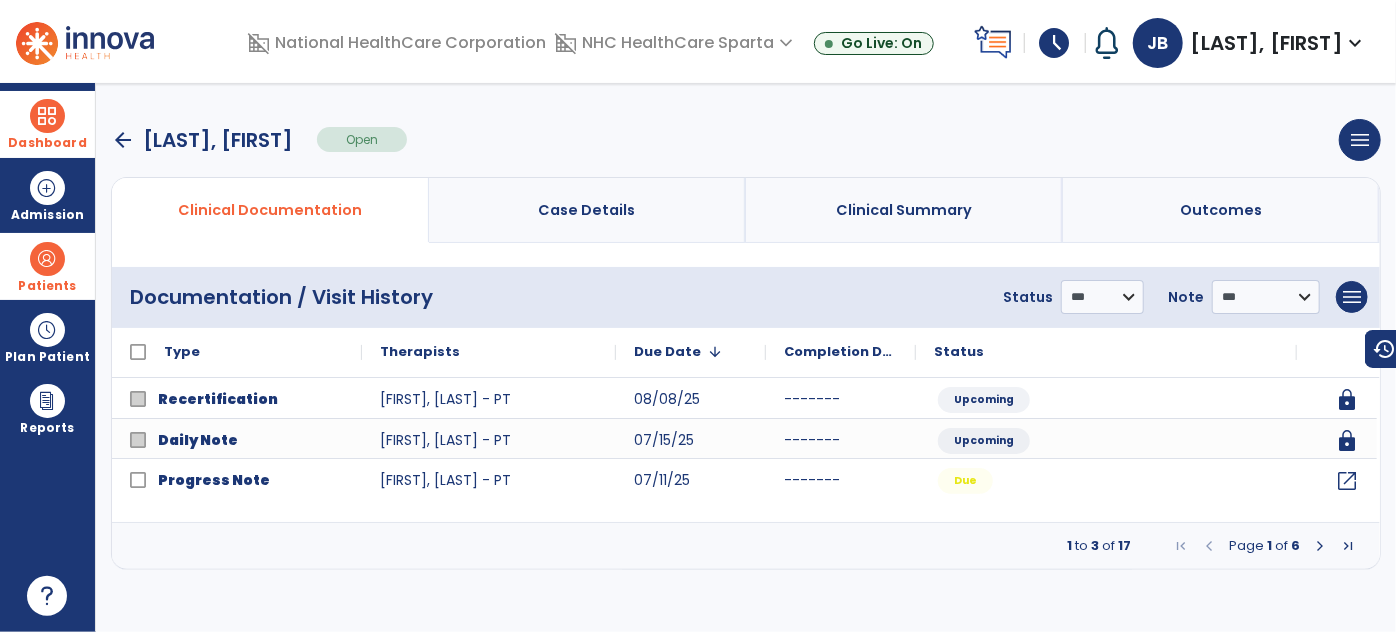 scroll, scrollTop: 0, scrollLeft: 0, axis: both 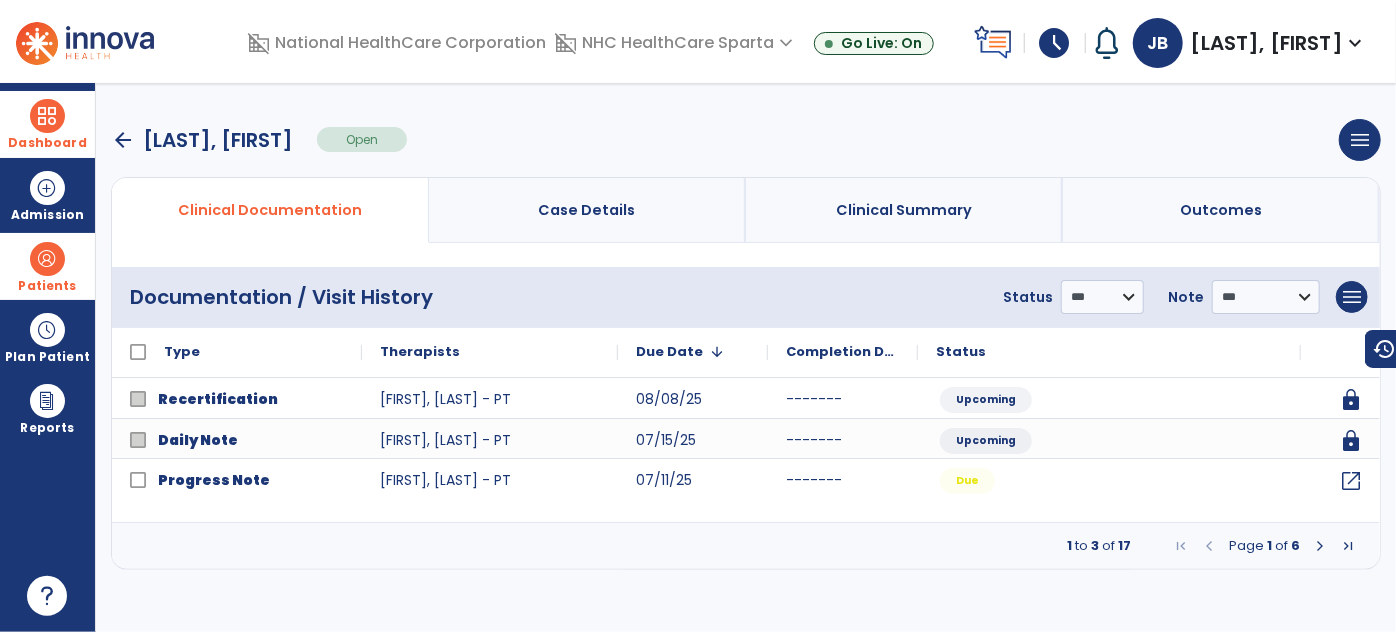 click at bounding box center [1320, 546] 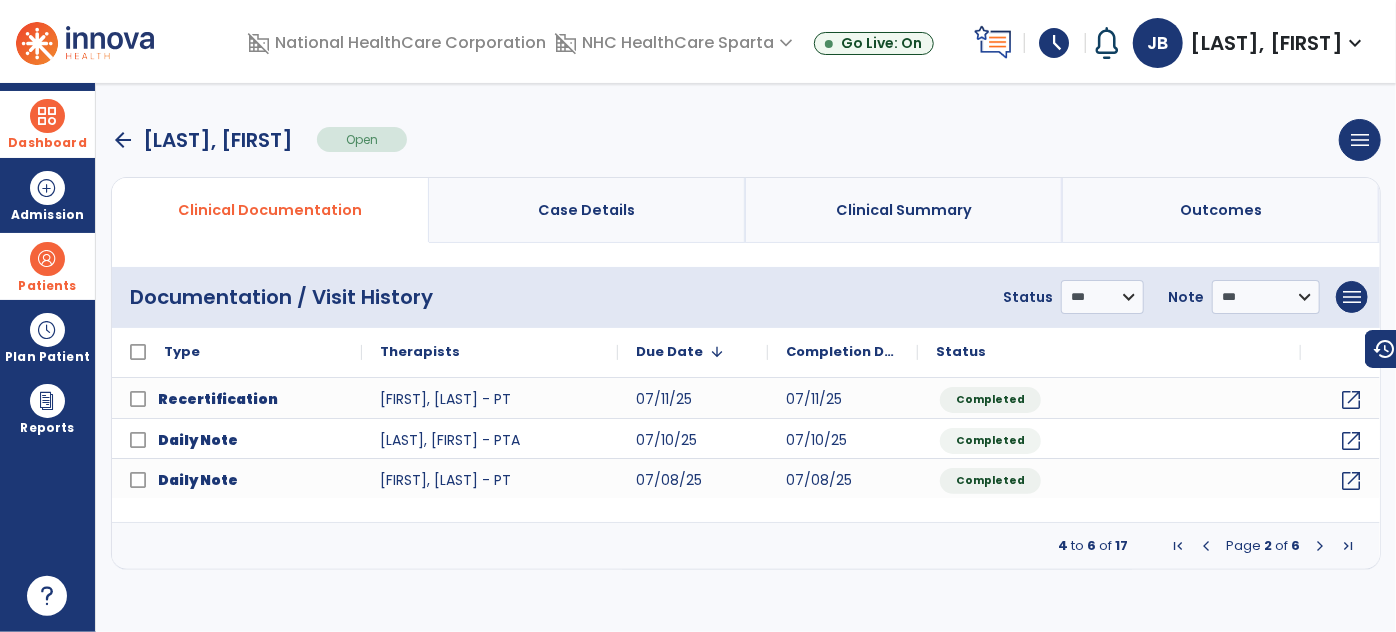 click at bounding box center [1206, 546] 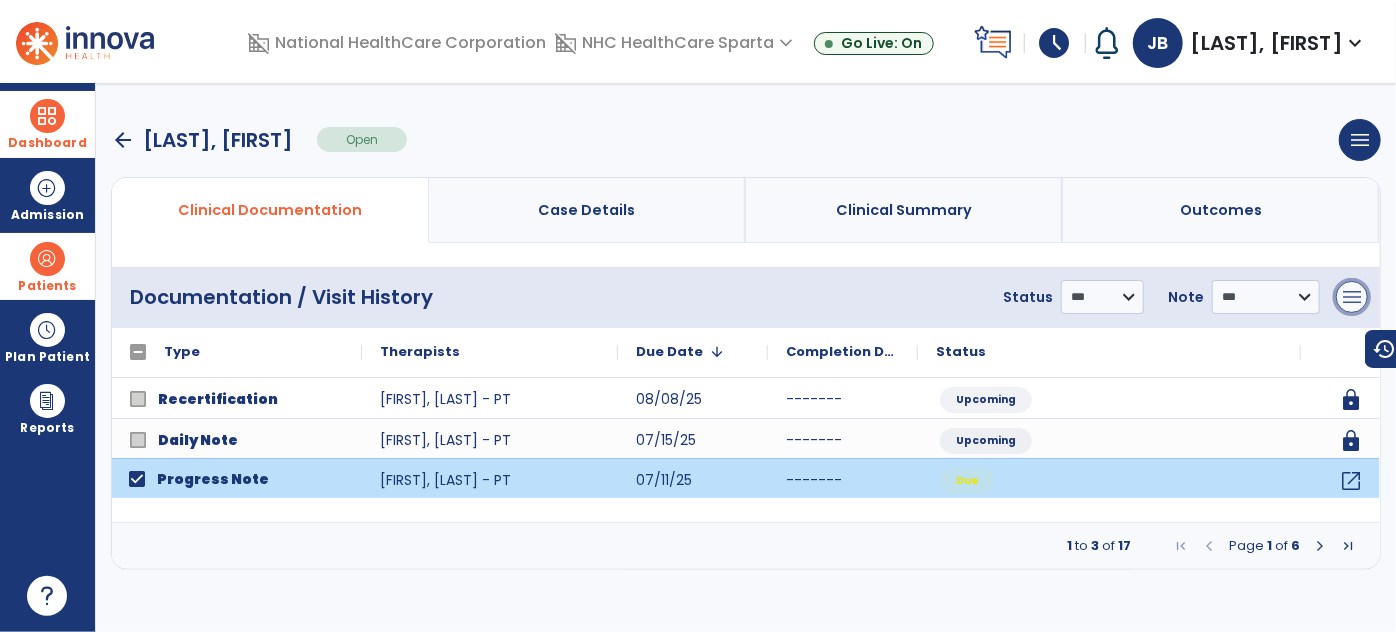 click on "menu" at bounding box center (1352, 297) 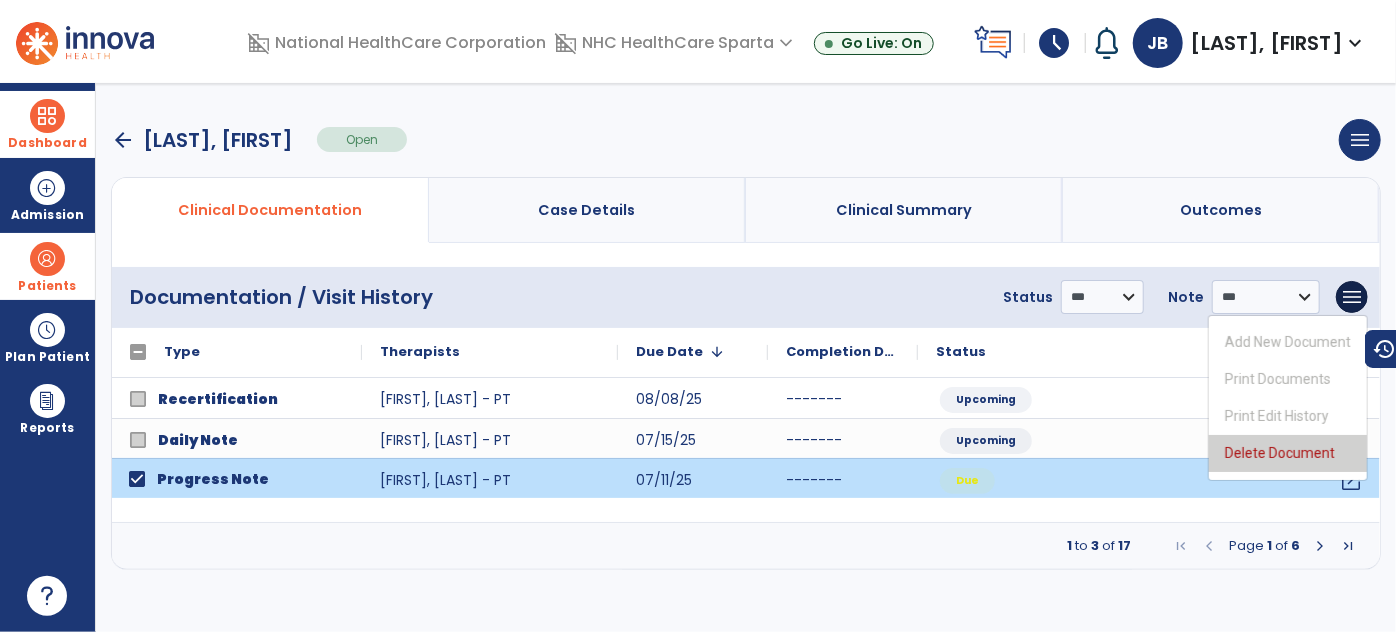 click on "Delete Document" at bounding box center [1288, 453] 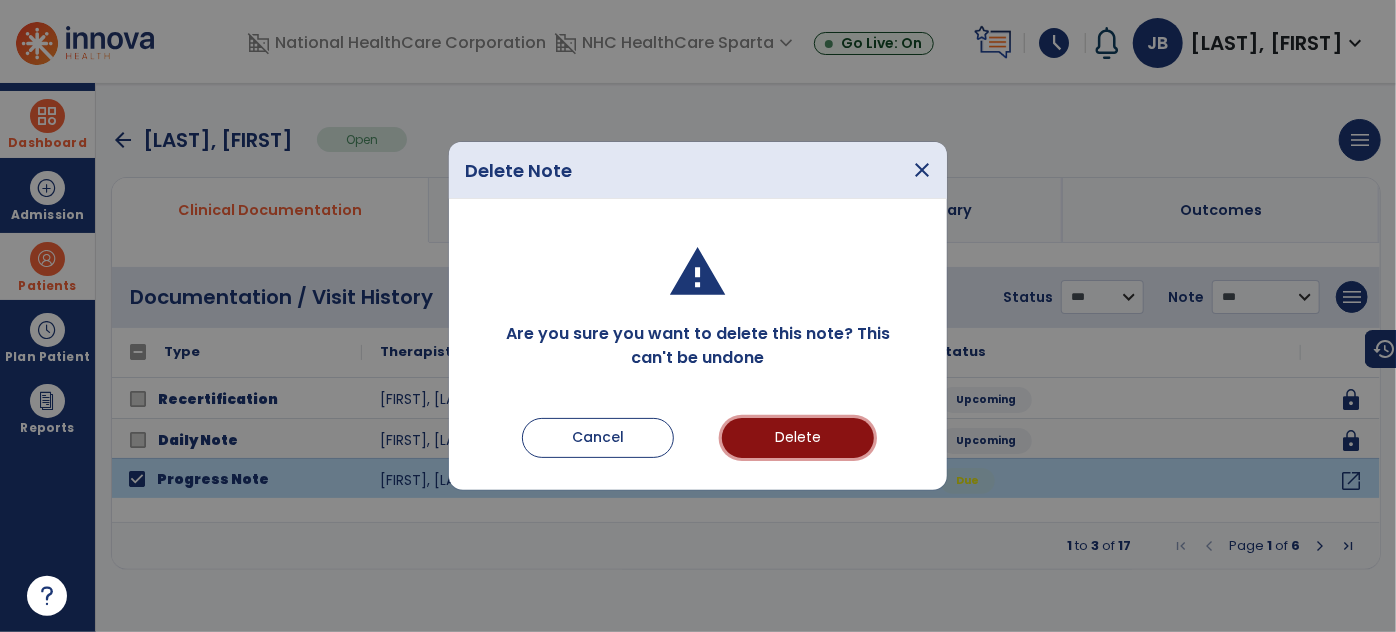 click on "Delete" at bounding box center [798, 438] 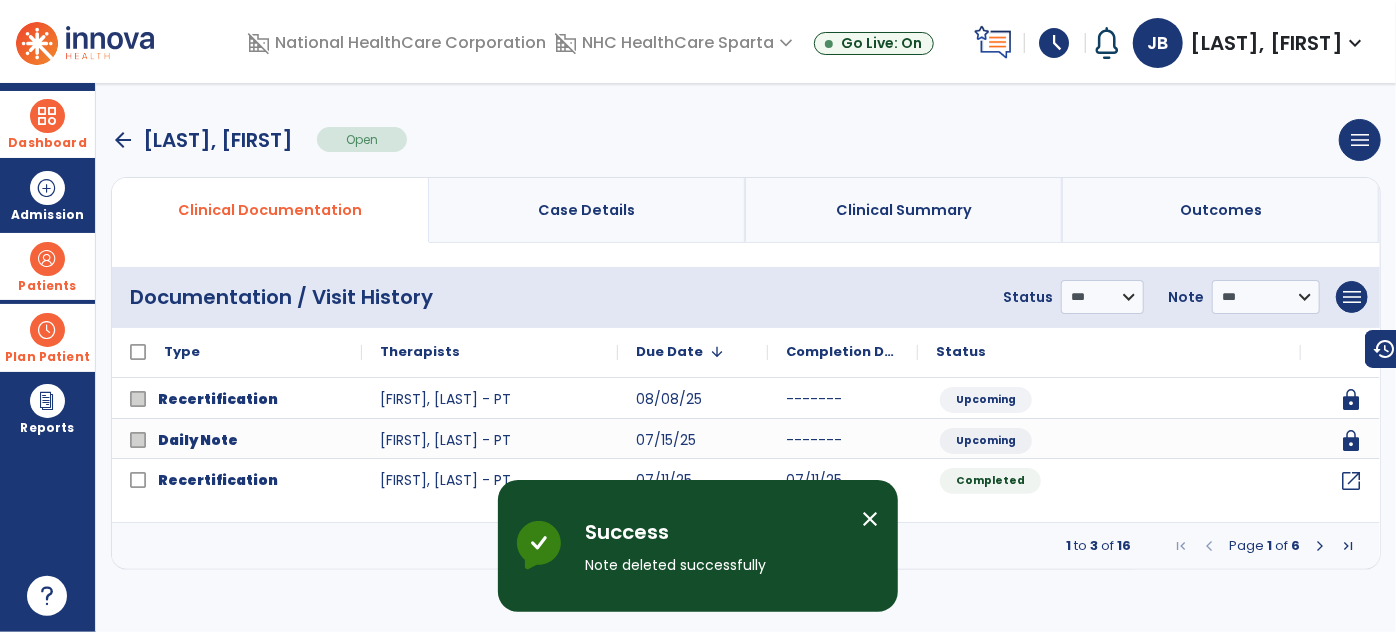 click at bounding box center (47, 330) 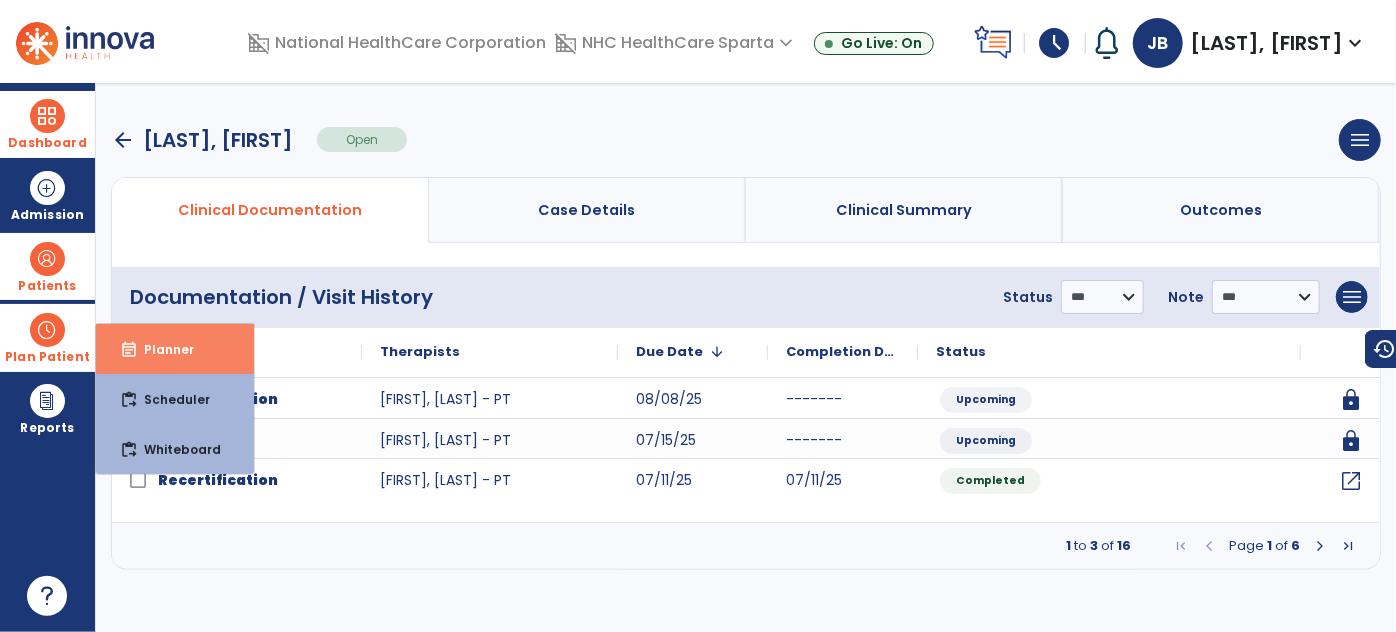 click on "event_note  Planner" at bounding box center [175, 349] 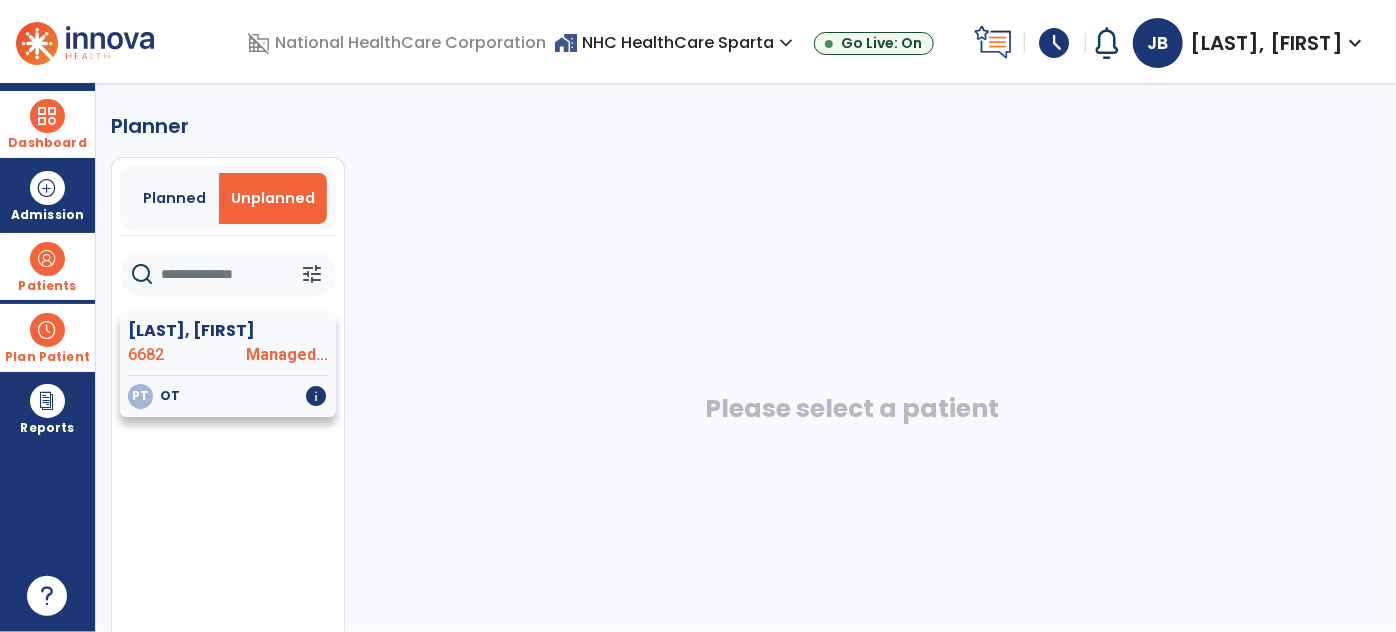 click on "6682" 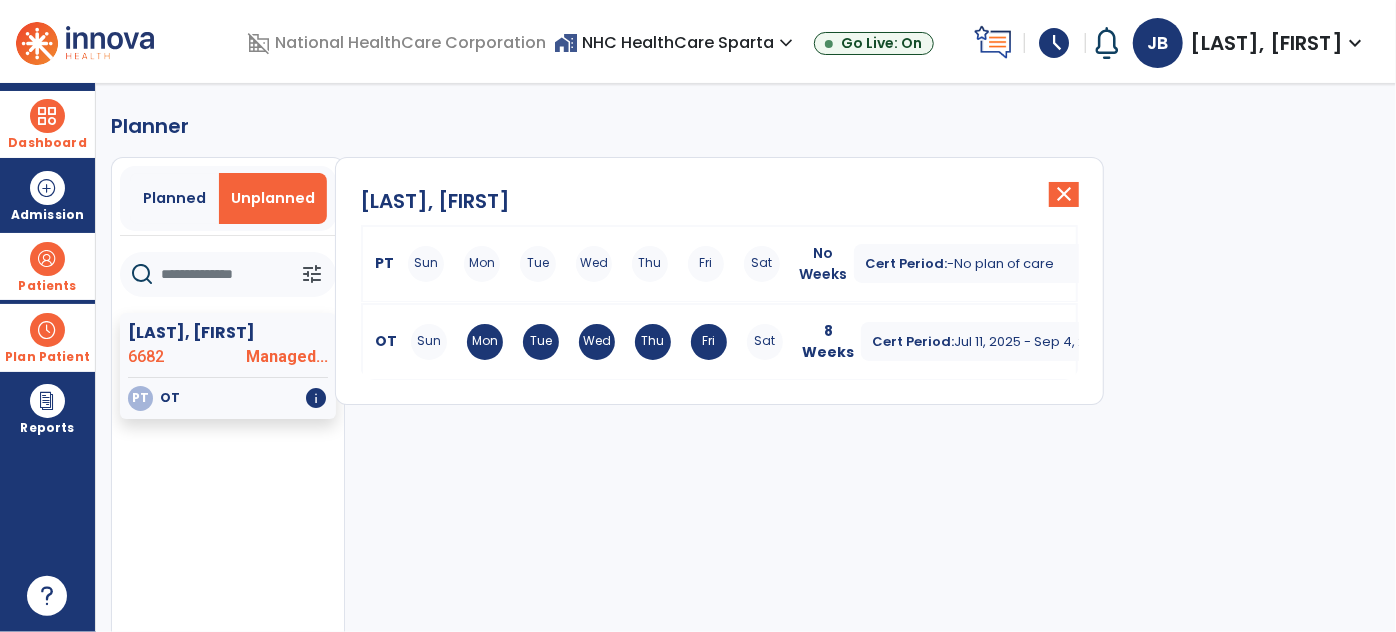 click on "Mon" at bounding box center (482, 264) 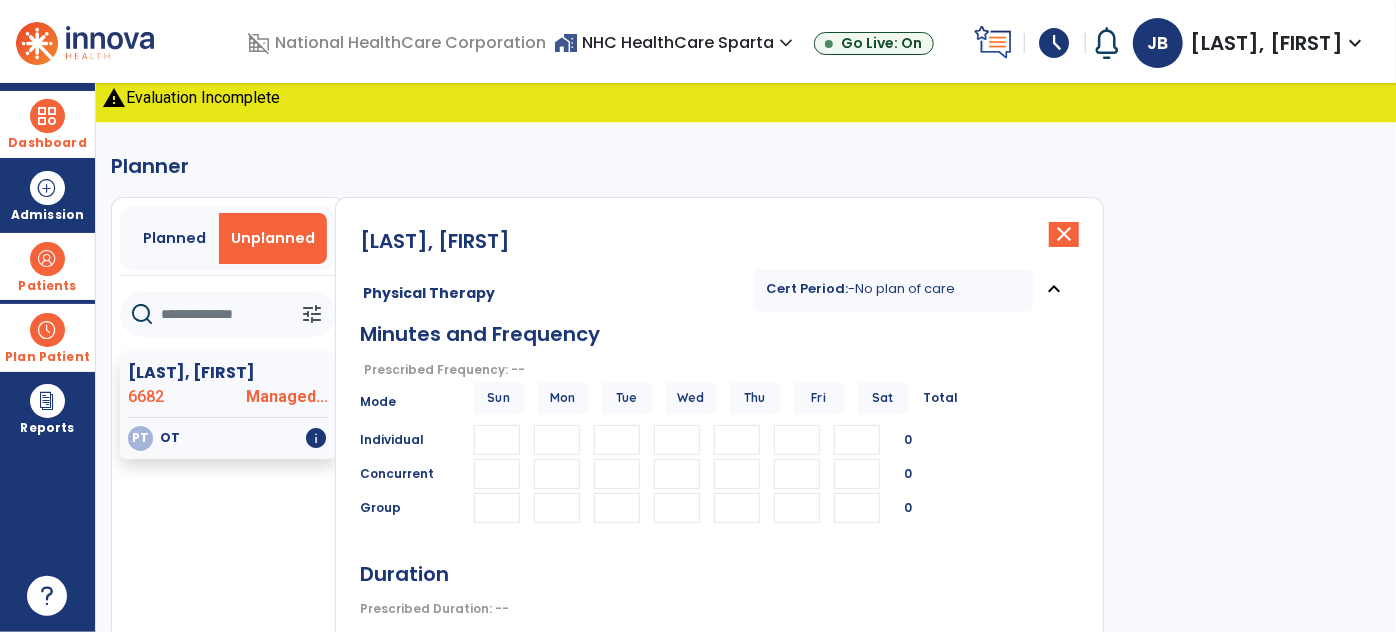 click at bounding box center (557, 440) 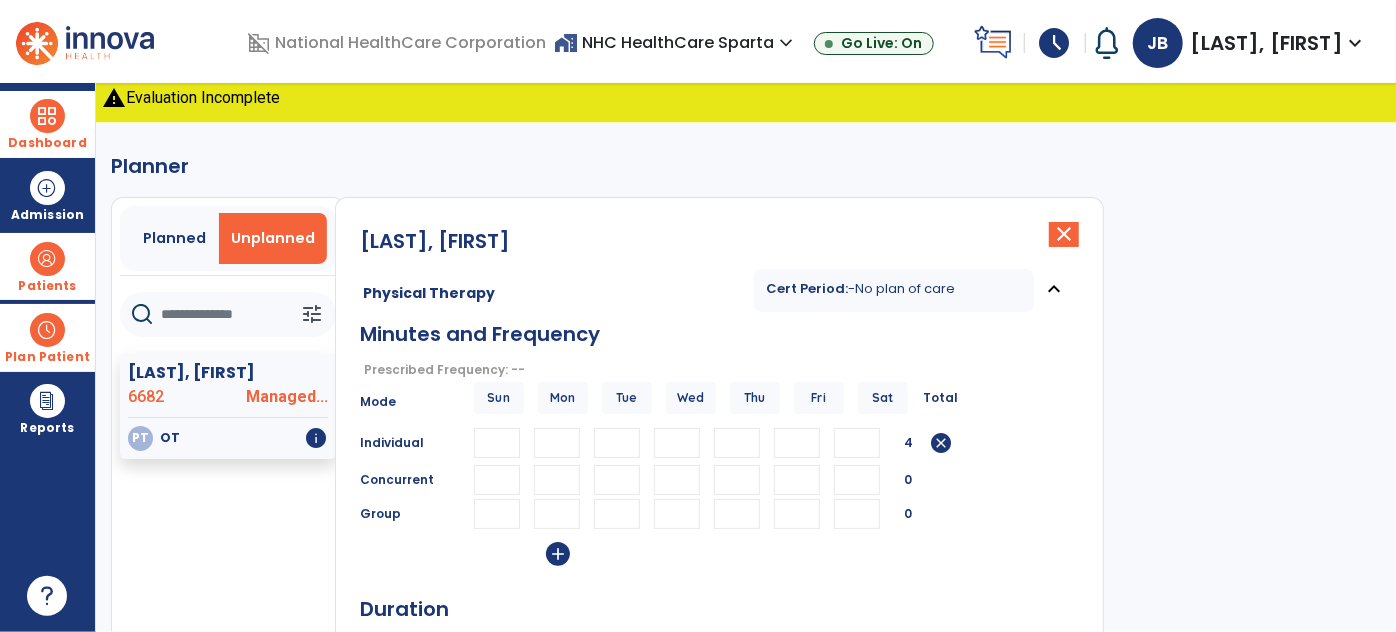 type on "**" 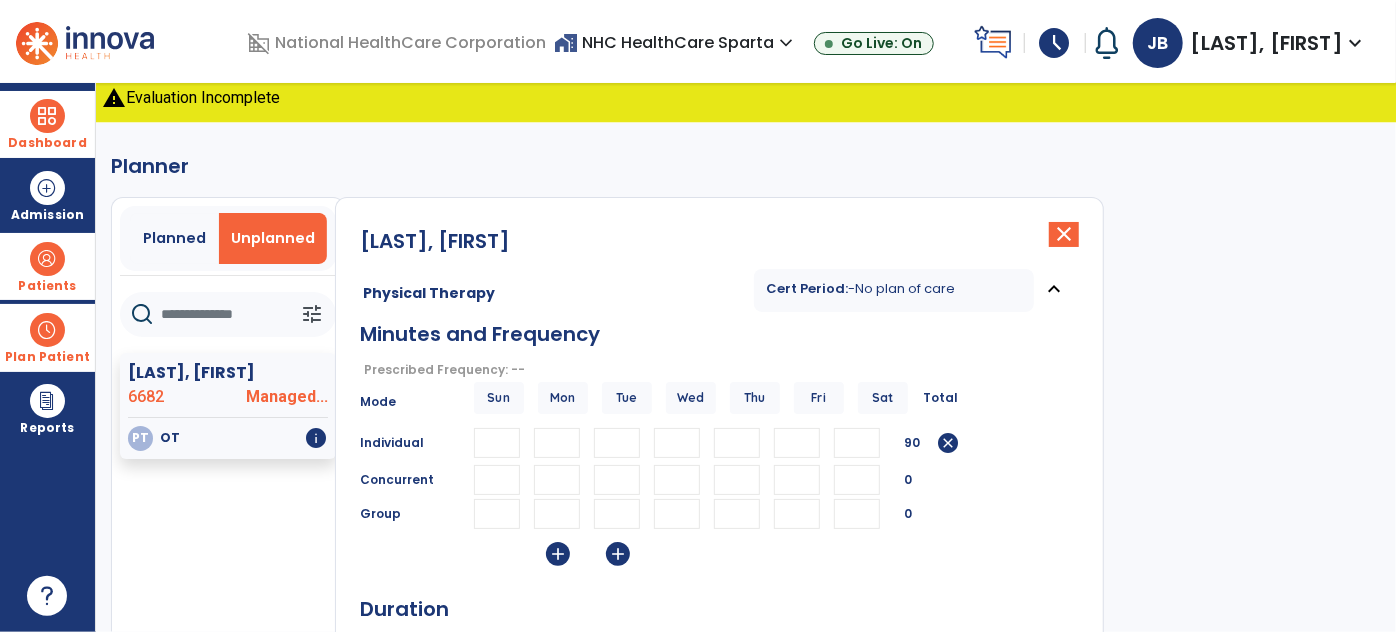 type on "**" 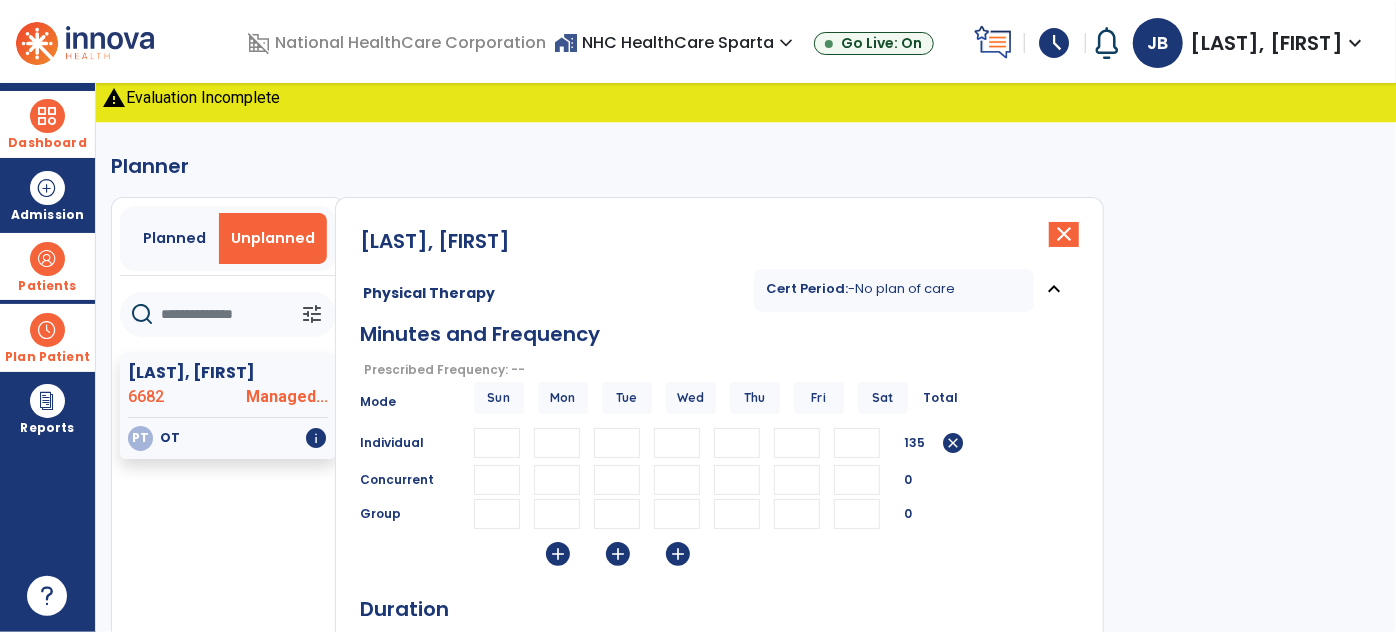 type on "**" 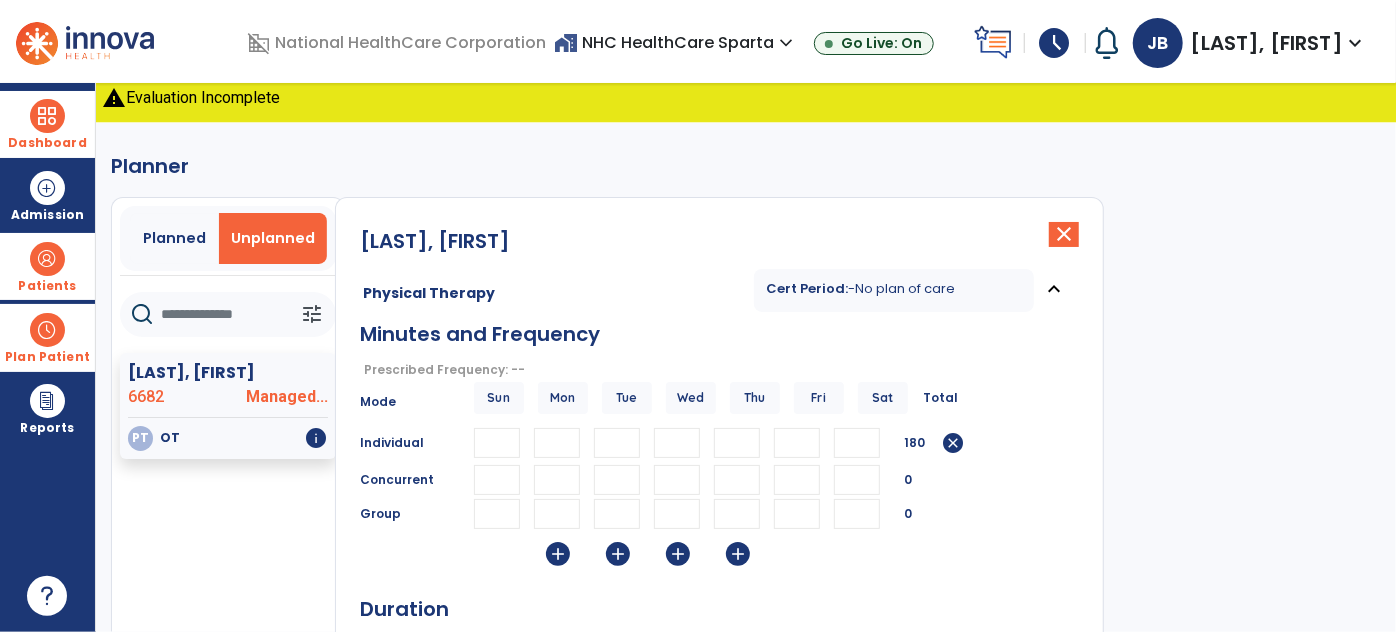 type on "**" 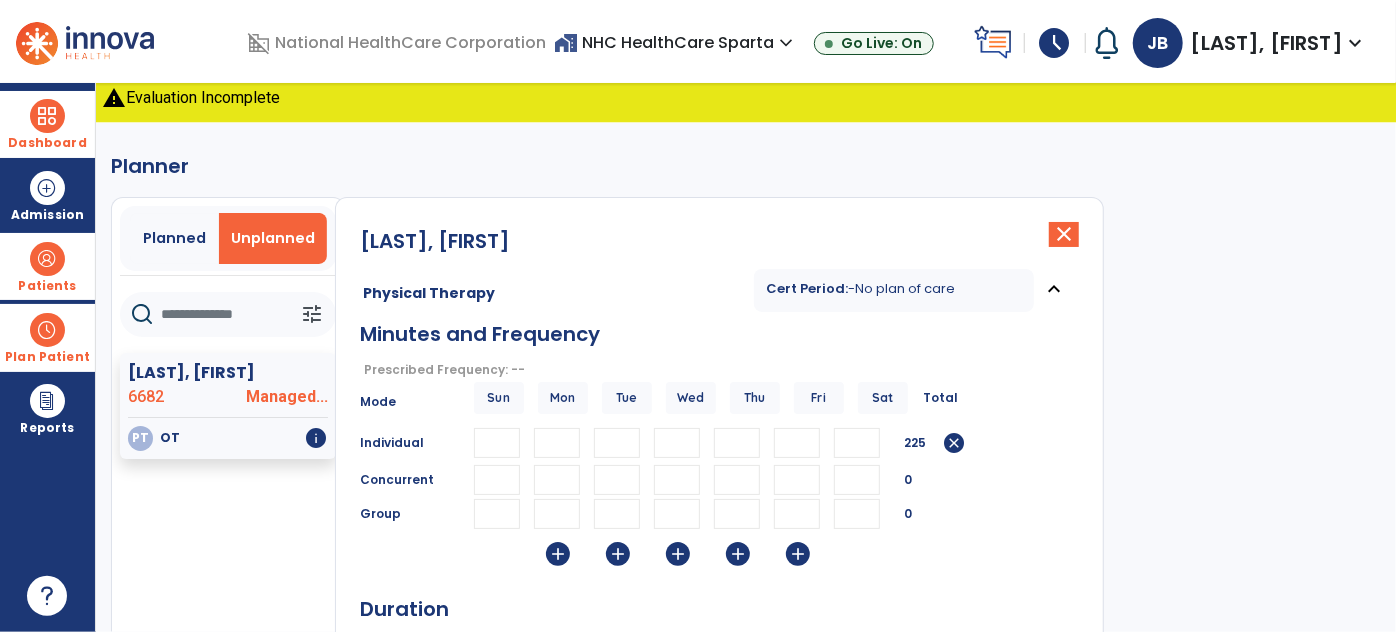 type on "**" 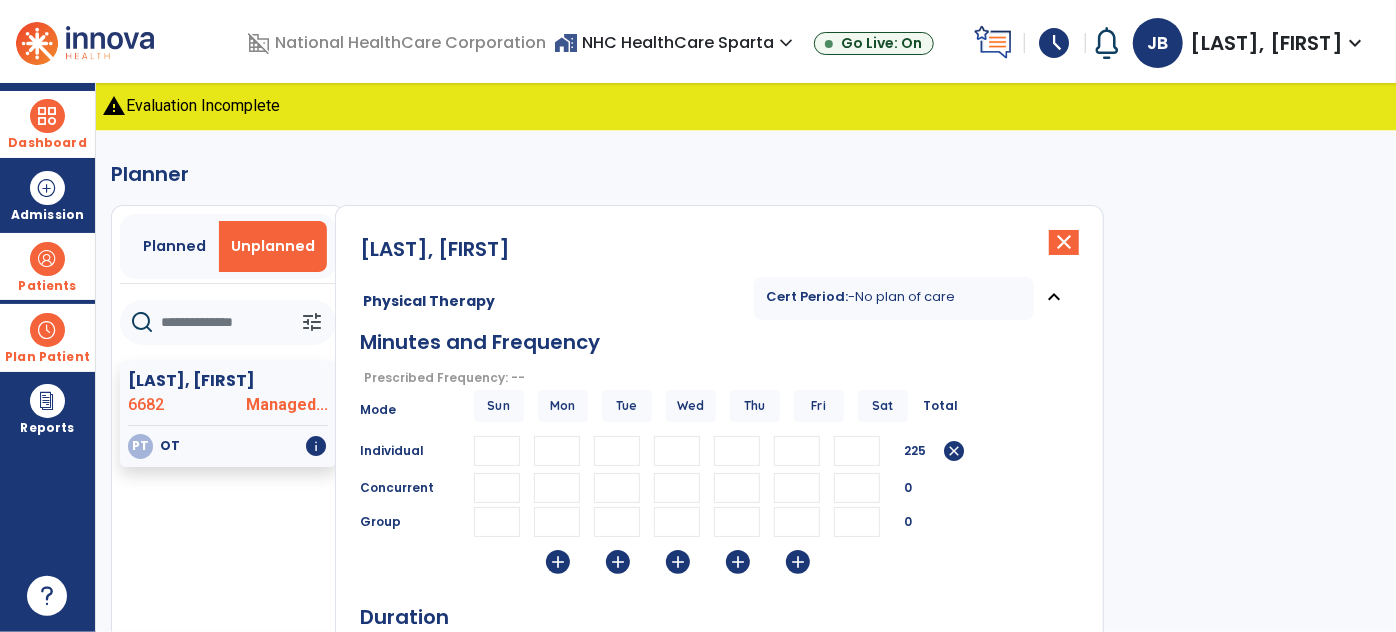 scroll, scrollTop: -6, scrollLeft: 0, axis: vertical 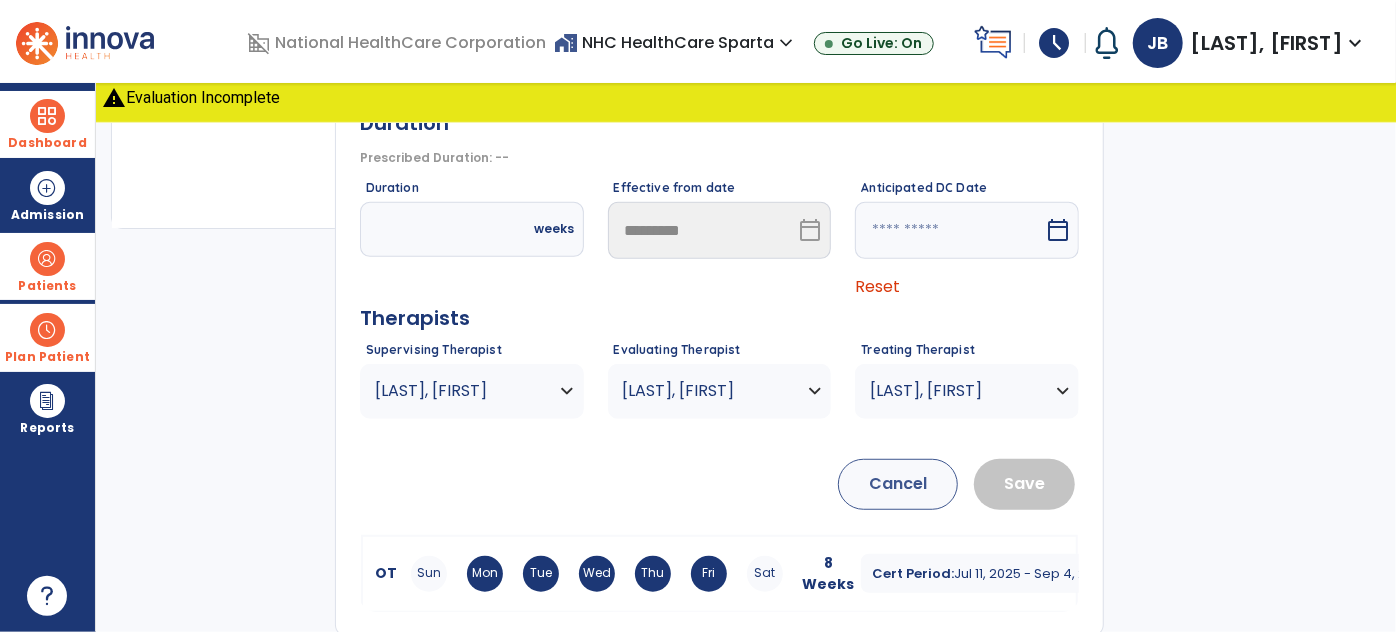 click on "calendar_today" at bounding box center [810, 230] 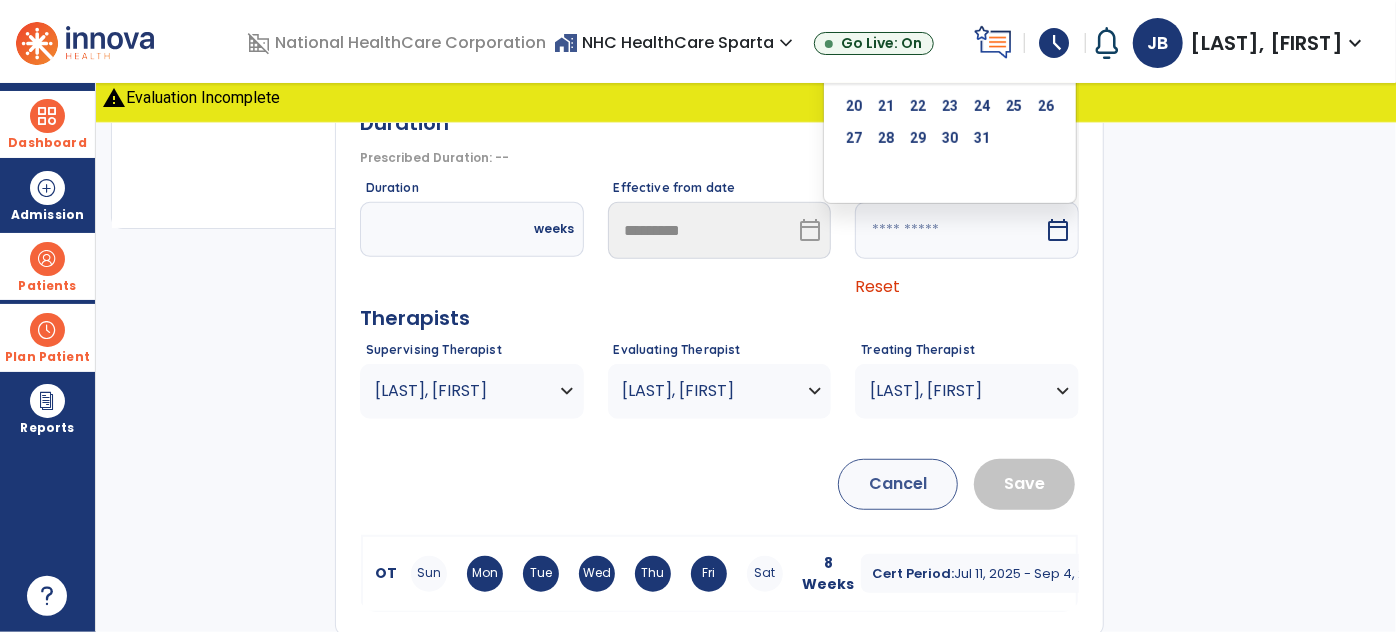 scroll, scrollTop: 170, scrollLeft: 0, axis: vertical 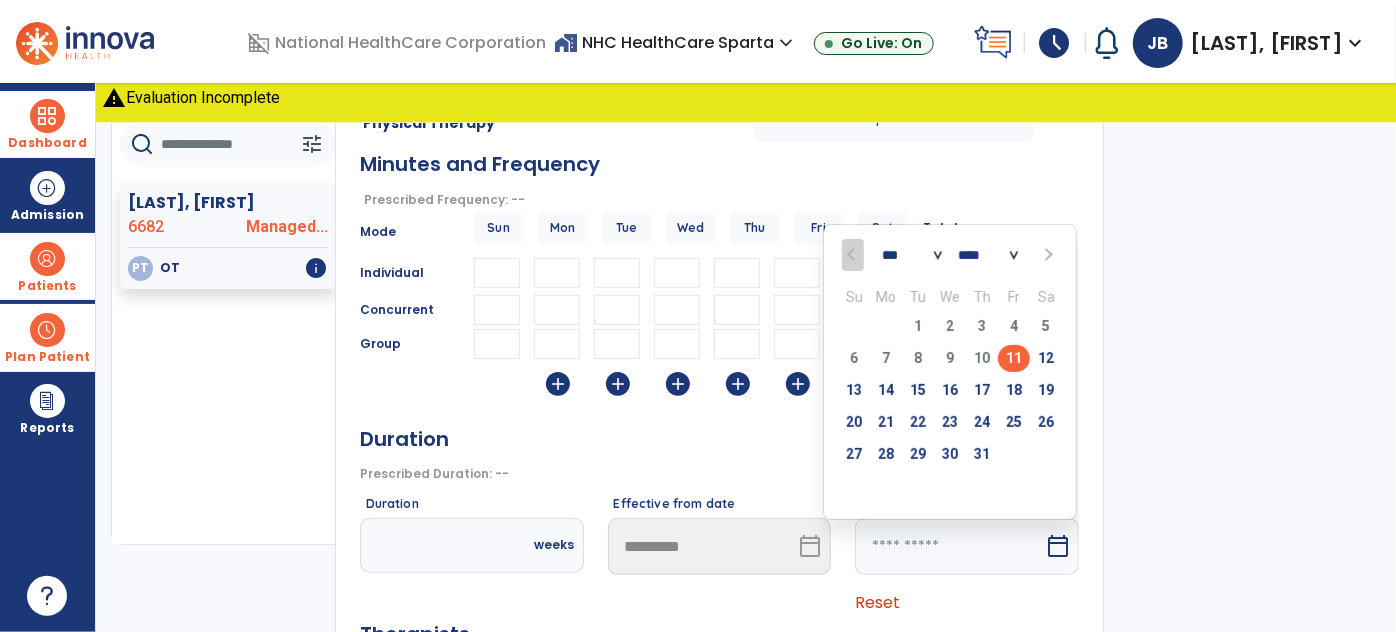 click at bounding box center [1048, 255] 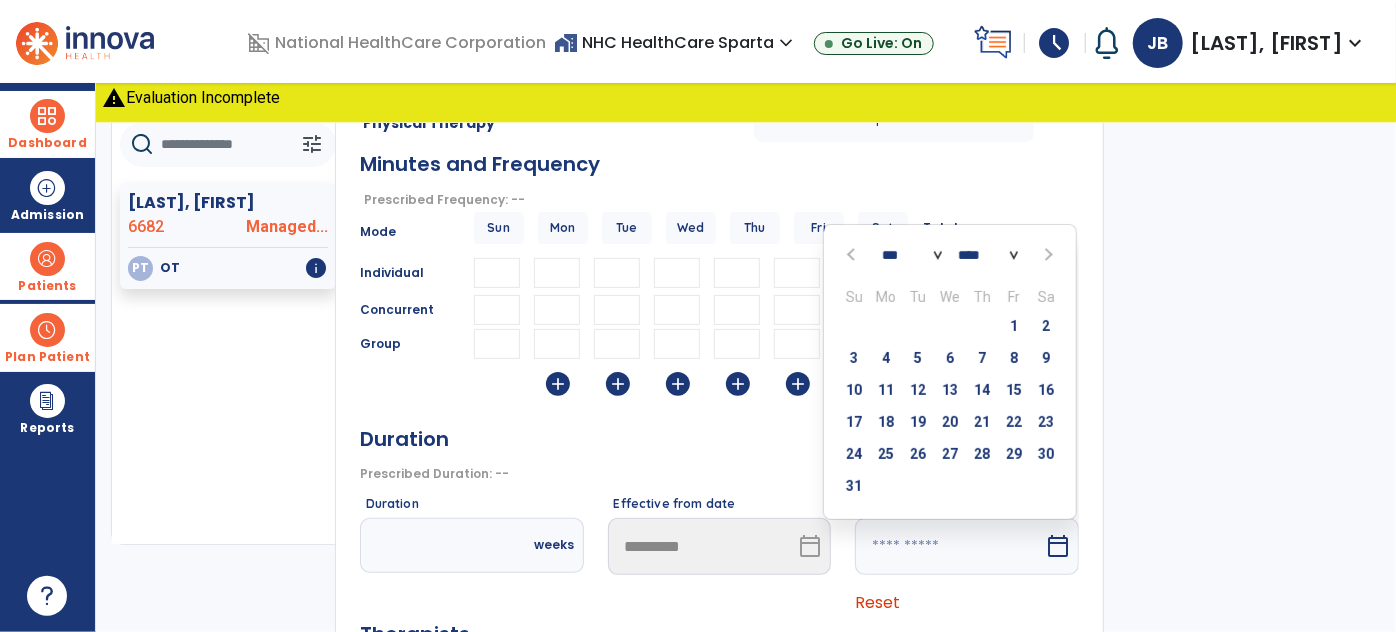 click at bounding box center [1048, 255] 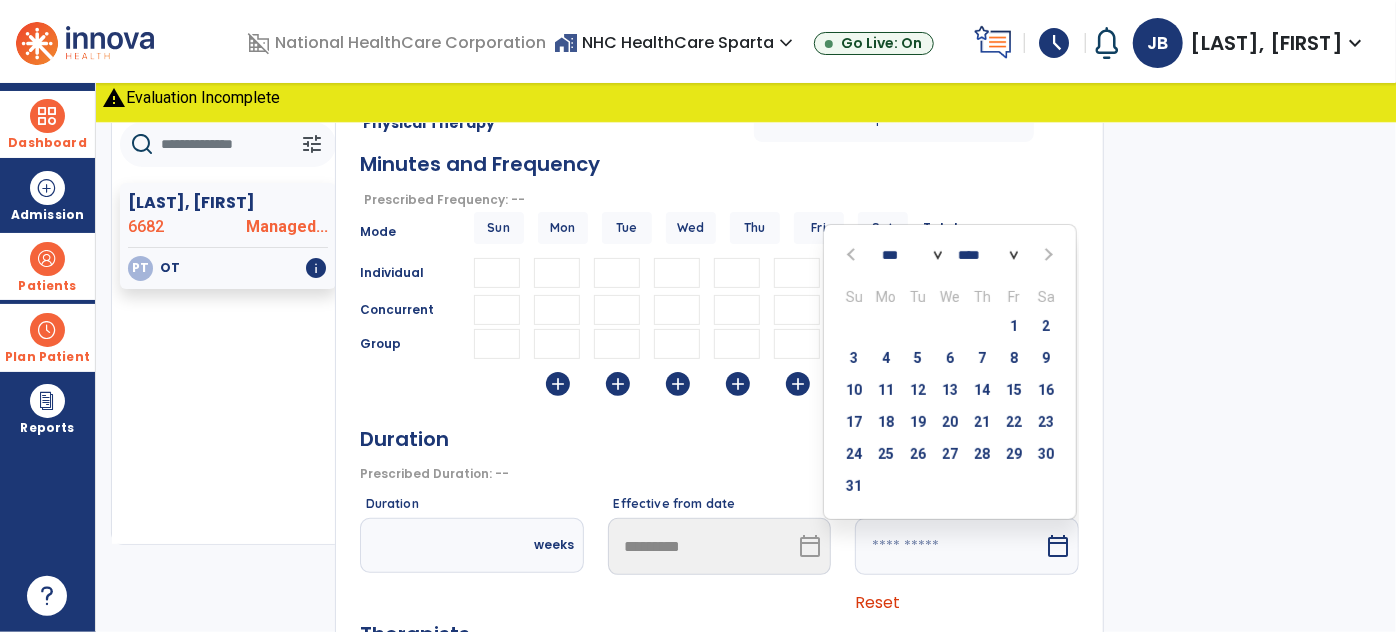 select on "*" 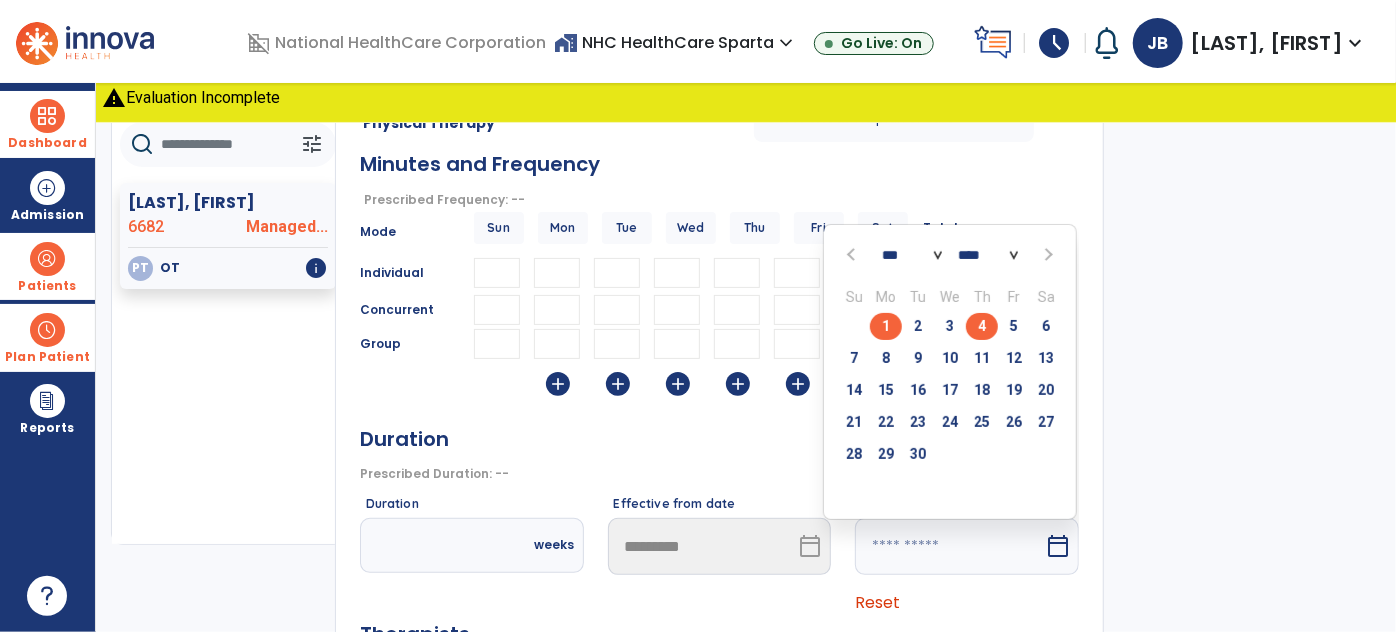 click on "4" at bounding box center [982, 326] 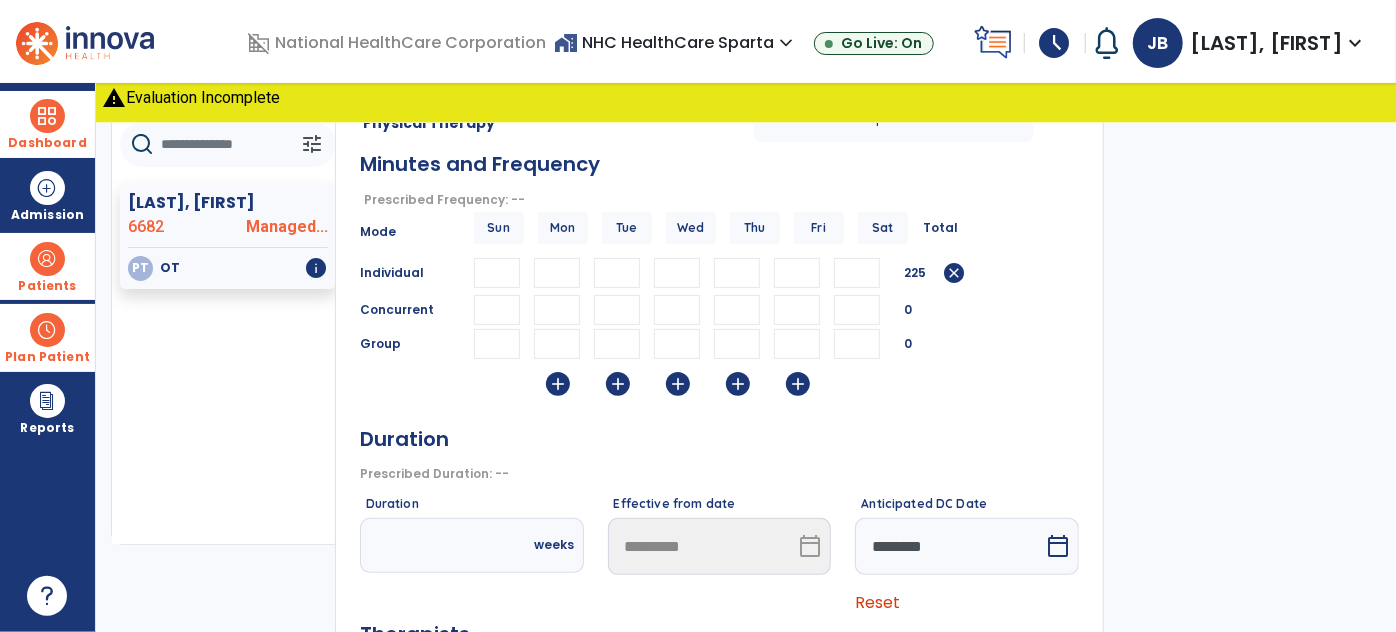 scroll, scrollTop: 486, scrollLeft: 0, axis: vertical 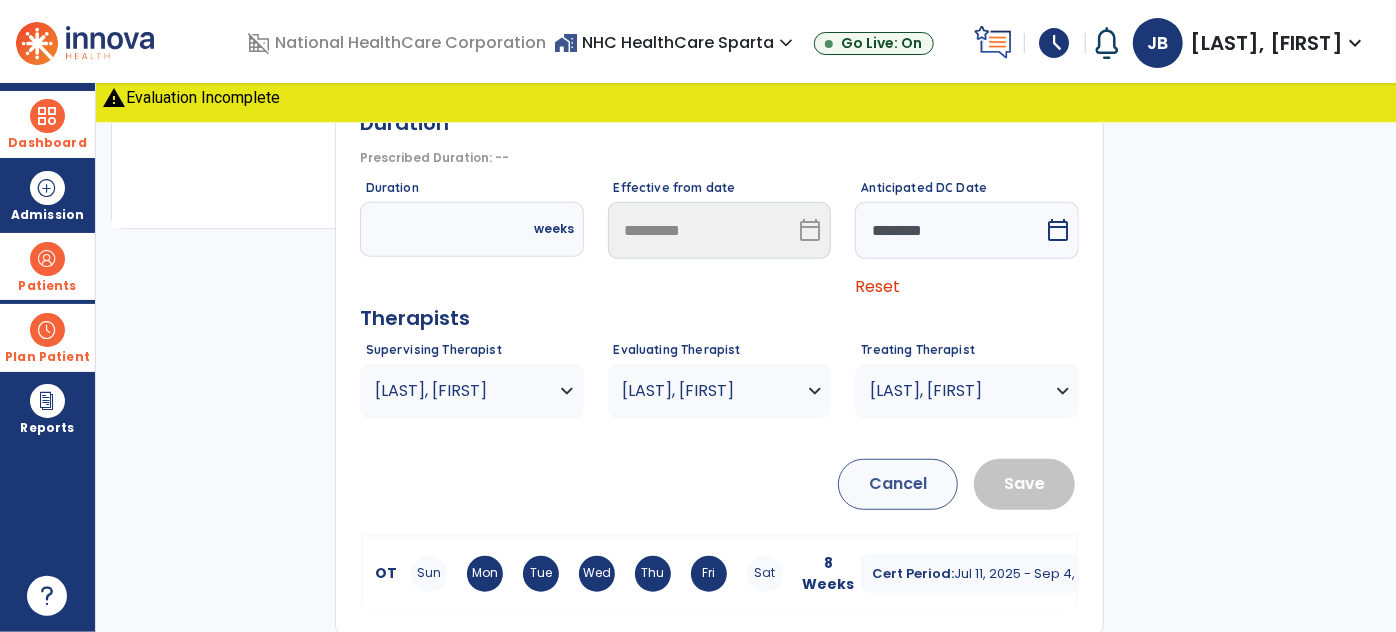 click on "Cancel   Save" at bounding box center (720, 472) 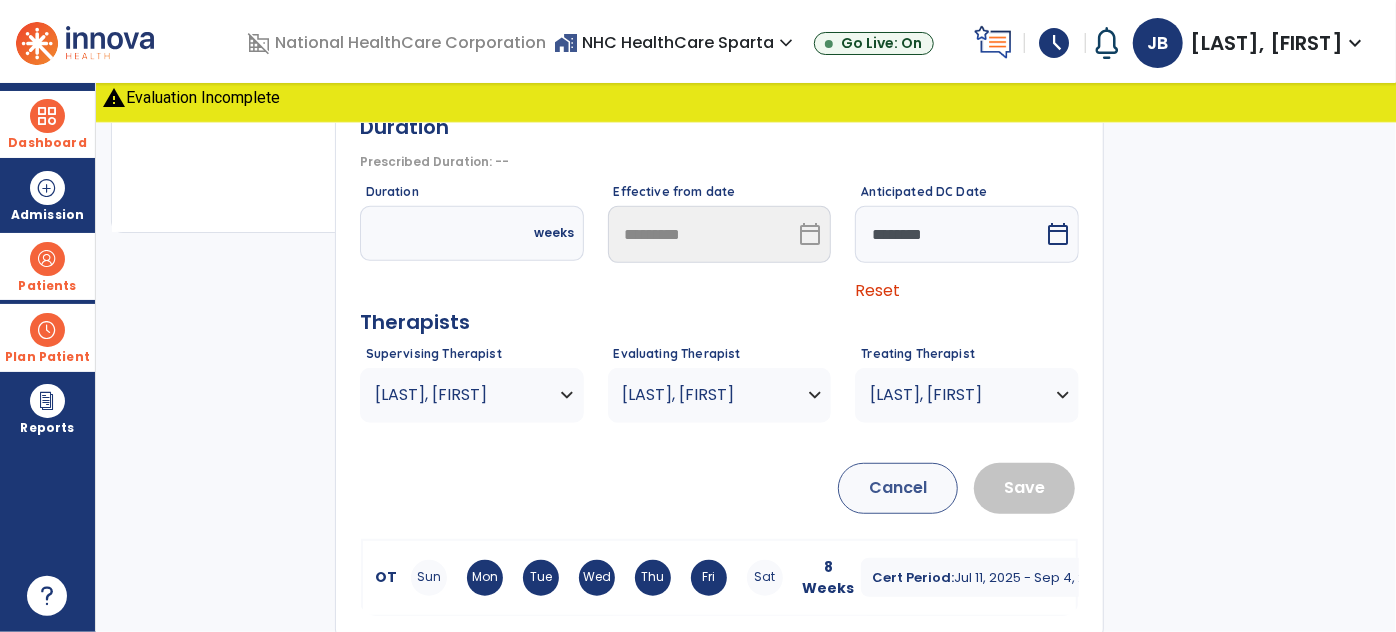 scroll, scrollTop: 479, scrollLeft: 0, axis: vertical 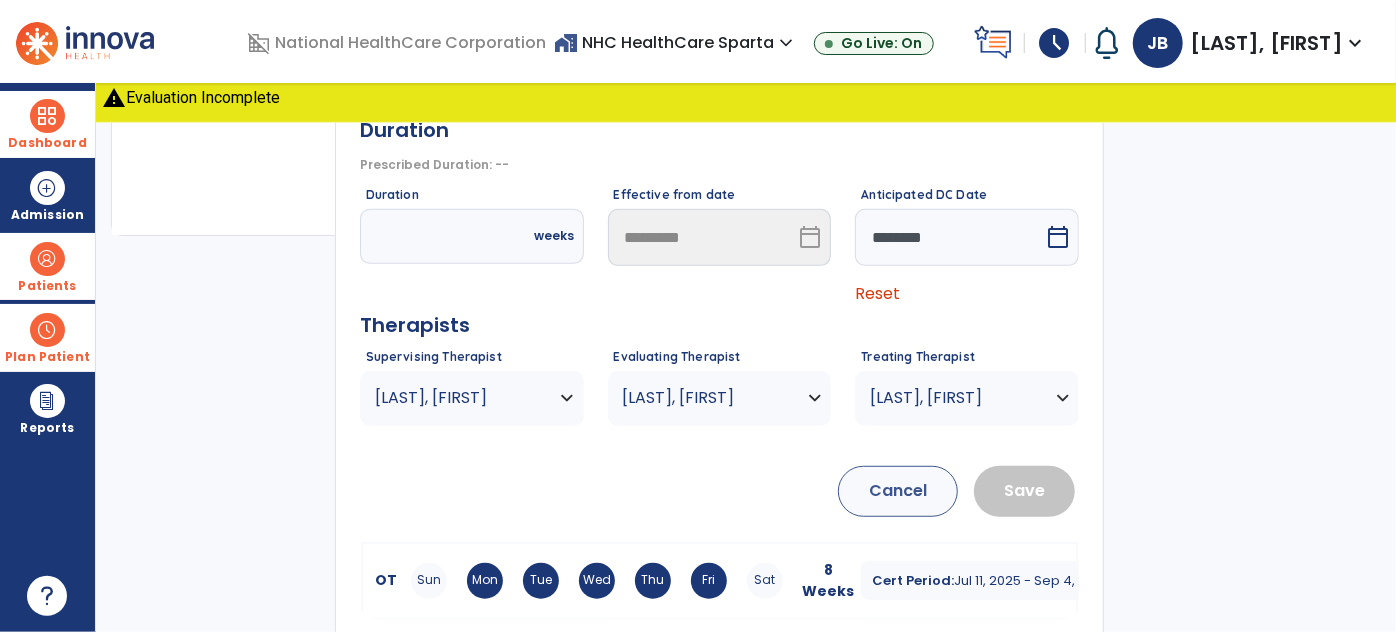 click at bounding box center [433, 236] 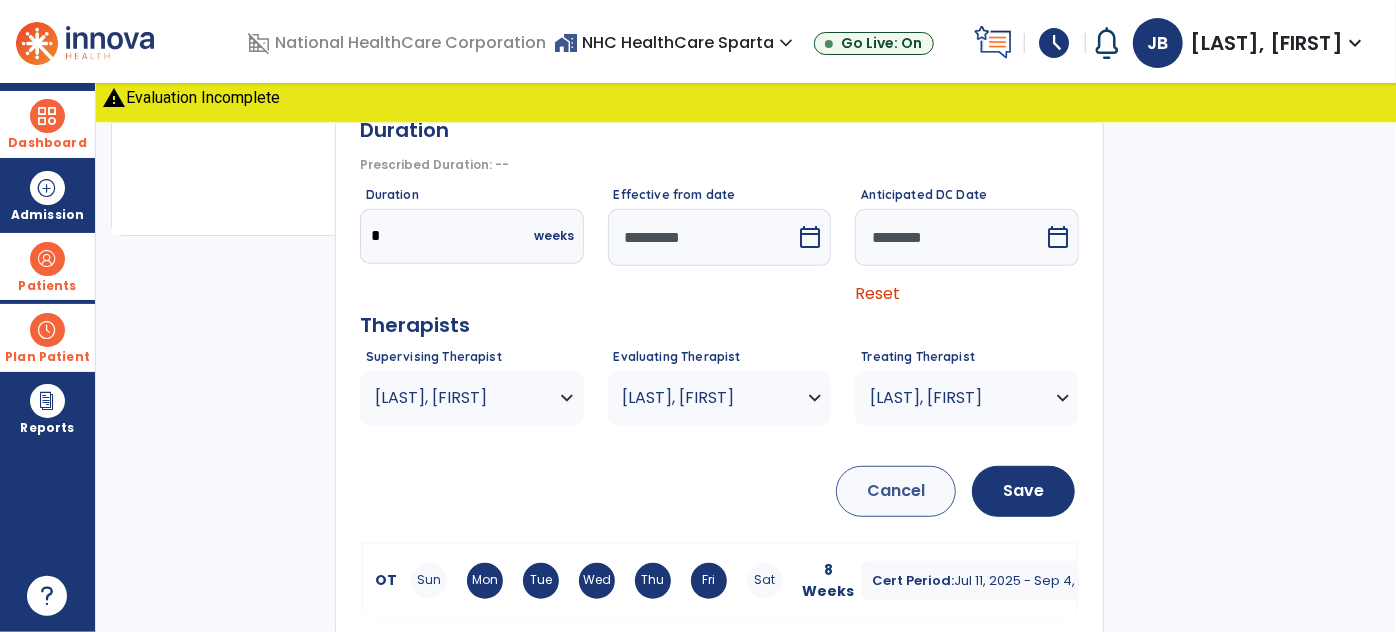type on "*" 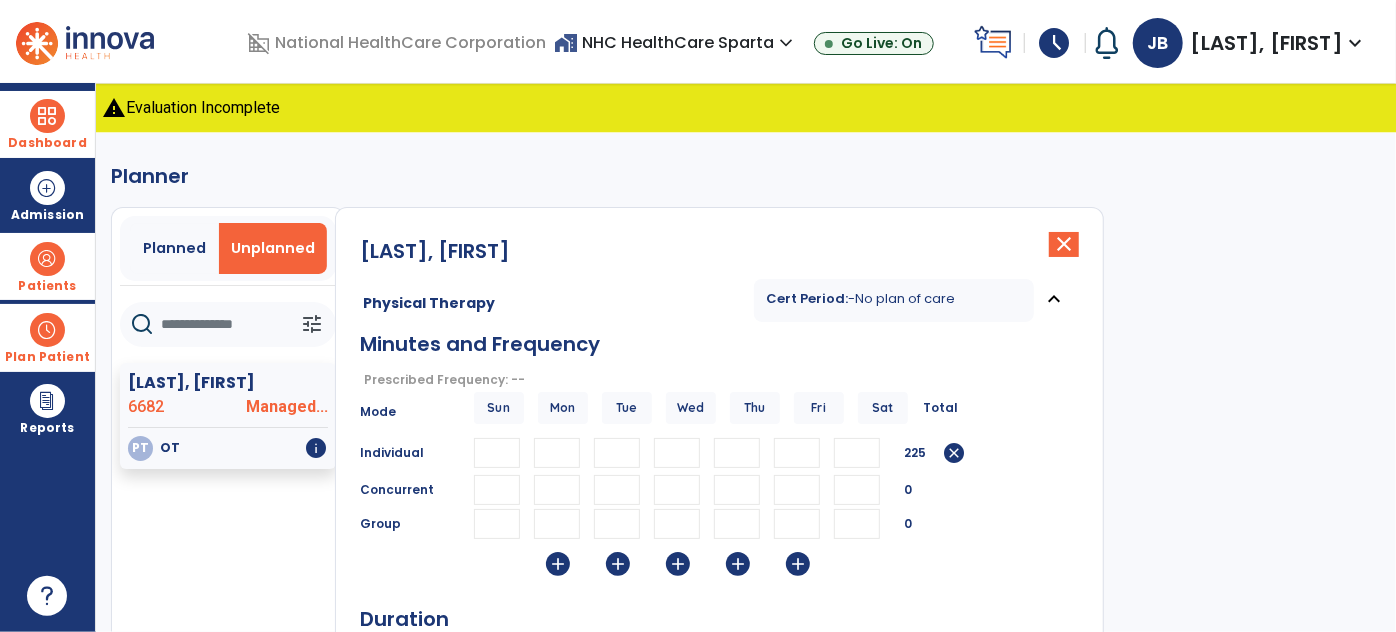 scroll, scrollTop: 486, scrollLeft: 0, axis: vertical 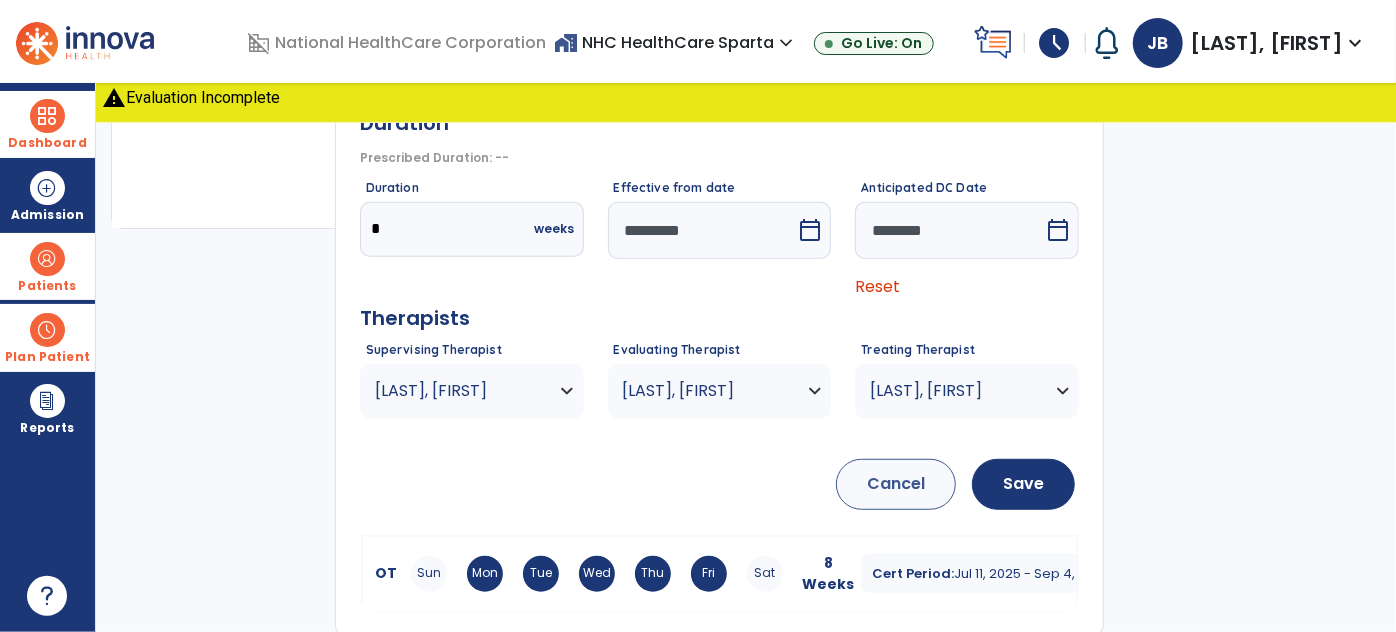 click on "calendar_today" at bounding box center (1058, 230) 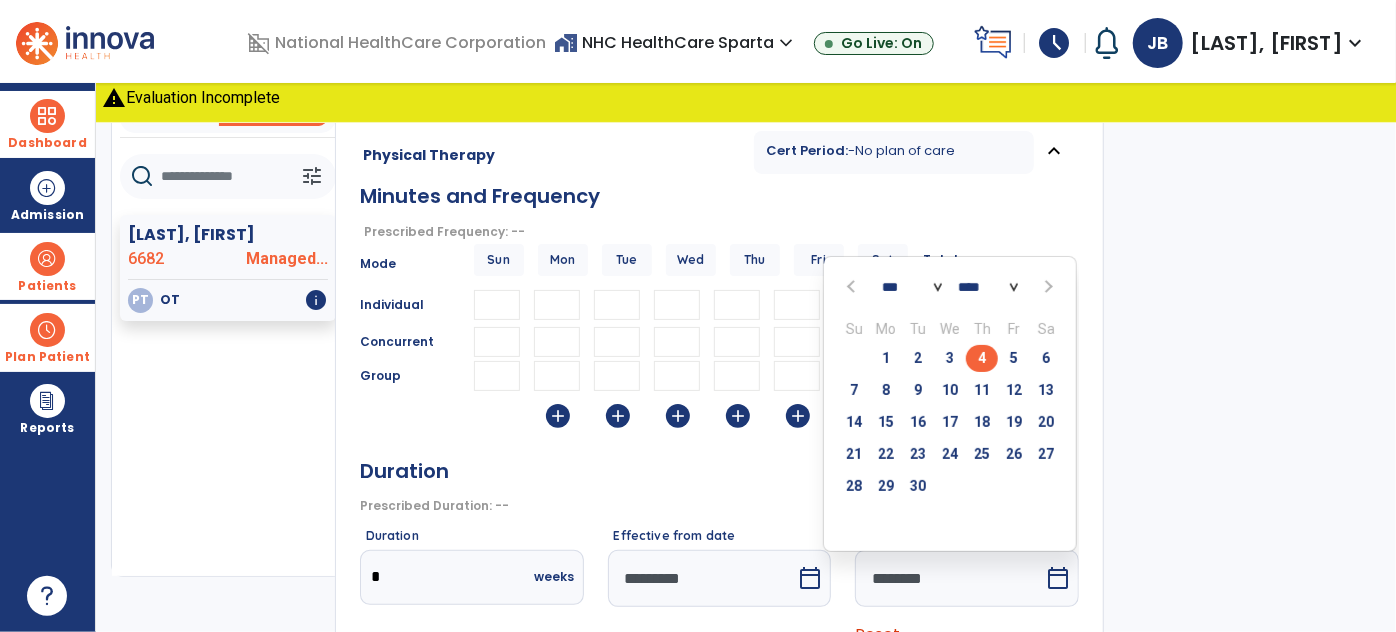 click at bounding box center [854, 286] 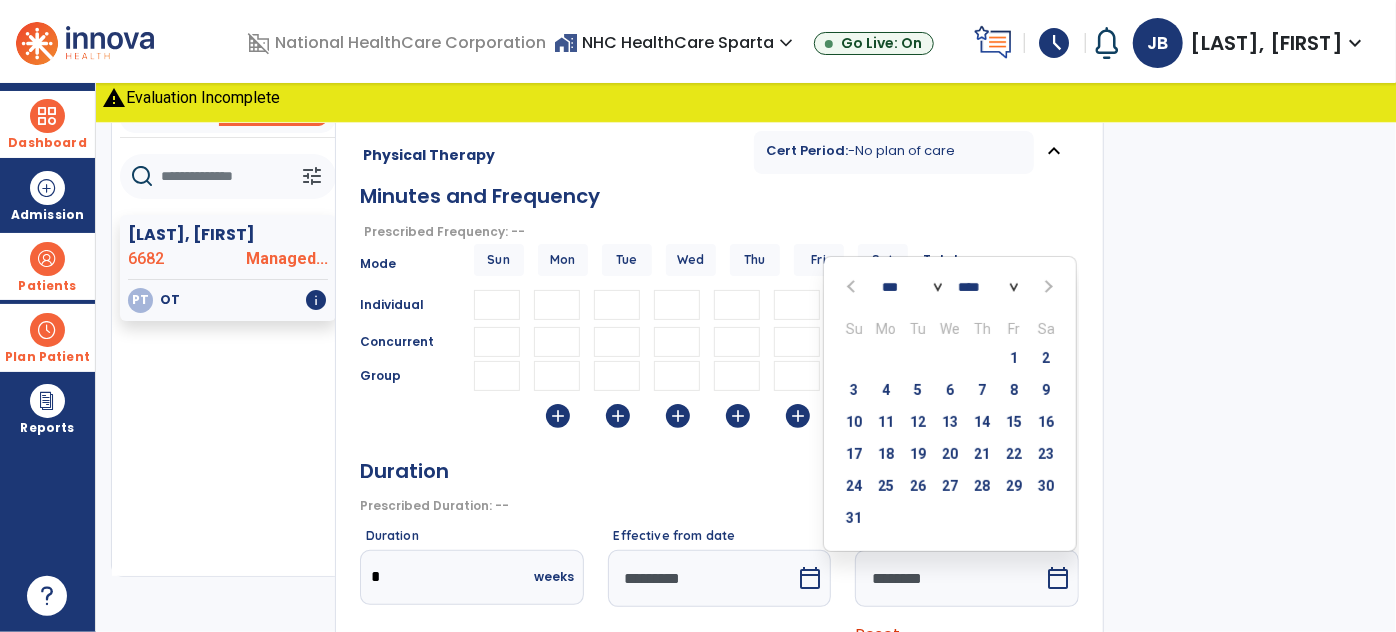 click at bounding box center [854, 286] 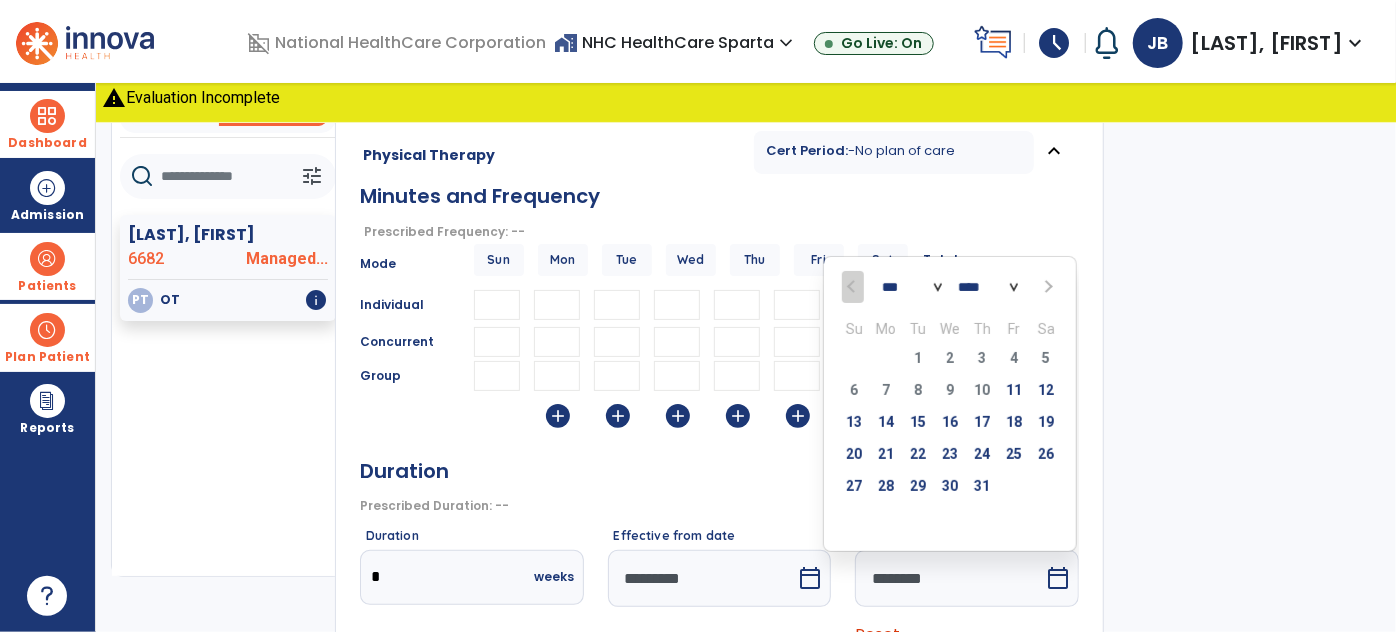 click at bounding box center (1047, 286) 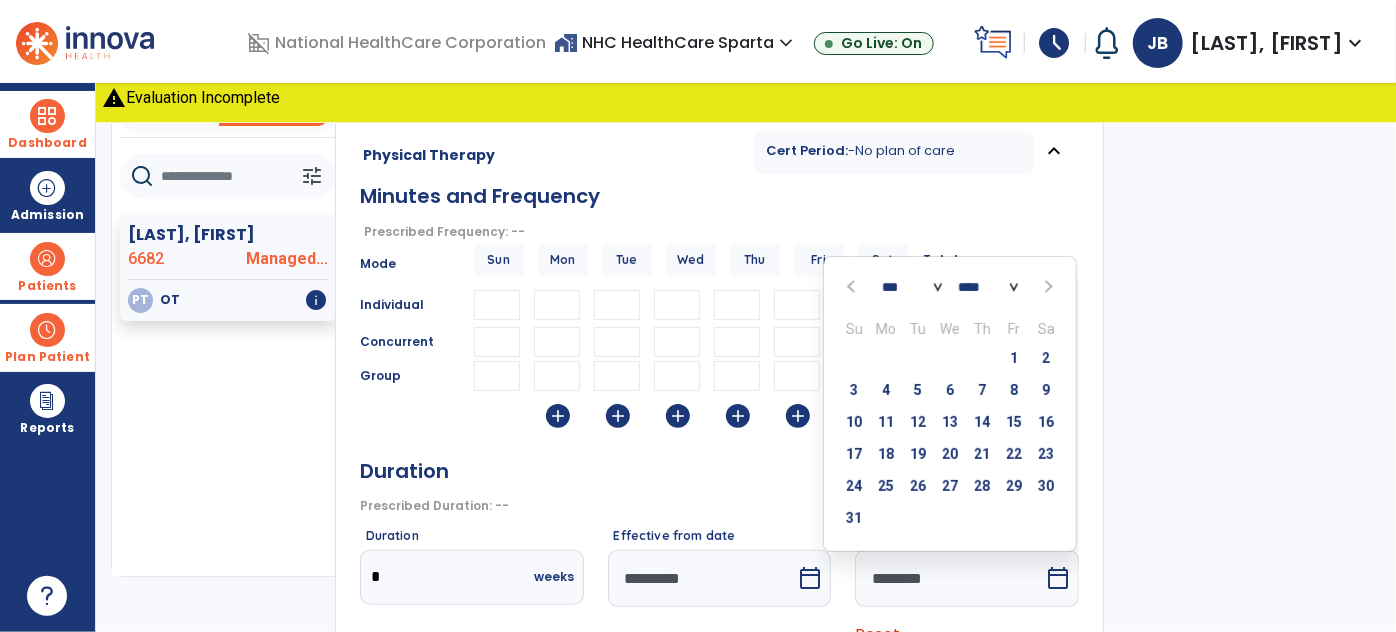 click at bounding box center [853, 287] 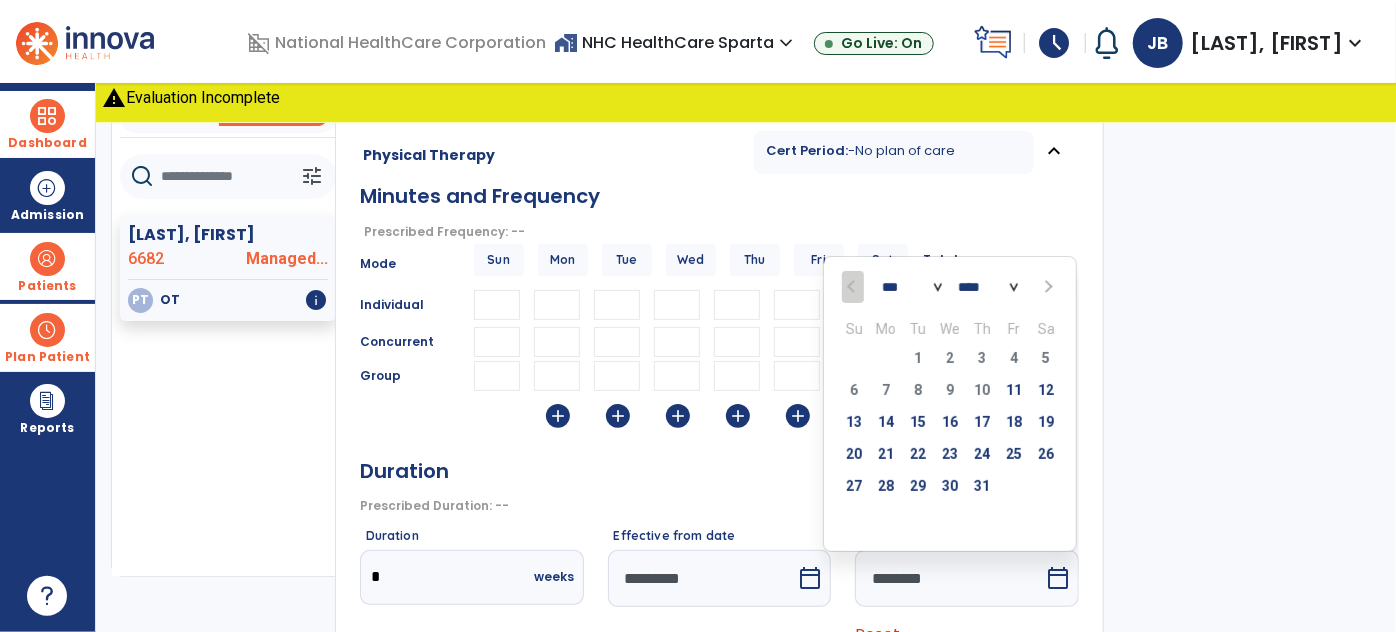 click at bounding box center [1047, 286] 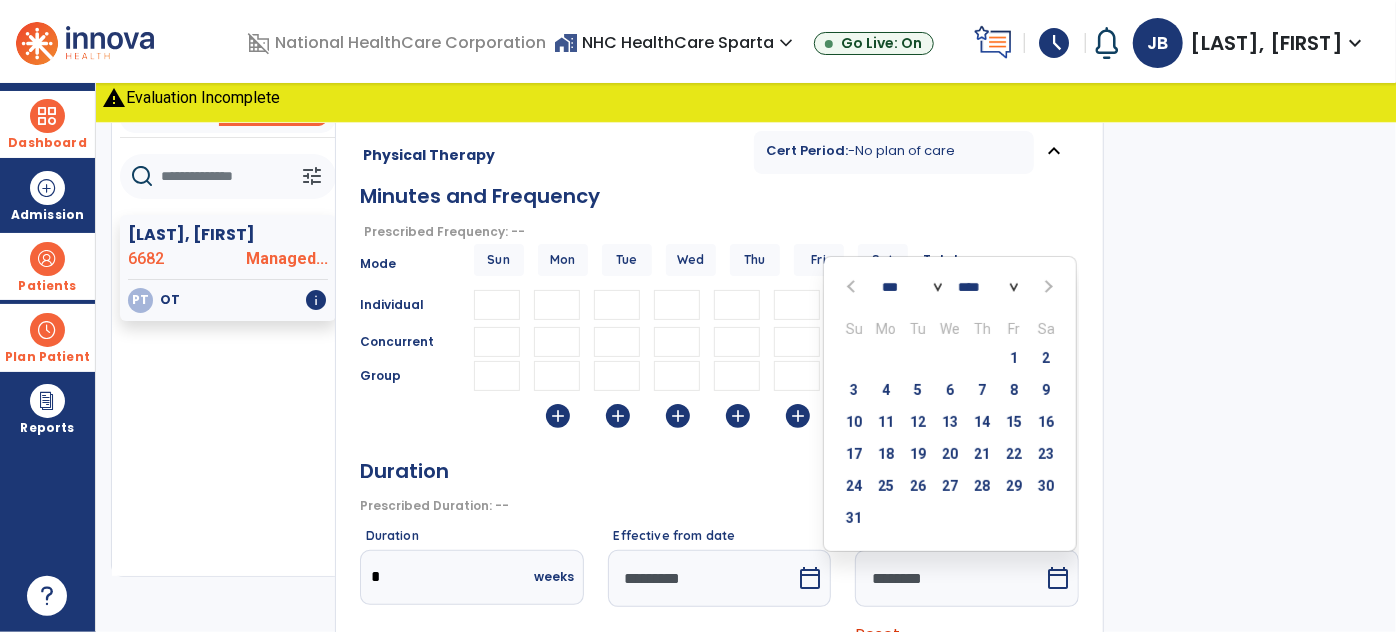 click at bounding box center [1048, 287] 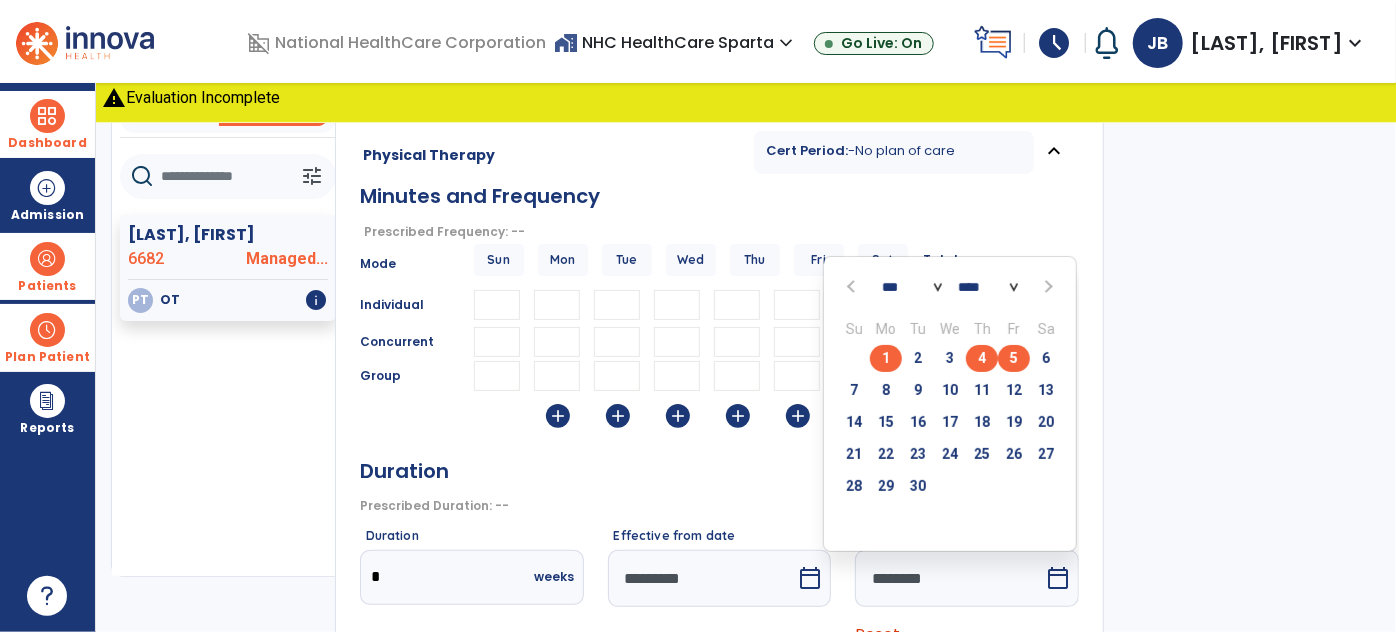 click on "5" at bounding box center [1014, 358] 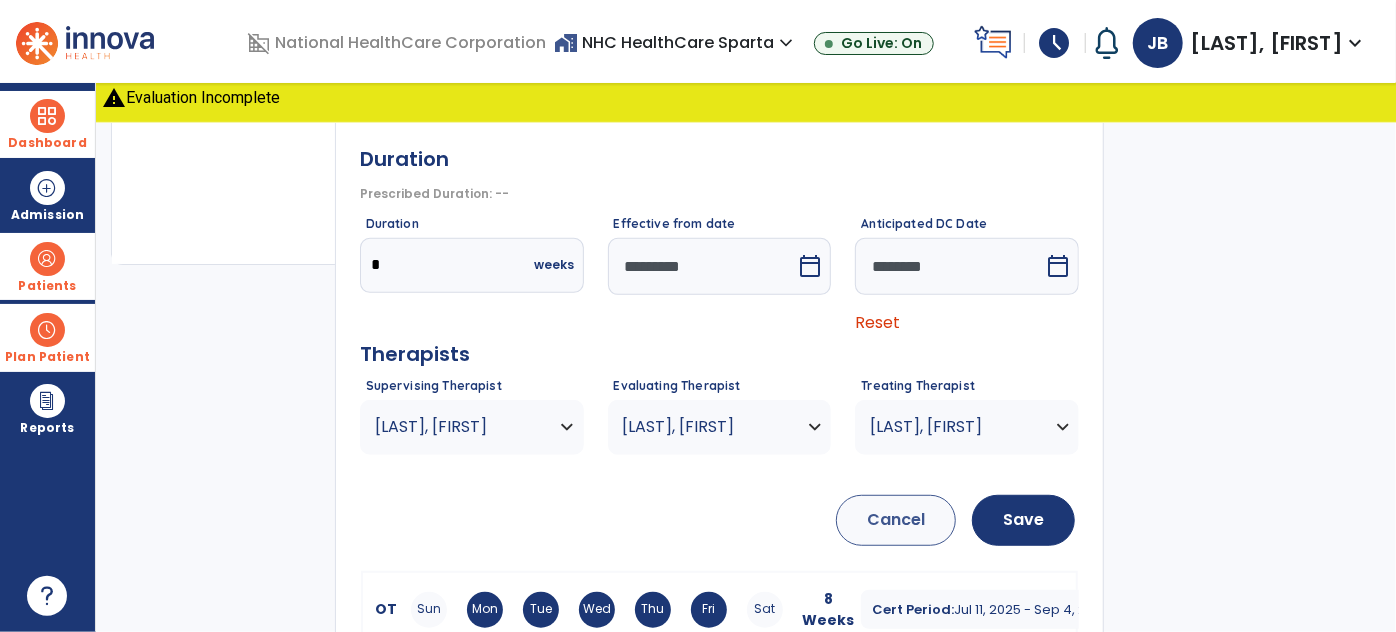 scroll, scrollTop: 486, scrollLeft: 0, axis: vertical 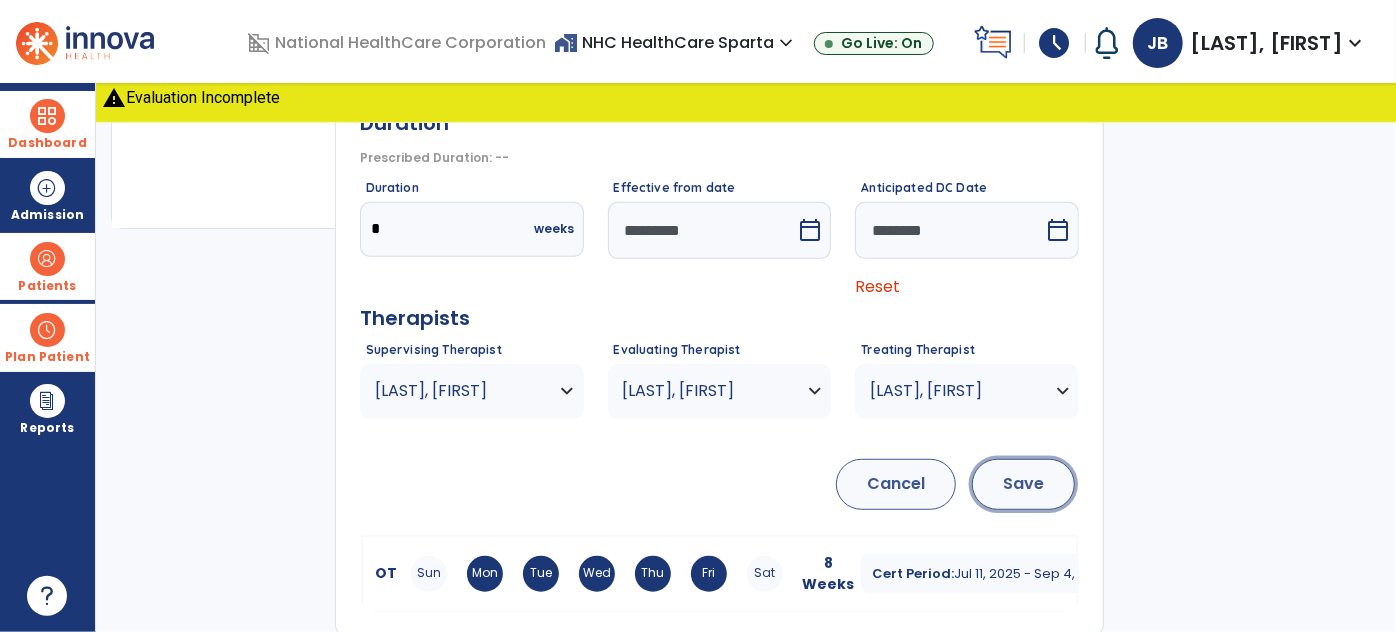 click on "Save" at bounding box center (1023, 484) 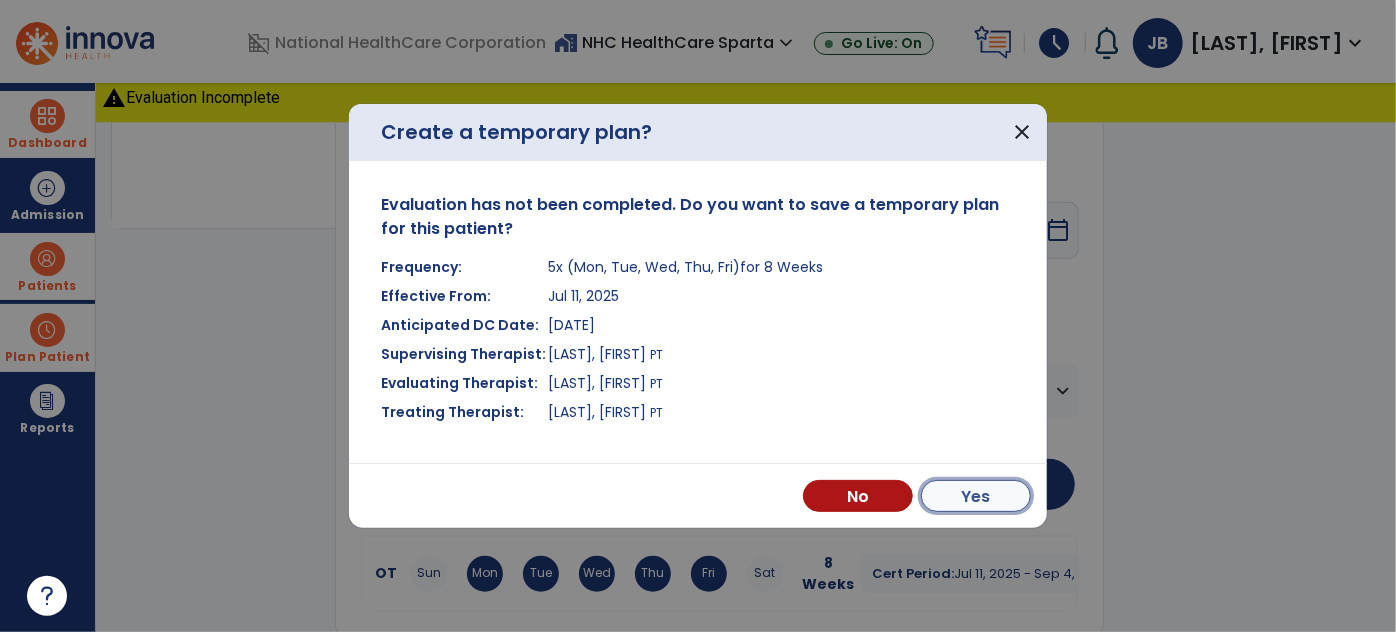 click on "Yes" at bounding box center [976, 496] 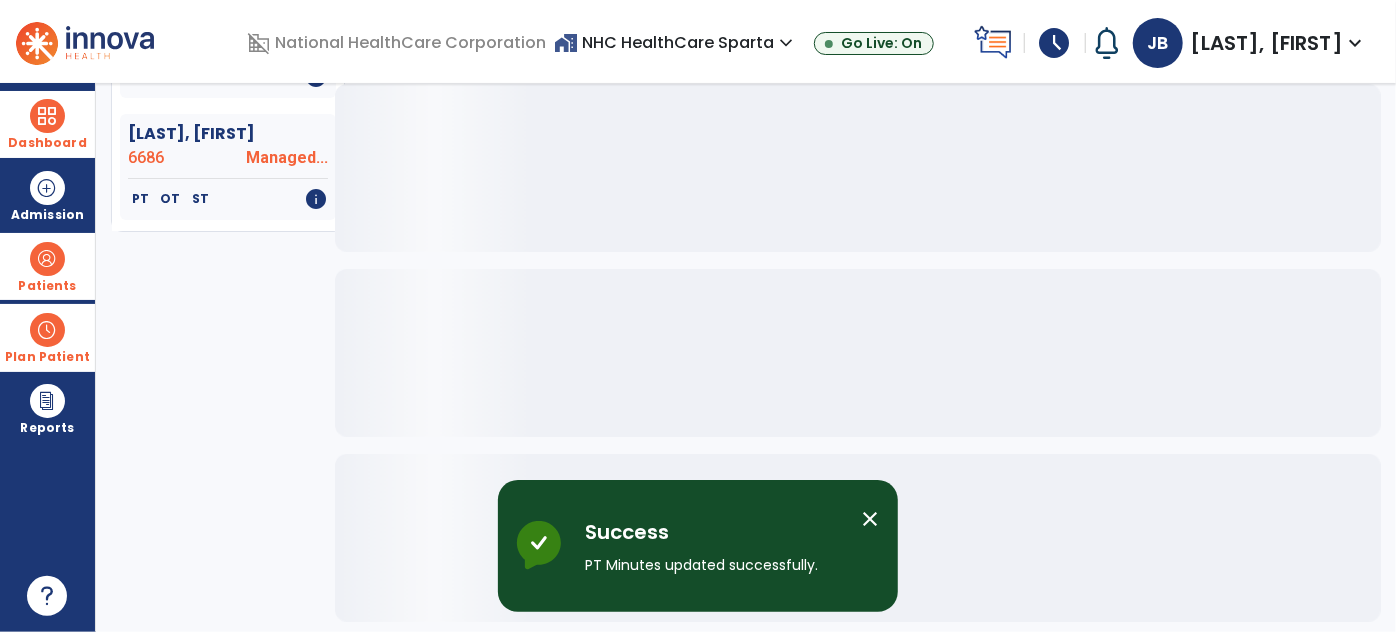 scroll, scrollTop: 0, scrollLeft: 0, axis: both 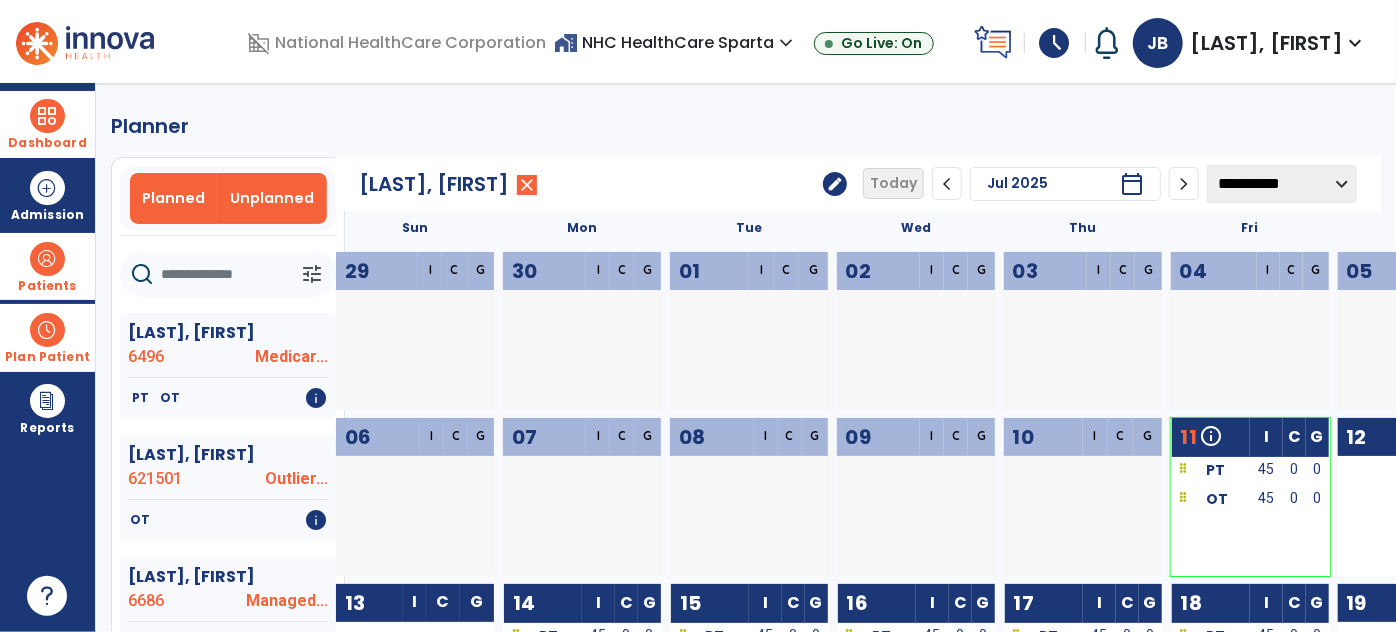 click on "Unplanned" at bounding box center (272, 198) 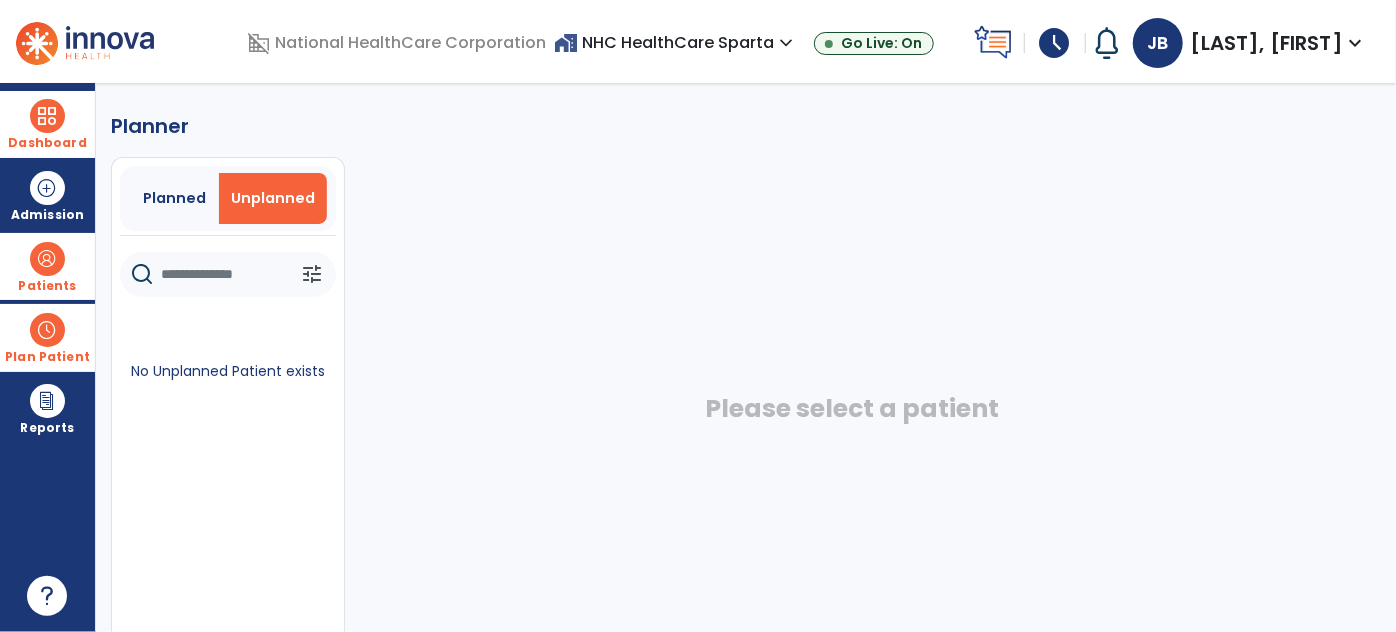 click 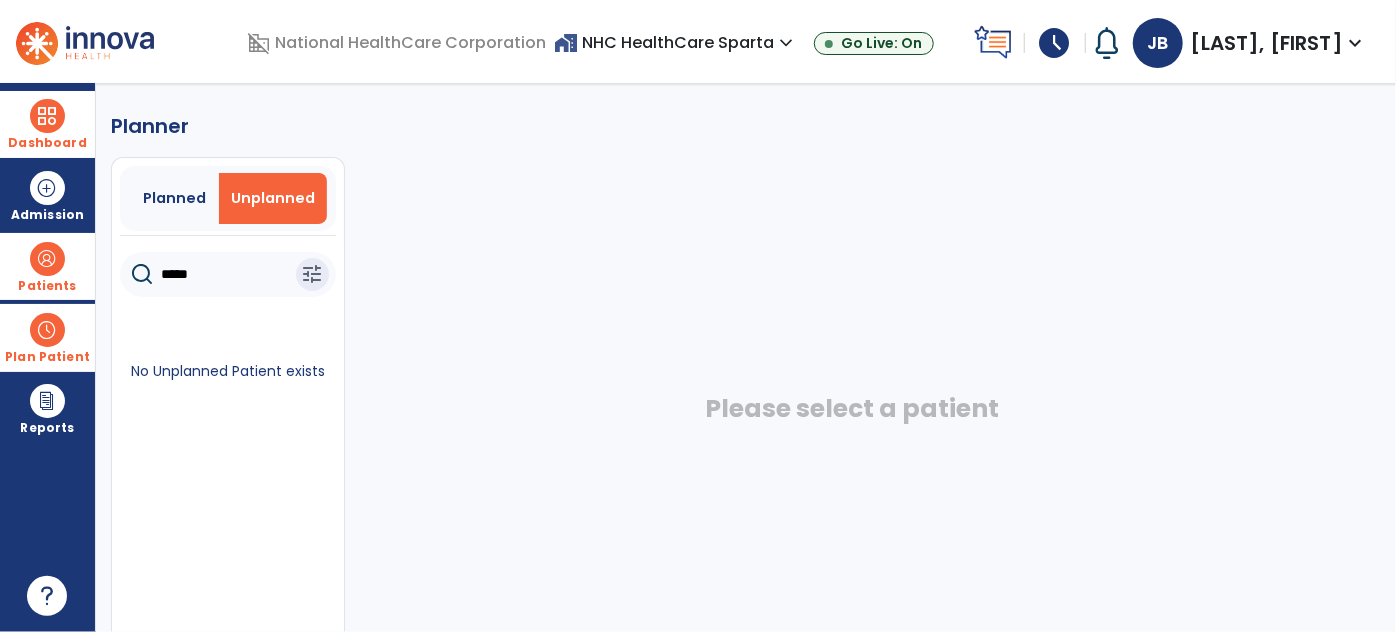 type on "*****" 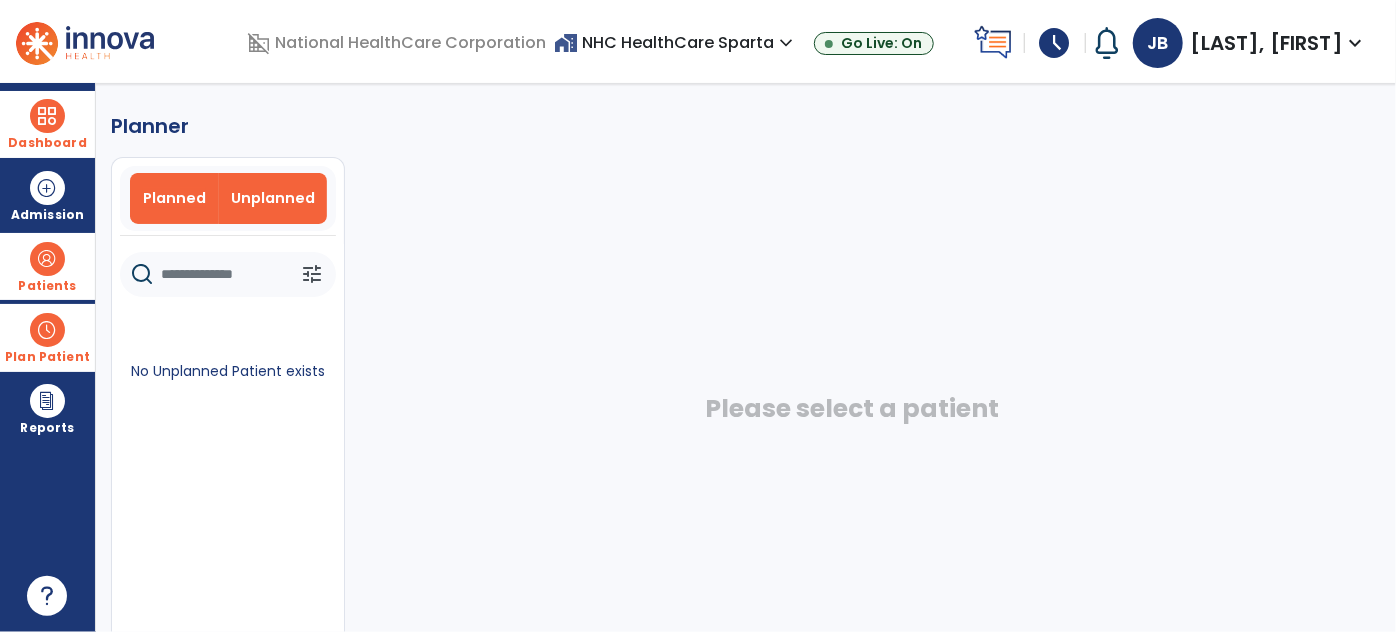 type 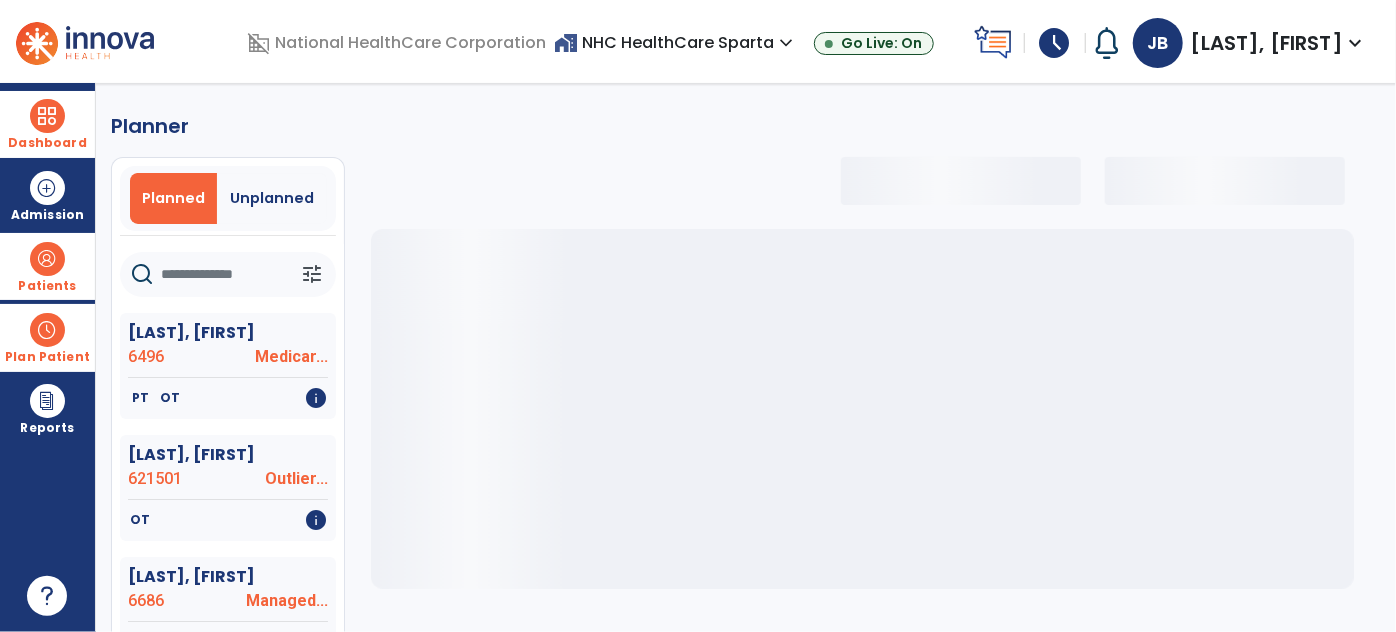 select on "***" 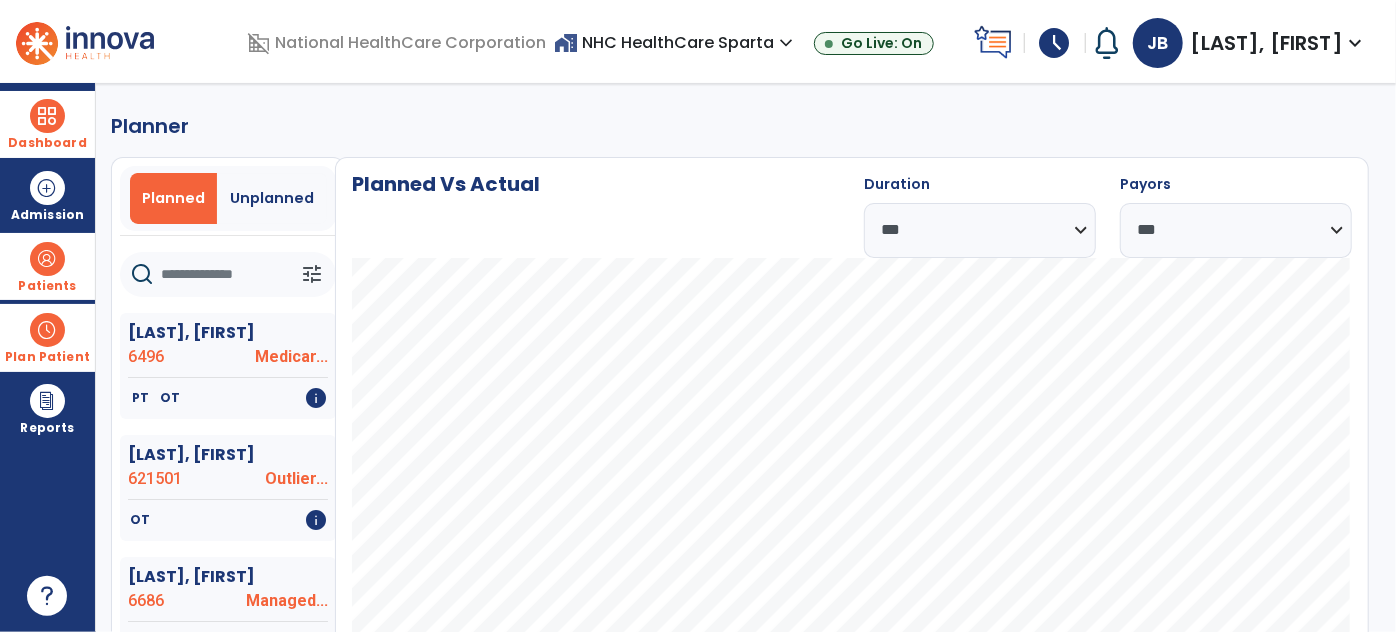 click 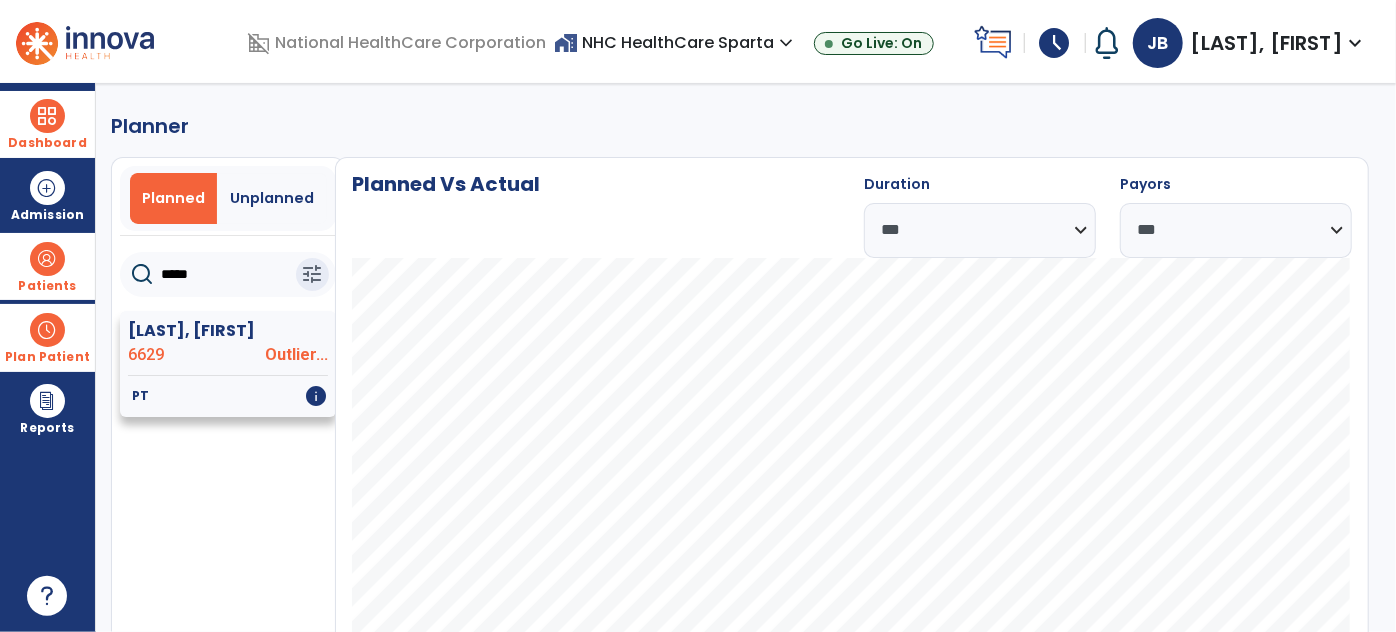 type on "*****" 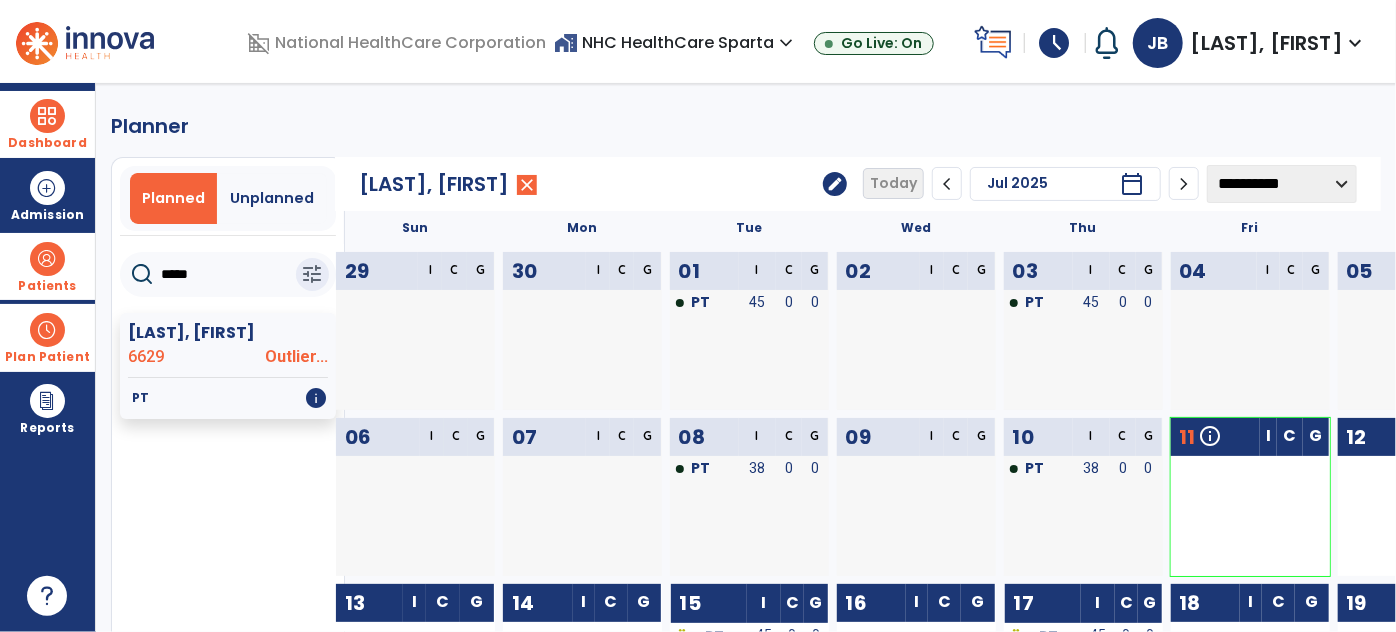 click on "edit" 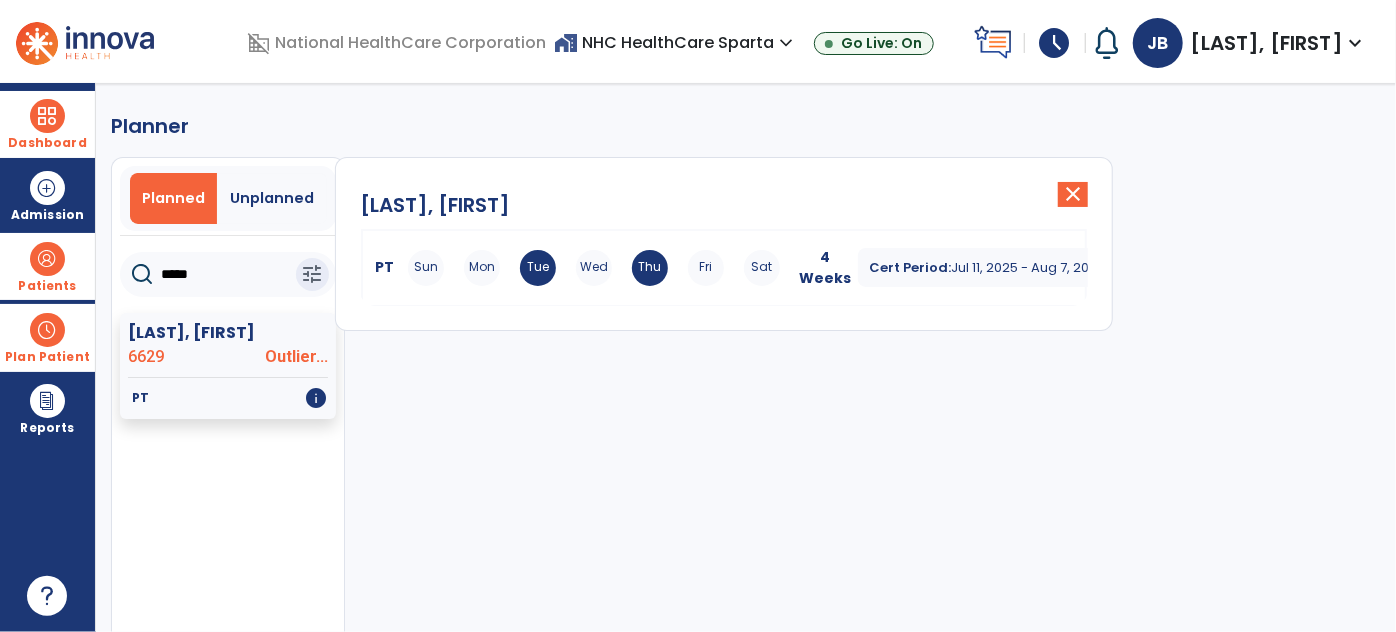 click on "Dashboard" at bounding box center [47, 143] 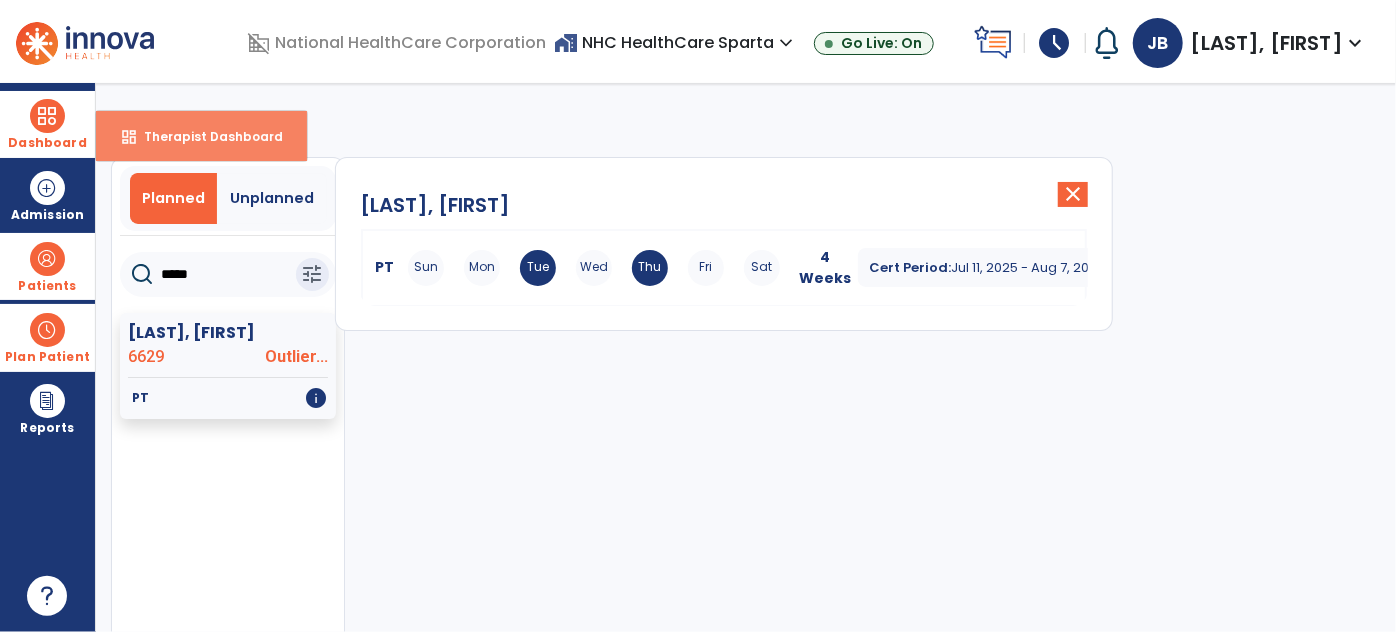 click on "dashboard  Therapist Dashboard" at bounding box center [201, 136] 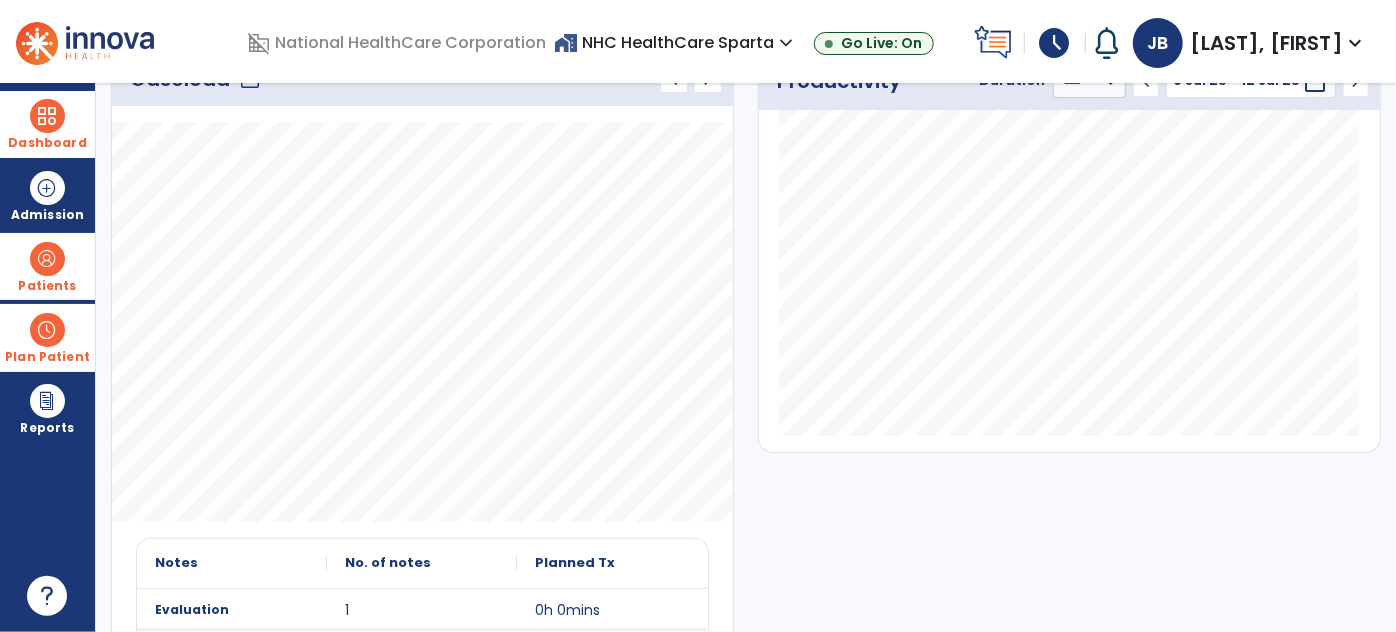 scroll, scrollTop: 273, scrollLeft: 0, axis: vertical 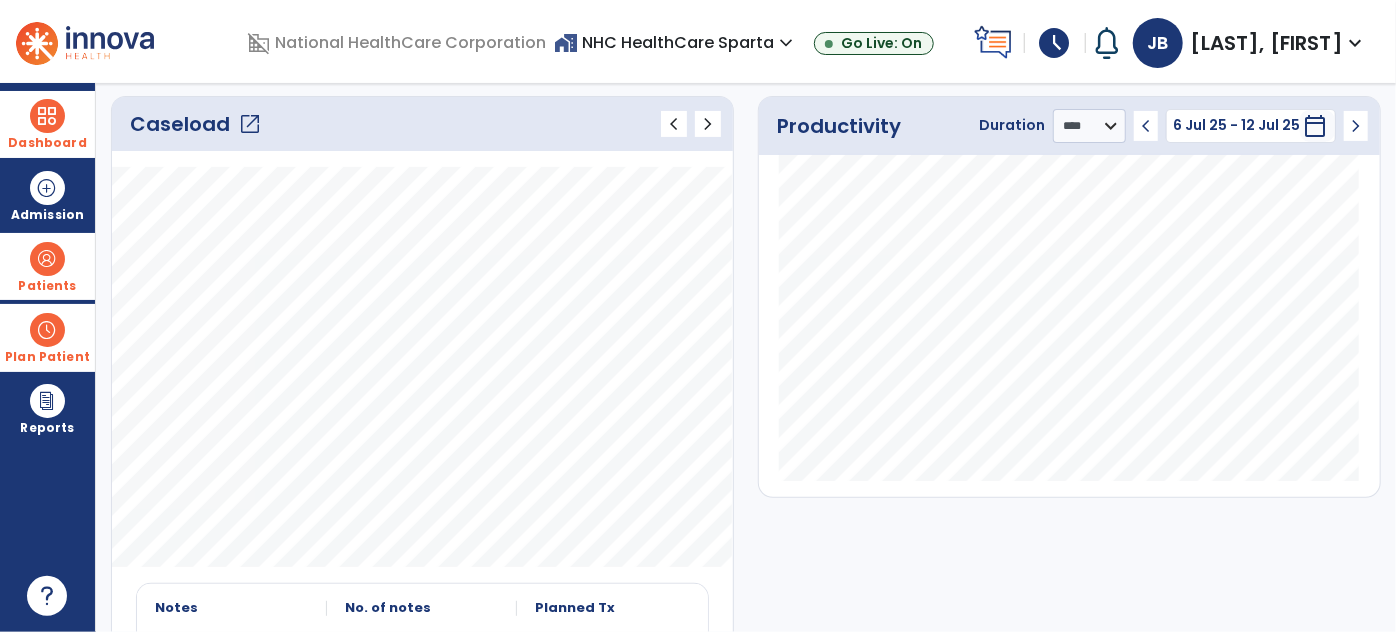click on "open_in_new" 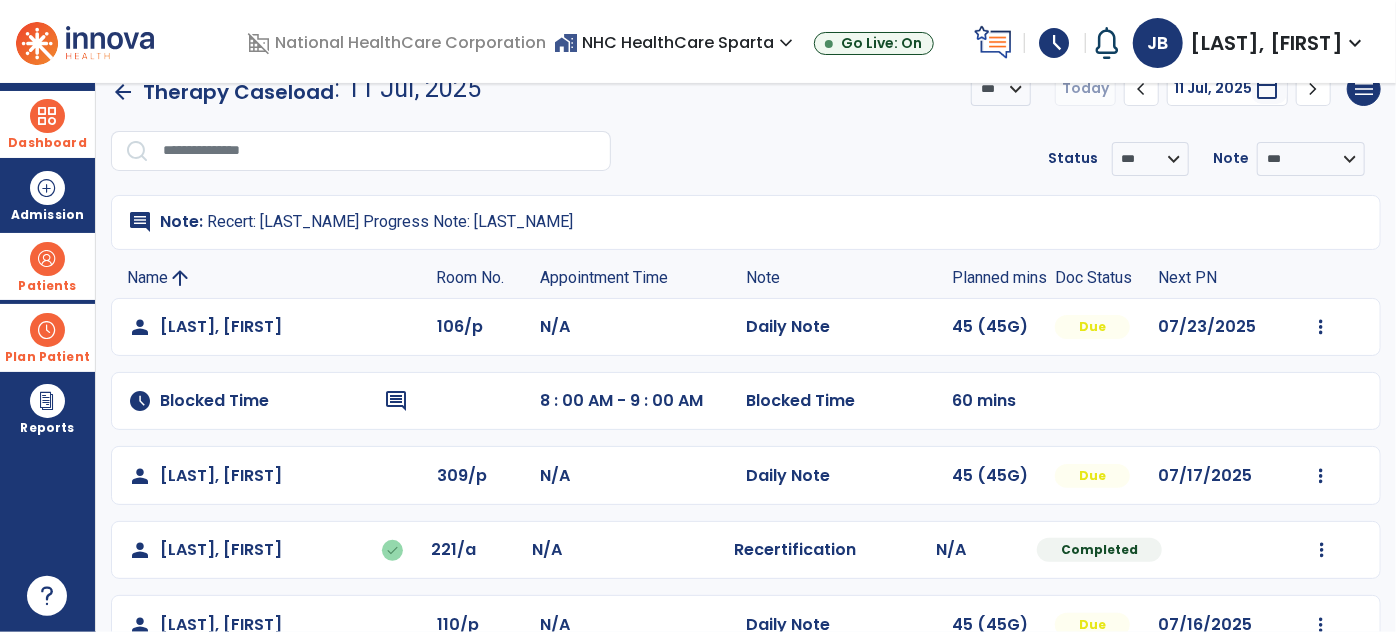click at bounding box center [47, 259] 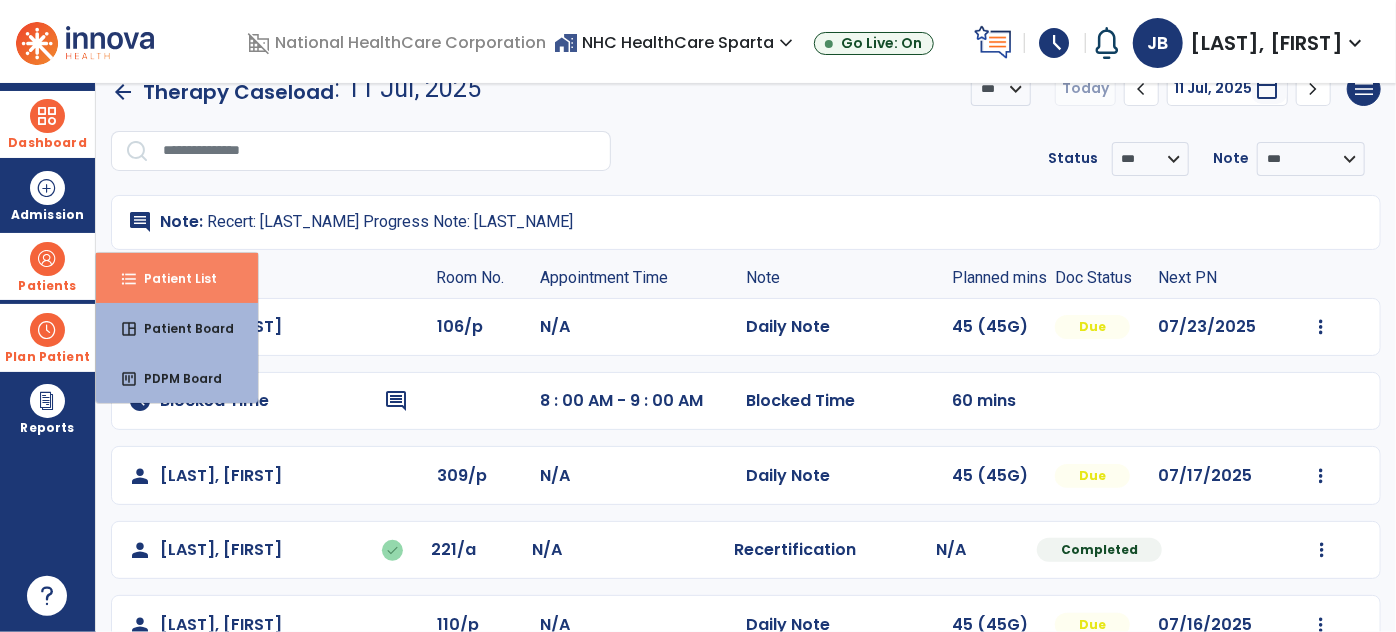 click on "Patient List" at bounding box center [172, 278] 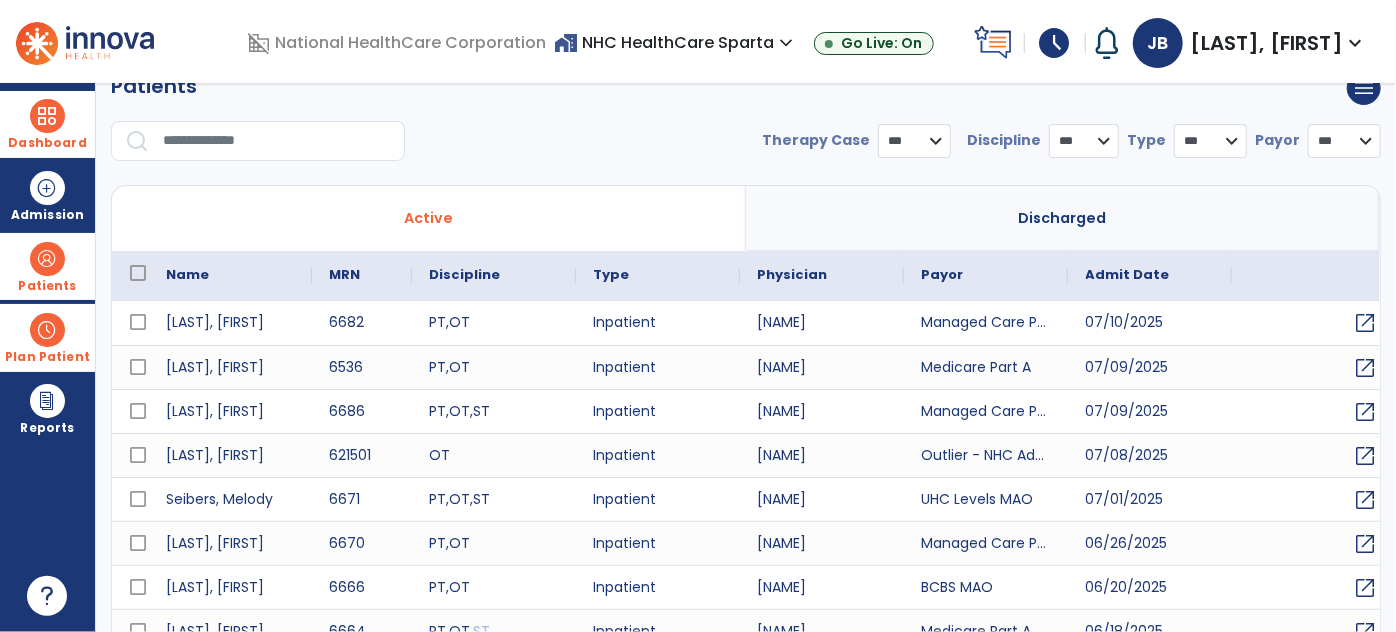 select on "***" 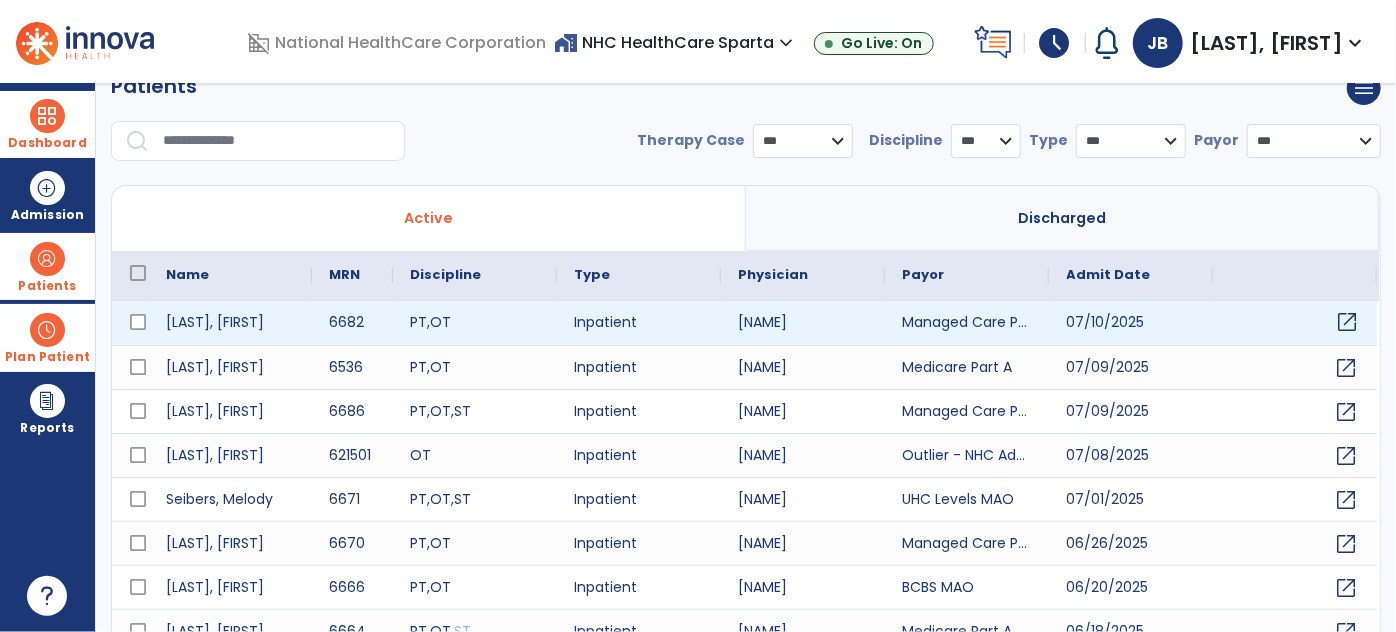click on "open_in_new" at bounding box center (1348, 322) 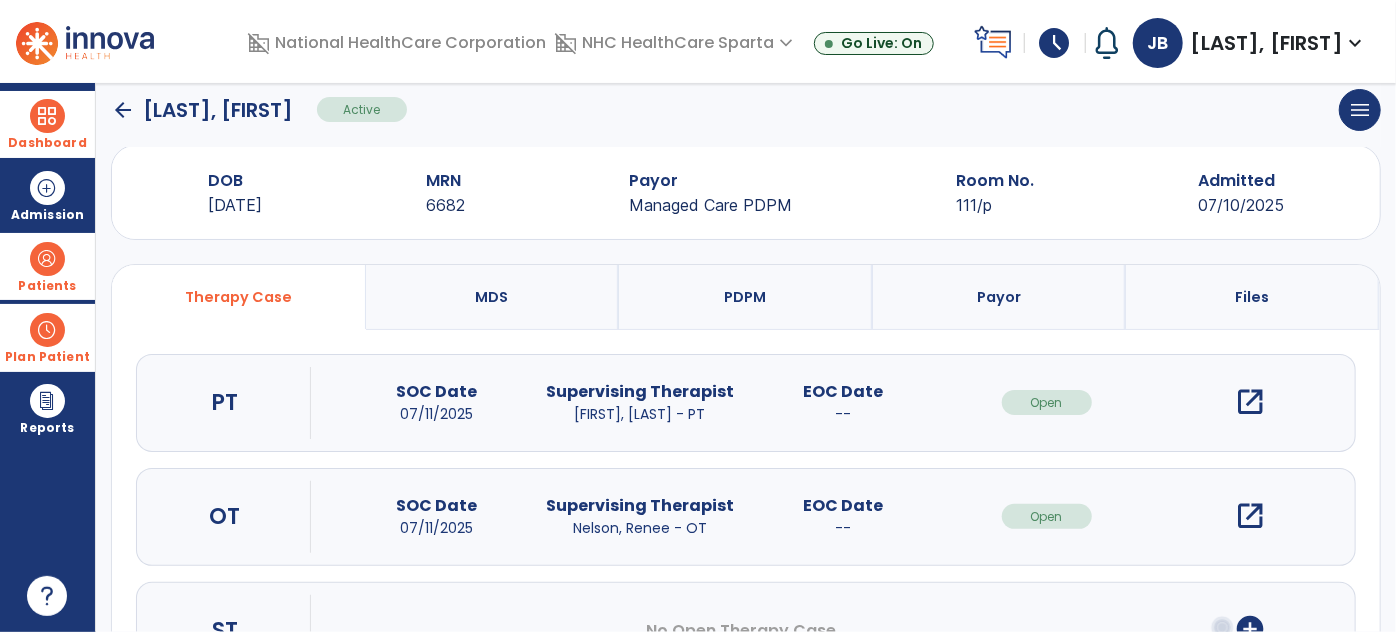 click on "open_in_new" at bounding box center [1250, 402] 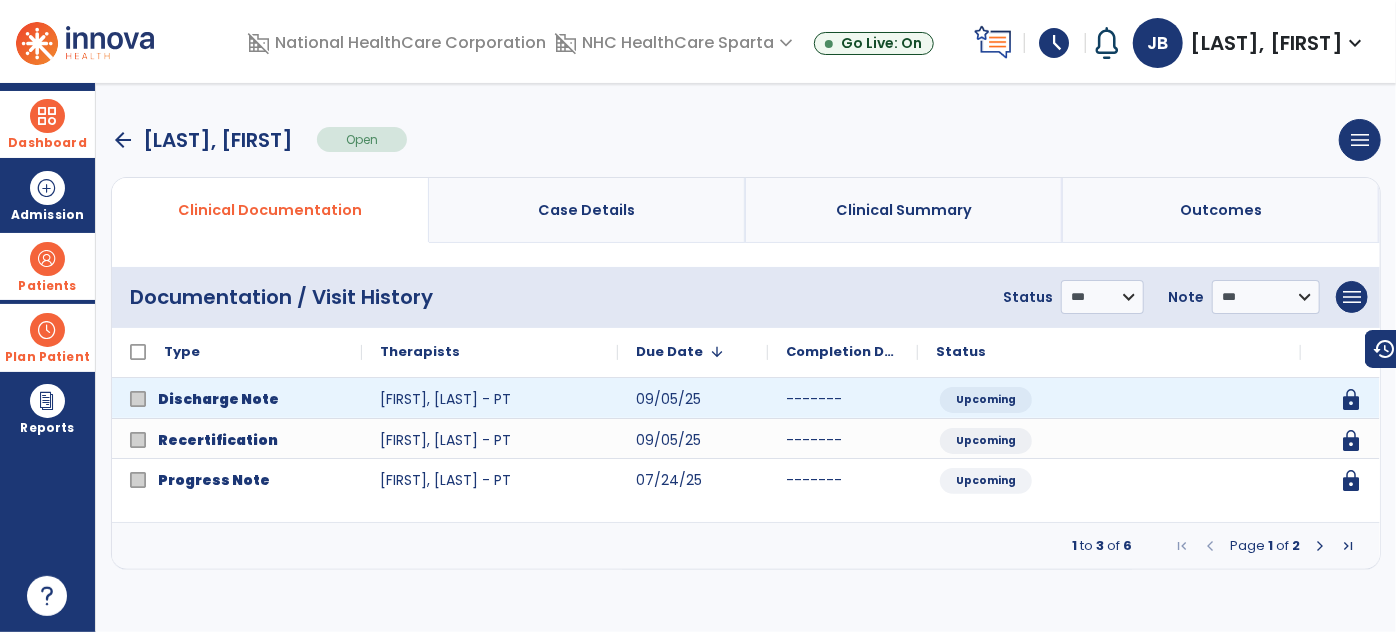 scroll, scrollTop: 0, scrollLeft: 0, axis: both 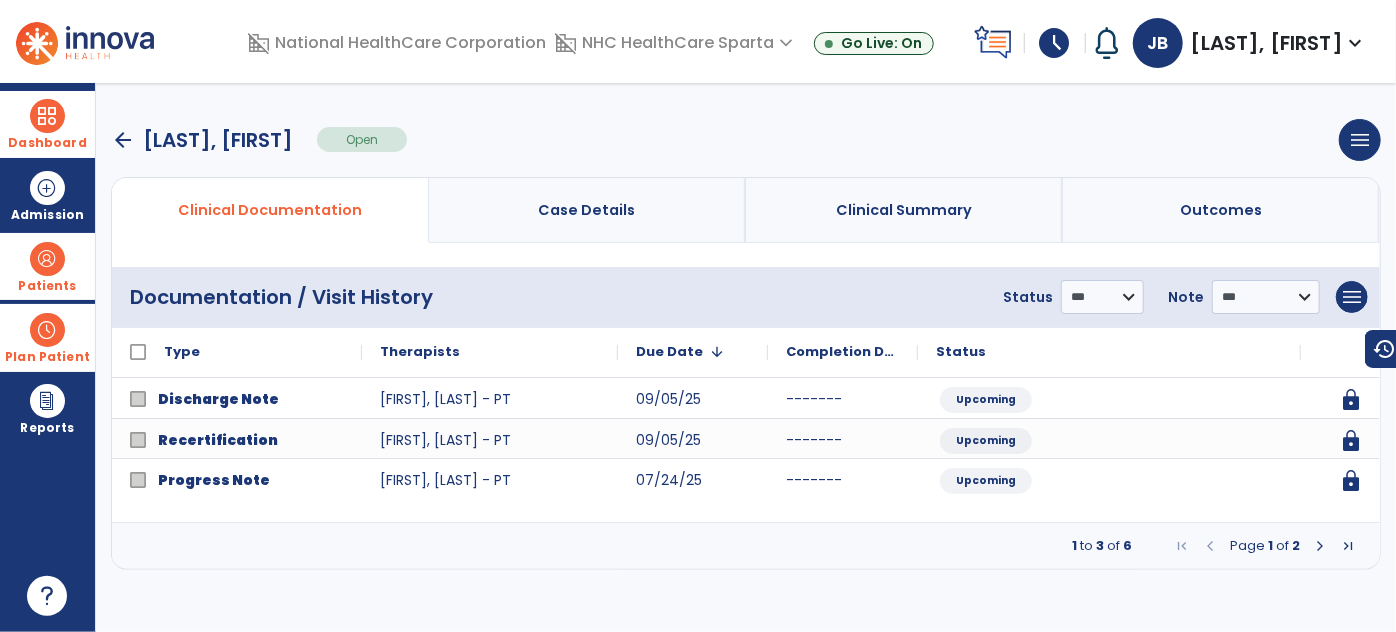 click at bounding box center [1320, 546] 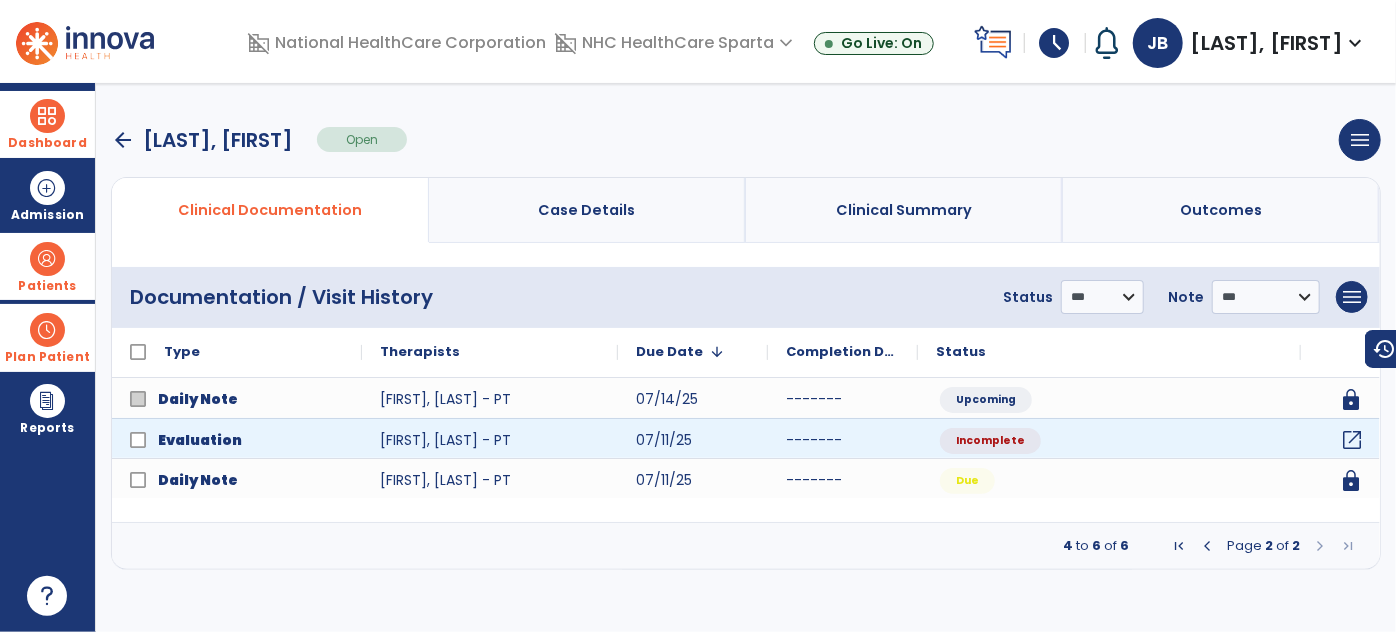 click on "open_in_new" 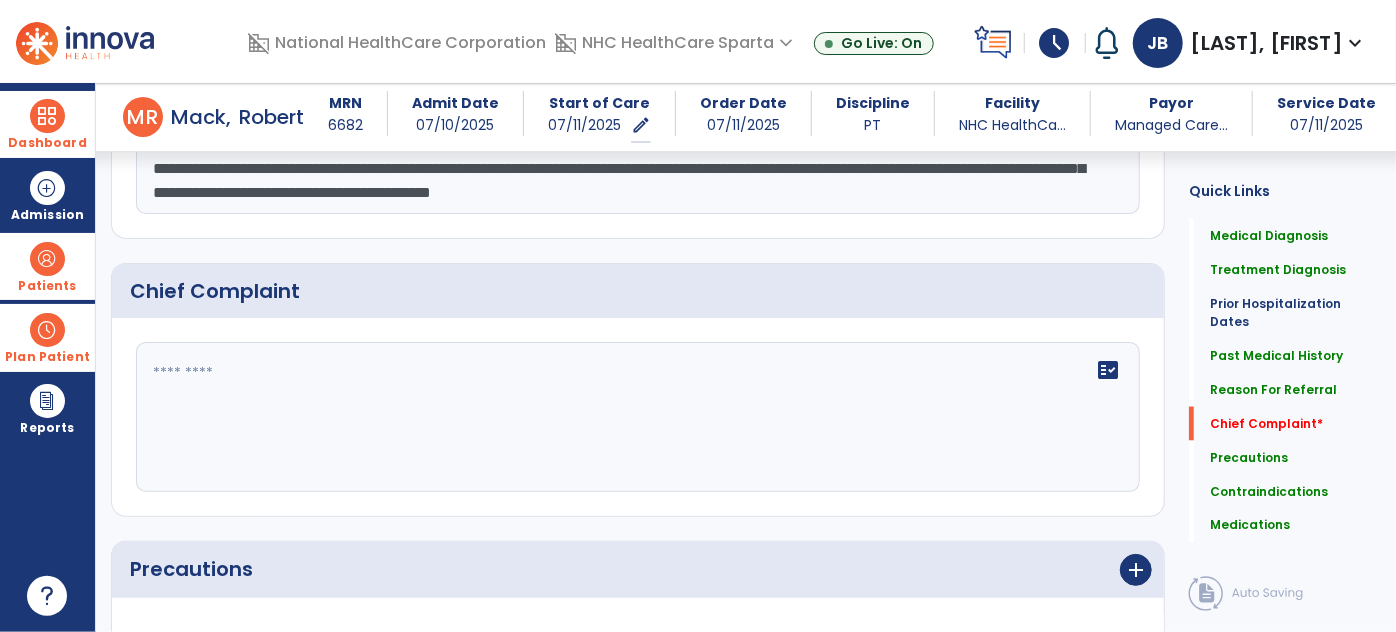 scroll, scrollTop: 1598, scrollLeft: 0, axis: vertical 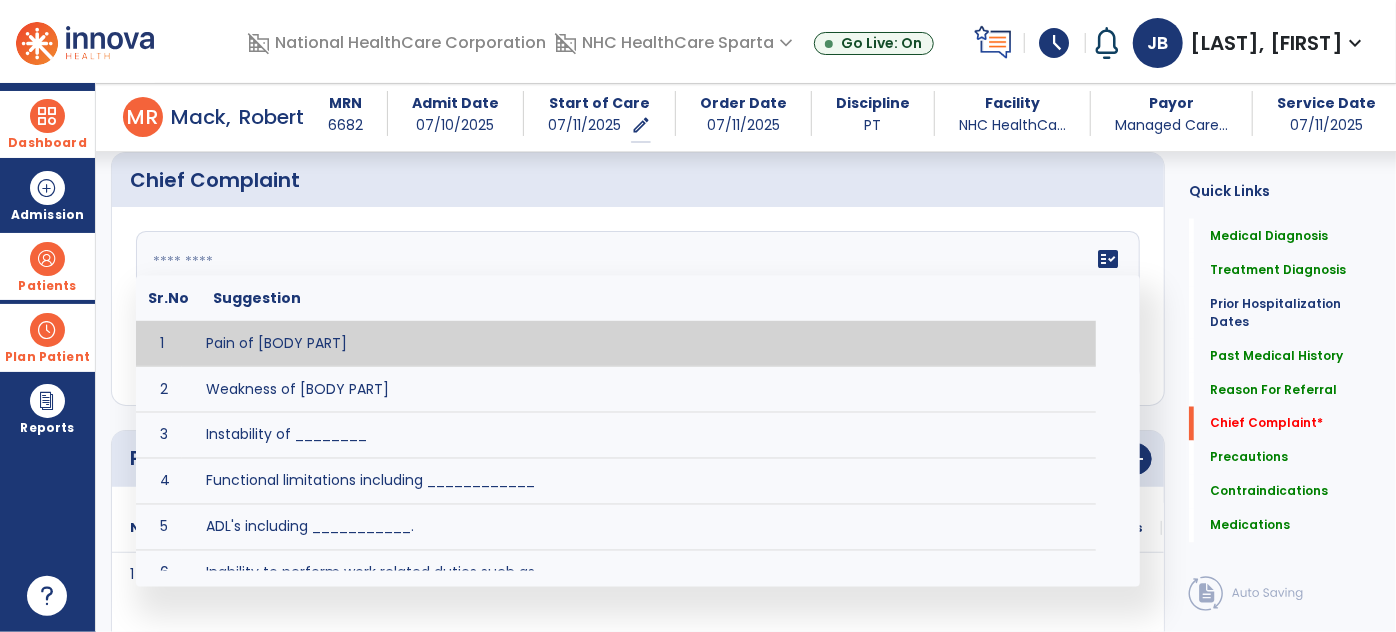 click on "fact_check  Sr.No Suggestion 1 Pain of [BODY PART] 2 Weakness of [BODY PART] 3 Instability of ________ 4 Functional limitations including ____________ 5 ADL's including ___________. 6 Inability to perform work related duties such as _________ 7 Inability to perform house hold duties such as __________. 8 Loss of balance. 9 Problems with gait including _________." 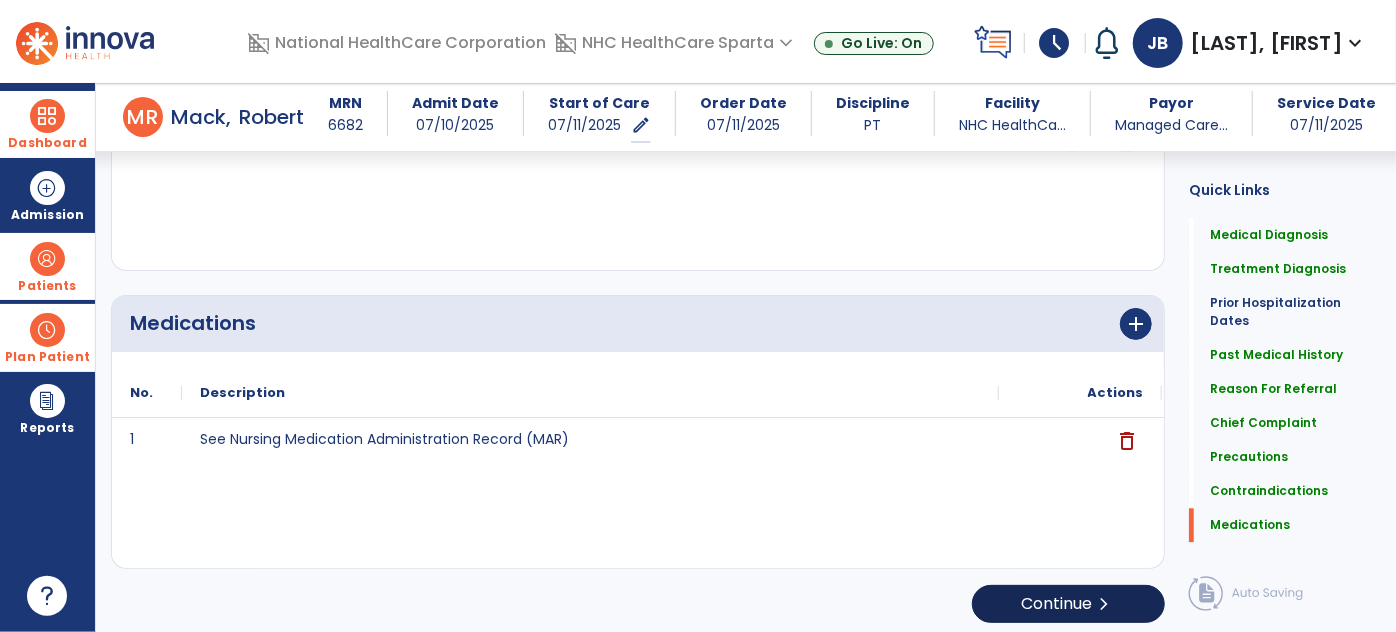 type on "**********" 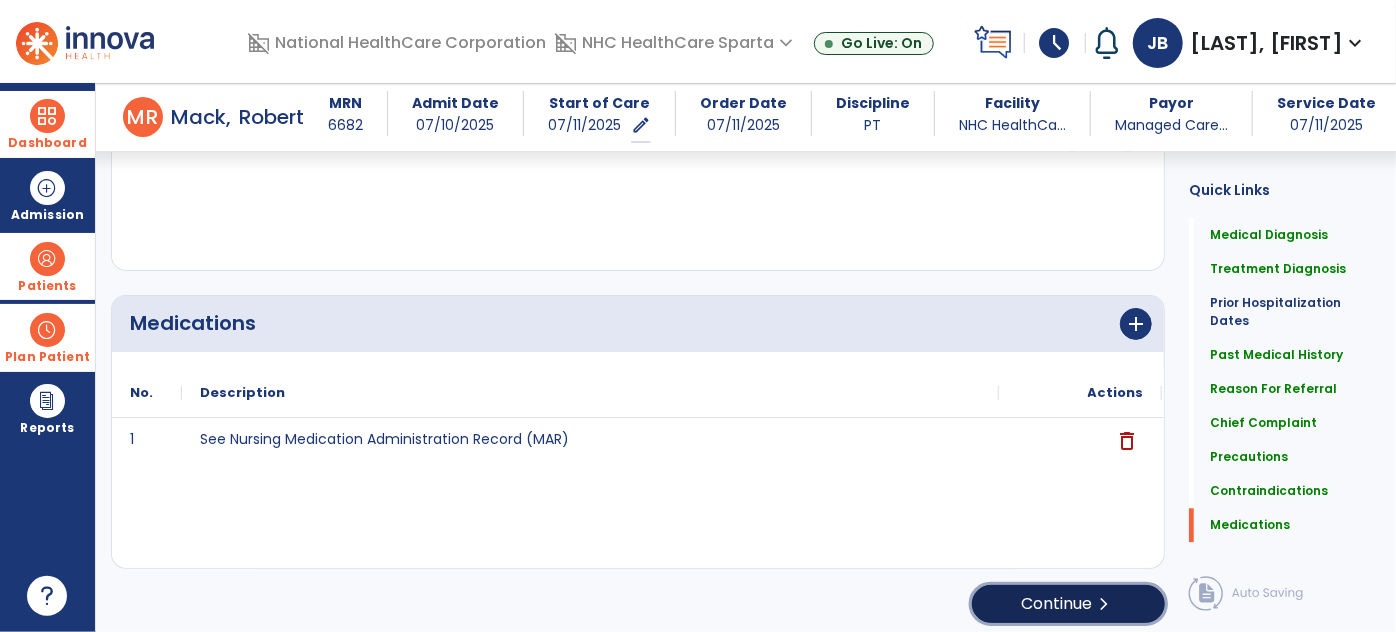 click on "chevron_right" 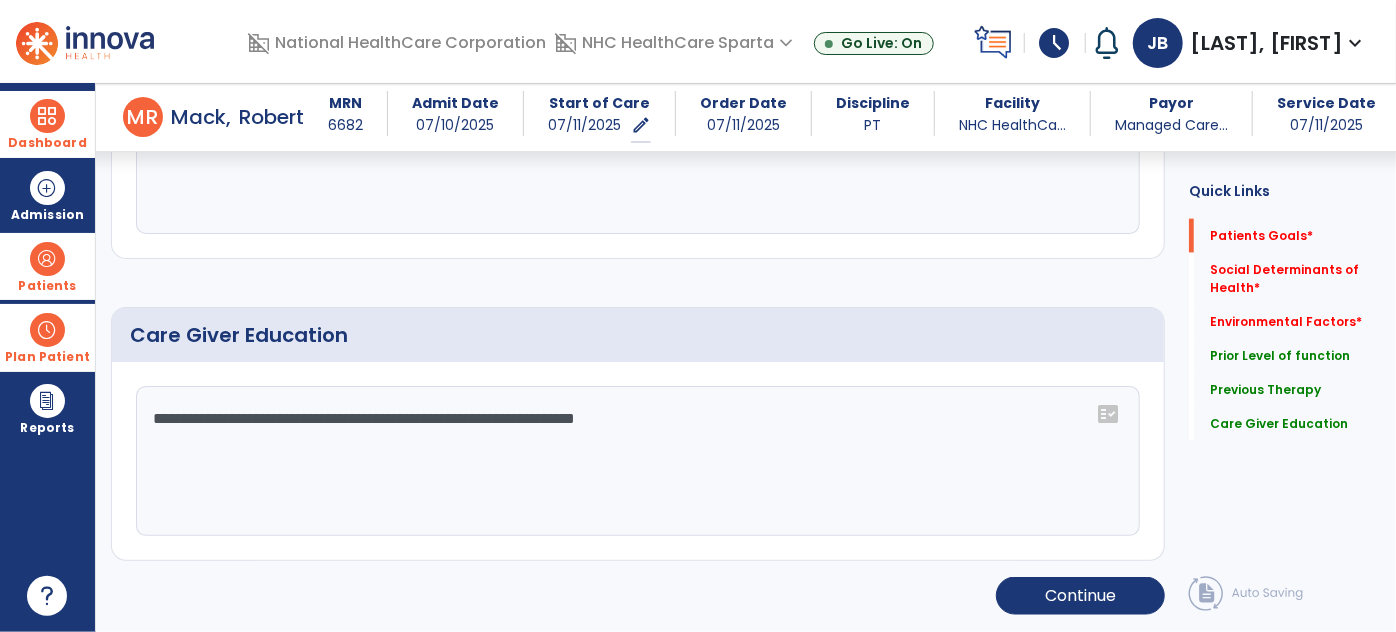 scroll, scrollTop: 73, scrollLeft: 0, axis: vertical 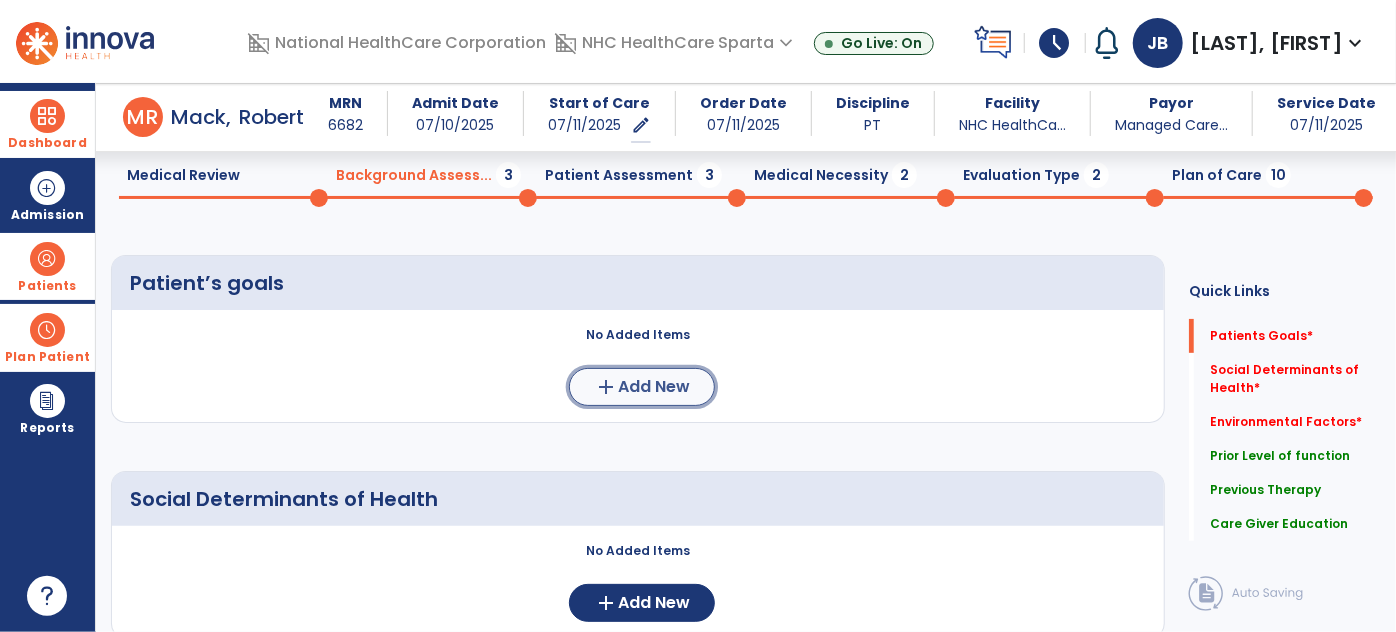 click on "add" 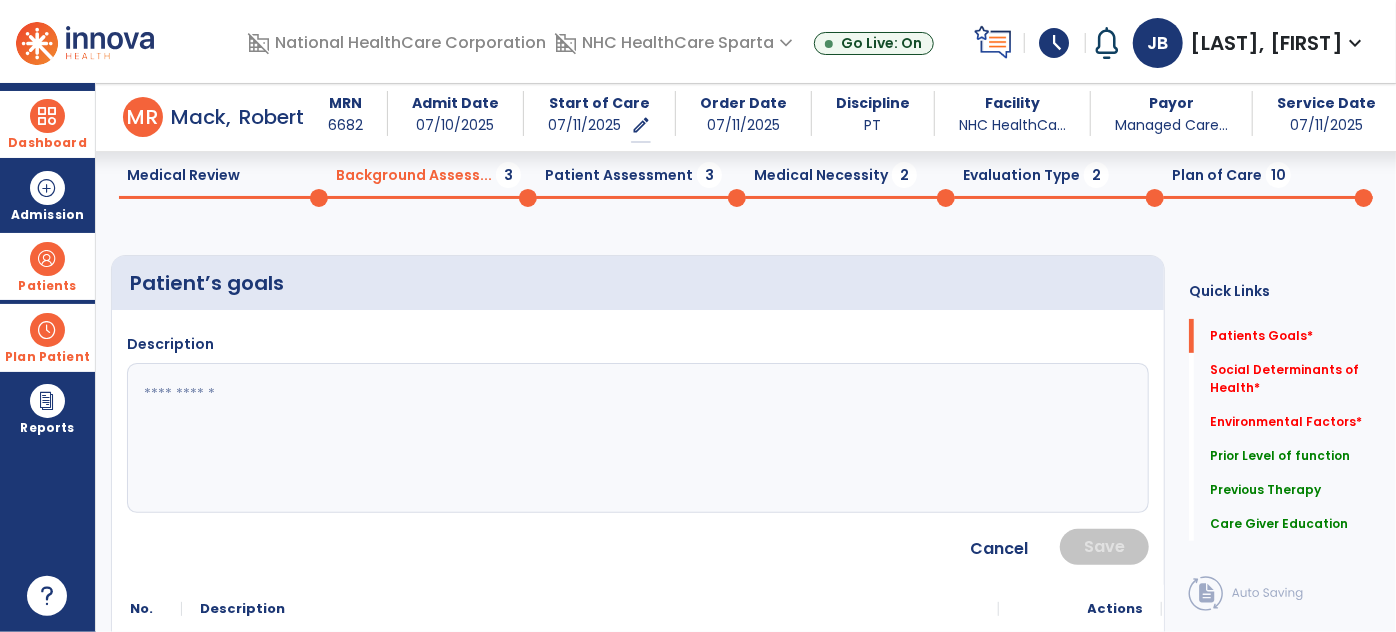 click 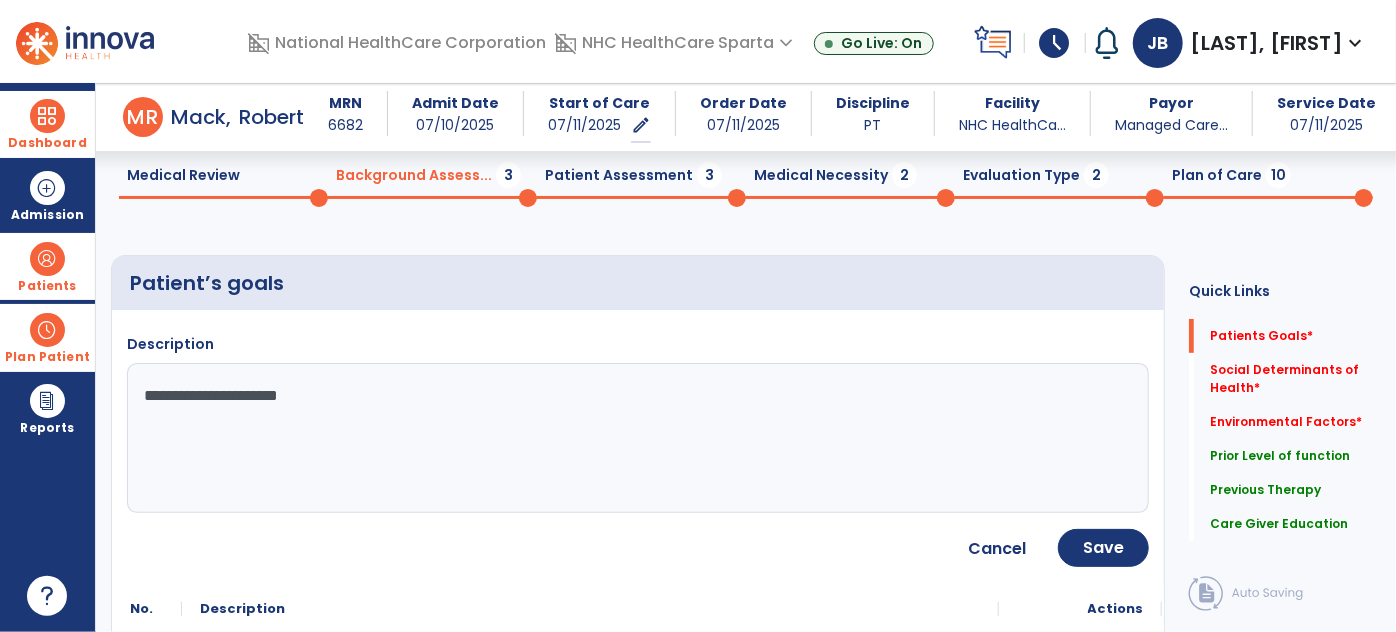 type on "**********" 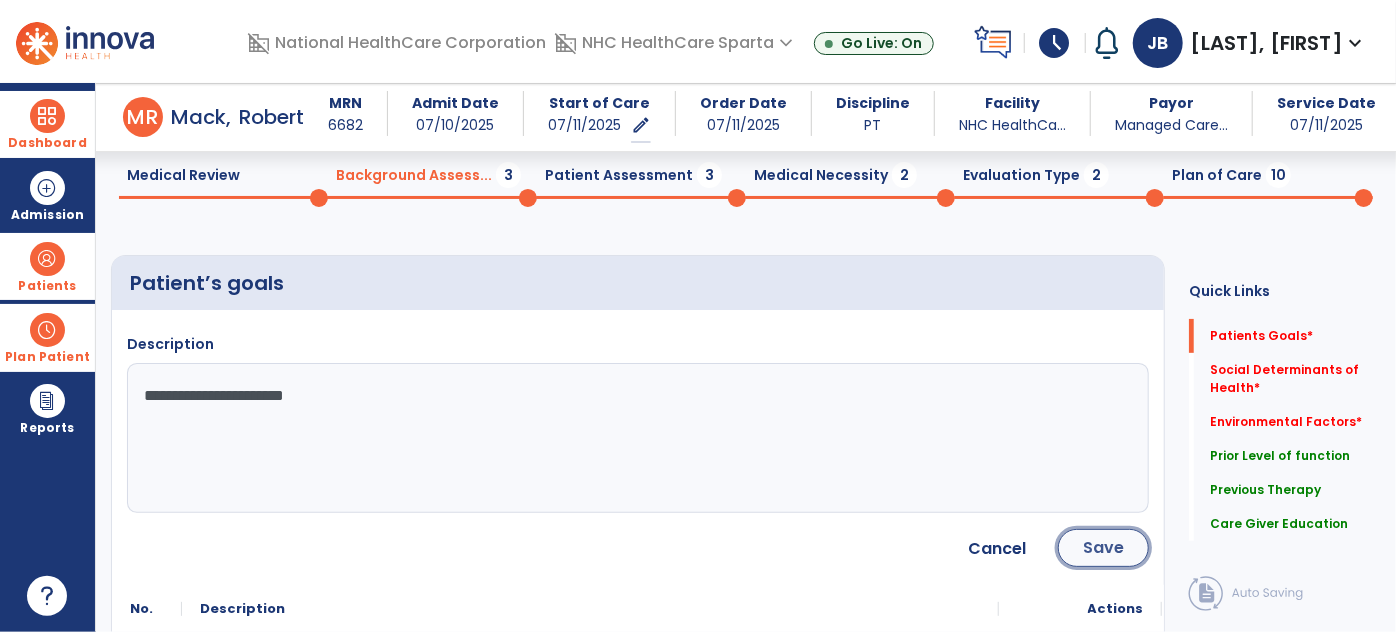 click on "Save" 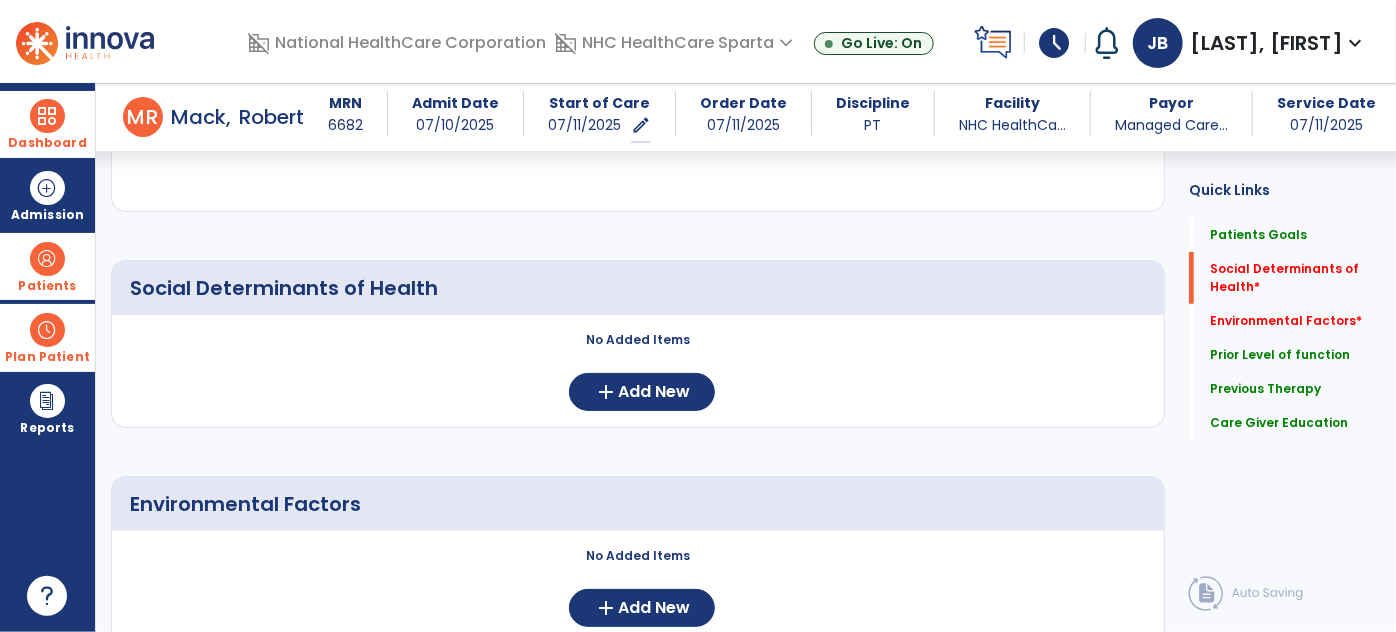 scroll, scrollTop: 389, scrollLeft: 0, axis: vertical 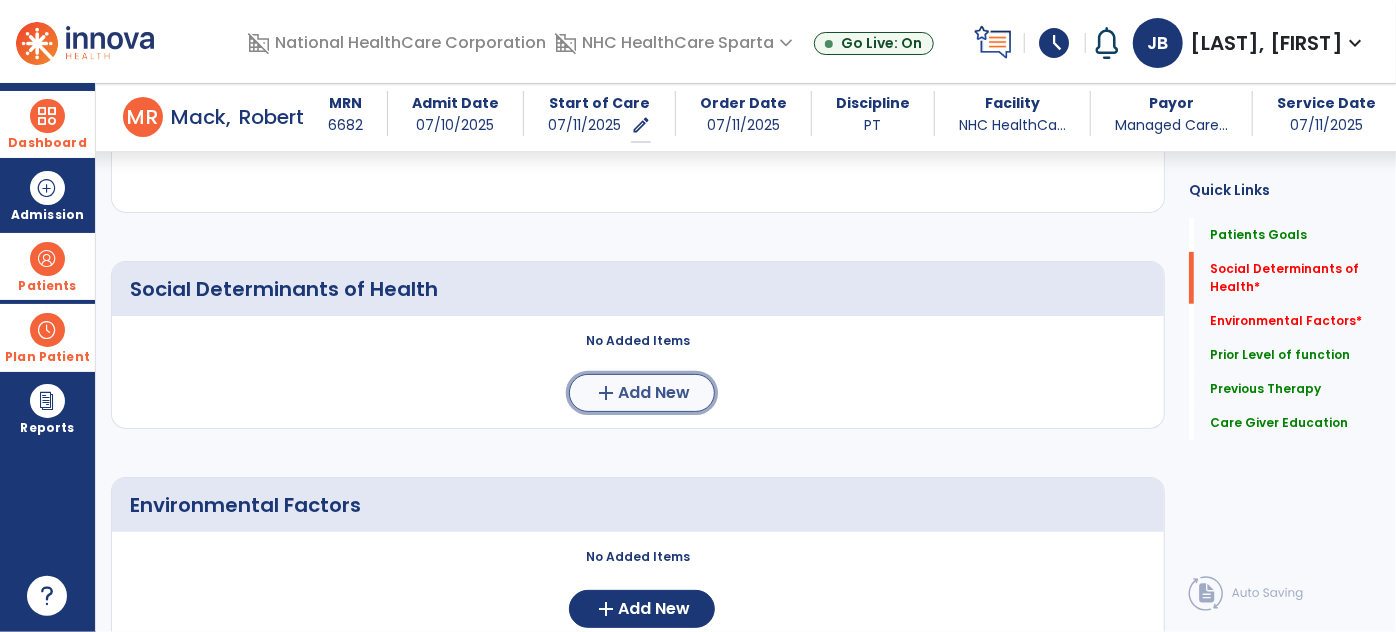 click on "add  Add New" 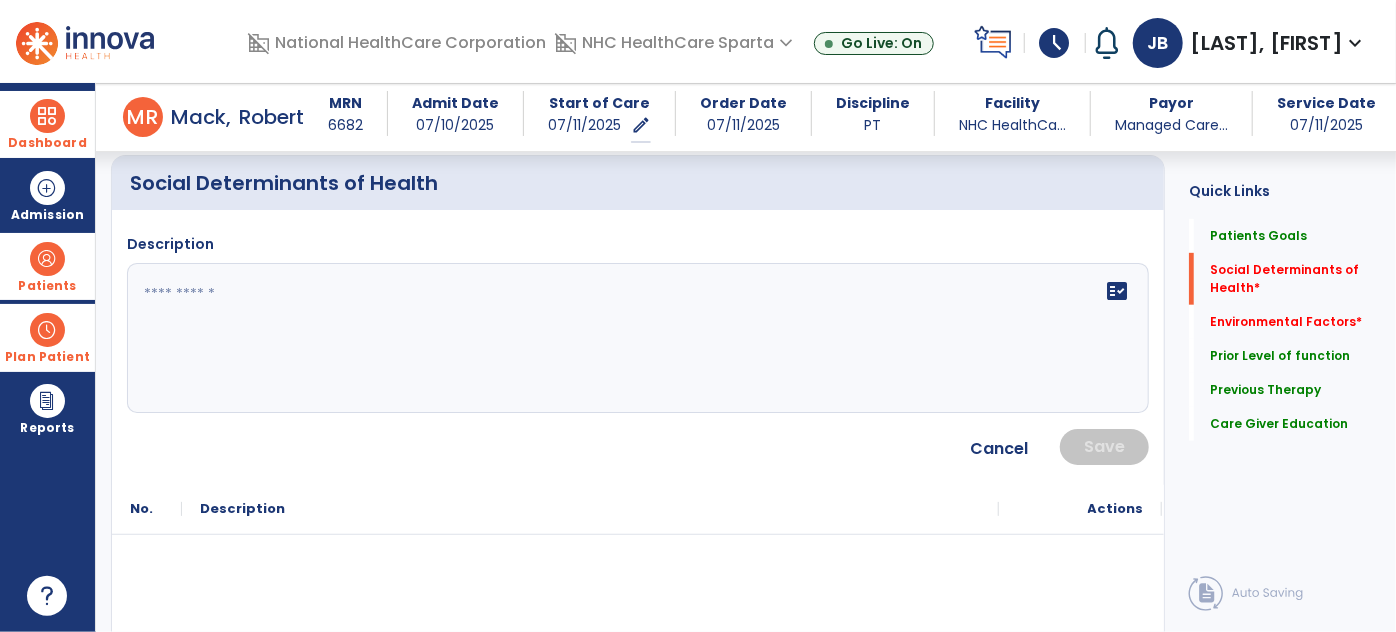 scroll, scrollTop: 510, scrollLeft: 0, axis: vertical 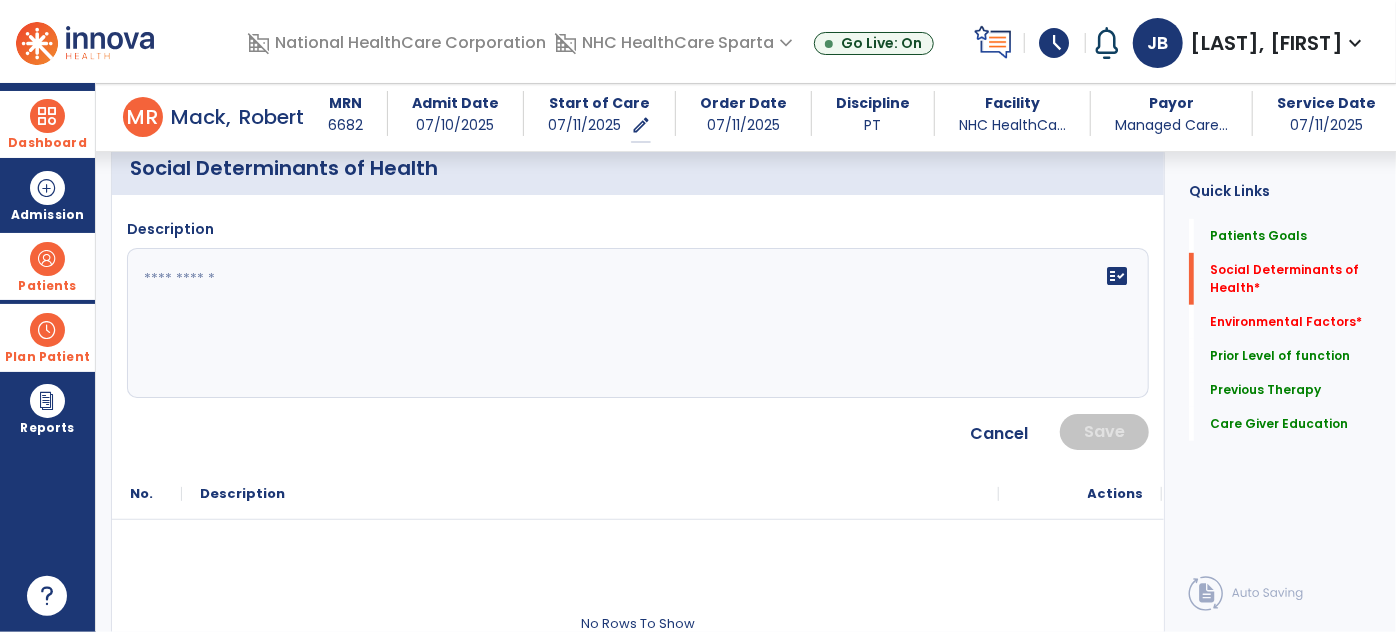 click on "Dashboard  dashboard  Therapist Dashboard Admission Patients  format_list_bulleted  Patient List  space_dashboard  Patient Board  insert_chart  PDPM Board Plan Patient  event_note  Planner  content_paste_go  Scheduler  content_paste_go  Whiteboard Reports  export_notes  Billing Exports  note_alt  EOM Report  event_note  Minutes By Payor  inbox_customize  Service Log  playlist_add_check  Triple Check Report" at bounding box center [48, 357] 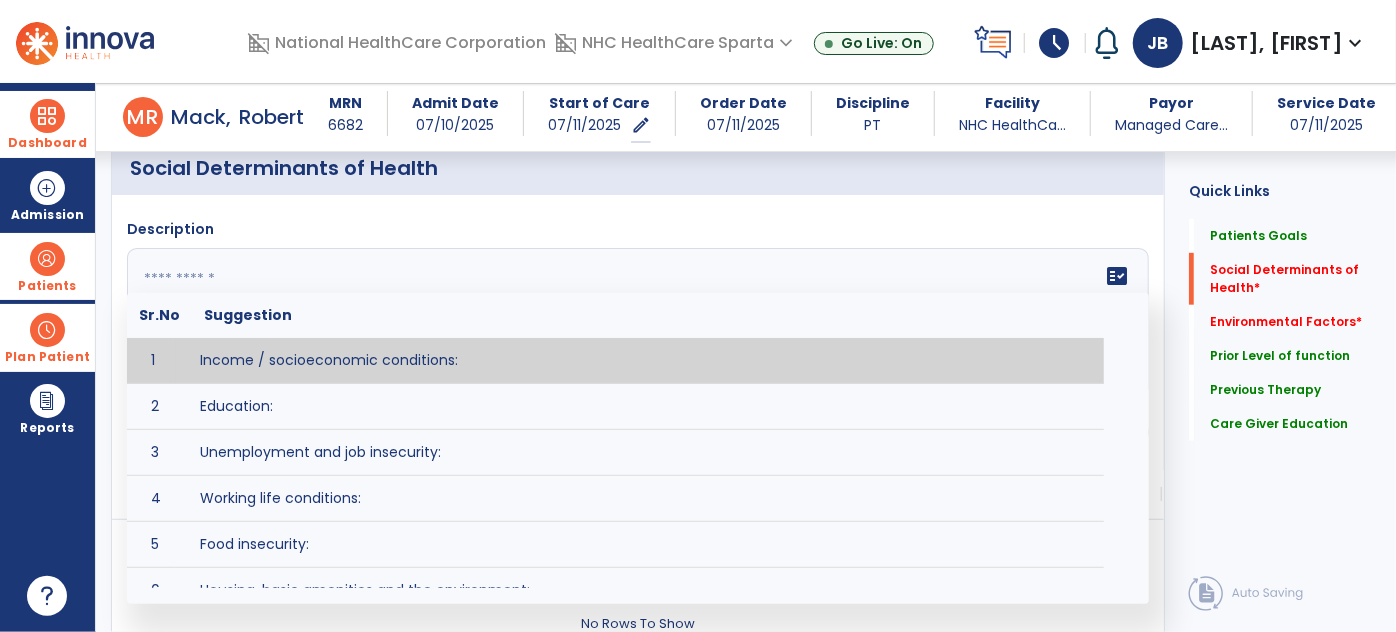 click on "fact_check  Sr.No Suggestion 1 Income / socioeconomic conditions:  2 Education:  3 Unemployment and job insecurity:  4 Working life conditions:  5 Food insecurity:  6 Housing, basic amenities and the environment:  7 Early childhood development:  8 Social inclusion and non-discrimination: 9 Structural conflict: 10 Access to affordable health services of decent quality:" 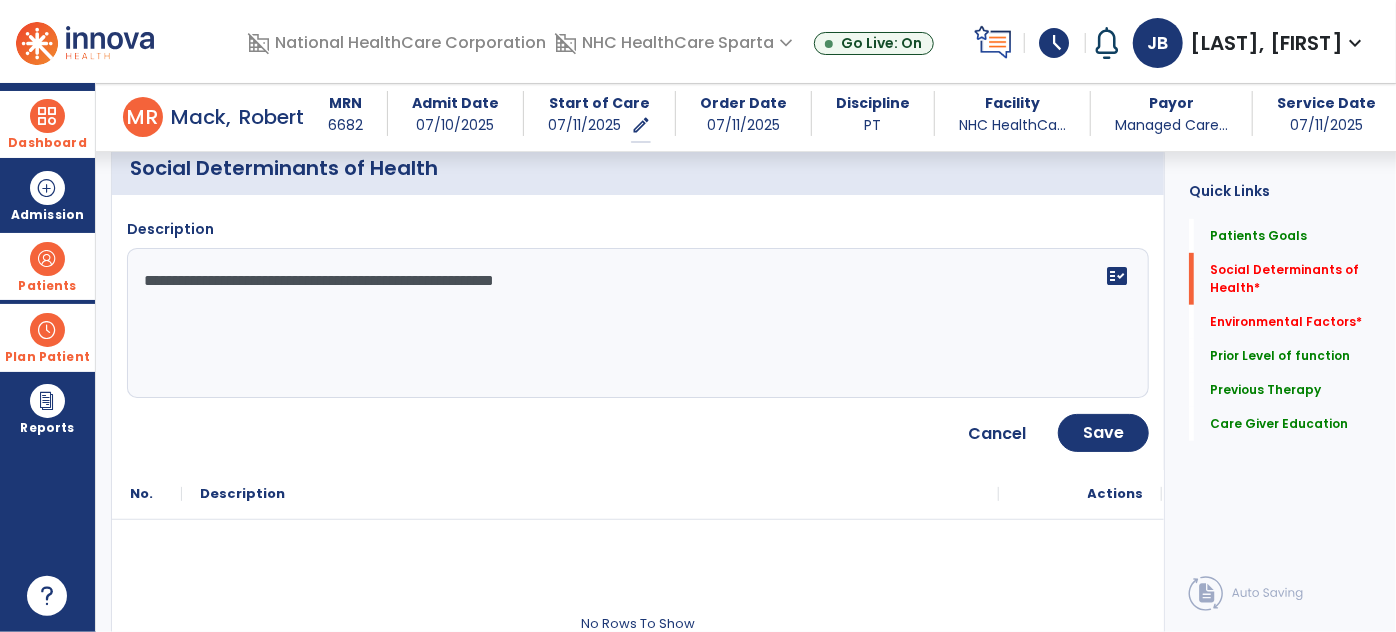 type on "**********" 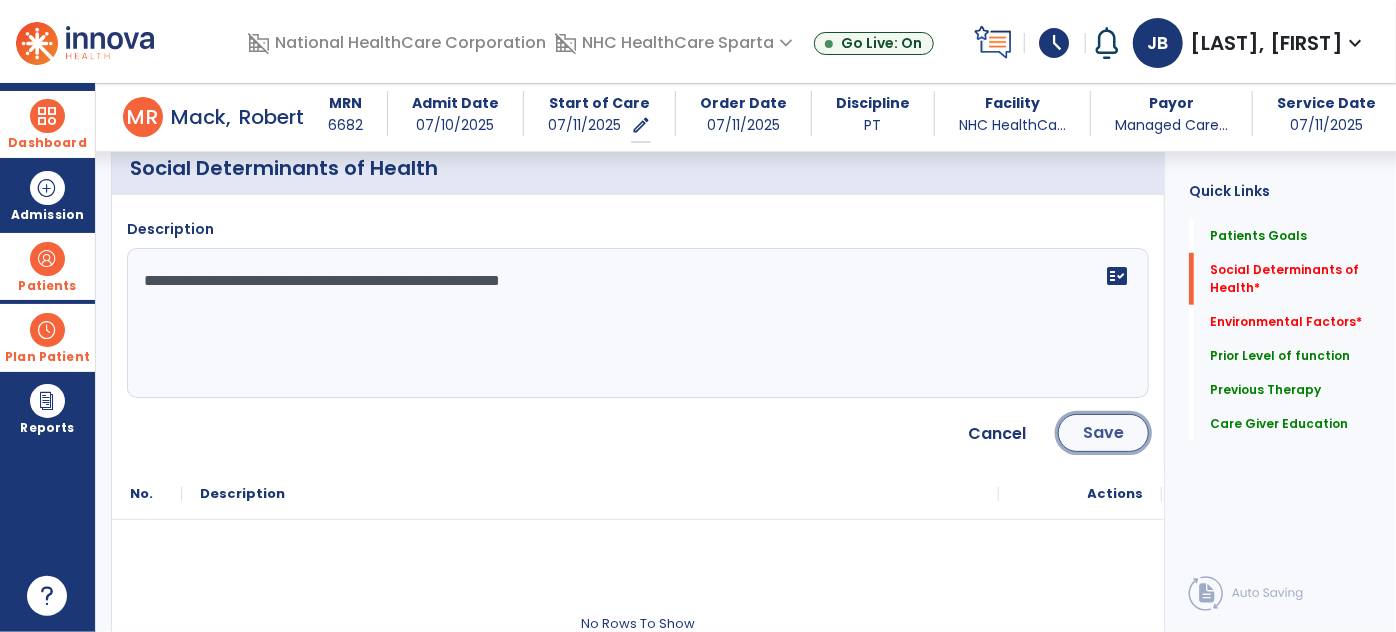 click on "Save" 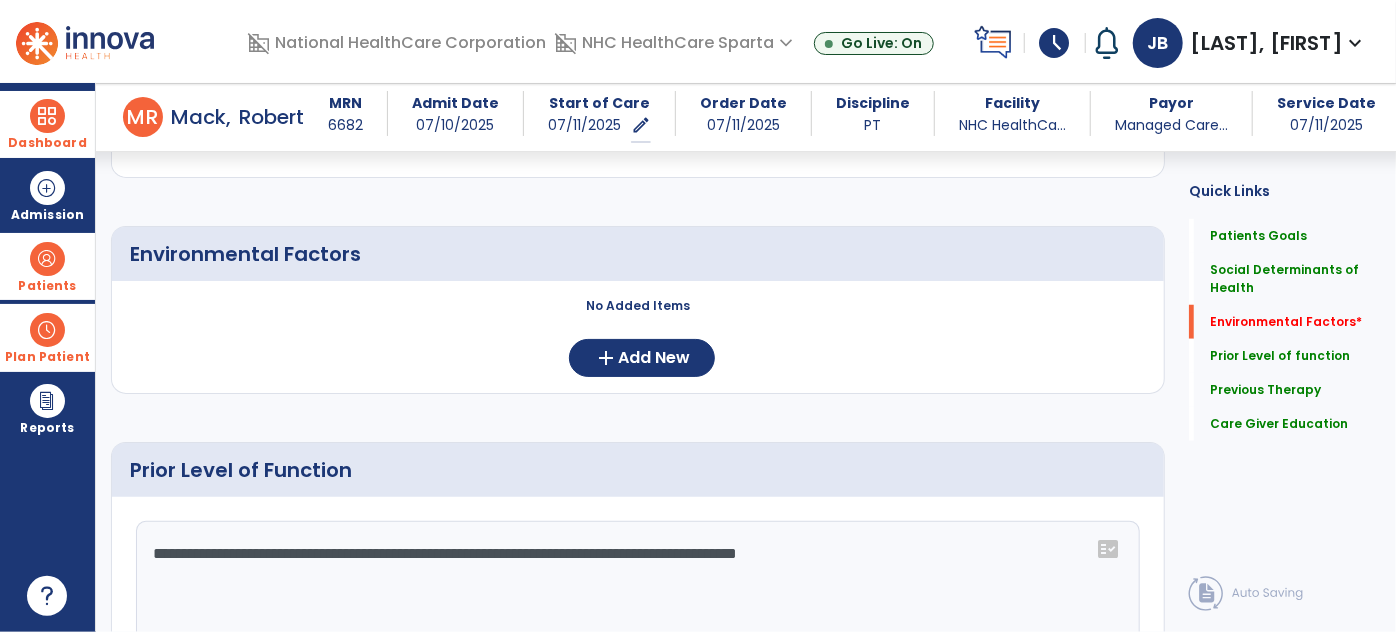scroll, scrollTop: 749, scrollLeft: 0, axis: vertical 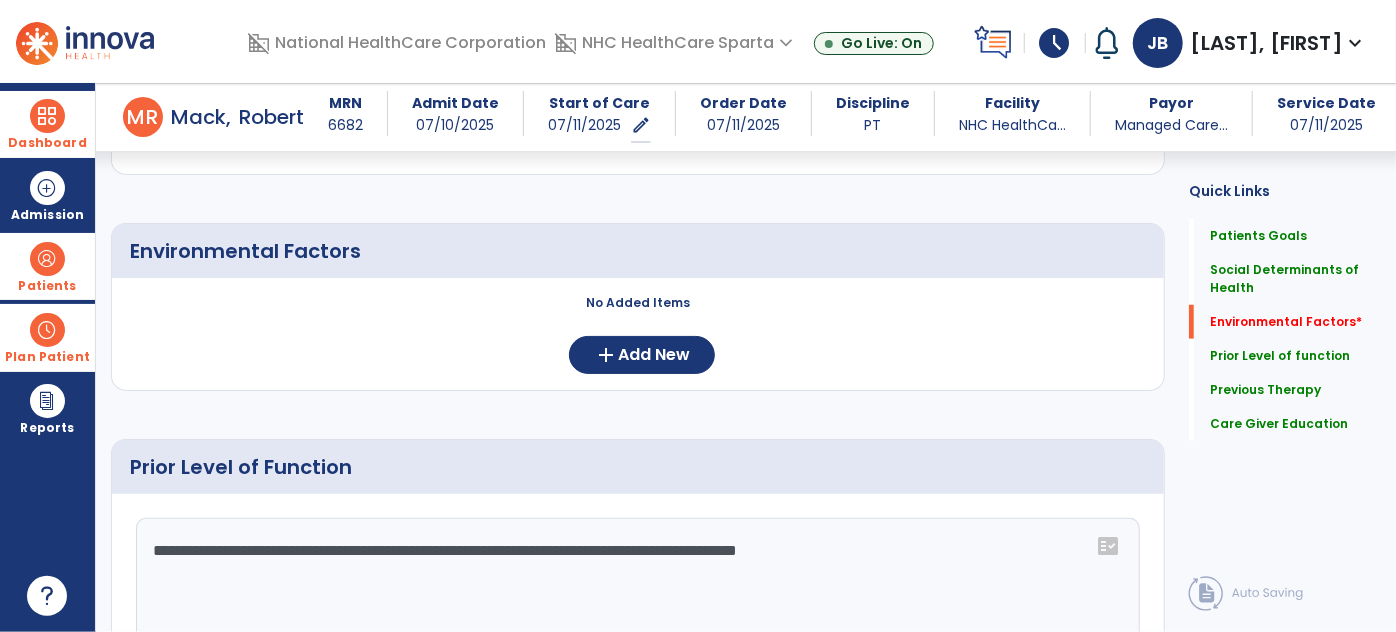 drag, startPoint x: 558, startPoint y: 553, endPoint x: 154, endPoint y: 538, distance: 404.27838 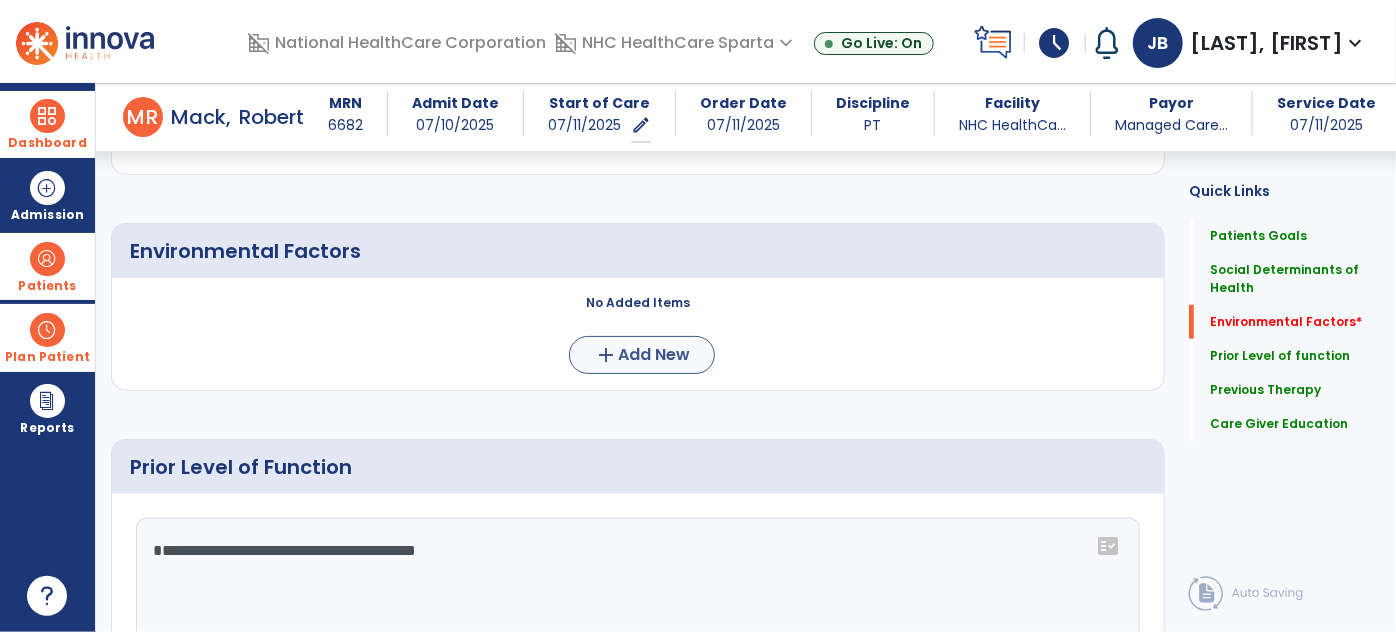 type on "**********" 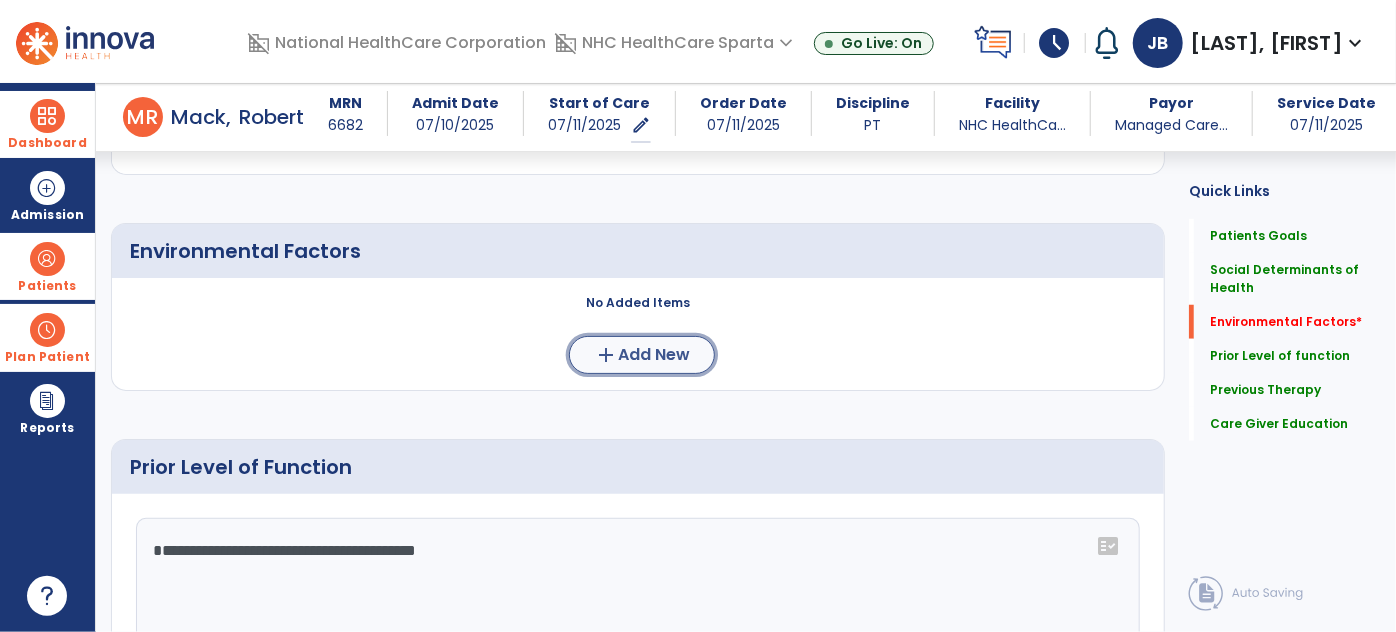 click on "add" 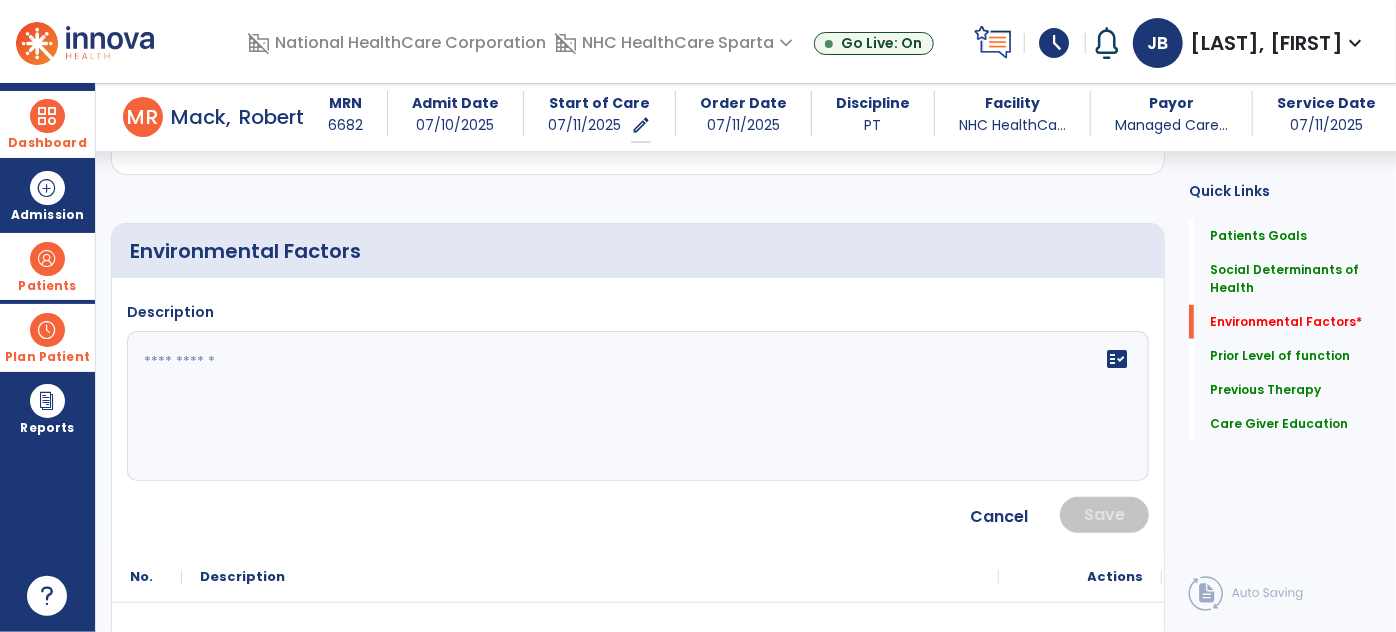 click 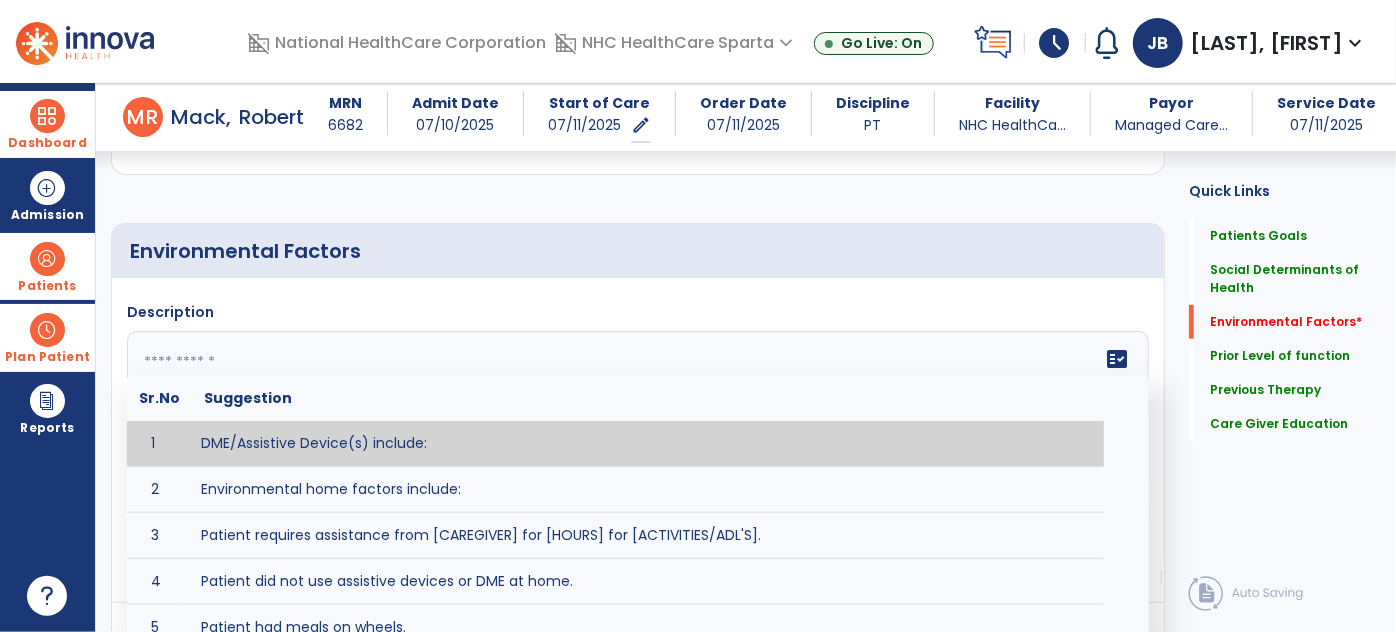 paste on "**********" 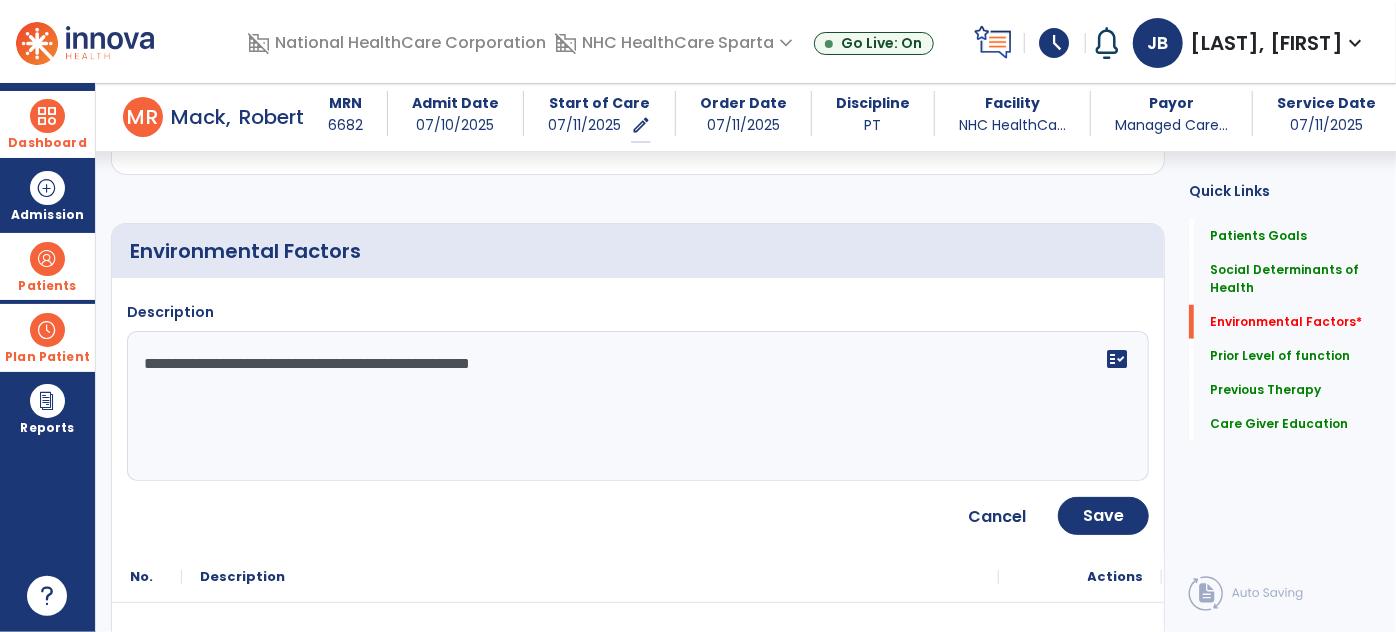 click on "**********" 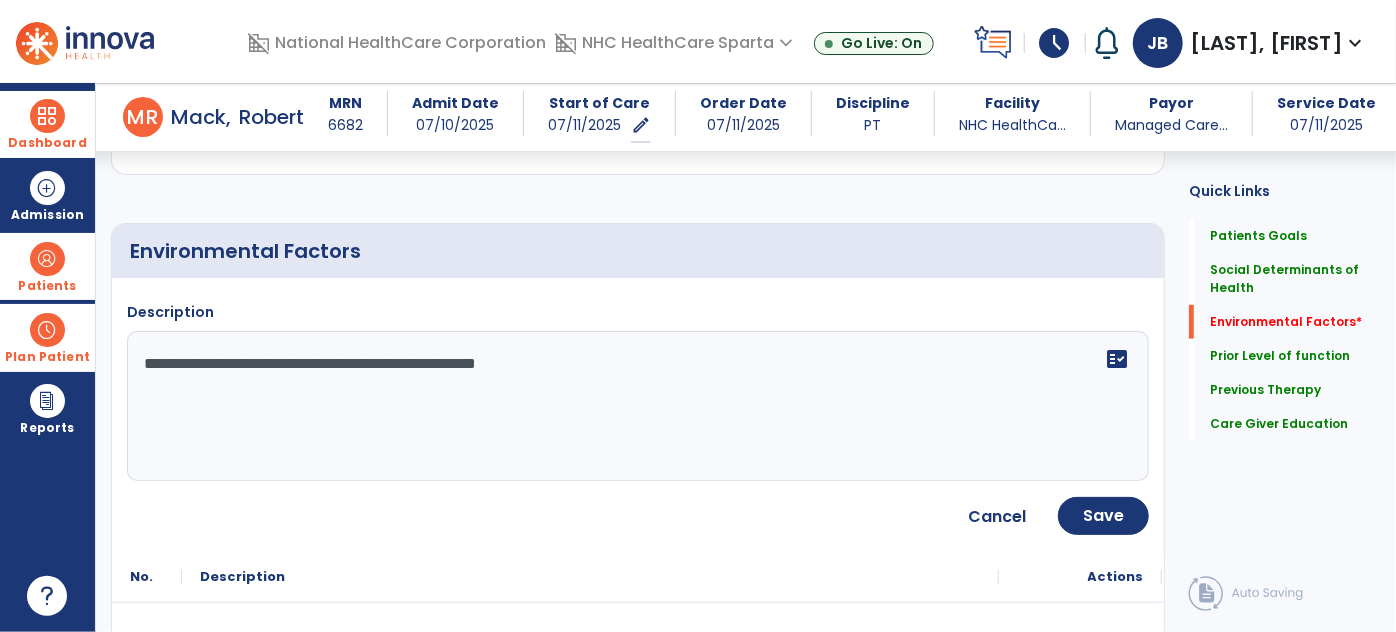 click on "**********" 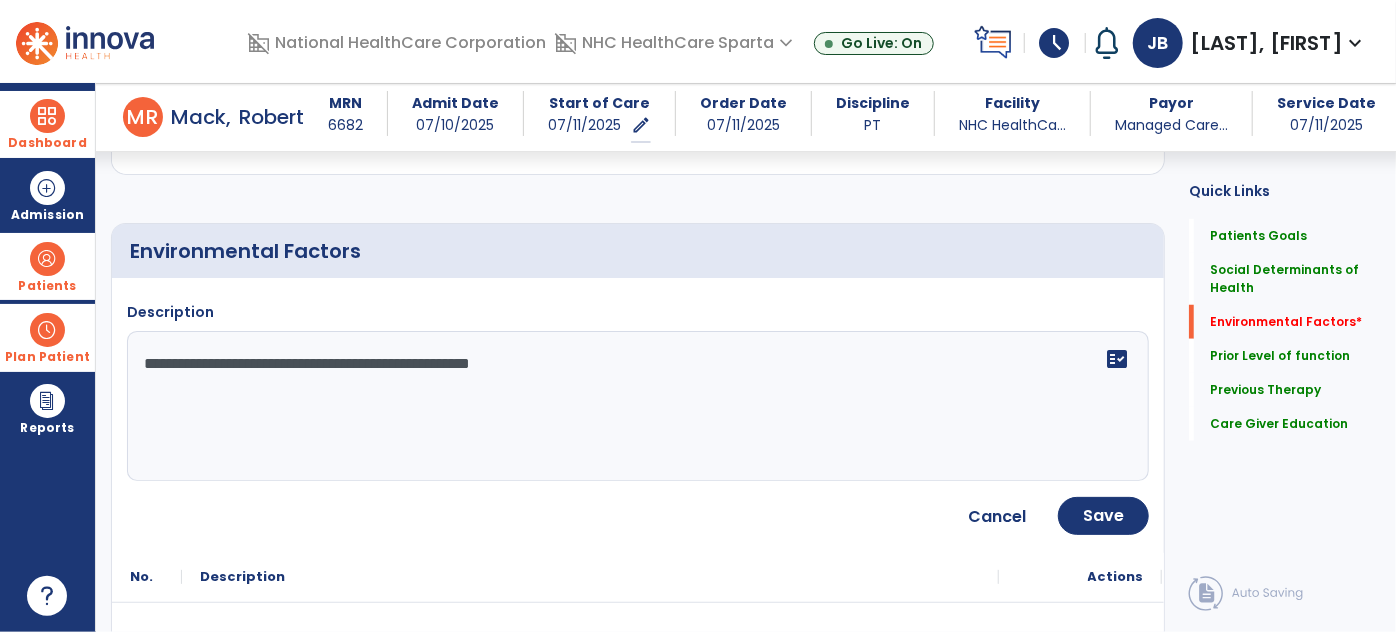click on "**********" 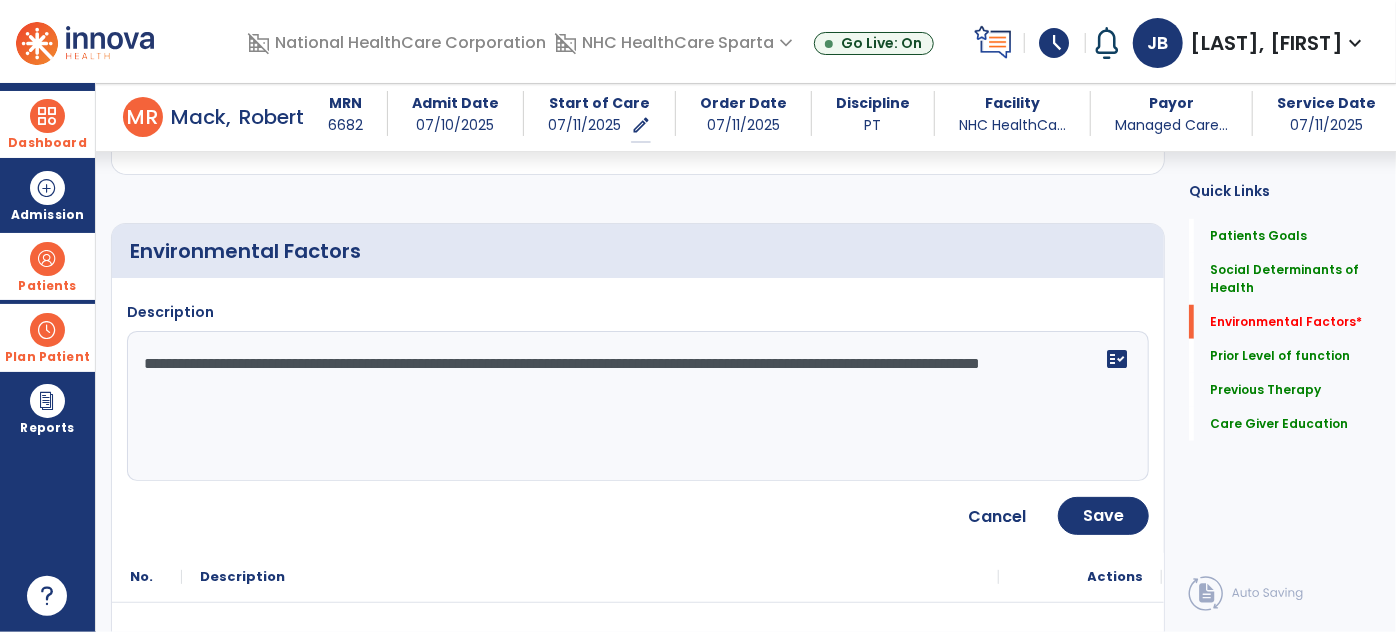 click on "**********" 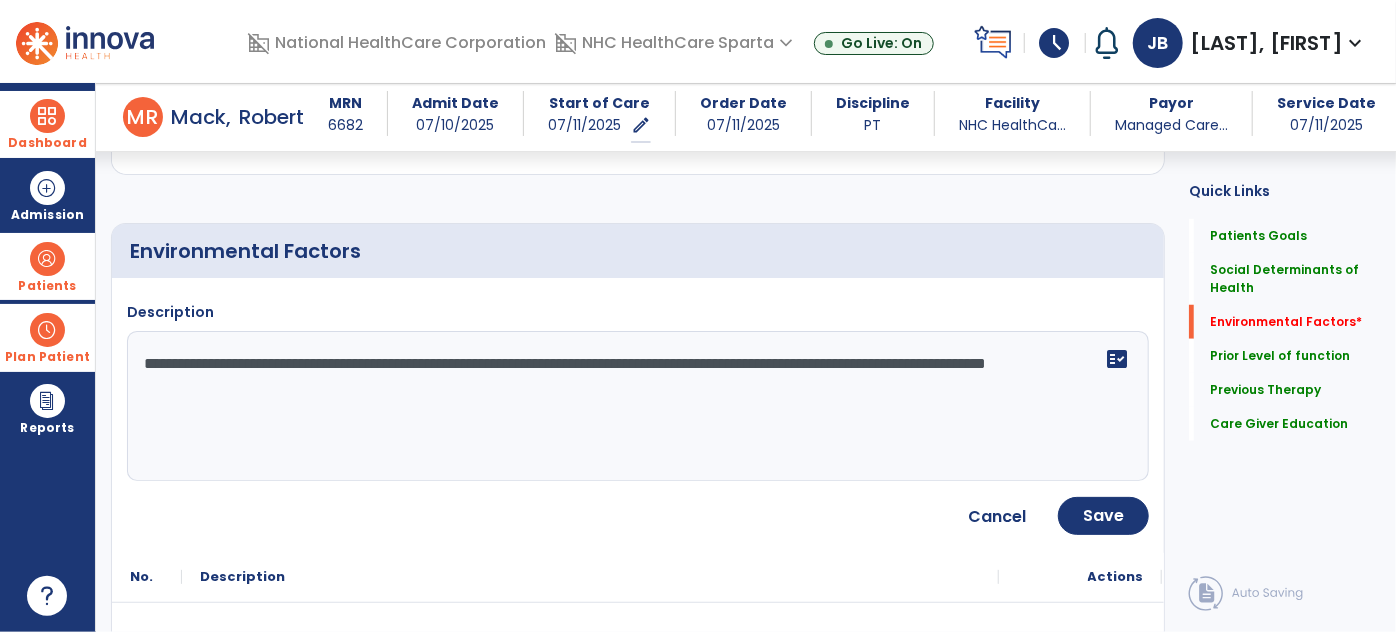 click on "**********" 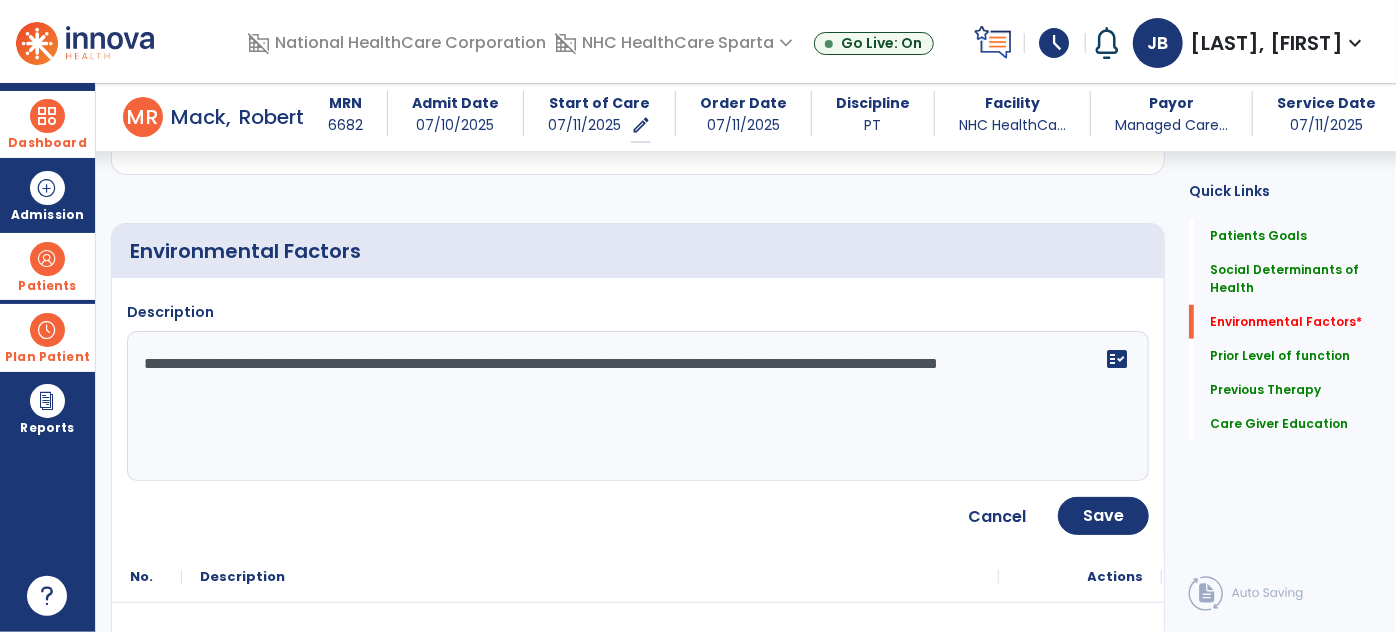 click on "**********" 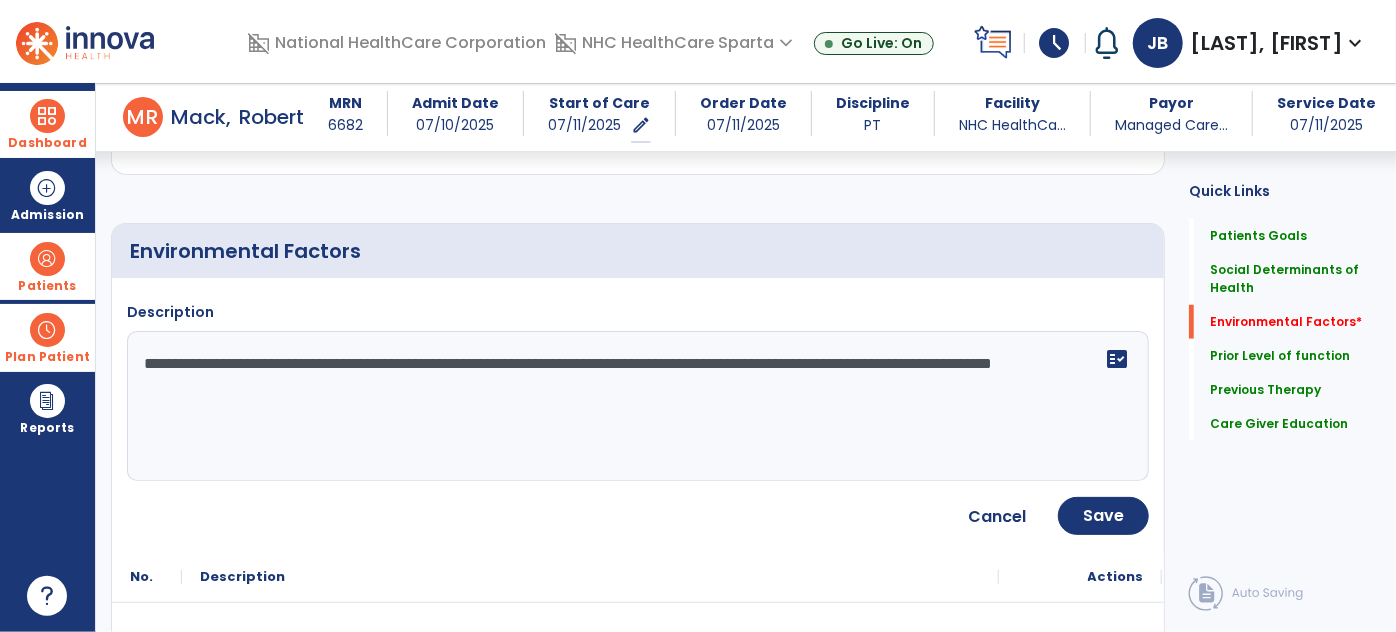 click on "**********" 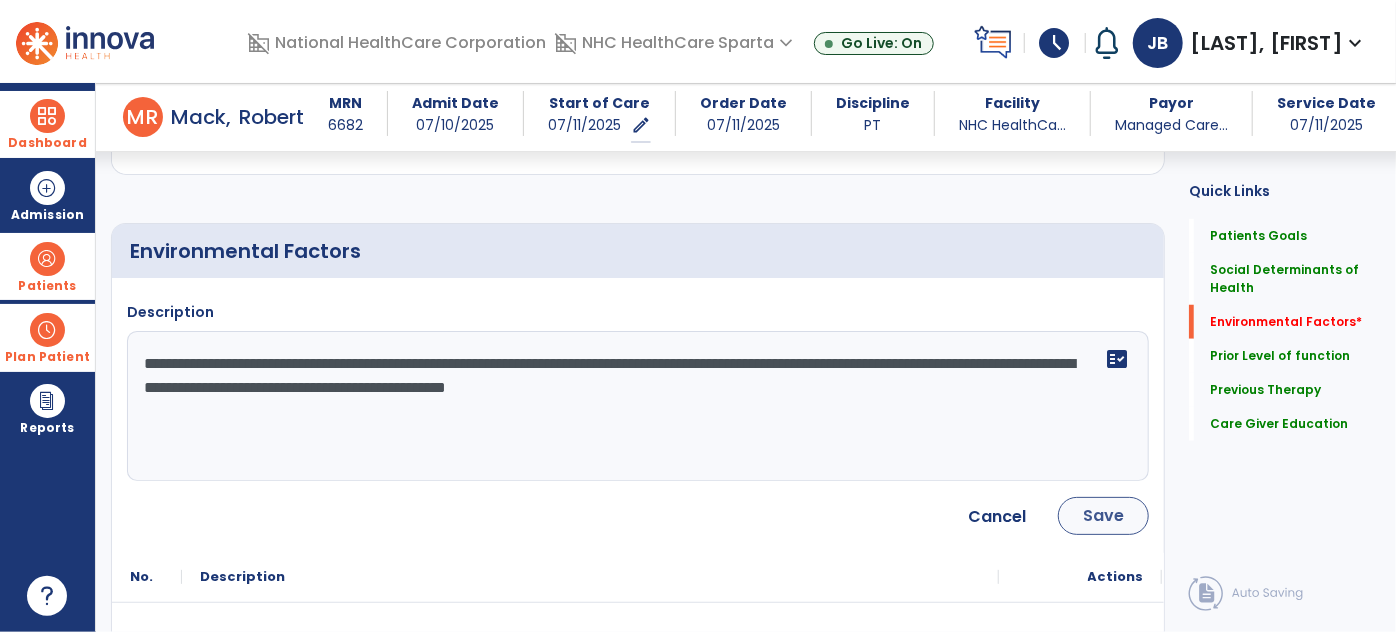 type on "**********" 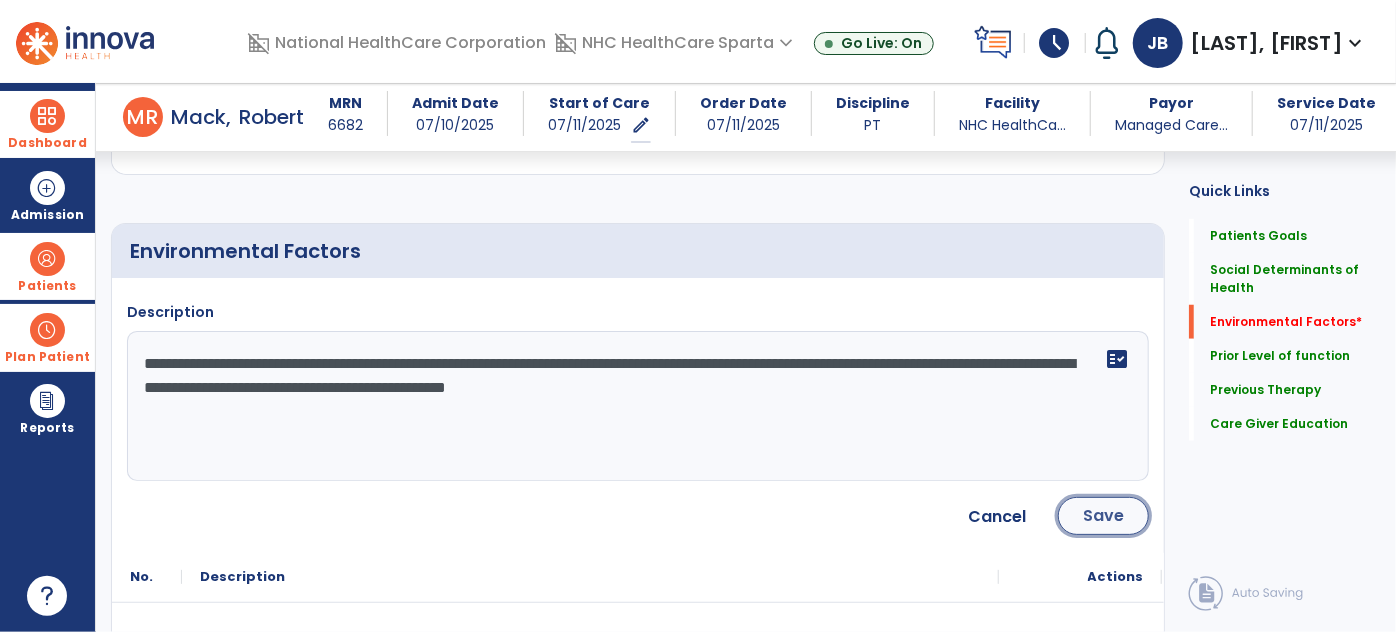 click on "Save" 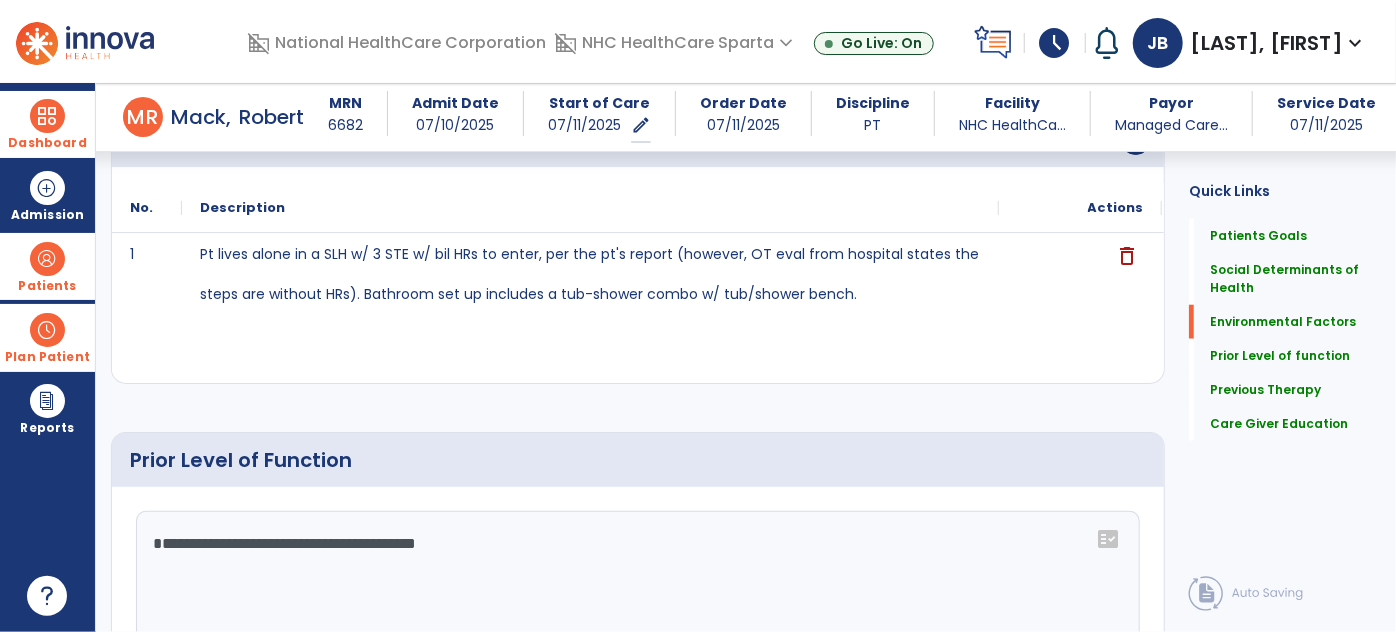 scroll, scrollTop: 807, scrollLeft: 0, axis: vertical 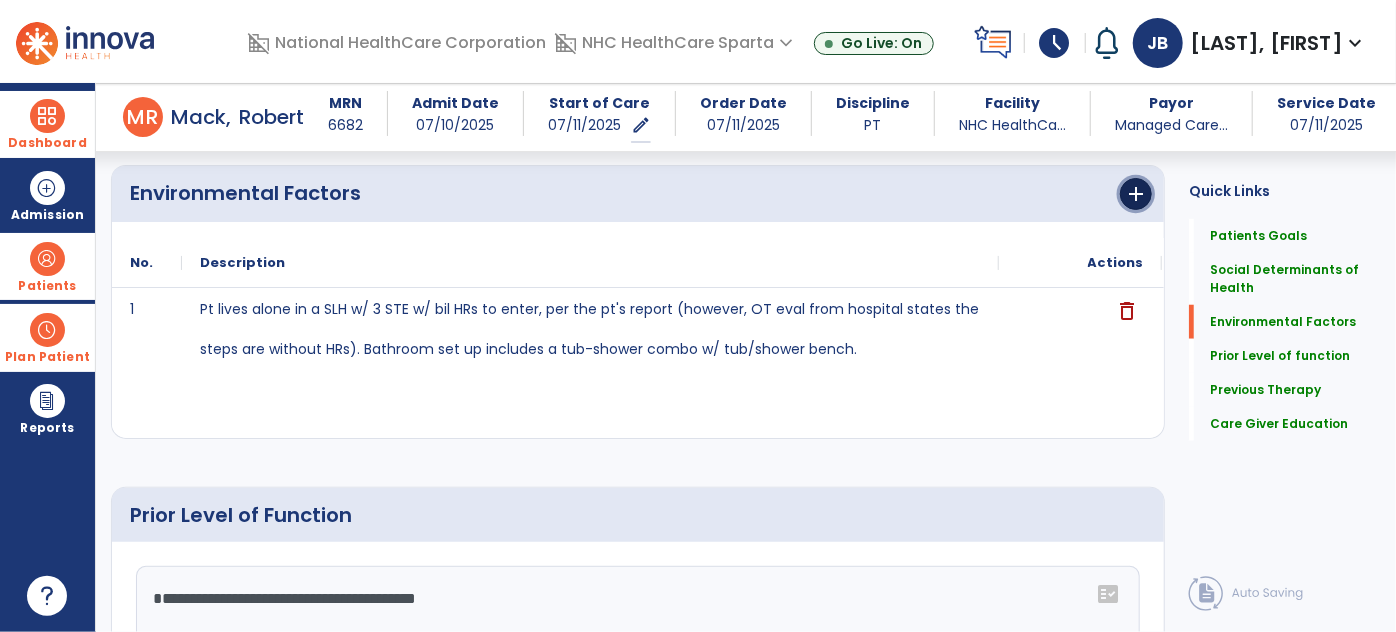 click on "add" 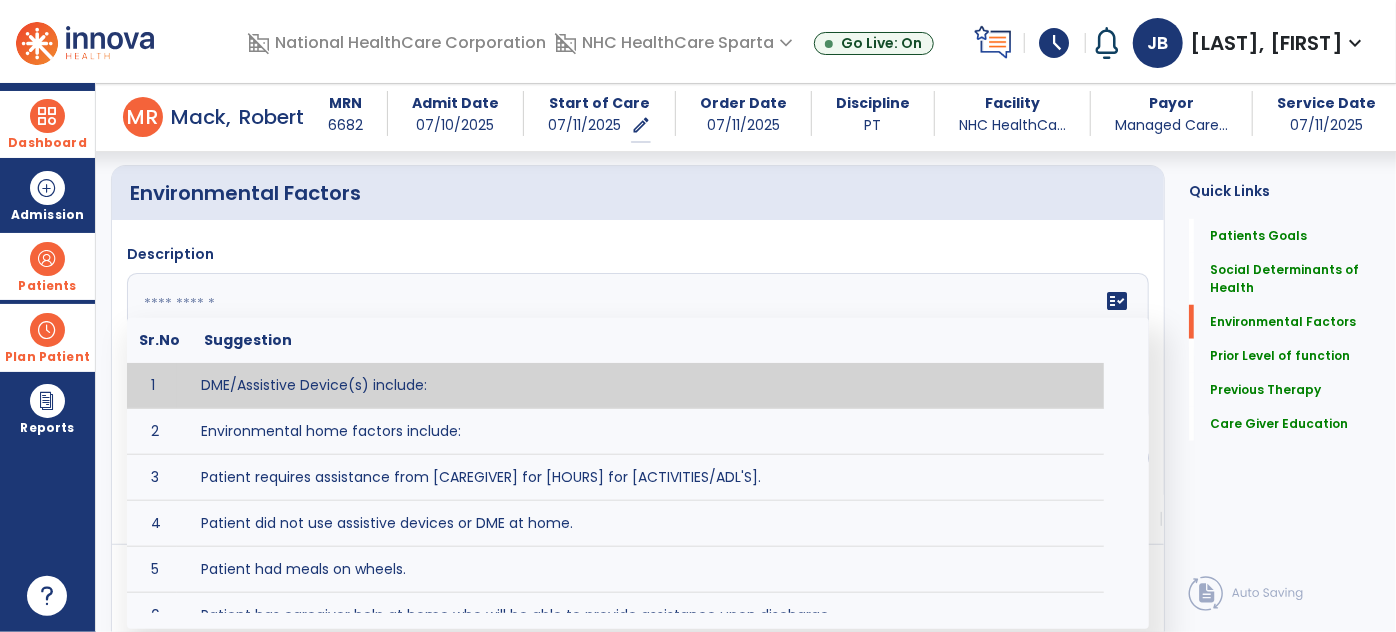 click 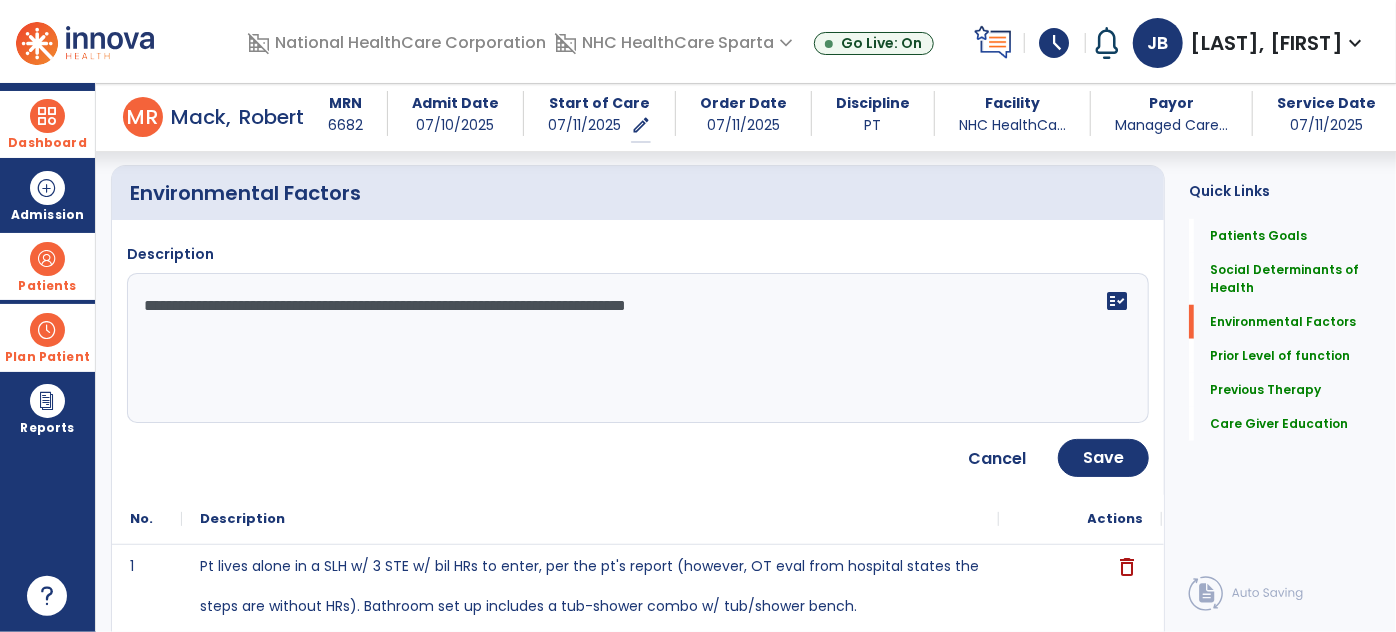 type on "**********" 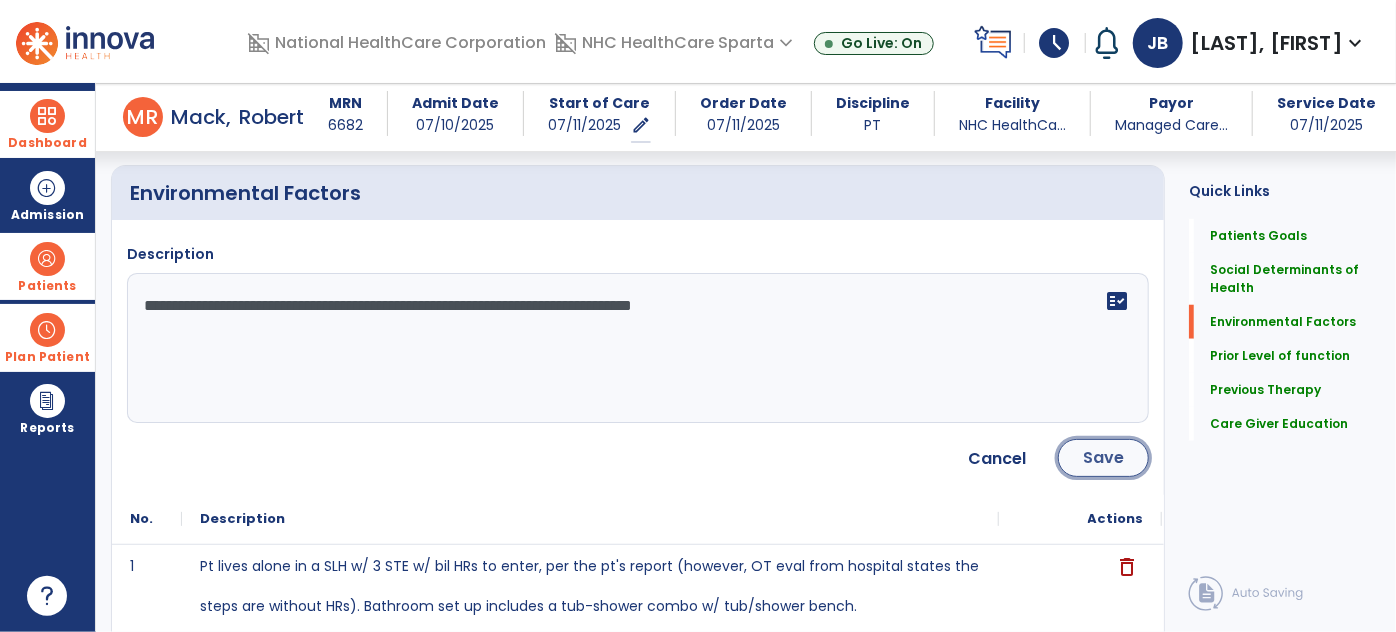 click on "Save" 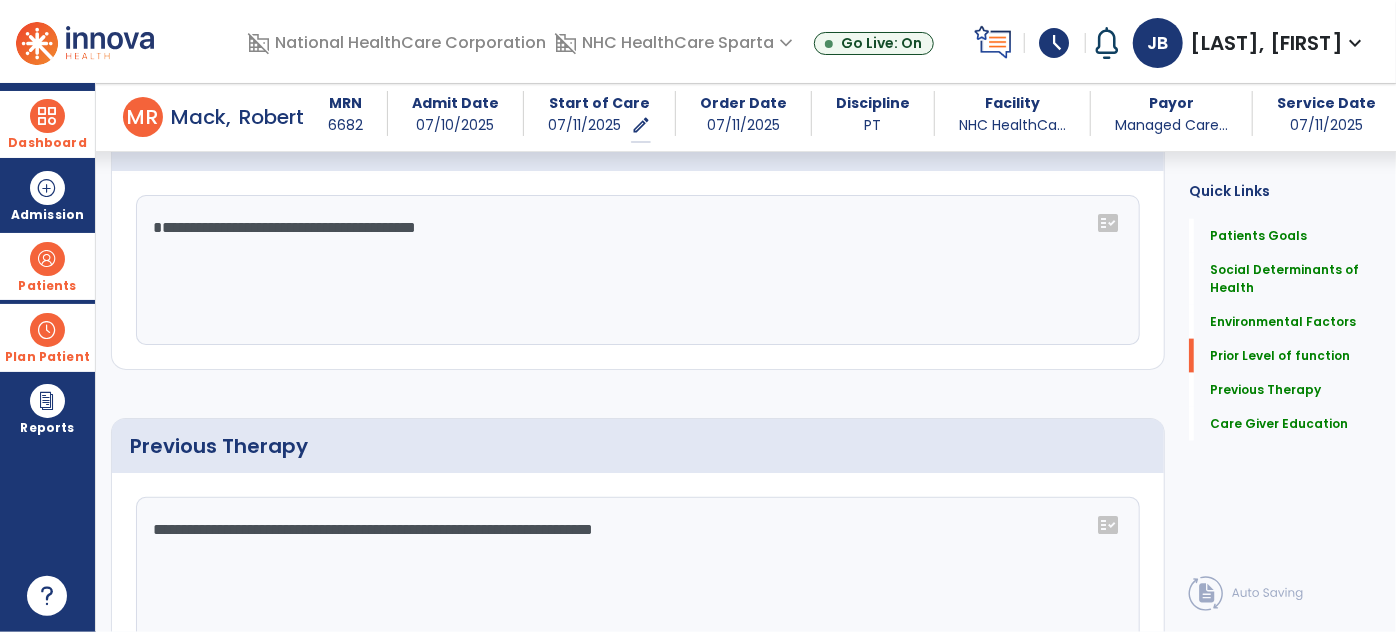 scroll, scrollTop: 1179, scrollLeft: 0, axis: vertical 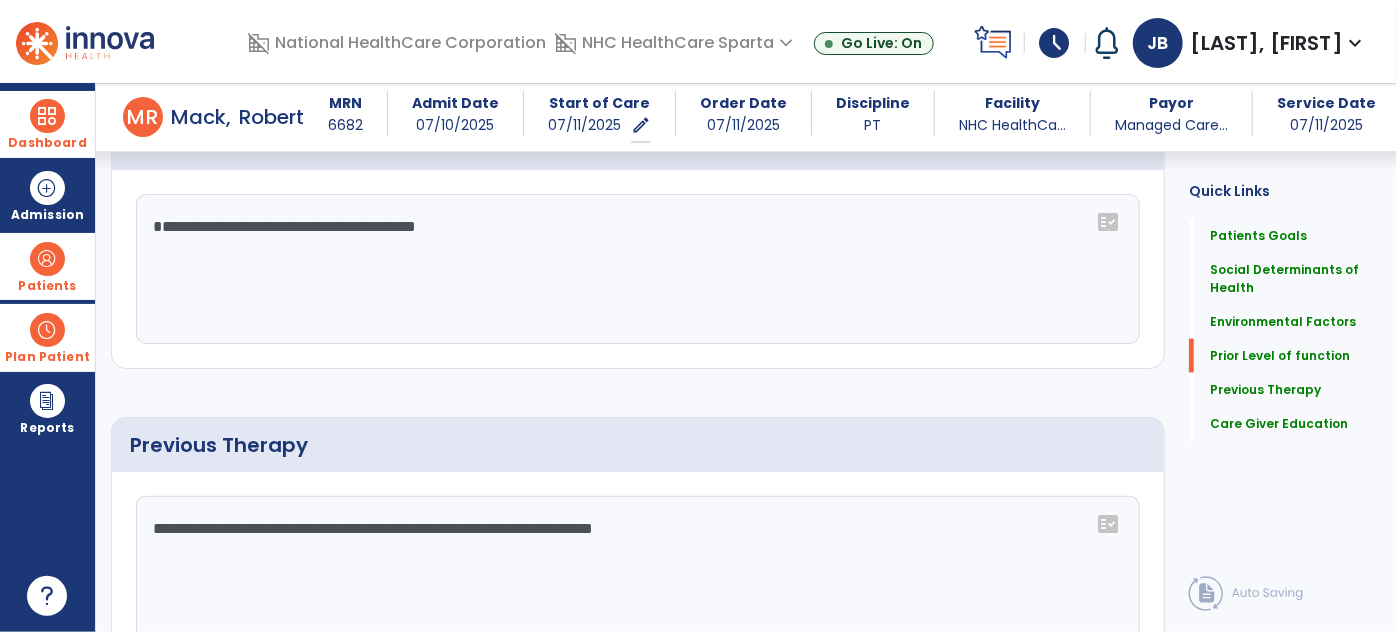 click on "**********" 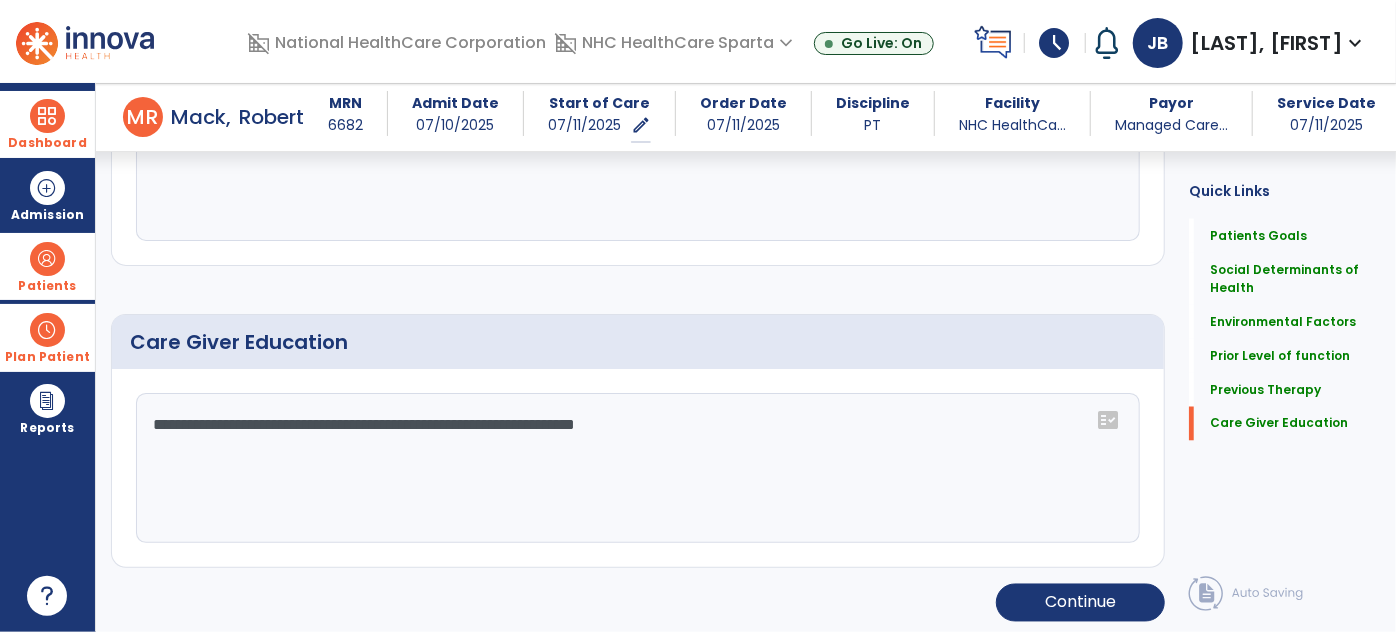 scroll, scrollTop: 1584, scrollLeft: 0, axis: vertical 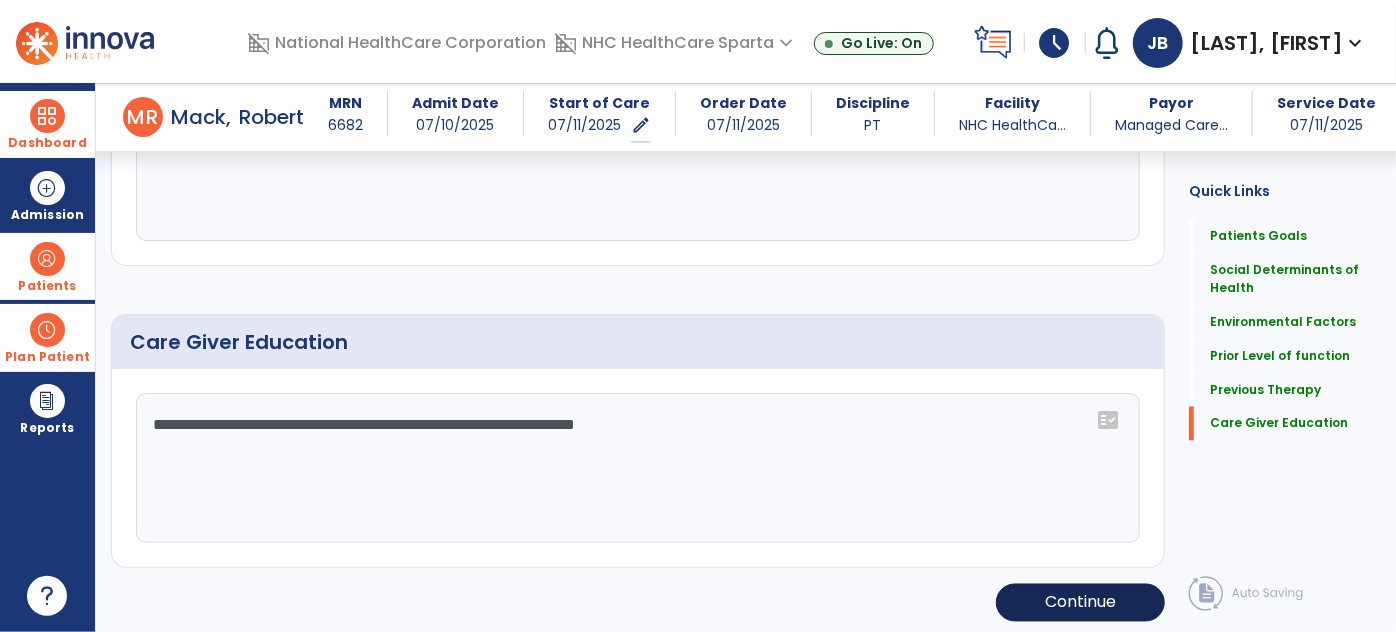 type on "**********" 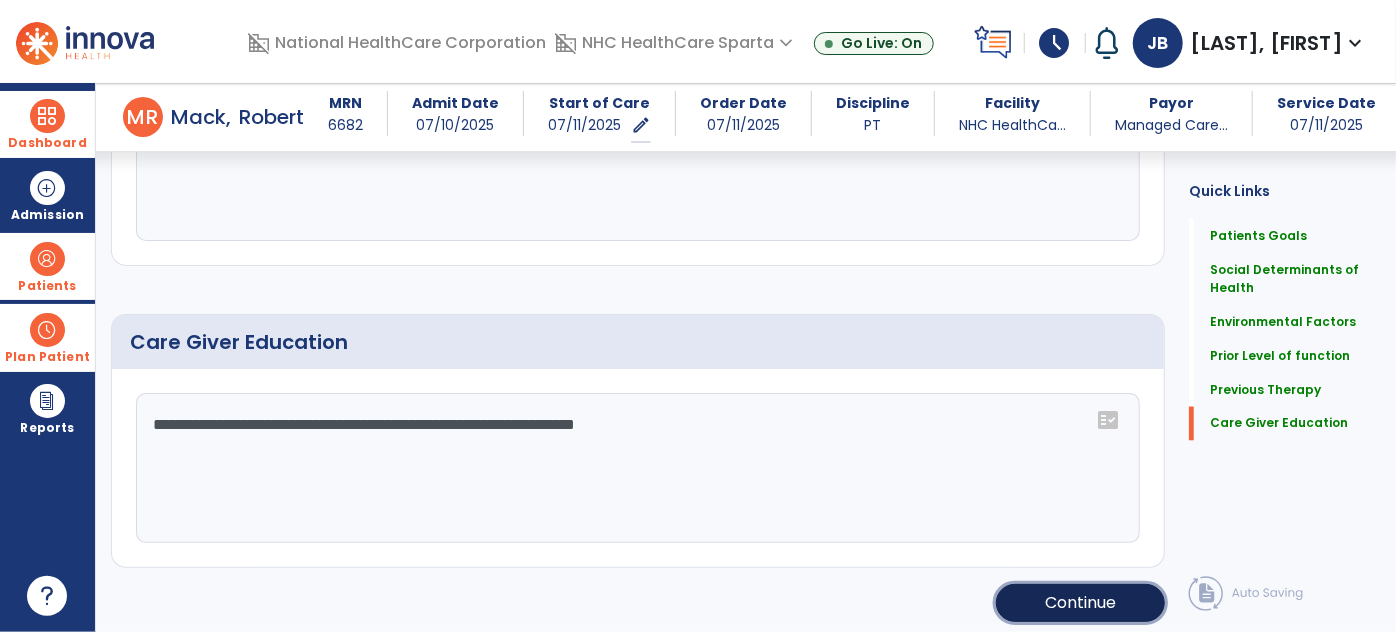 click on "Continue" 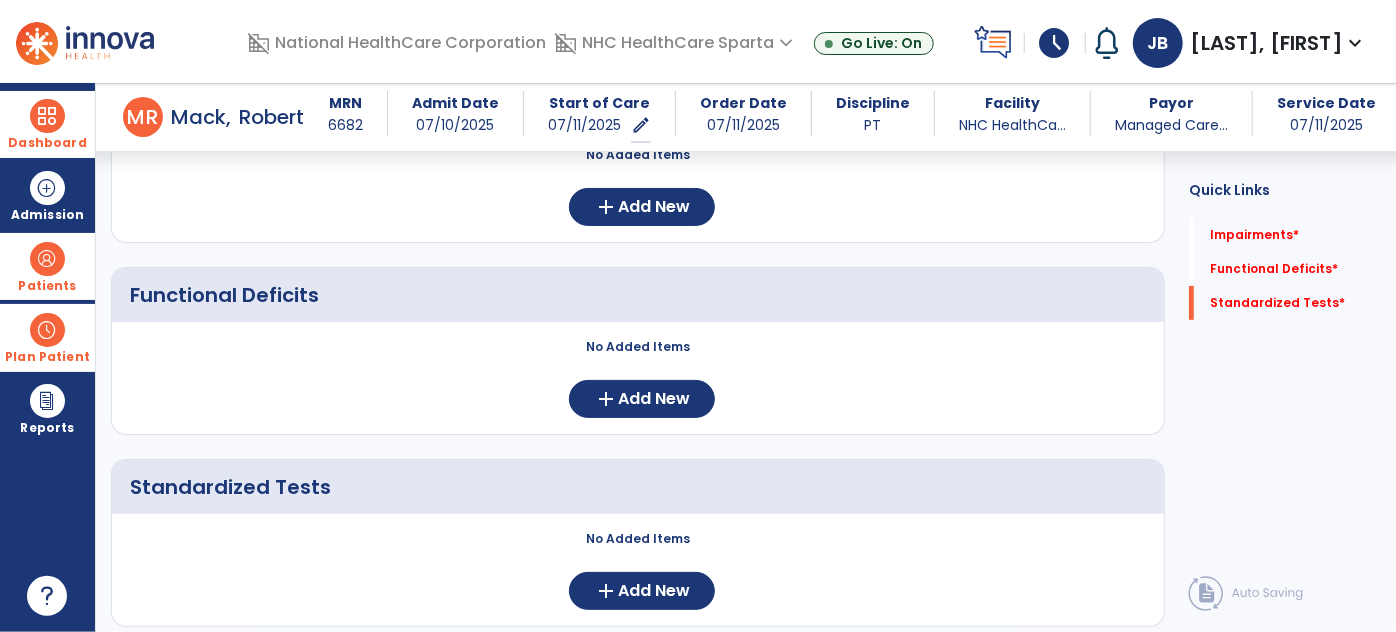 scroll, scrollTop: 224, scrollLeft: 0, axis: vertical 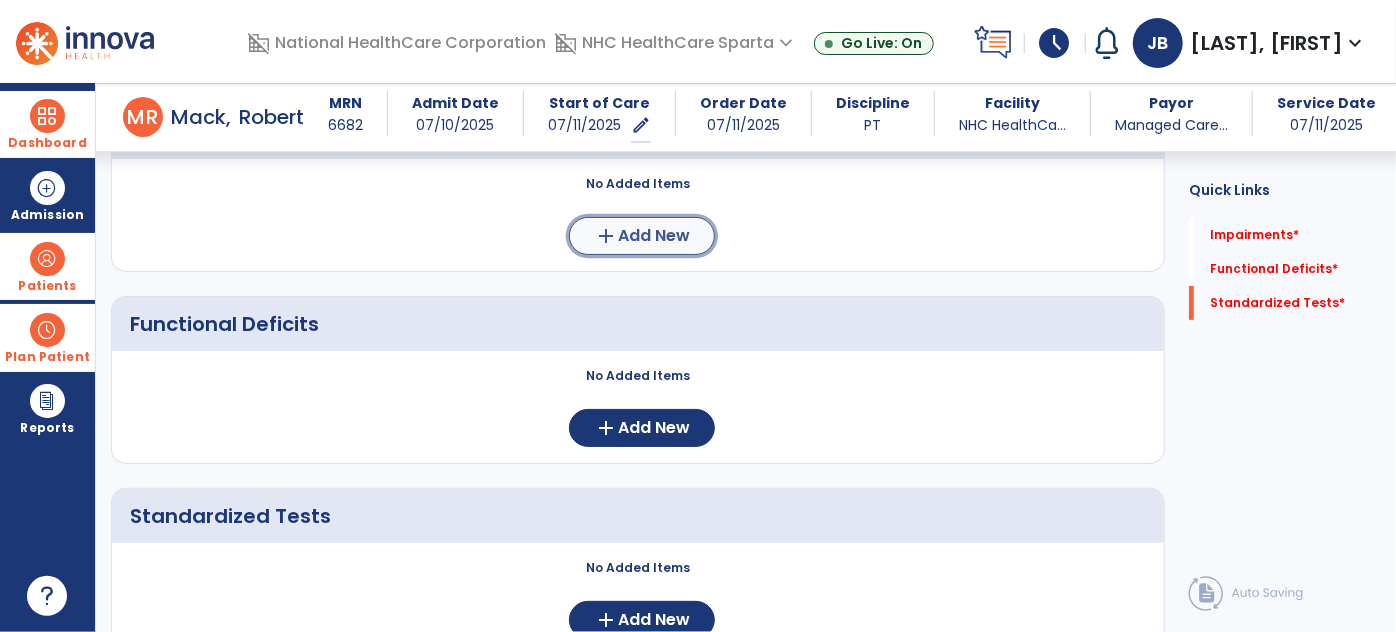 click on "Add New" 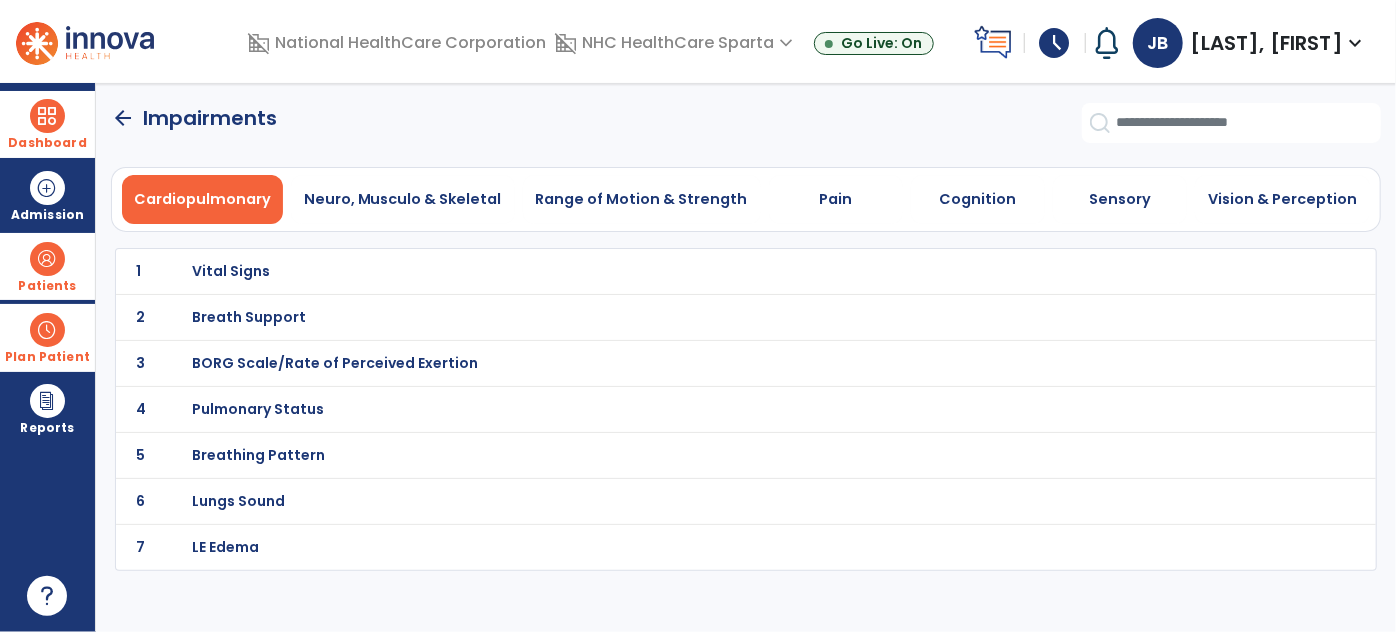 scroll, scrollTop: 0, scrollLeft: 0, axis: both 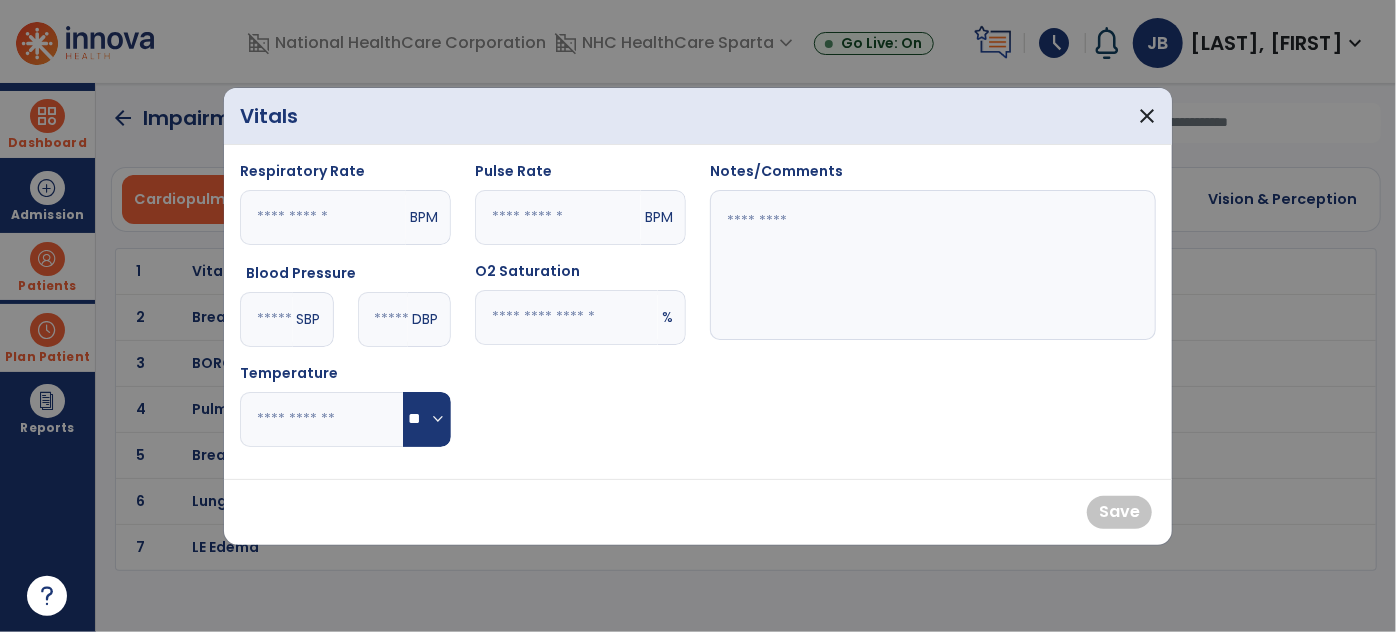 click at bounding box center [566, 317] 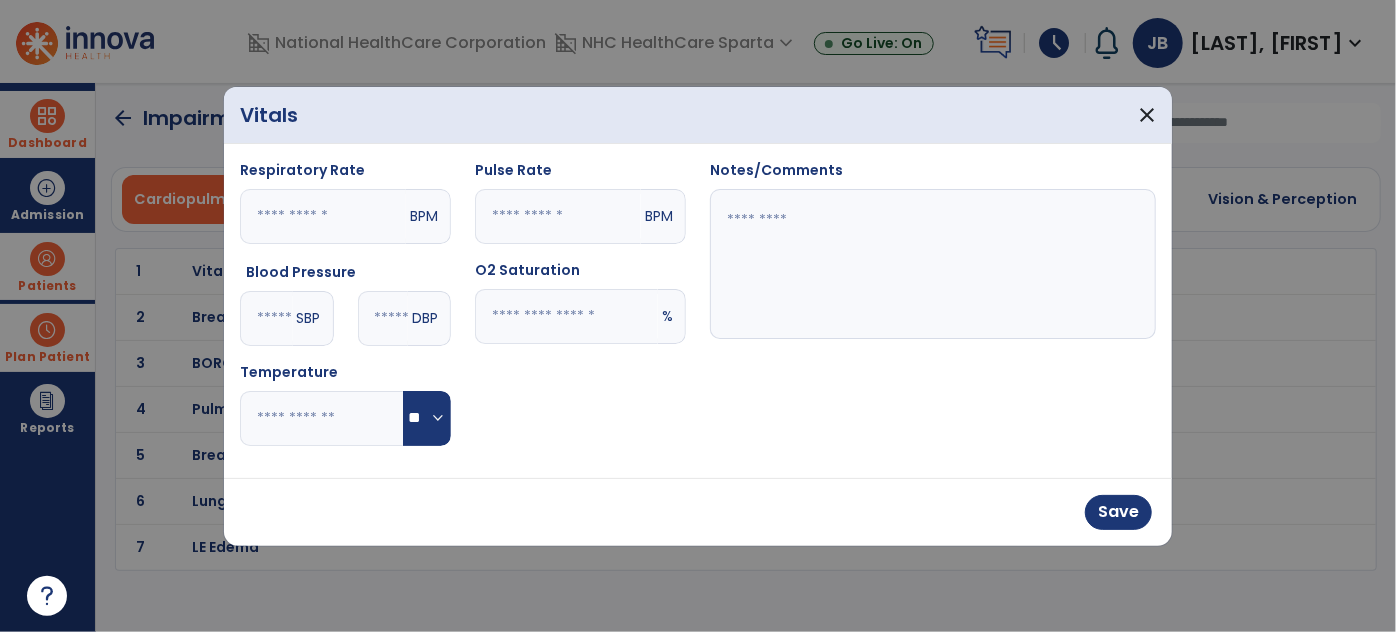 click at bounding box center (558, 216) 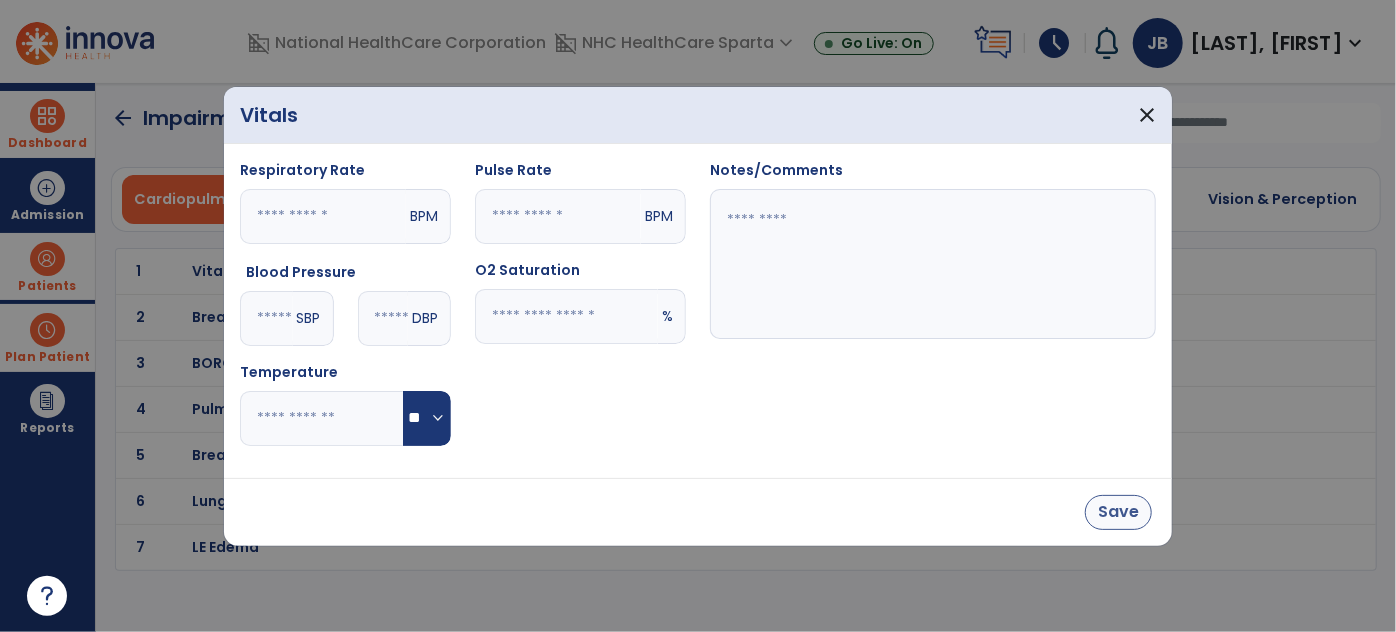 type on "**" 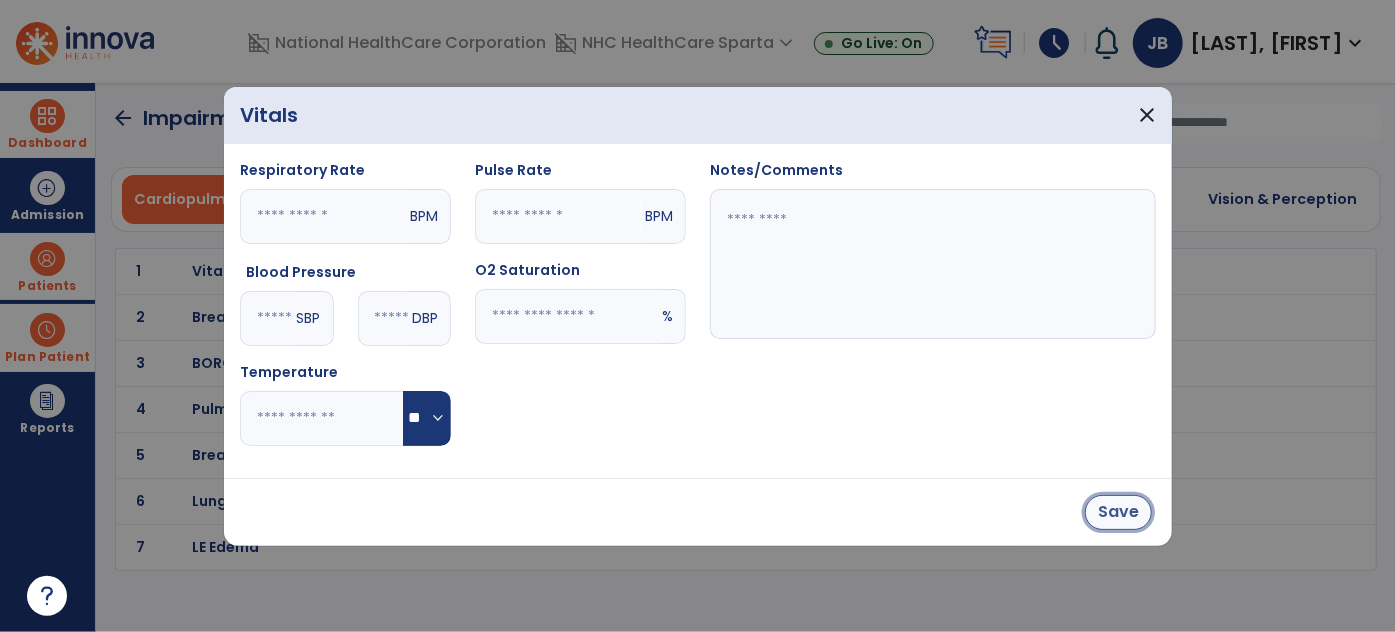 click on "Save" at bounding box center [1118, 512] 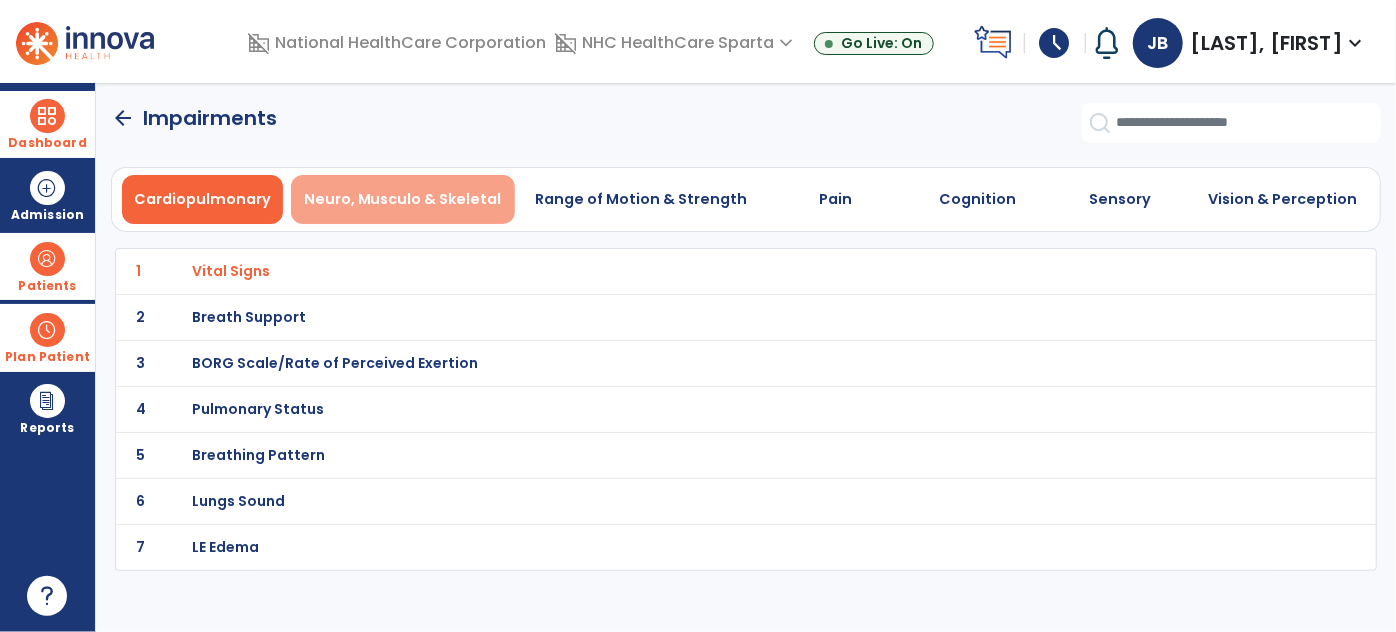 click on "Neuro, Musculo & Skeletal" at bounding box center (403, 199) 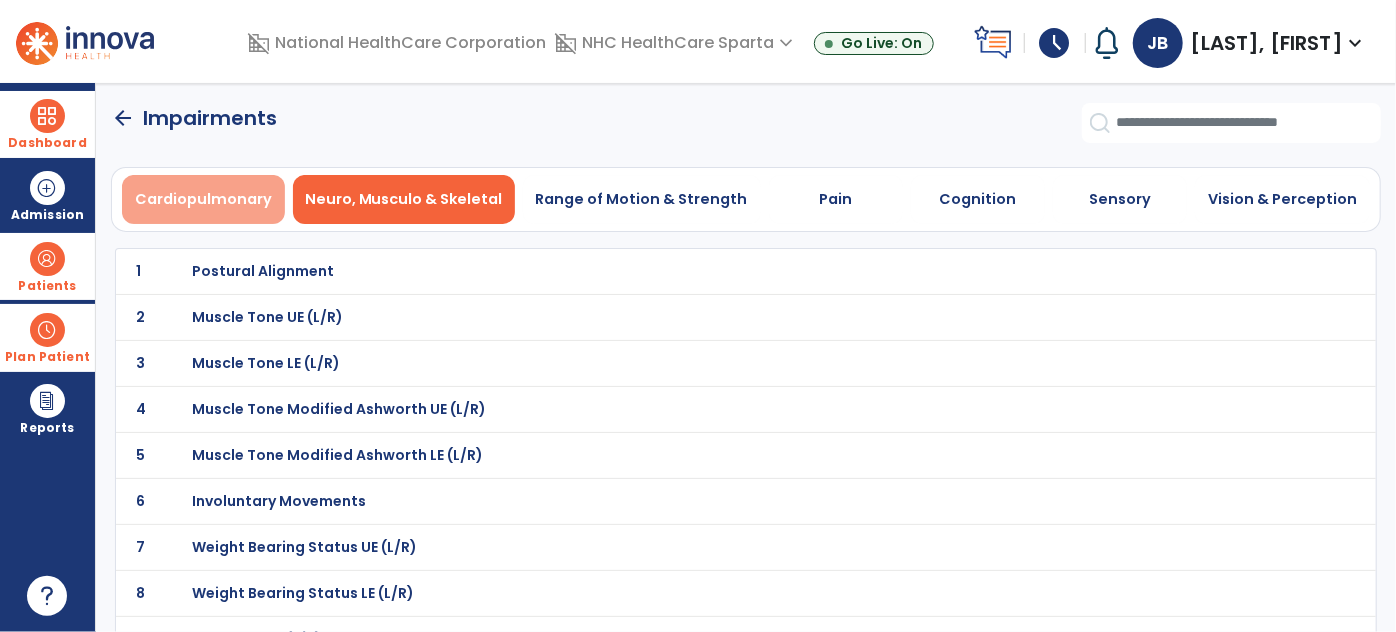 click on "Cardiopulmonary" at bounding box center [203, 199] 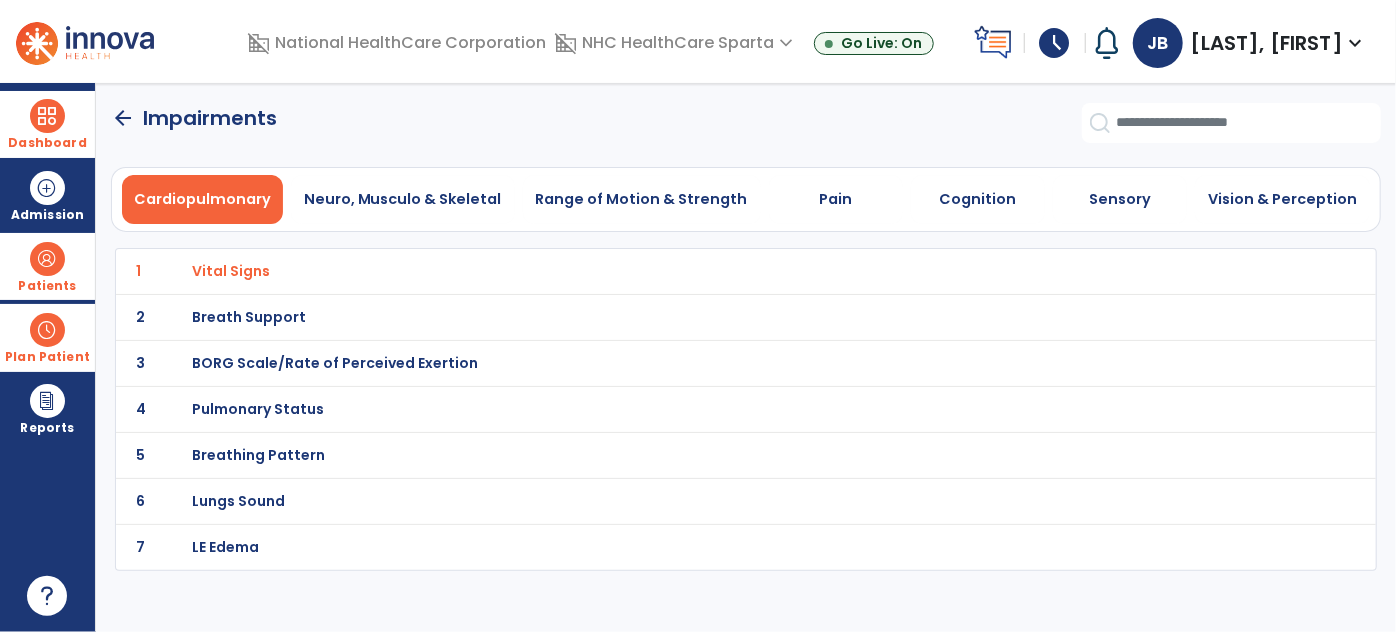 click on "Breathing Pattern" at bounding box center [231, 271] 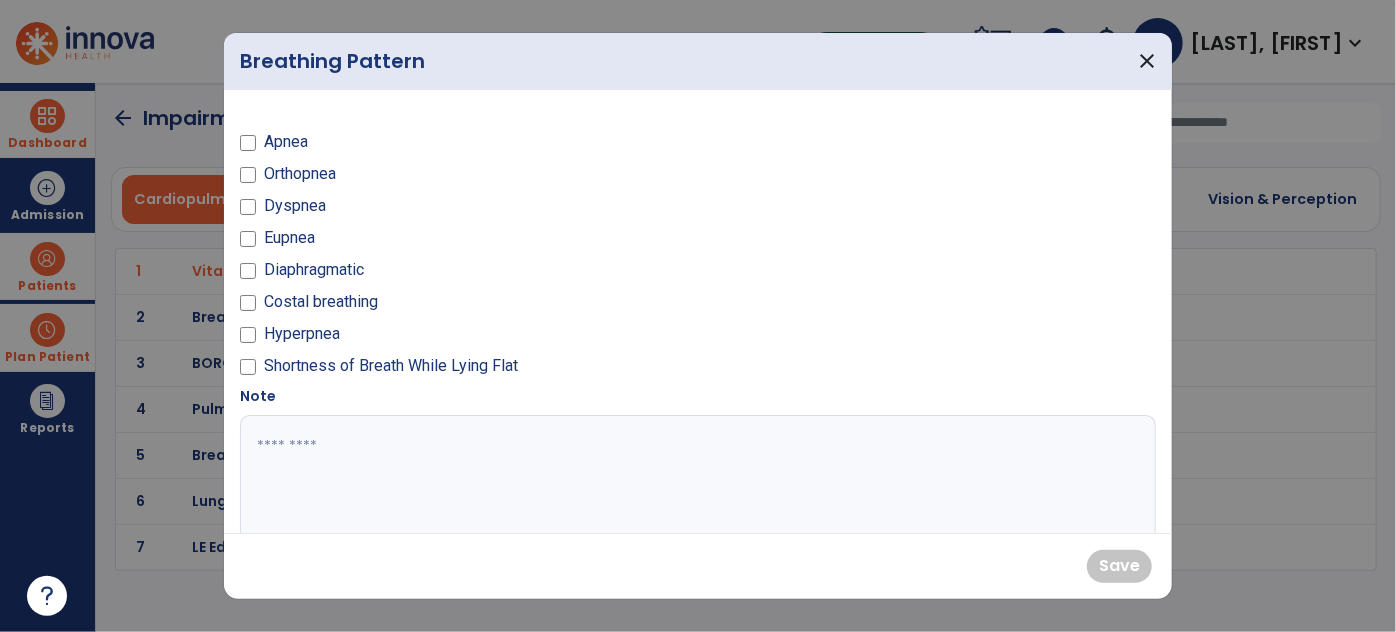 drag, startPoint x: 298, startPoint y: 458, endPoint x: 316, endPoint y: 207, distance: 251.64459 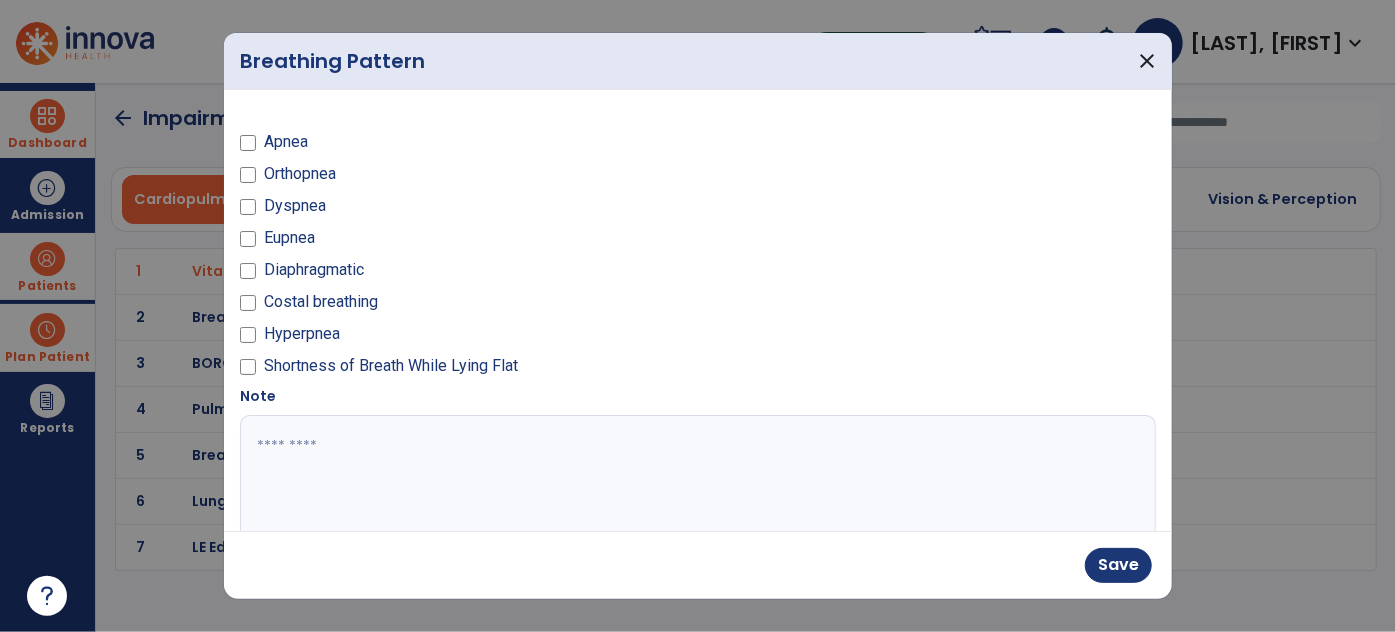 click on "Shortness of Breath While Lying Flat" at bounding box center (391, 366) 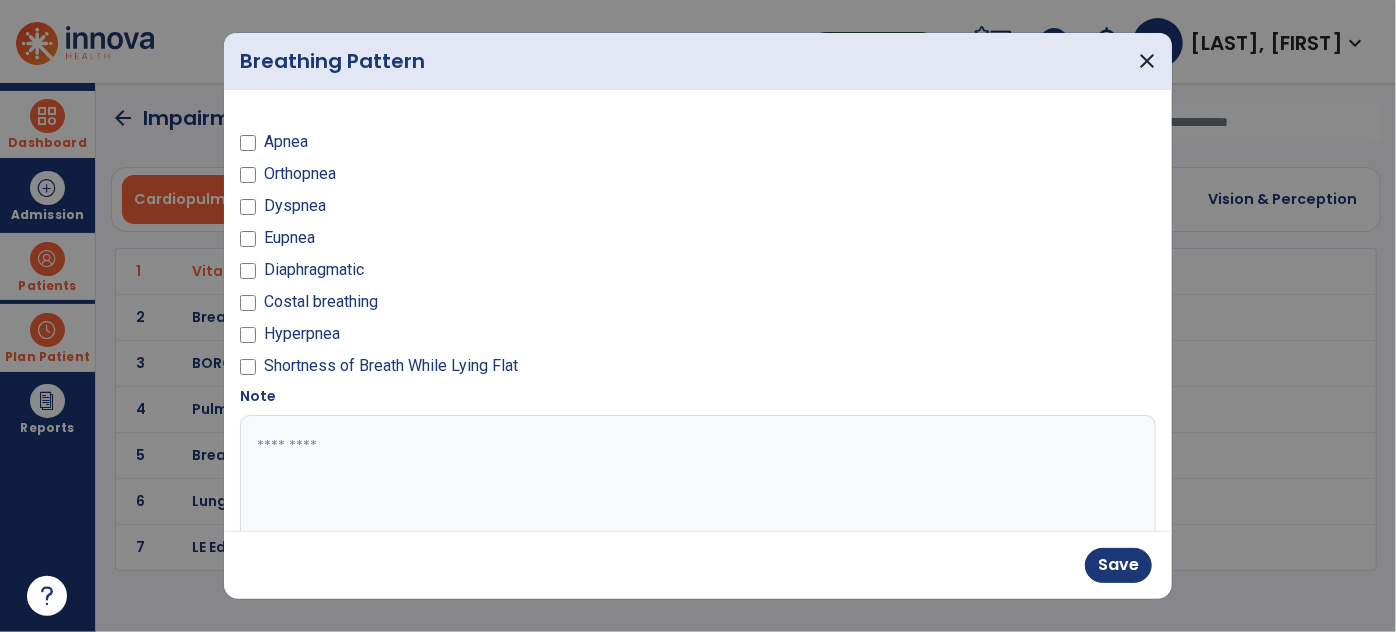 click on "Hyperpnea" at bounding box center [302, 334] 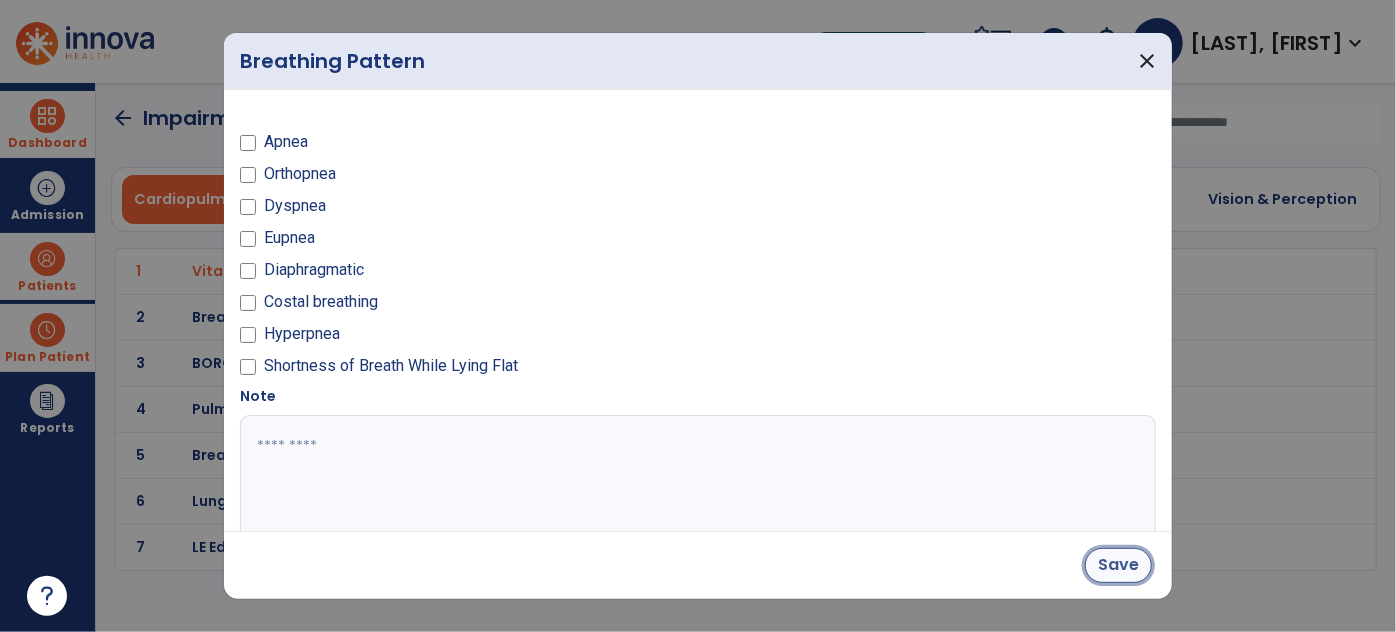 click on "Save" at bounding box center (1118, 565) 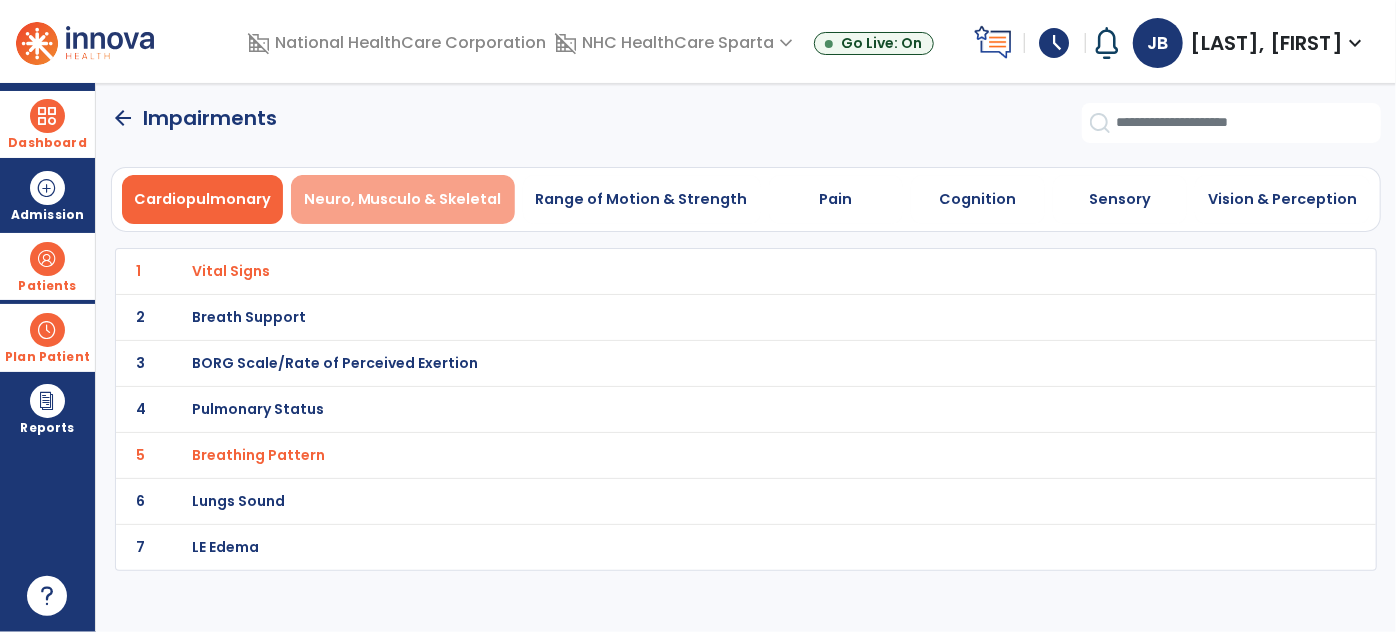 click on "Neuro, Musculo & Skeletal" at bounding box center [403, 199] 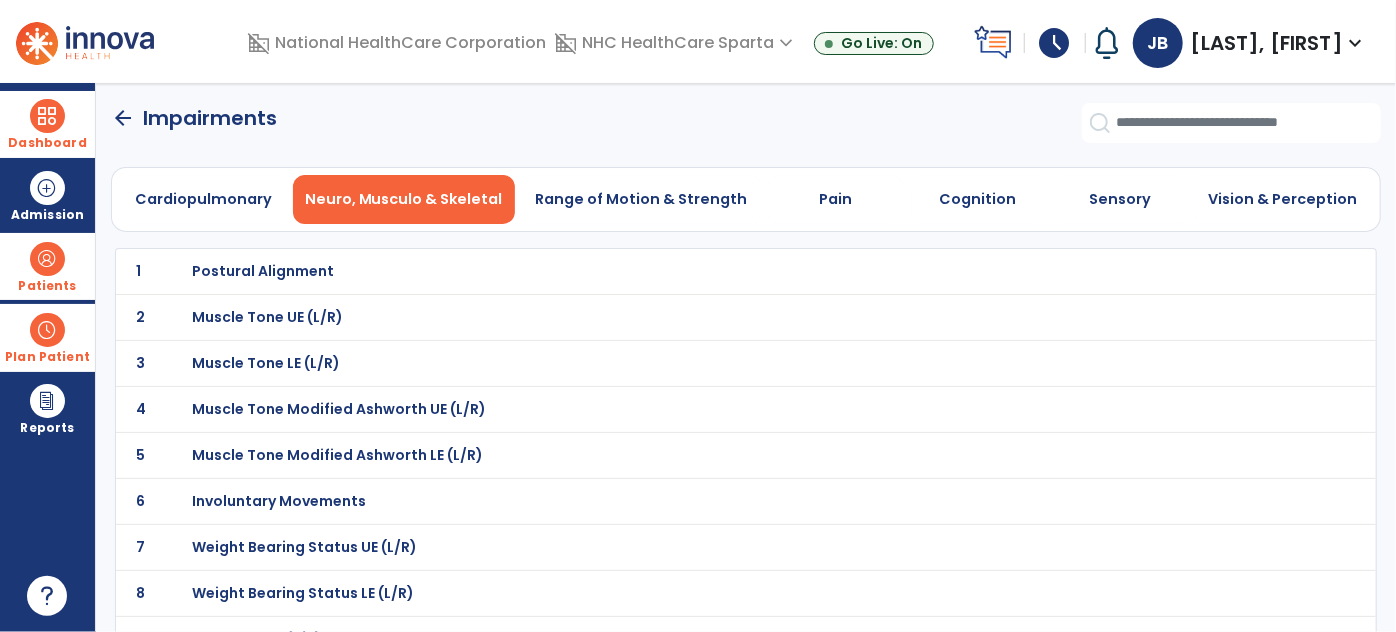 click on "Postural Alignment" at bounding box center [263, 271] 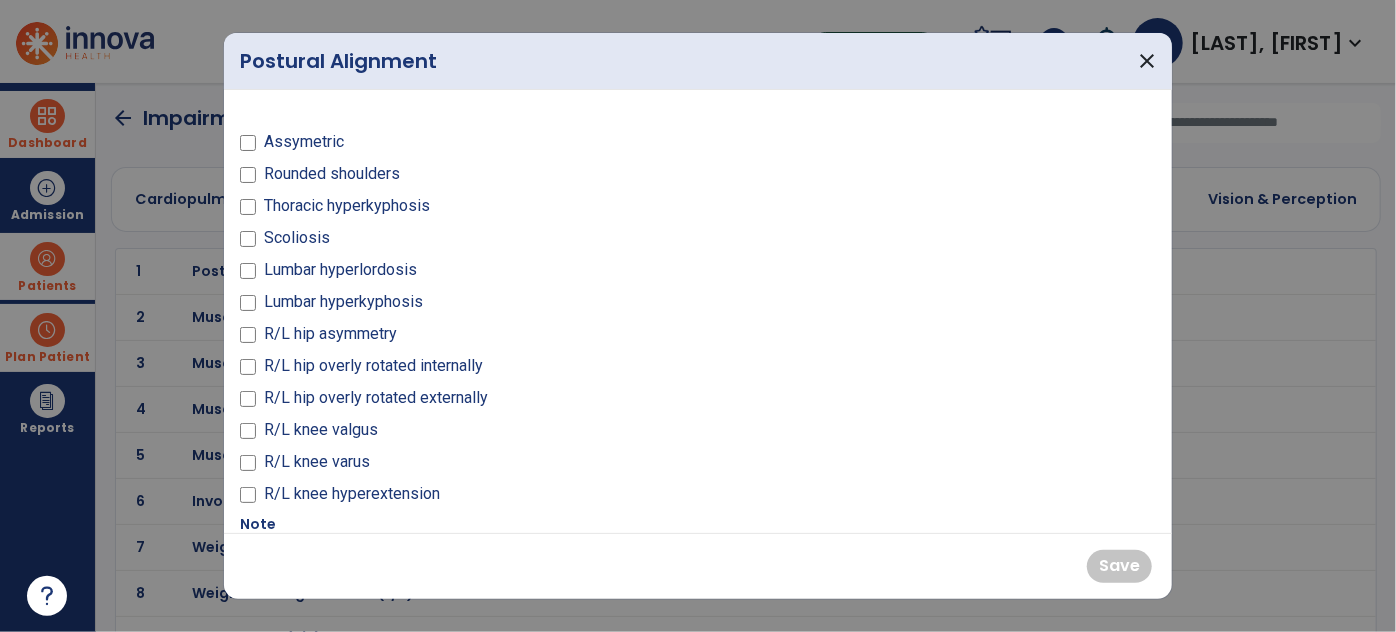 click on "Rounded shoulders" at bounding box center (332, 174) 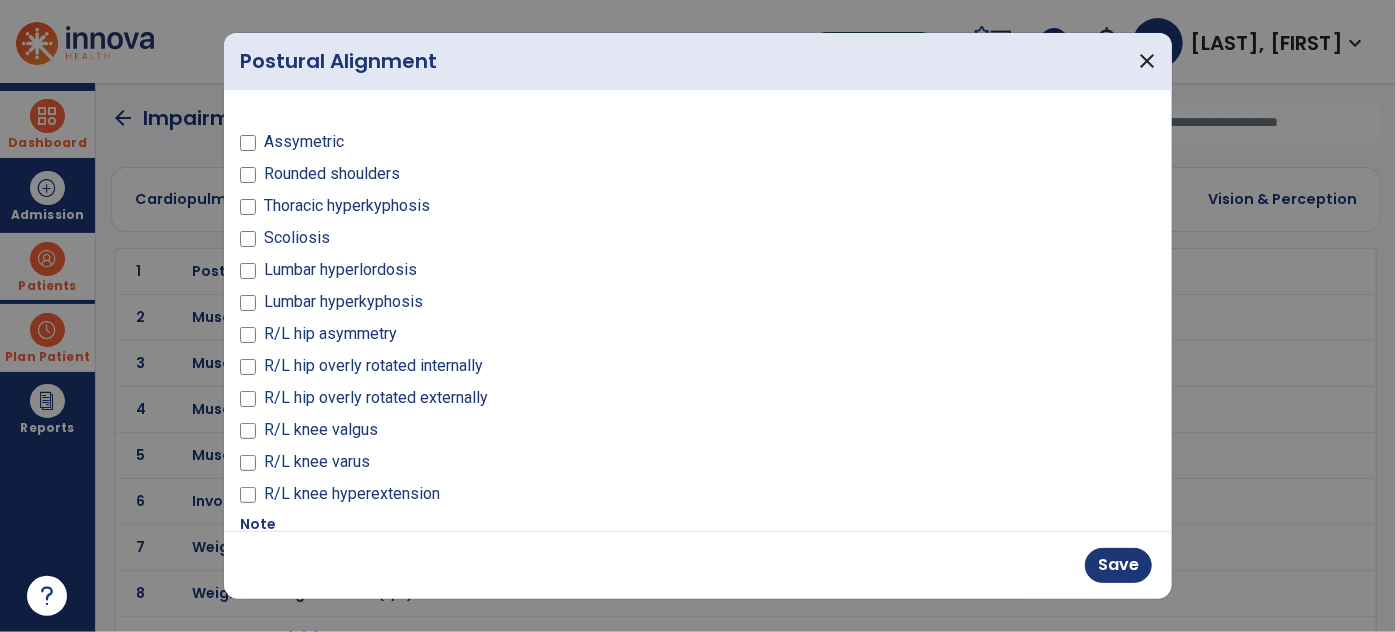 click on "Rounded shoulders" at bounding box center [332, 174] 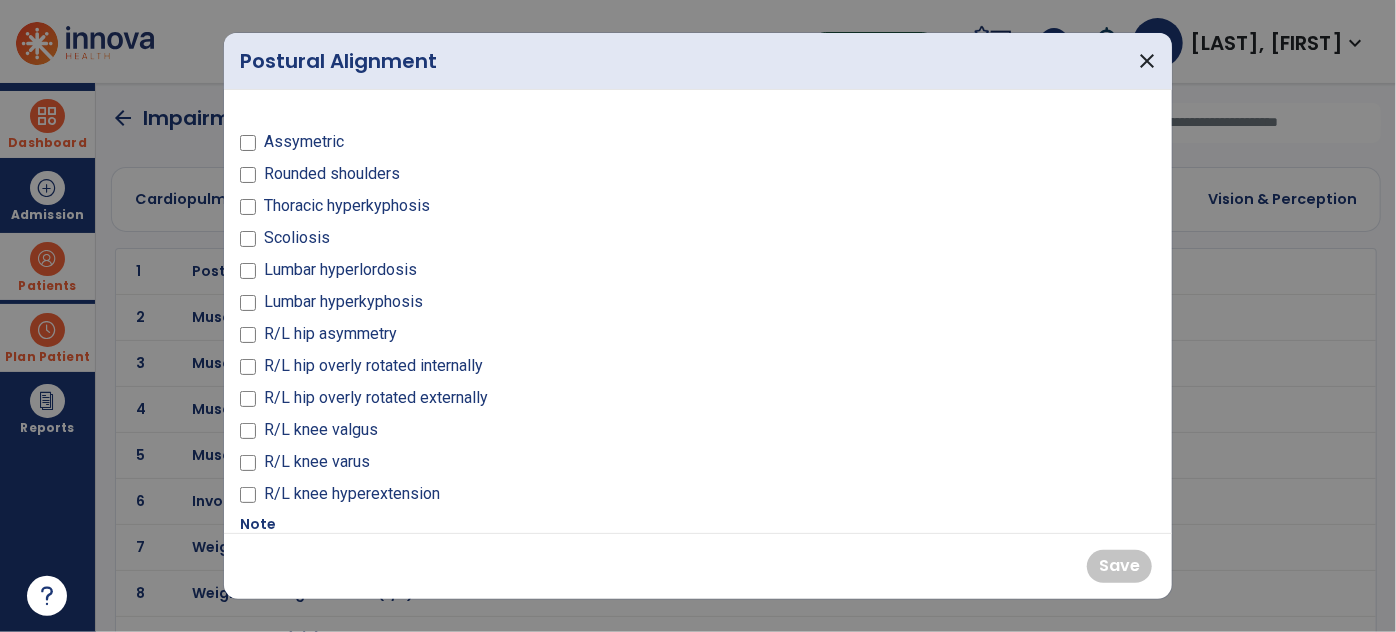 click on "Rounded shoulders" at bounding box center (332, 174) 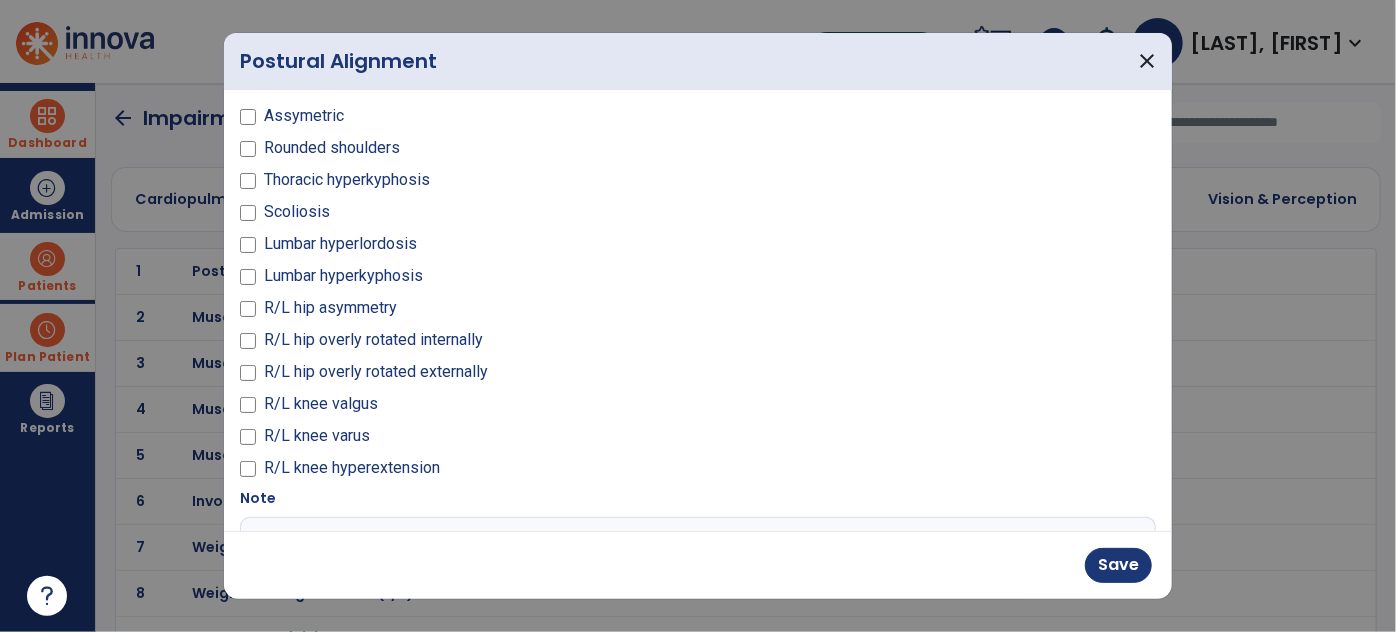 scroll, scrollTop: 38, scrollLeft: 0, axis: vertical 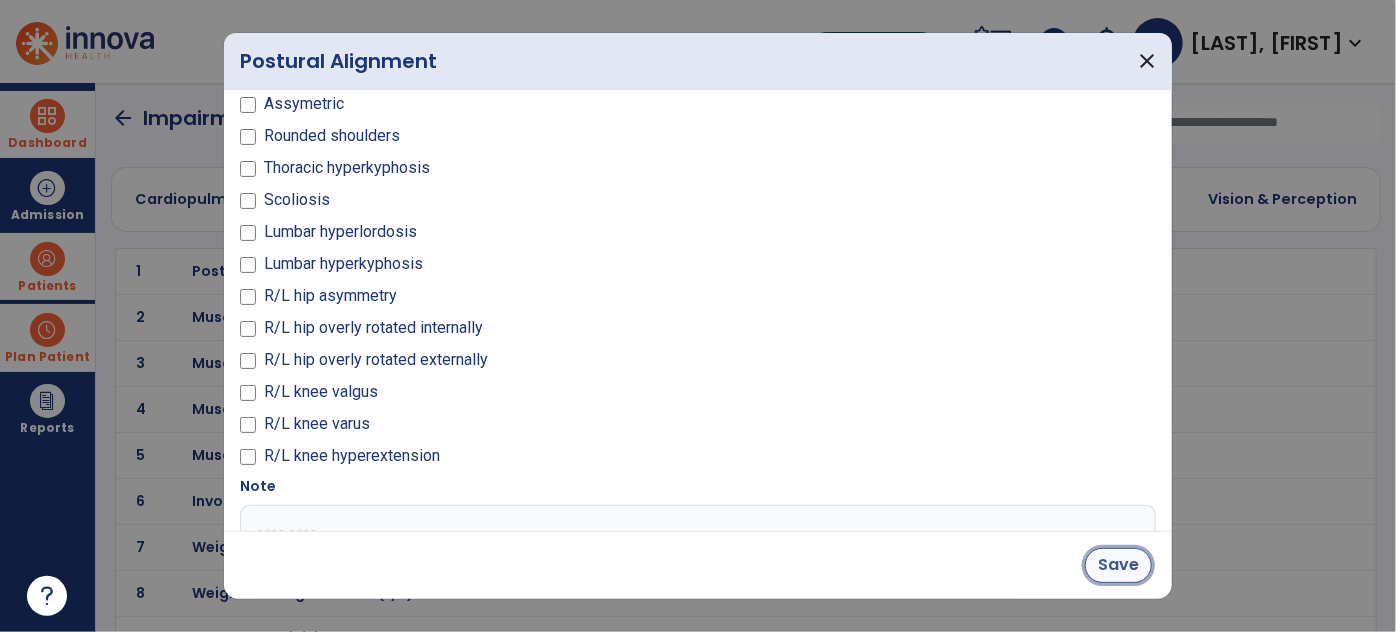 click on "Save" at bounding box center [1118, 565] 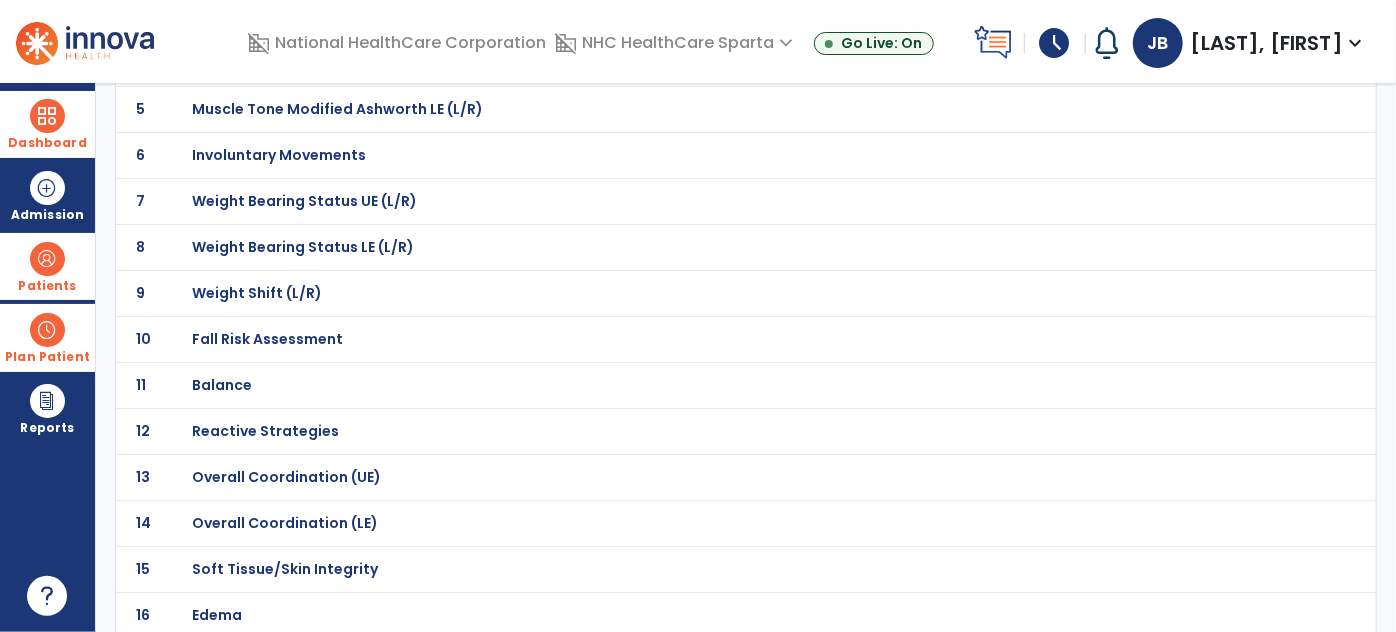 scroll, scrollTop: 345, scrollLeft: 0, axis: vertical 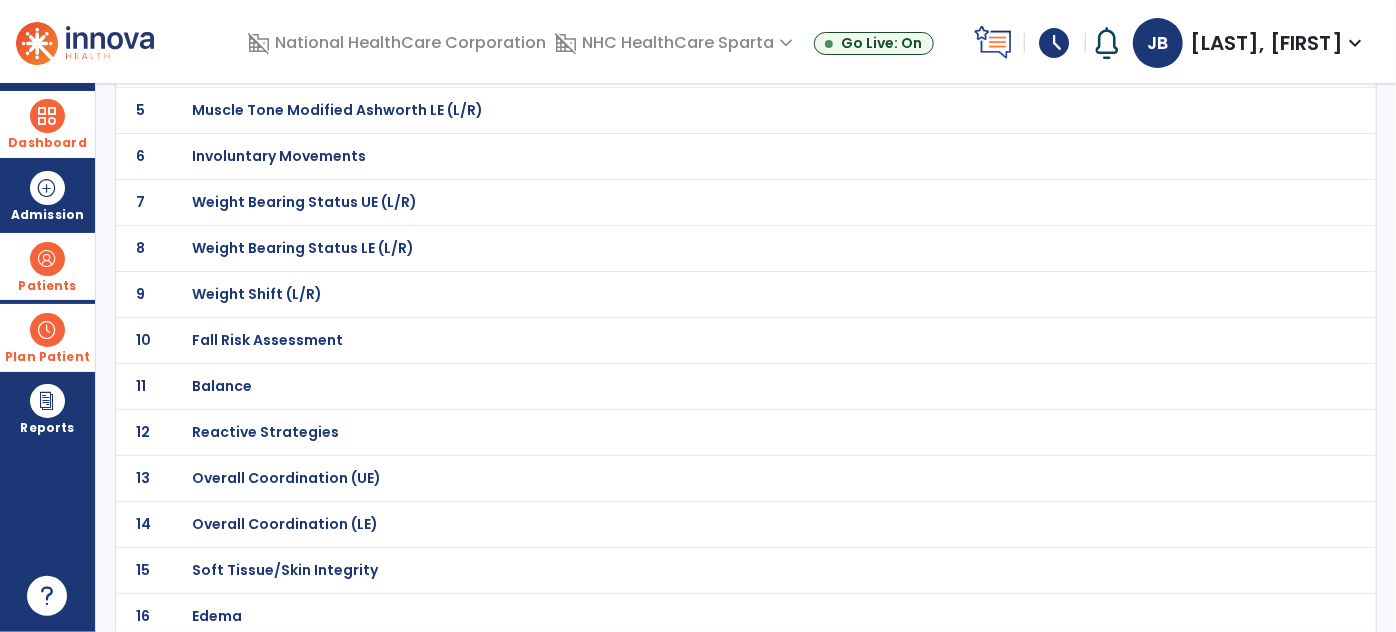 click on "Fall Risk Assessment" at bounding box center (263, -74) 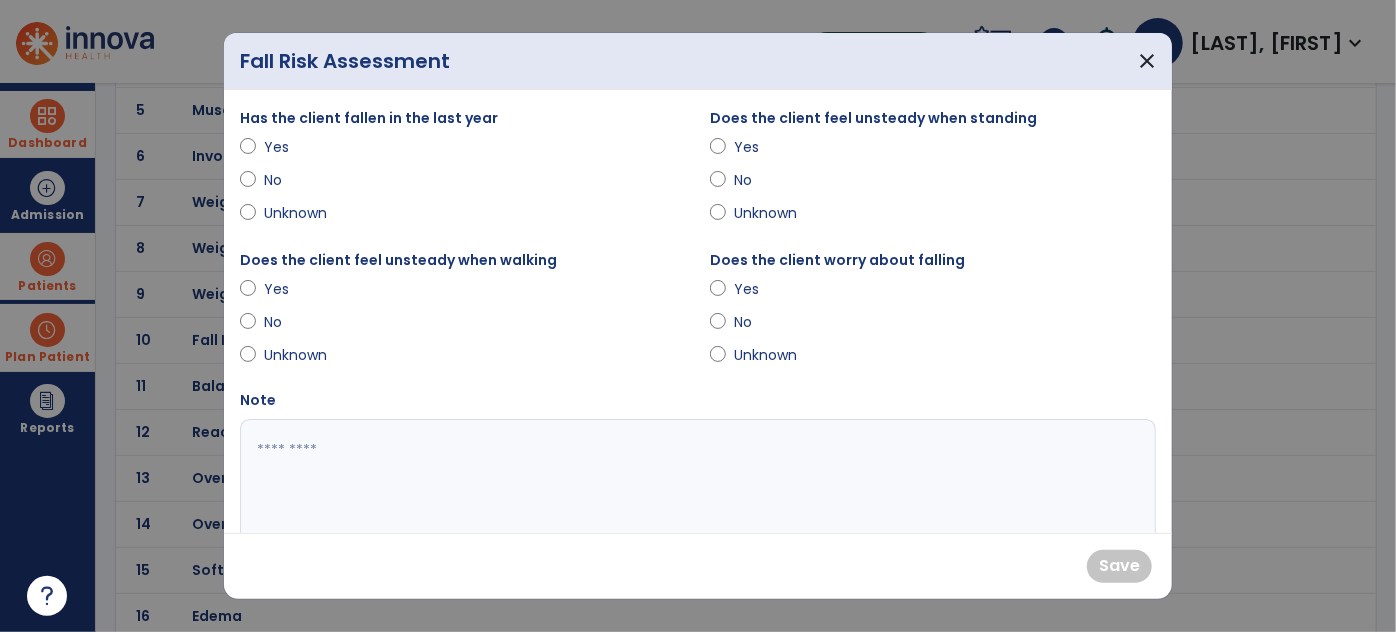 click on "Yes" at bounding box center [299, 147] 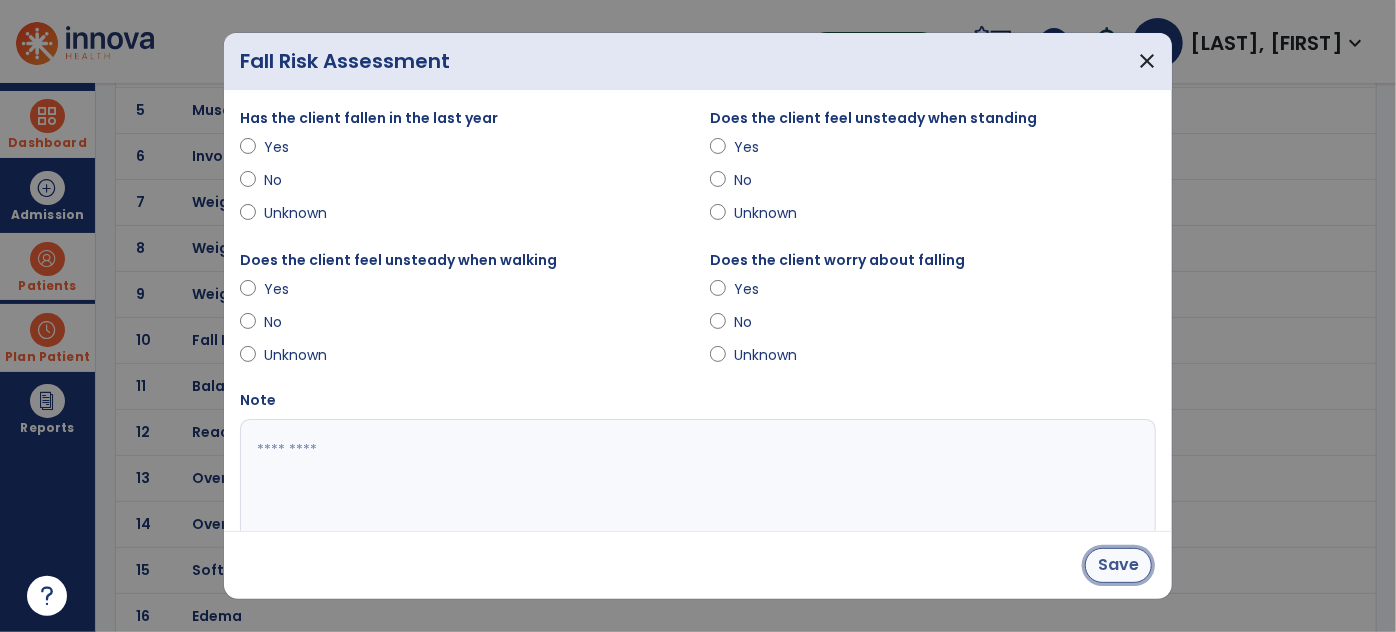 click on "Save" at bounding box center (1118, 565) 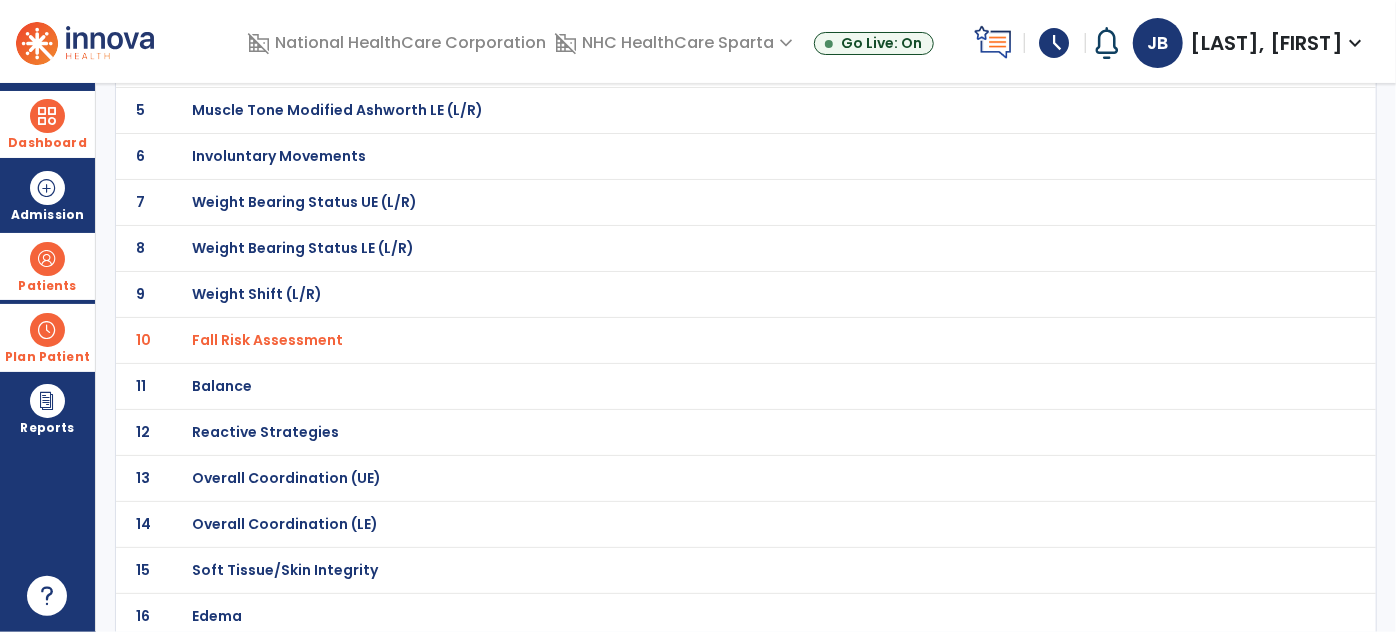 click on "Balance" at bounding box center (263, -74) 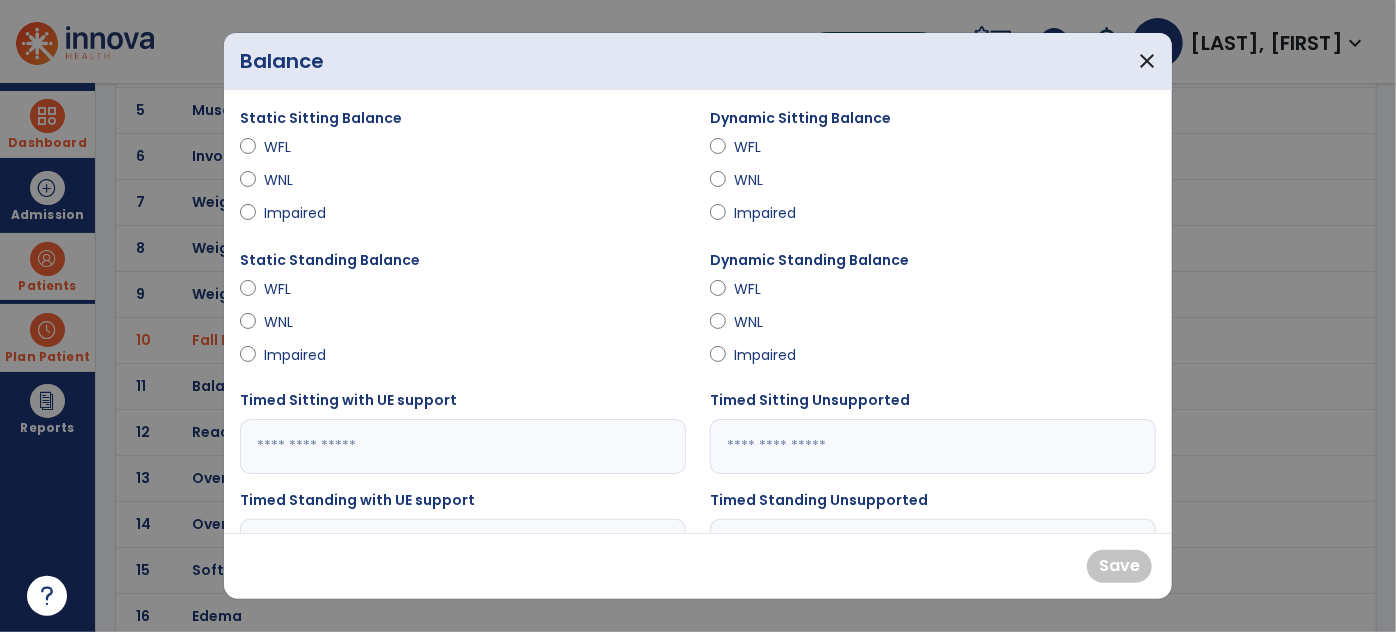 click on "Impaired" at bounding box center (299, 355) 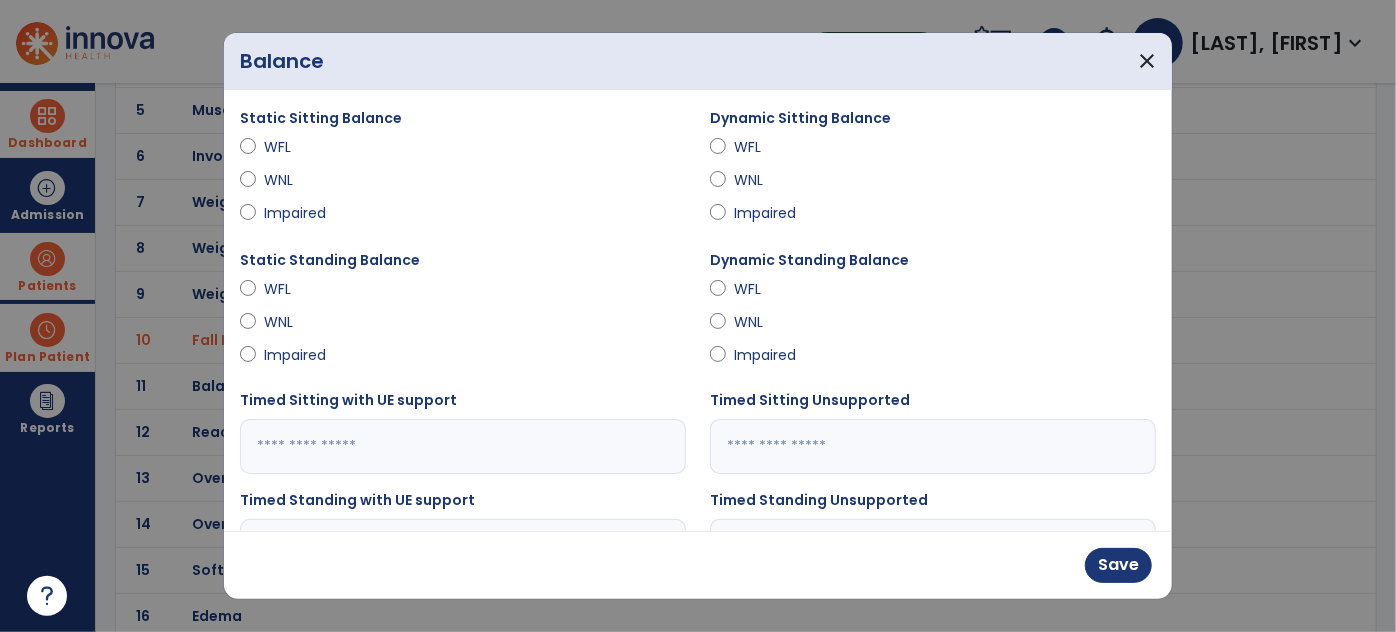 click on "Impaired" at bounding box center [769, 355] 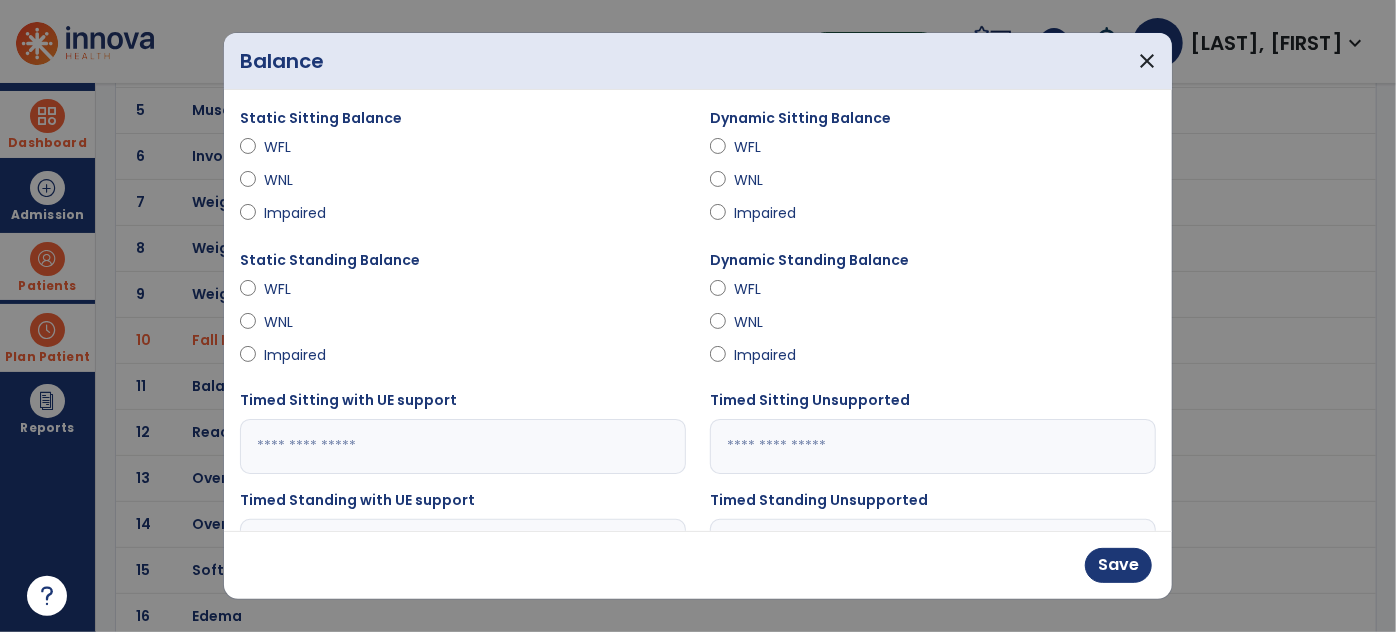 scroll, scrollTop: 370, scrollLeft: 0, axis: vertical 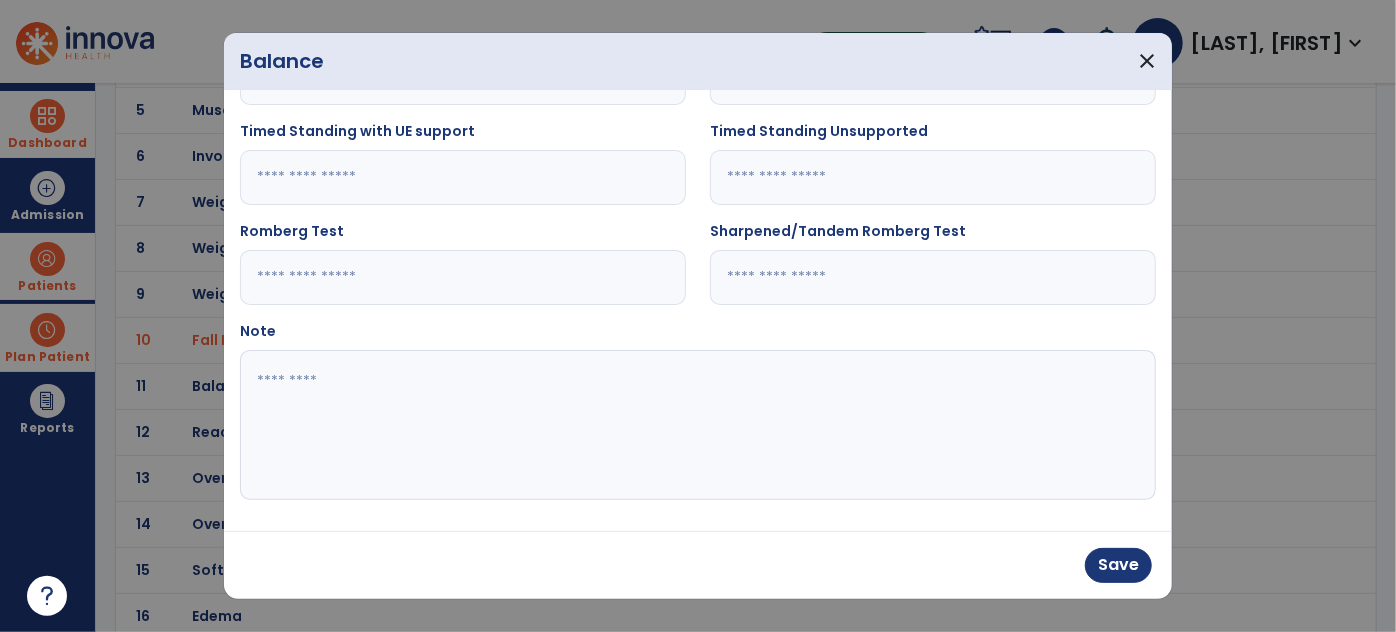click at bounding box center (696, 425) 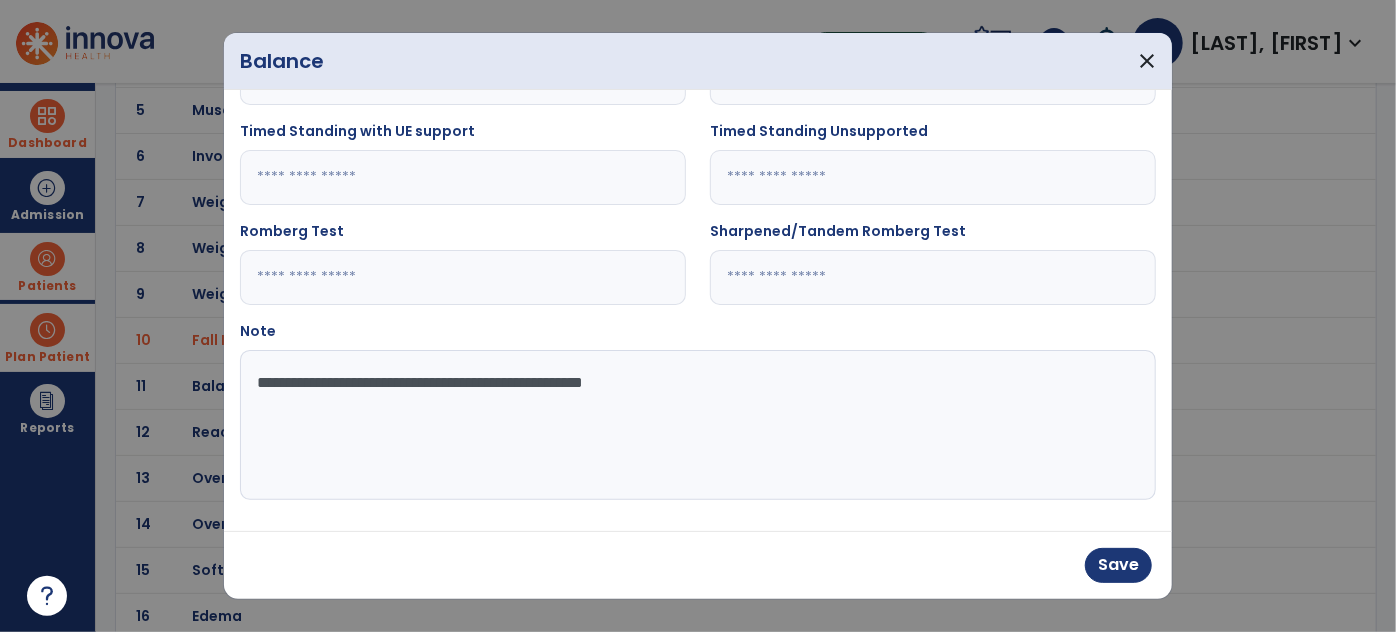 click on "**********" at bounding box center [696, 425] 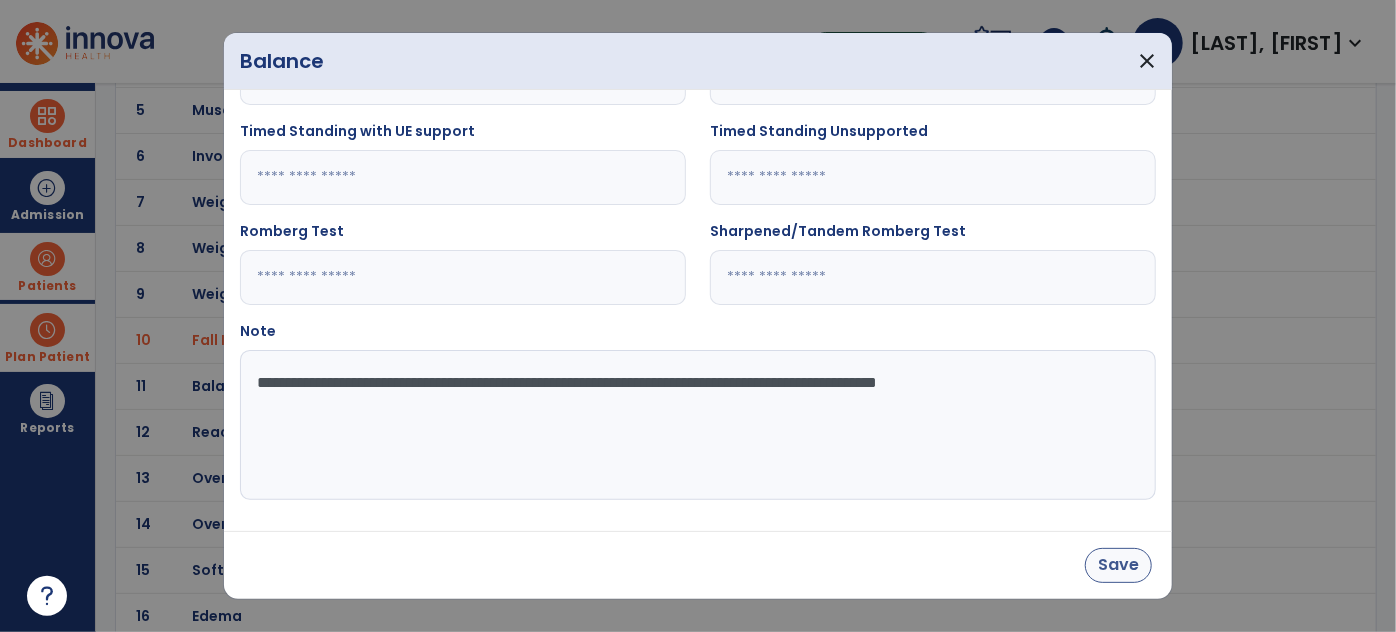 type on "**********" 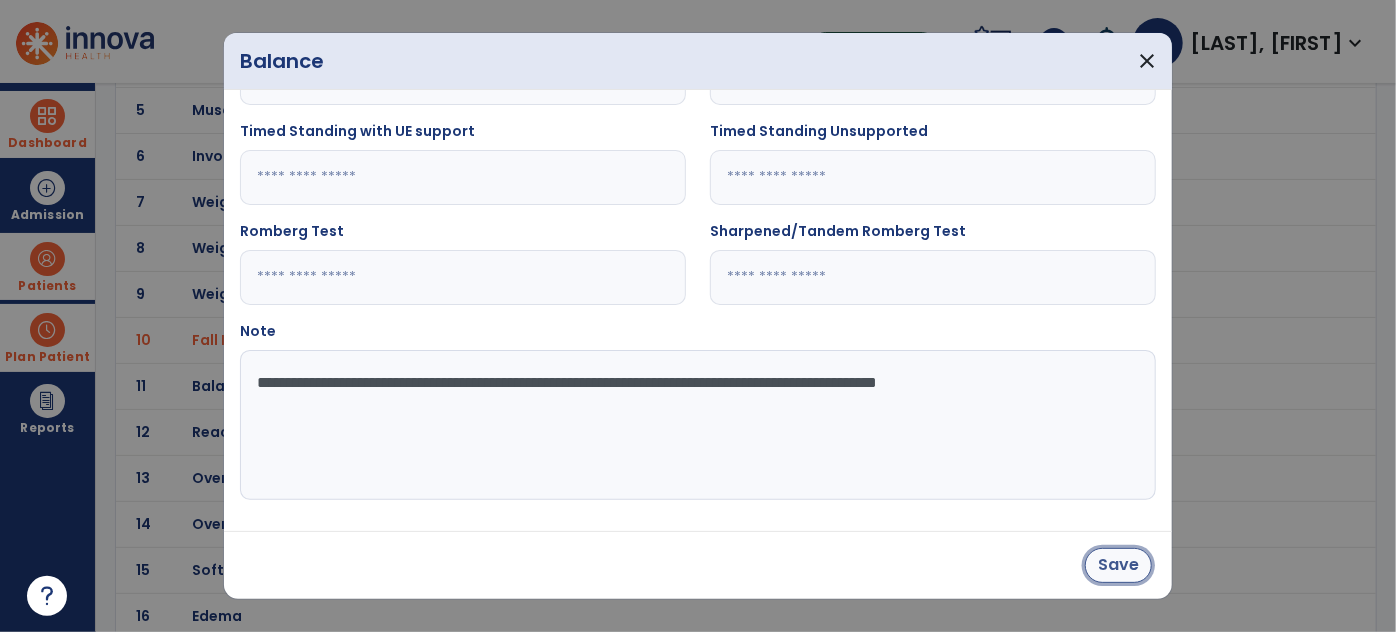 click on "Save" at bounding box center [1118, 565] 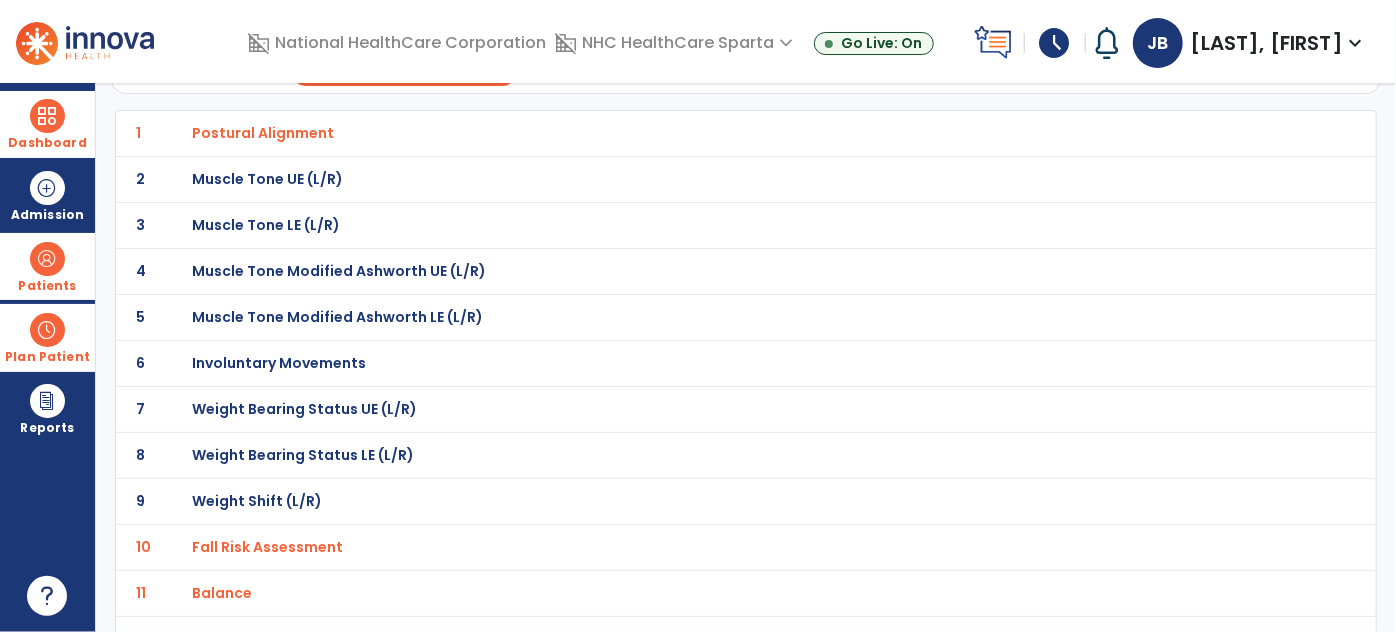 scroll, scrollTop: 0, scrollLeft: 0, axis: both 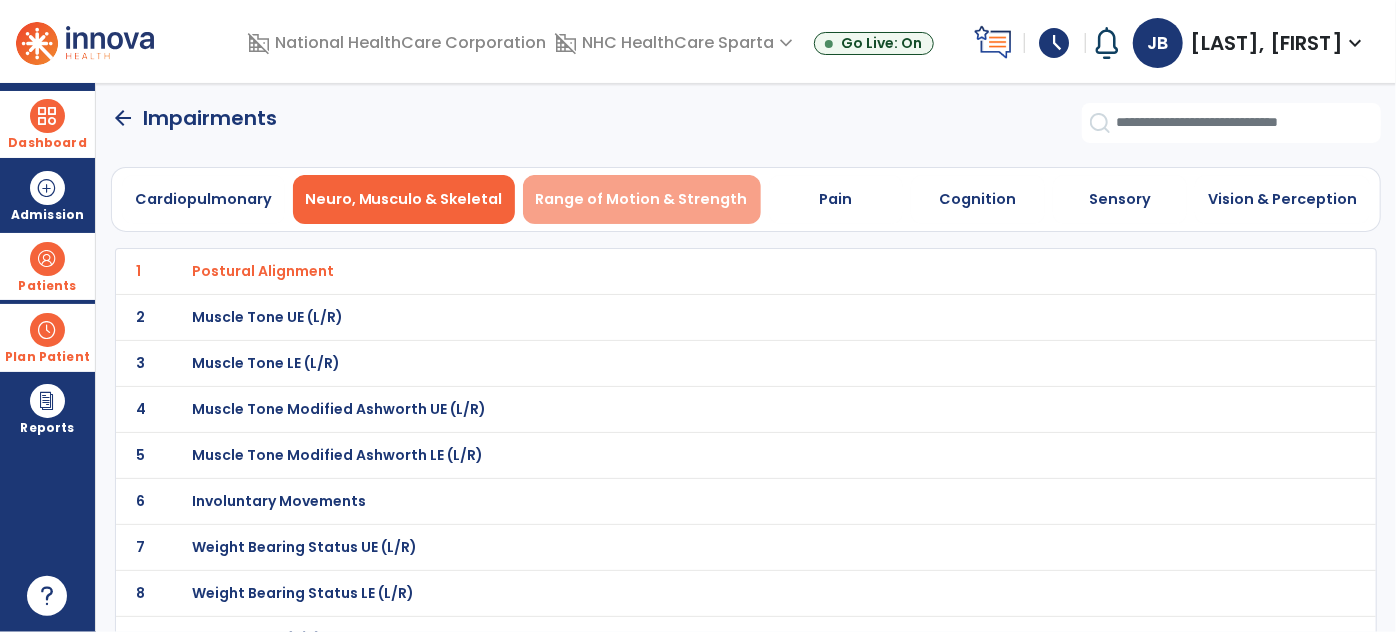 click on "Range of Motion & Strength" at bounding box center [642, 199] 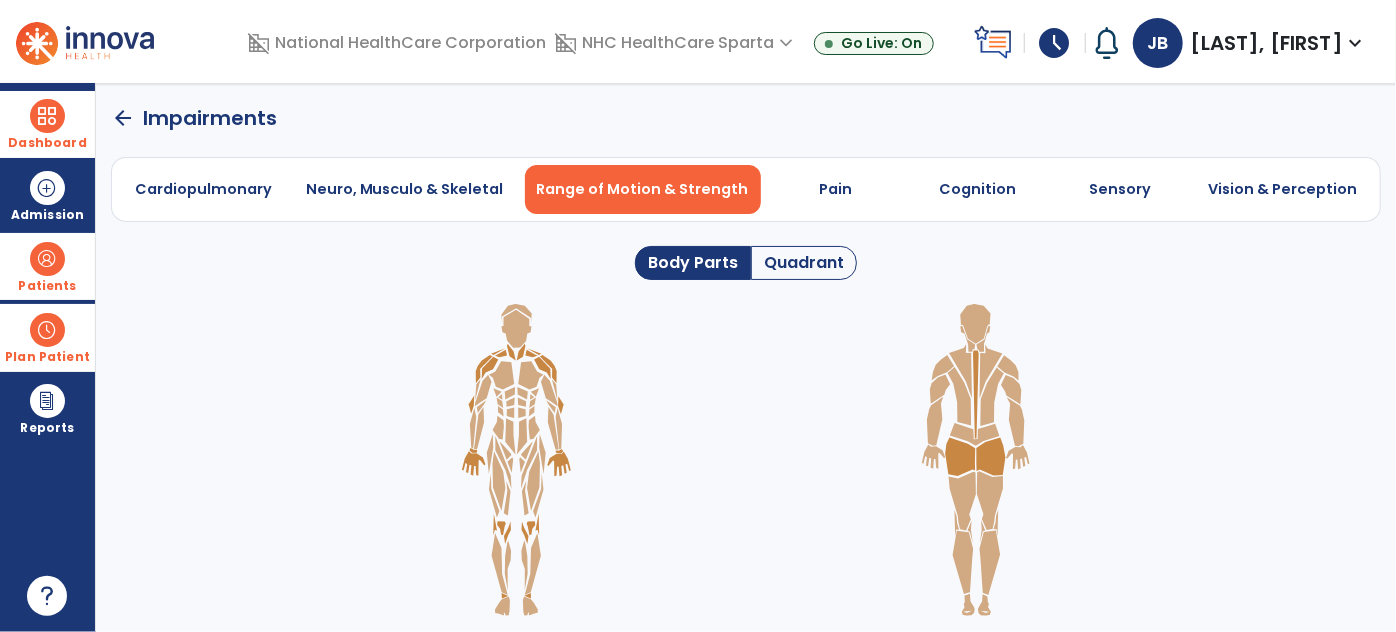 click on "Quadrant" 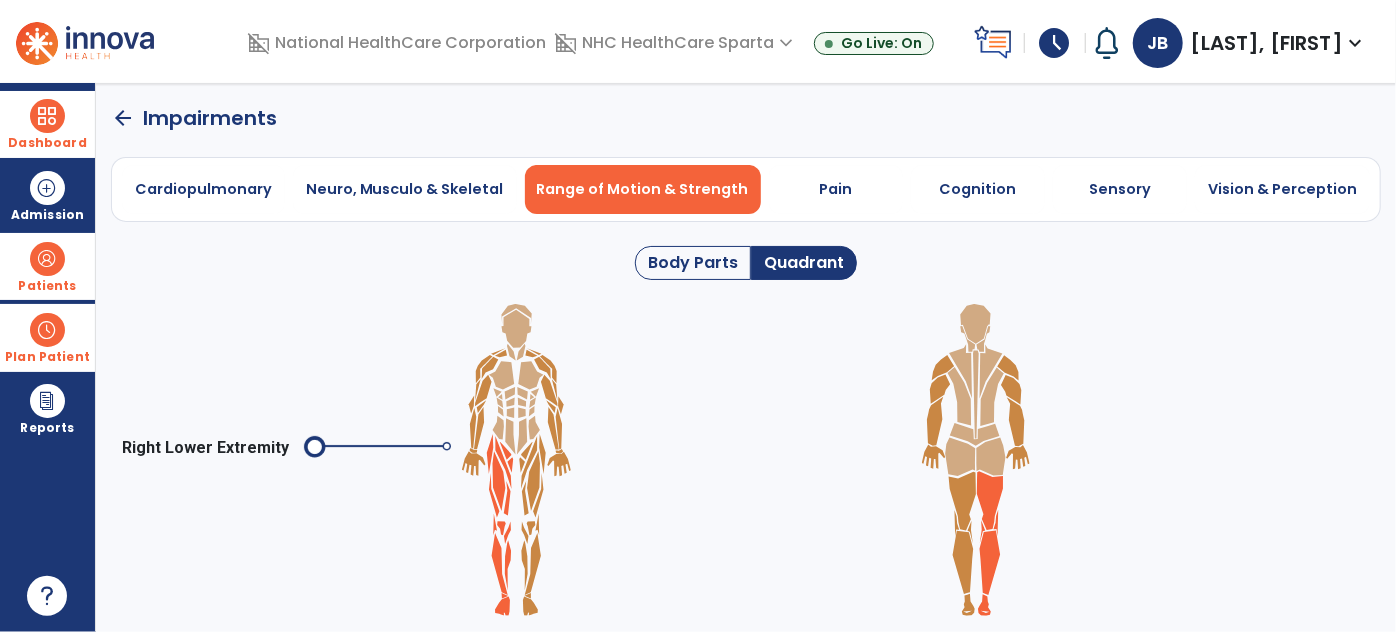 click 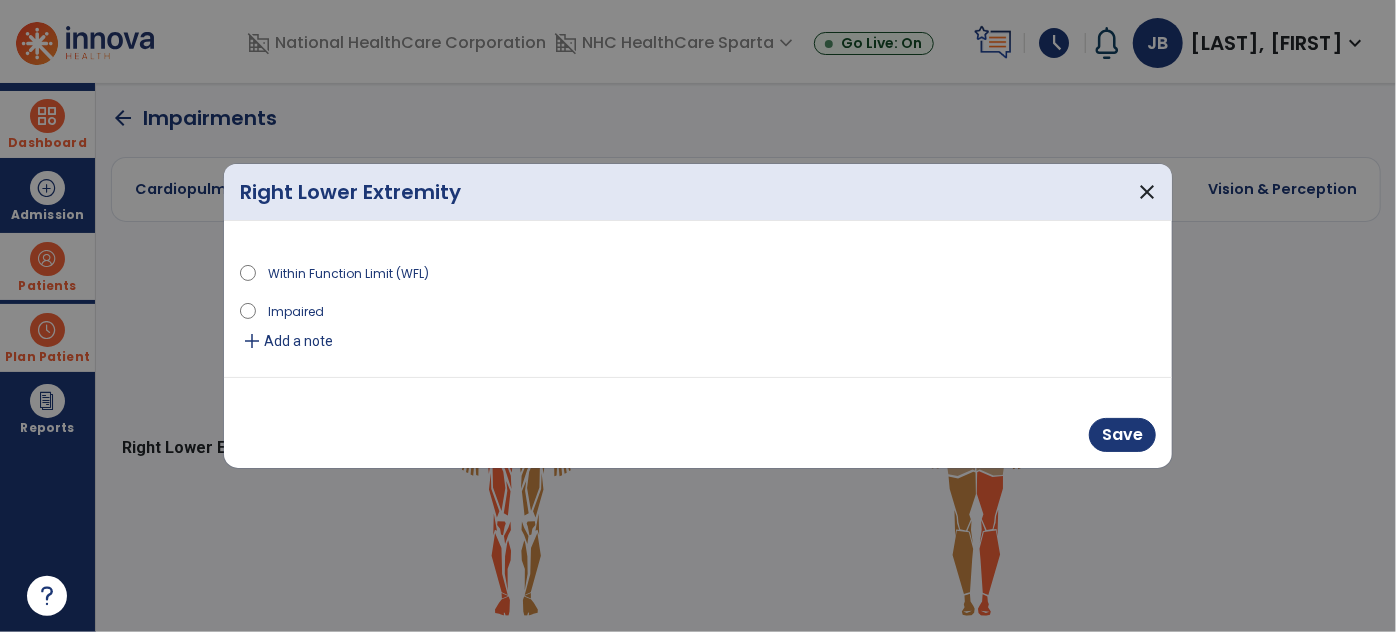 click on "Impaired" at bounding box center (296, 310) 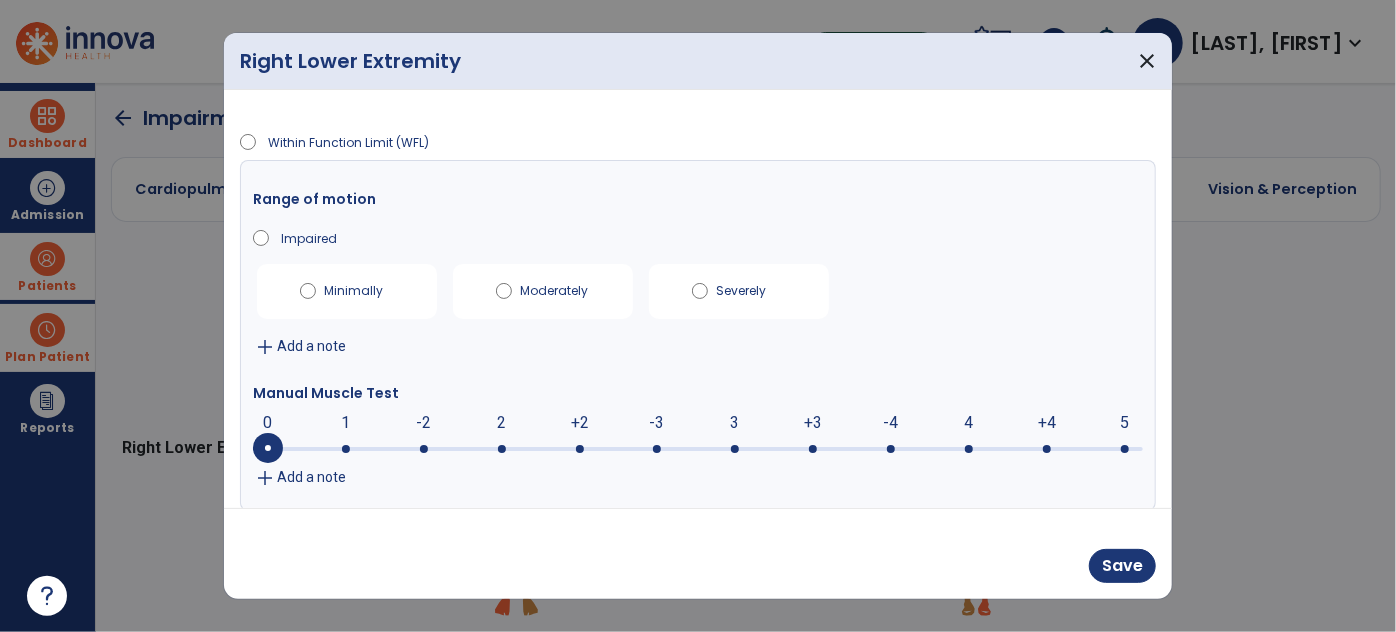 click on "3" at bounding box center (735, 423) 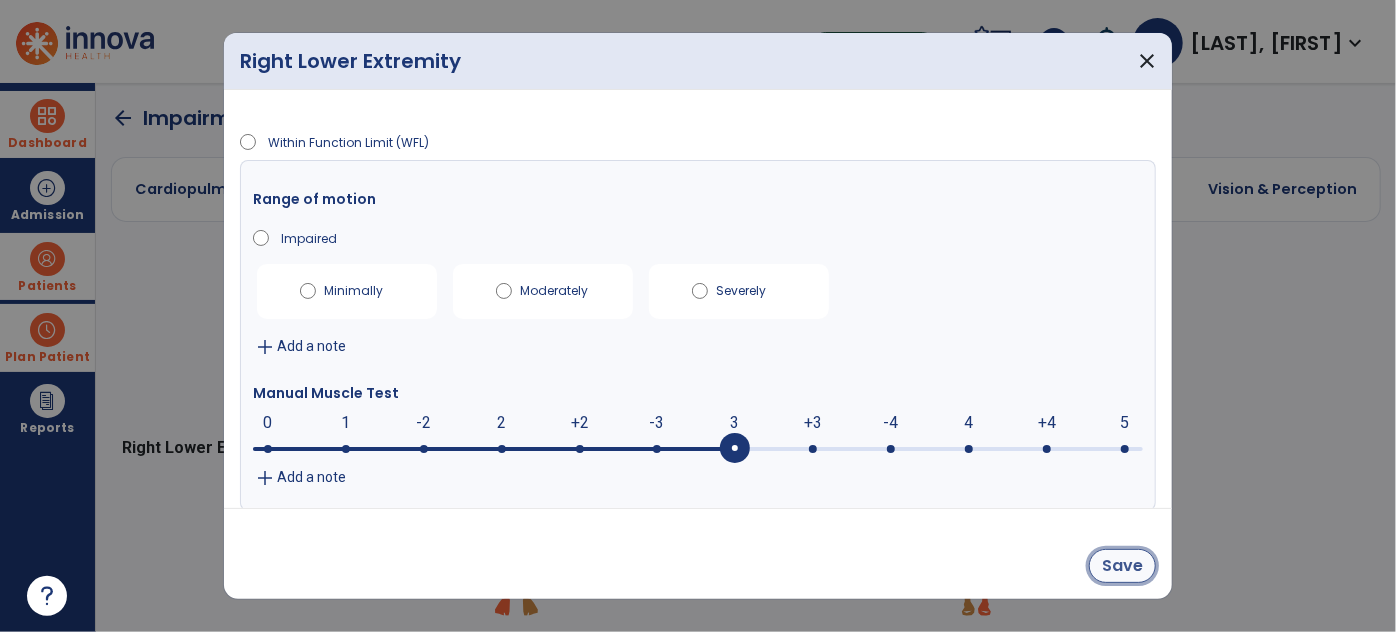 click on "Save" at bounding box center (1122, 566) 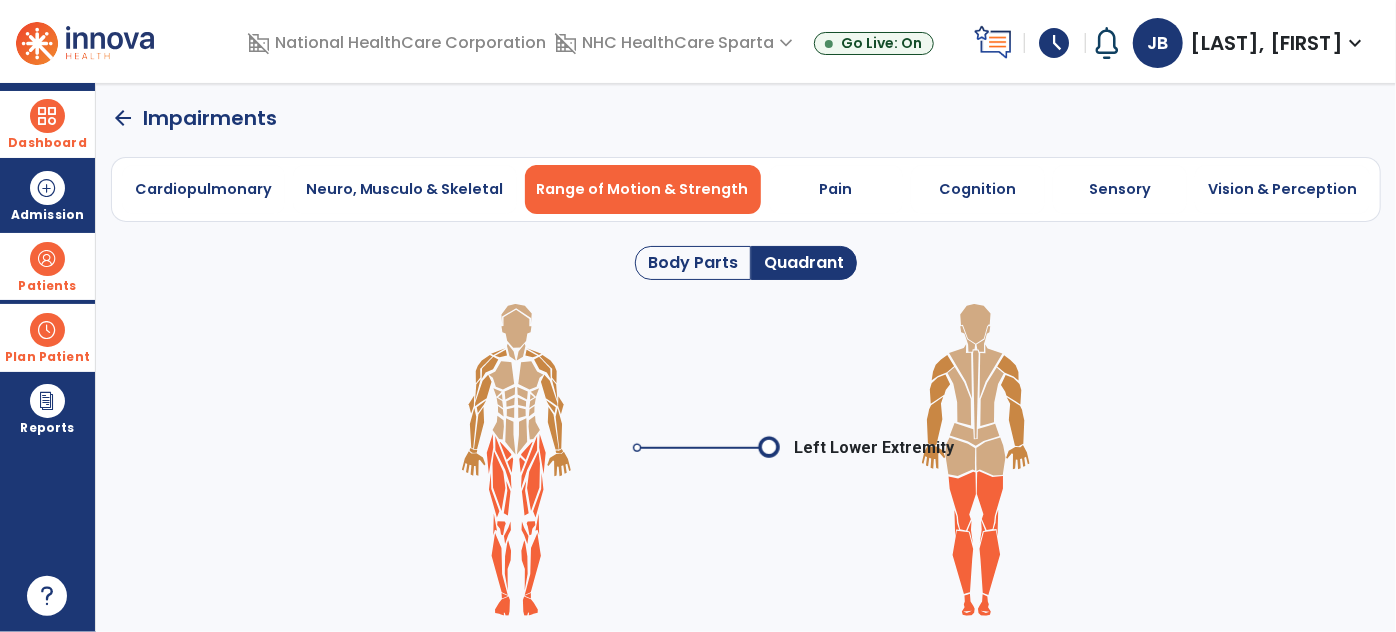 click 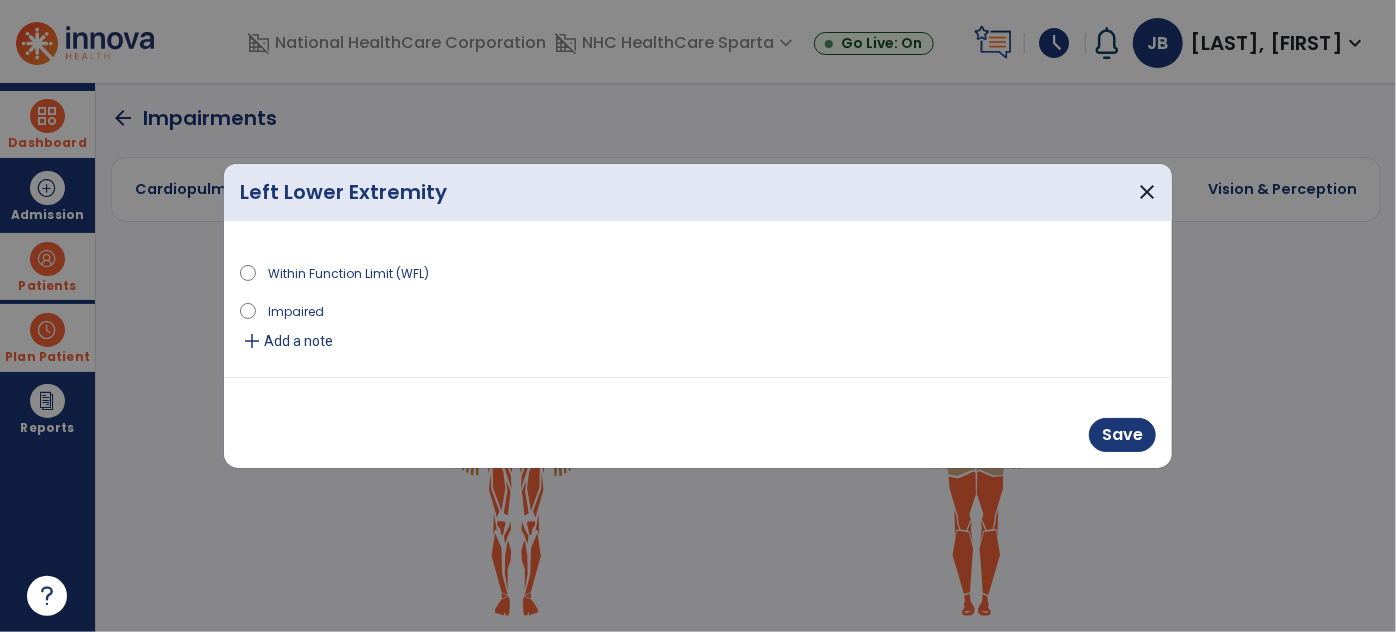 click on "Impaired" at bounding box center (296, 310) 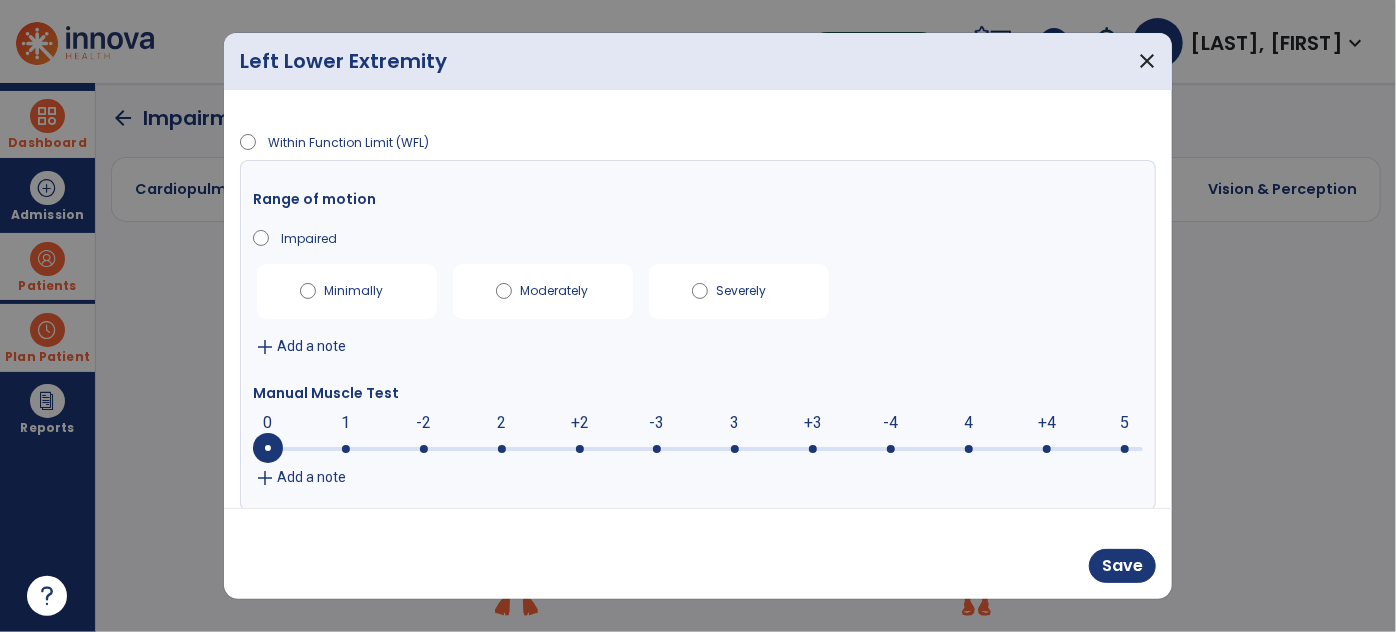 click on "3" at bounding box center (735, 423) 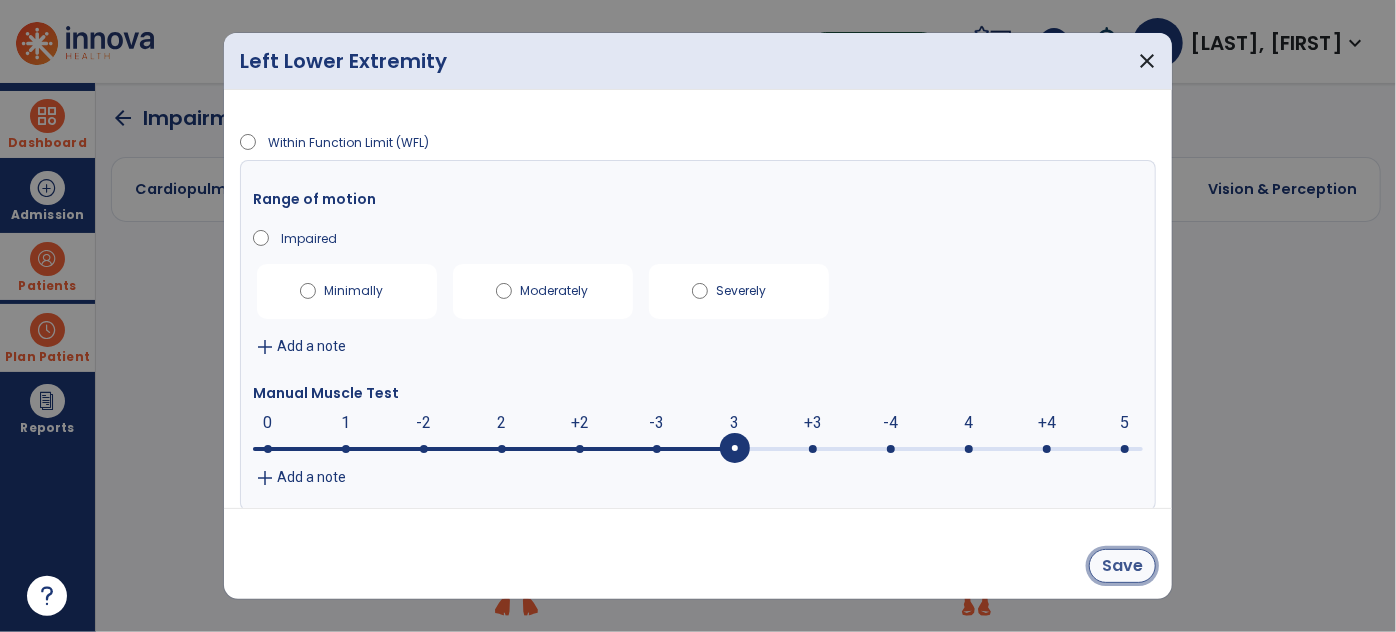 click on "Save" at bounding box center [1122, 566] 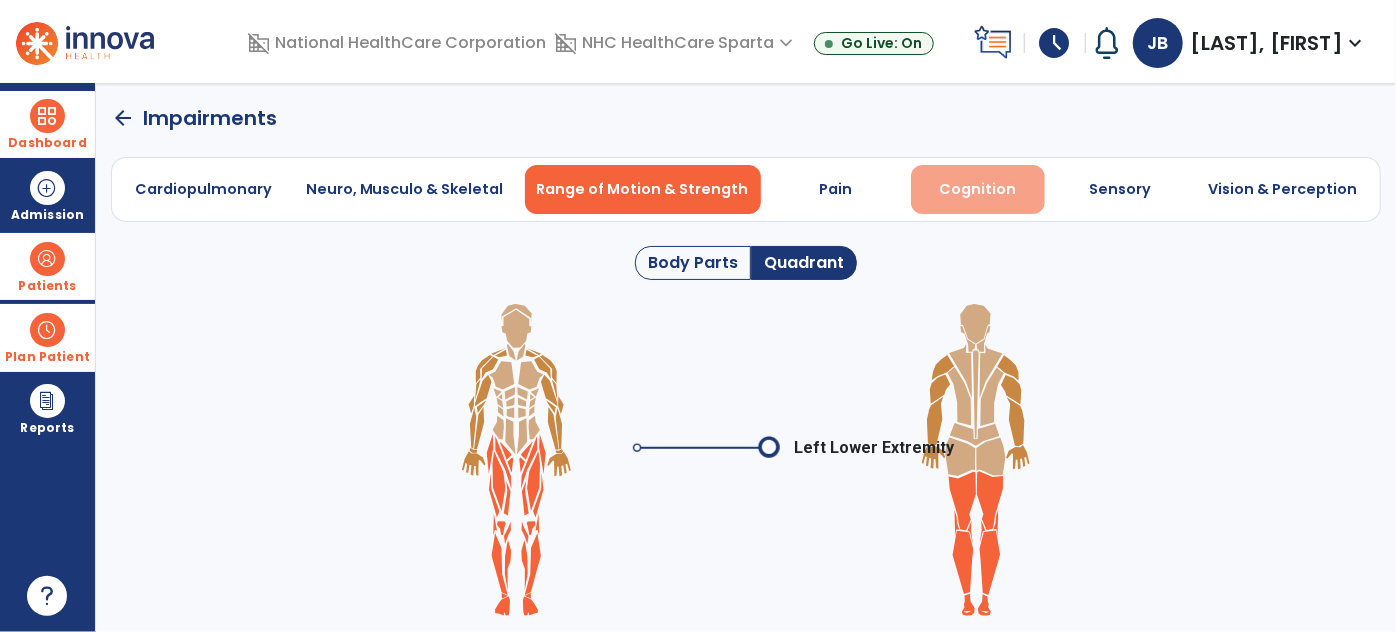 click on "Cognition" at bounding box center (977, 189) 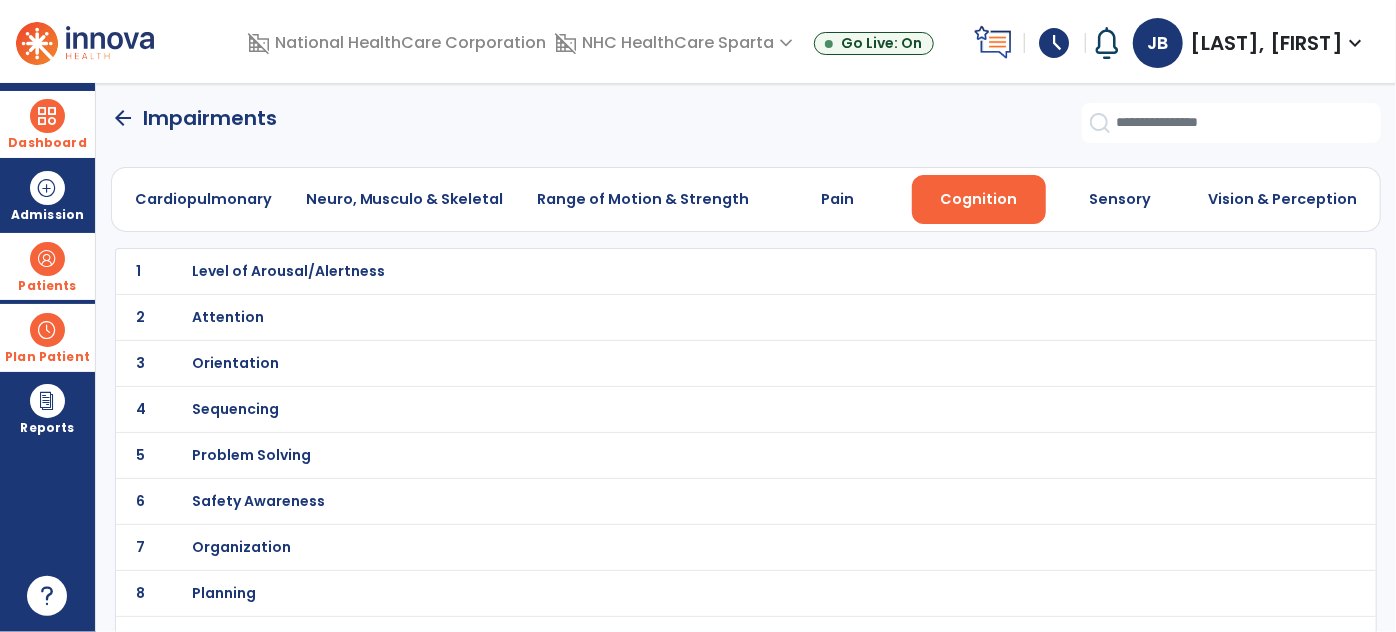 click on "Level of Arousal/Alertness" at bounding box center [288, 271] 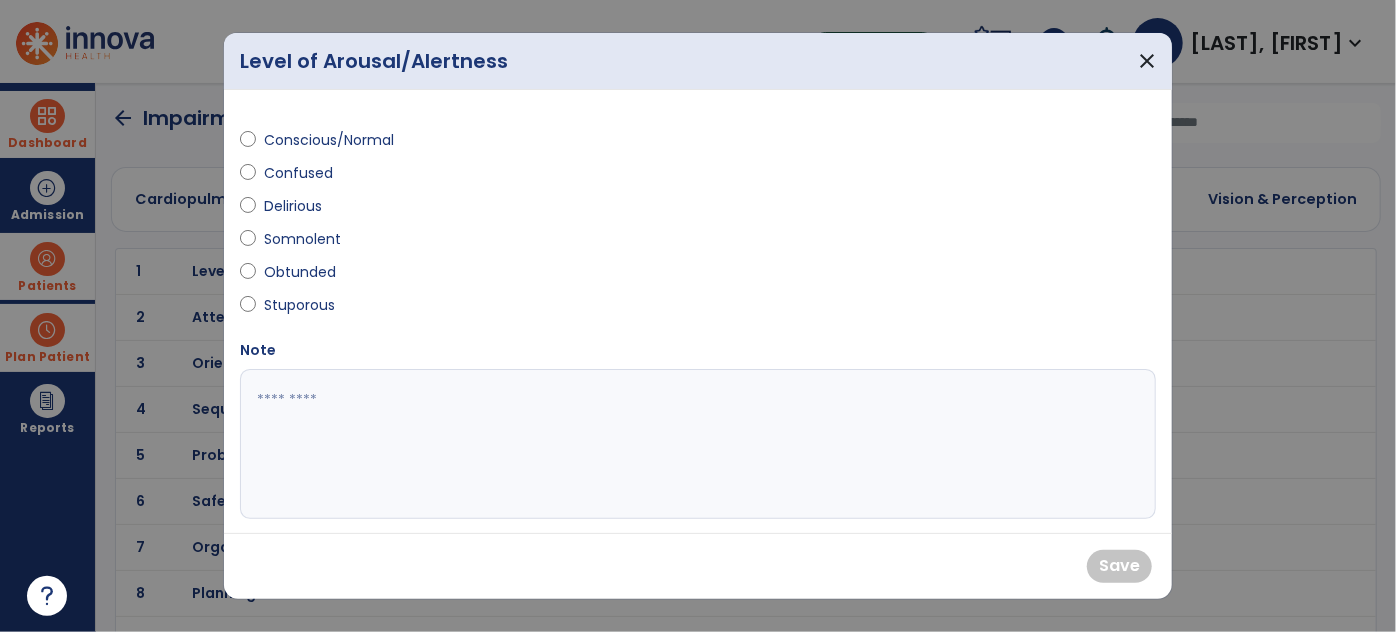 click on "Conscious/Normal" at bounding box center (329, 140) 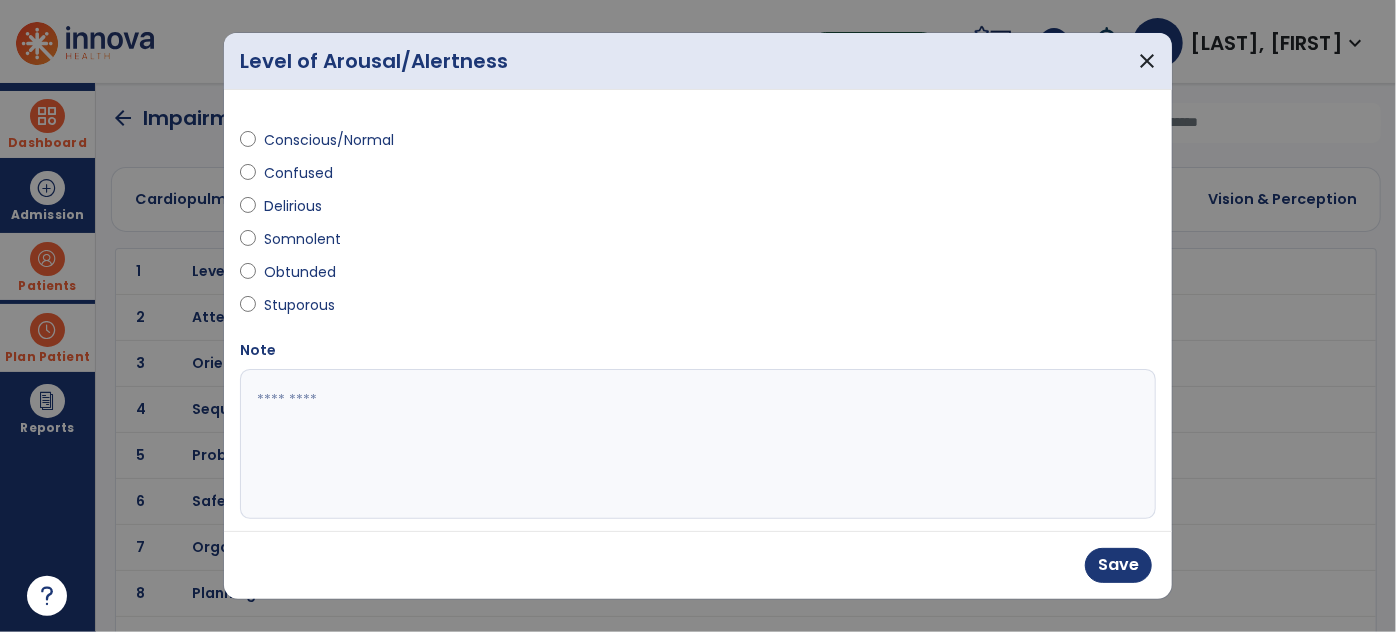 click on "Confused" at bounding box center [299, 173] 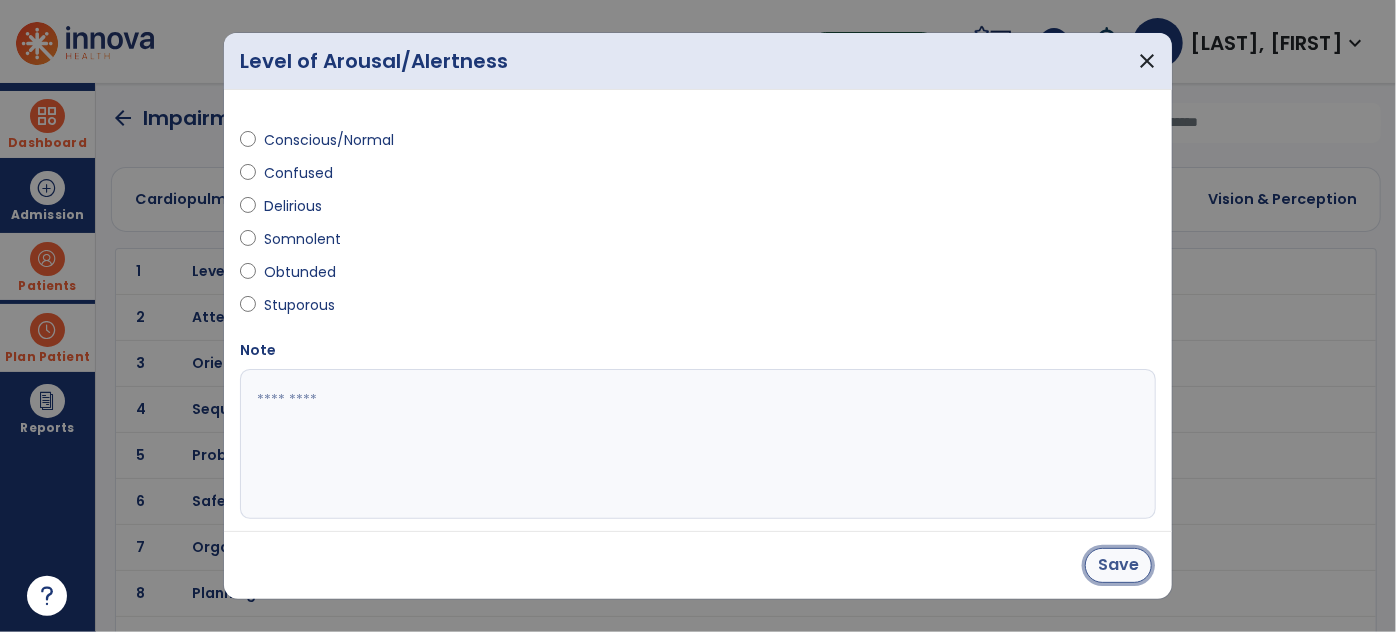 click on "Save" at bounding box center [1118, 565] 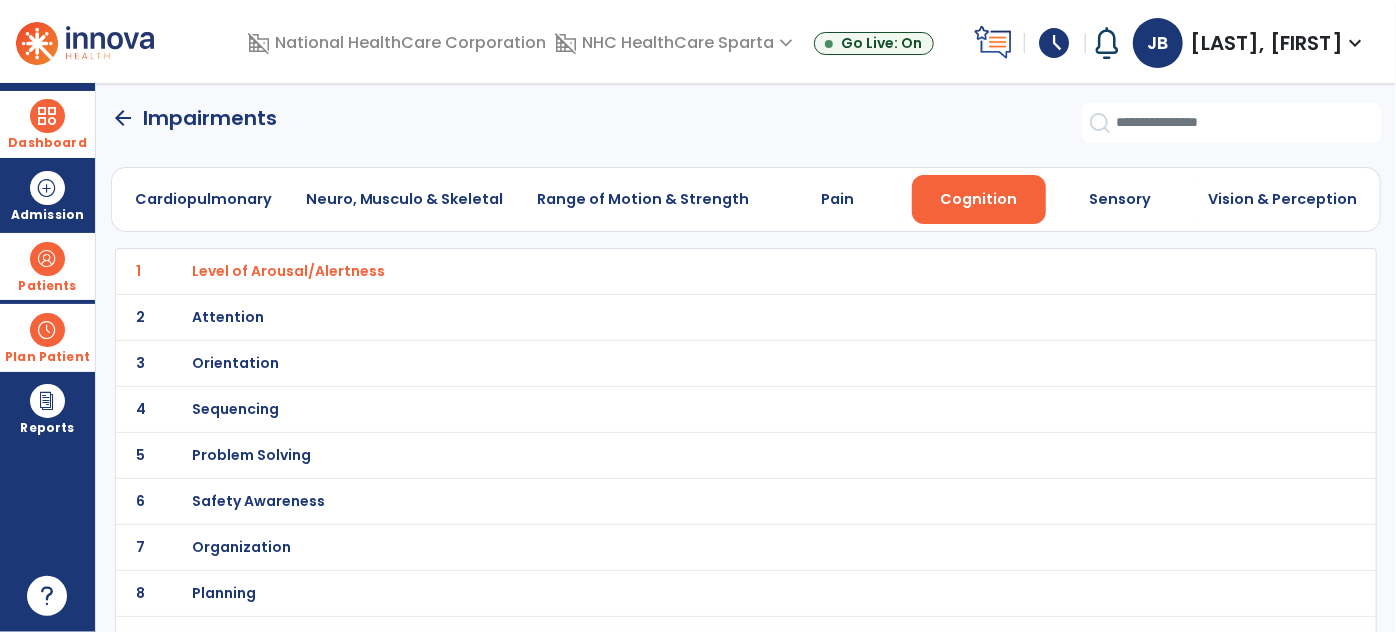 click on "Orientation" at bounding box center [288, 271] 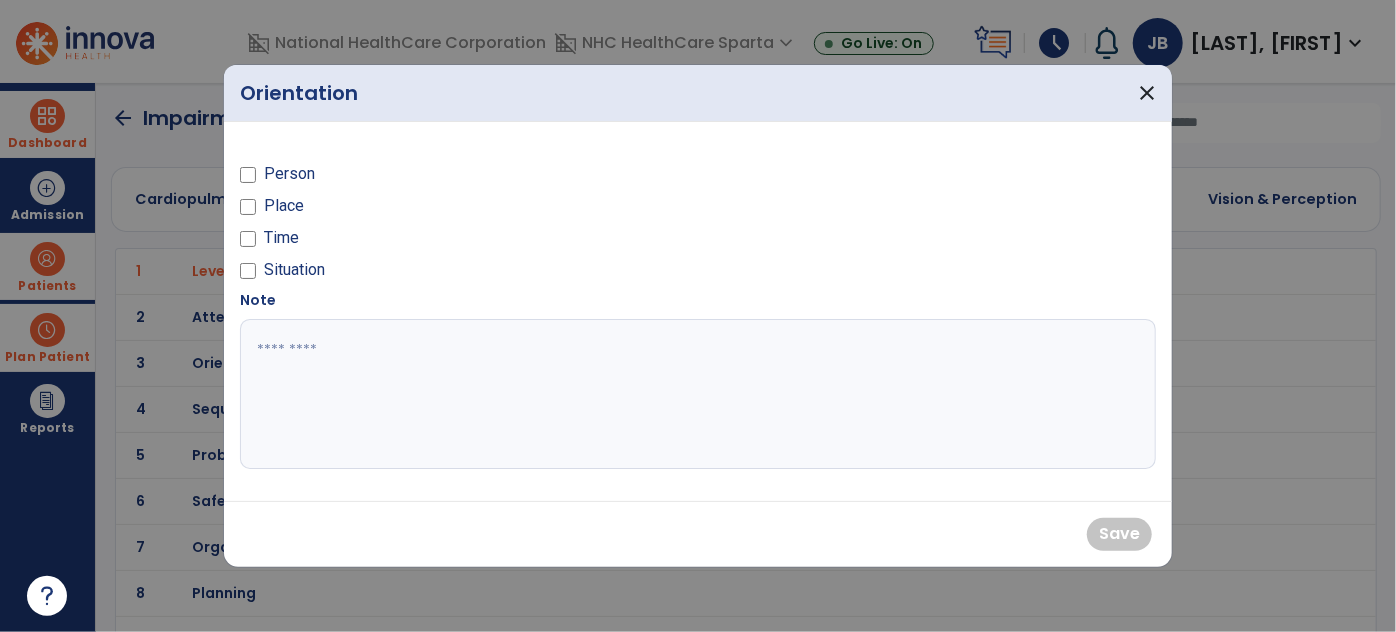 click on "Person" at bounding box center (289, 174) 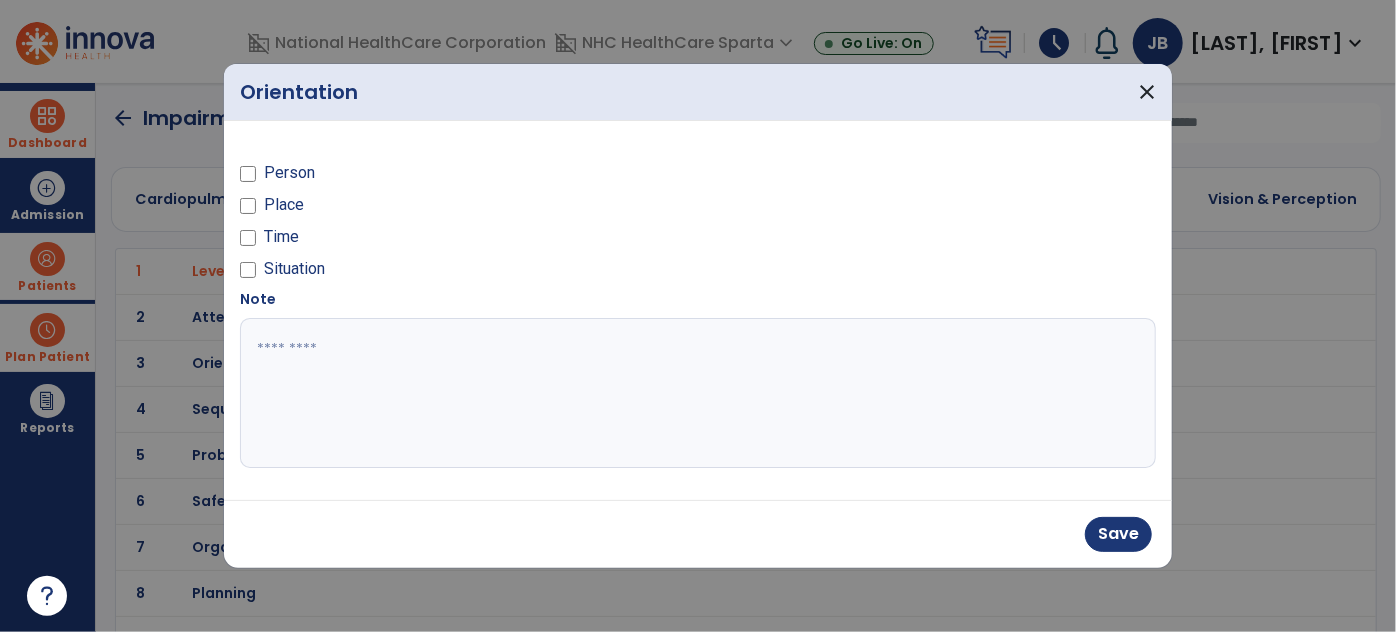 click on "Place" at bounding box center [284, 205] 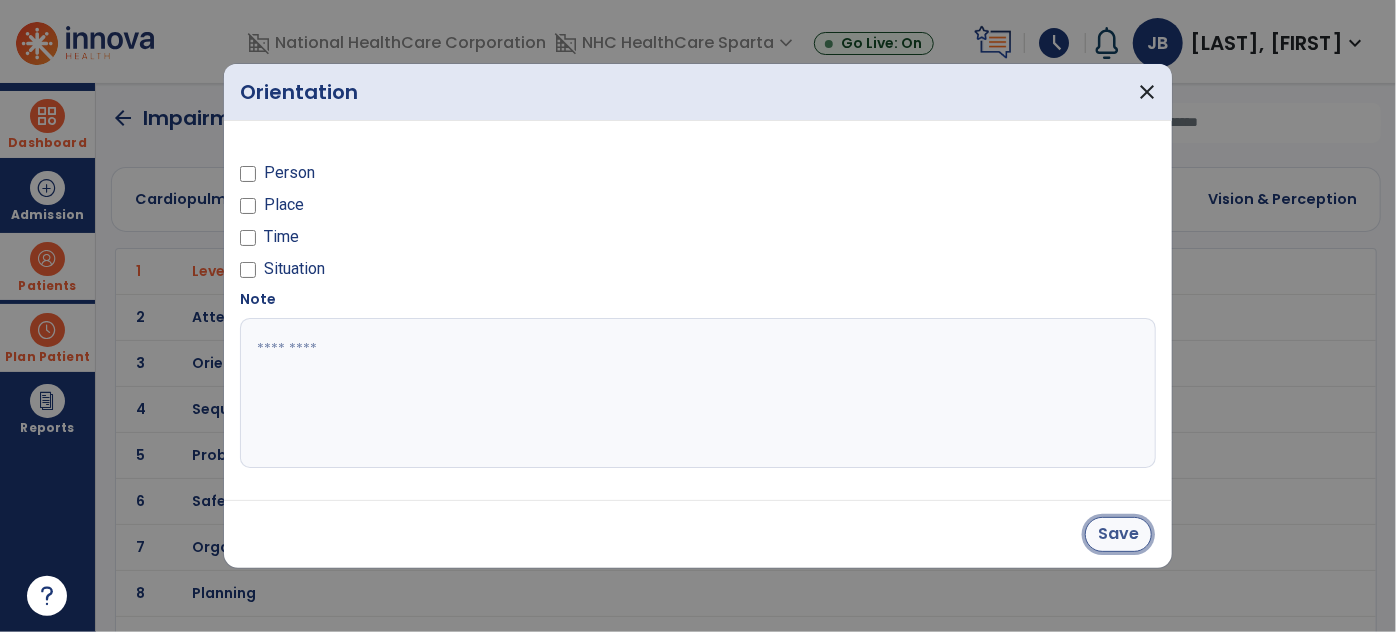 click on "Save" at bounding box center [1118, 534] 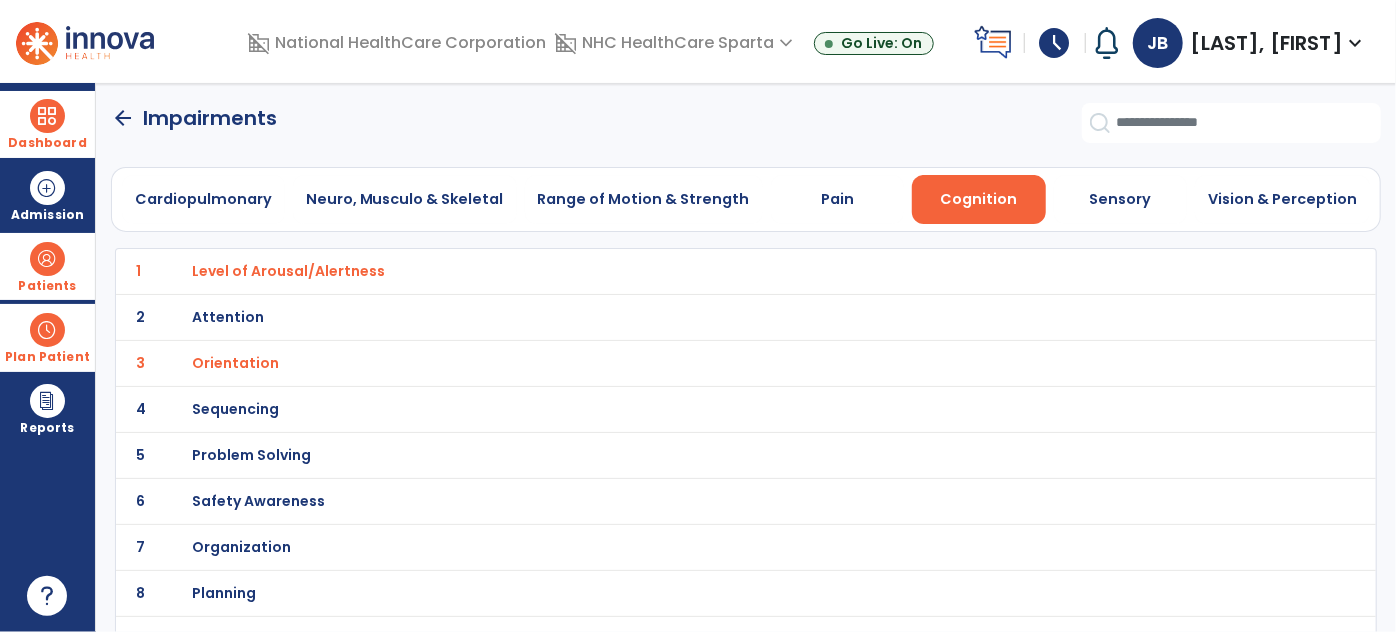 click on "arrow_back" 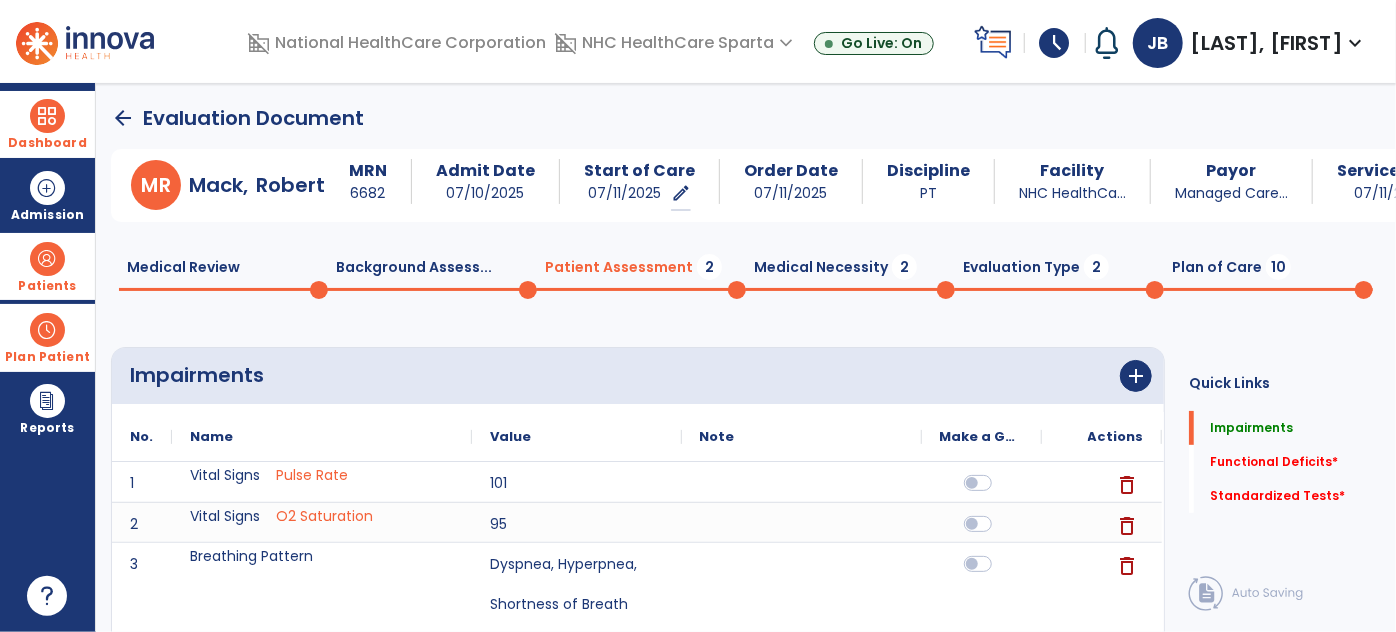click on "Impairments      add" 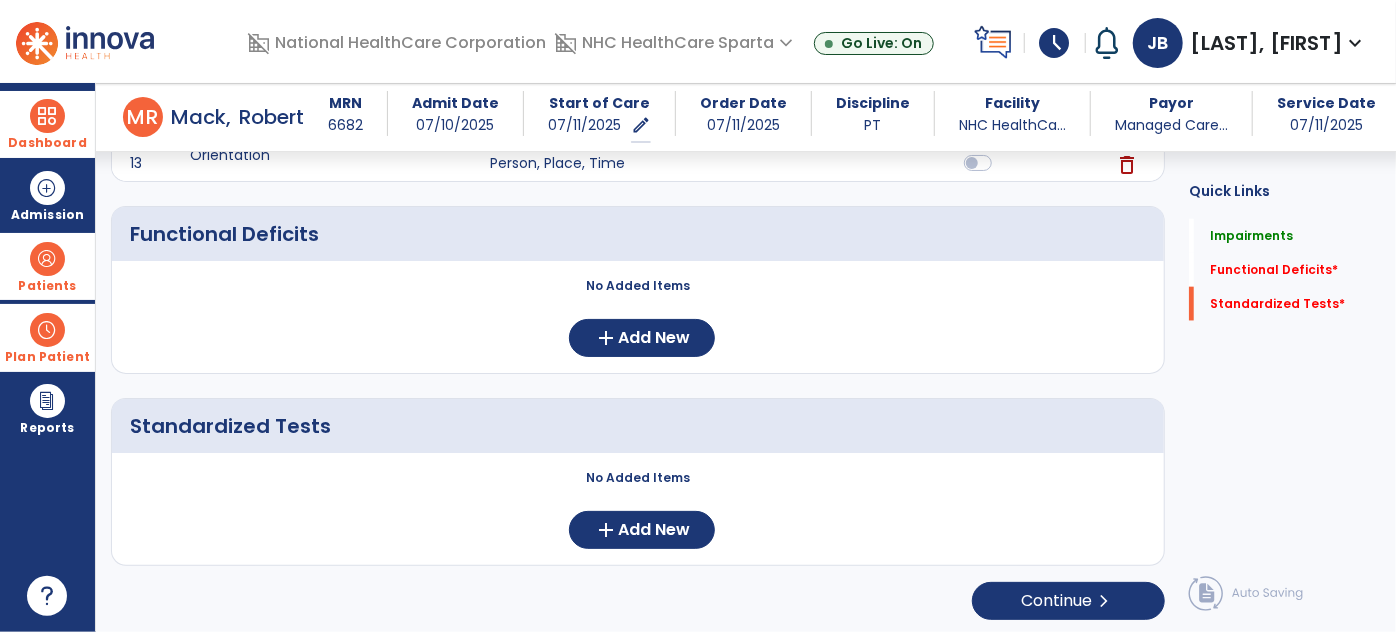 scroll, scrollTop: 1111, scrollLeft: 0, axis: vertical 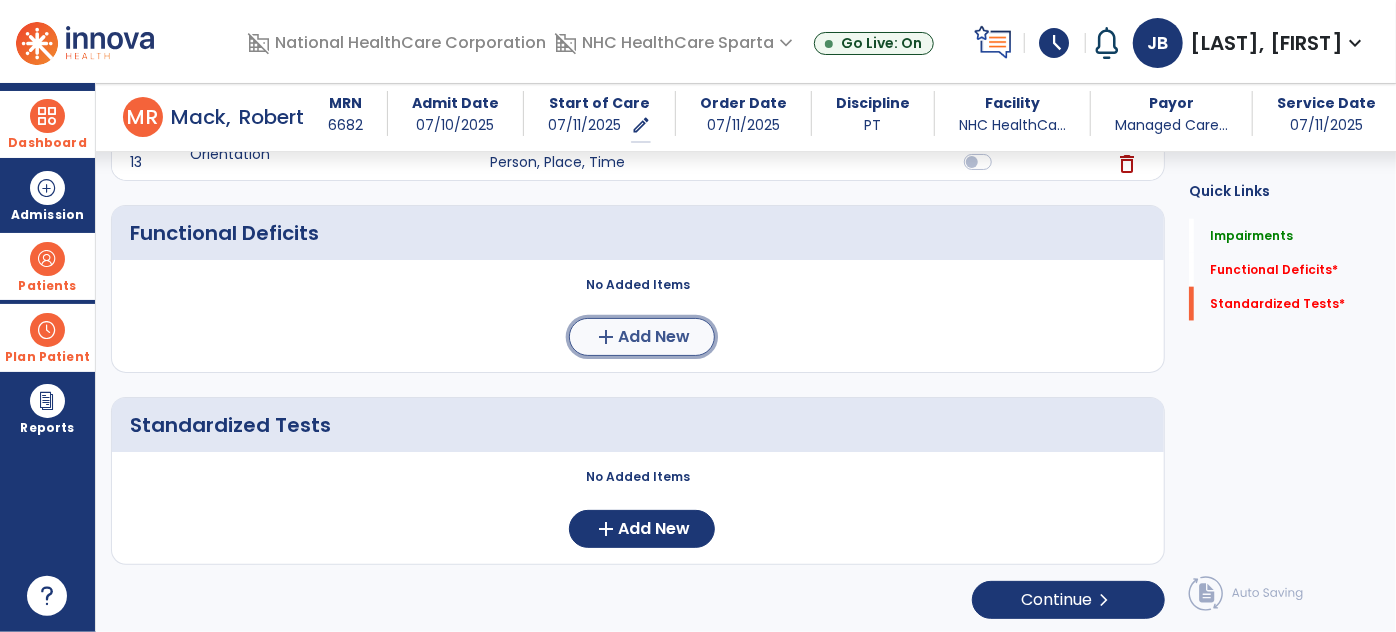 click on "add" 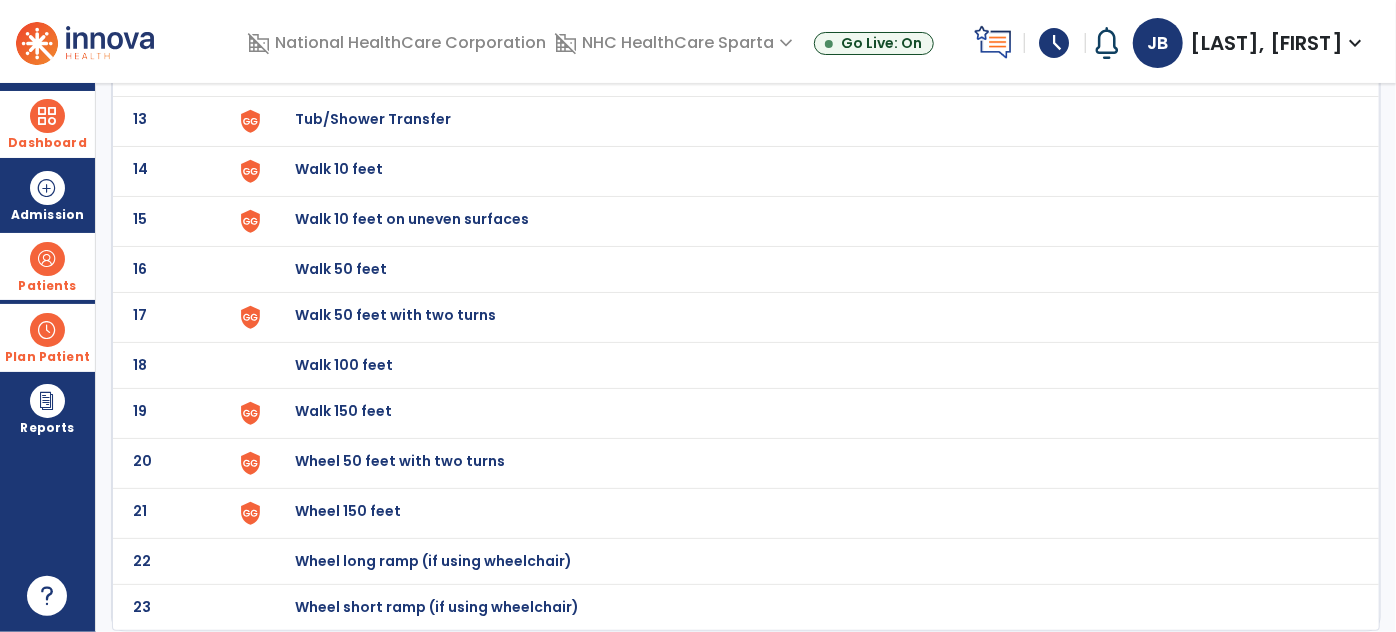 scroll, scrollTop: 0, scrollLeft: 0, axis: both 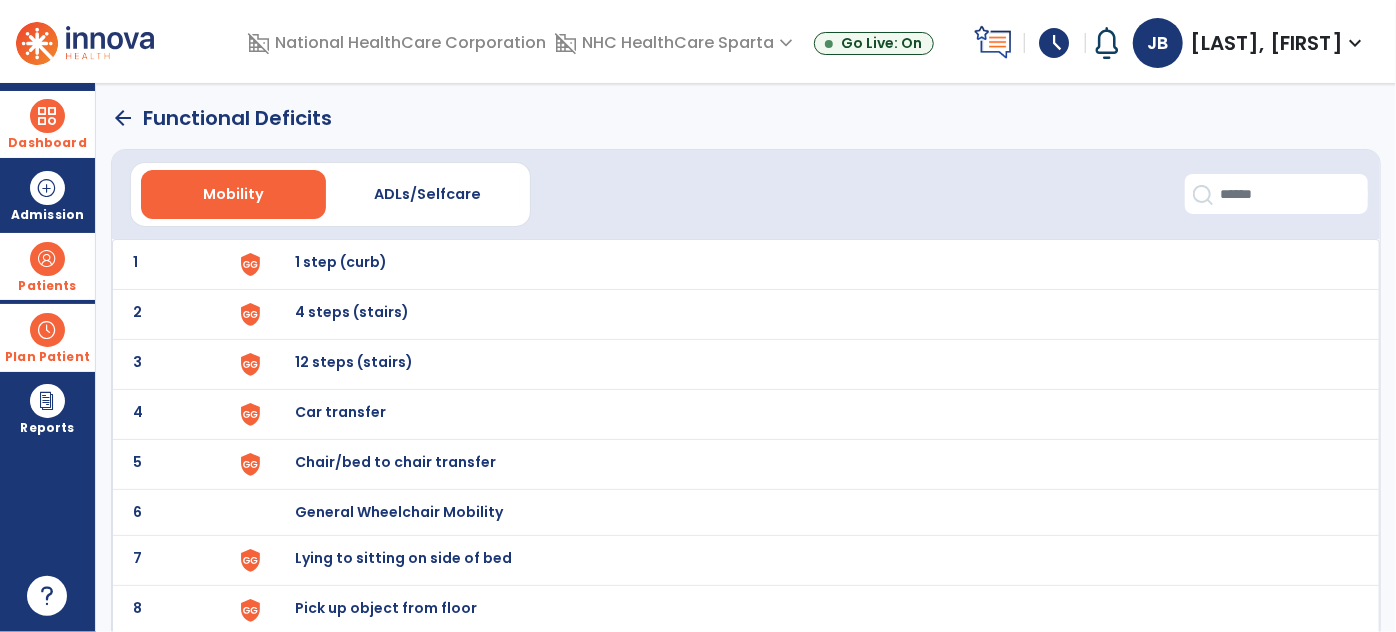 click on "2 4 steps (stairs)" 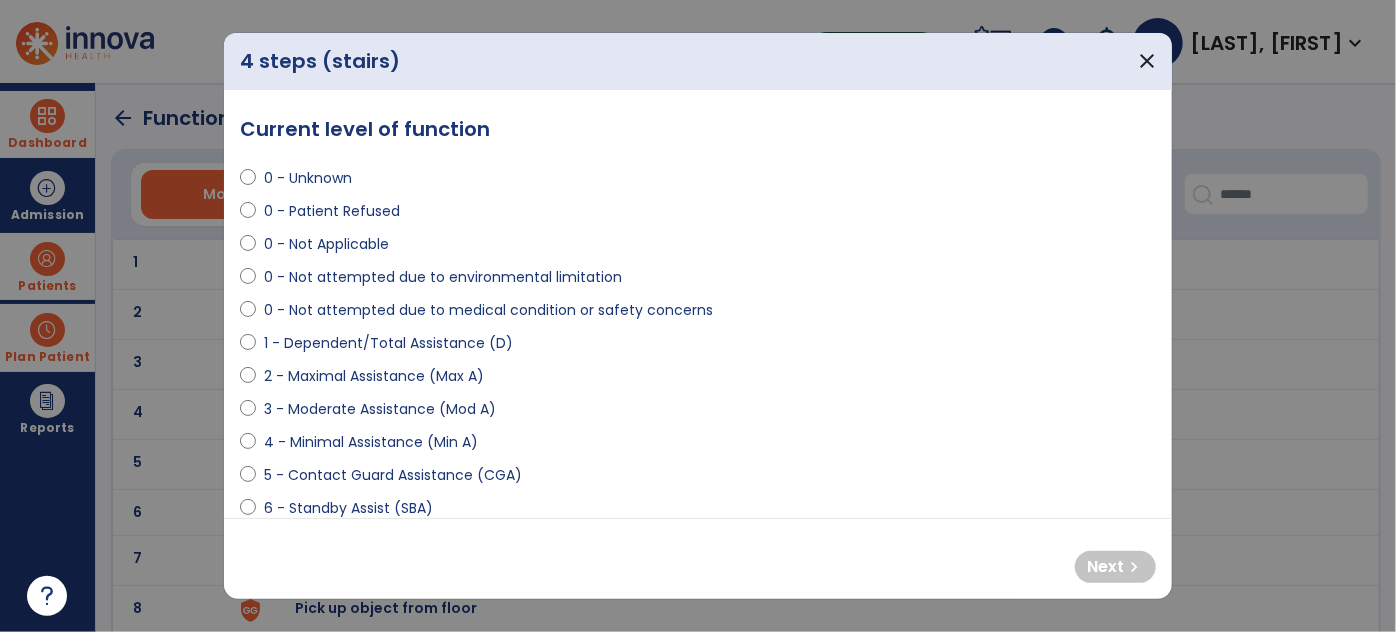 click on "0 - Not attempted due to medical condition or safety concerns" at bounding box center [488, 310] 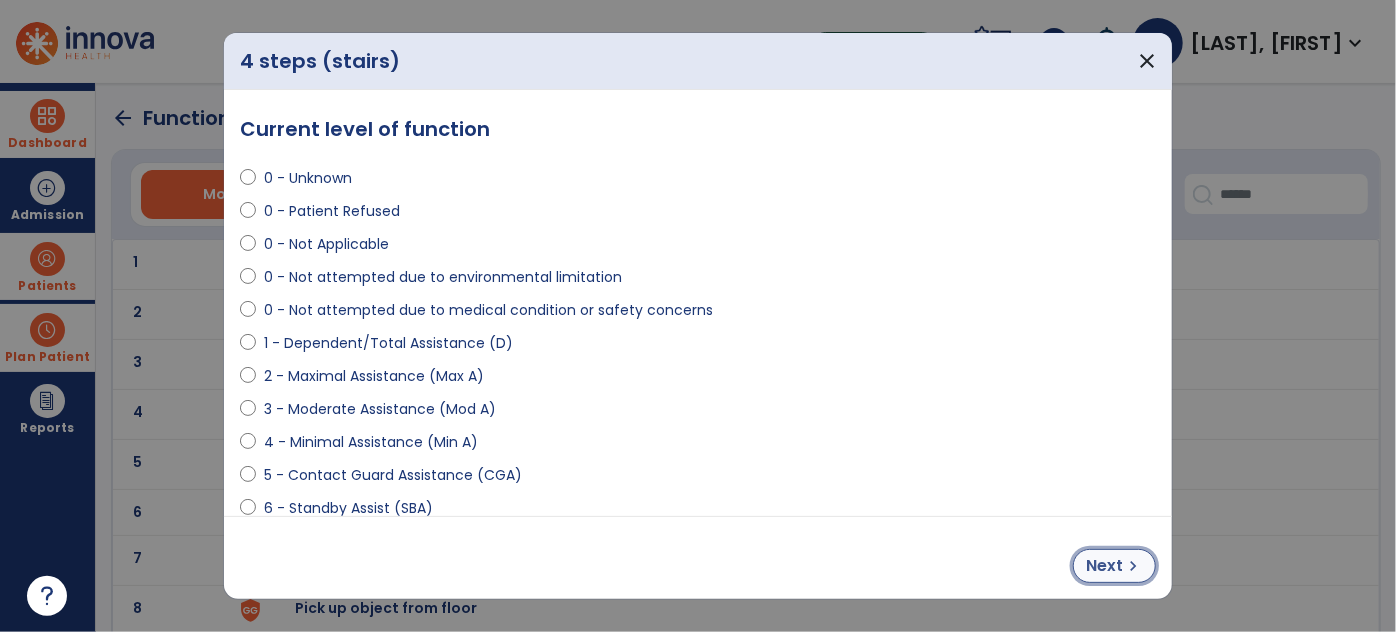click on "Next" at bounding box center (1104, 566) 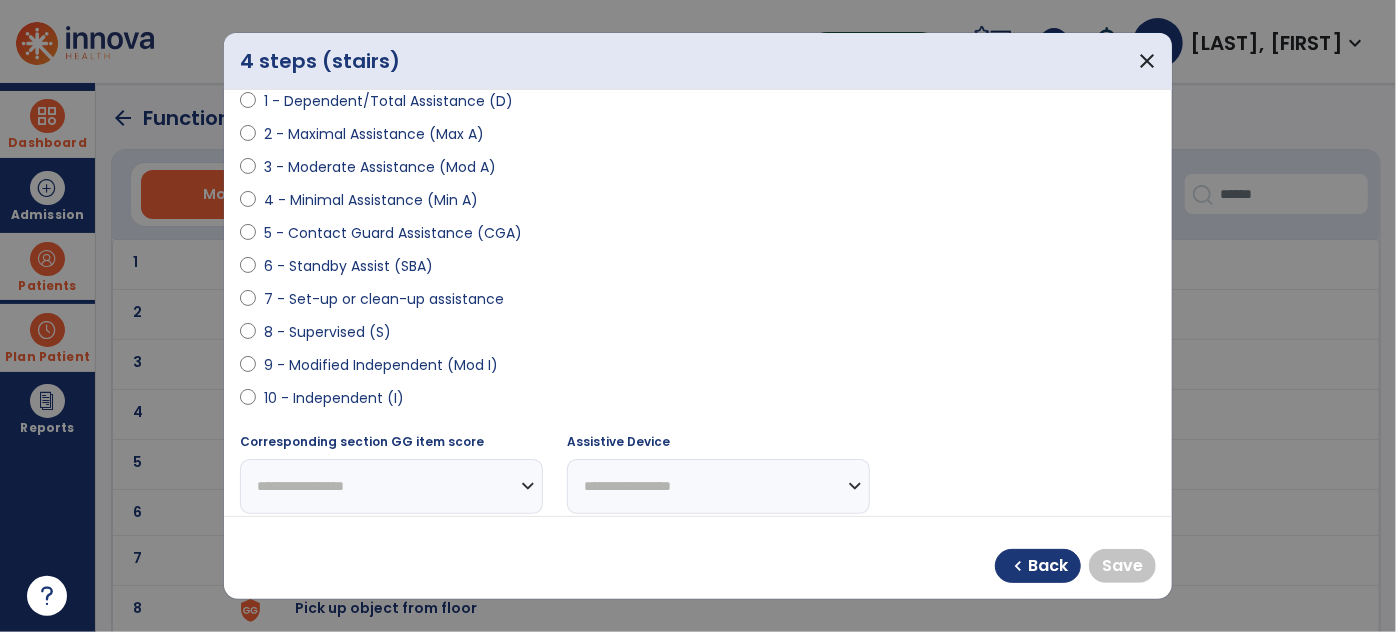 scroll, scrollTop: 243, scrollLeft: 0, axis: vertical 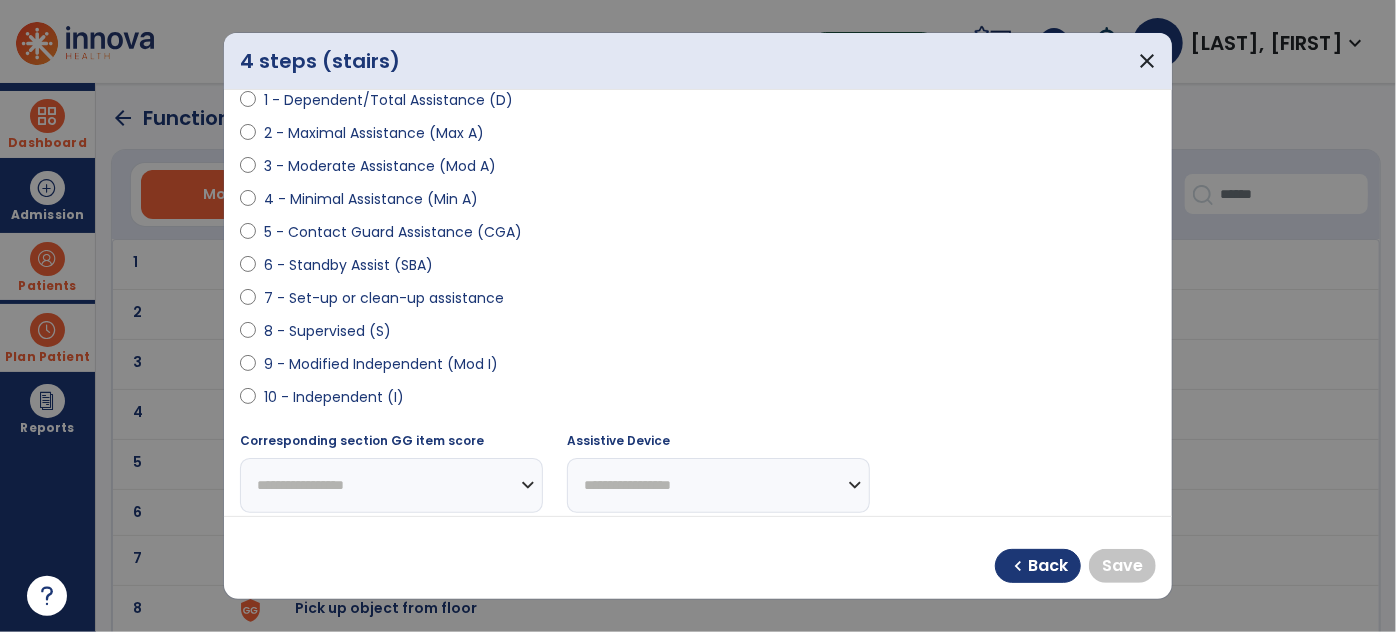 click on "9 - Modified Independent (Mod I)" at bounding box center [381, 364] 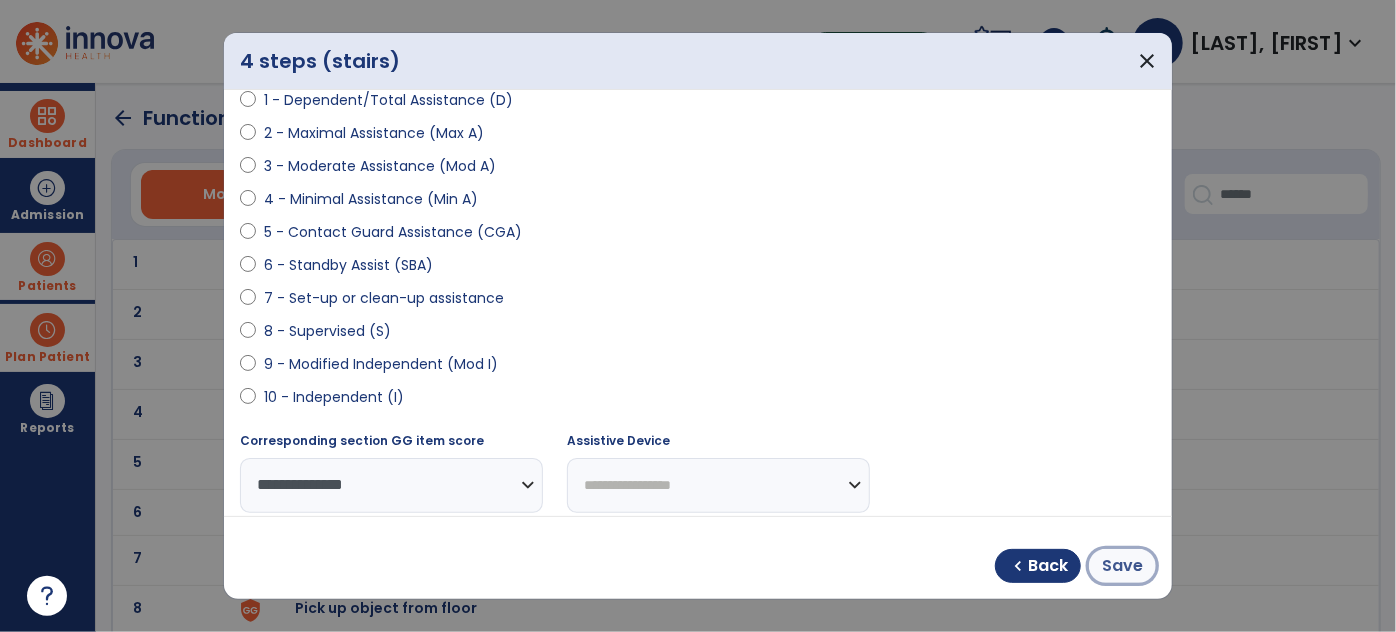 click on "Save" at bounding box center (1122, 566) 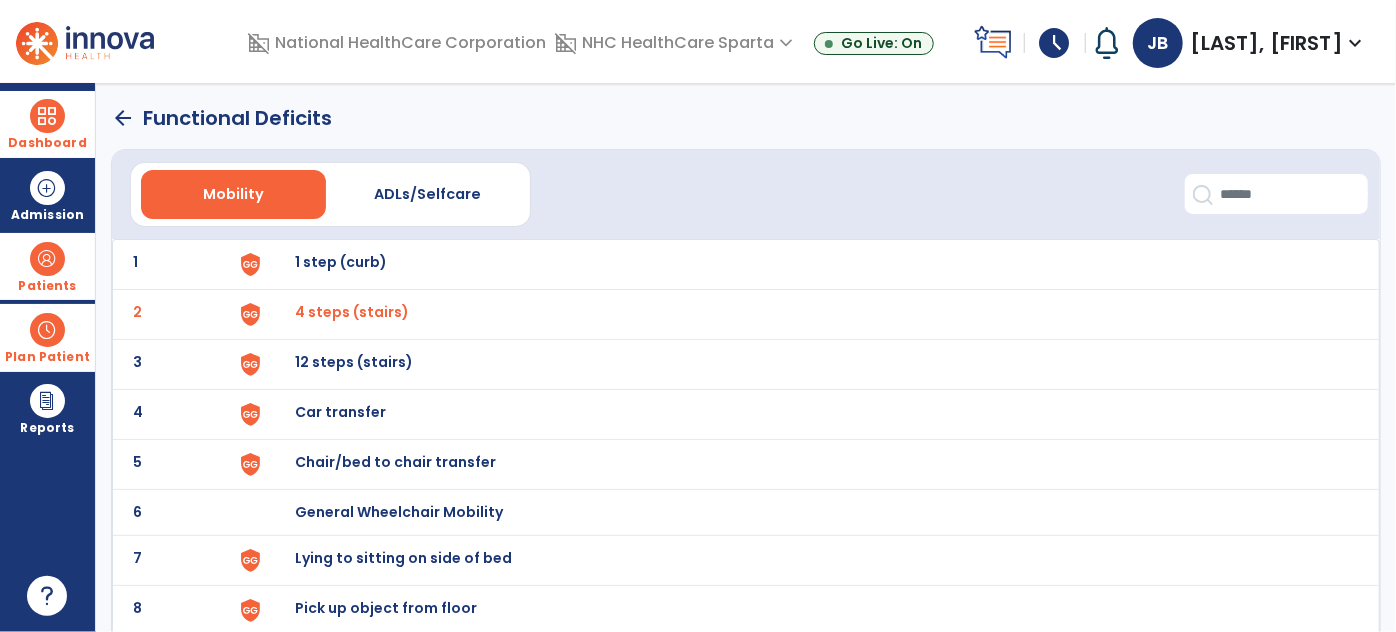 click on "5 Chair/bed to chair transfer" 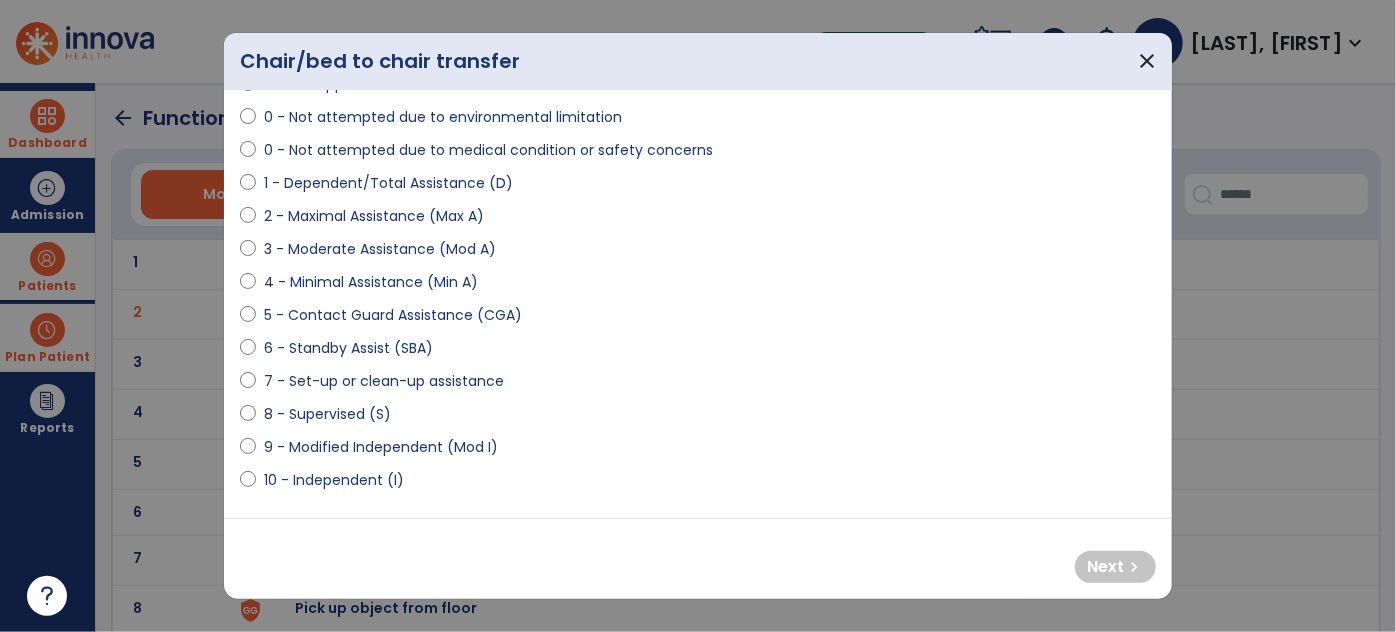 scroll, scrollTop: 124, scrollLeft: 0, axis: vertical 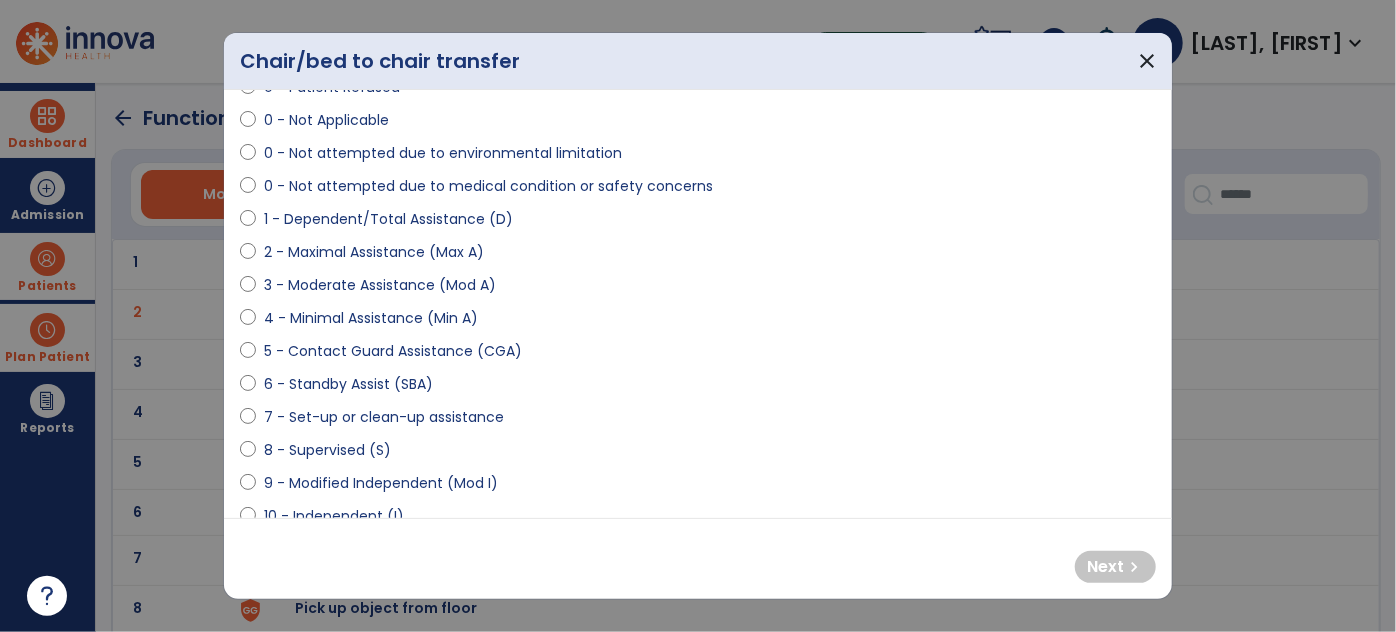 click on "4 - Minimal Assistance (Min A)" at bounding box center (371, 318) 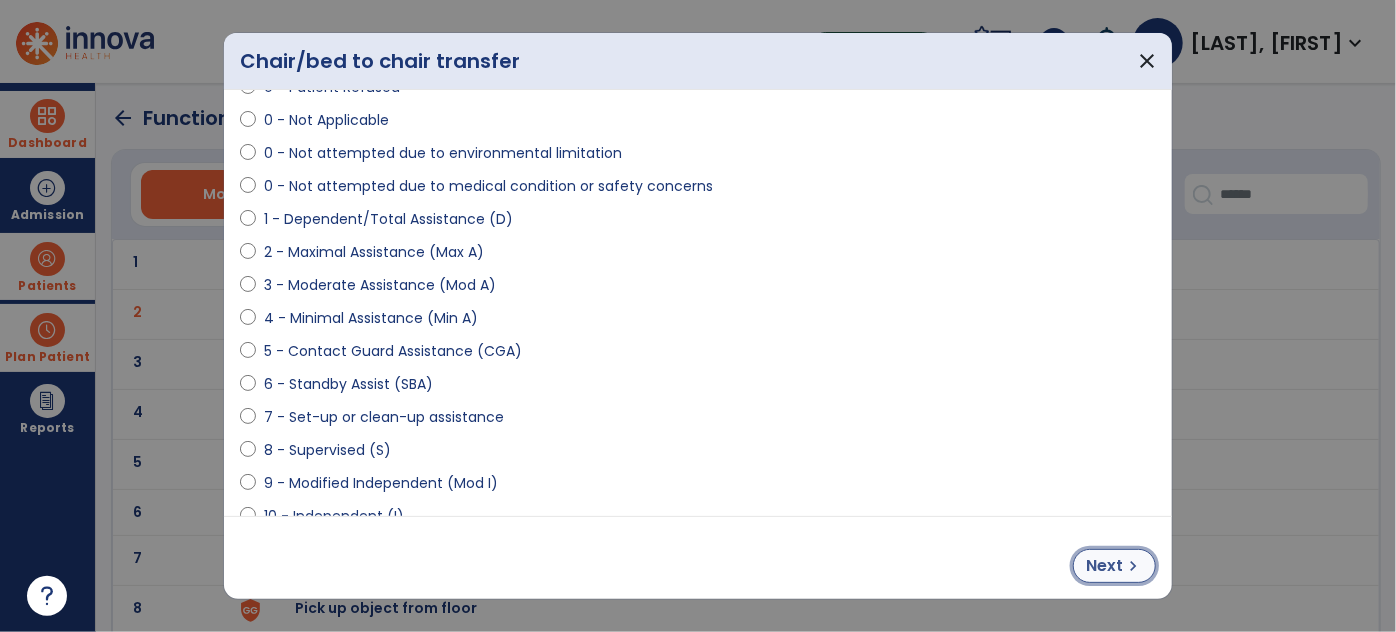 click on "Next" at bounding box center [1104, 566] 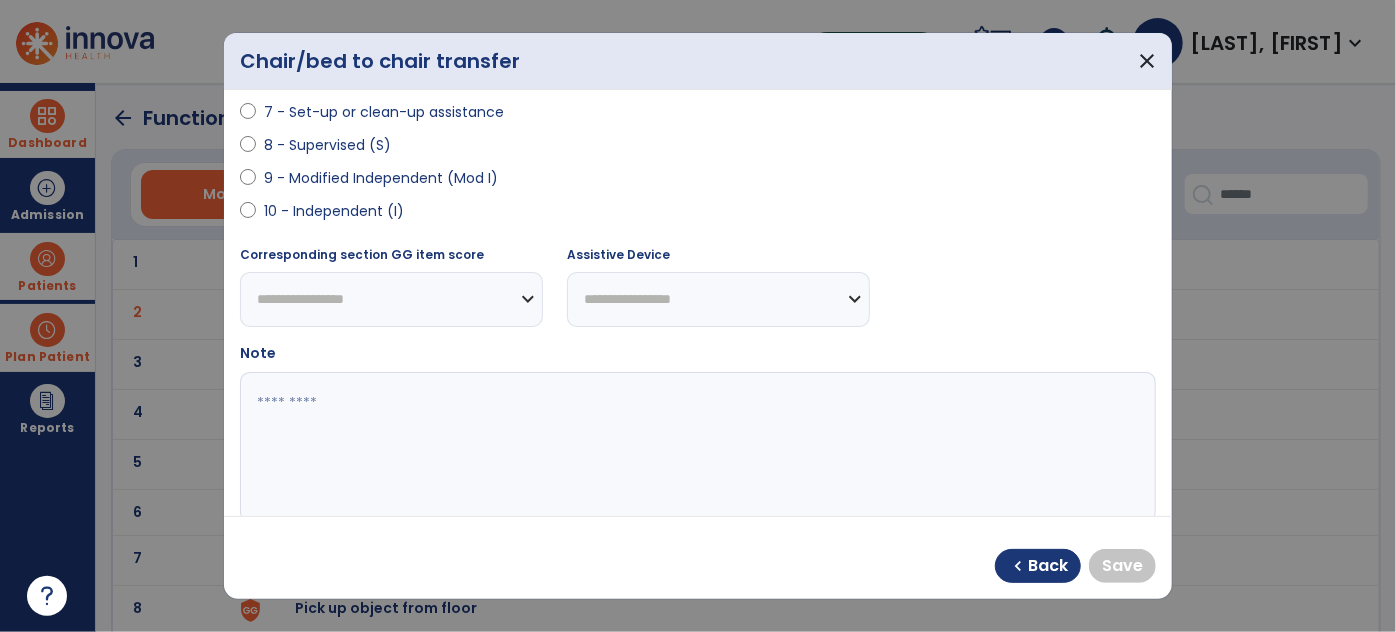 scroll, scrollTop: 458, scrollLeft: 0, axis: vertical 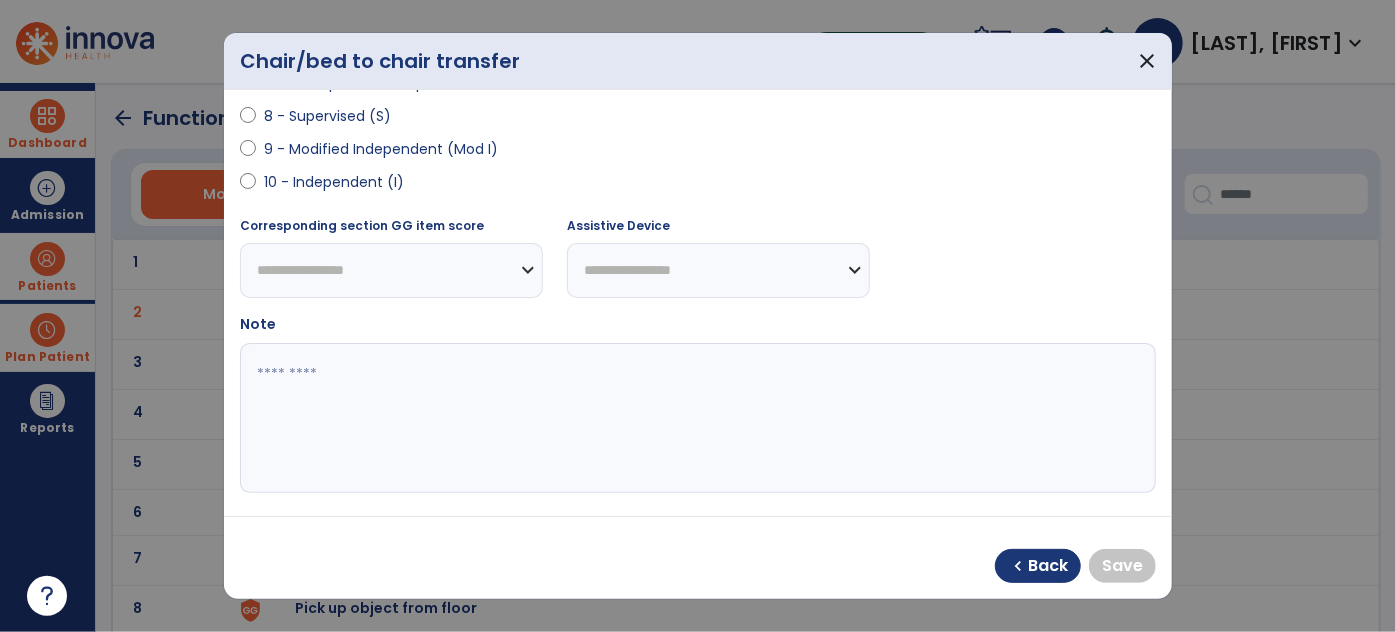 click on "9 - Modified Independent (Mod I)" at bounding box center [381, 149] 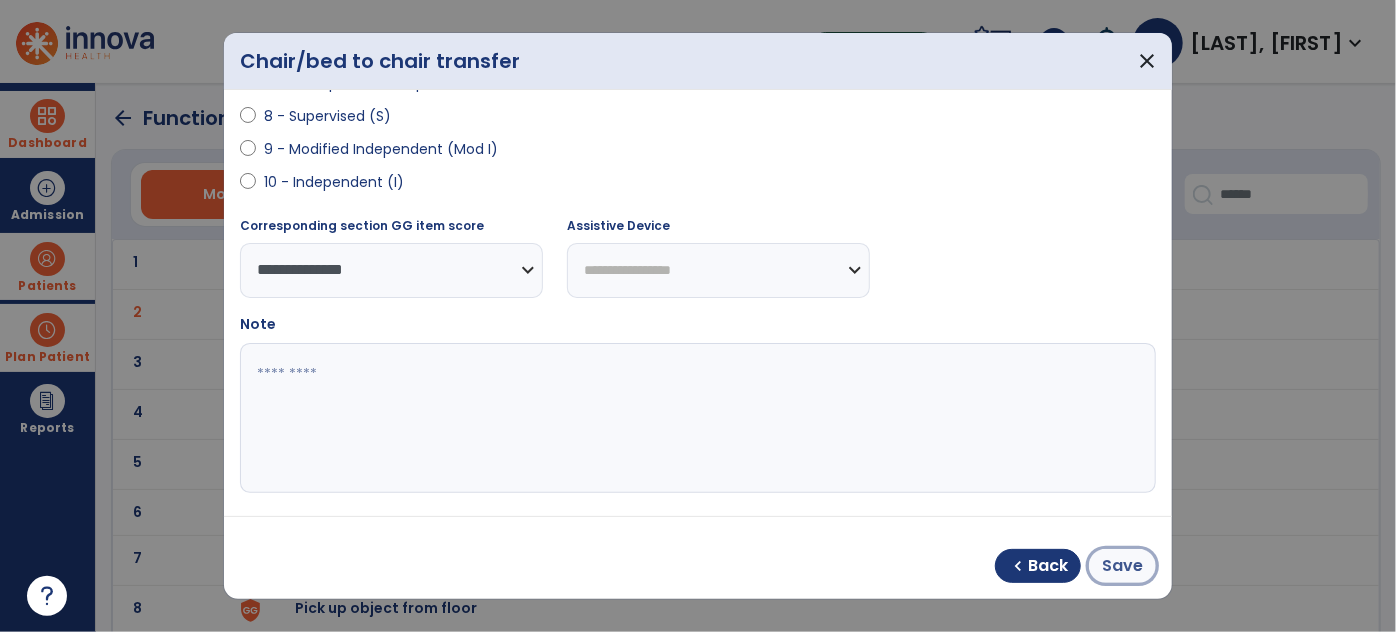 click on "Save" at bounding box center (1122, 566) 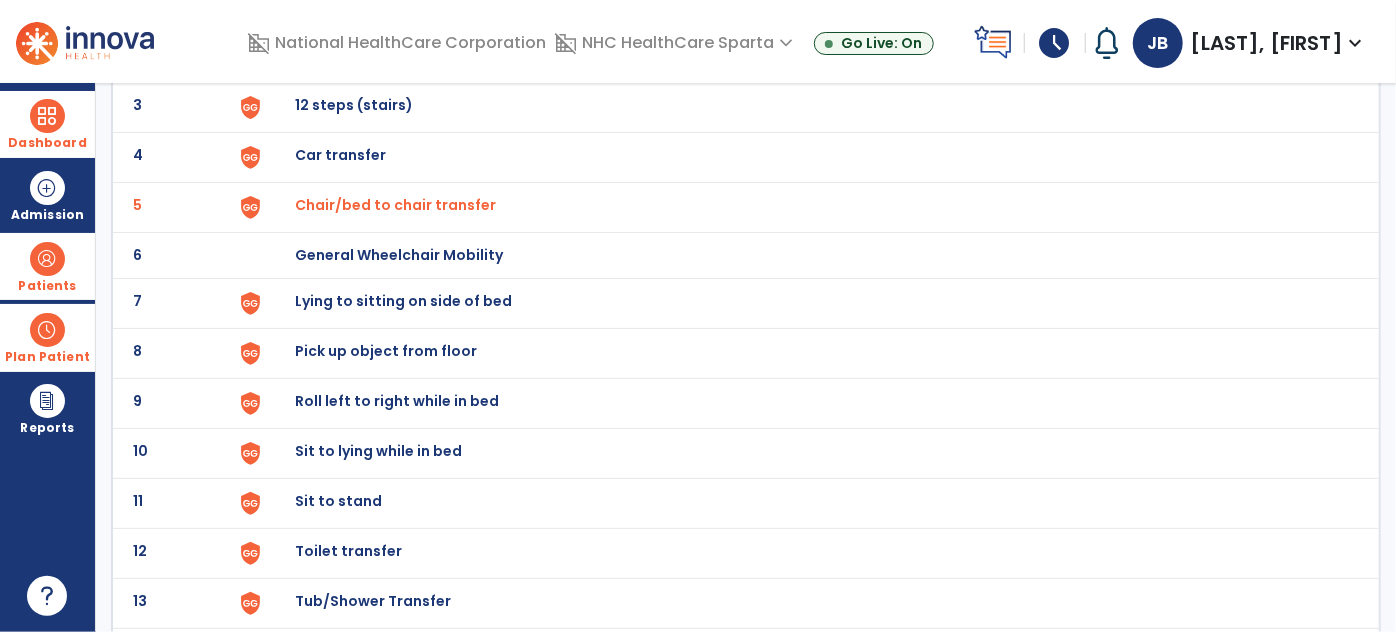 scroll, scrollTop: 320, scrollLeft: 0, axis: vertical 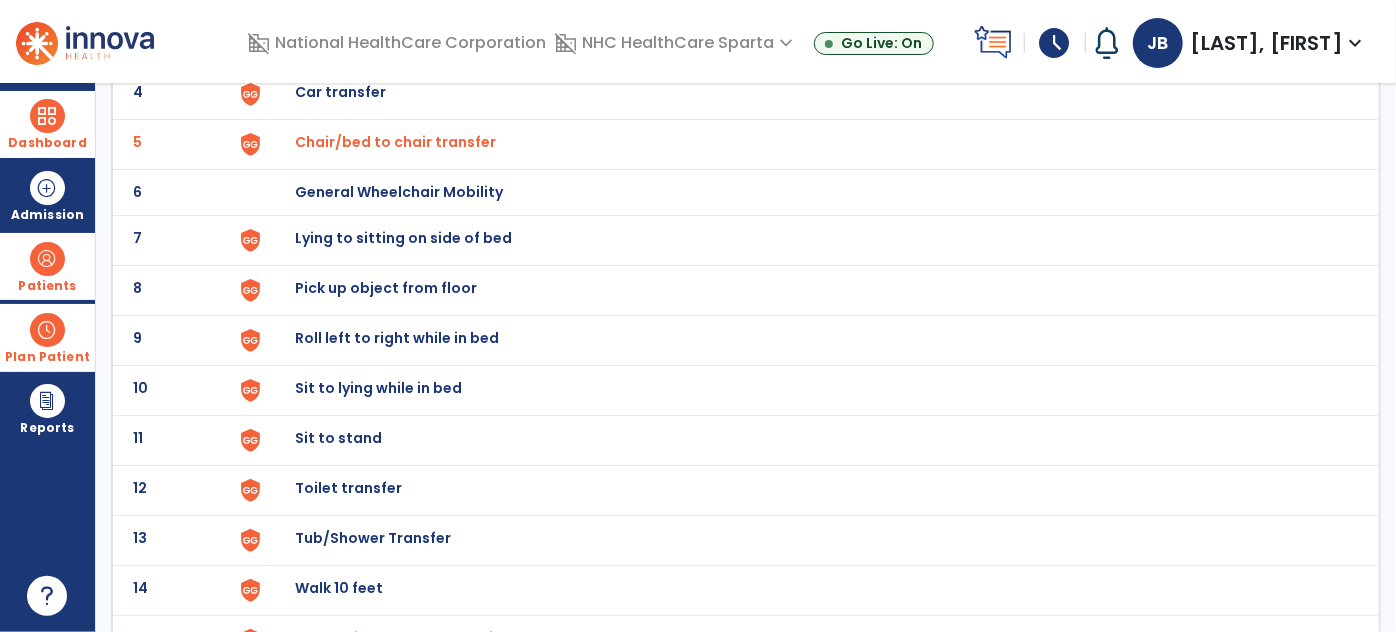 click on "Lying to sitting on side of bed" at bounding box center (341, -58) 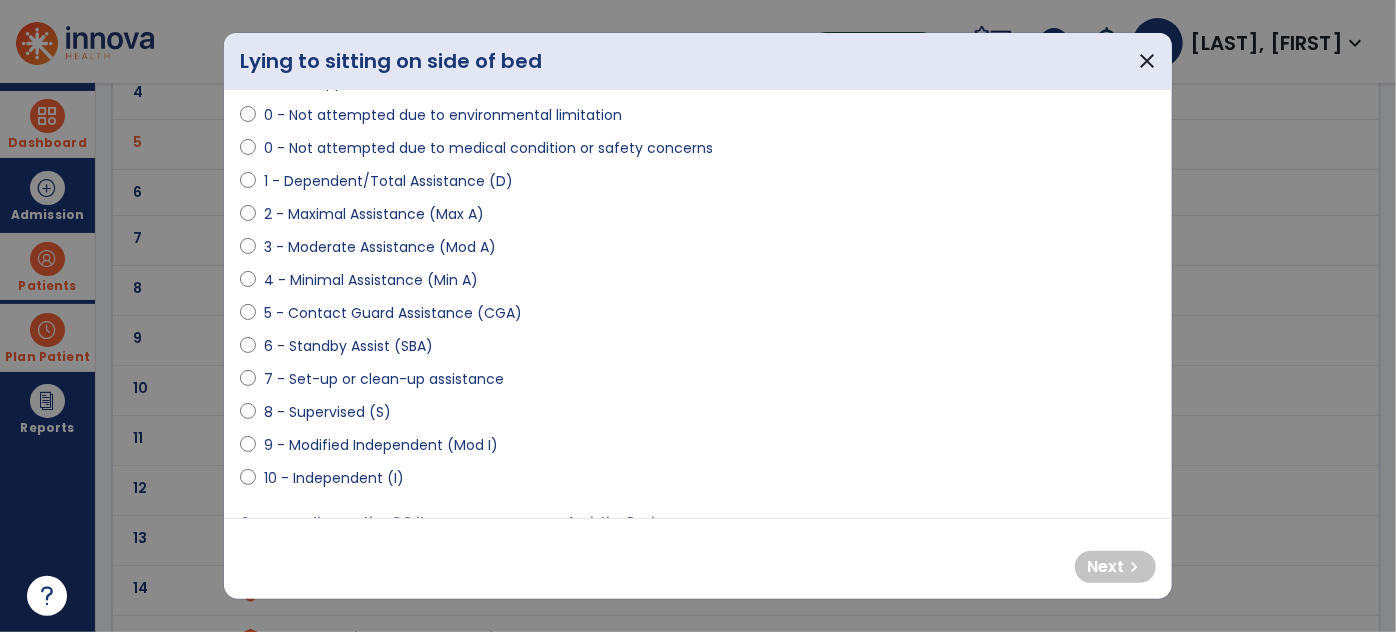 scroll, scrollTop: 163, scrollLeft: 0, axis: vertical 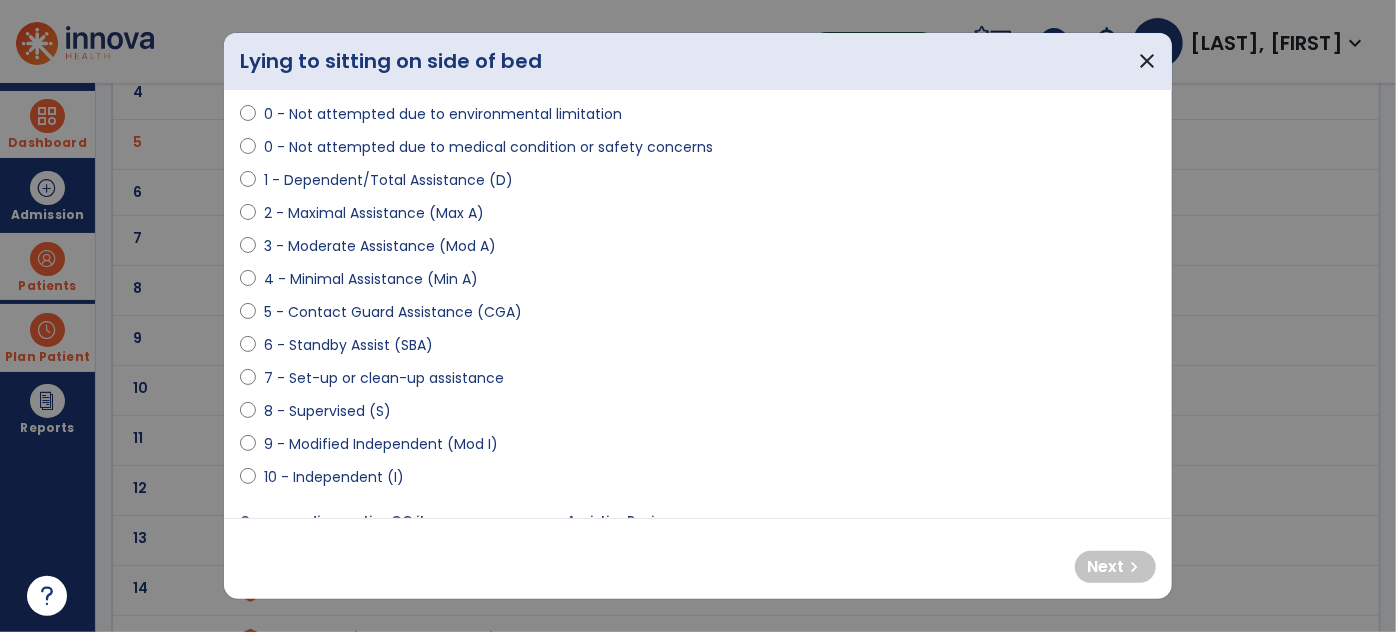 click on "4 - Minimal Assistance (Min A)" at bounding box center [371, 279] 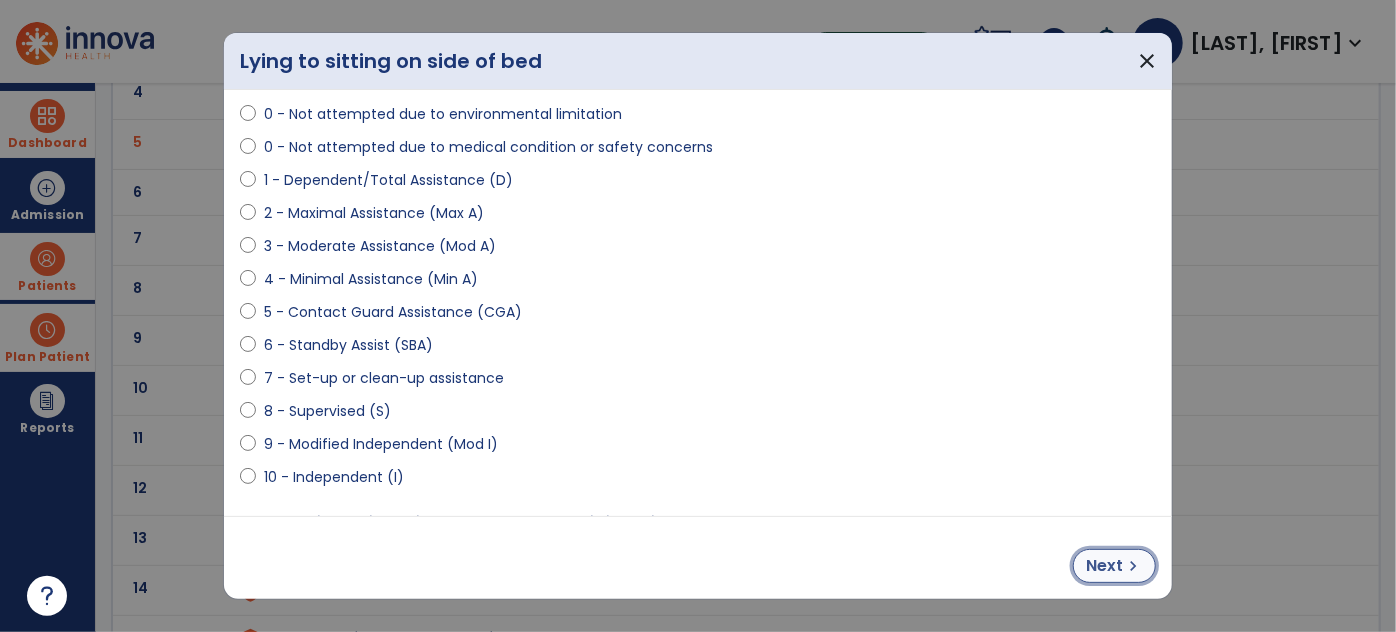 click on "Next" at bounding box center [1104, 566] 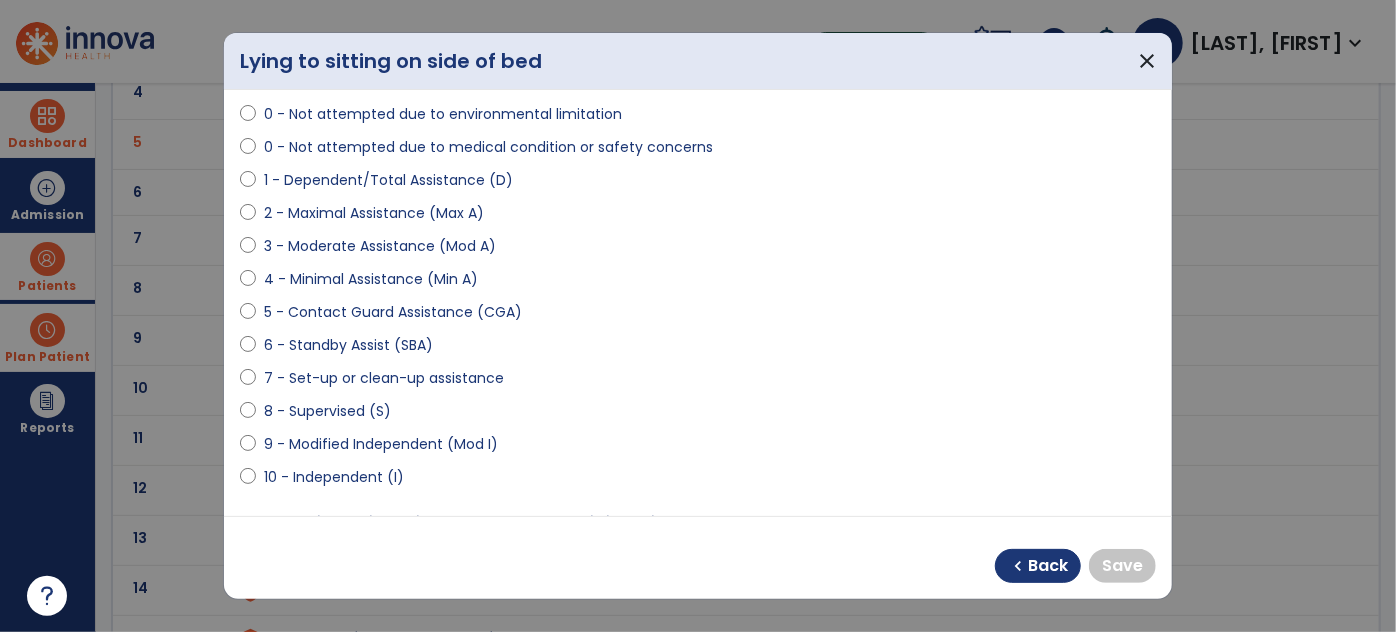 scroll, scrollTop: 169, scrollLeft: 0, axis: vertical 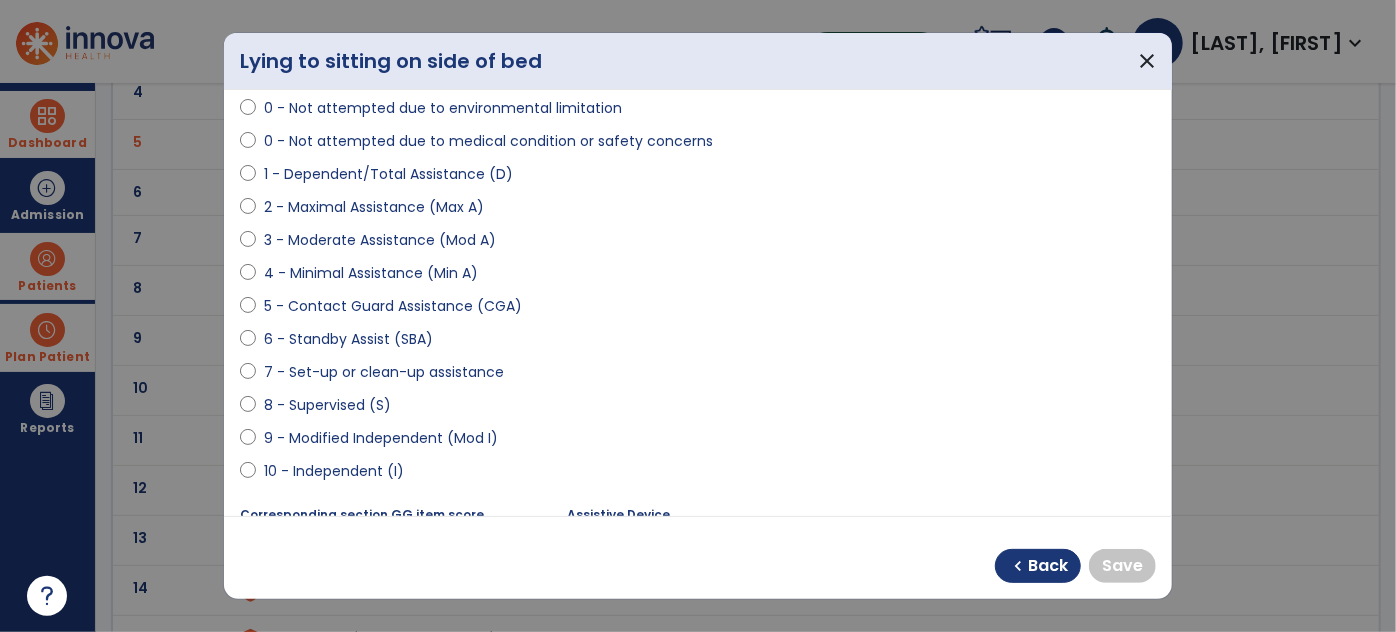 click on "9 - Modified Independent (Mod I)" at bounding box center (381, 438) 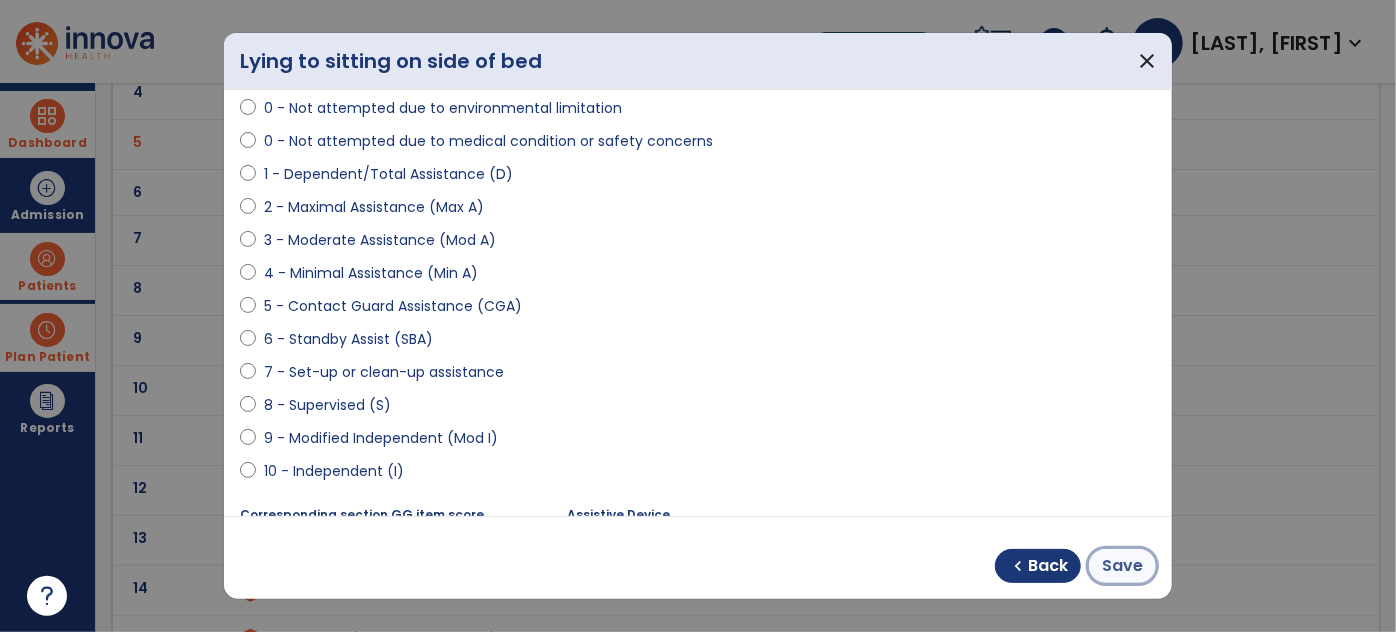 click on "Save" at bounding box center (1122, 566) 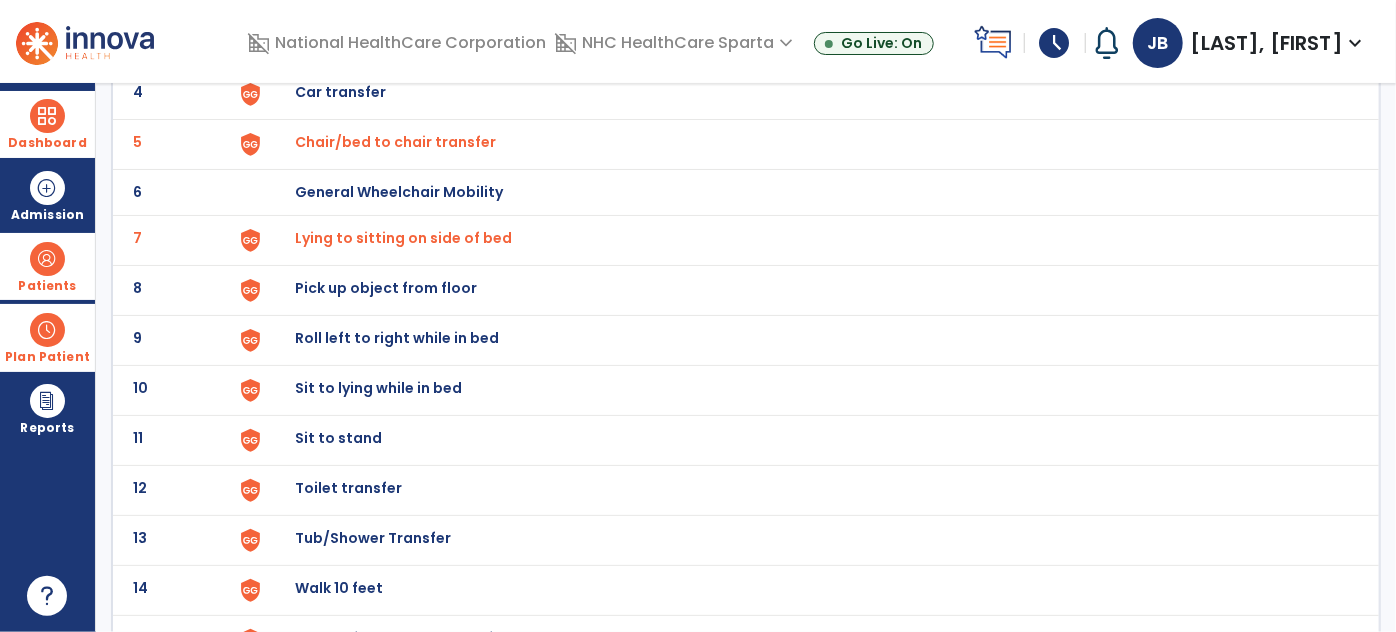 click on "Sit to lying while in bed" at bounding box center (341, -58) 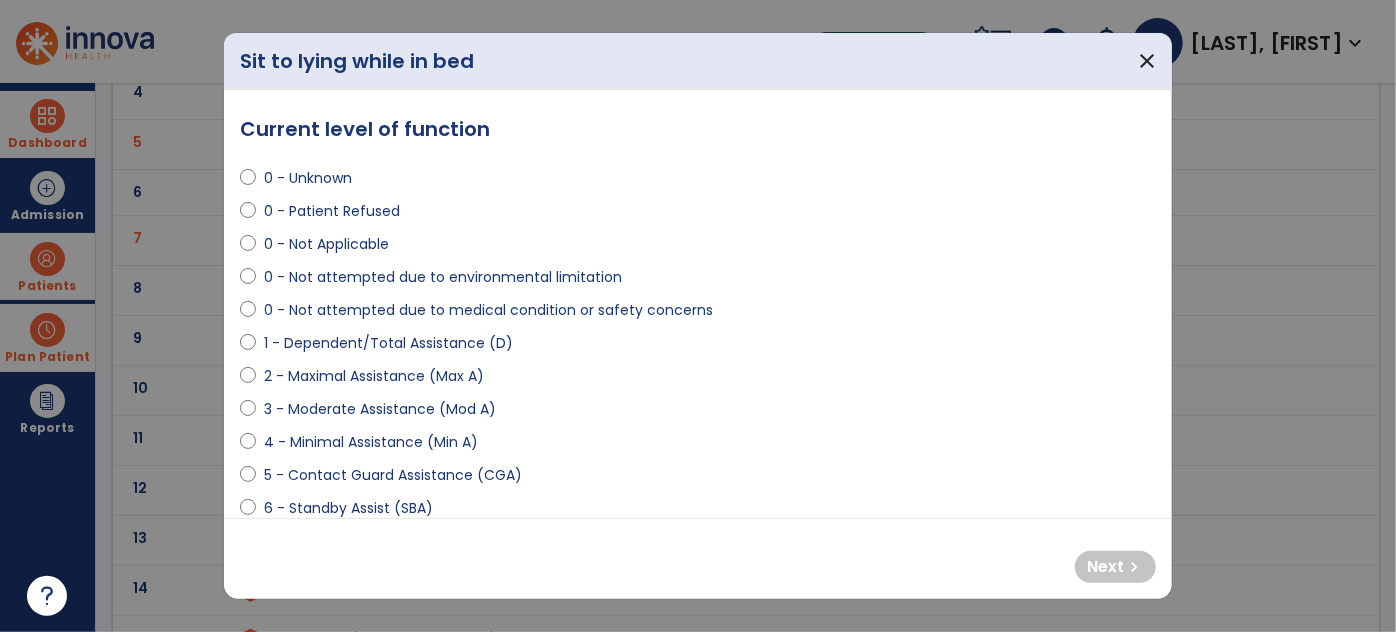 click on "6 - Standby Assist (SBA)" at bounding box center (348, 508) 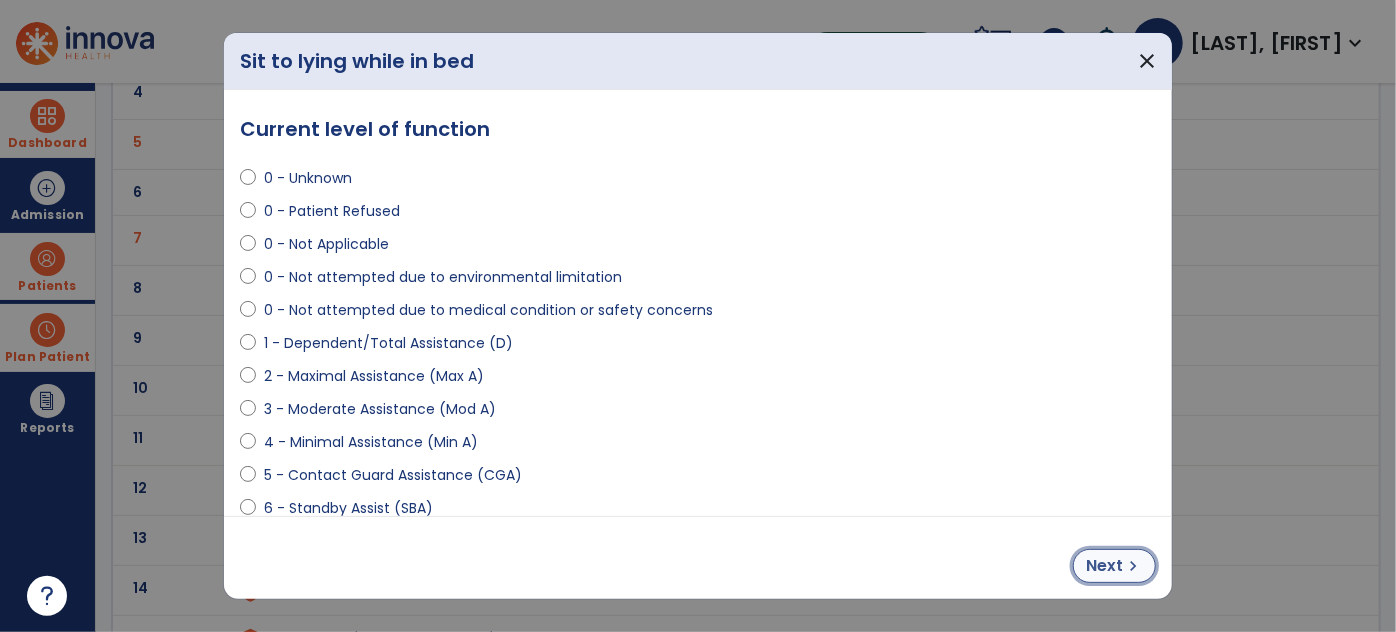 click on "chevron_right" at bounding box center (1133, 566) 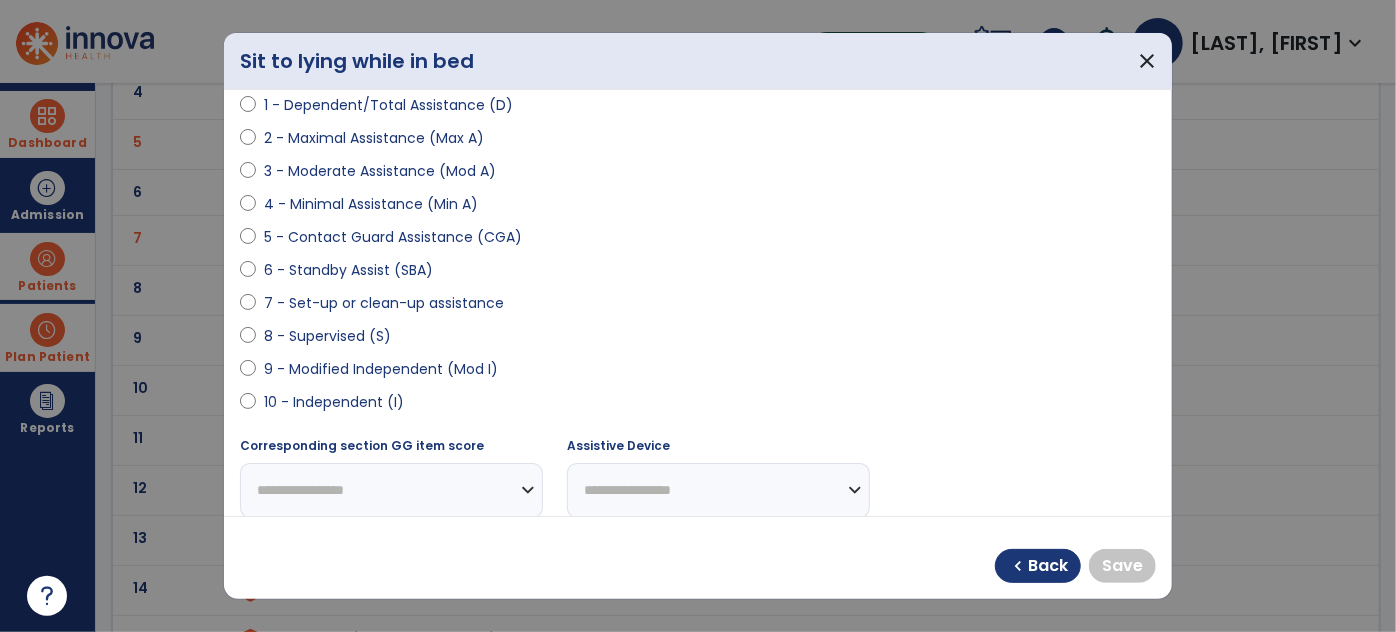 scroll, scrollTop: 239, scrollLeft: 0, axis: vertical 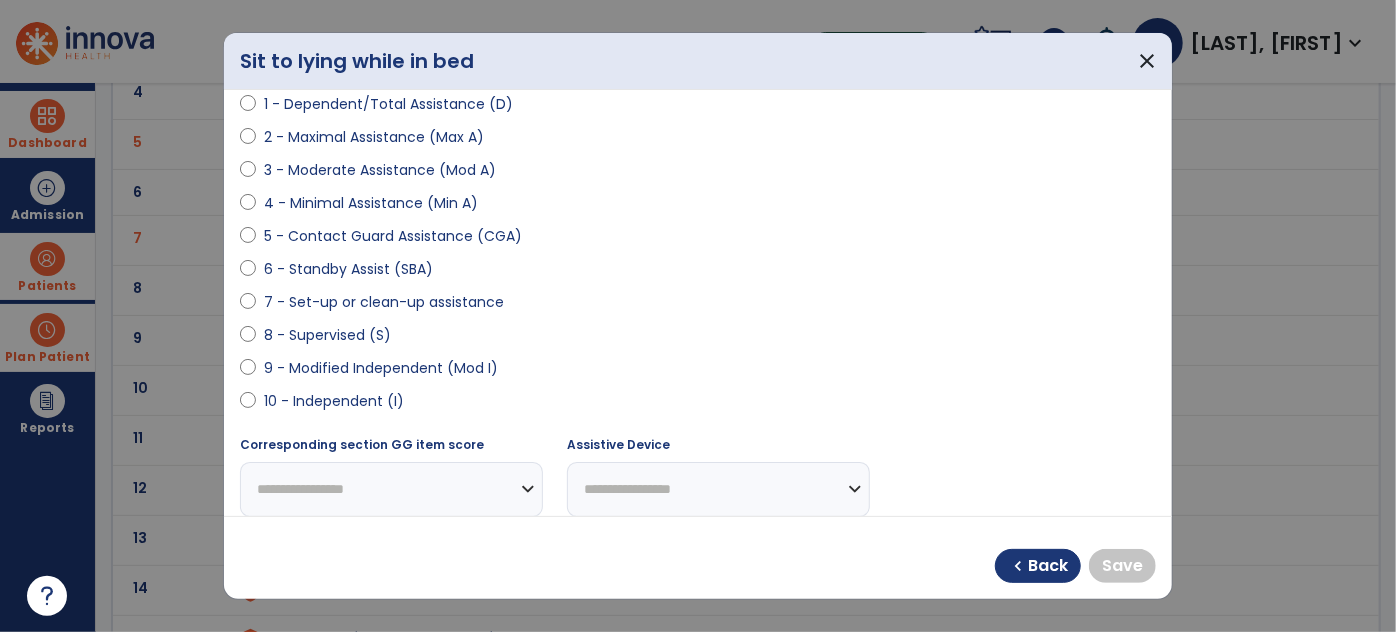 click on "9 - Modified Independent (Mod I)" at bounding box center [381, 368] 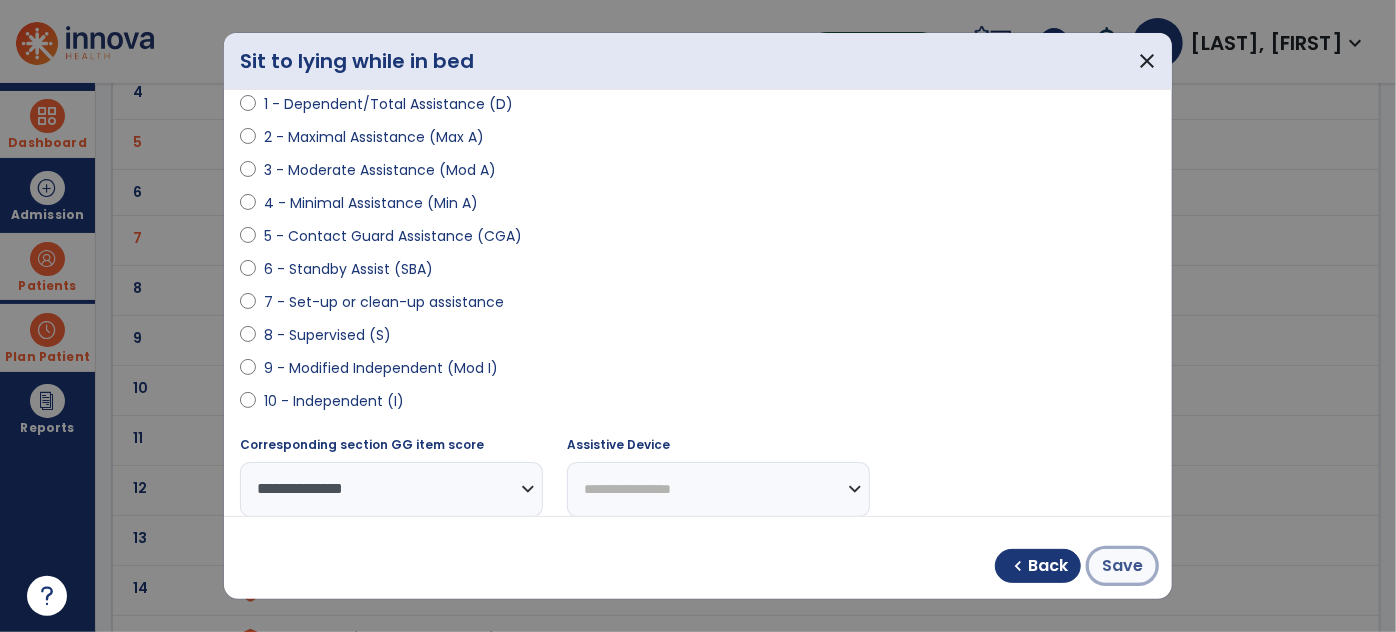 click on "Save" at bounding box center [1122, 566] 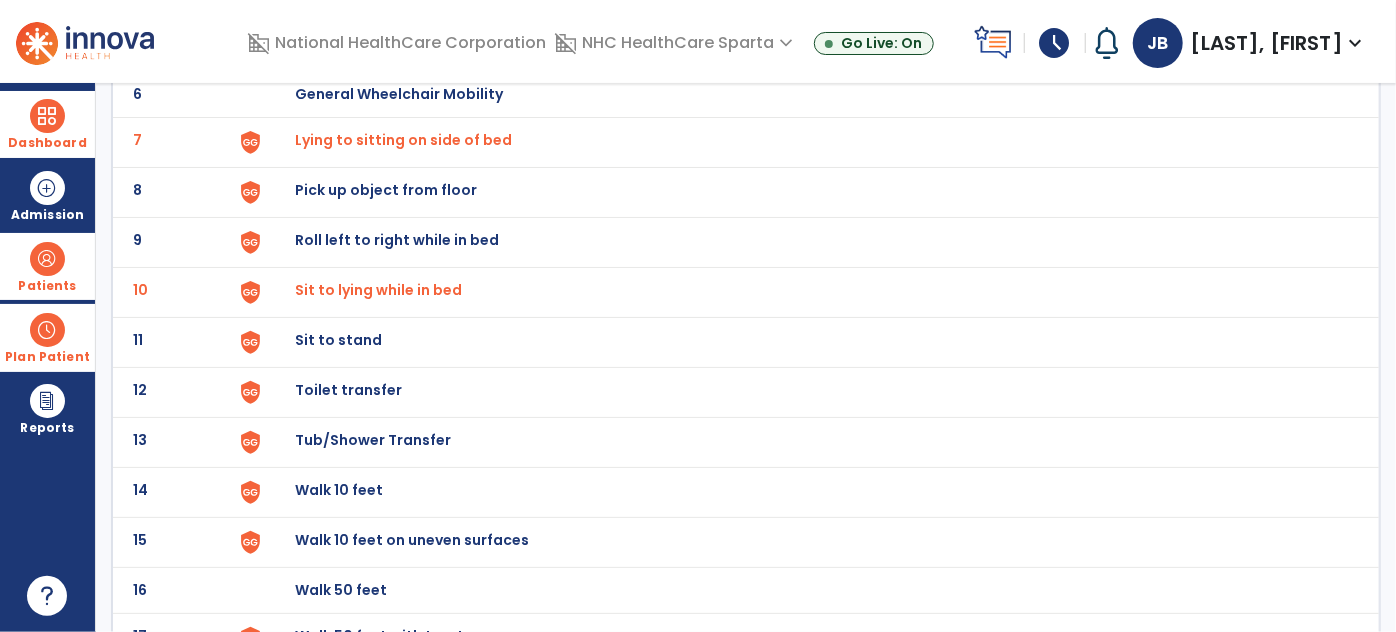scroll, scrollTop: 420, scrollLeft: 0, axis: vertical 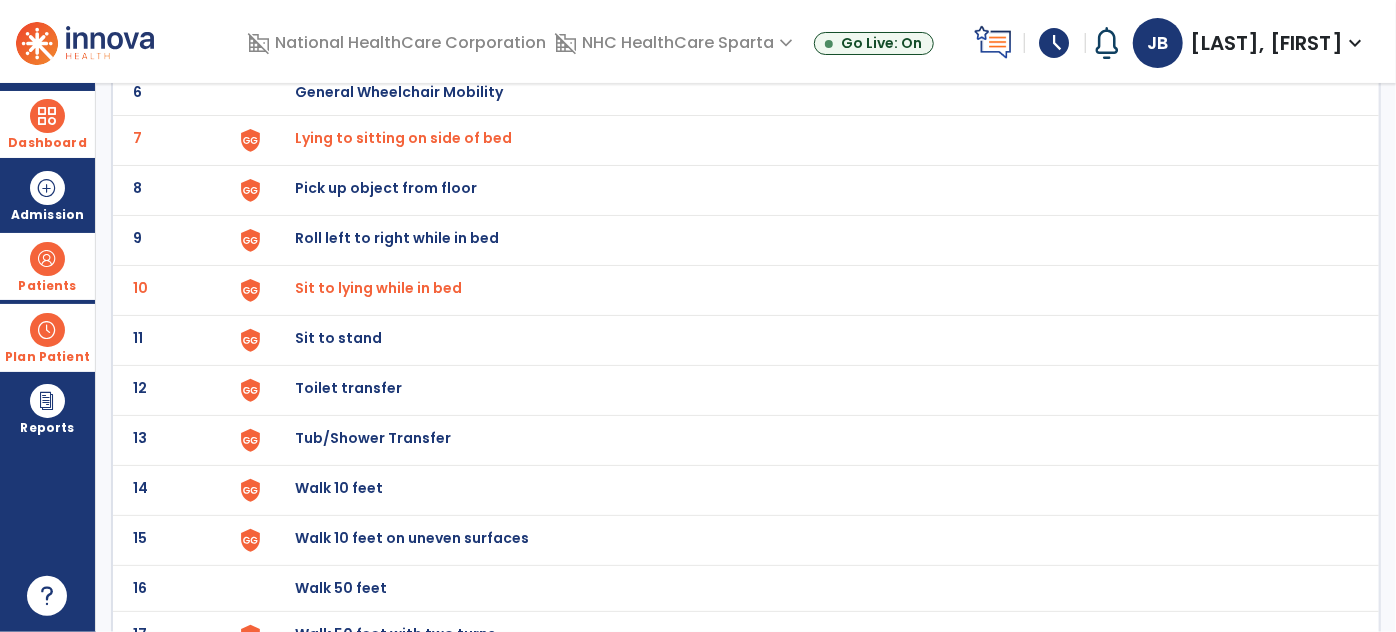 click on "Sit to stand" at bounding box center (341, -158) 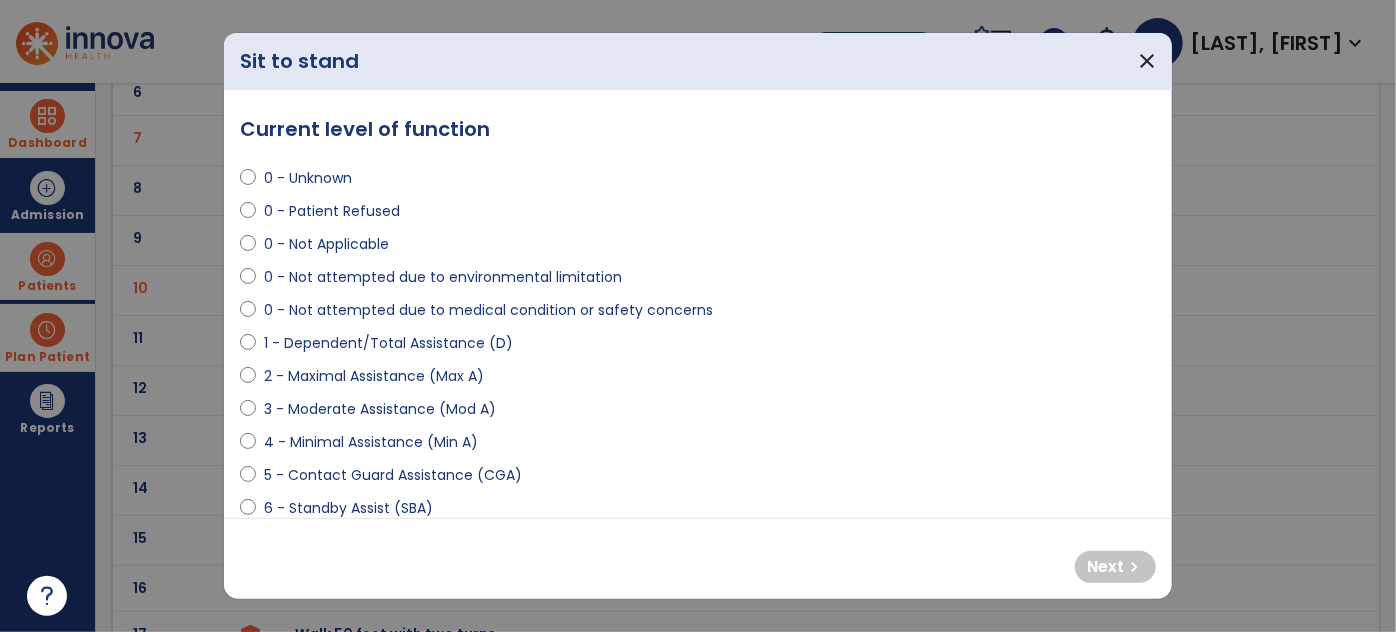 click on "5 - Contact Guard Assistance (CGA)" at bounding box center [393, 475] 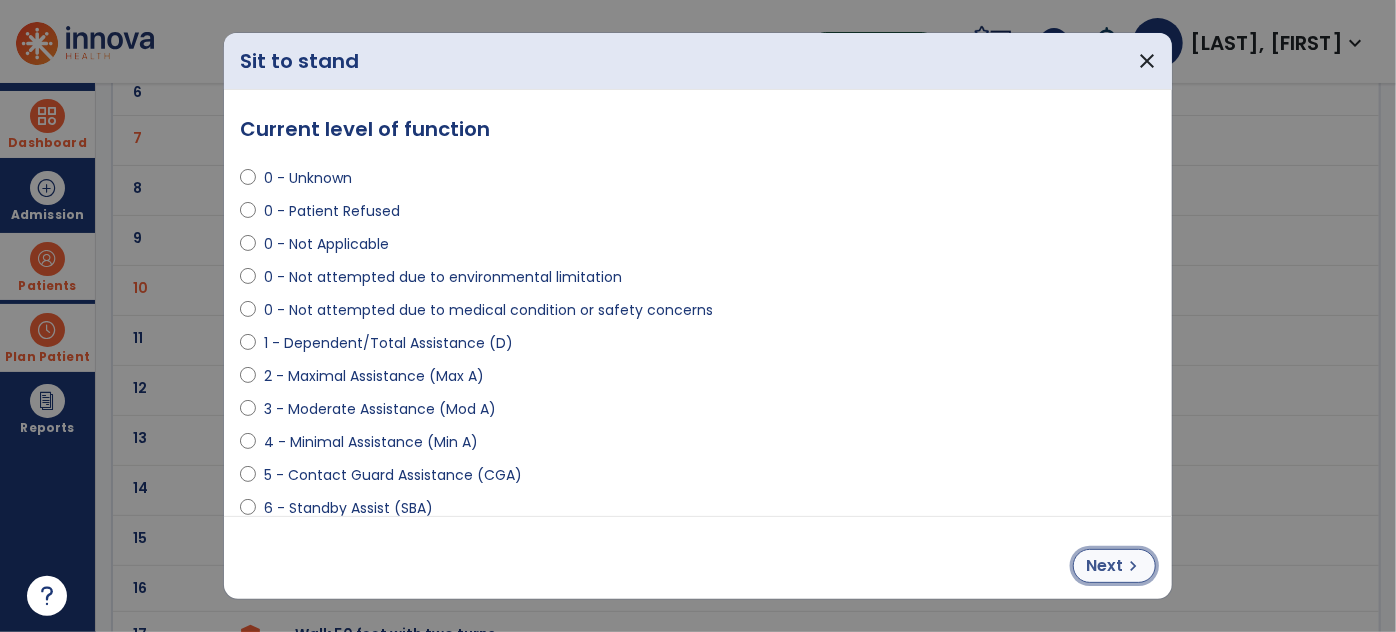 click on "Next" at bounding box center (1104, 566) 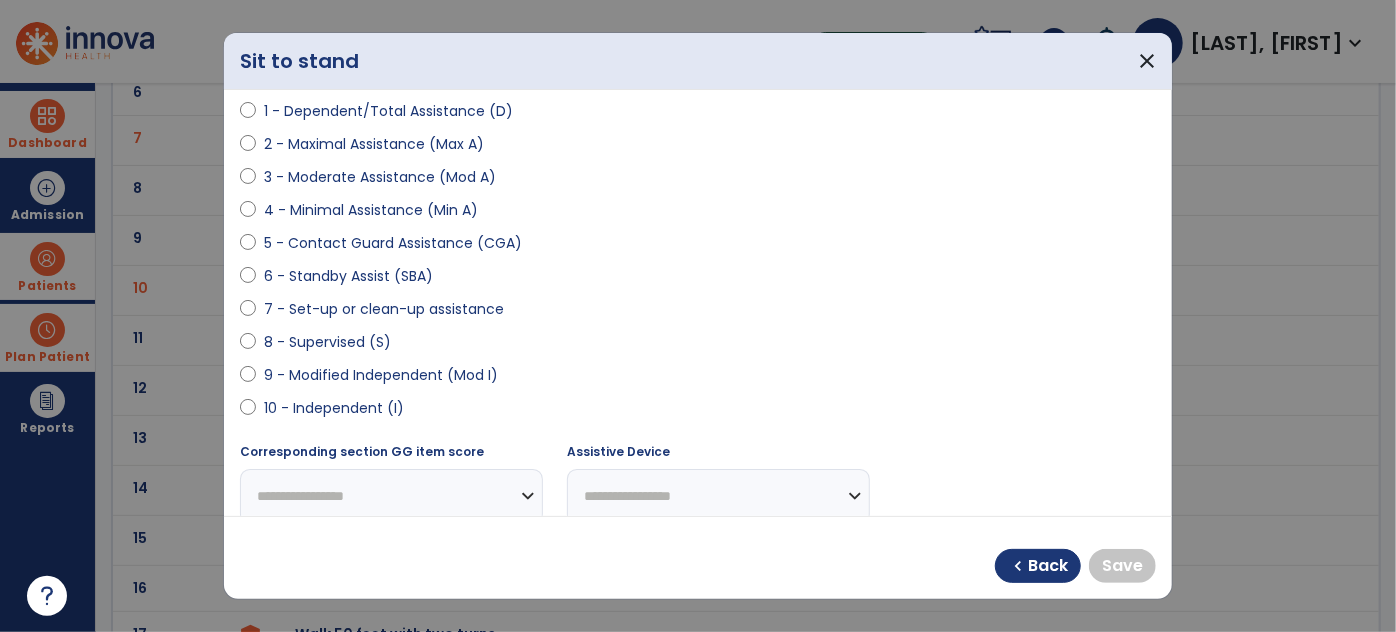 scroll, scrollTop: 232, scrollLeft: 0, axis: vertical 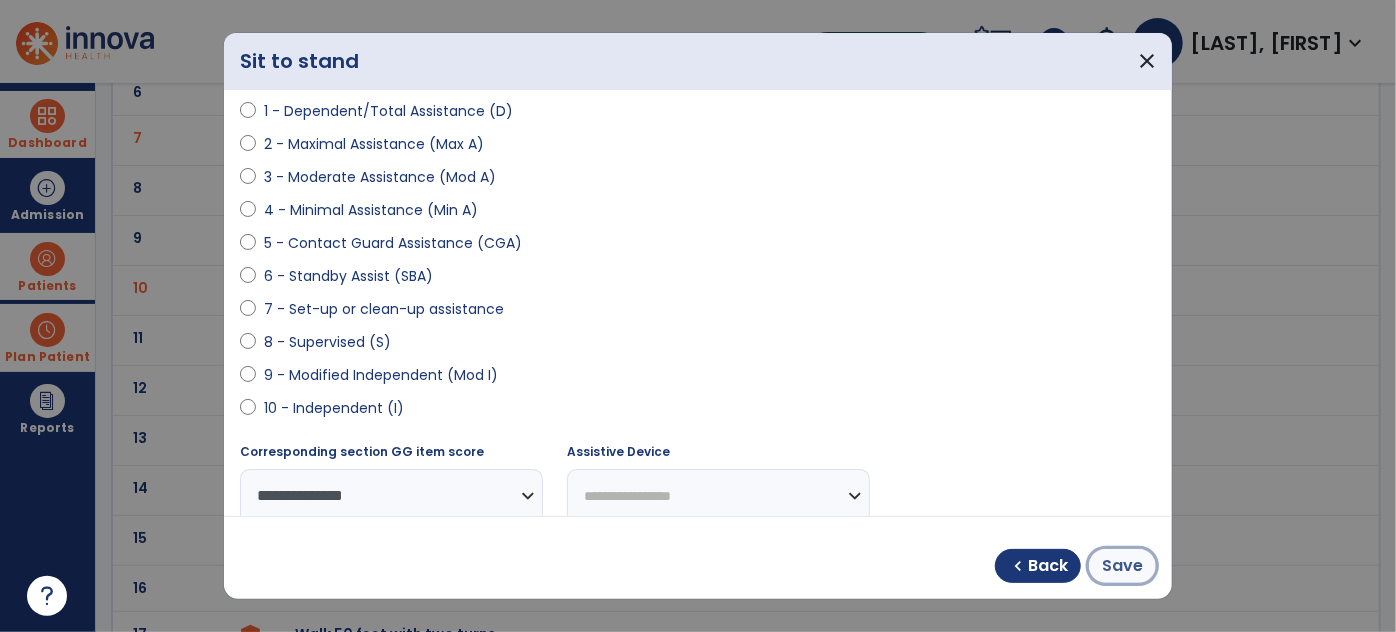 click on "Save" at bounding box center [1122, 566] 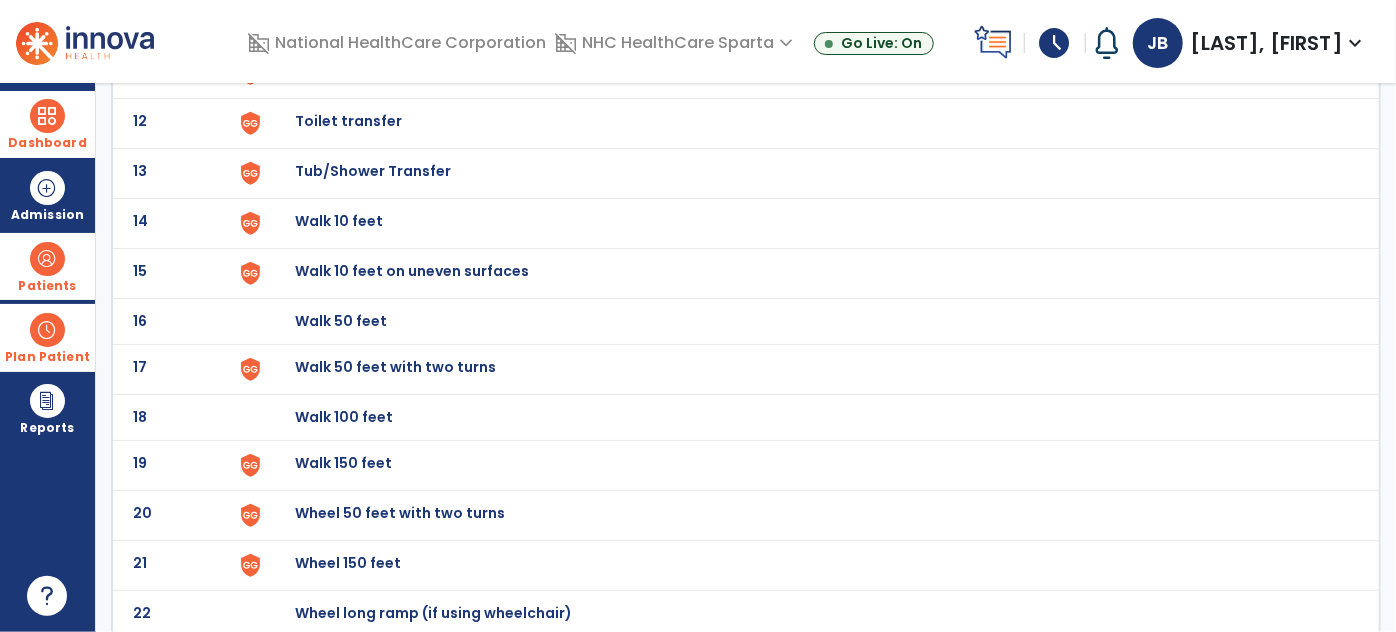 scroll, scrollTop: 690, scrollLeft: 0, axis: vertical 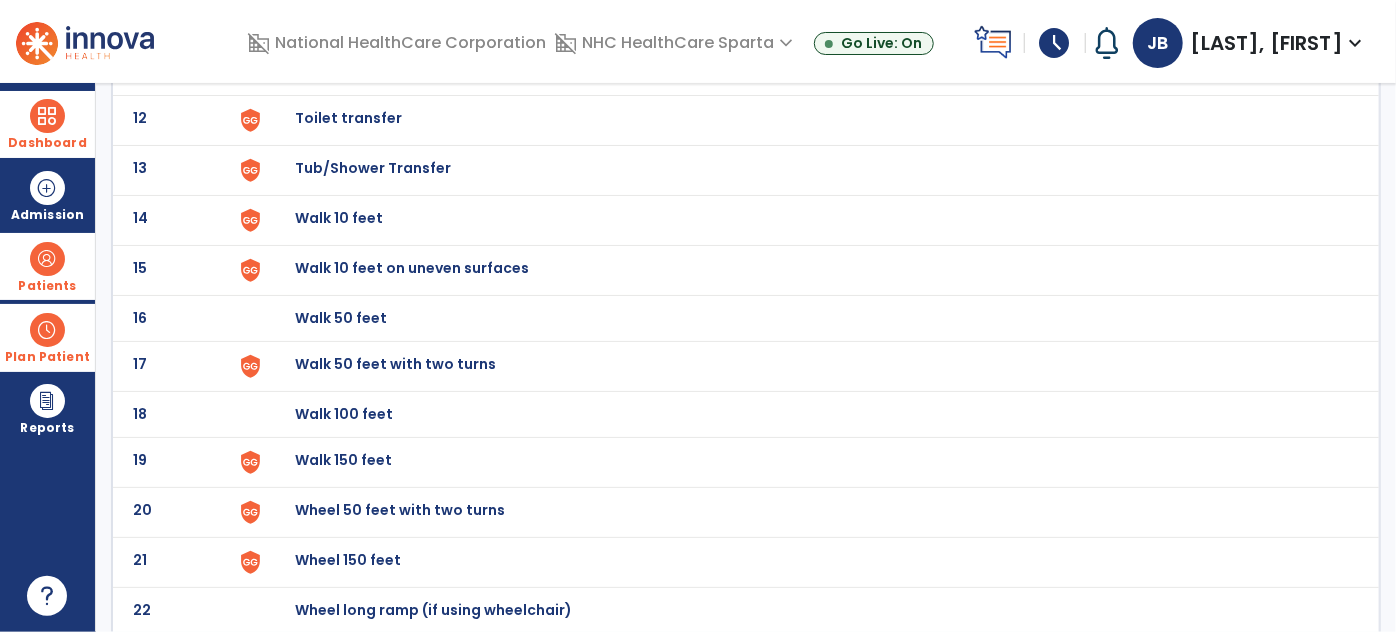 click on "Walk 50 feet with two turns" at bounding box center [341, -428] 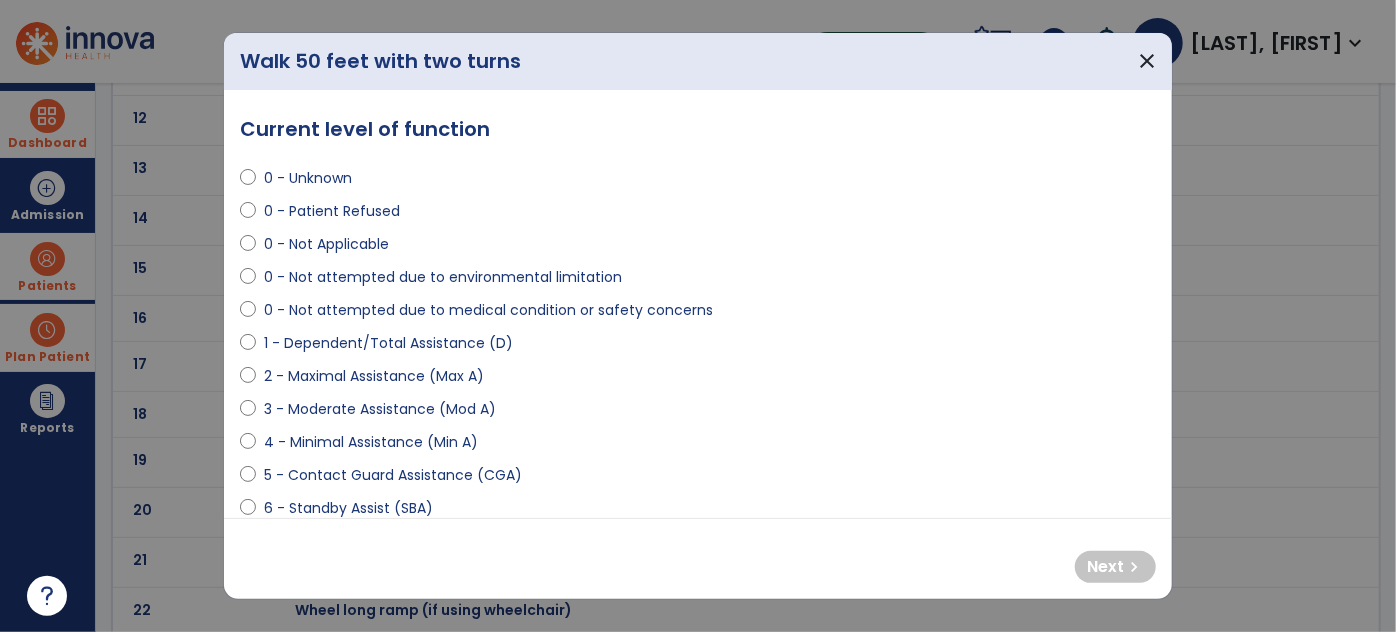 click on "0 - Not attempted due to medical condition or safety concerns" at bounding box center [488, 310] 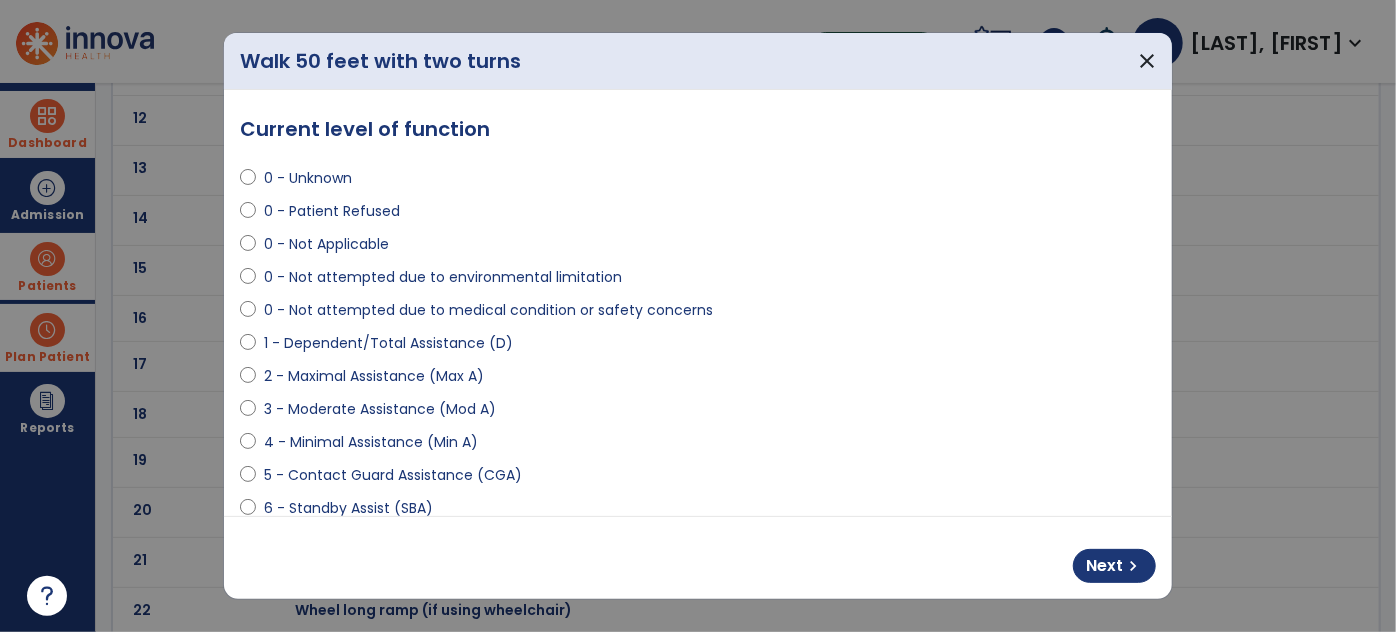 click on "Next  chevron_right" at bounding box center (698, 558) 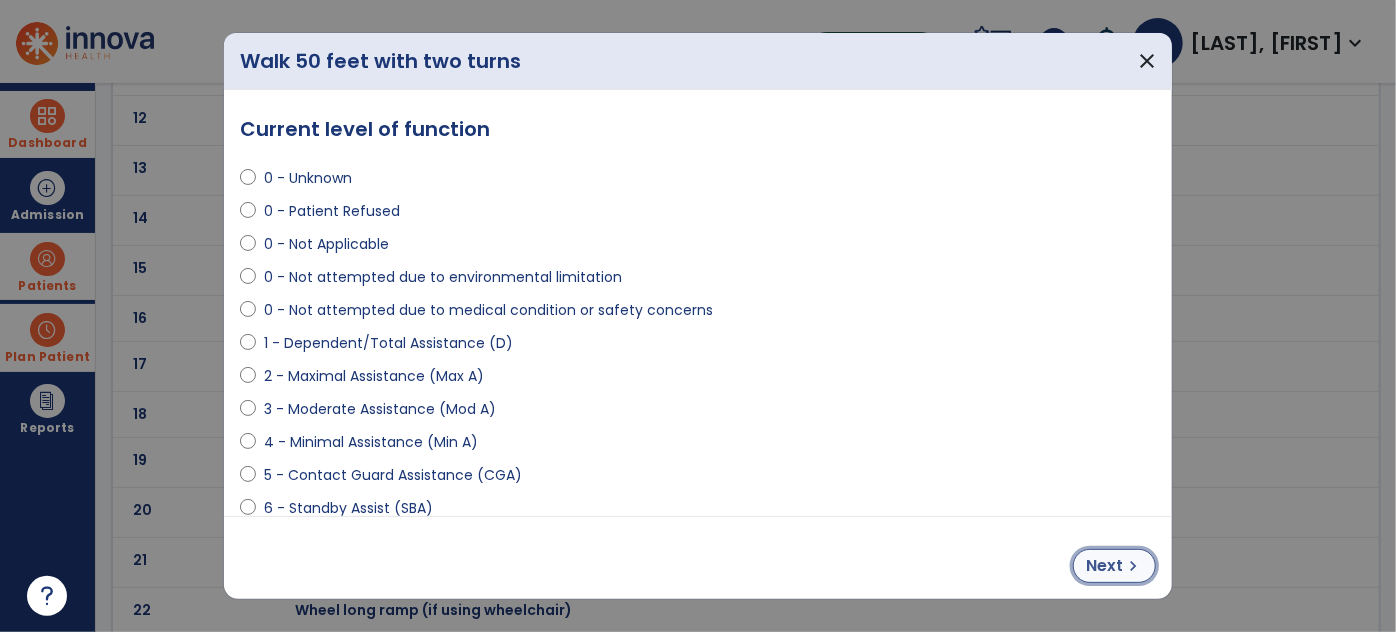 click on "Next  chevron_right" at bounding box center (1114, 566) 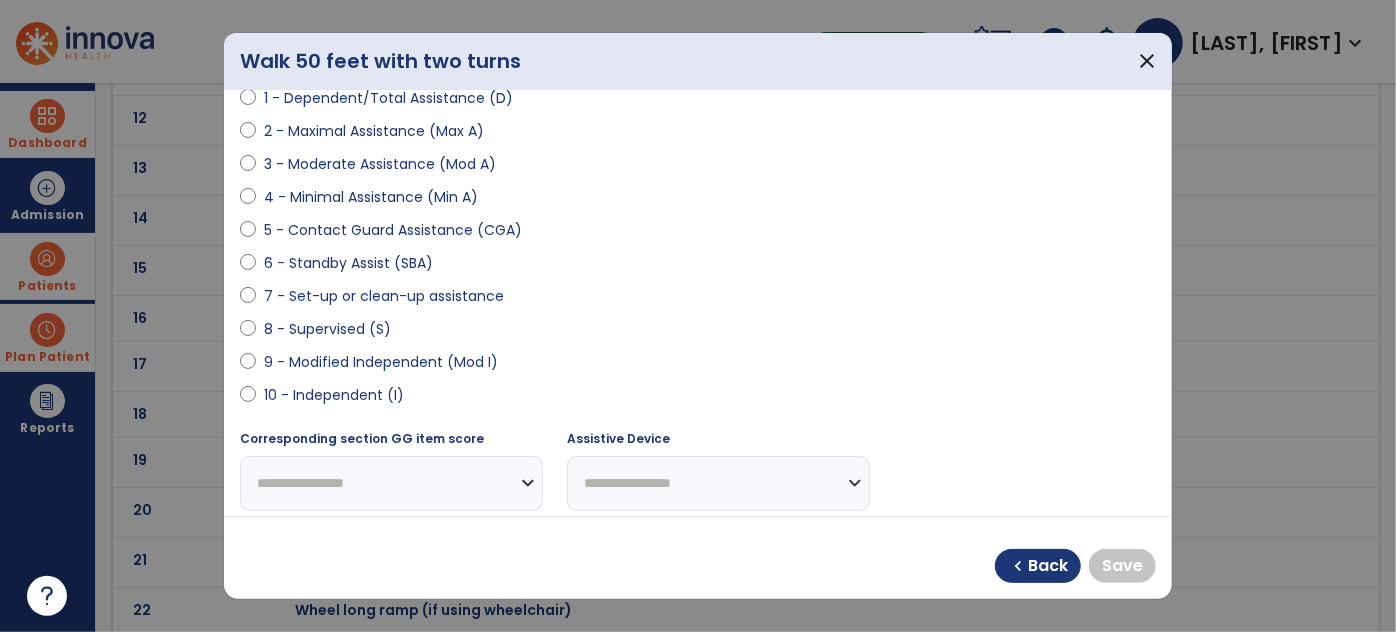 scroll, scrollTop: 247, scrollLeft: 0, axis: vertical 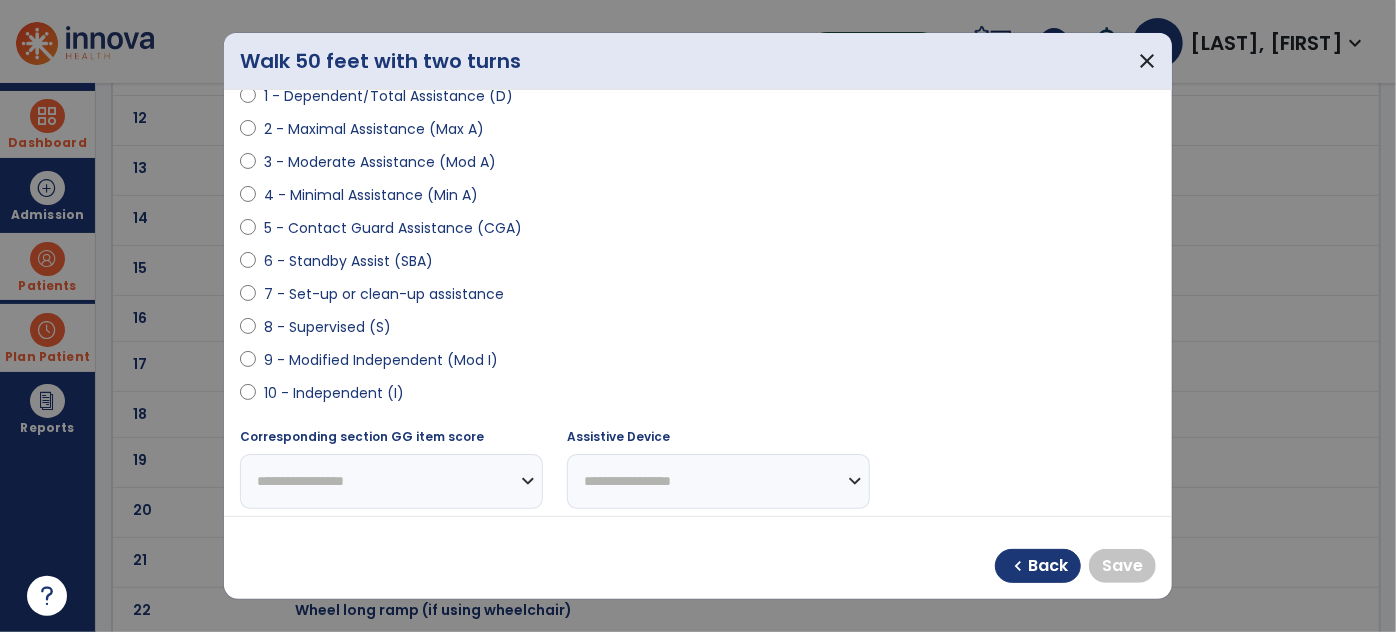 click on "9 - Modified Independent (Mod I)" at bounding box center (381, 360) 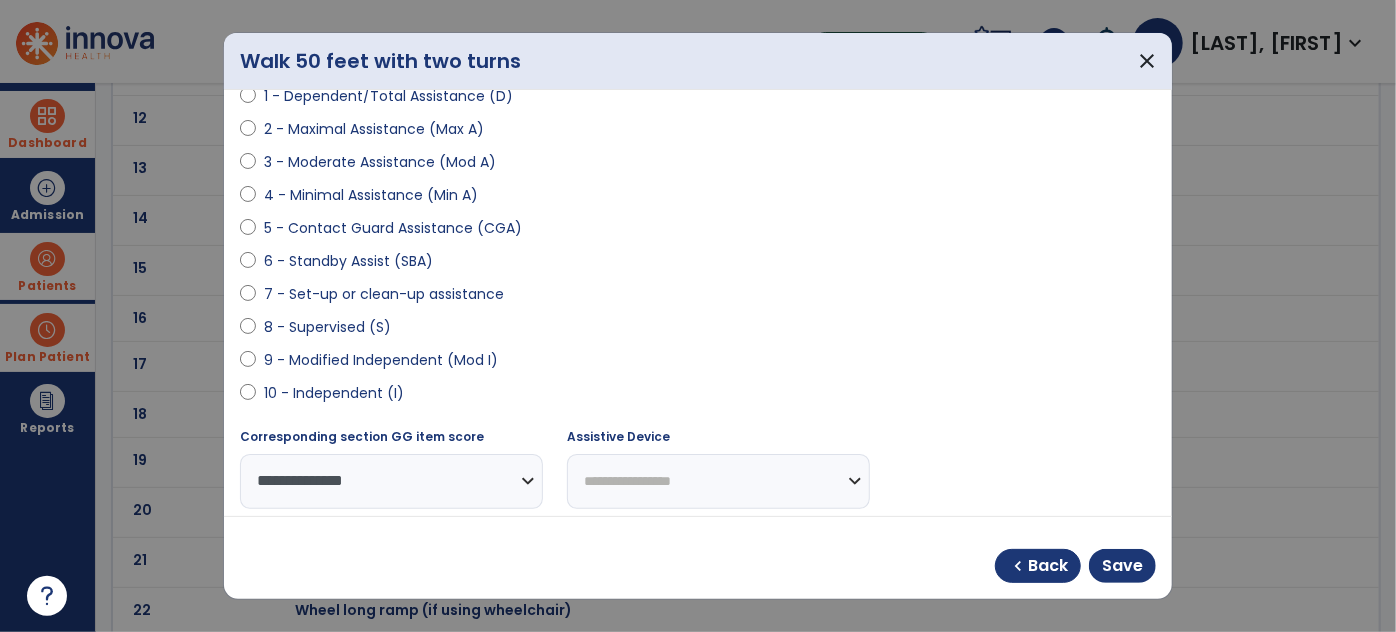 click on "chevron_left  Back Save" at bounding box center [698, 558] 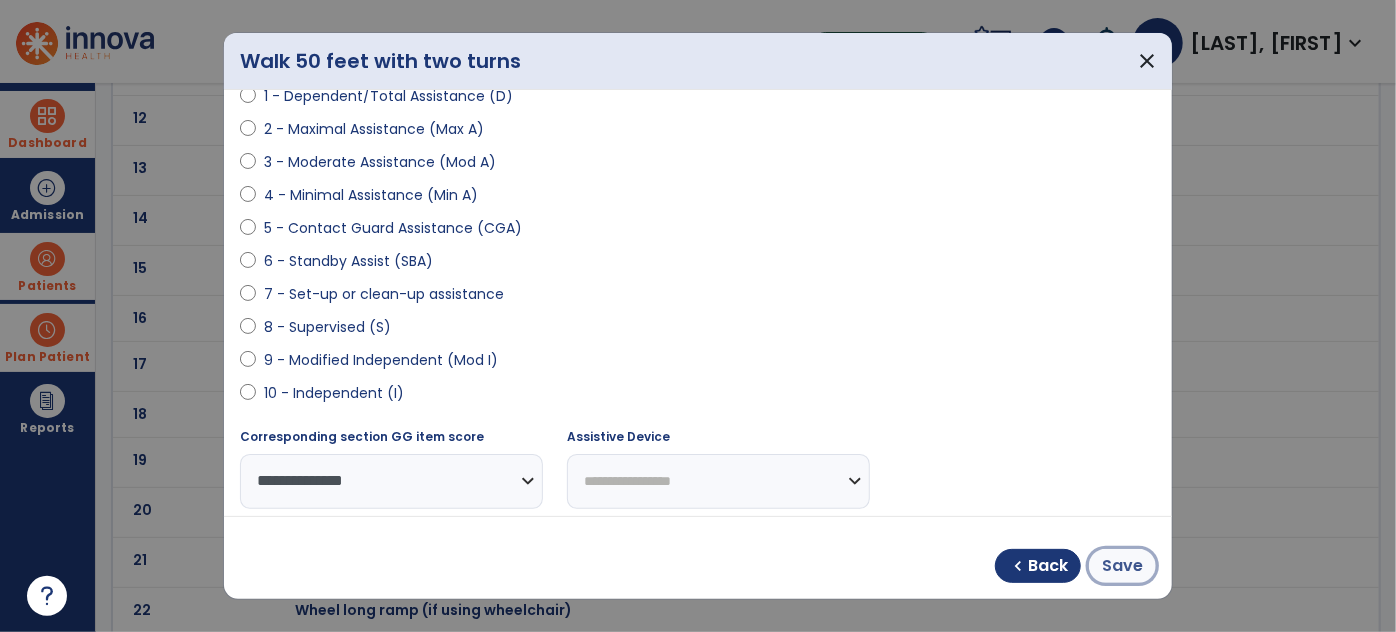 click on "Save" at bounding box center (1122, 566) 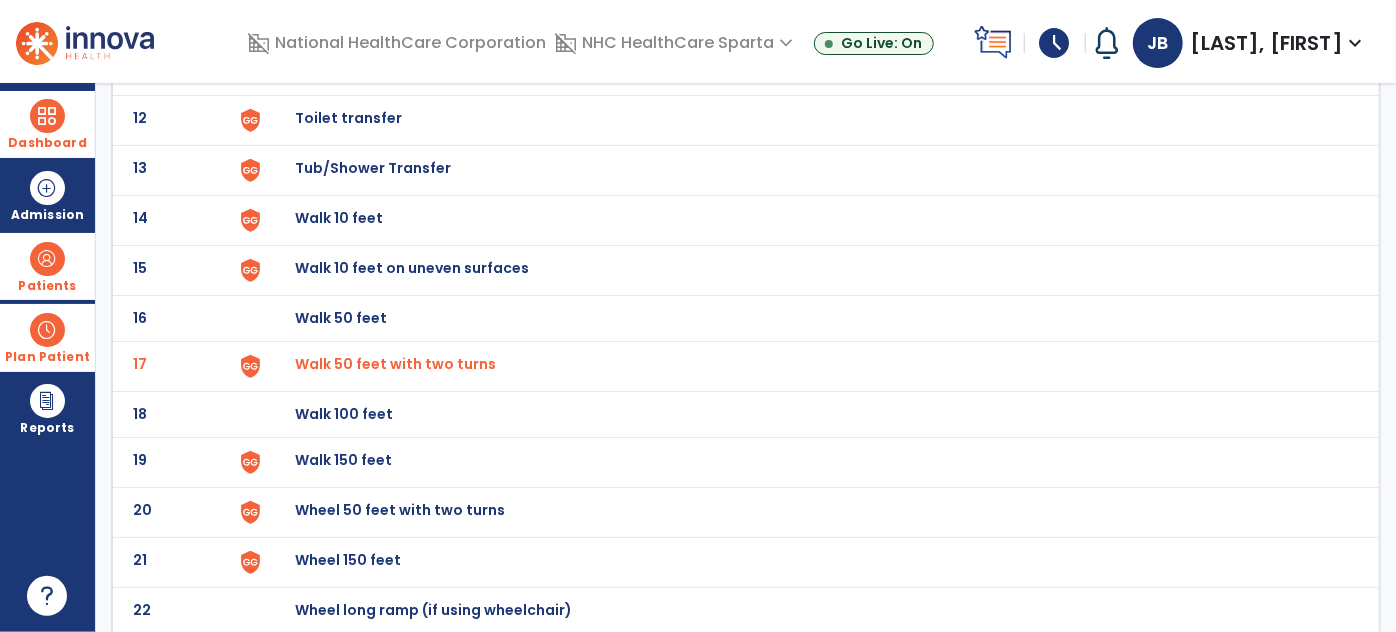 scroll, scrollTop: 731, scrollLeft: 0, axis: vertical 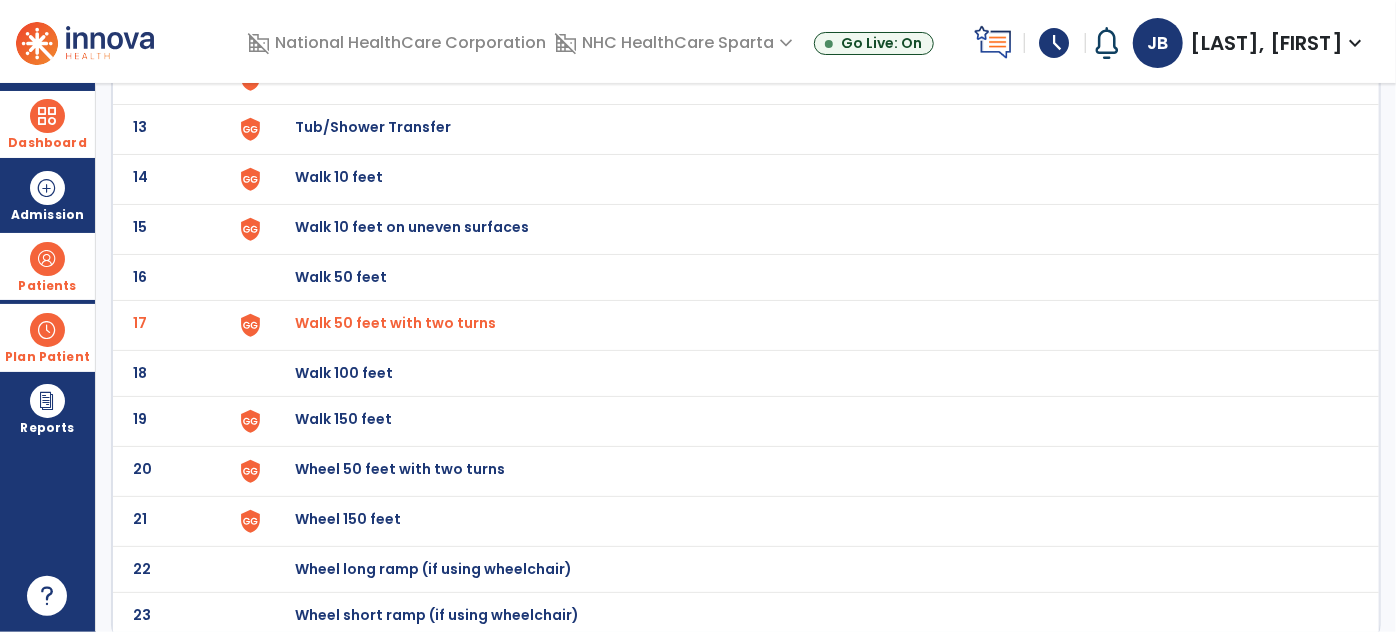 click on "Walk 150 feet" at bounding box center (341, -469) 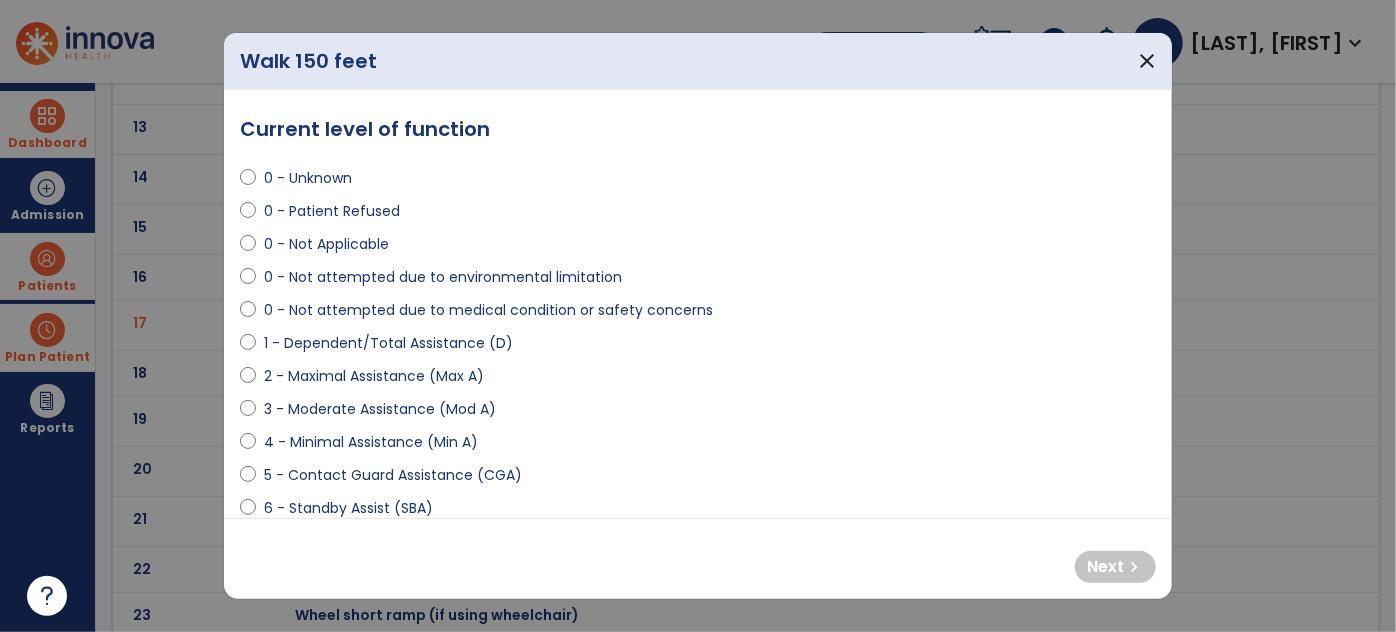 click on "0 - Not attempted due to medical condition or safety concerns" at bounding box center (488, 310) 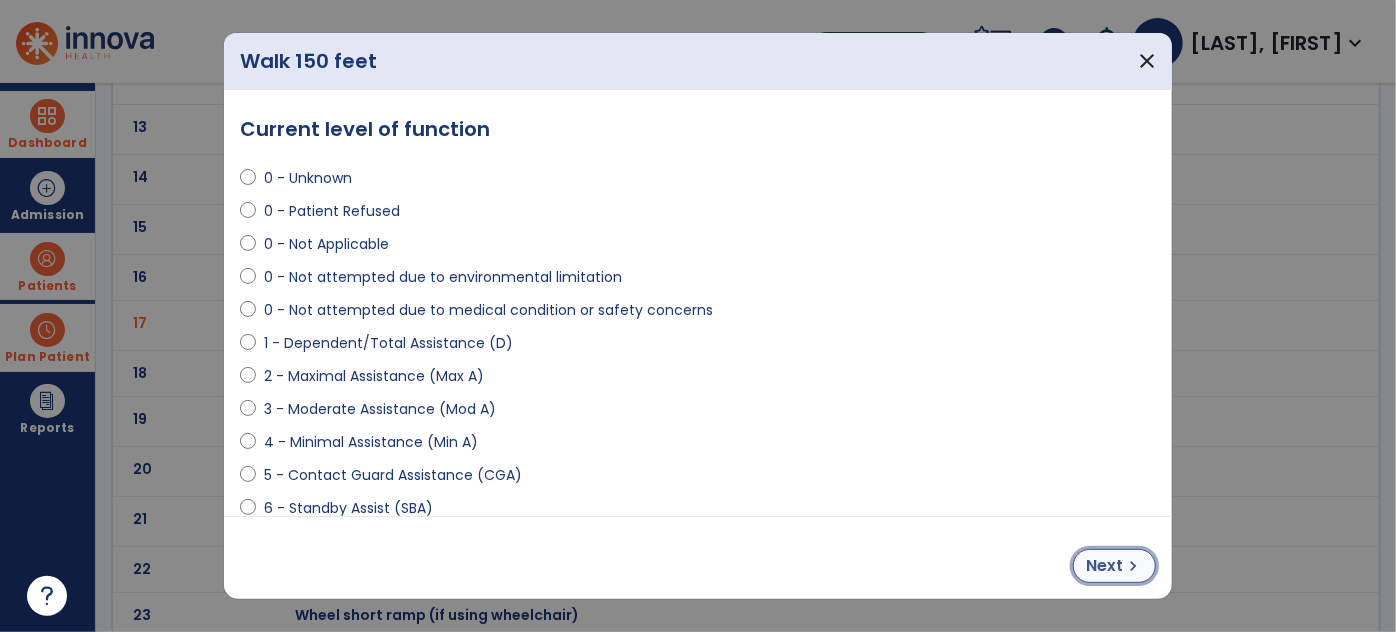 click on "Next" at bounding box center (1104, 566) 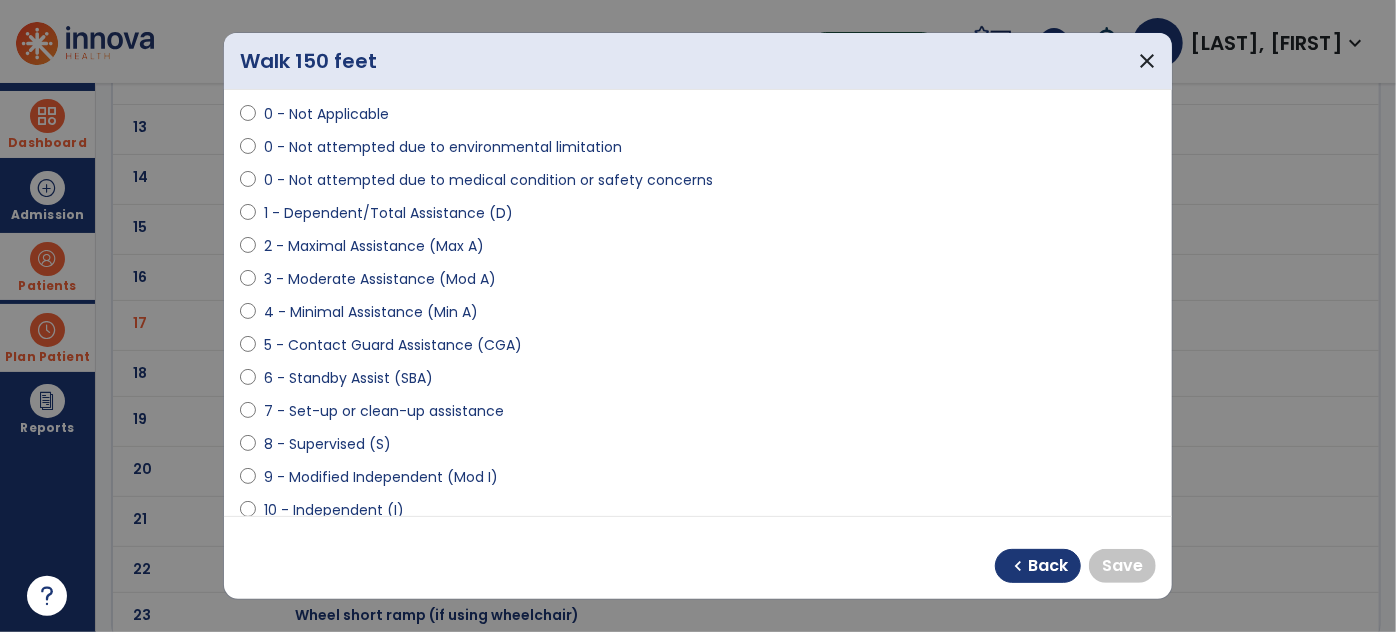 scroll, scrollTop: 136, scrollLeft: 0, axis: vertical 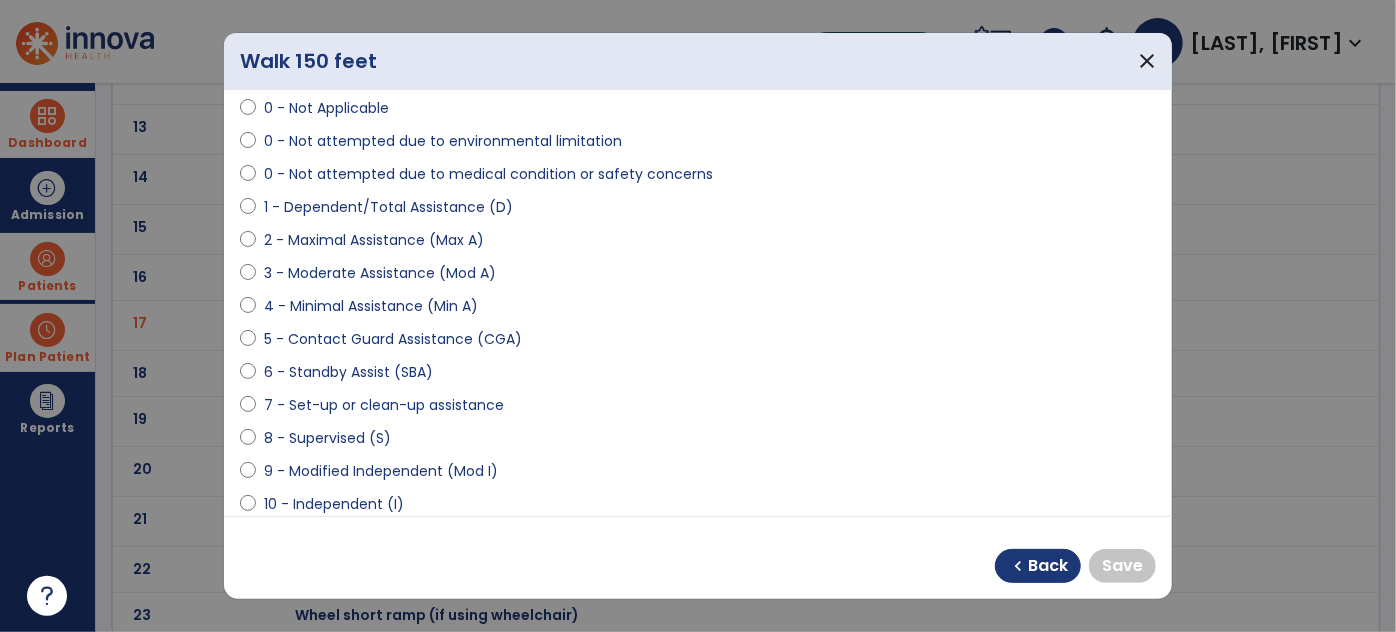 click on "9 - Modified Independent (Mod I)" at bounding box center [381, 471] 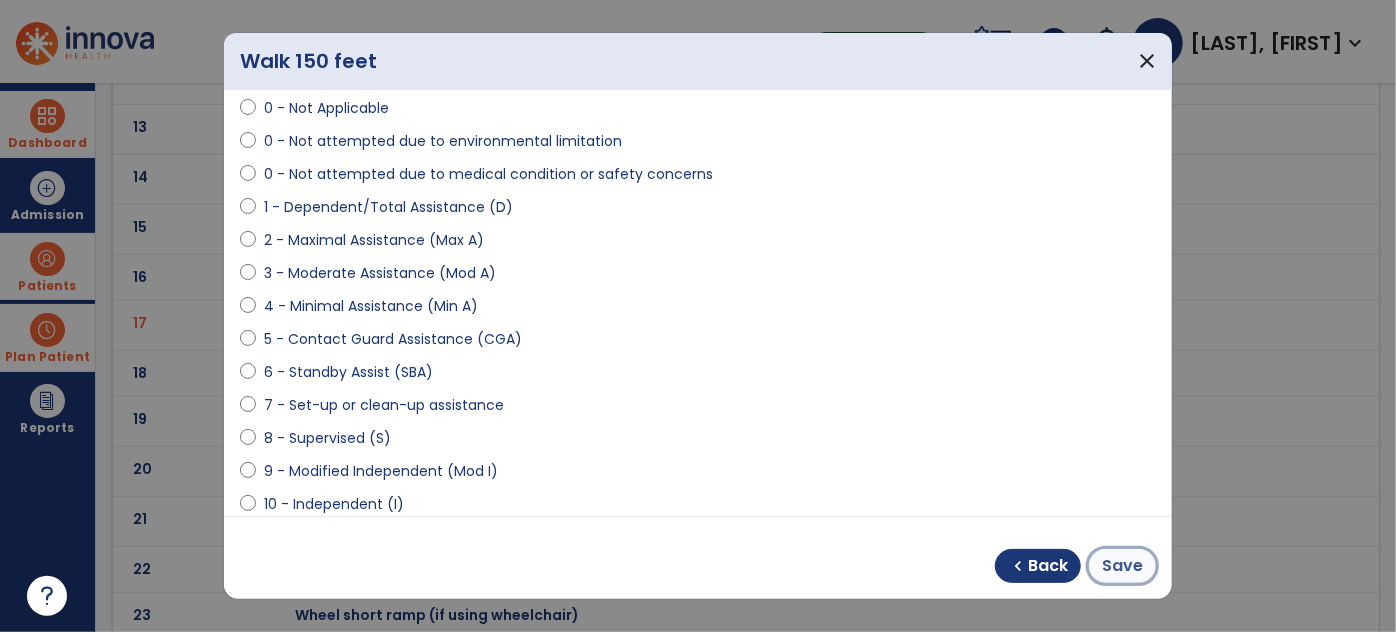 click on "Save" at bounding box center [1122, 566] 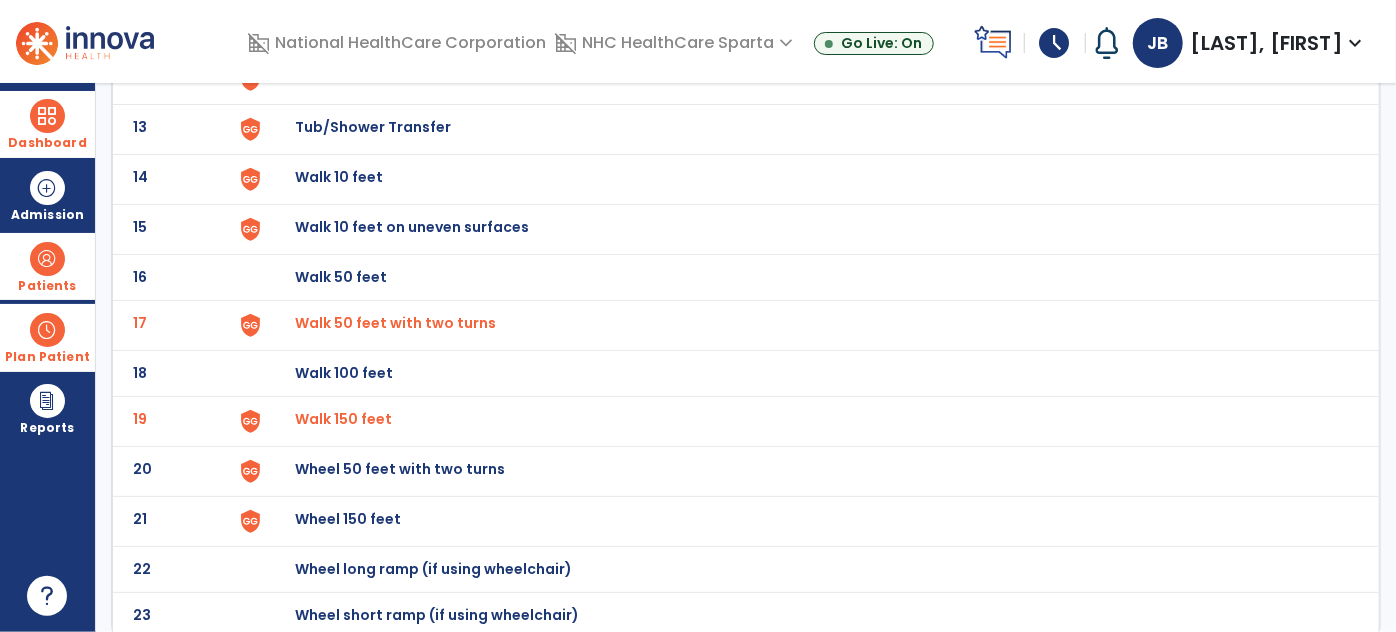 scroll, scrollTop: 0, scrollLeft: 0, axis: both 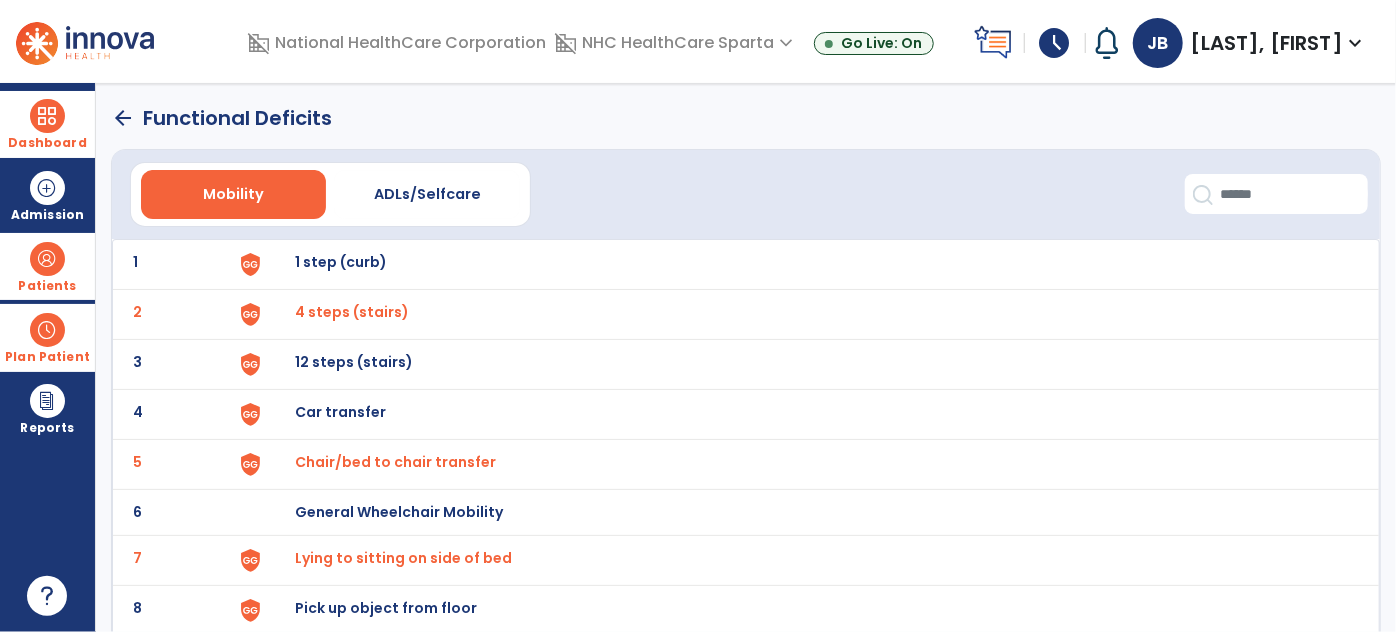 click on "arrow_back" 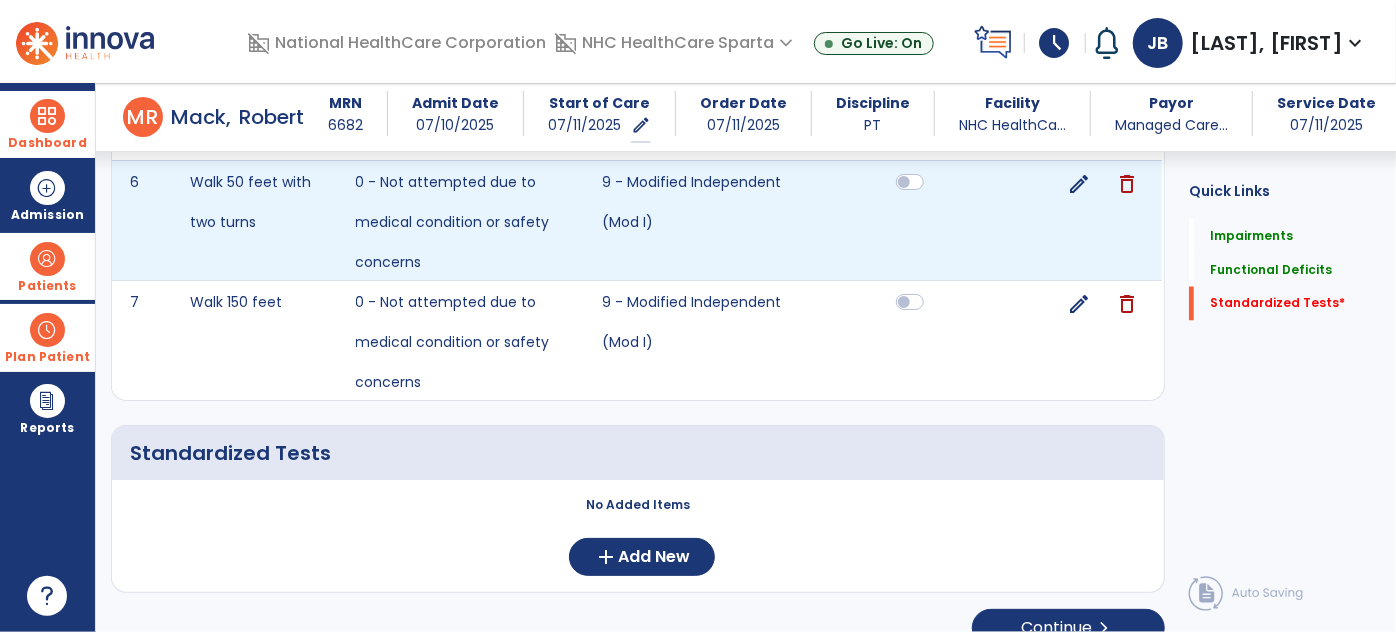 scroll, scrollTop: 1722, scrollLeft: 0, axis: vertical 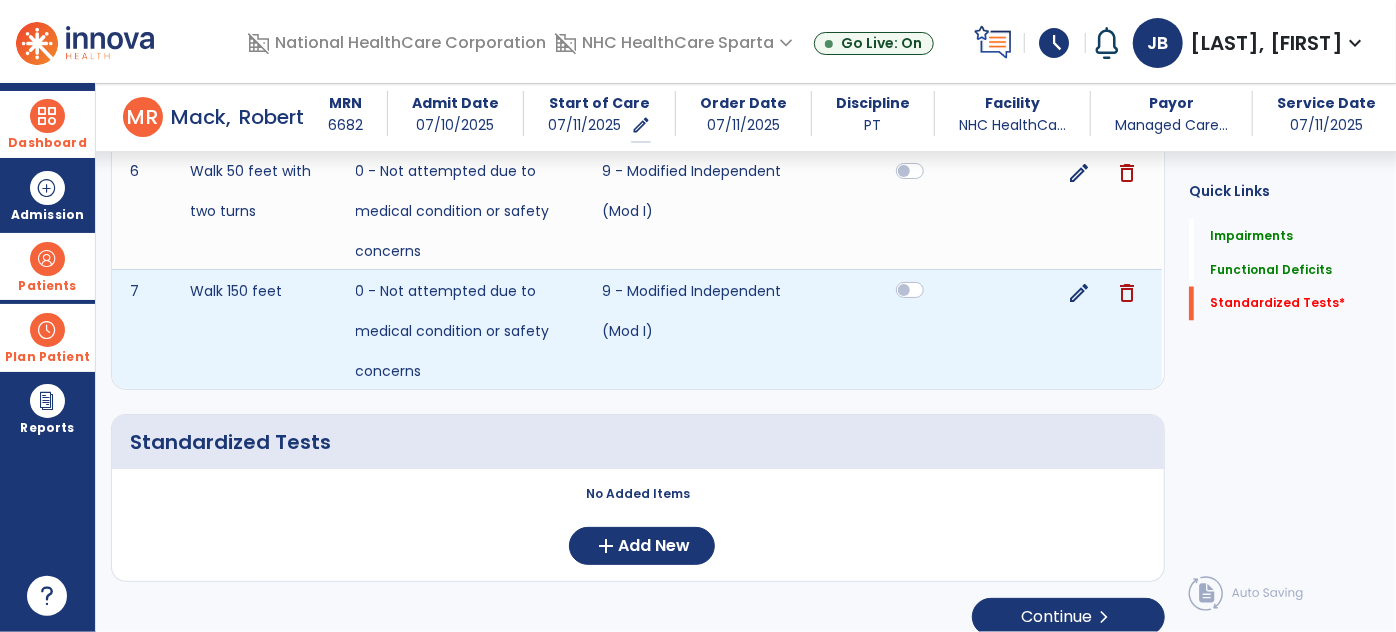 click 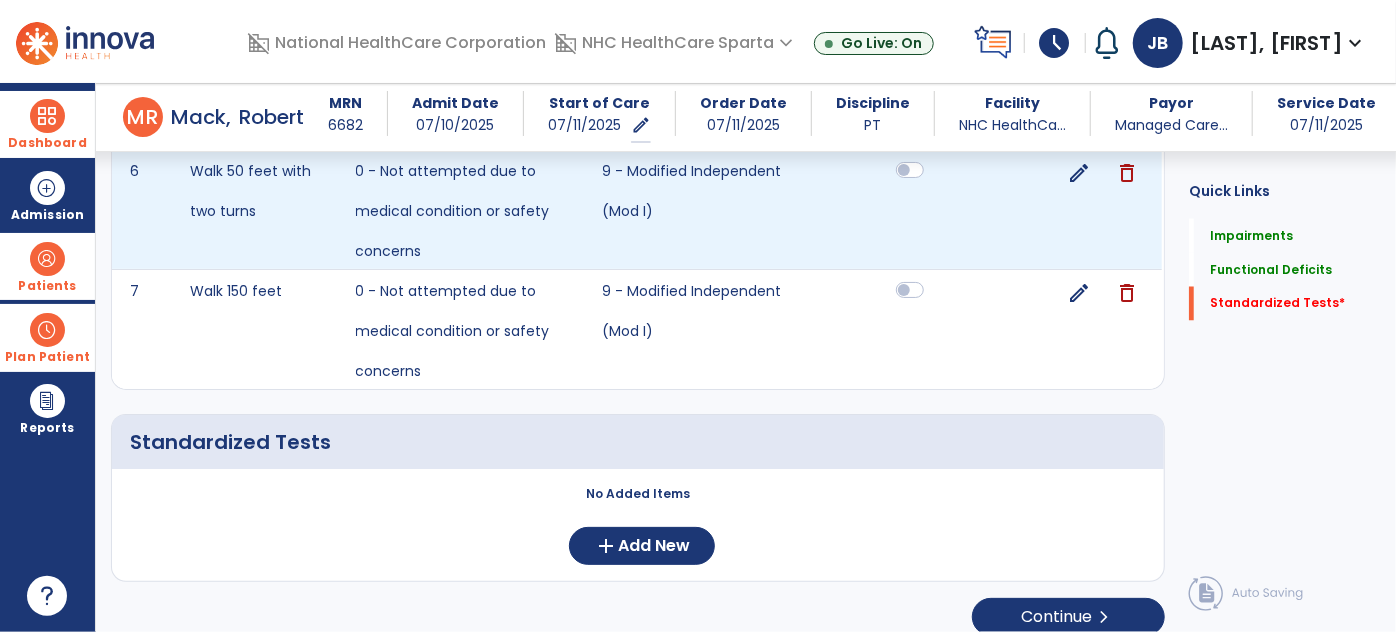 click 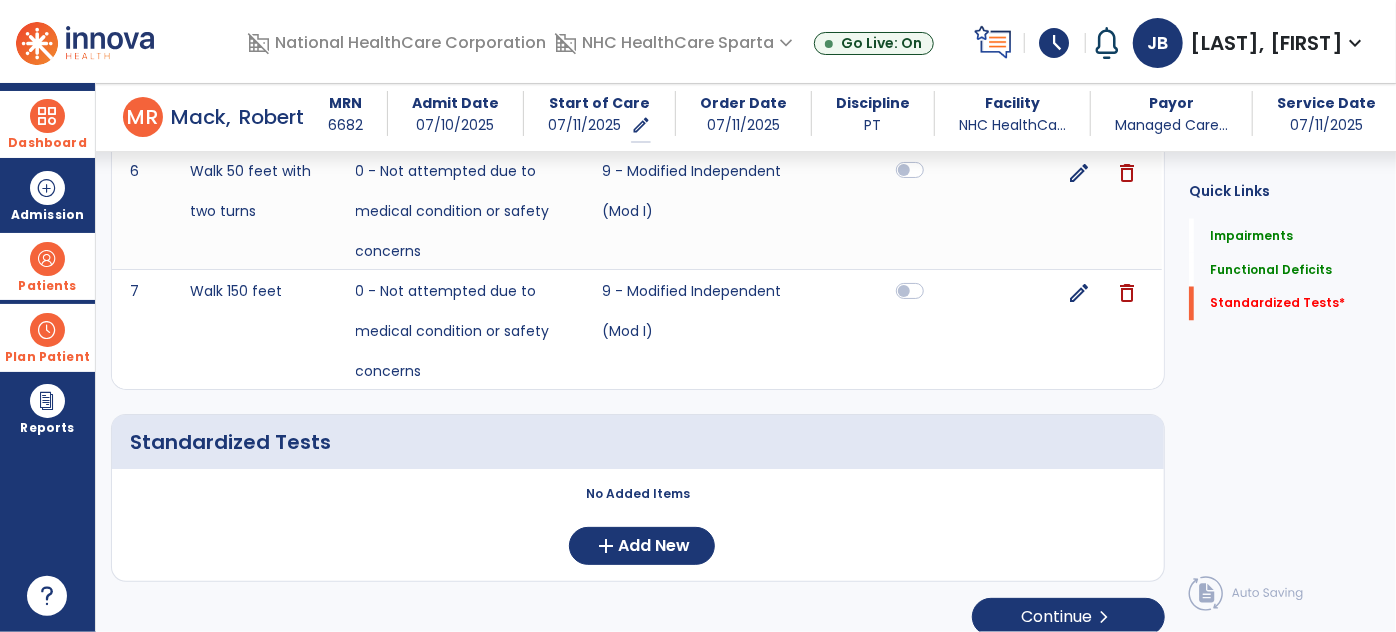 scroll, scrollTop: 1739, scrollLeft: 0, axis: vertical 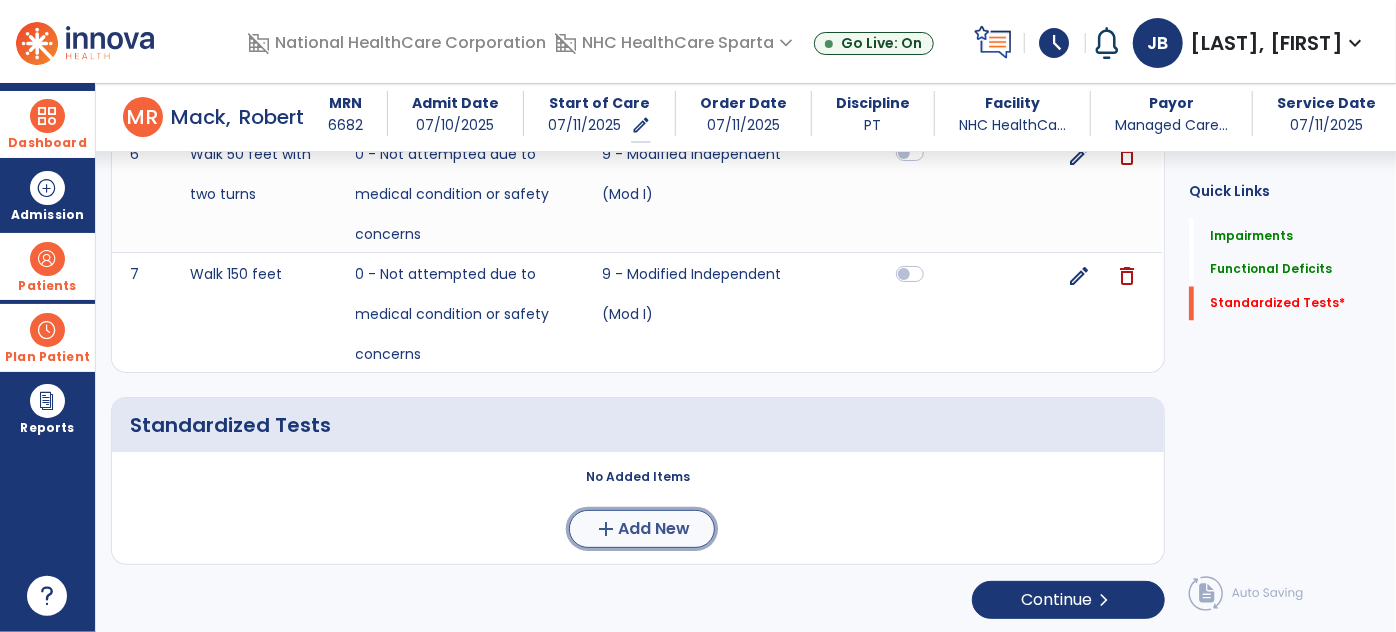 click on "Add New" 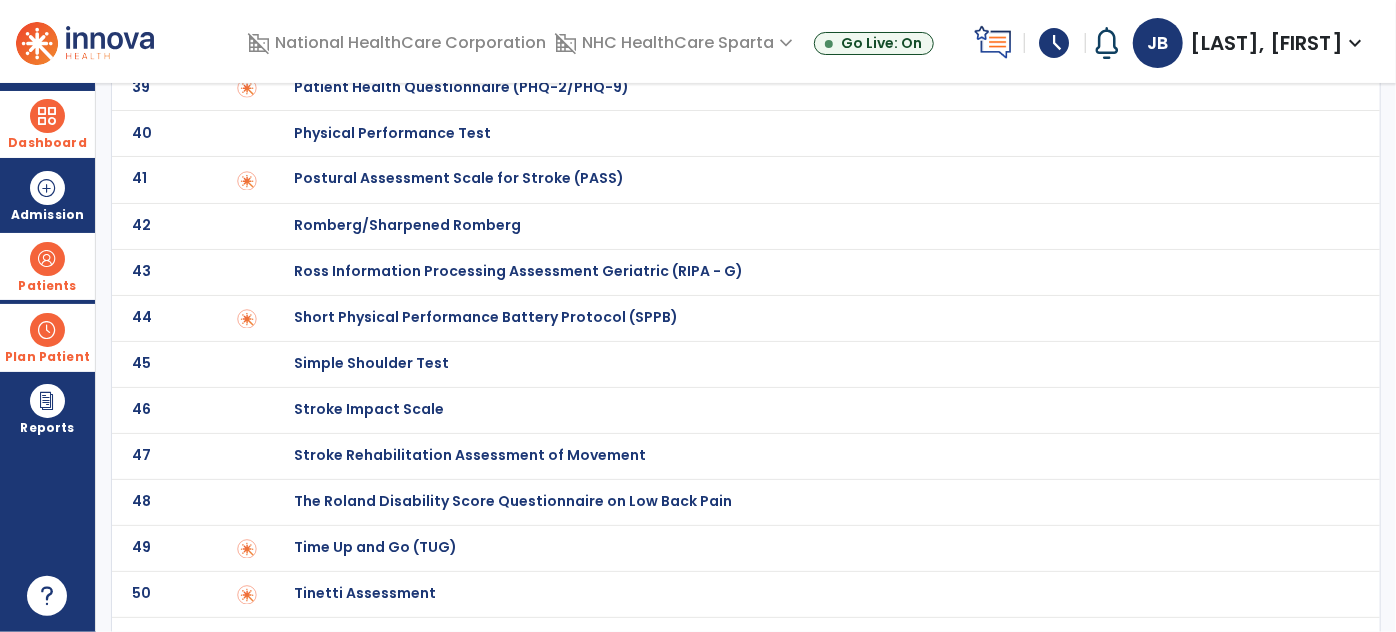 scroll, scrollTop: 1877, scrollLeft: 0, axis: vertical 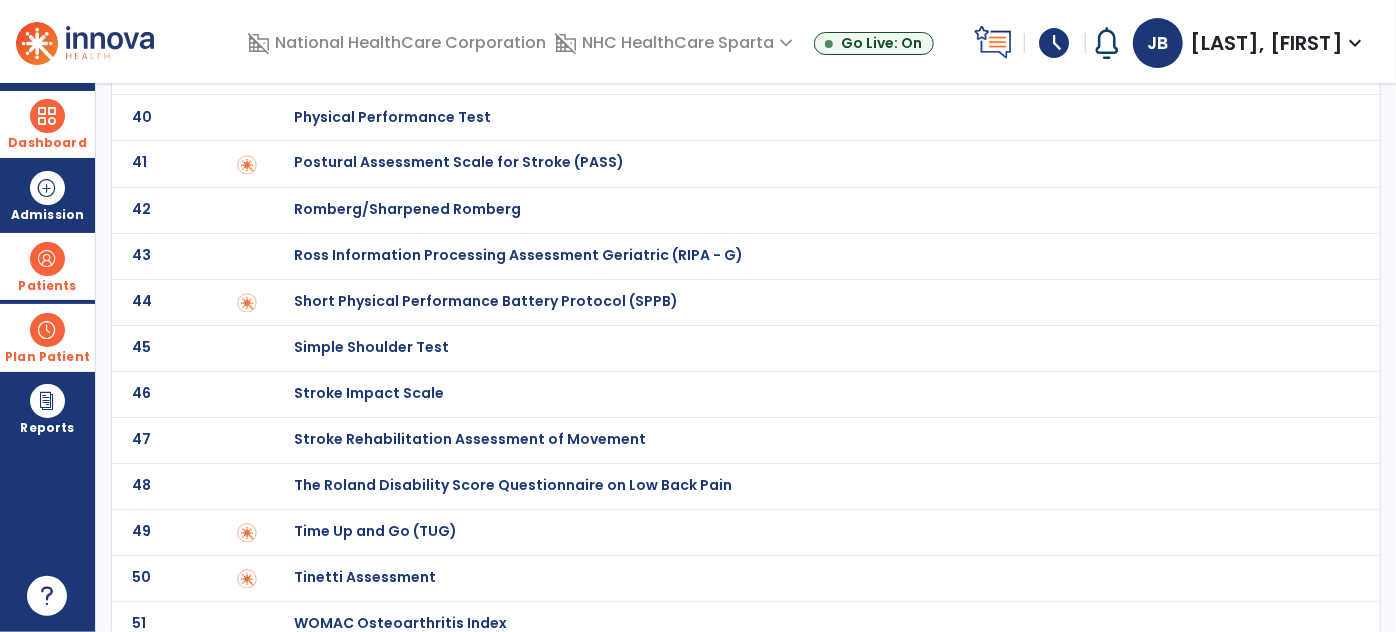 click on "Tinetti Assessment" at bounding box center (365, -1677) 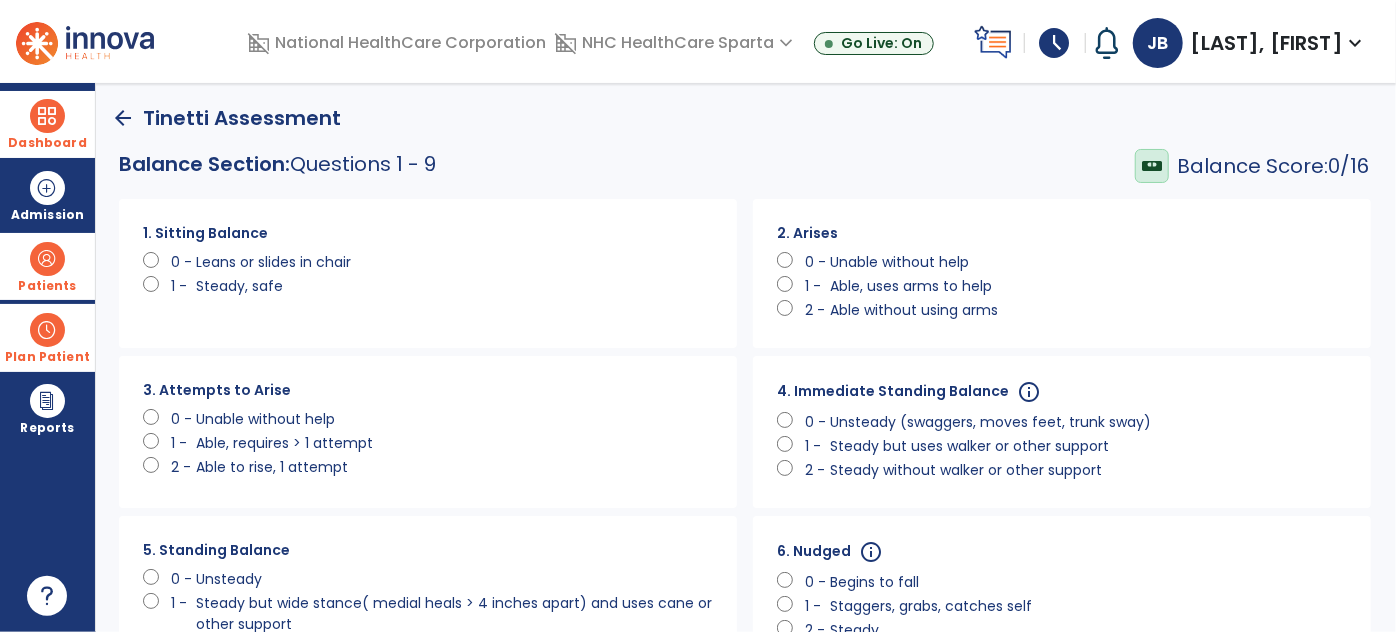 click on "Steady, safe" 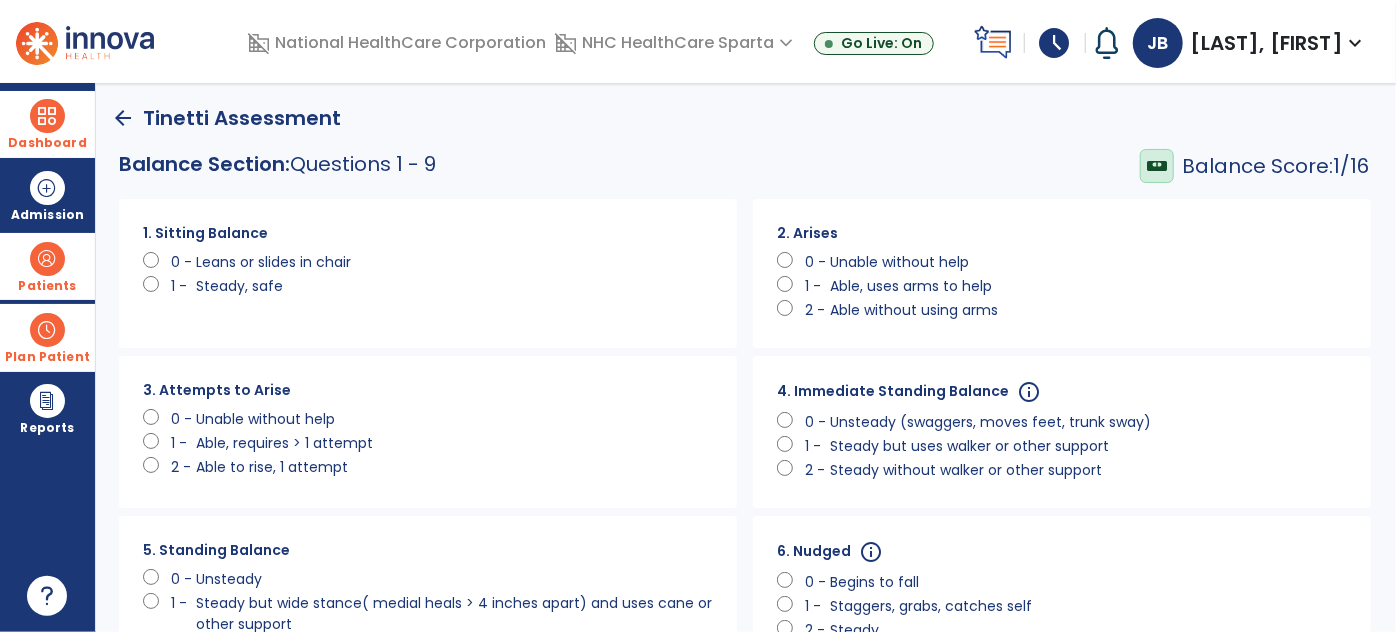 click on "Able, uses arms to help" 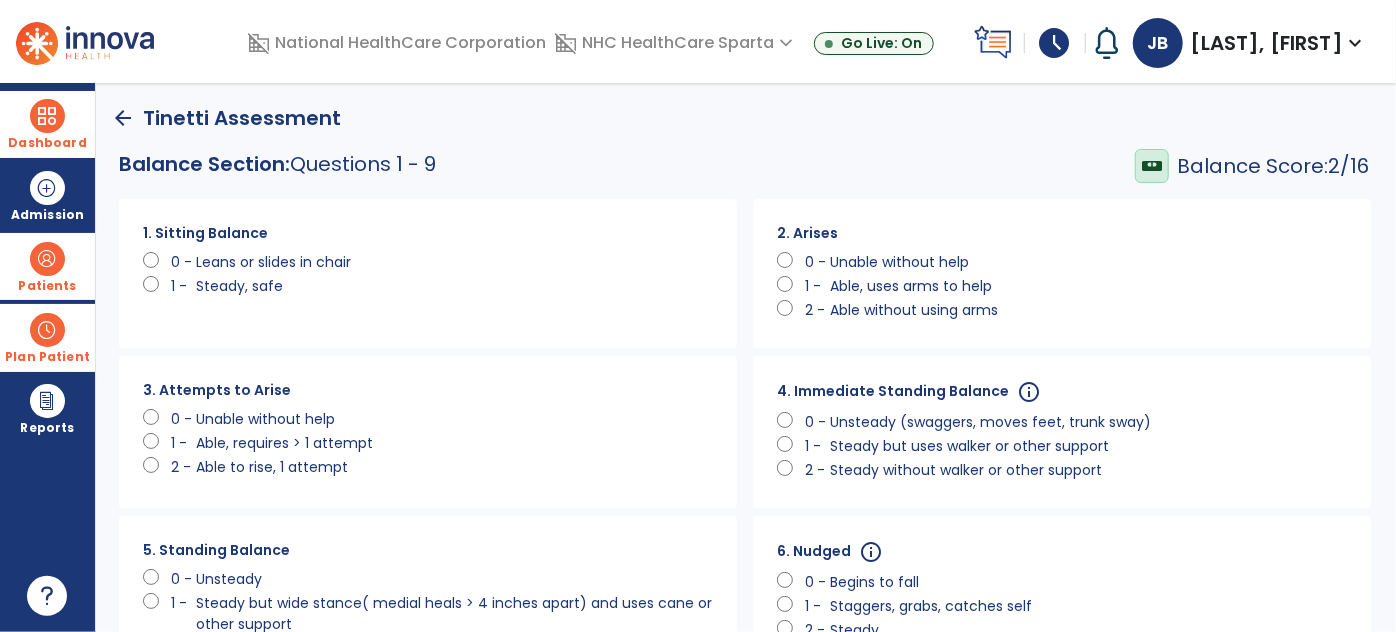 click on "Able, requires > 1 attempt" 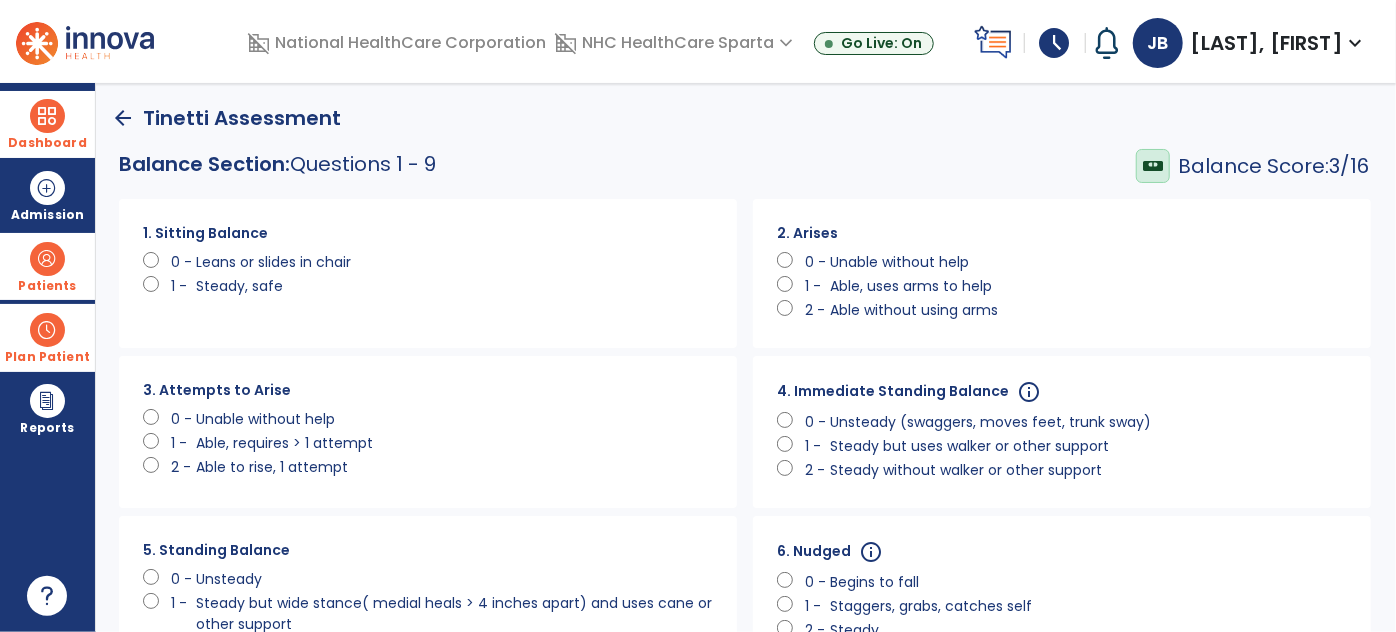 click on "Able to rise, 1 attempt" 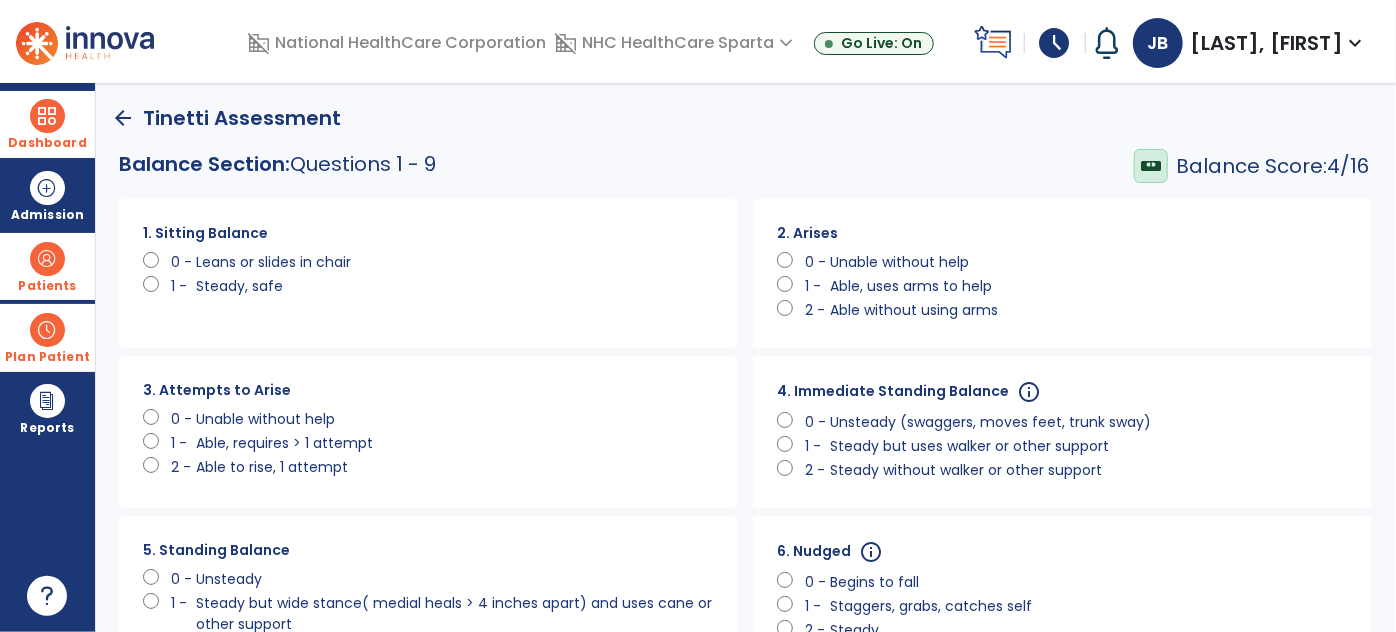 click on "Steady but uses walker or other support" 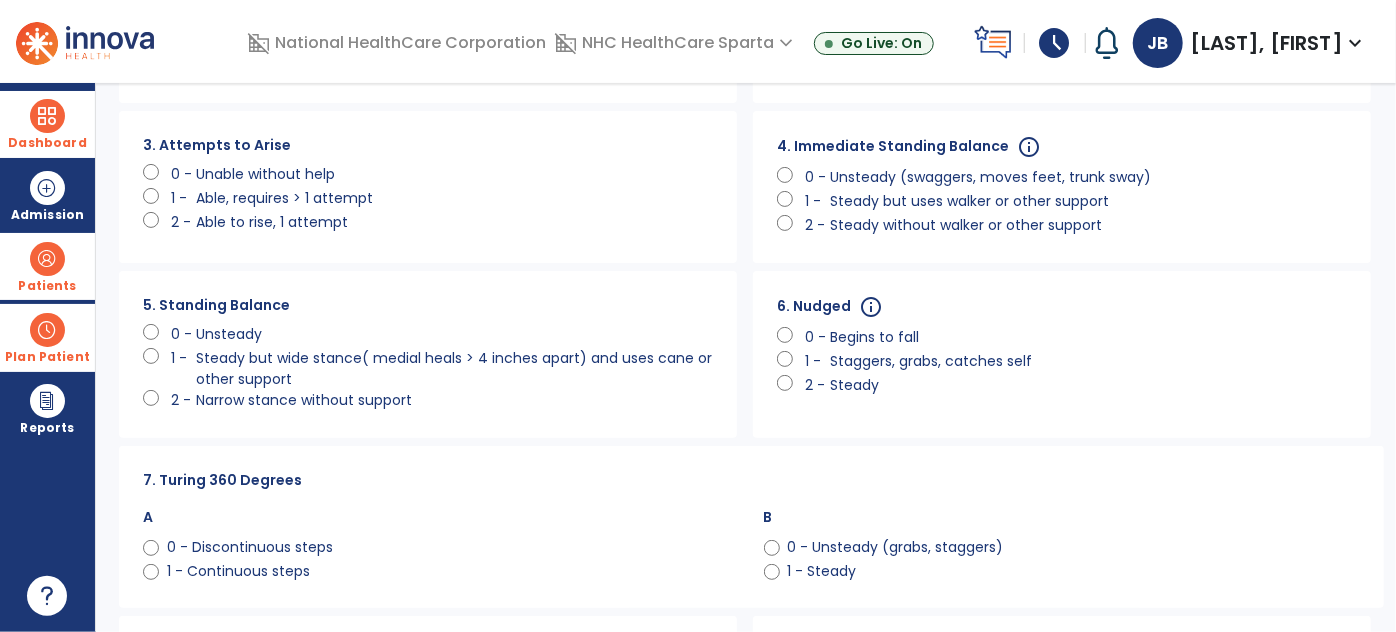 scroll, scrollTop: 259, scrollLeft: 0, axis: vertical 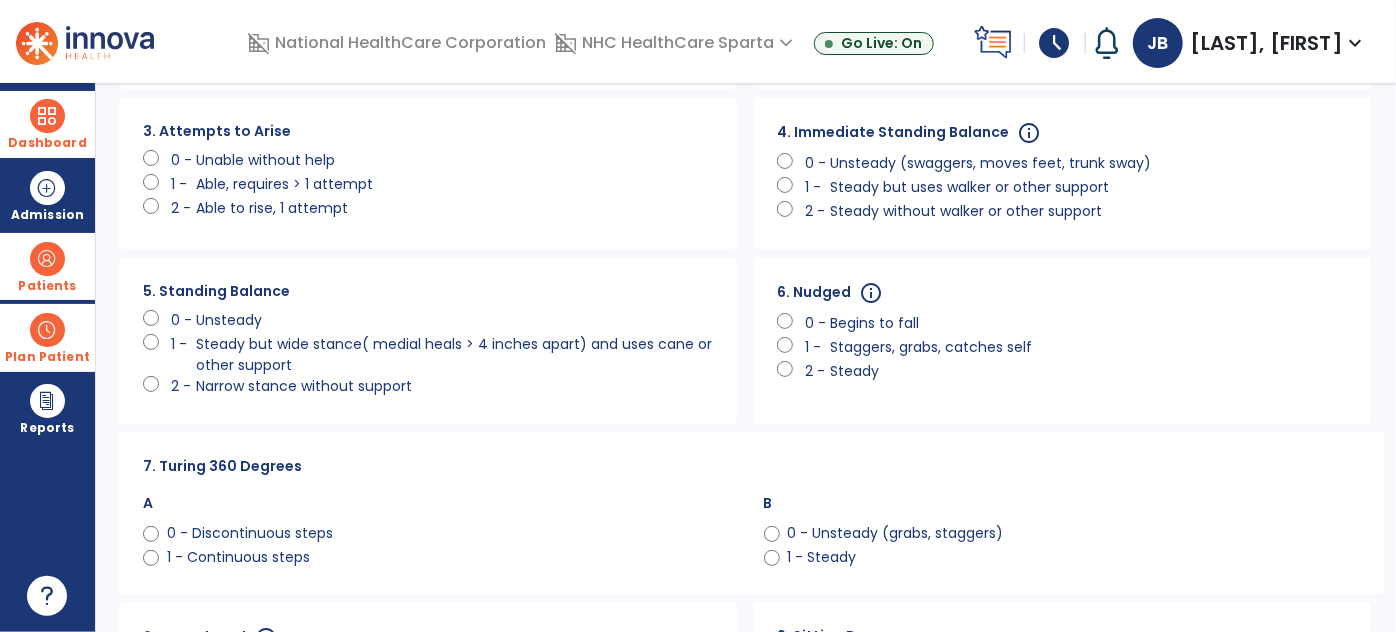 click on "Steady but wide stance( medial heals > 4 inches apart) and uses cane or other support" 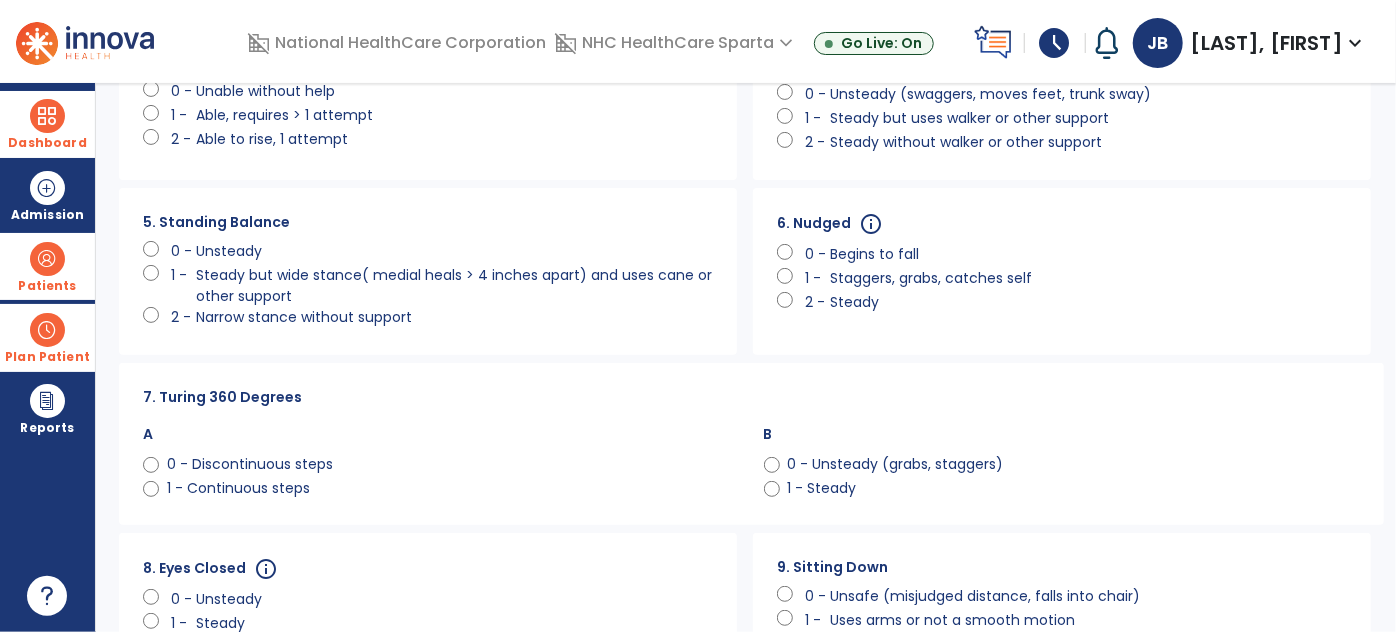 scroll, scrollTop: 368, scrollLeft: 0, axis: vertical 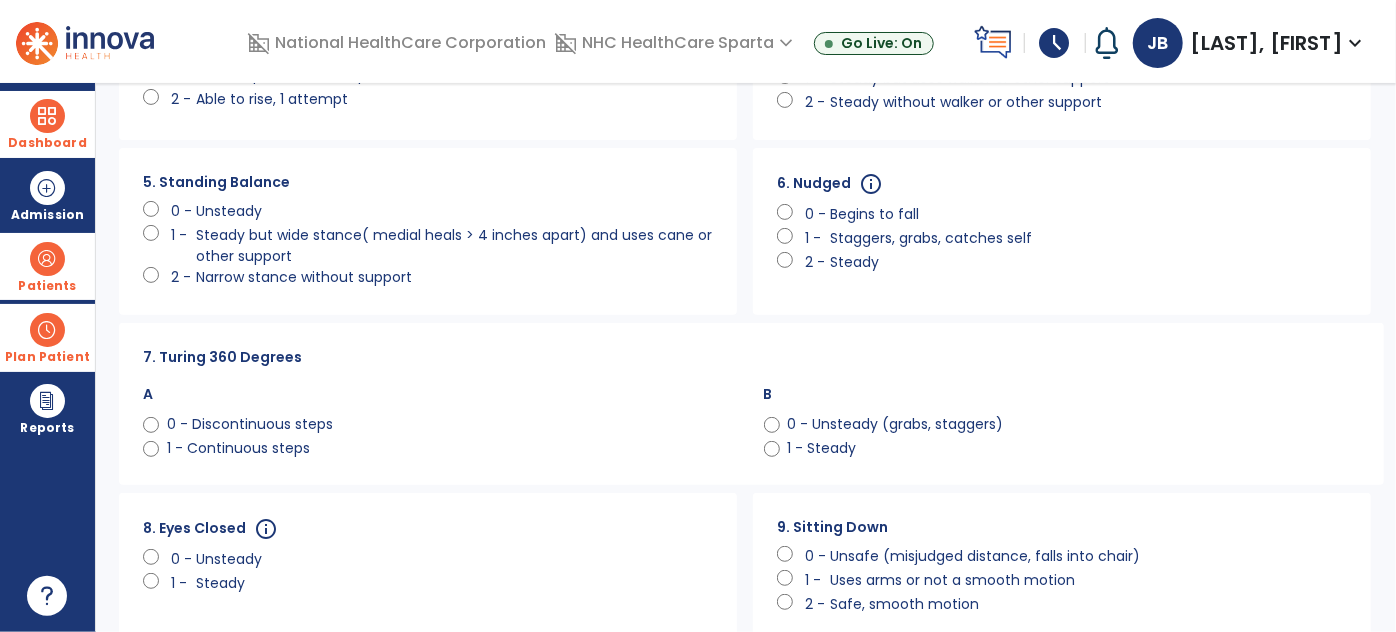 click on "0 - Discontinuous steps" 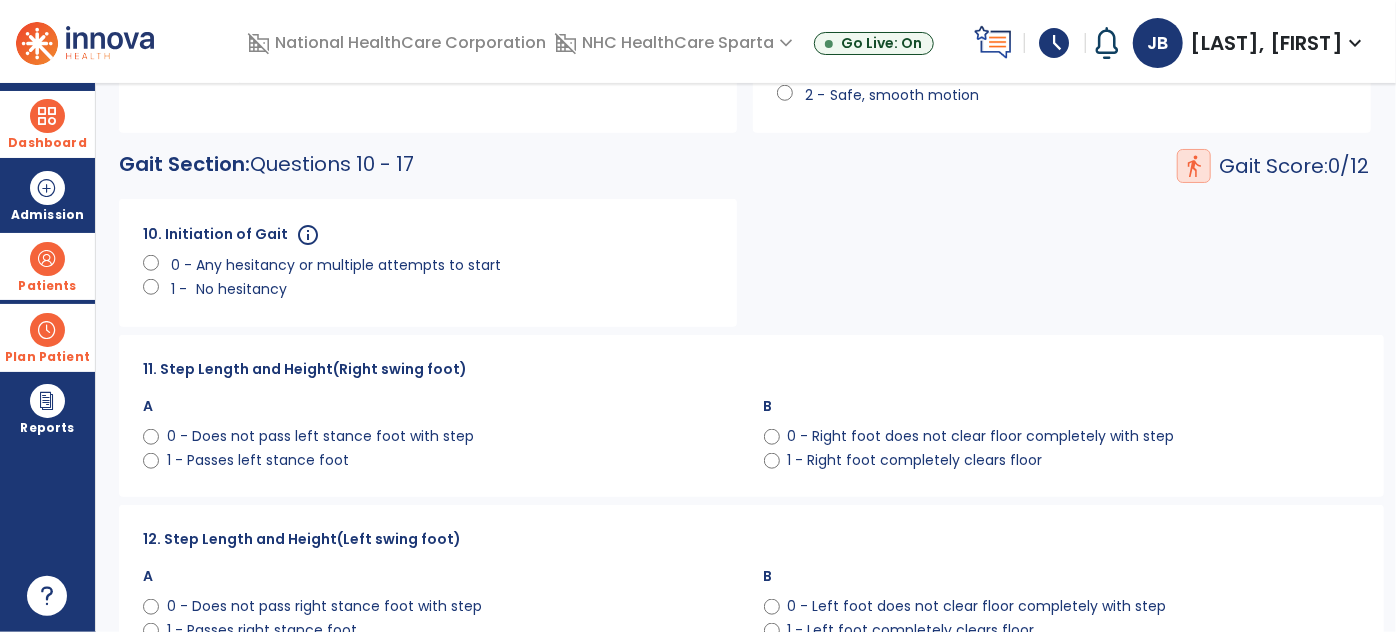 scroll, scrollTop: 904, scrollLeft: 0, axis: vertical 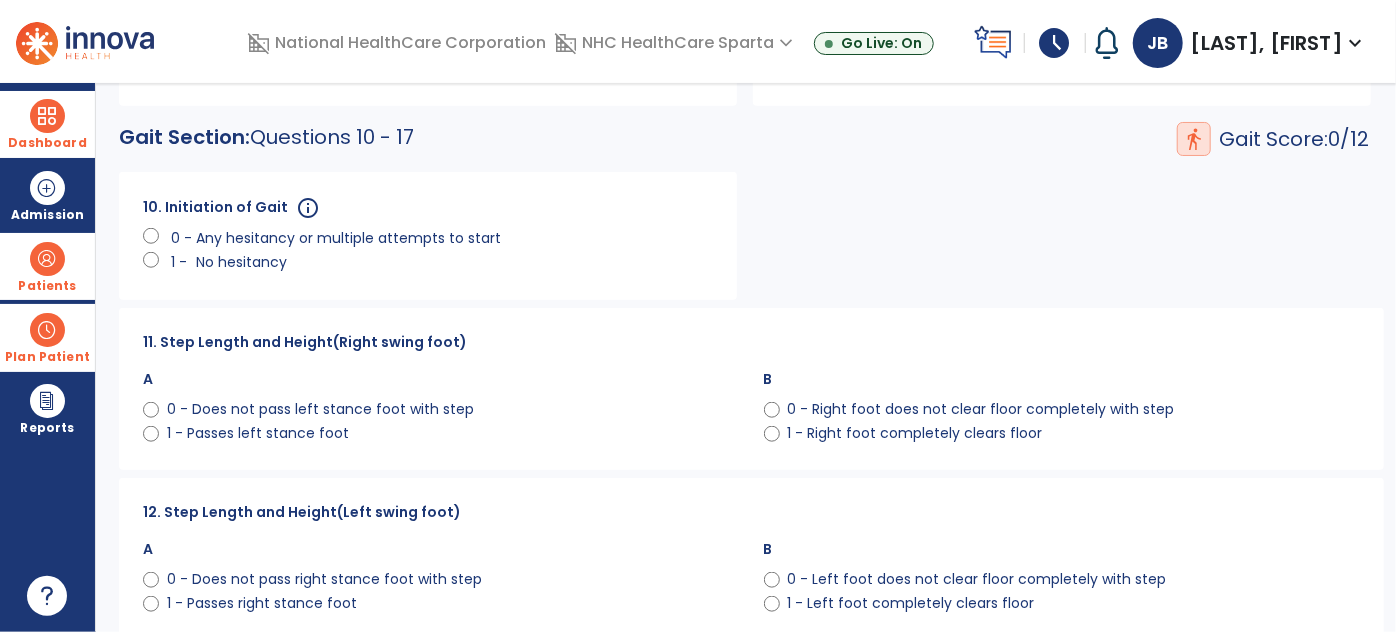 click on "Any hesitancy or multiple attempts to start" 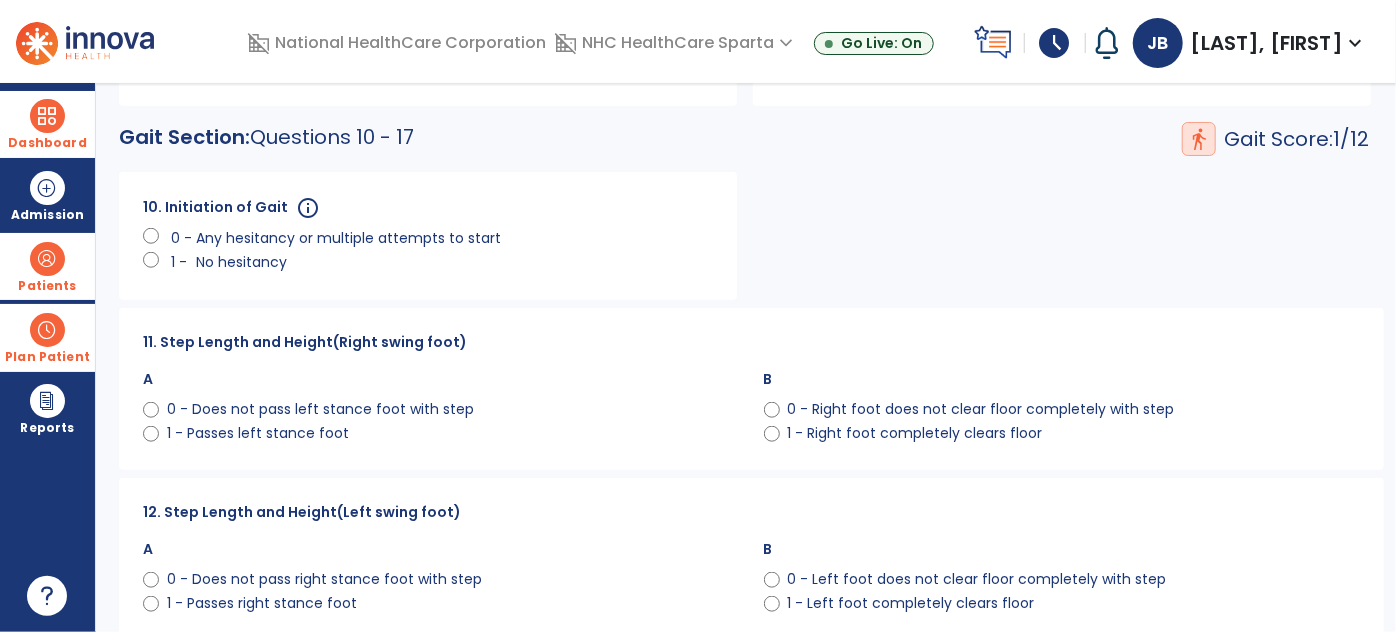 click on "0 - Does not pass left stance foot with step" 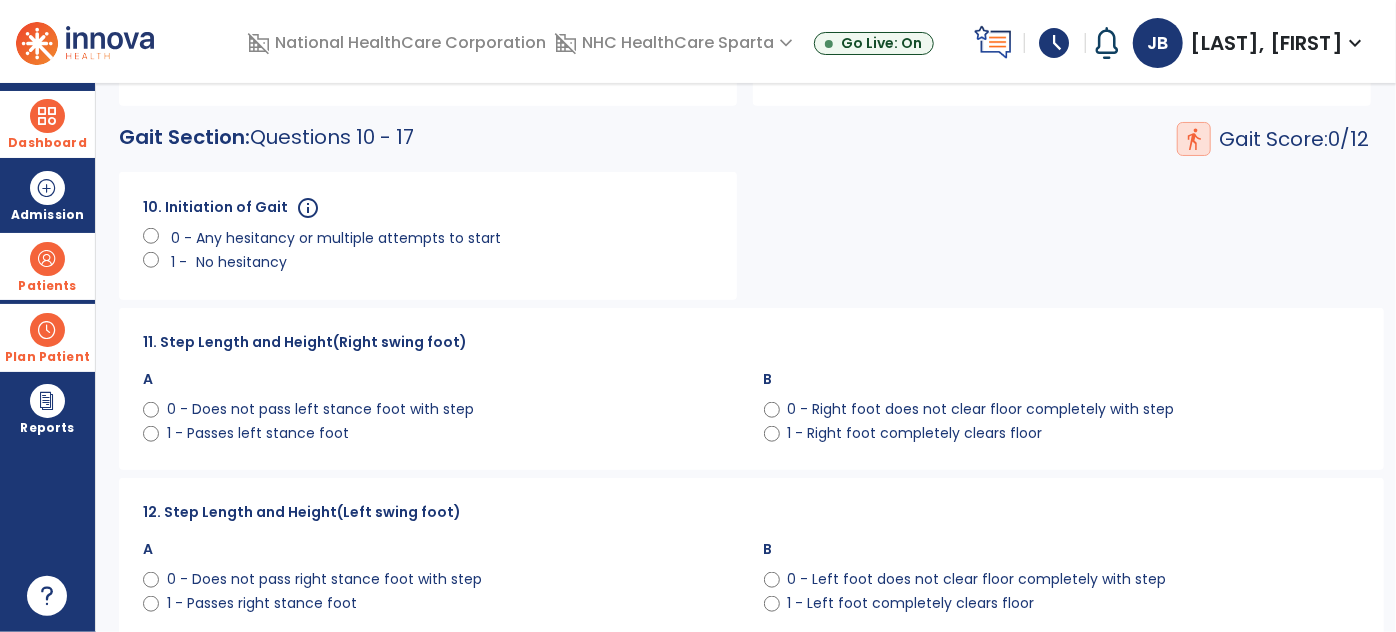 click on "0 - Right foot does not clear floor completely with step" 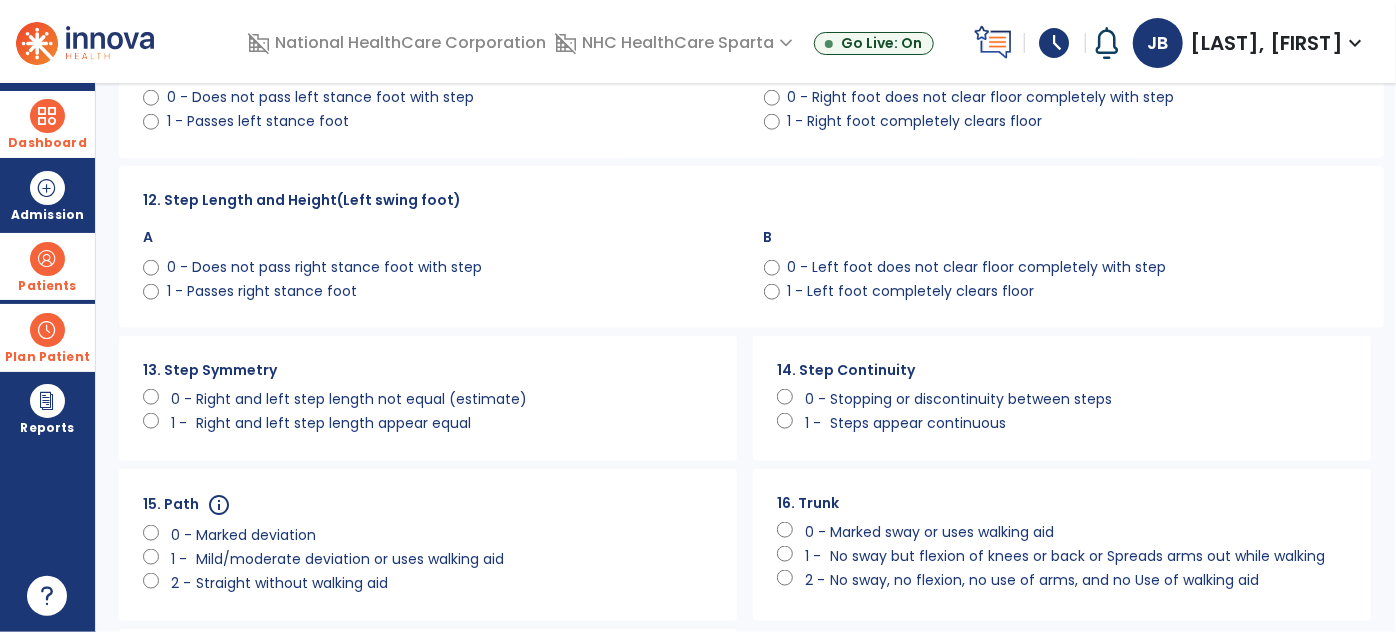 scroll, scrollTop: 1220, scrollLeft: 0, axis: vertical 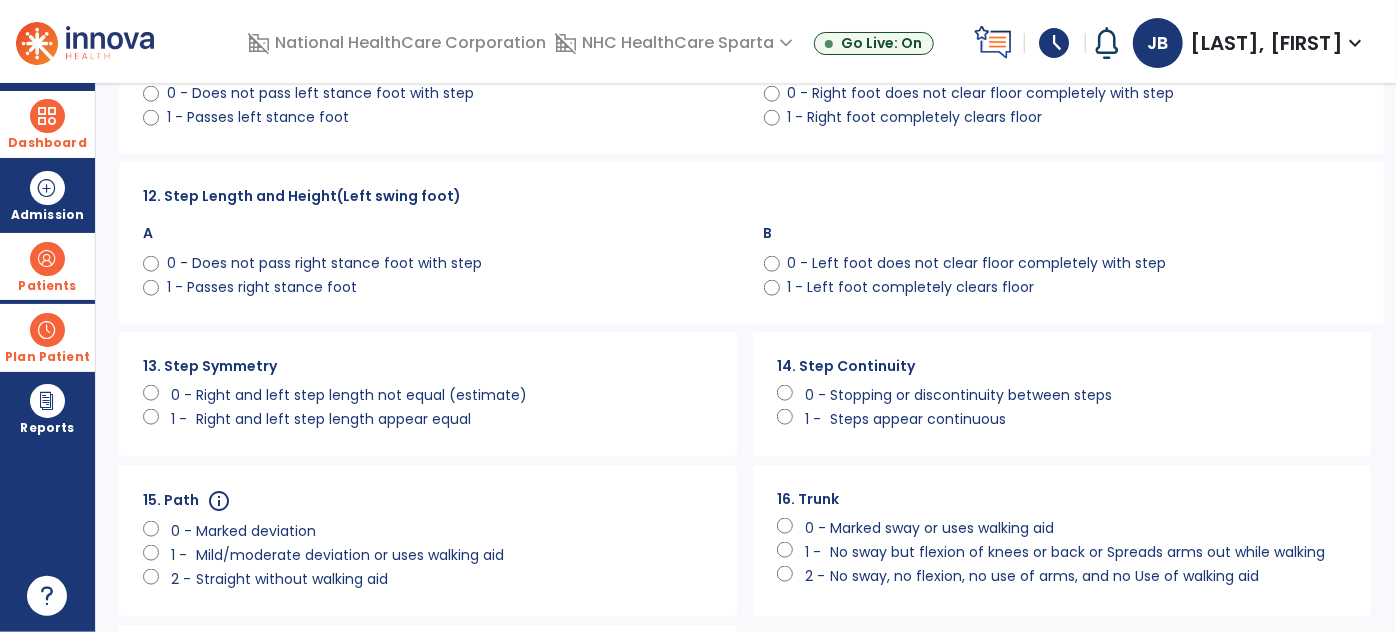 click on "0 - Does not pass right stance foot with step" 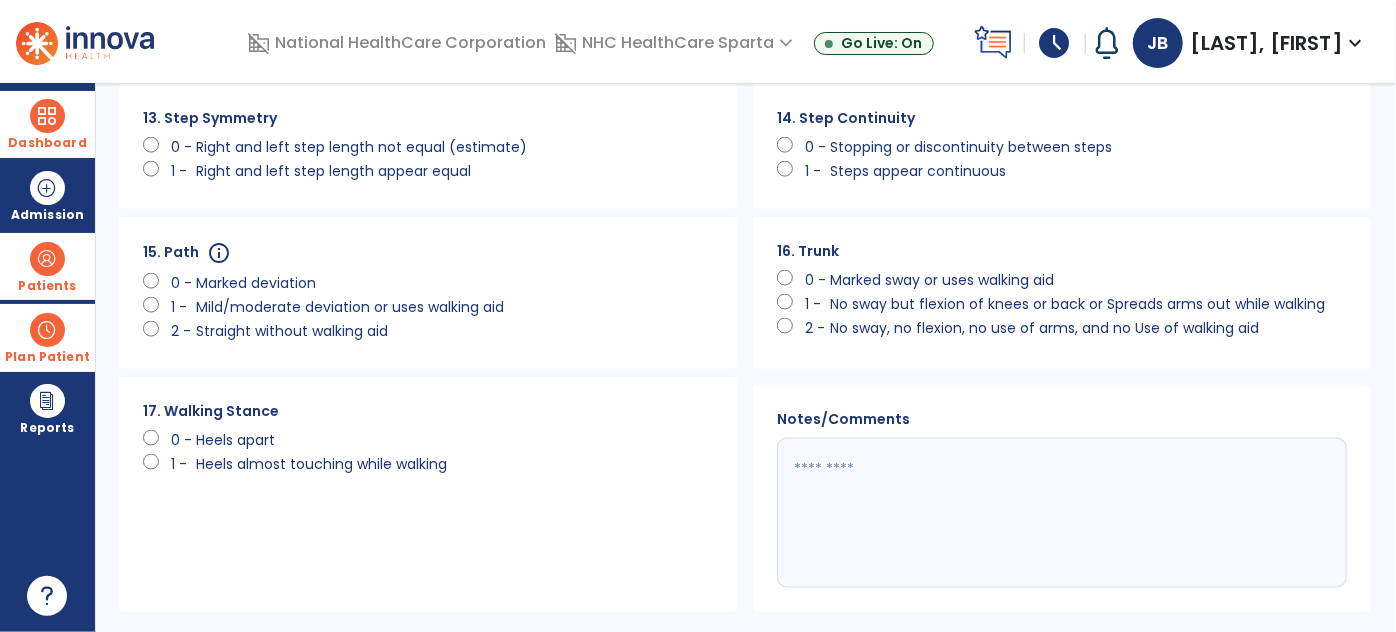 scroll, scrollTop: 1484, scrollLeft: 0, axis: vertical 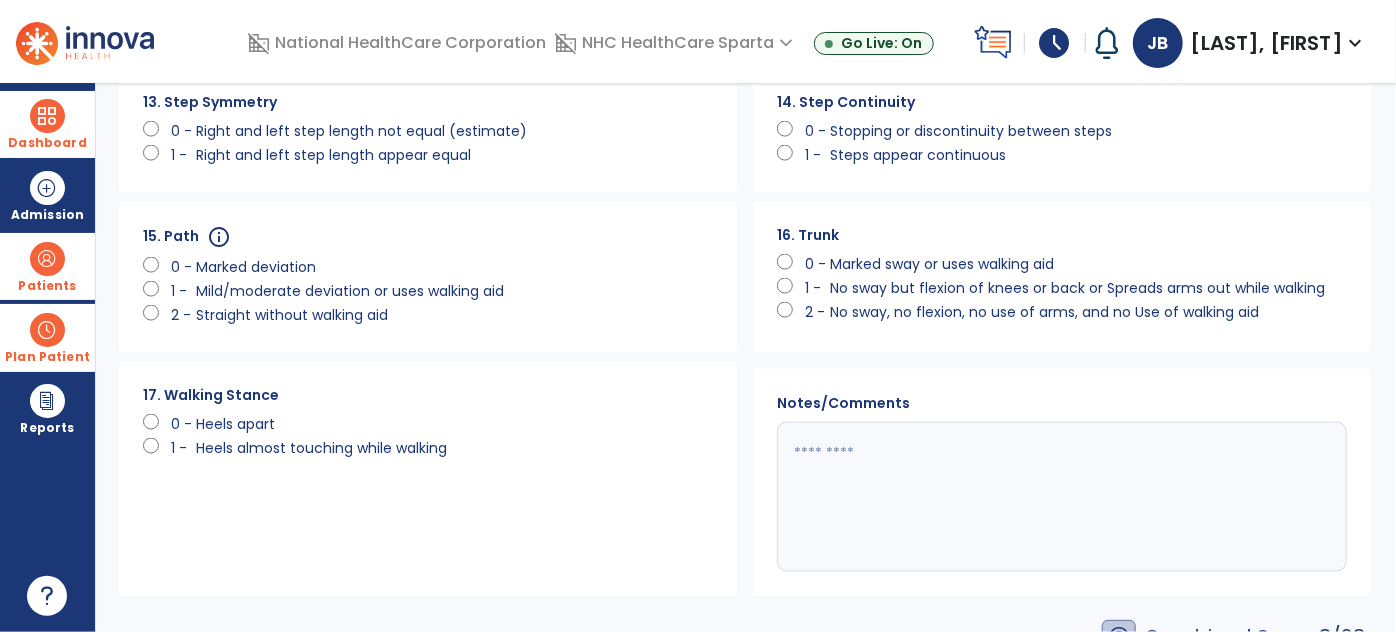 click on "Marked deviation" 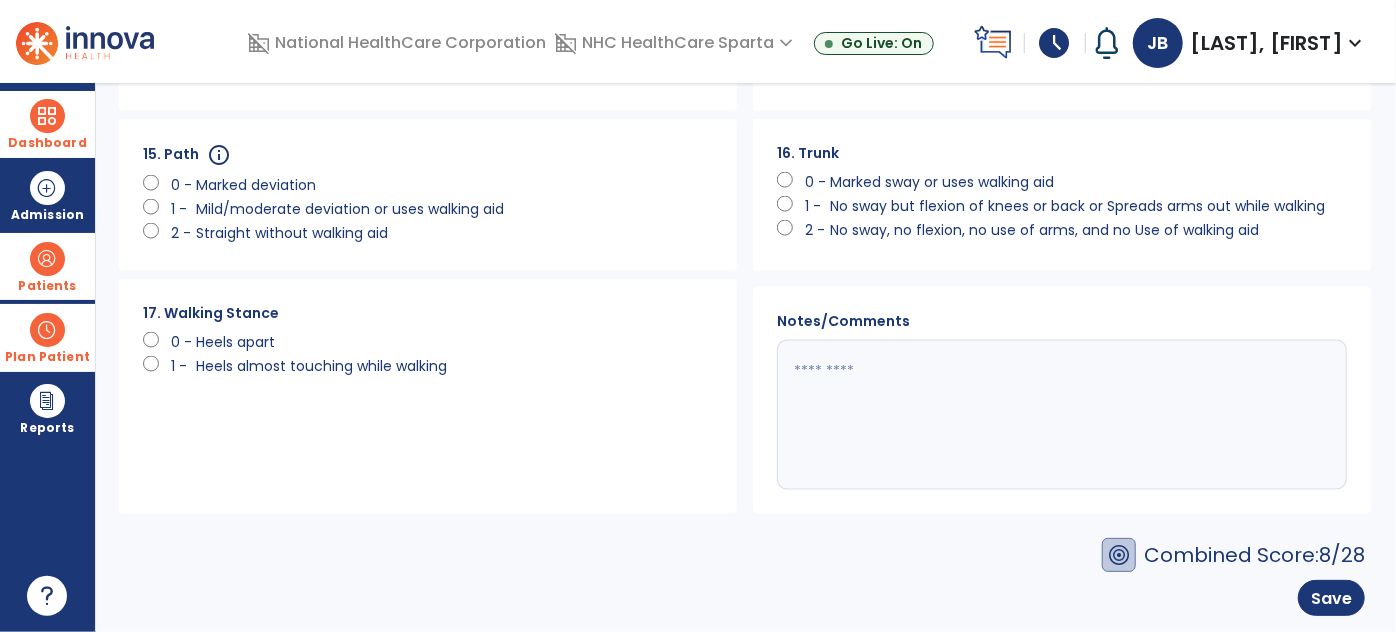 scroll, scrollTop: 1570, scrollLeft: 0, axis: vertical 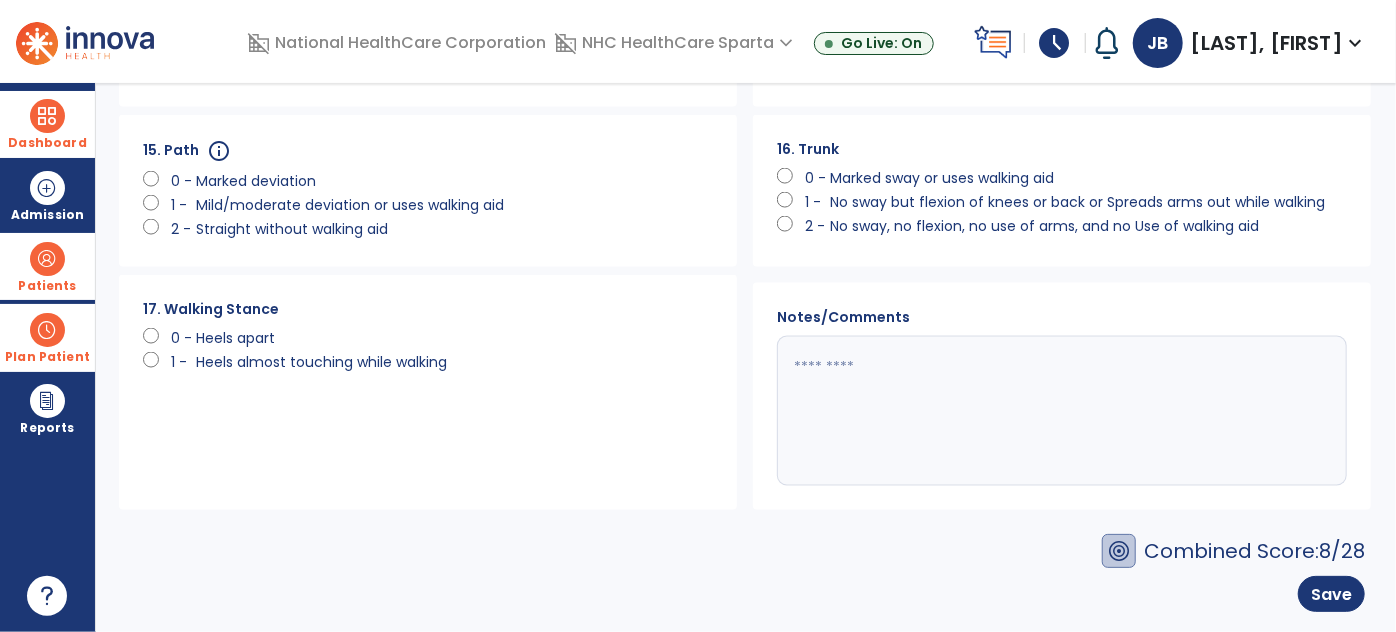 click 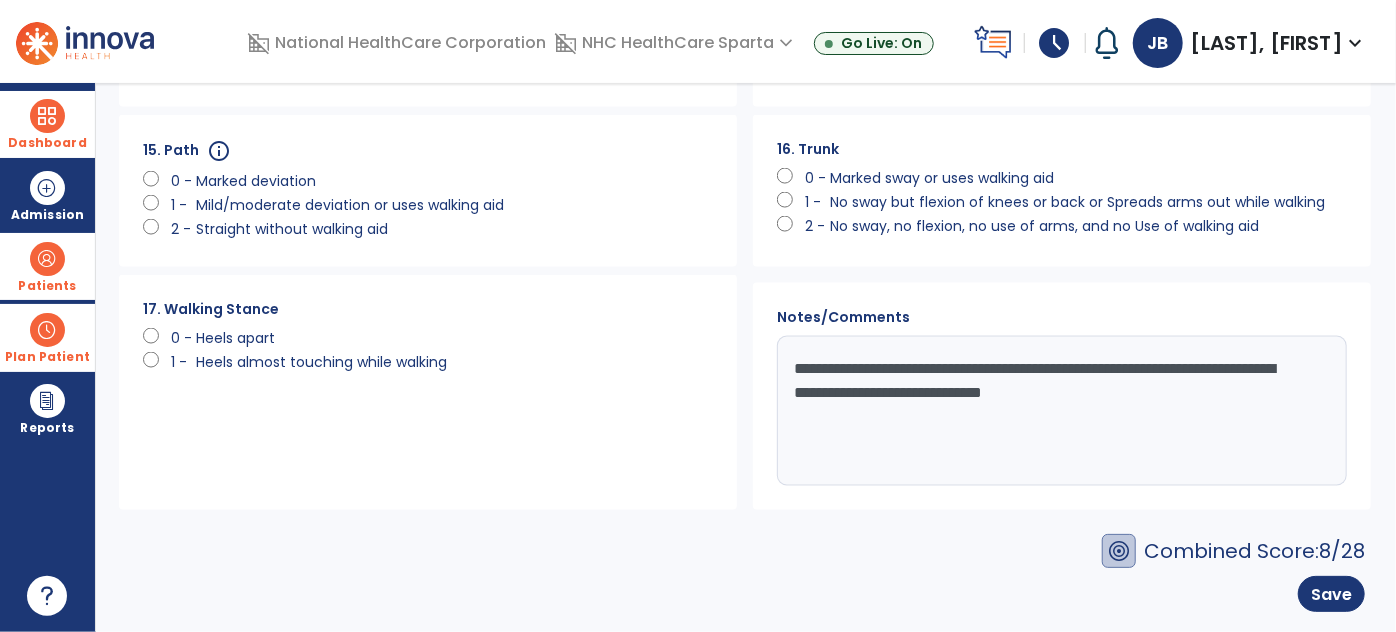 type on "**********" 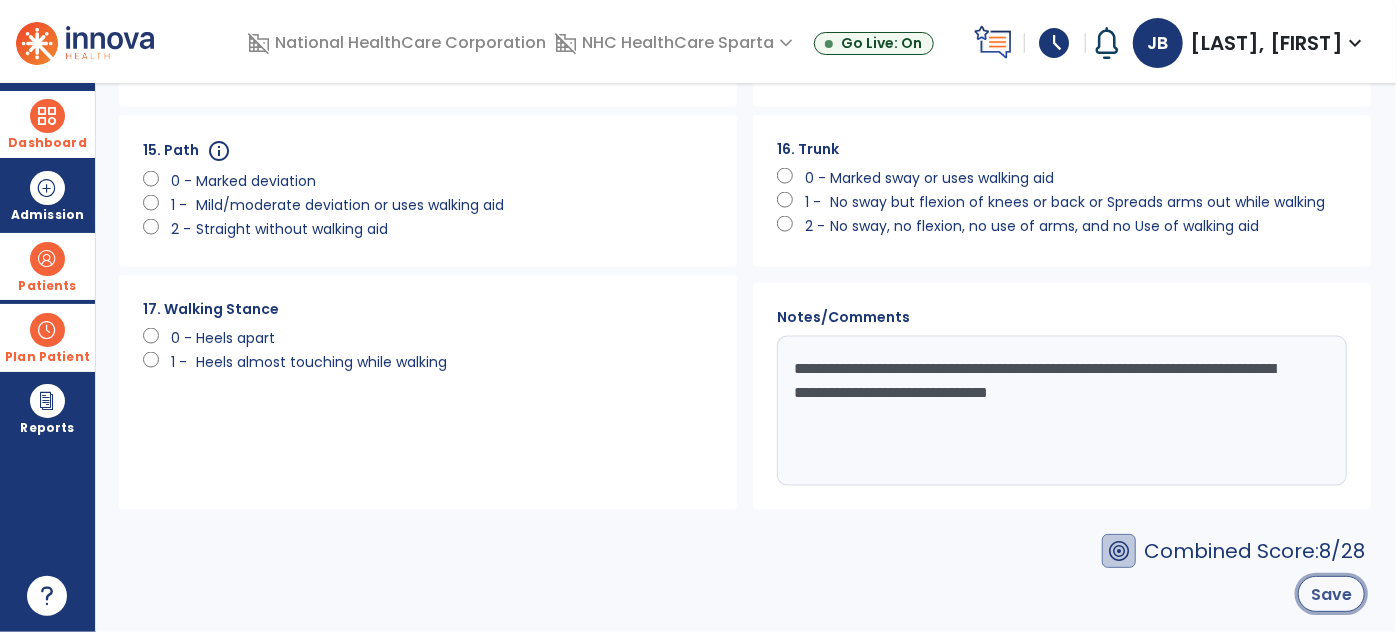 click on "Save" 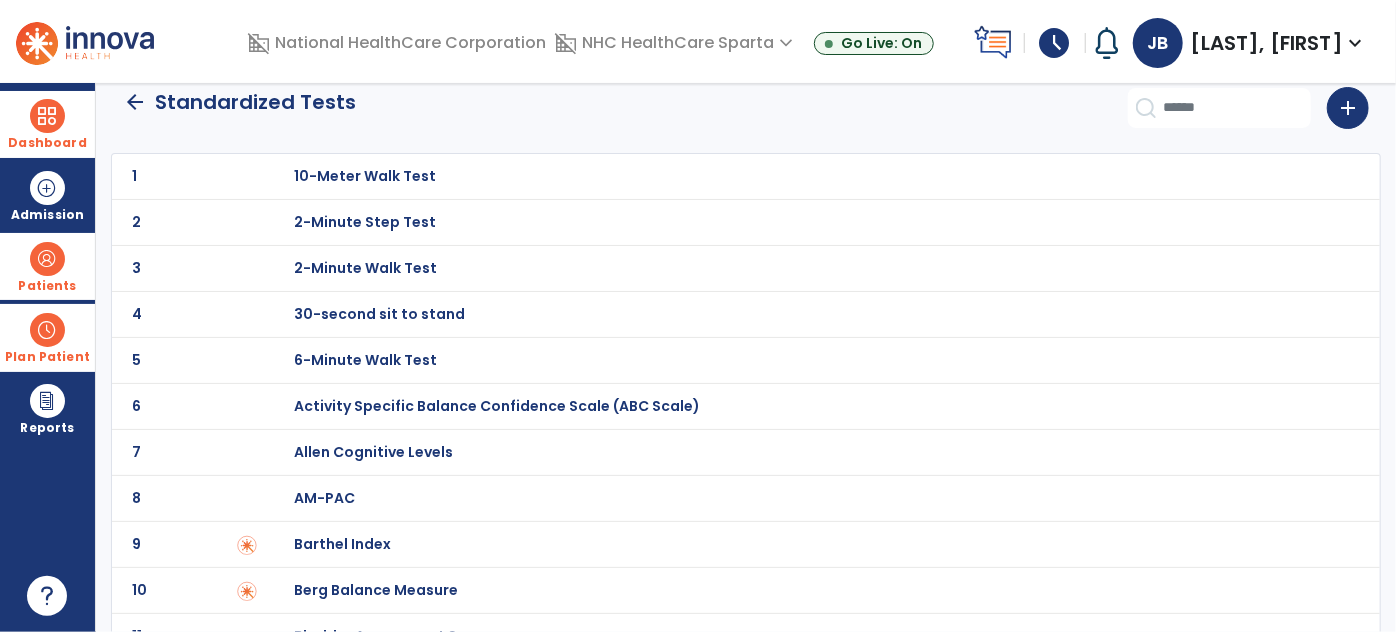 scroll, scrollTop: 0, scrollLeft: 0, axis: both 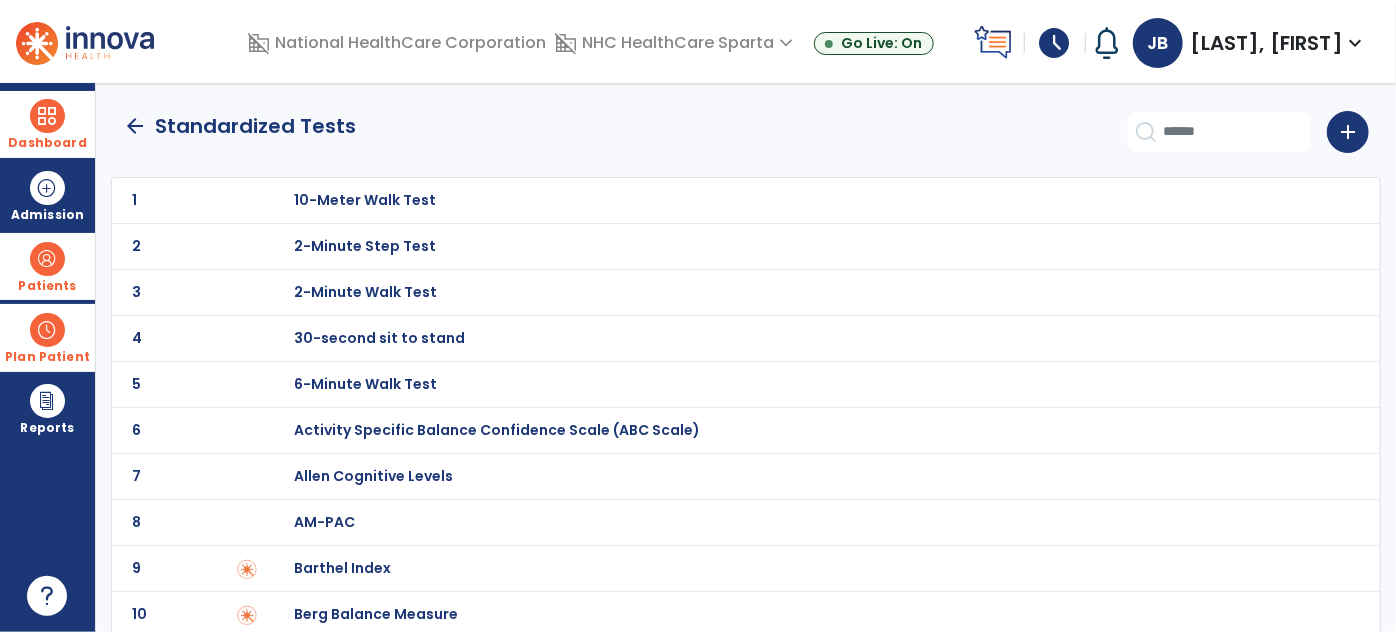 click on "arrow_back" 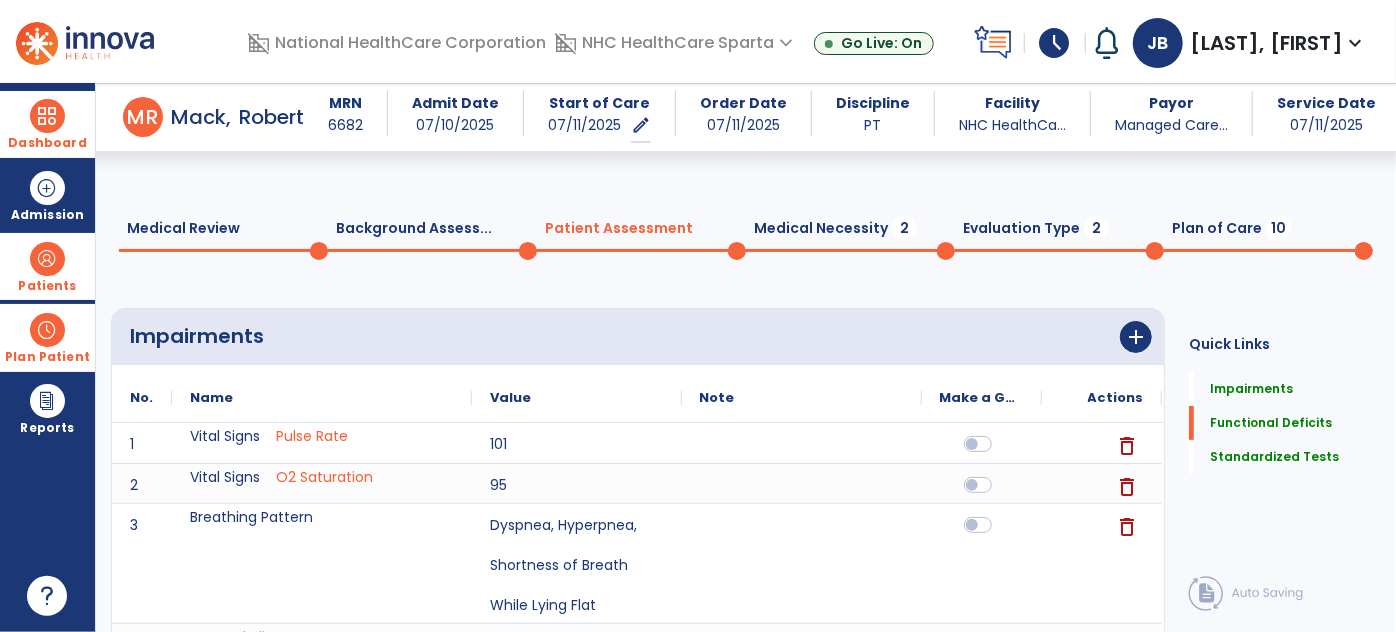 scroll, scrollTop: 1888, scrollLeft: 0, axis: vertical 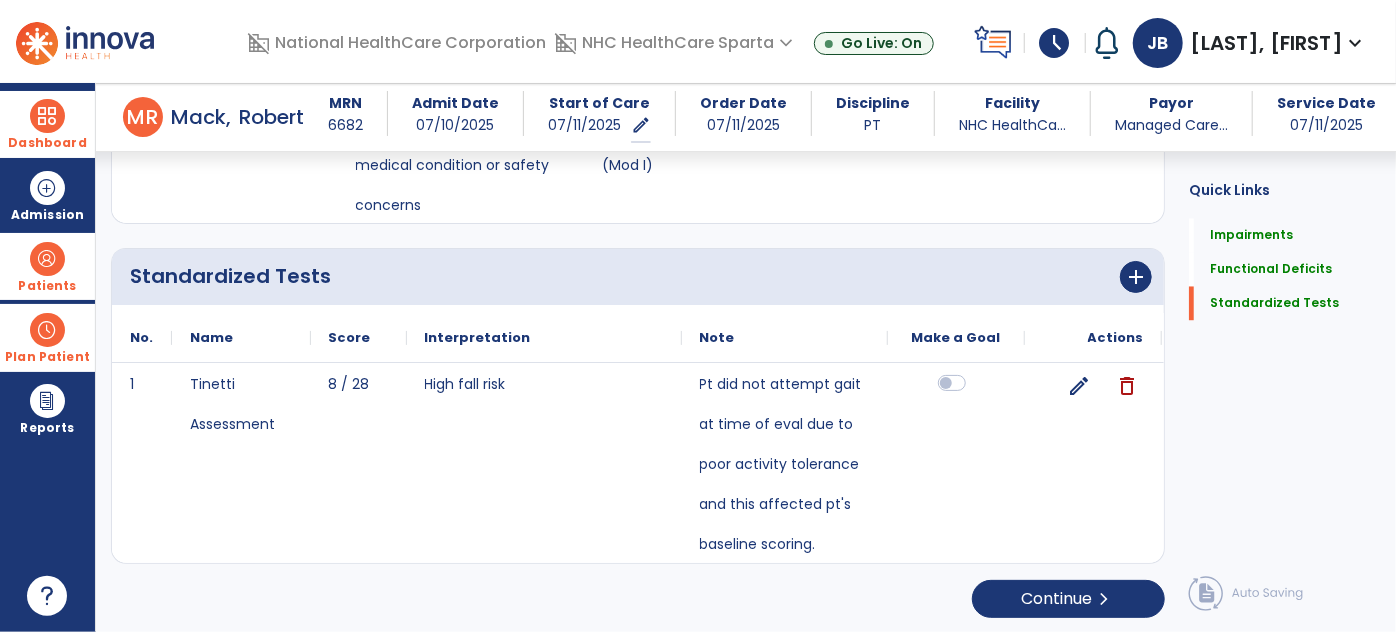 click 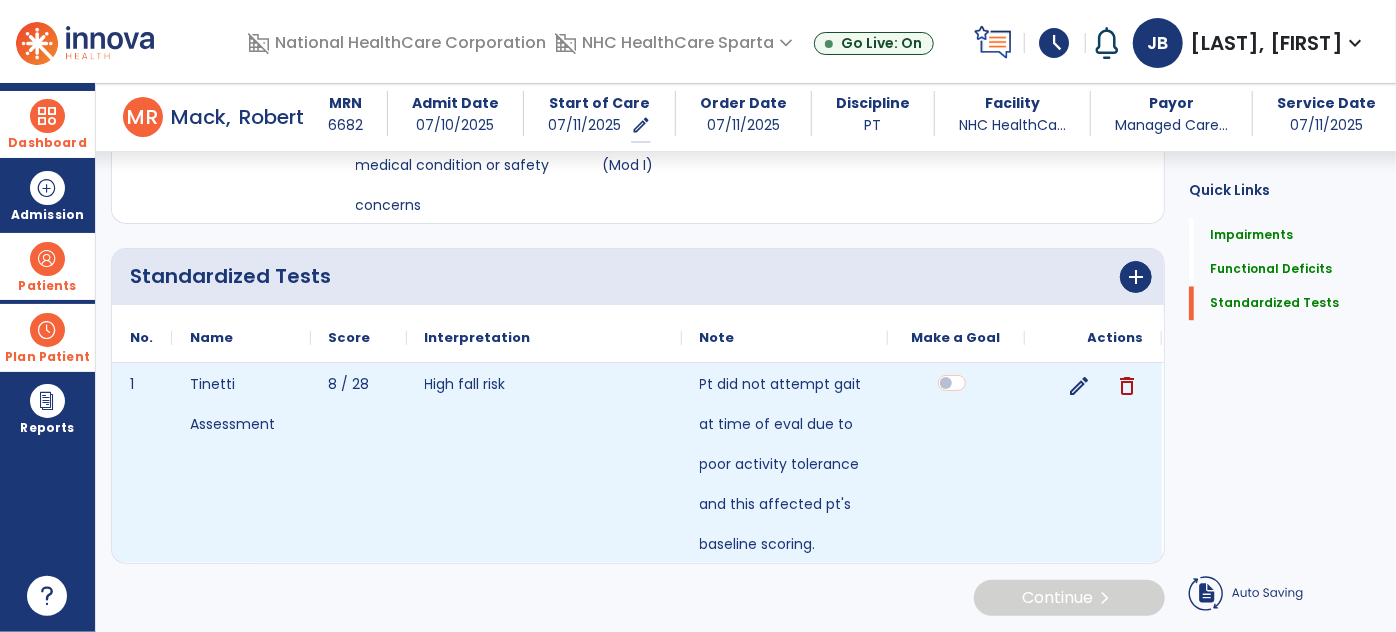 scroll, scrollTop: 1886, scrollLeft: 0, axis: vertical 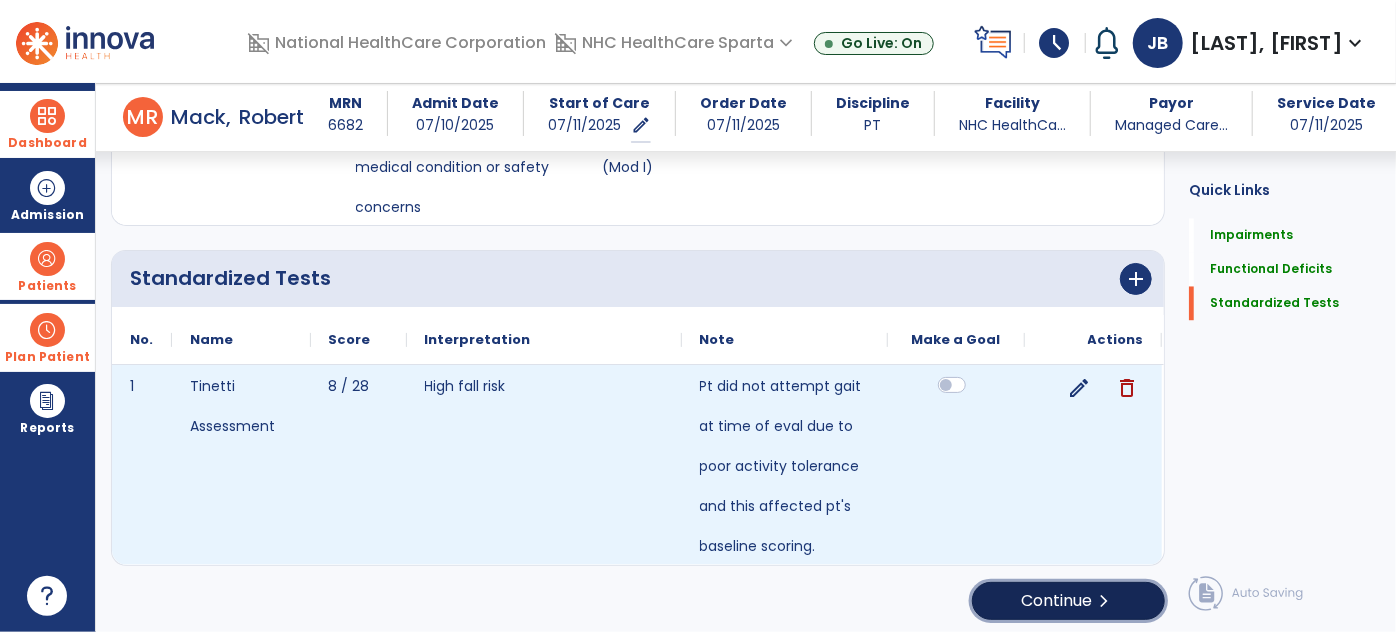 click on "Continue  chevron_right" 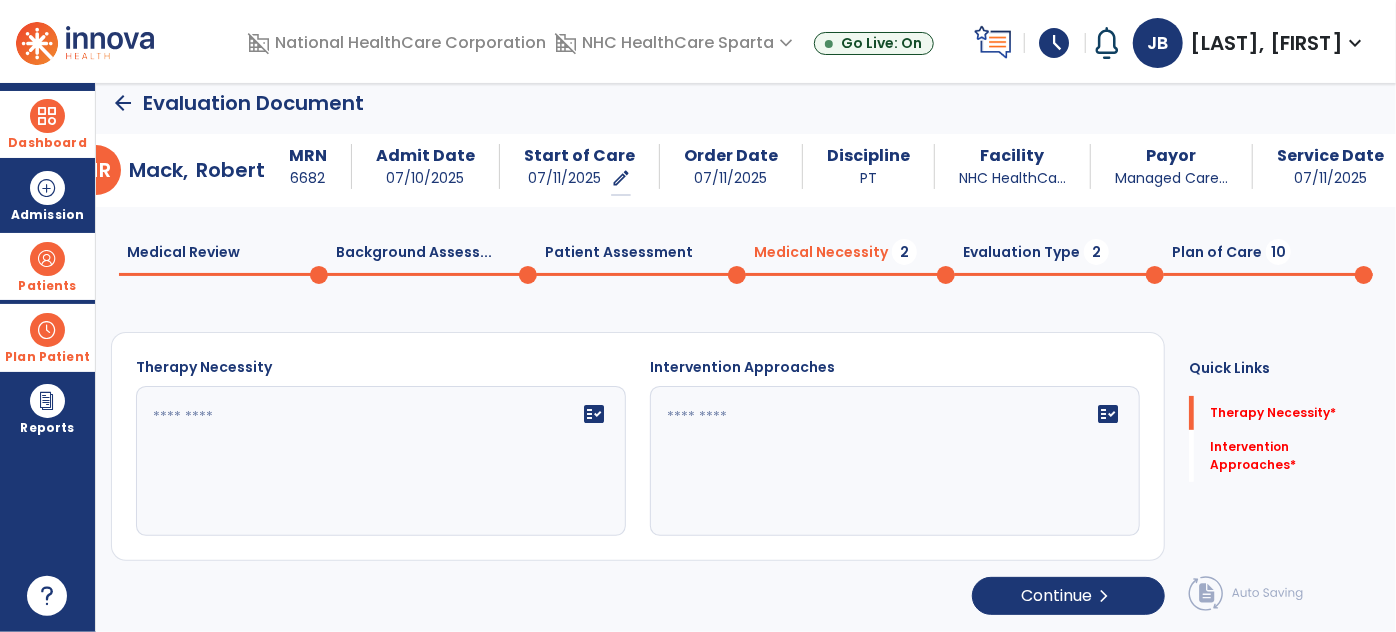 scroll, scrollTop: 0, scrollLeft: 0, axis: both 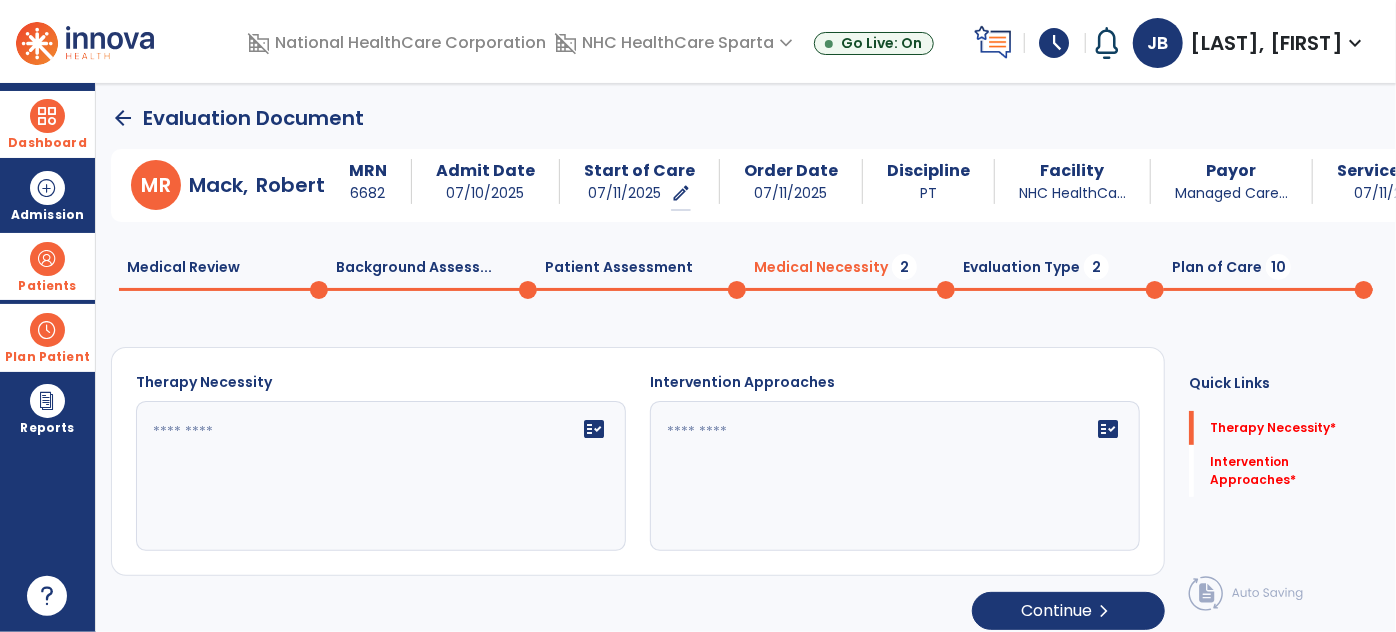click 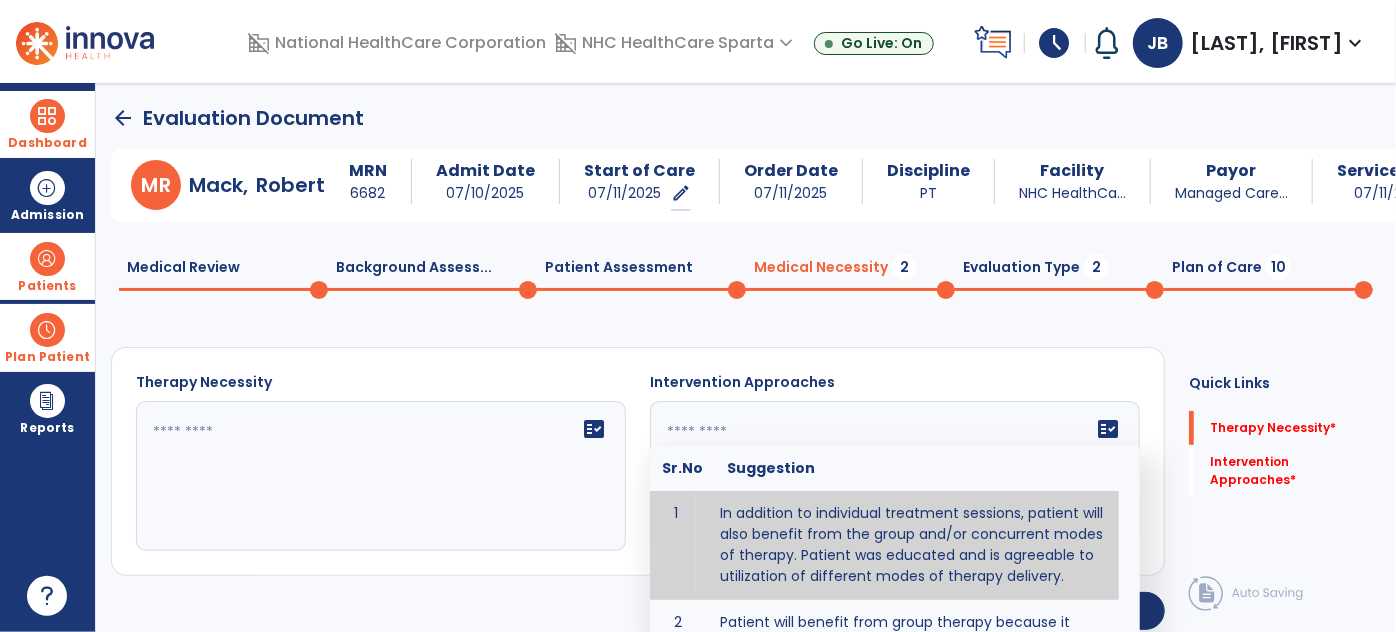 type on "**********" 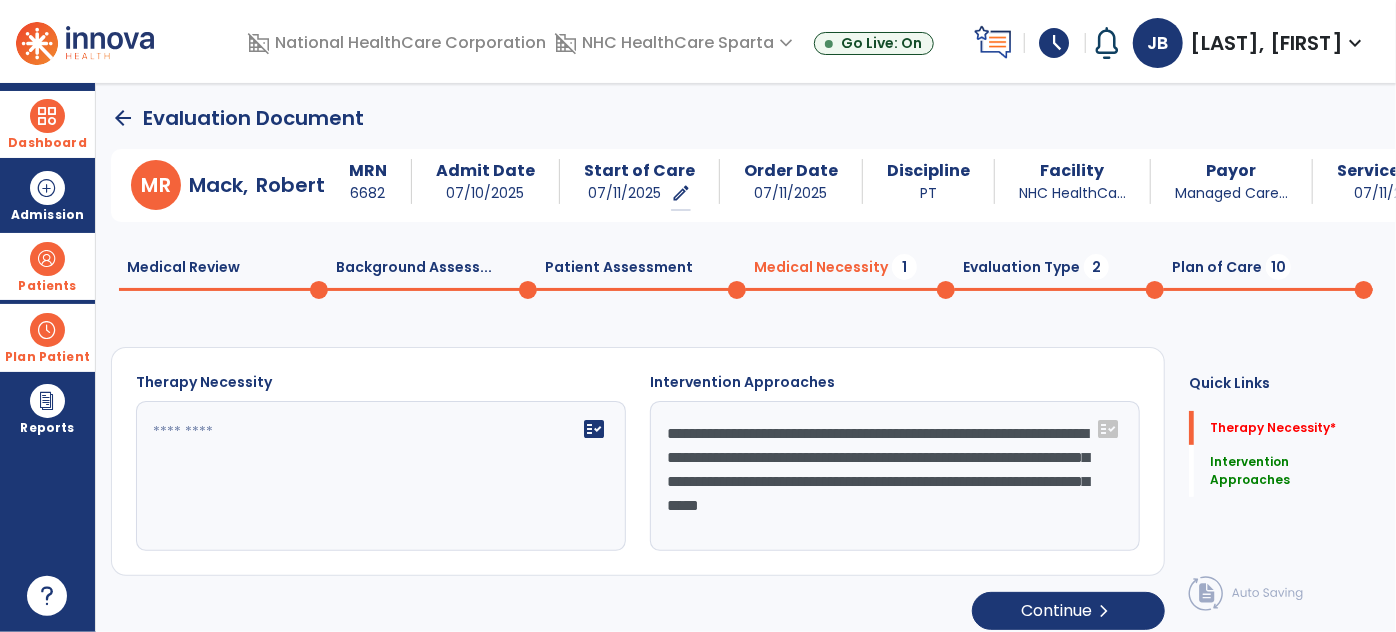 click on "fact_check" 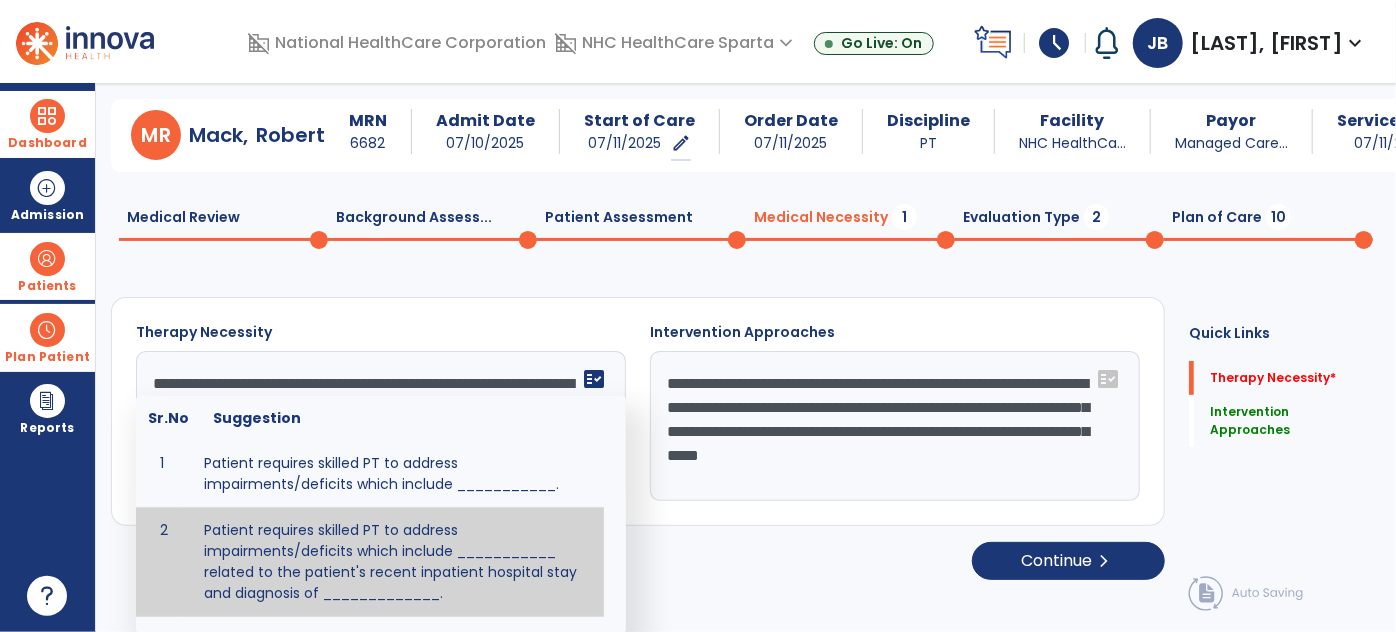 scroll, scrollTop: 13, scrollLeft: 0, axis: vertical 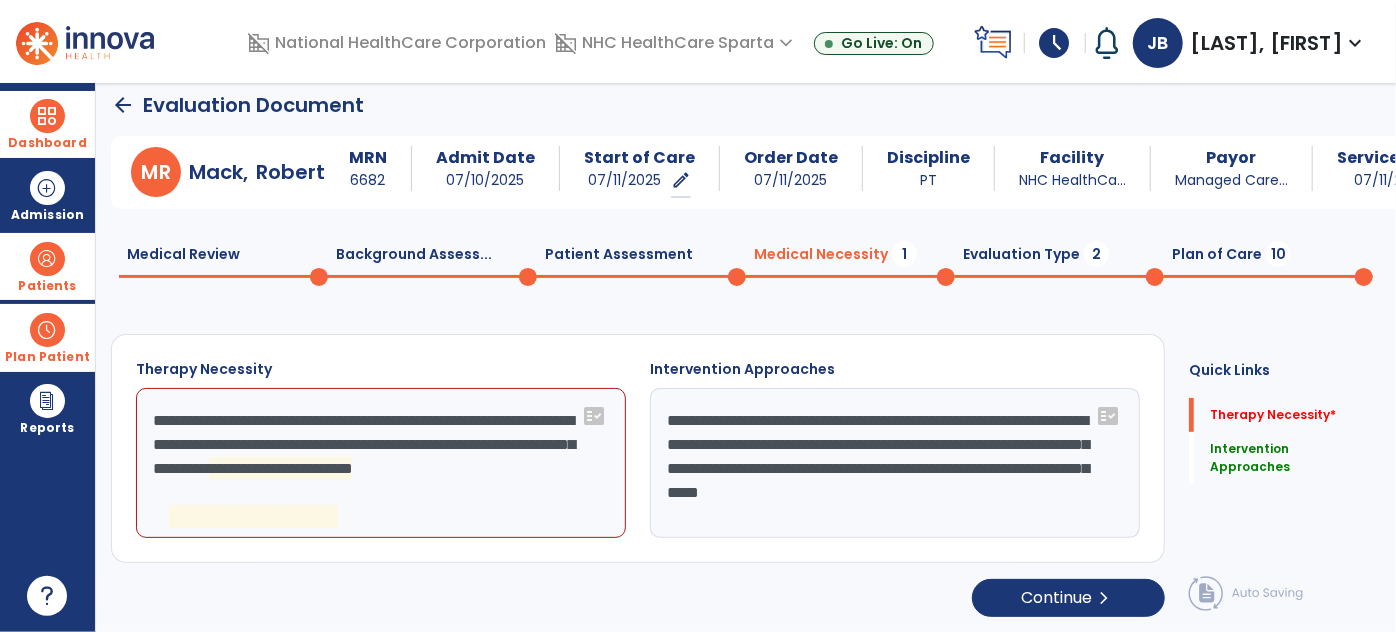 click on "**********" 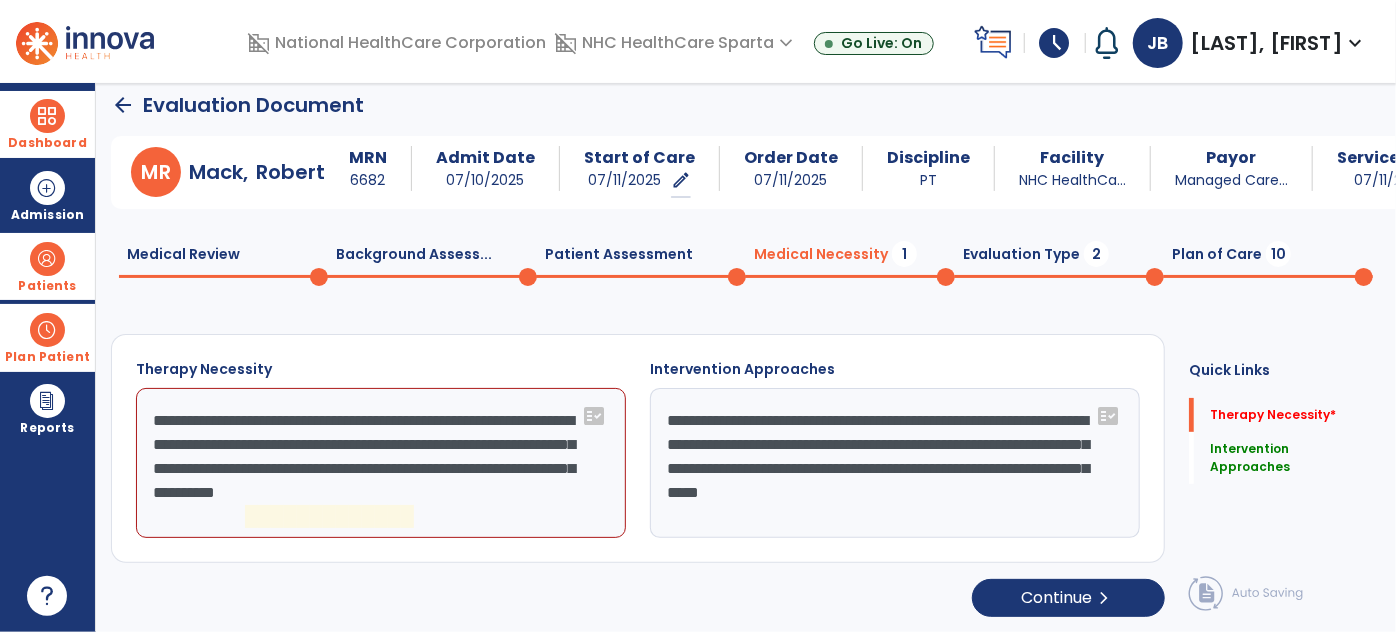 click on "**********" 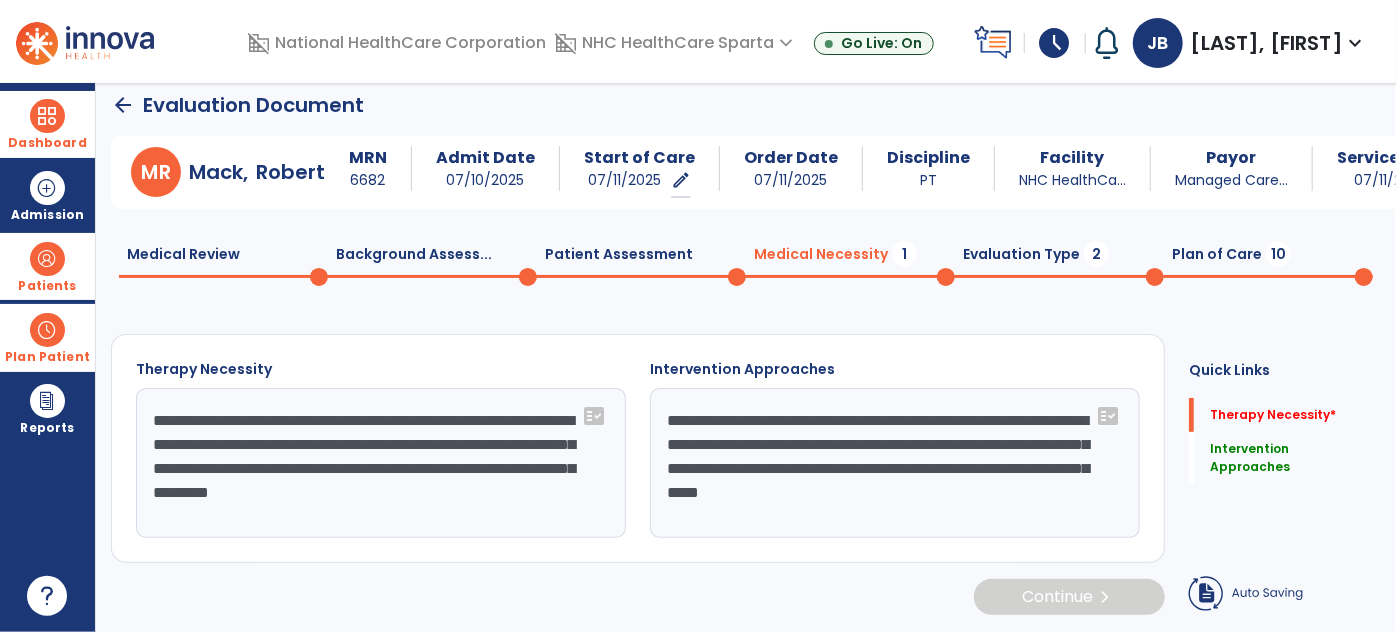 scroll, scrollTop: 13, scrollLeft: 0, axis: vertical 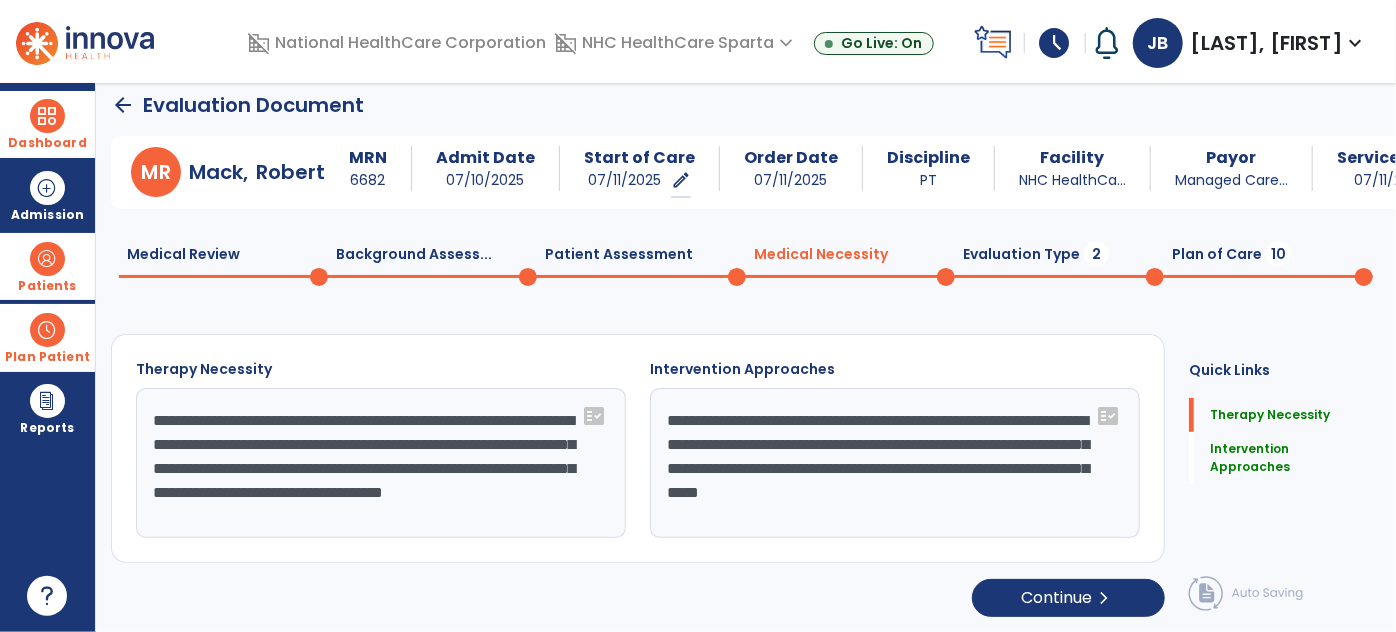 click on "**********" 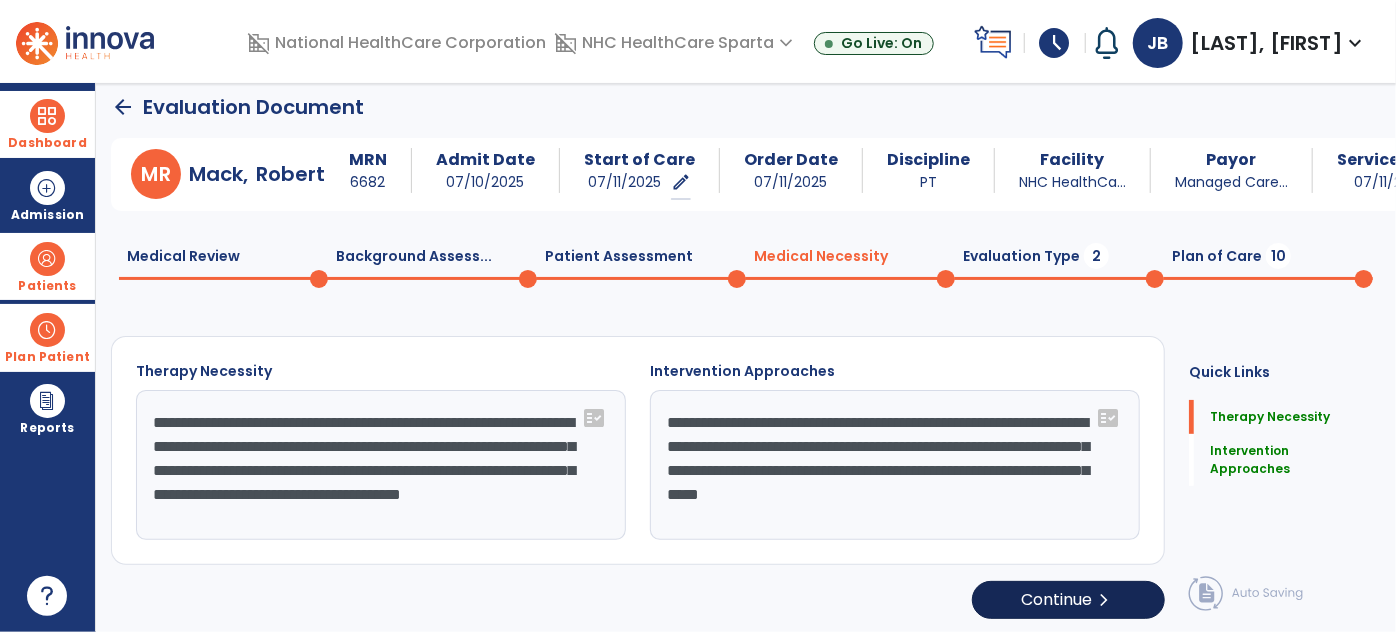 scroll, scrollTop: 13, scrollLeft: 0, axis: vertical 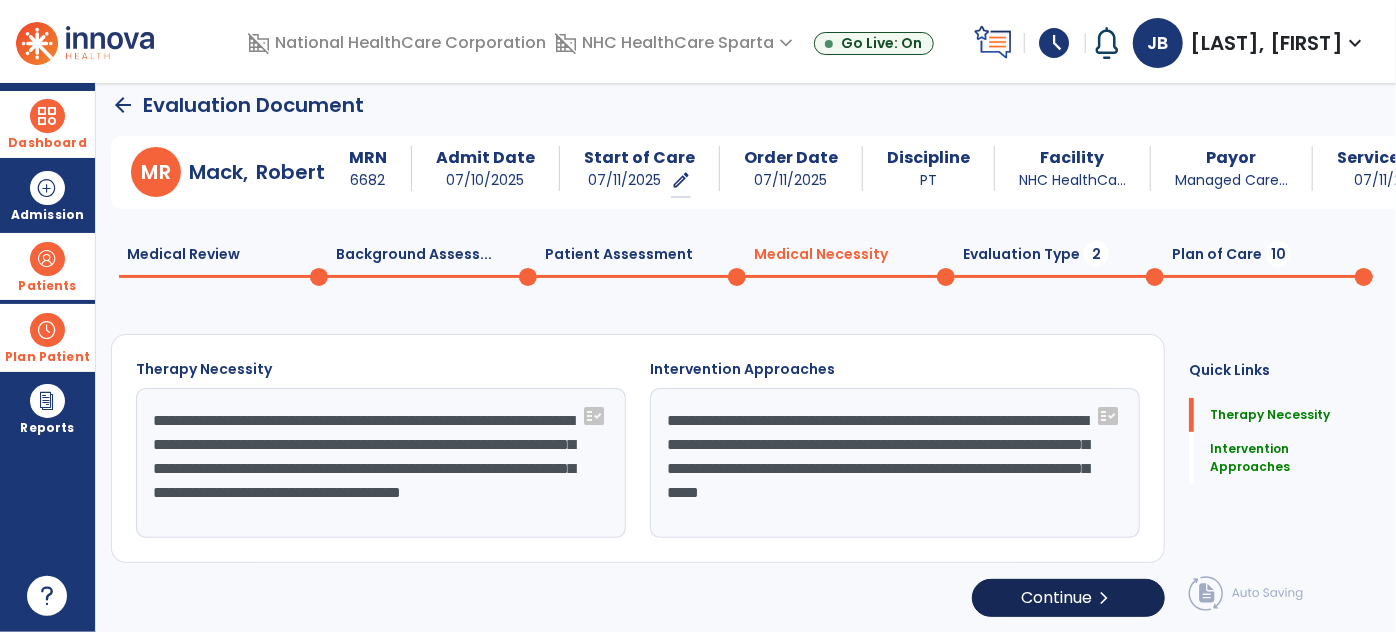 type on "**********" 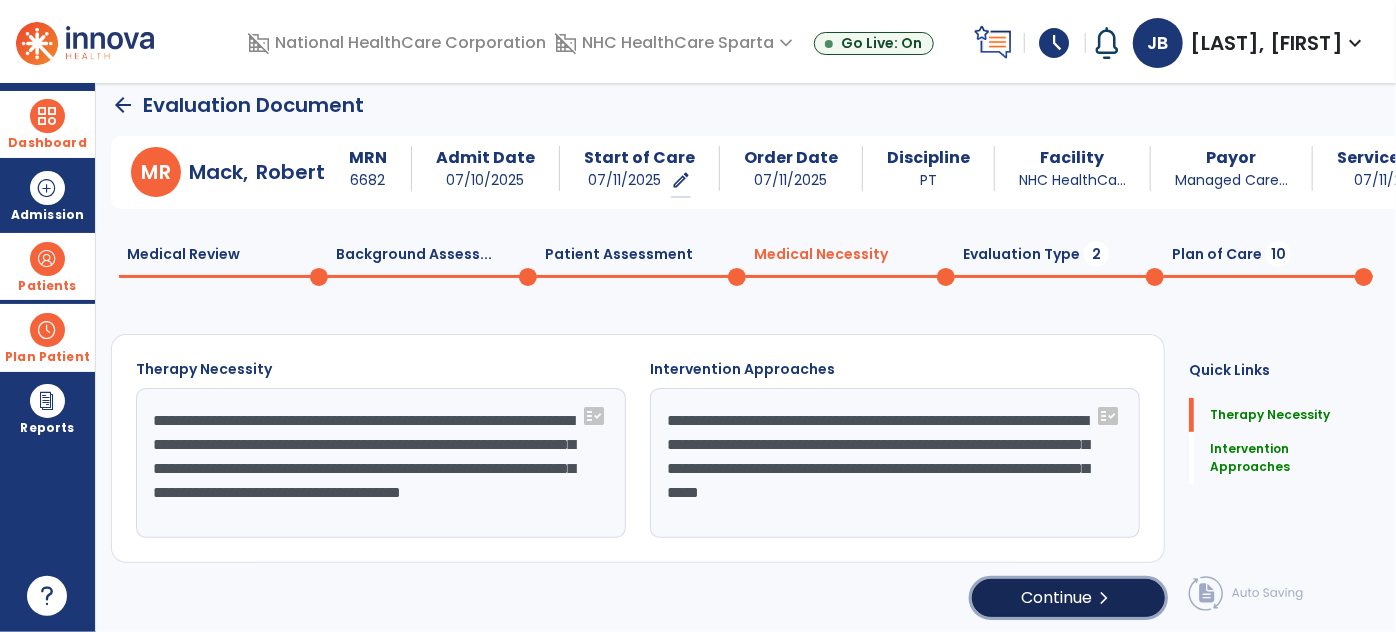 click on "Continue  chevron_right" 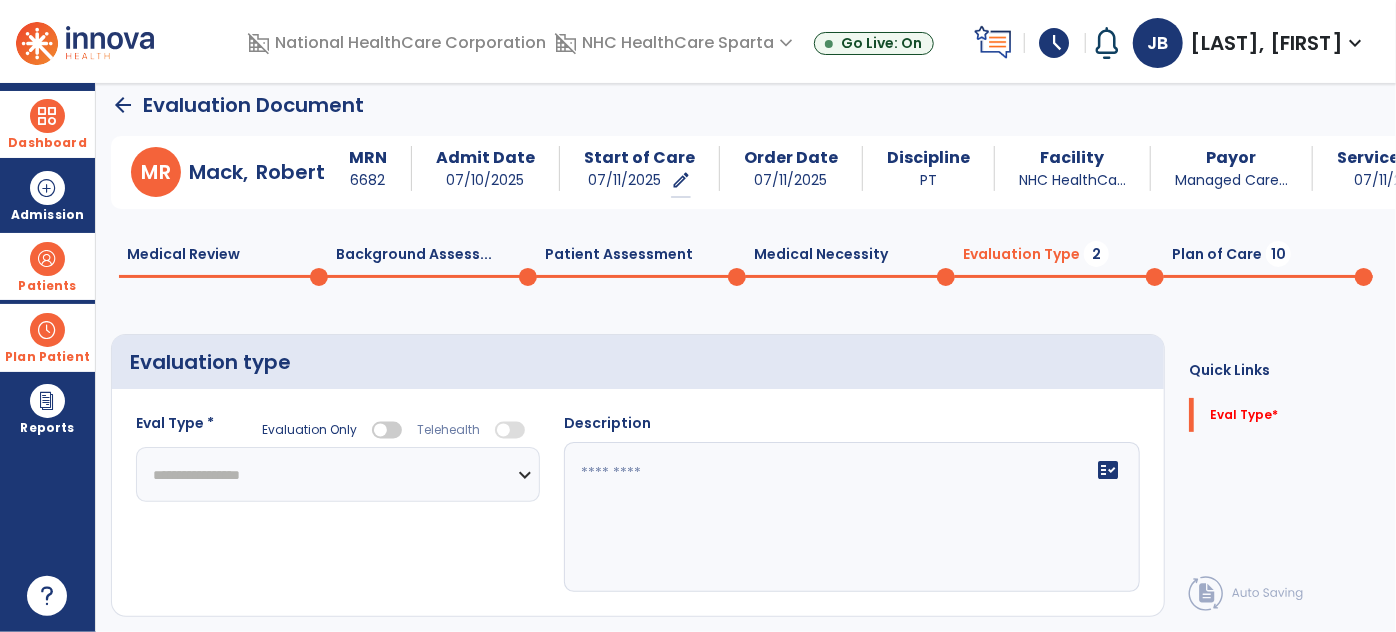 click on "**********" 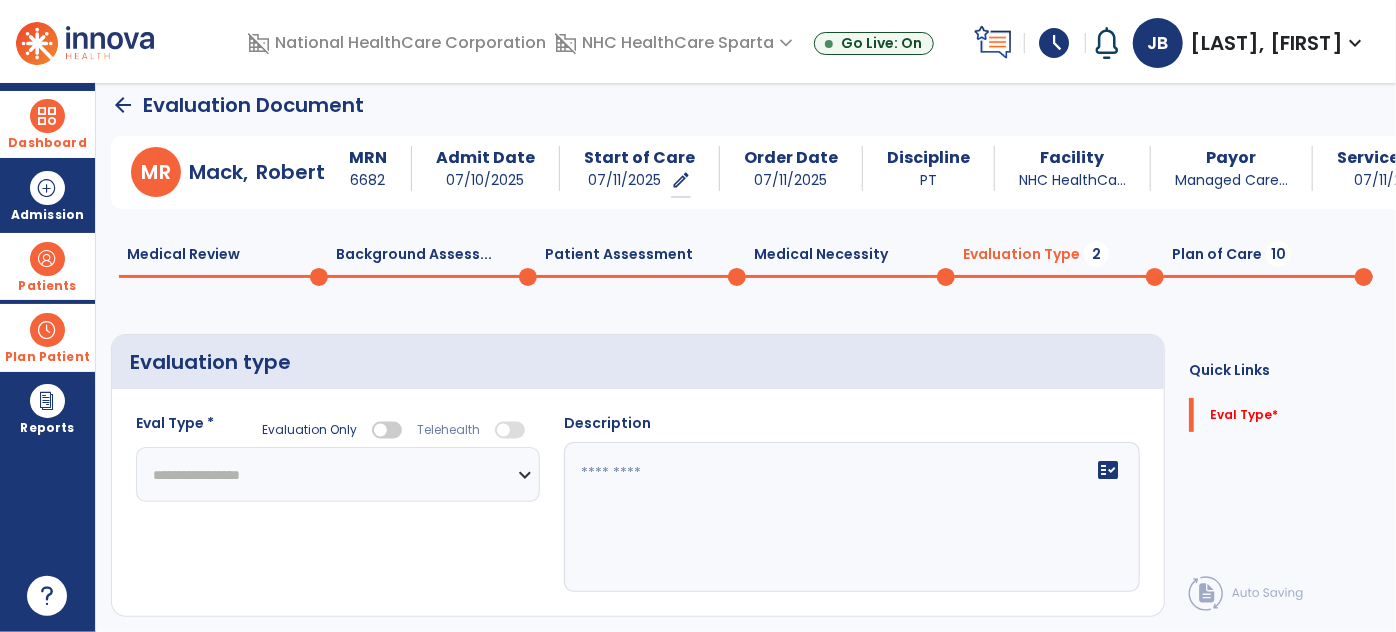 select on "**********" 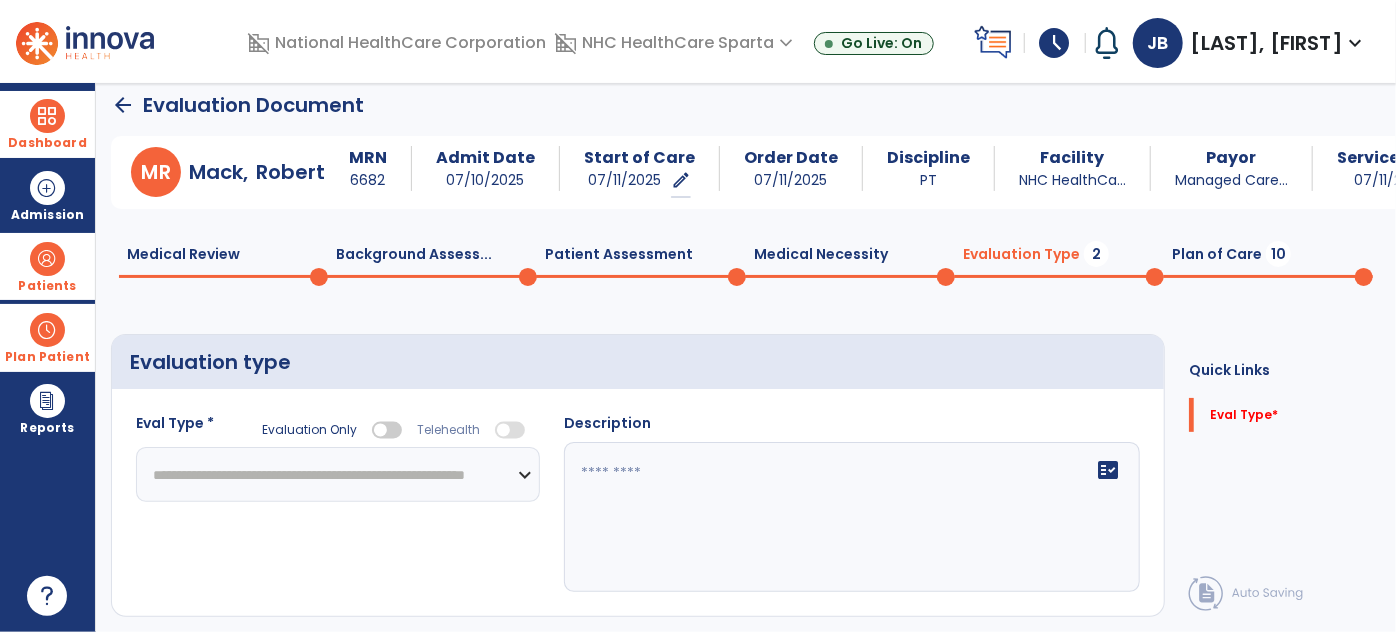 click on "**********" 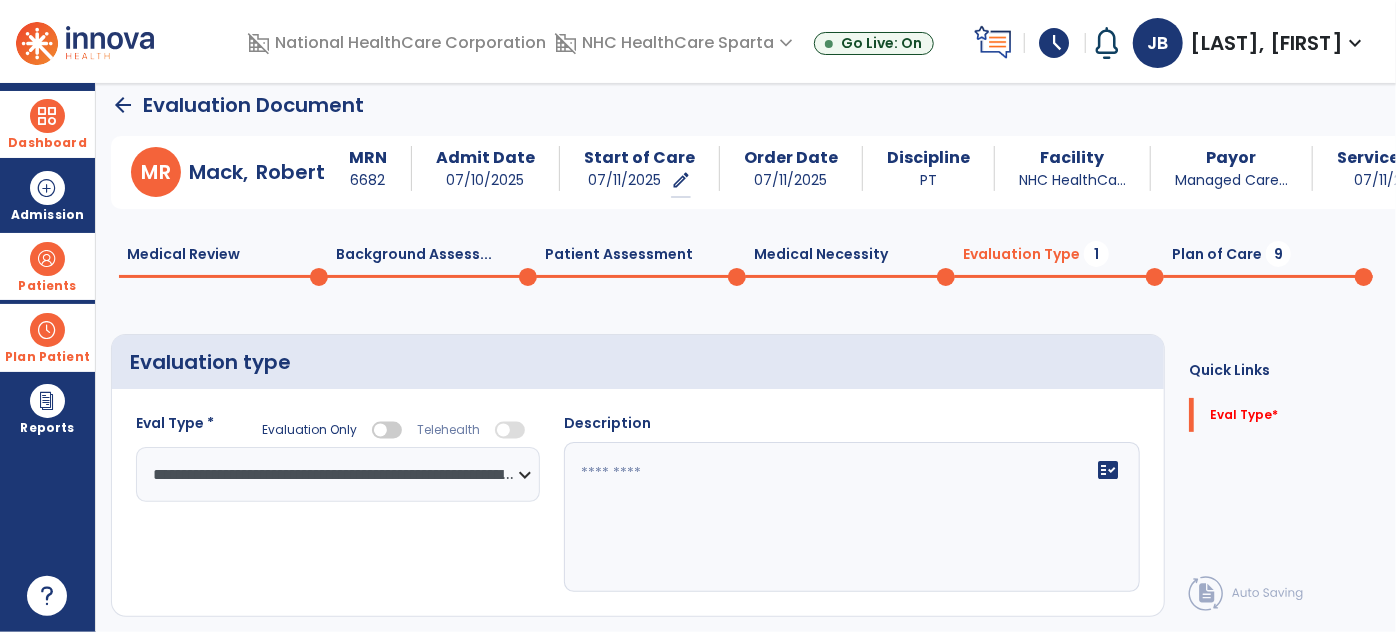 click 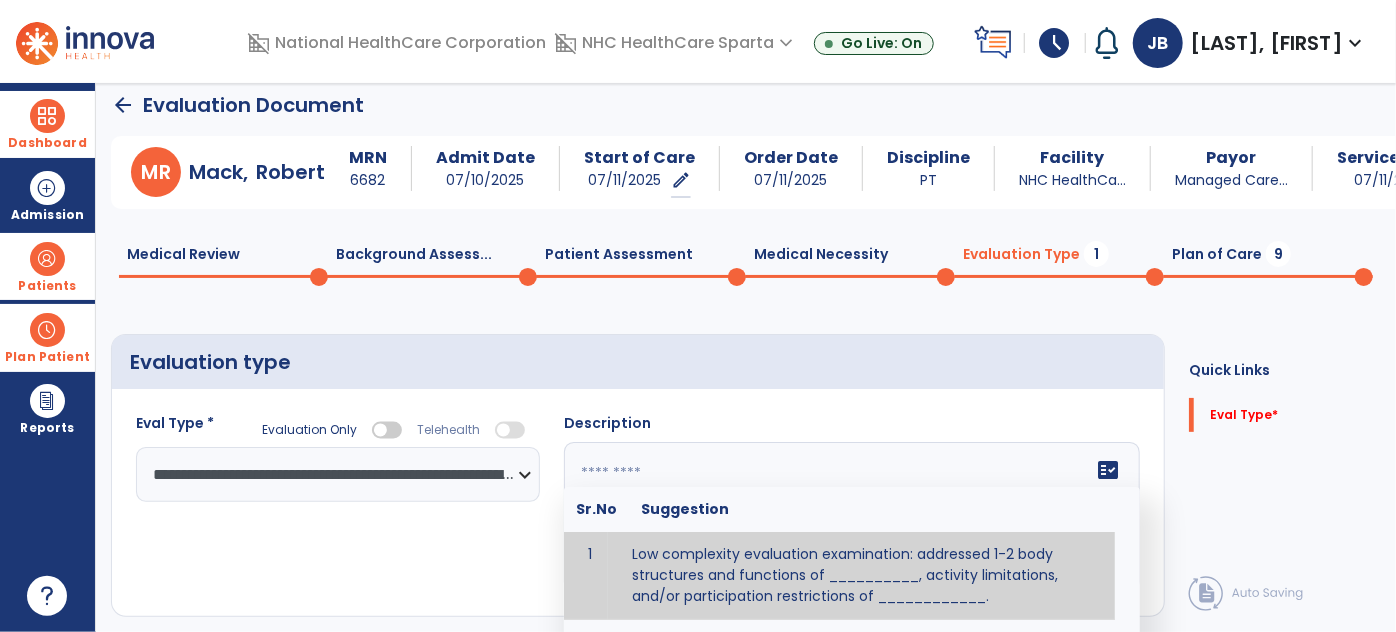 paste on "**********" 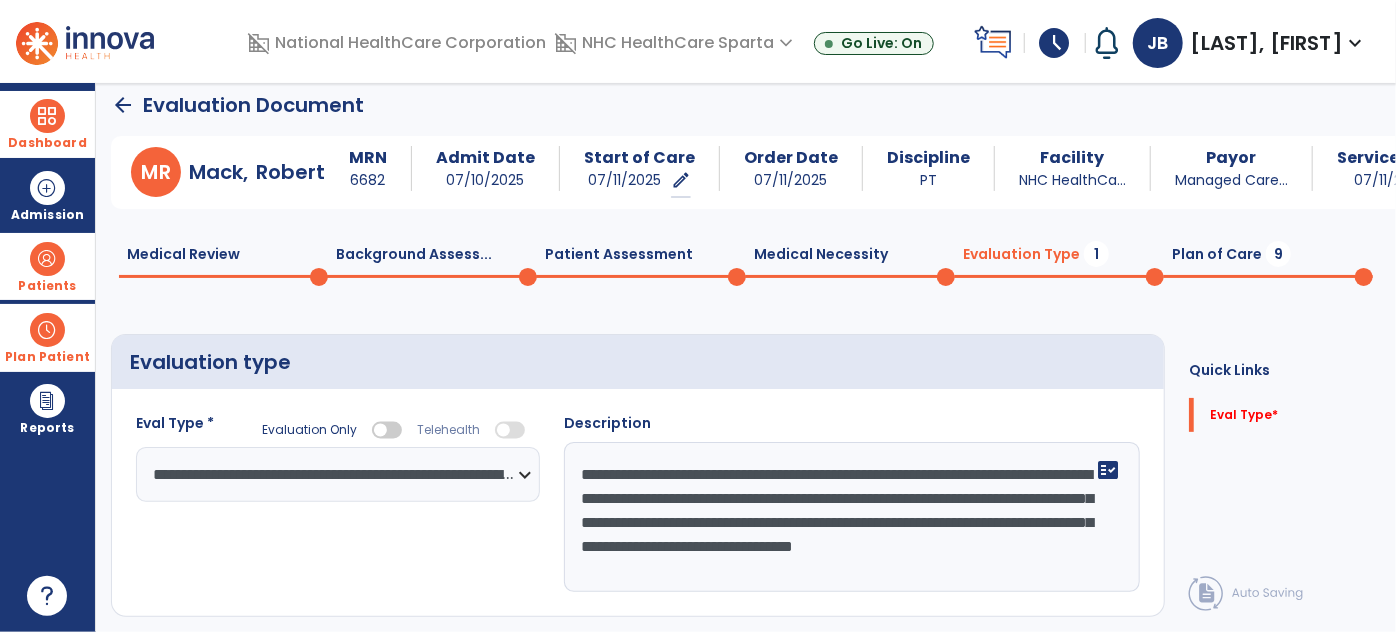 type on "**********" 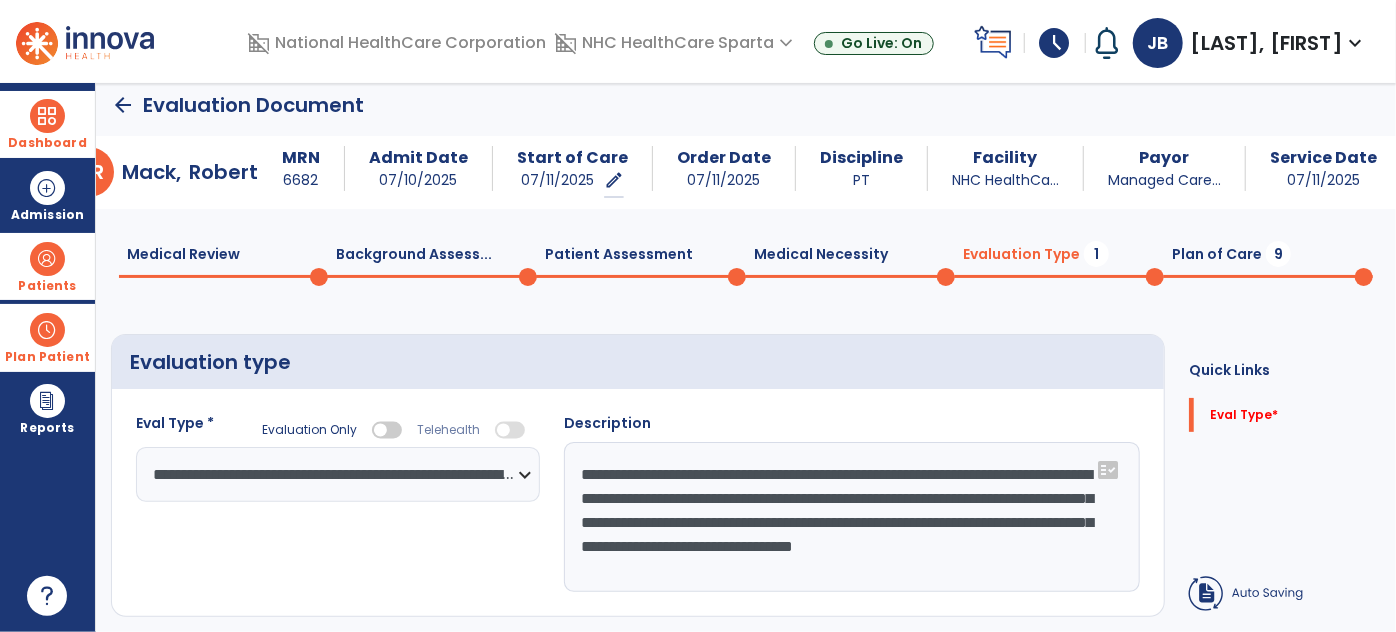 scroll, scrollTop: 52, scrollLeft: 0, axis: vertical 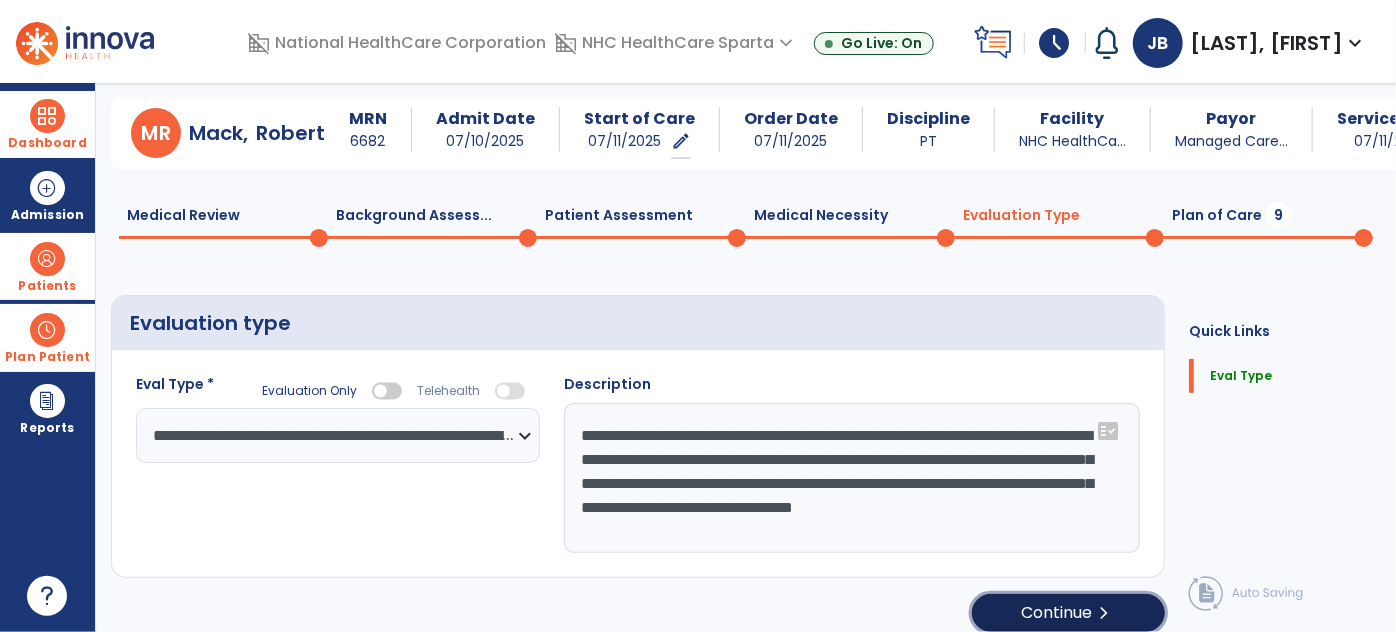 click on "Continue  chevron_right" 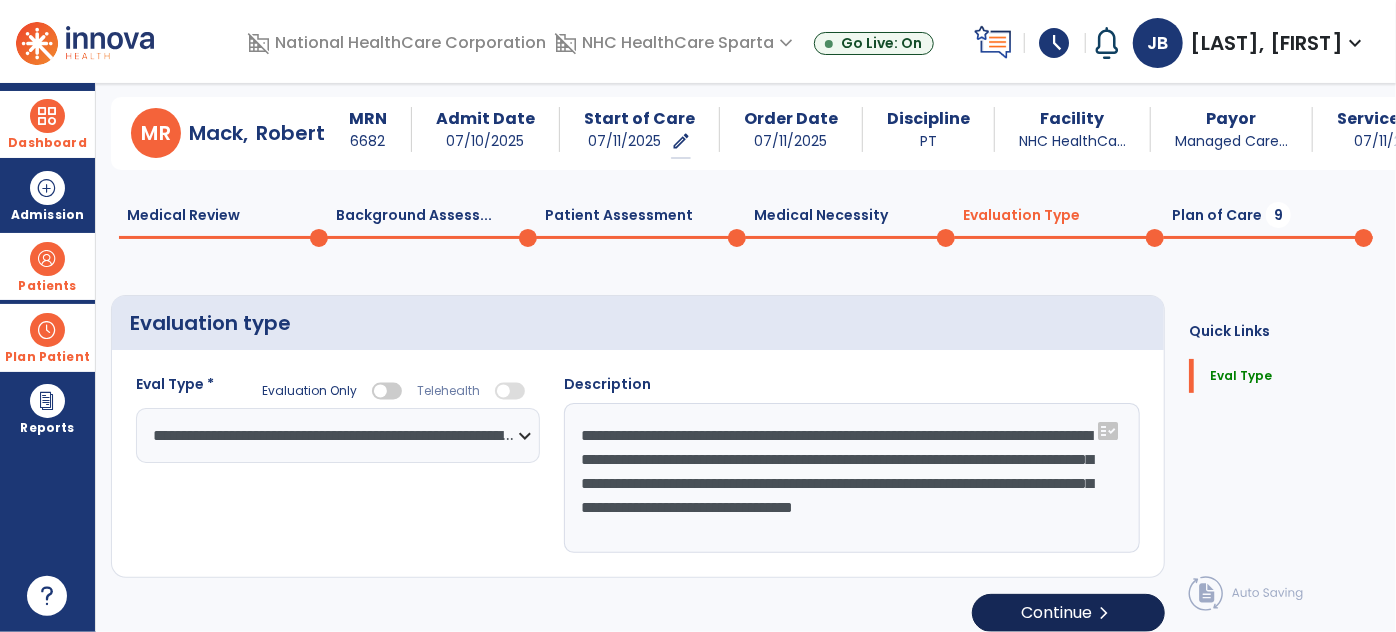 select on "*****" 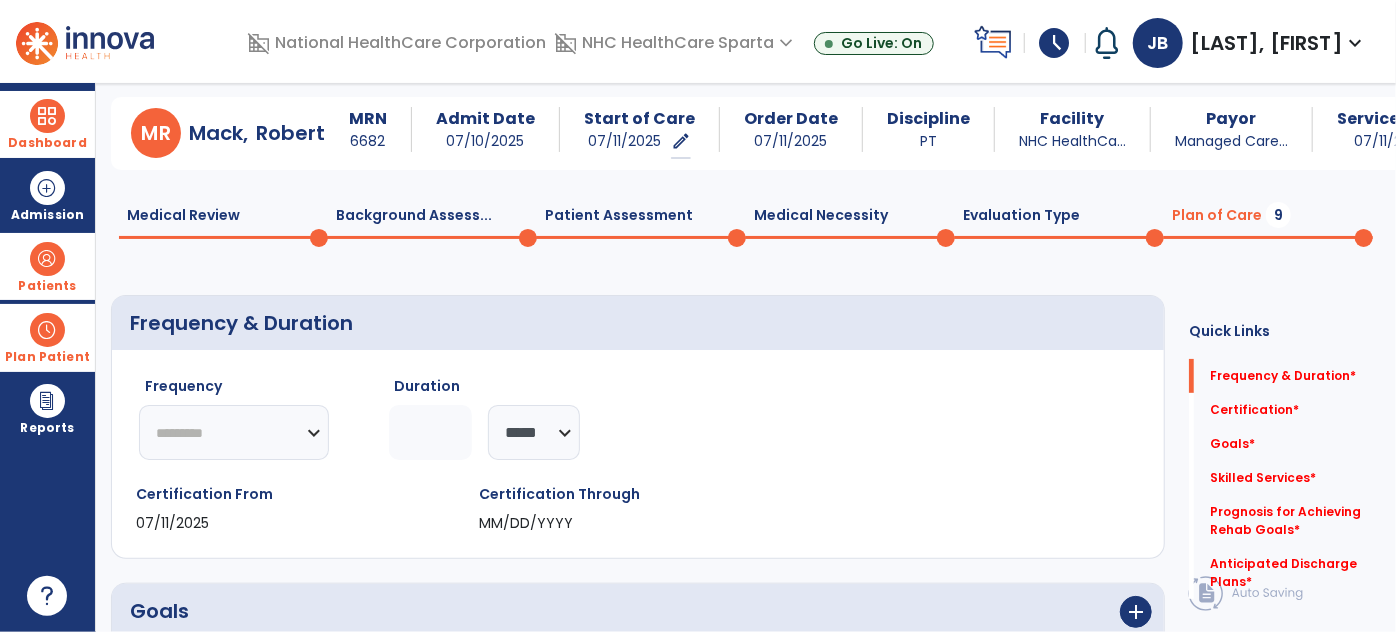 click on "********* ** ** ** ** ** ** **" 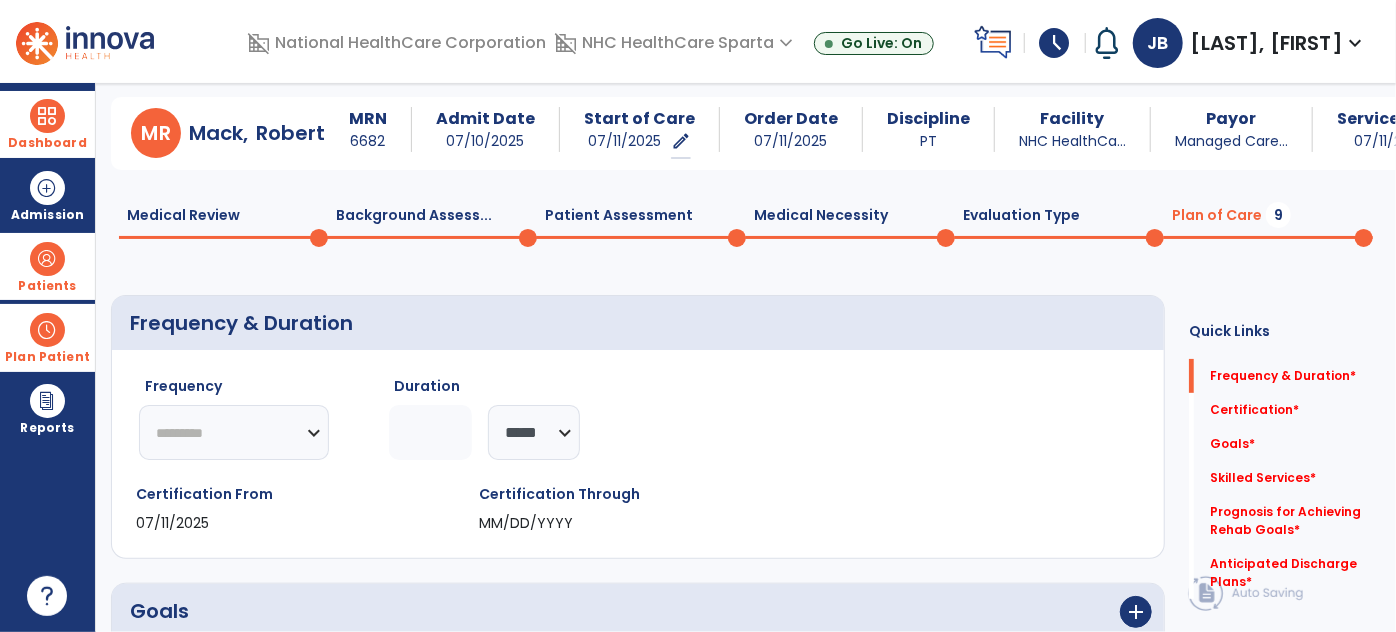 select on "**" 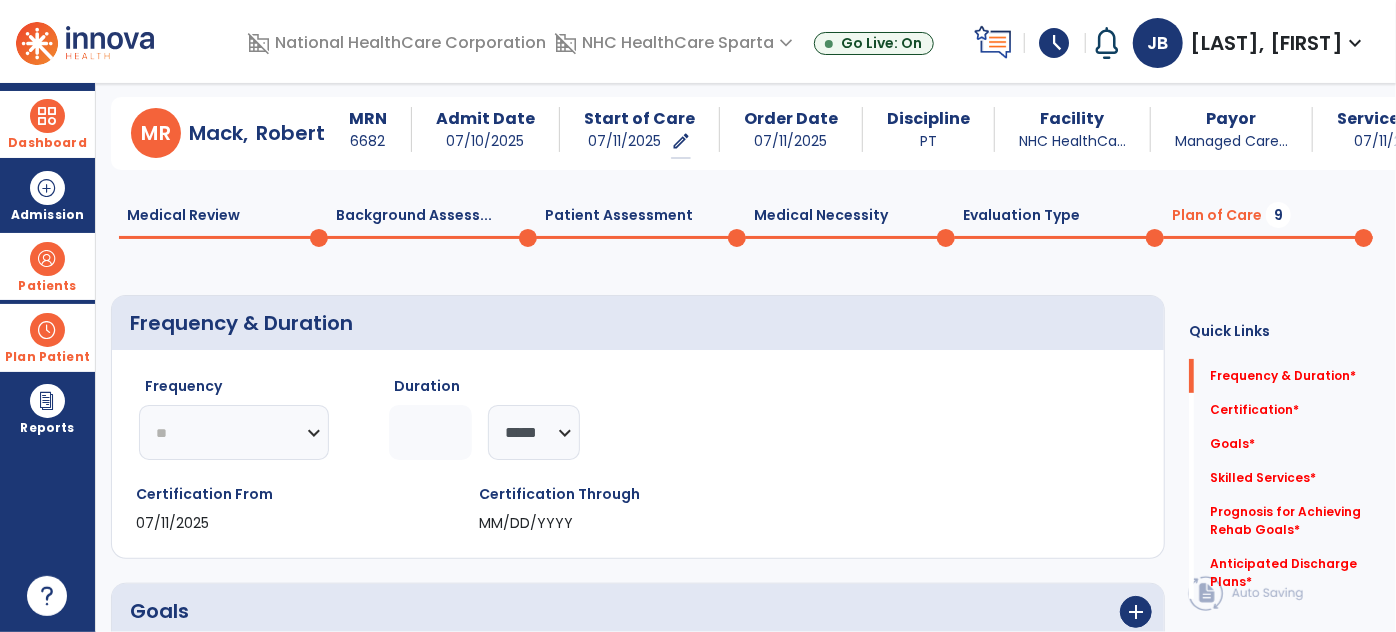 click on "********* ** ** ** ** ** ** **" 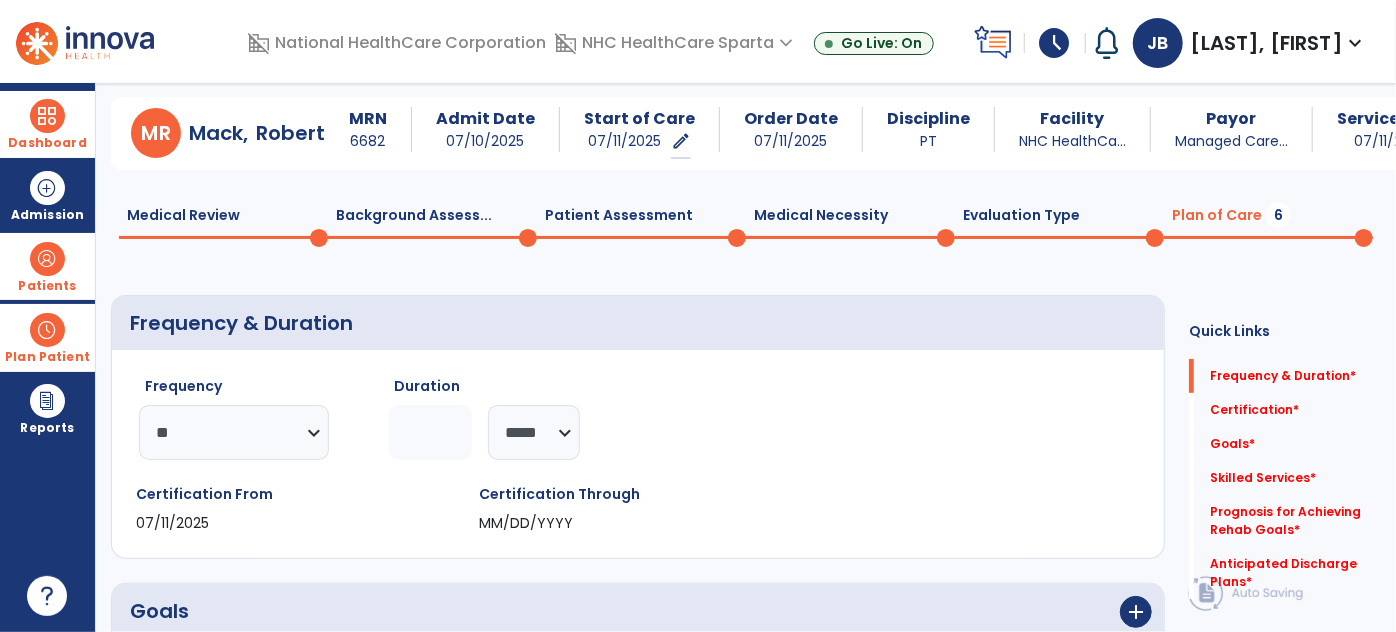 click 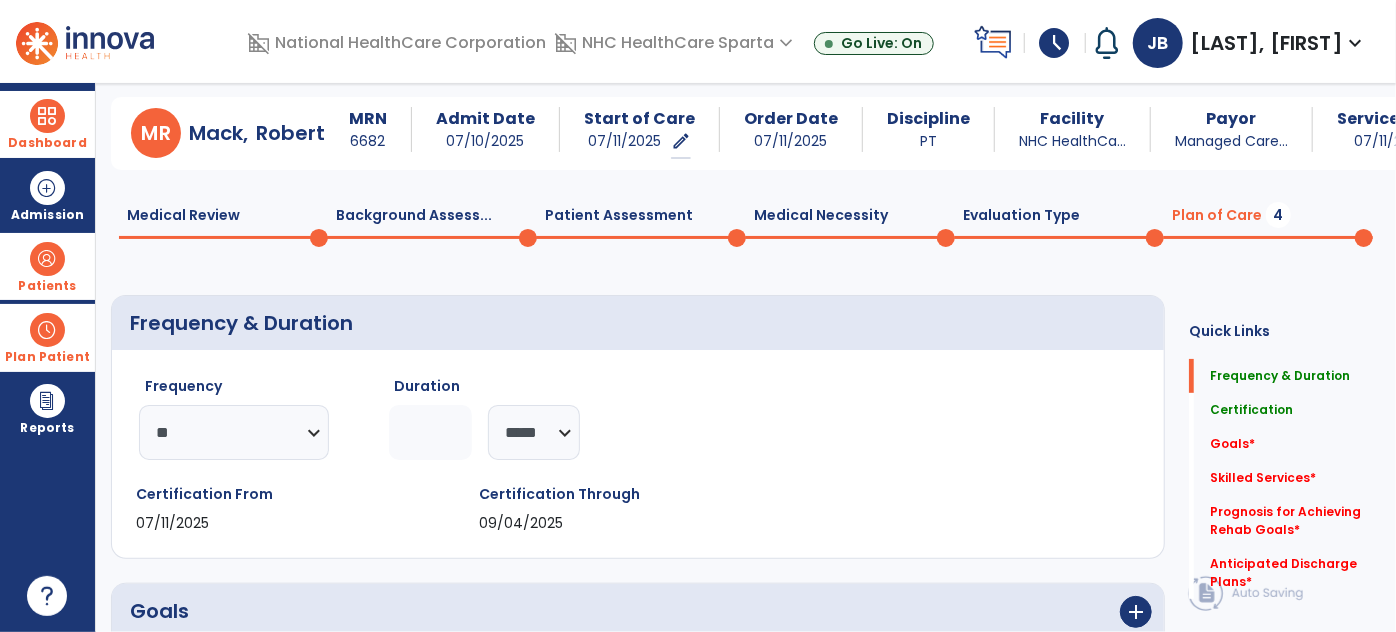 type on "*" 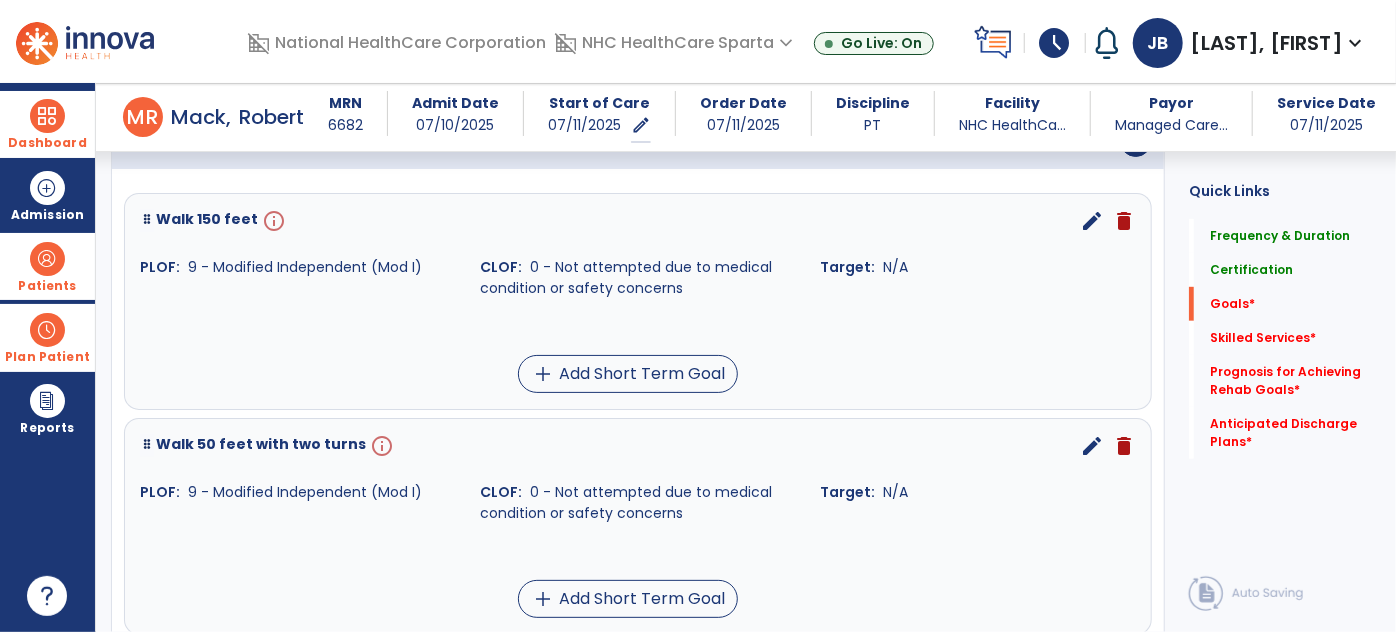scroll, scrollTop: 504, scrollLeft: 0, axis: vertical 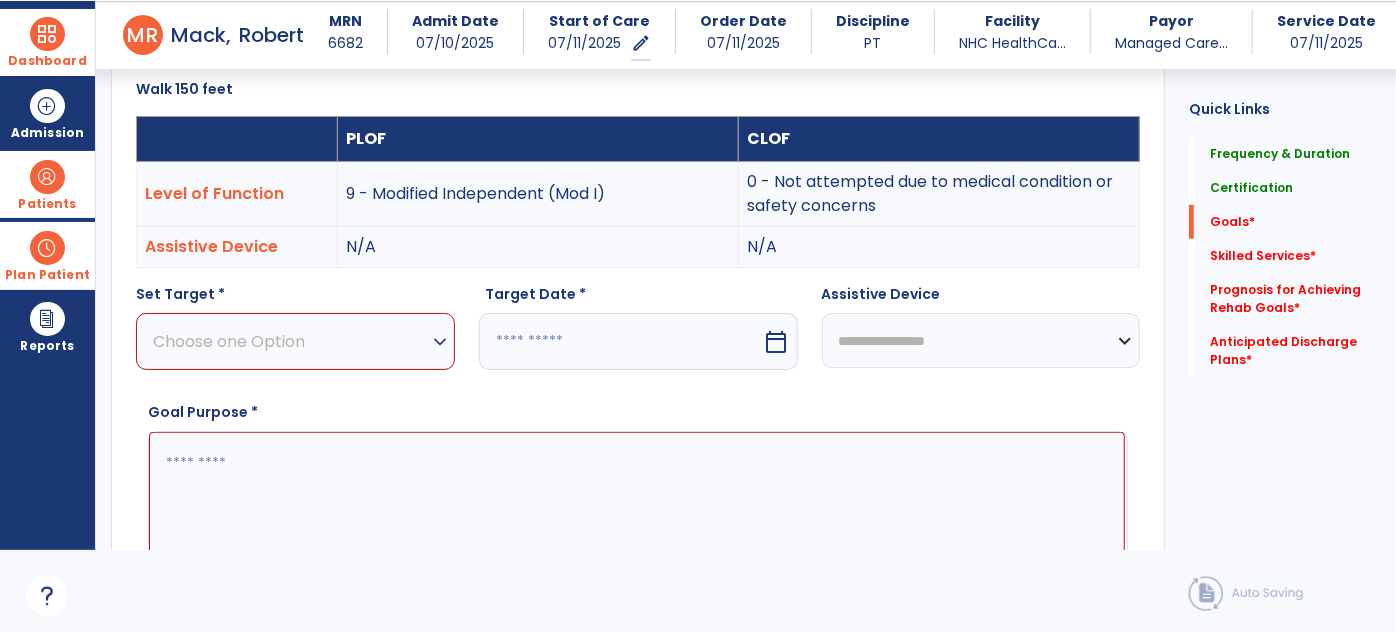 click on "Choose one Option" at bounding box center [290, 341] 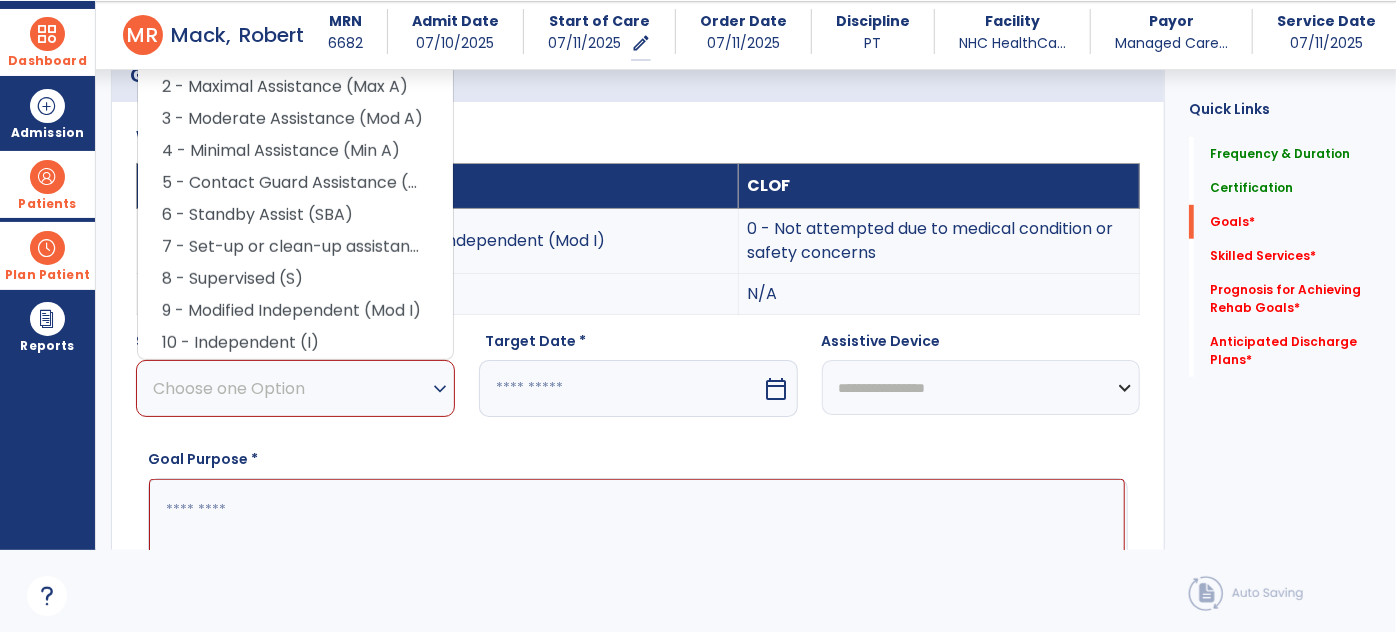 scroll, scrollTop: 488, scrollLeft: 0, axis: vertical 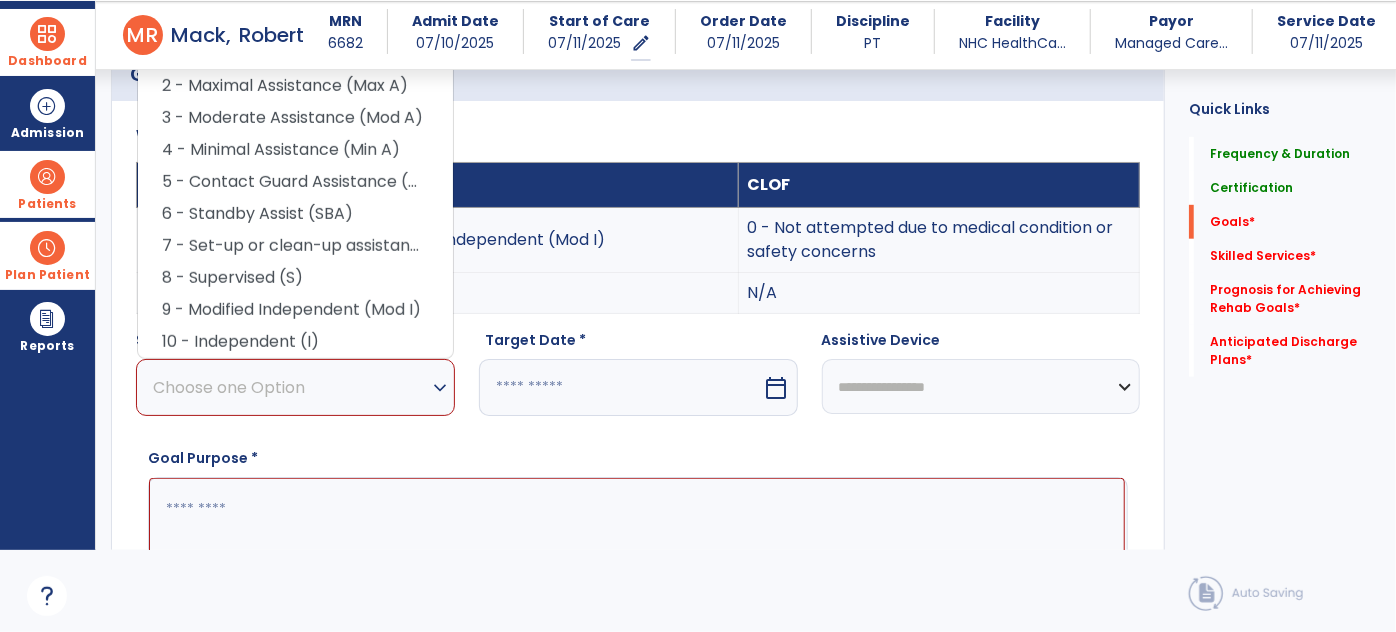 click on "Goal Purpose *" at bounding box center (638, 534) 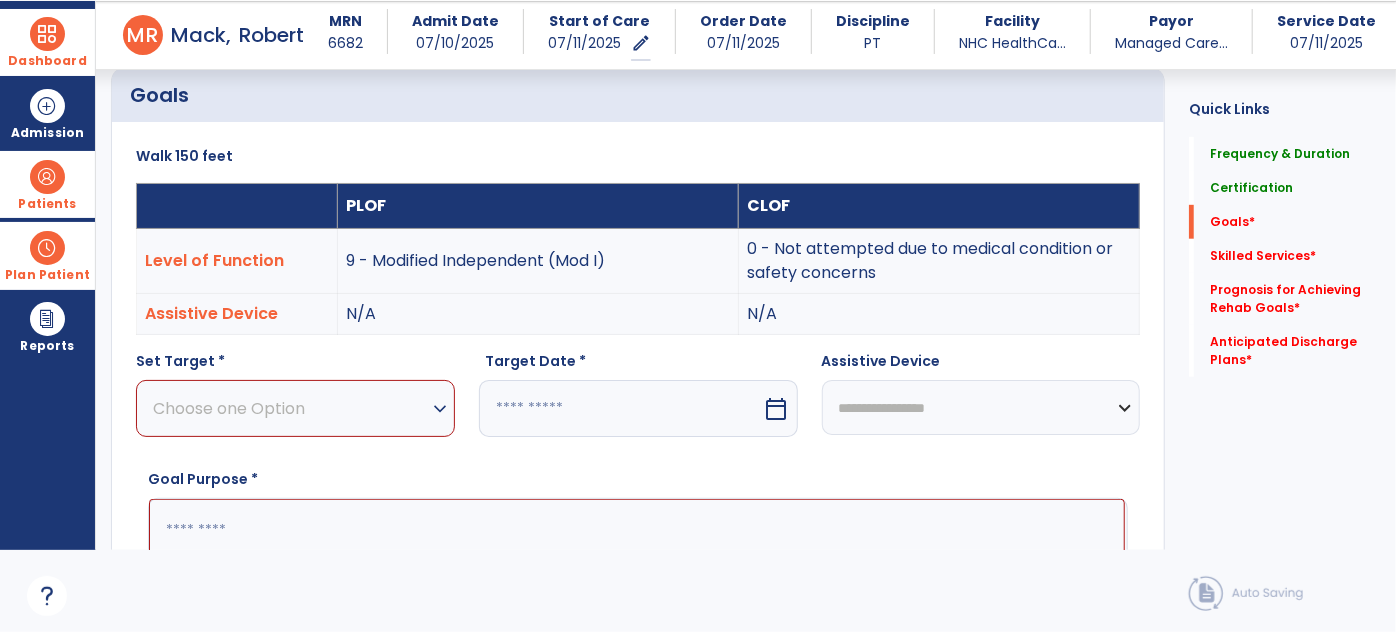scroll, scrollTop: 560, scrollLeft: 0, axis: vertical 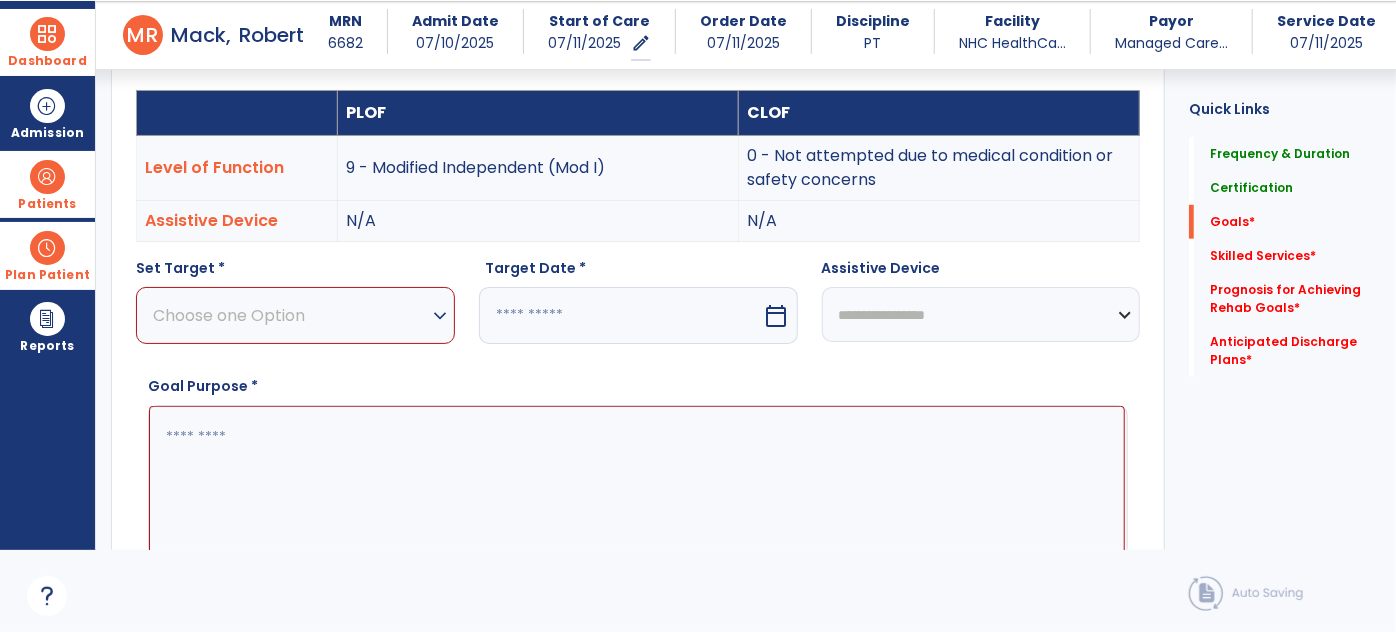 click on "Choose one Option" at bounding box center [290, 315] 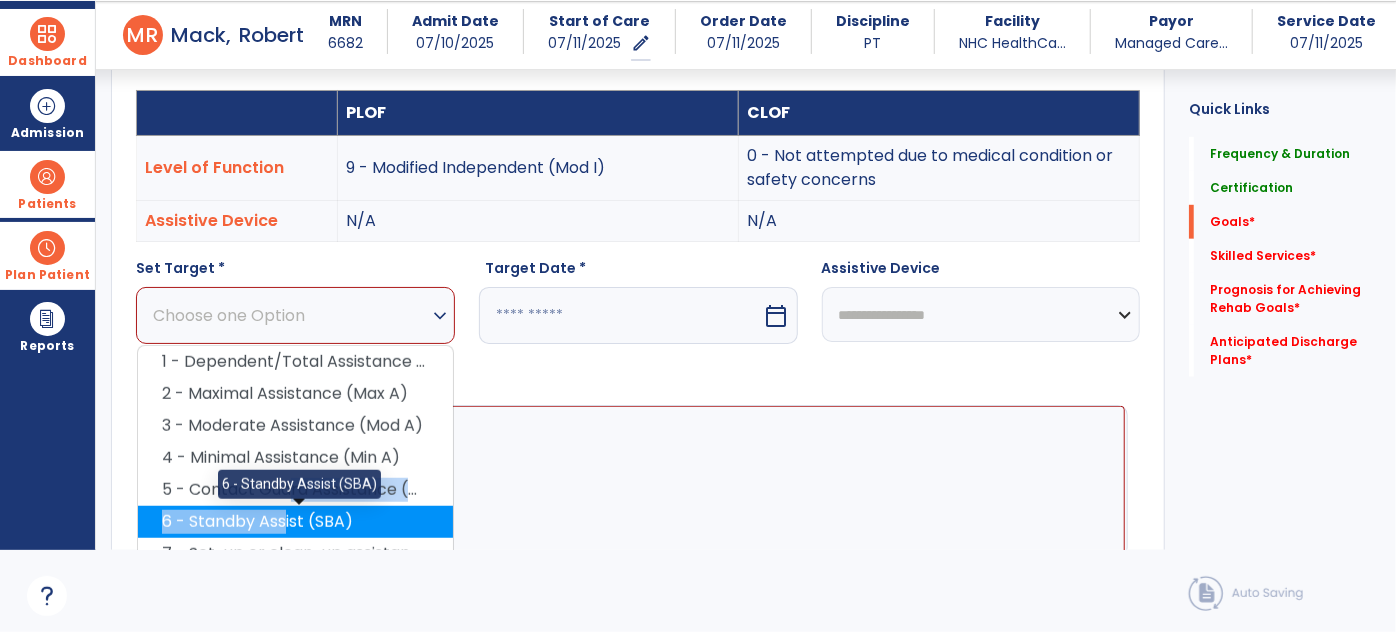drag, startPoint x: 283, startPoint y: 493, endPoint x: 282, endPoint y: 519, distance: 26.019224 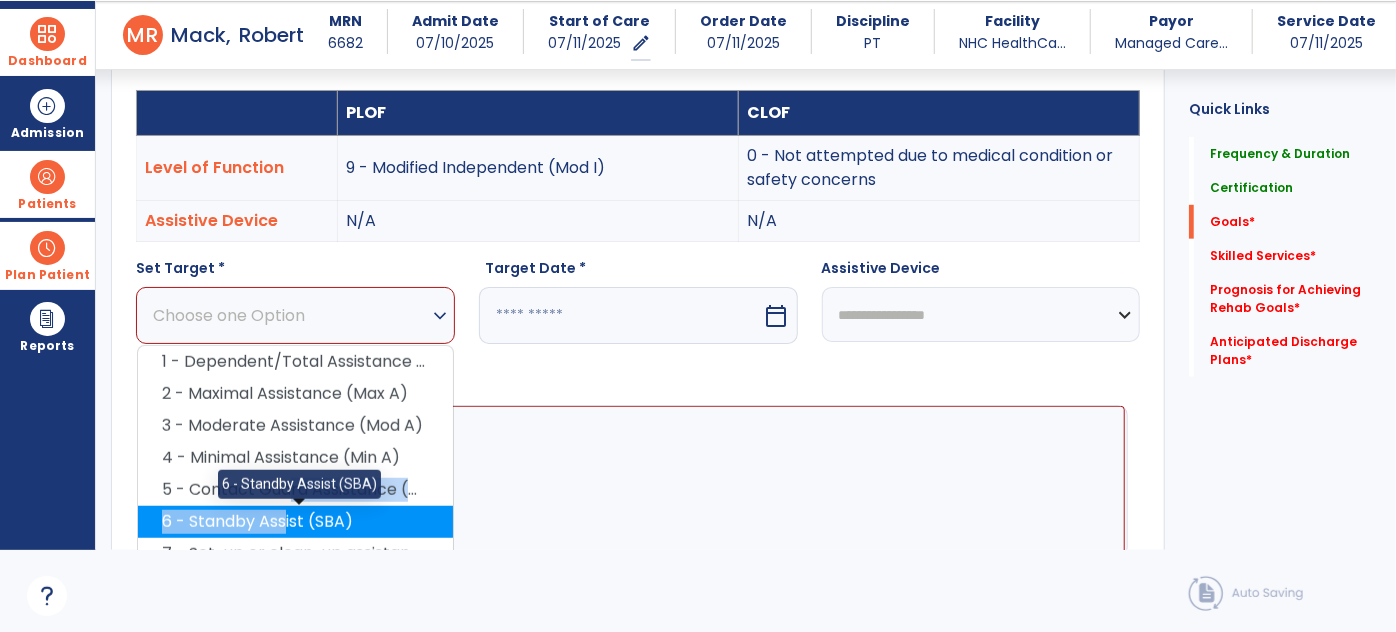 click on "1 - Dependent/Total Assistance (D)   2 - Maximal Assistance (Max A)   3 - Moderate Assistance (Mod A)   4 - Minimal Assistance (Min A)   5 - Contact Guard Assistance (CGA)   6 - Standby Assist (SBA)  6 - Standby Assist (SBA)  7 - Set-up or clean-up assistance   8 - Supervised (S)   9 - Modified Independent (Mod I)   10 - Independent (I)" at bounding box center (295, 506) 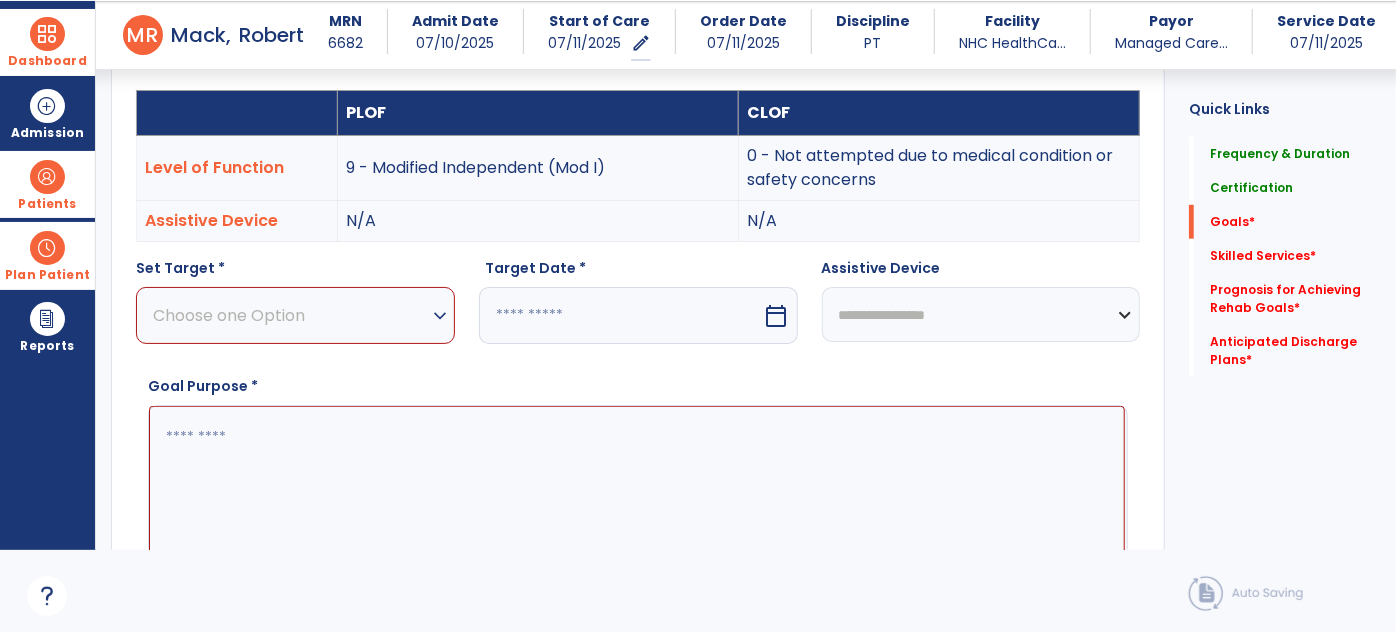 click on "Choose one Option" at bounding box center (290, 315) 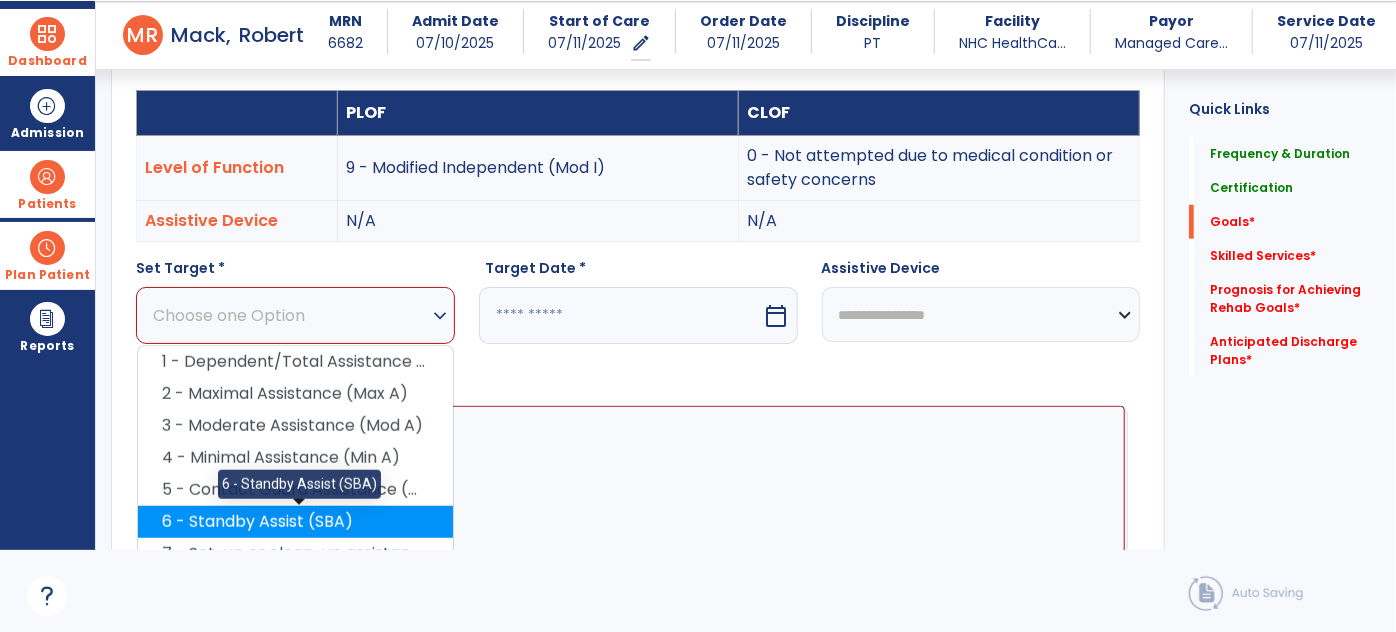 click on "6 - Standby Assist (SBA)" at bounding box center [295, 522] 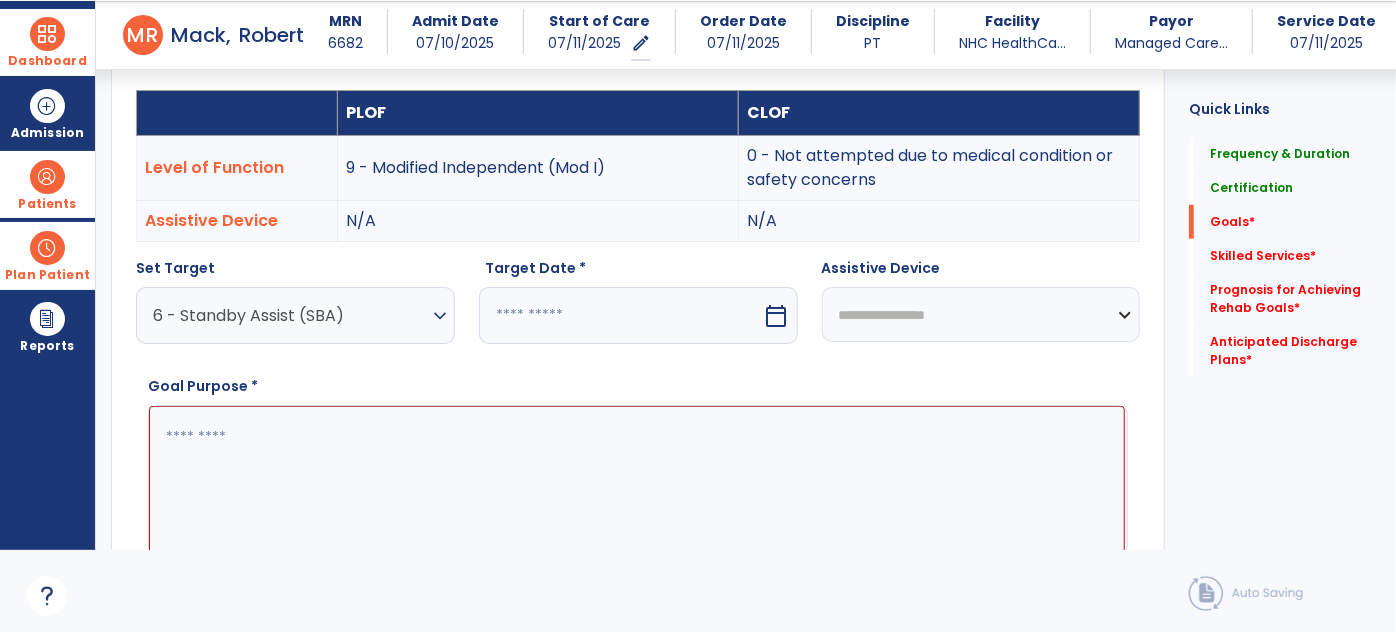 click on "calendar_today" at bounding box center (777, 316) 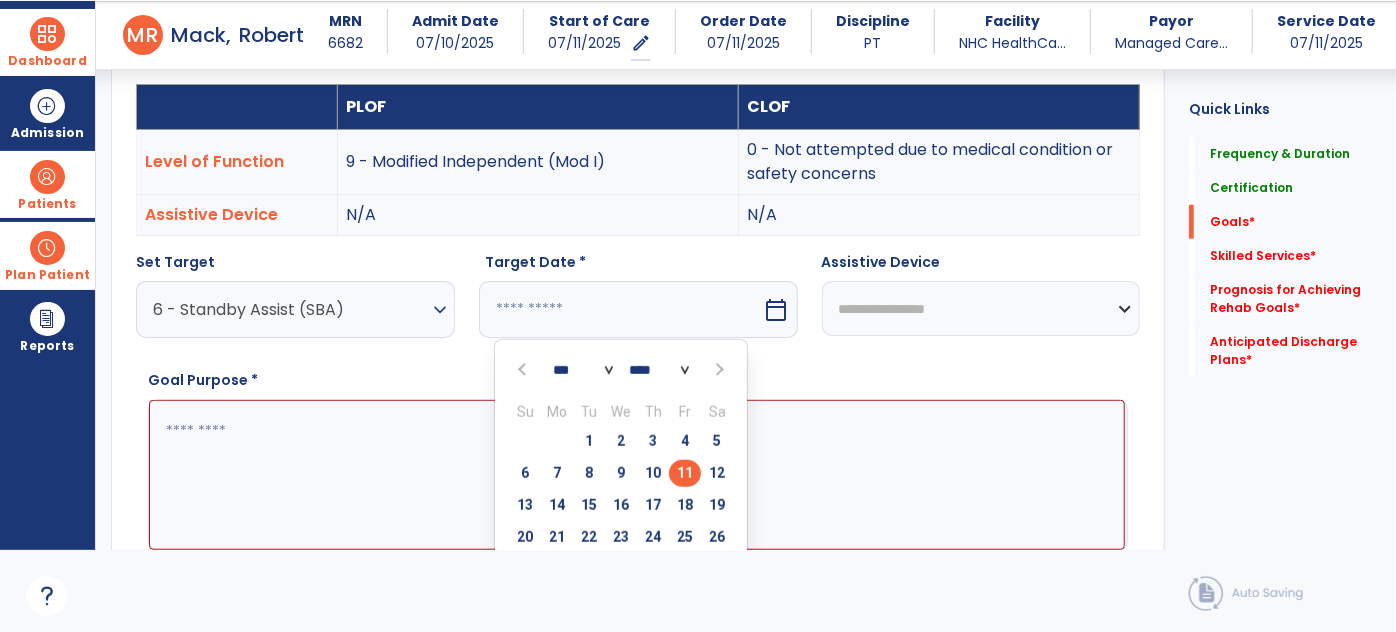 scroll, scrollTop: 668, scrollLeft: 0, axis: vertical 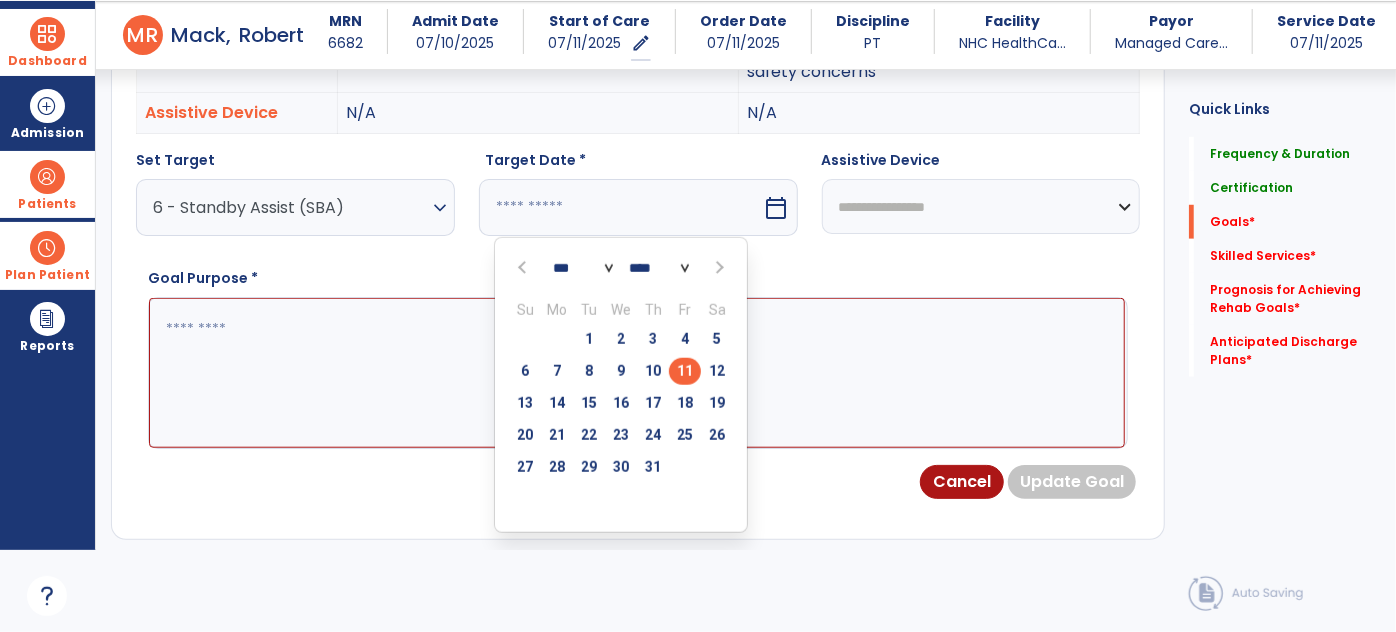 click at bounding box center [717, 268] 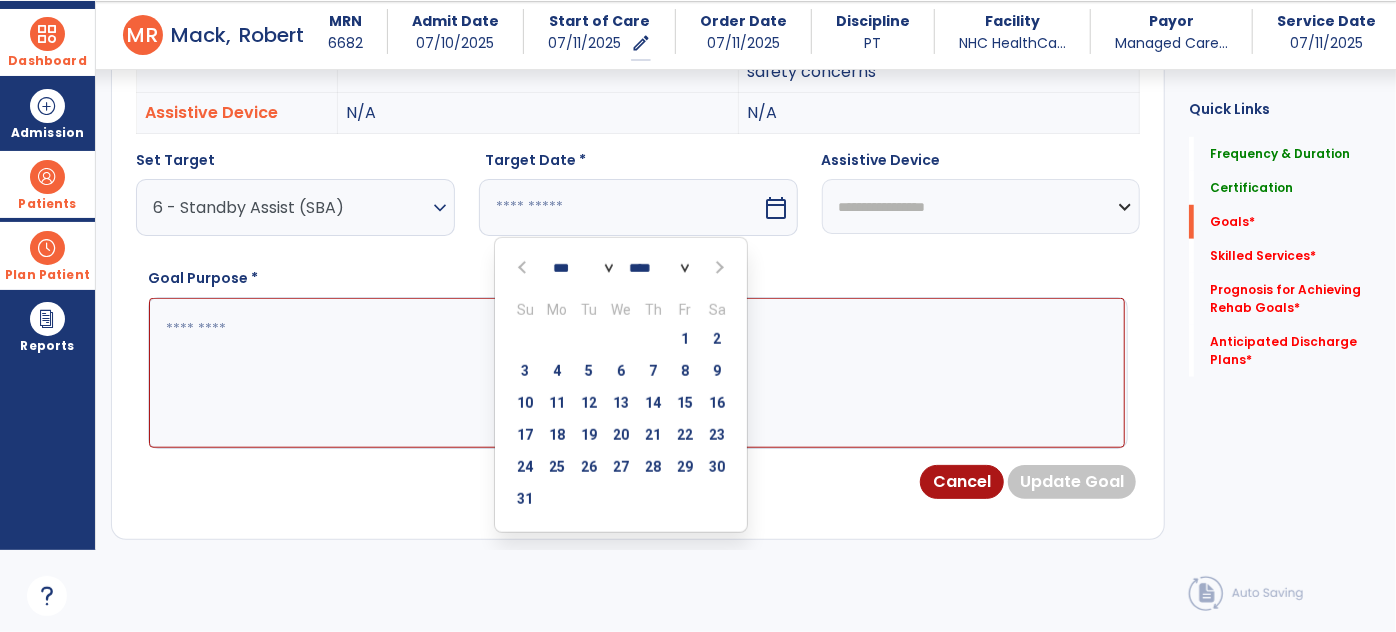 click at bounding box center (718, 268) 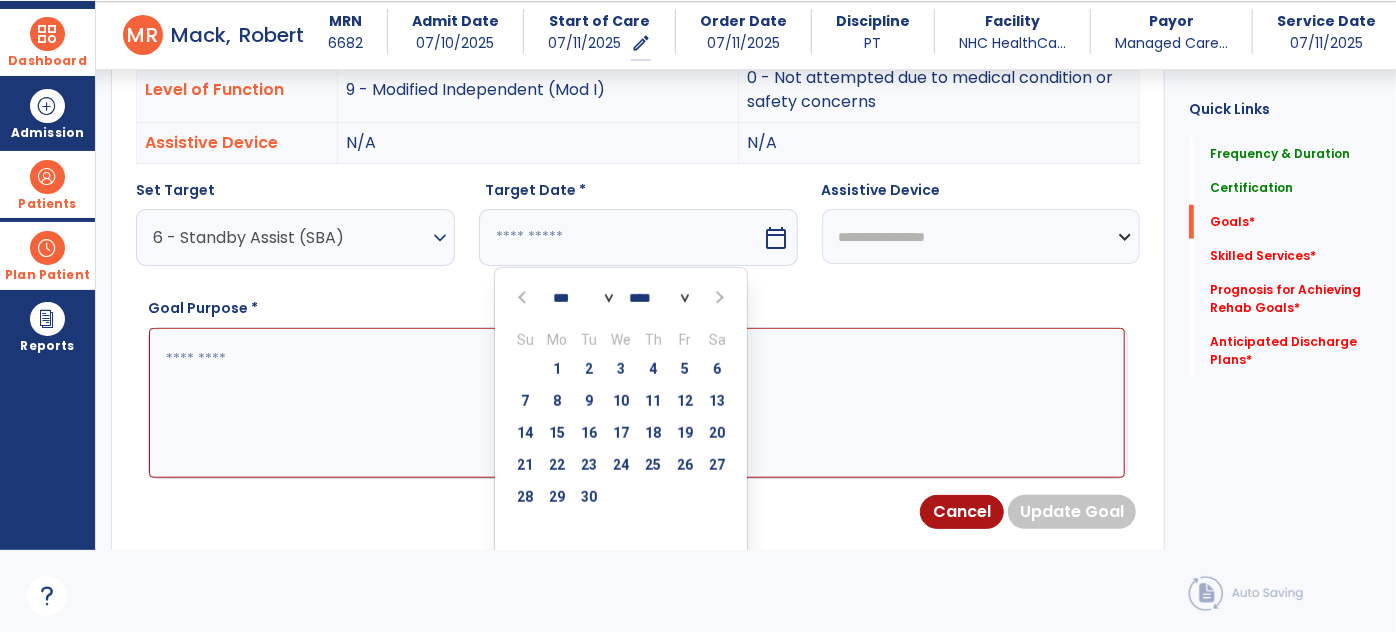 scroll, scrollTop: 639, scrollLeft: 0, axis: vertical 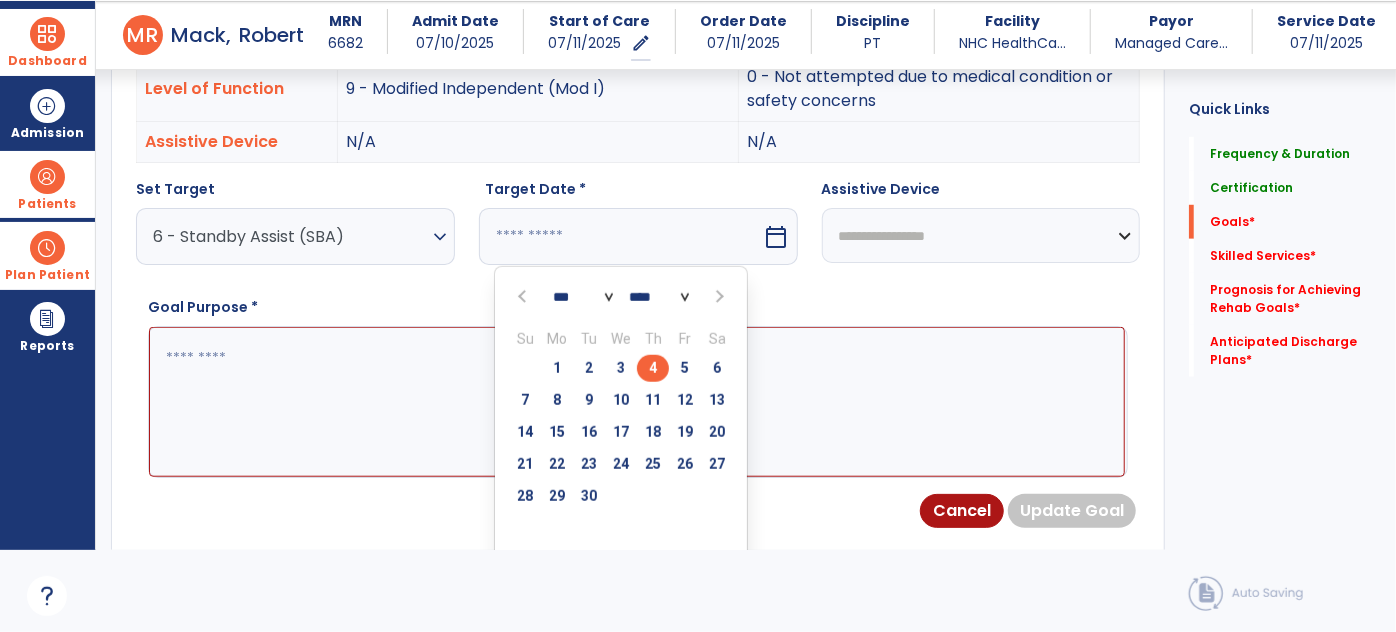 click on "4" at bounding box center (653, 368) 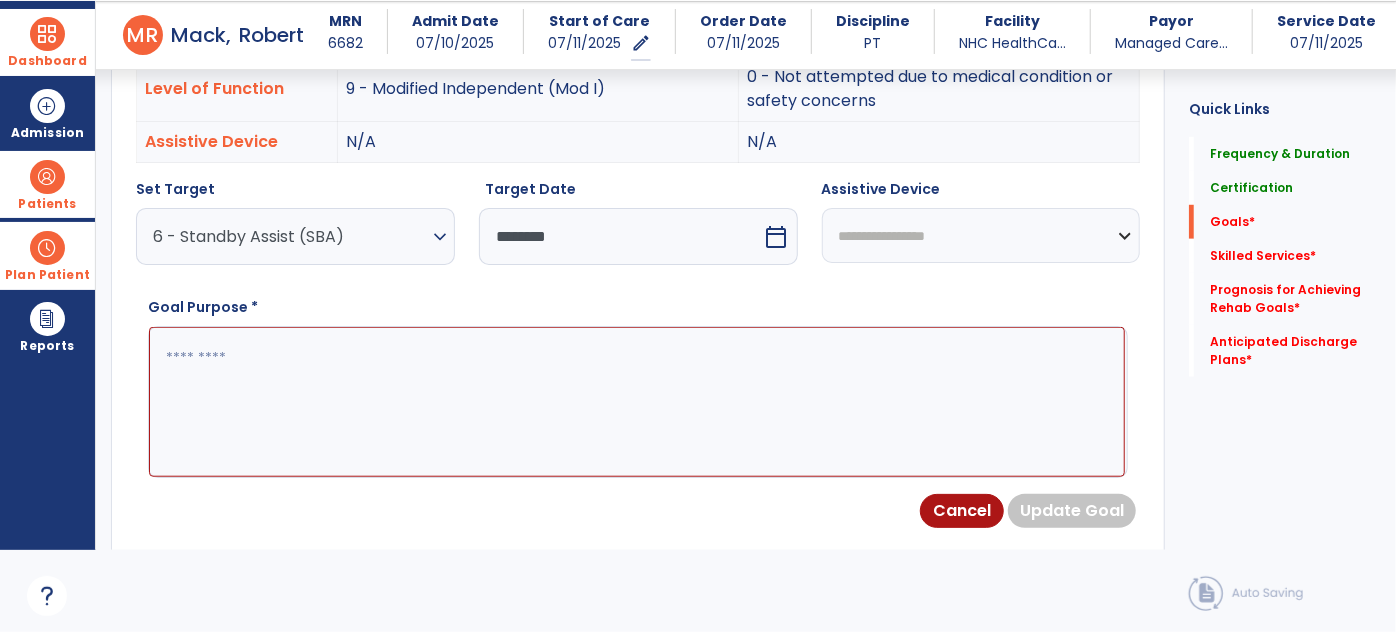 click at bounding box center [637, 401] 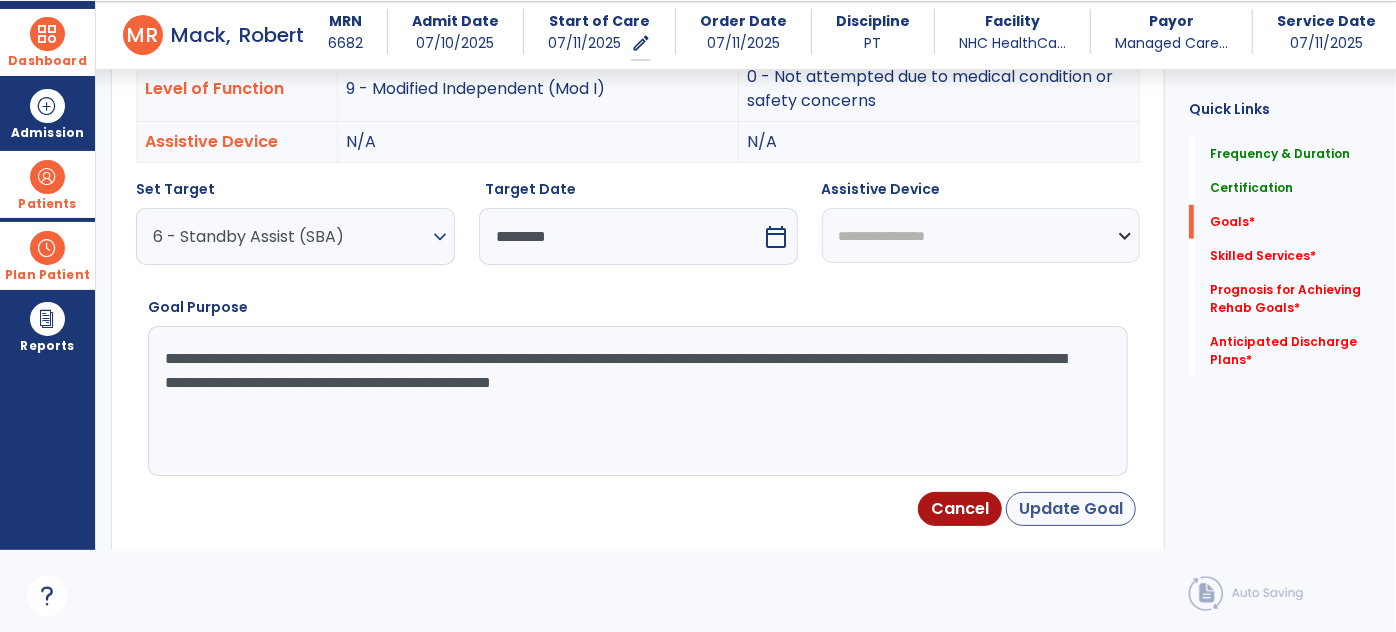 type on "**********" 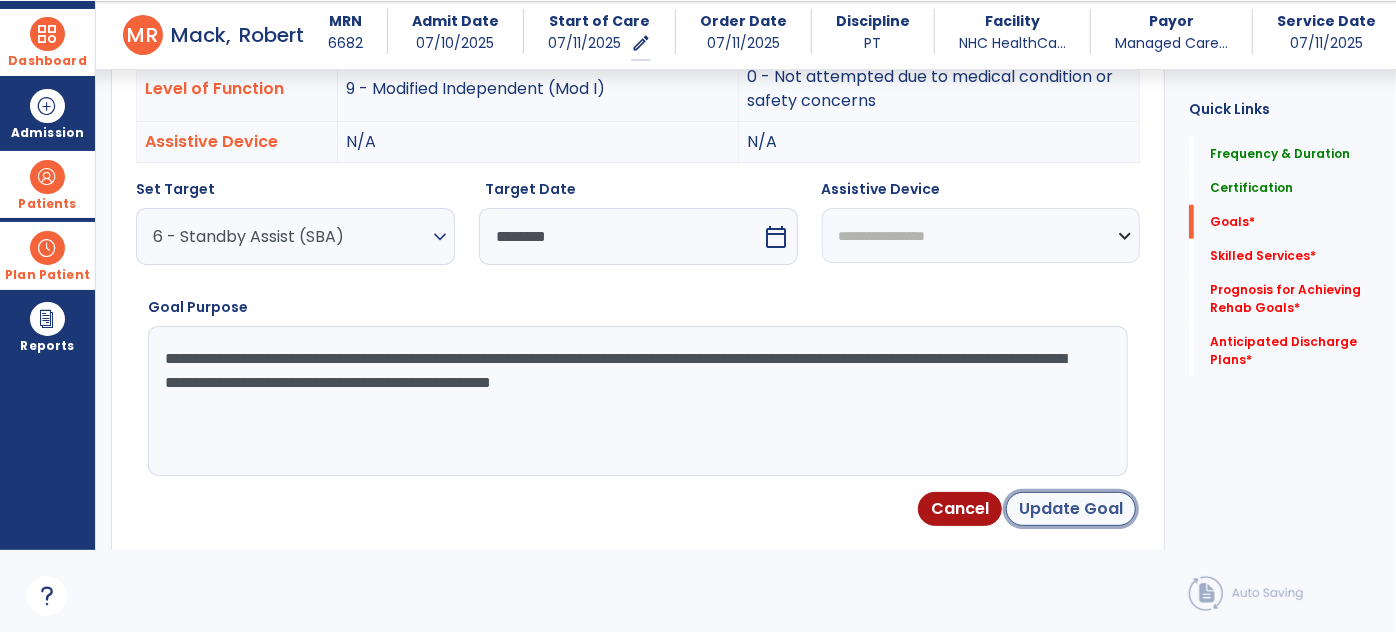 click on "Update Goal" at bounding box center (1071, 509) 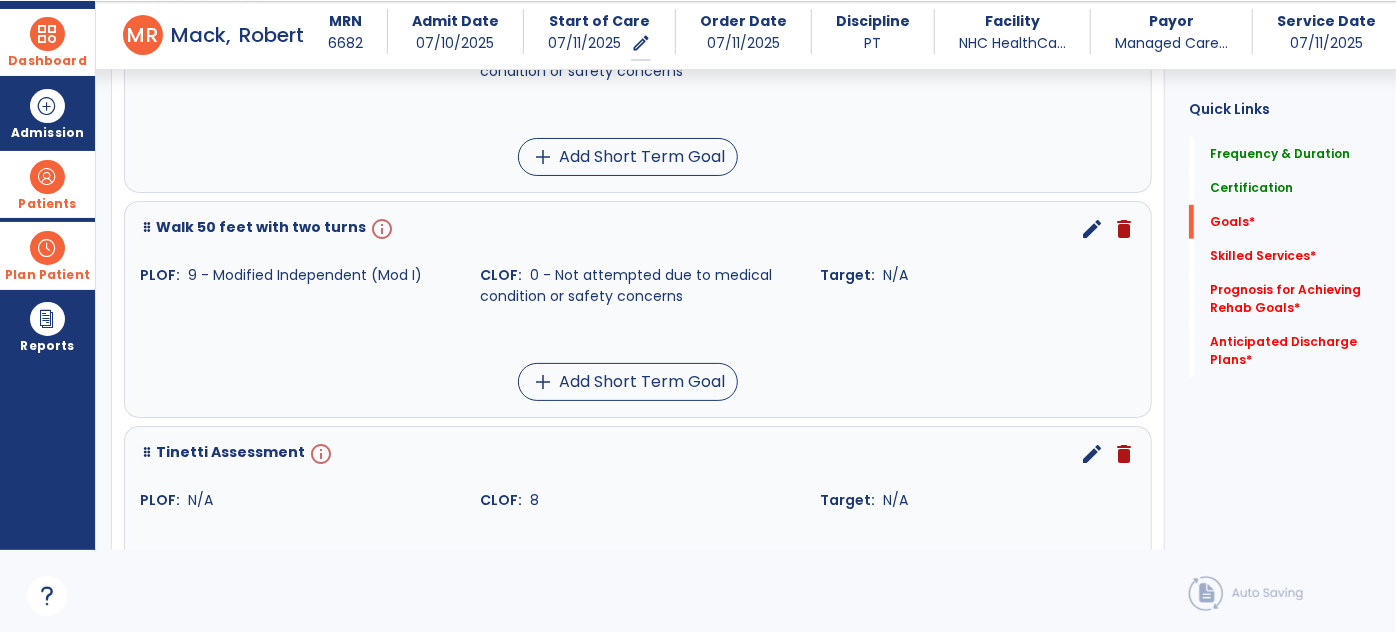scroll, scrollTop: 641, scrollLeft: 0, axis: vertical 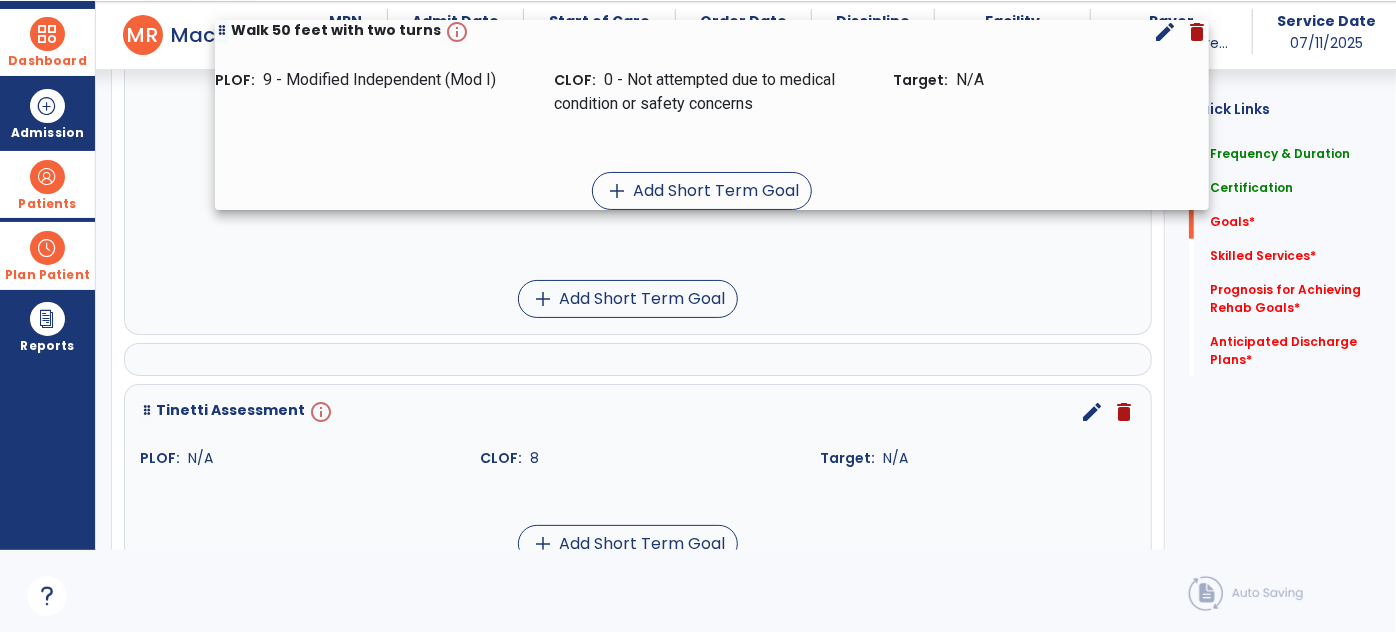 drag, startPoint x: 1009, startPoint y: 268, endPoint x: 1090, endPoint y: 78, distance: 206.5454 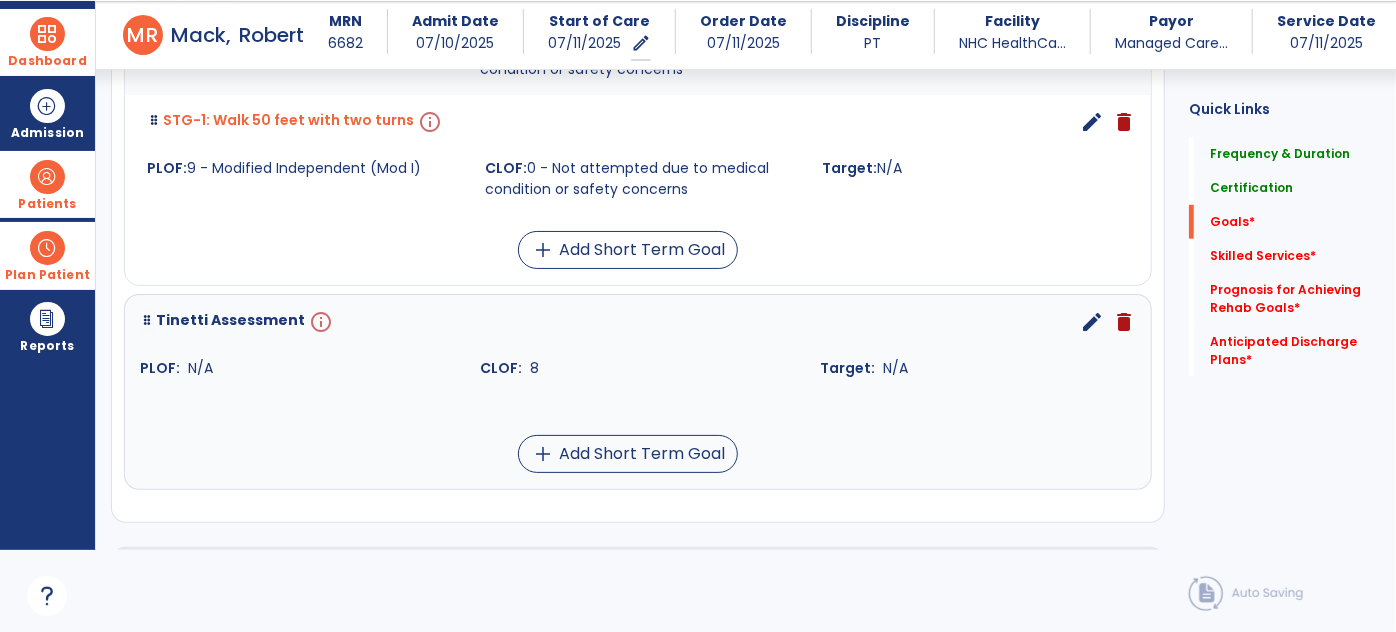 scroll, scrollTop: 350, scrollLeft: 0, axis: vertical 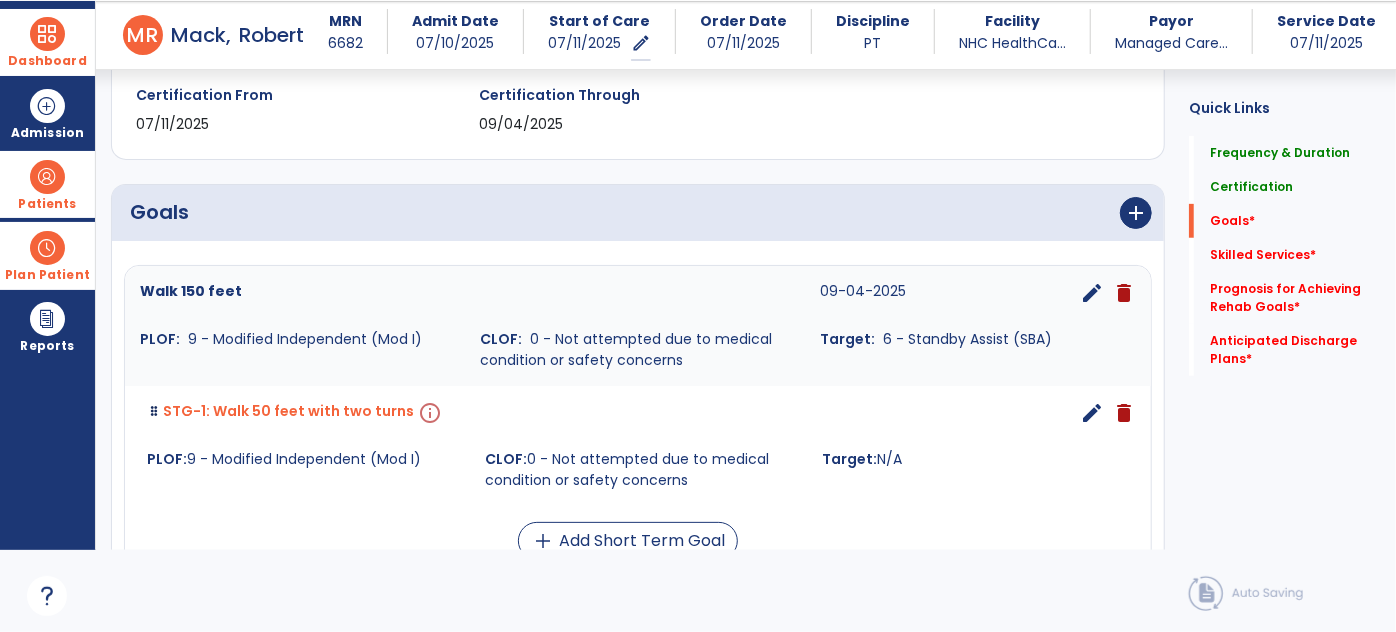 click on "edit" at bounding box center (1092, 413) 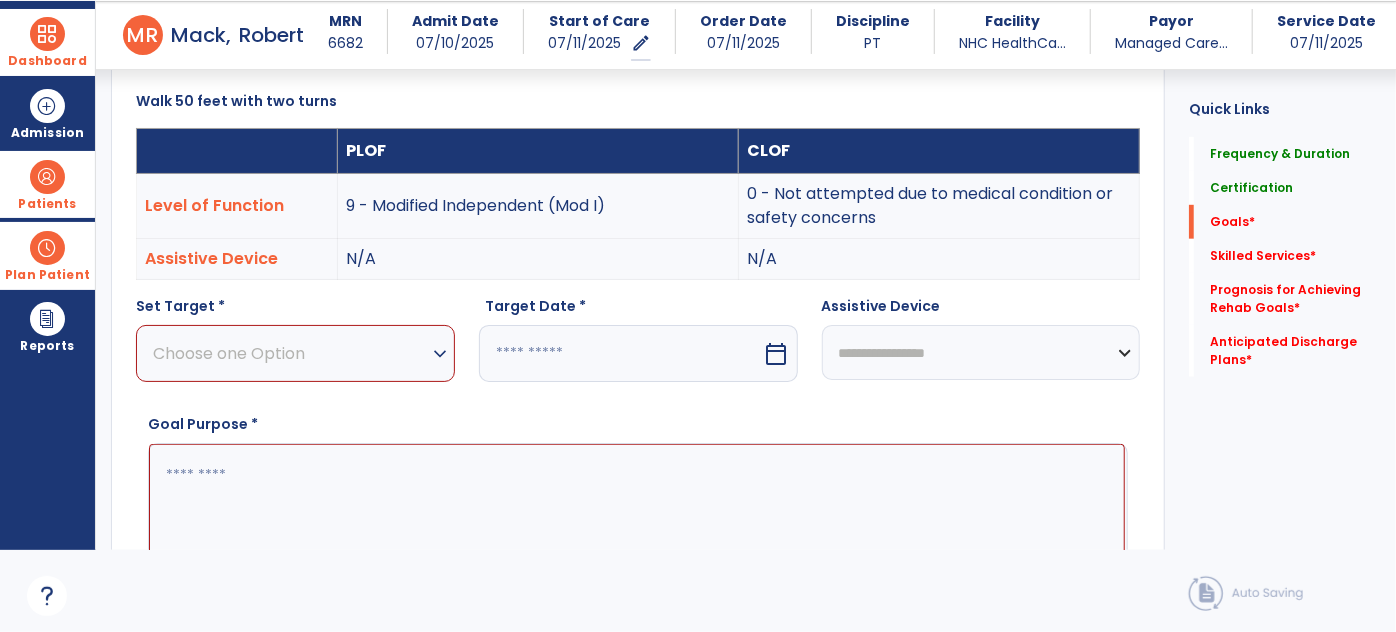 scroll, scrollTop: 534, scrollLeft: 0, axis: vertical 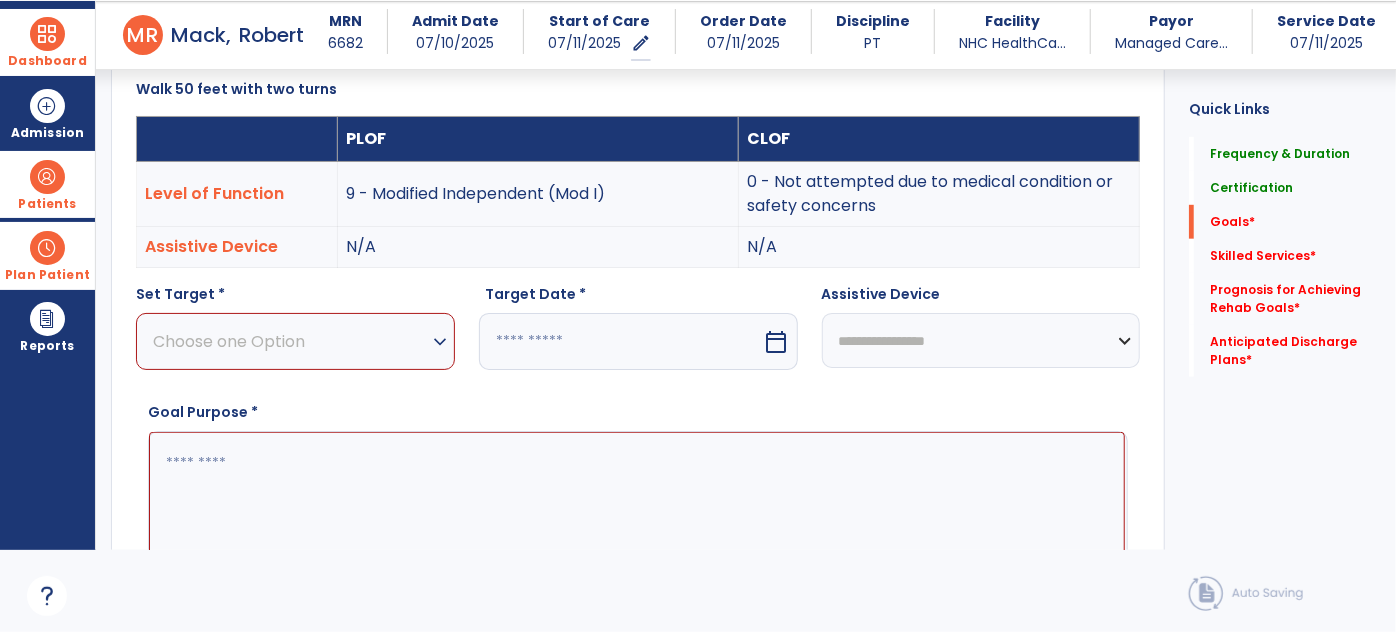 click on "Choose one Option" at bounding box center (290, 341) 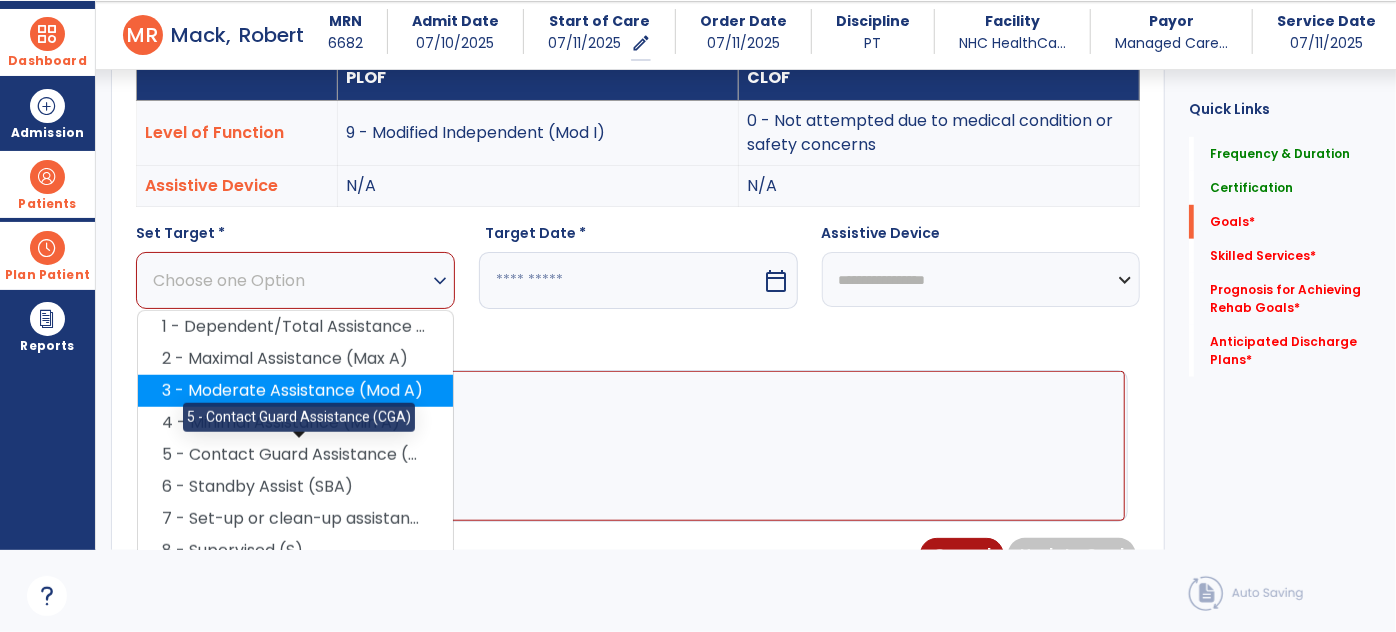 scroll, scrollTop: 596, scrollLeft: 0, axis: vertical 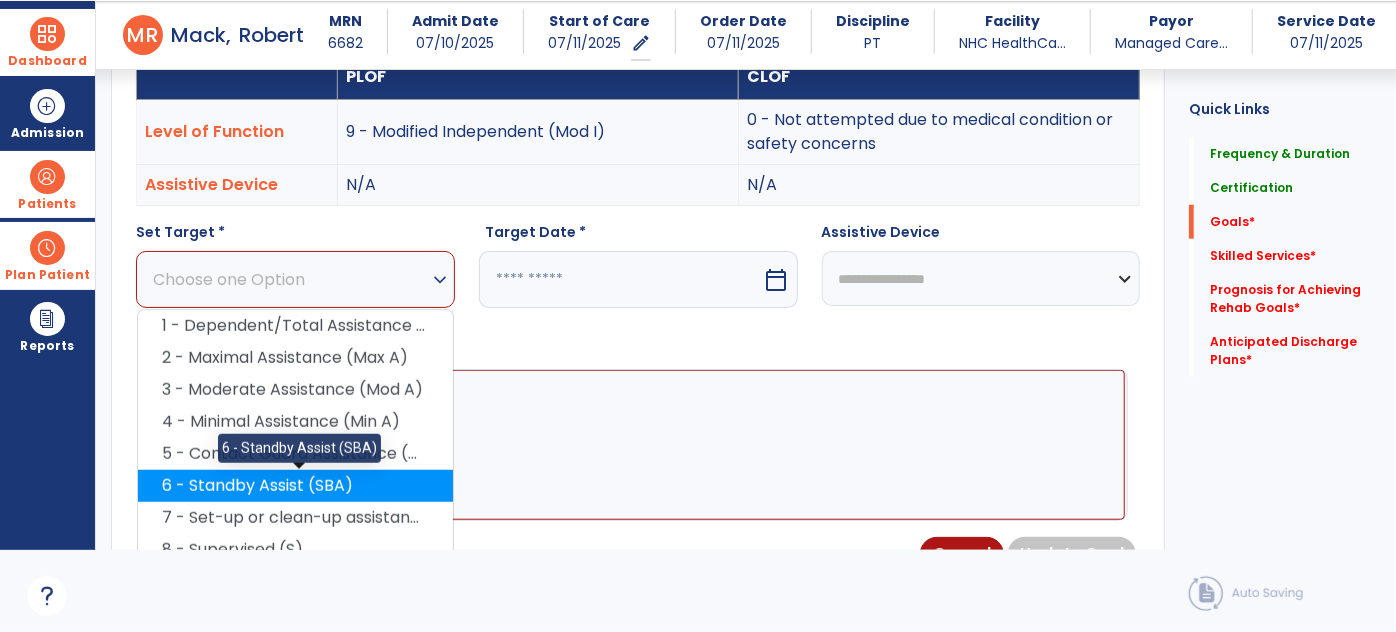 click on "6 - Standby Assist (SBA)" at bounding box center [295, 486] 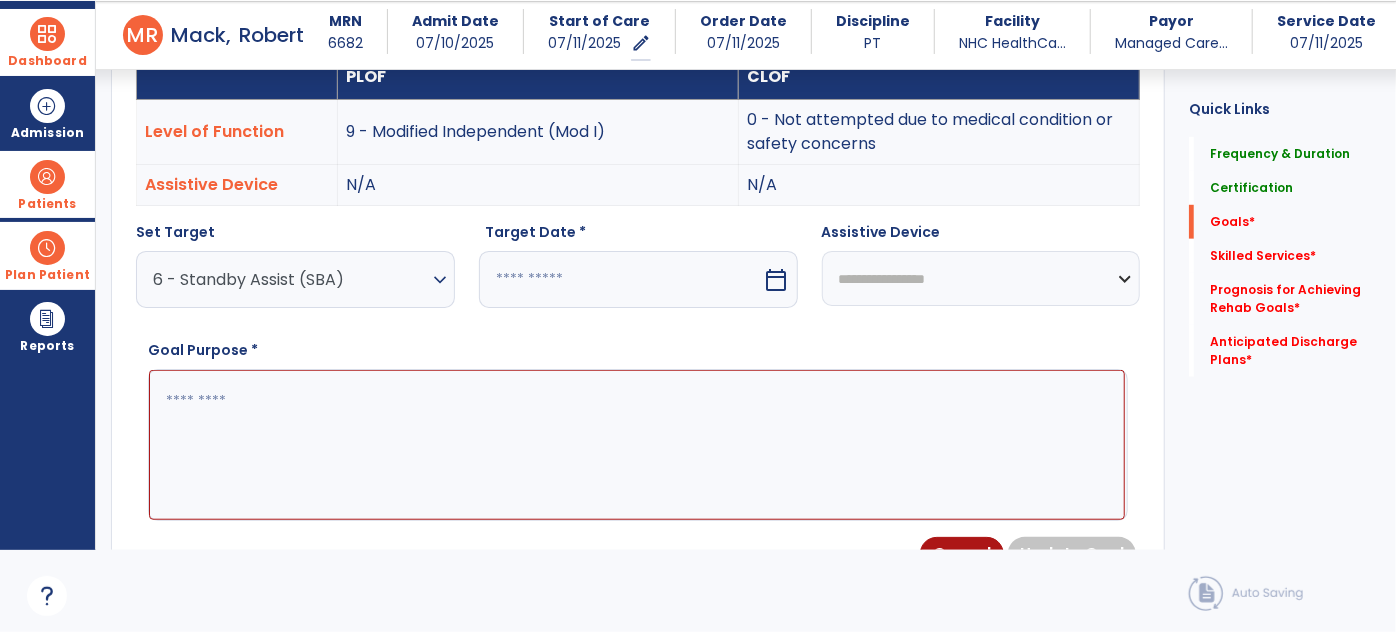 click on "calendar_today" at bounding box center [777, 280] 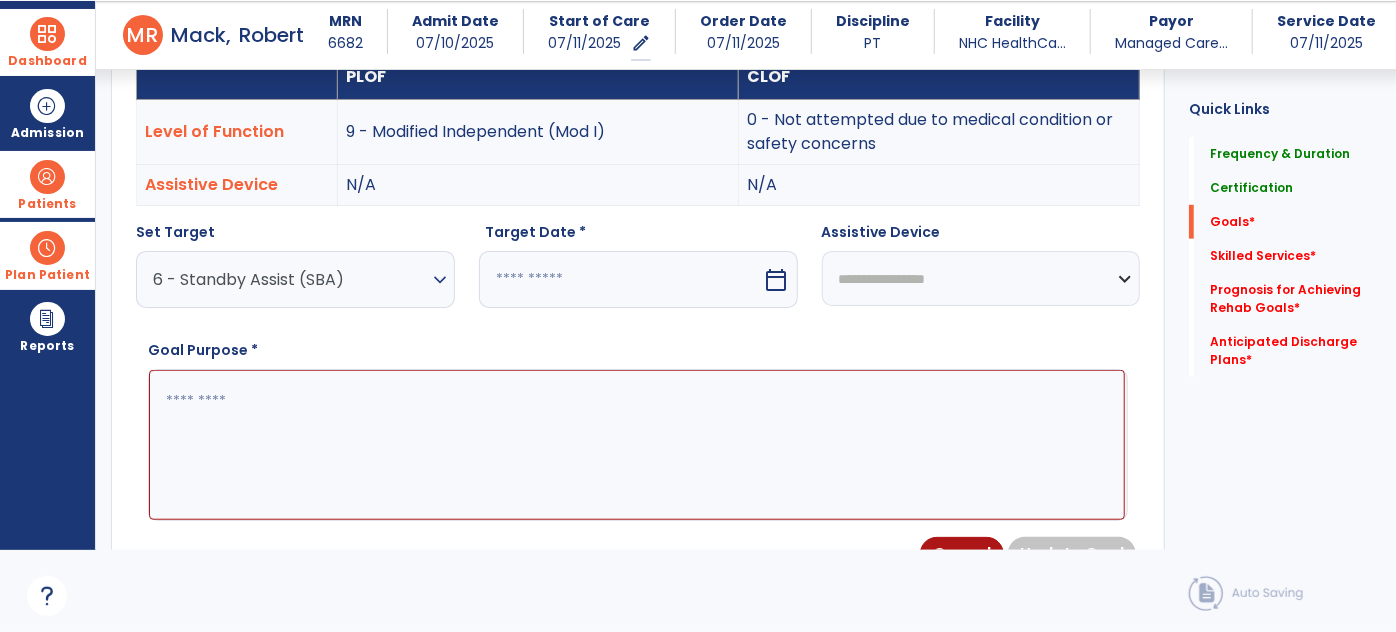 select on "*" 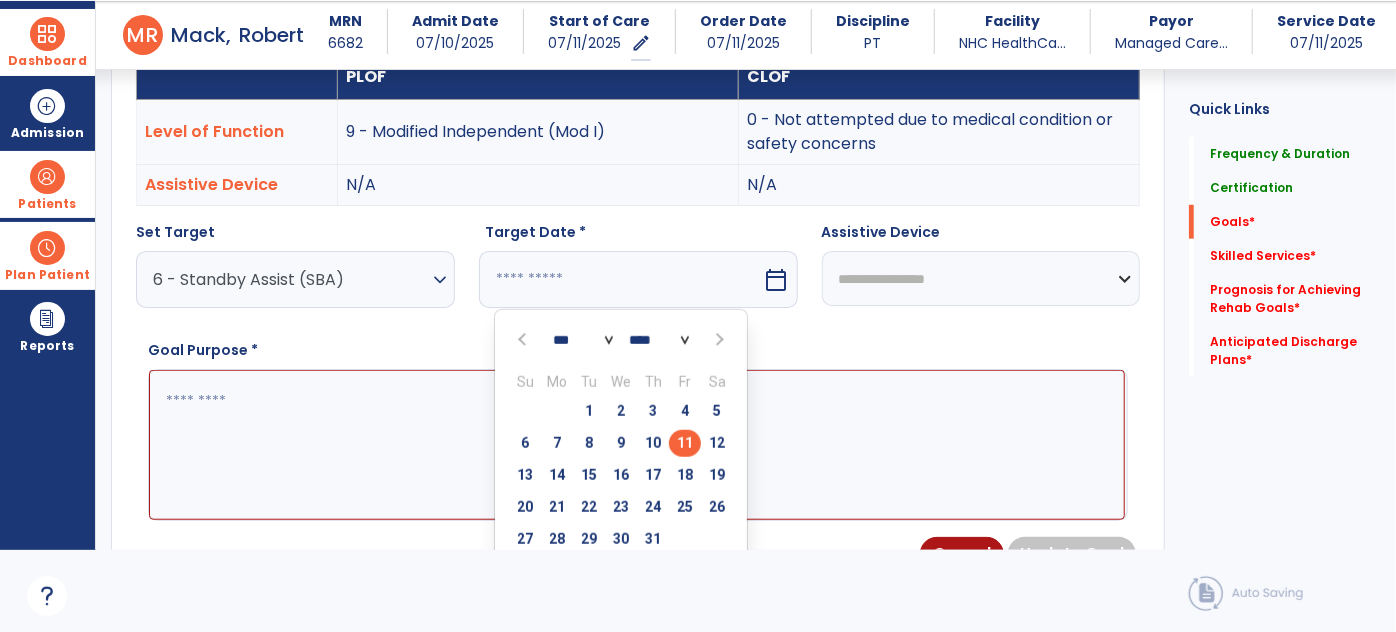 click at bounding box center [717, 340] 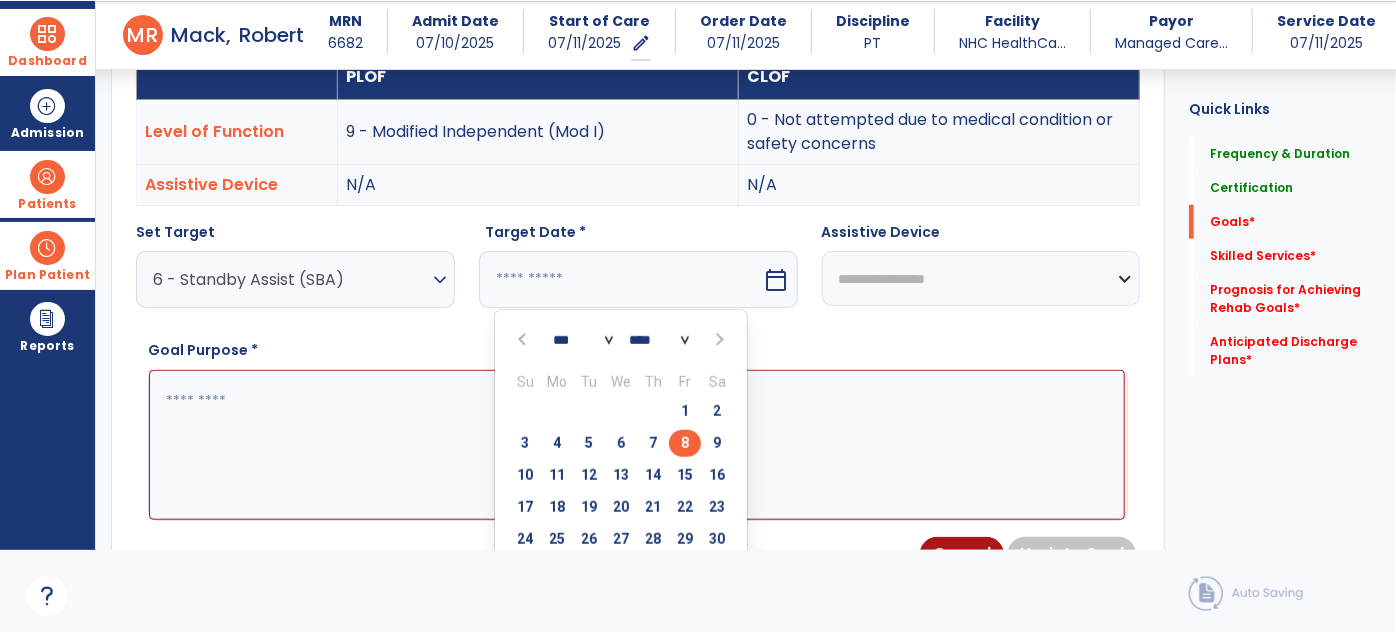 click on "8" at bounding box center (685, 443) 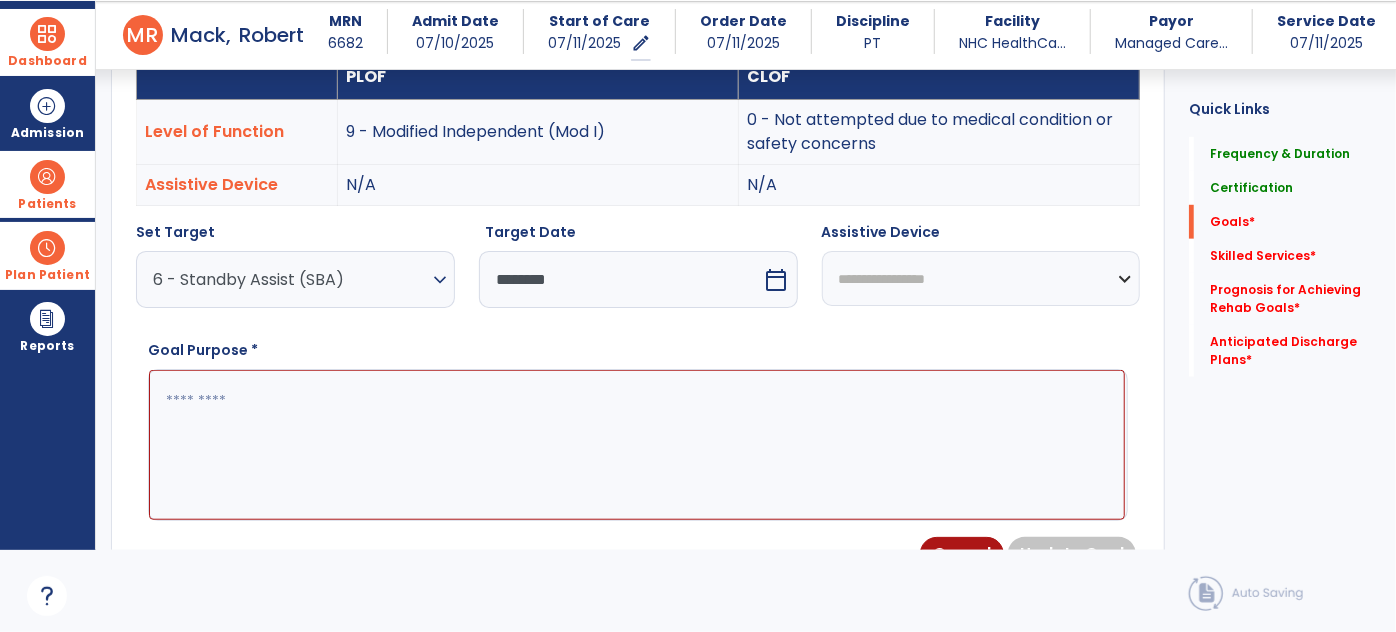 click at bounding box center [637, 444] 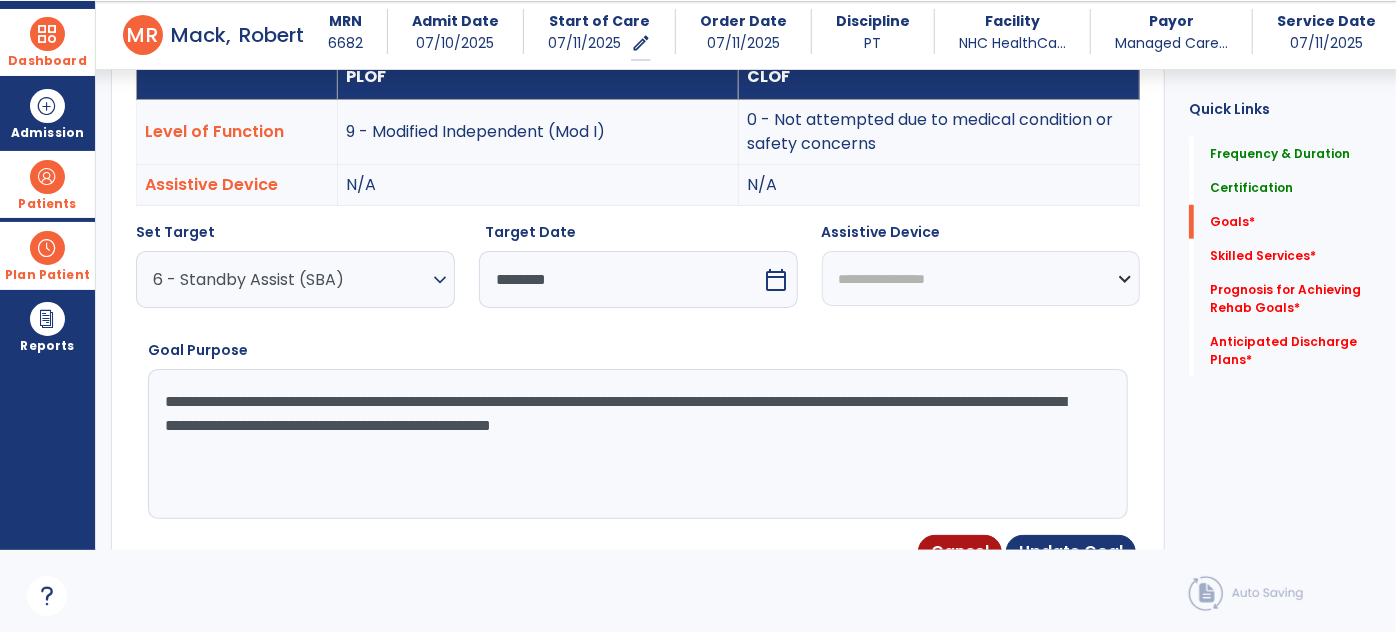 click on "**********" at bounding box center (637, 444) 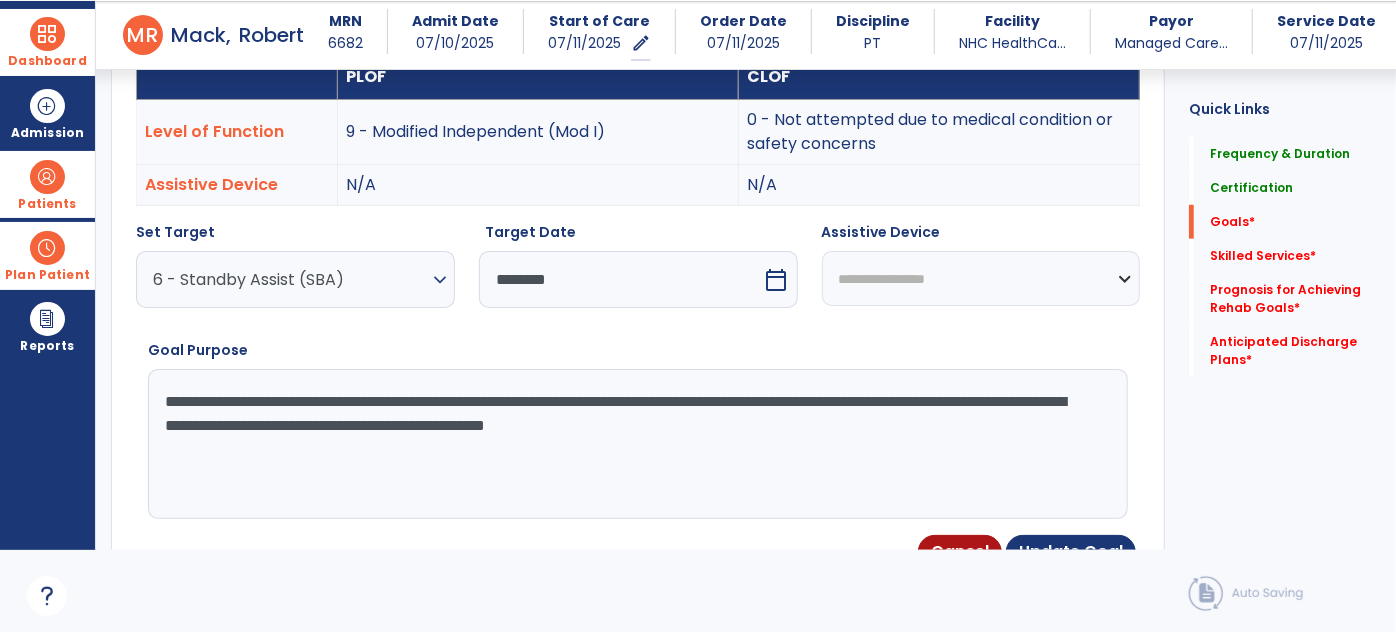 click on "**********" at bounding box center (637, 444) 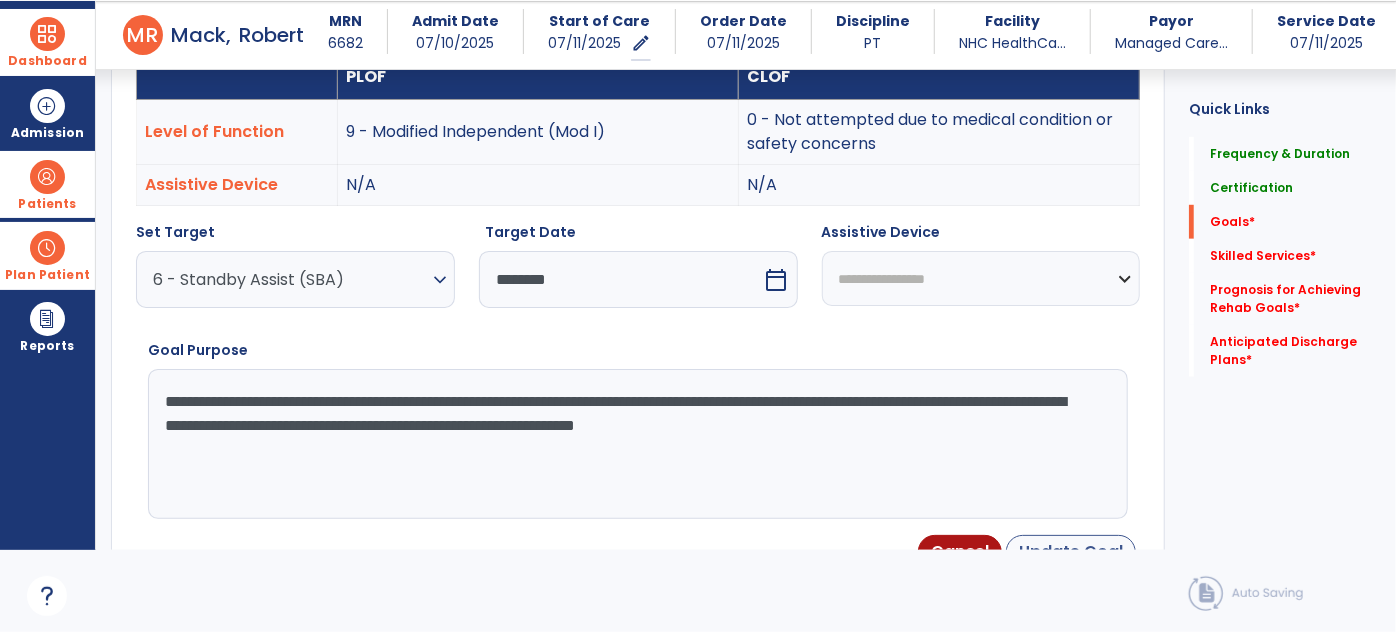 type on "**********" 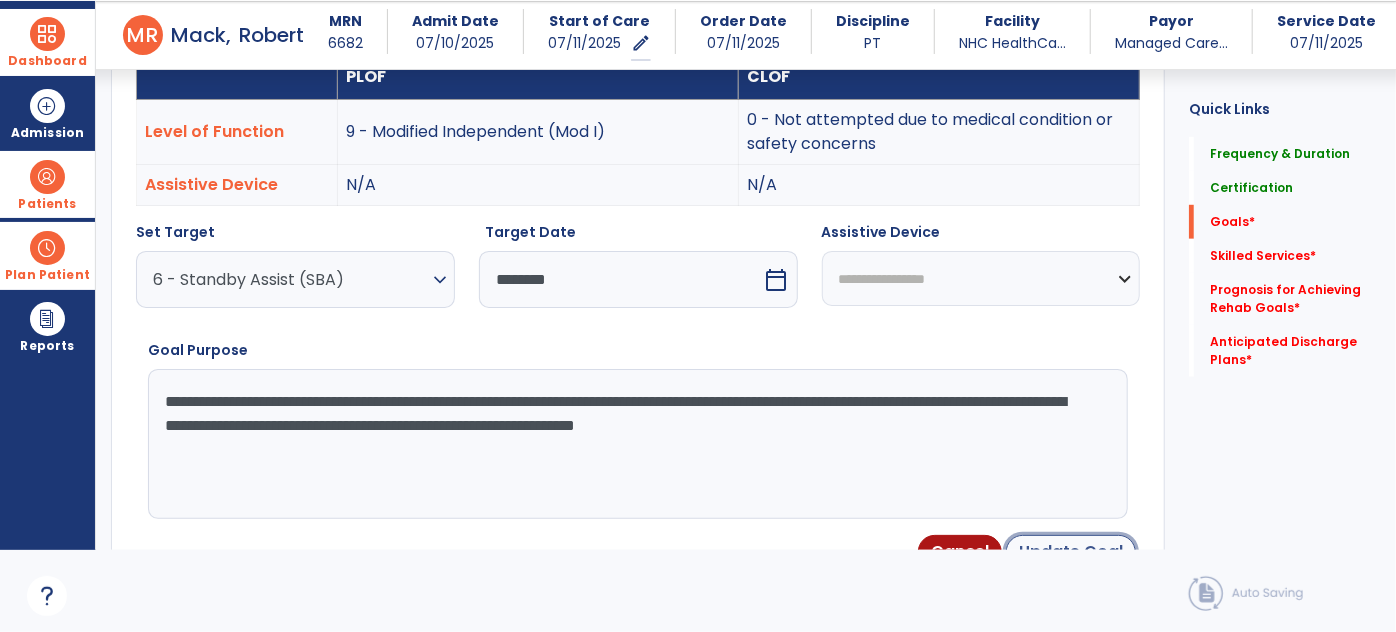click on "Update Goal" at bounding box center (1071, 552) 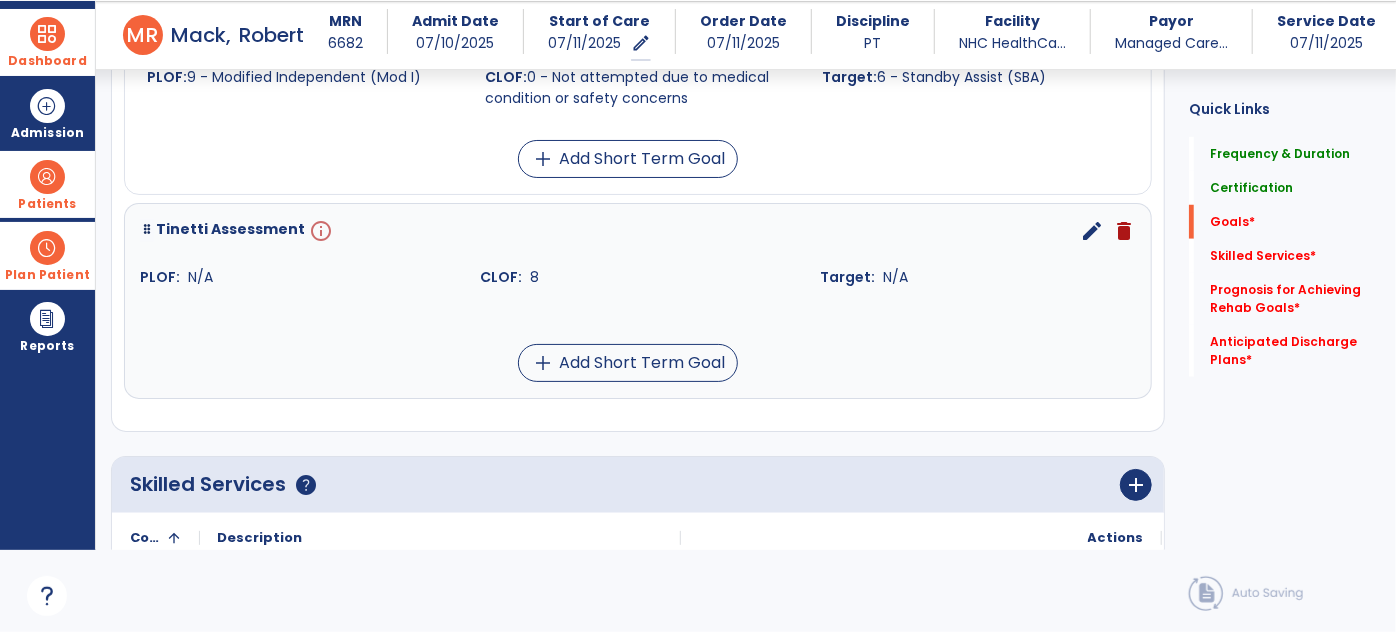 scroll, scrollTop: 733, scrollLeft: 0, axis: vertical 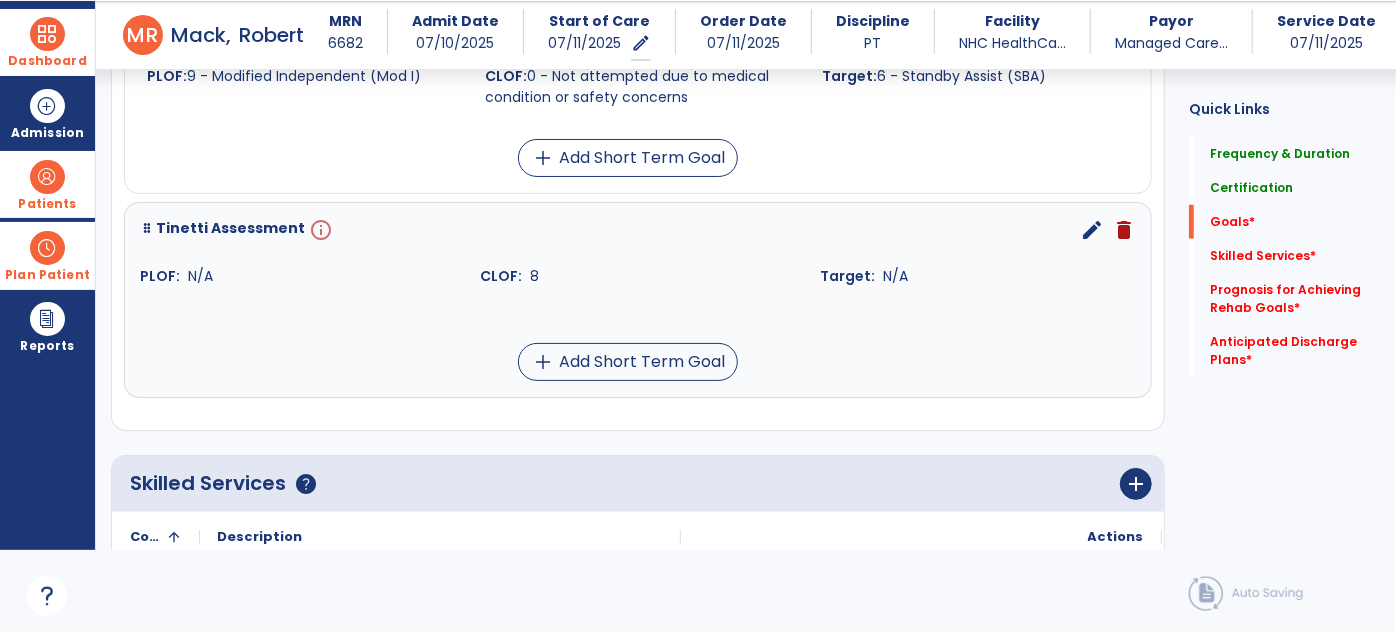 click on "Tinetti Assessment  info     edit delete PLOF:    N/A CLOF:    8 Target:    N/A add  Add Short Term Goal" at bounding box center (638, 300) 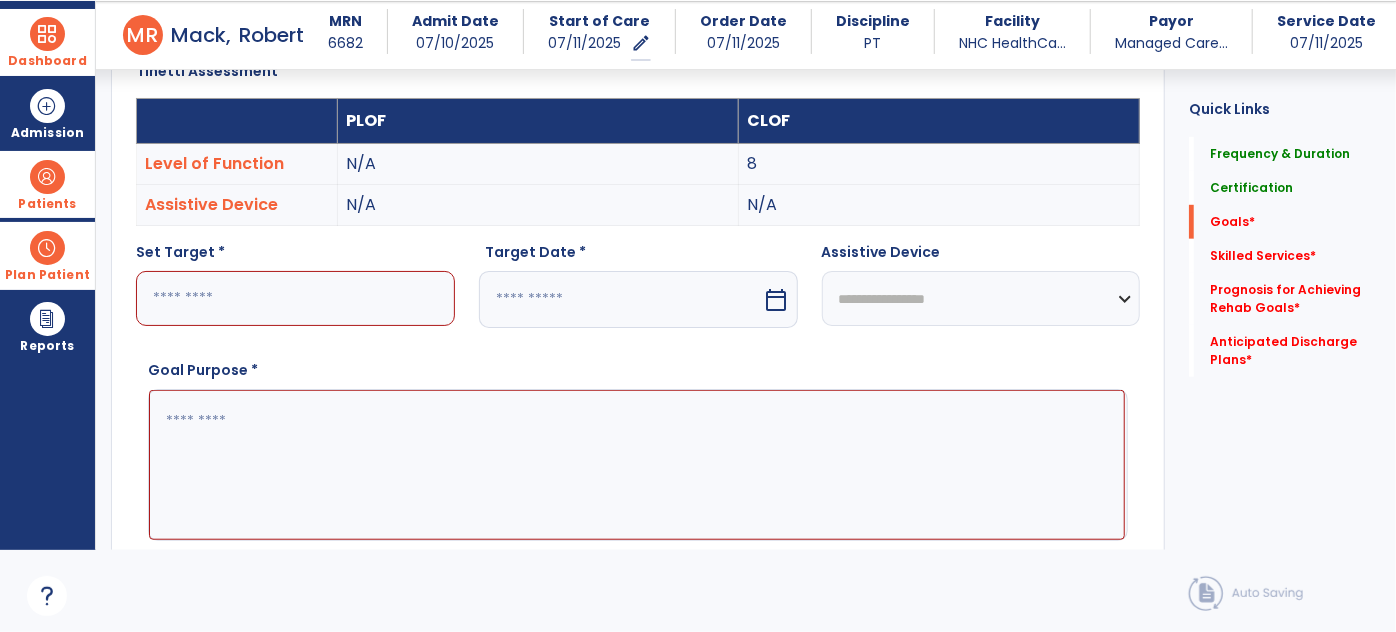 scroll, scrollTop: 534, scrollLeft: 0, axis: vertical 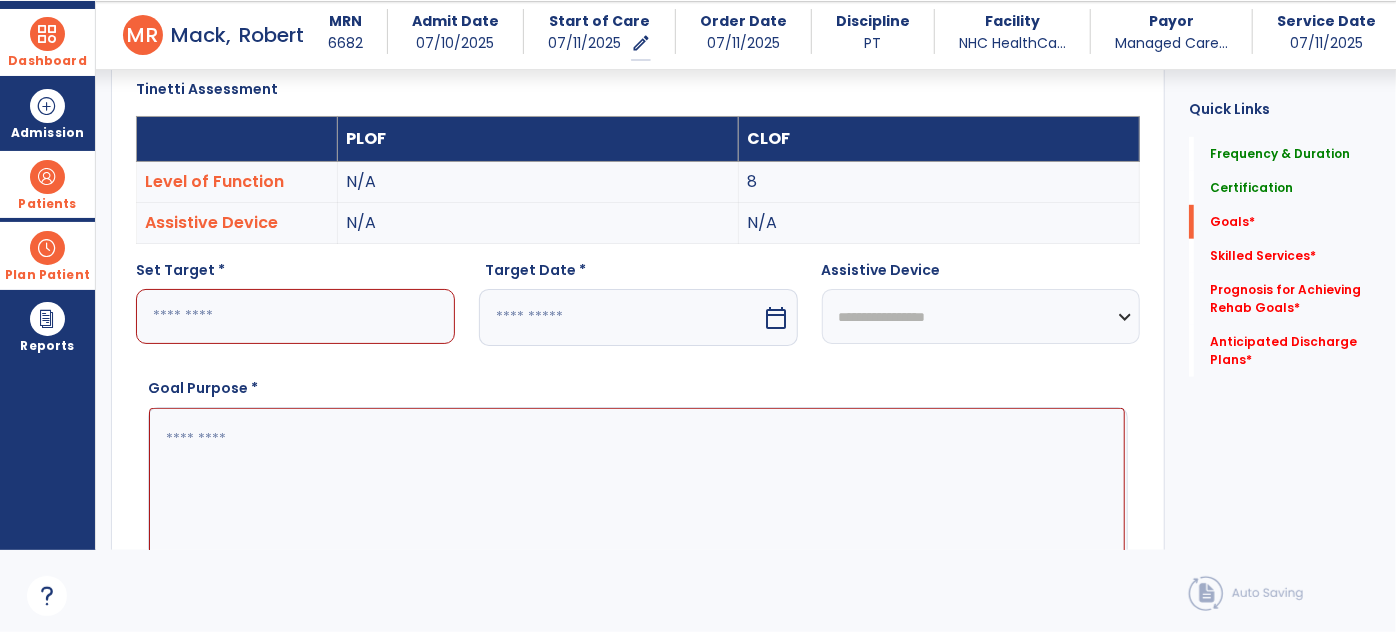 click at bounding box center (295, 316) 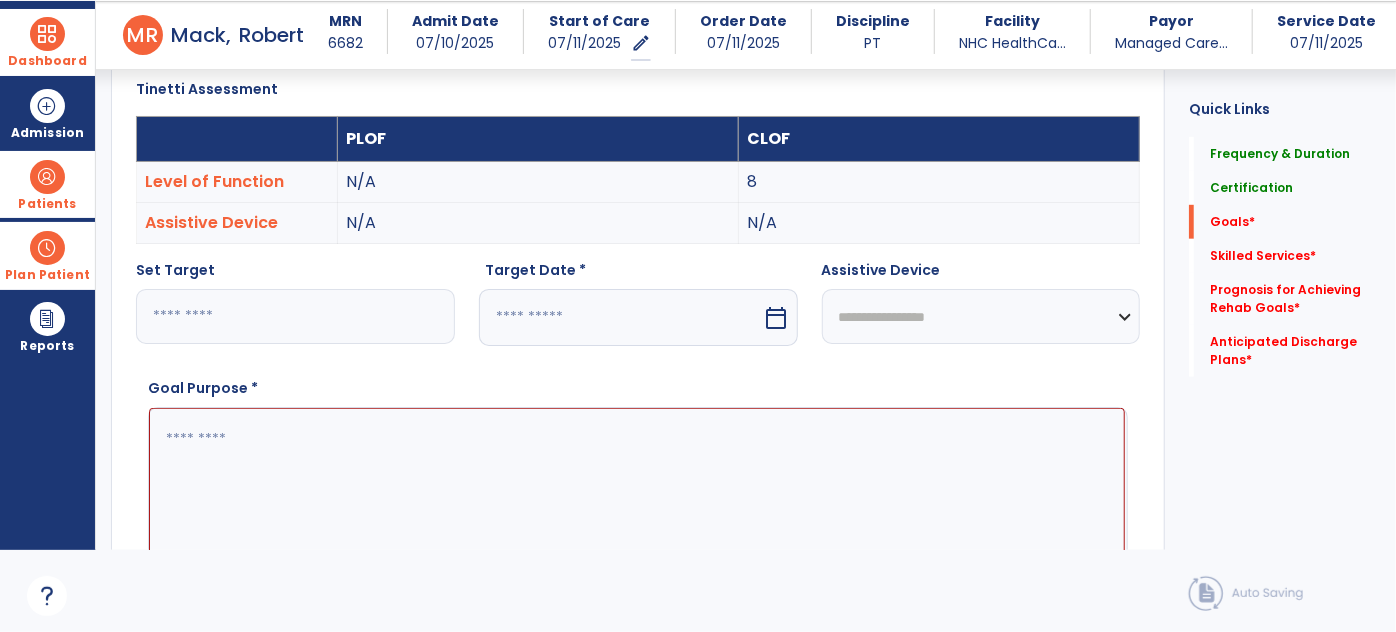 type on "**" 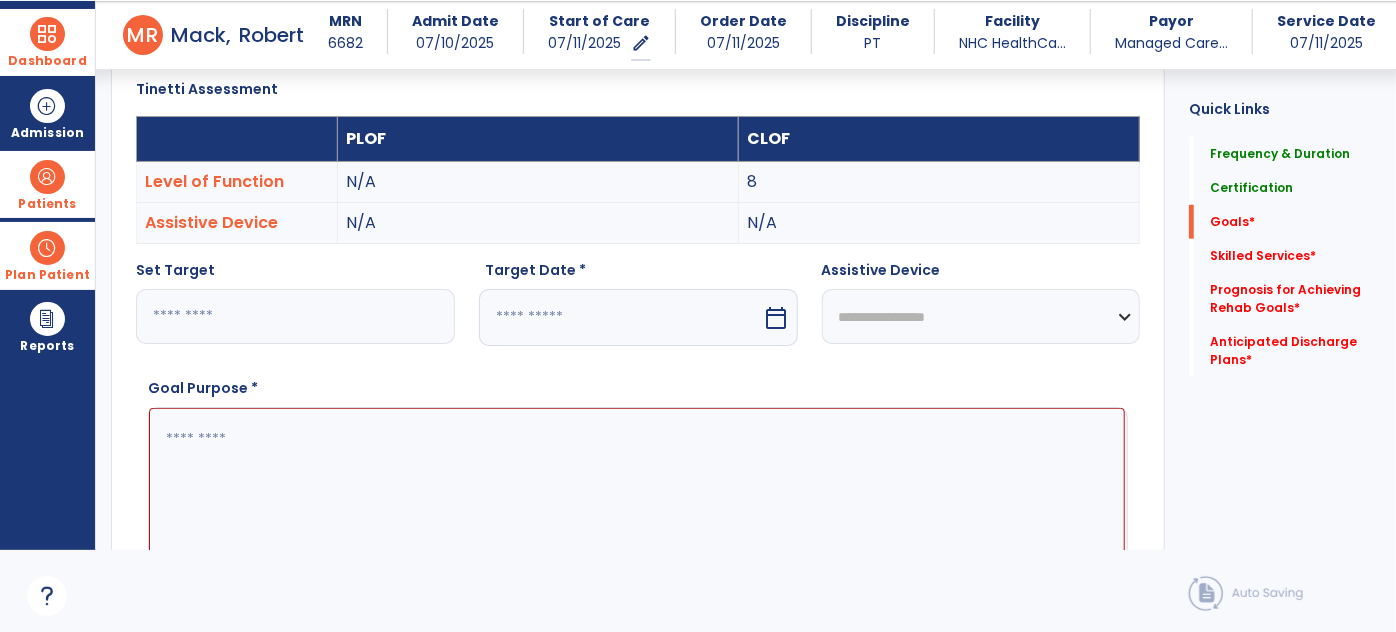 click on "calendar_today" at bounding box center [777, 318] 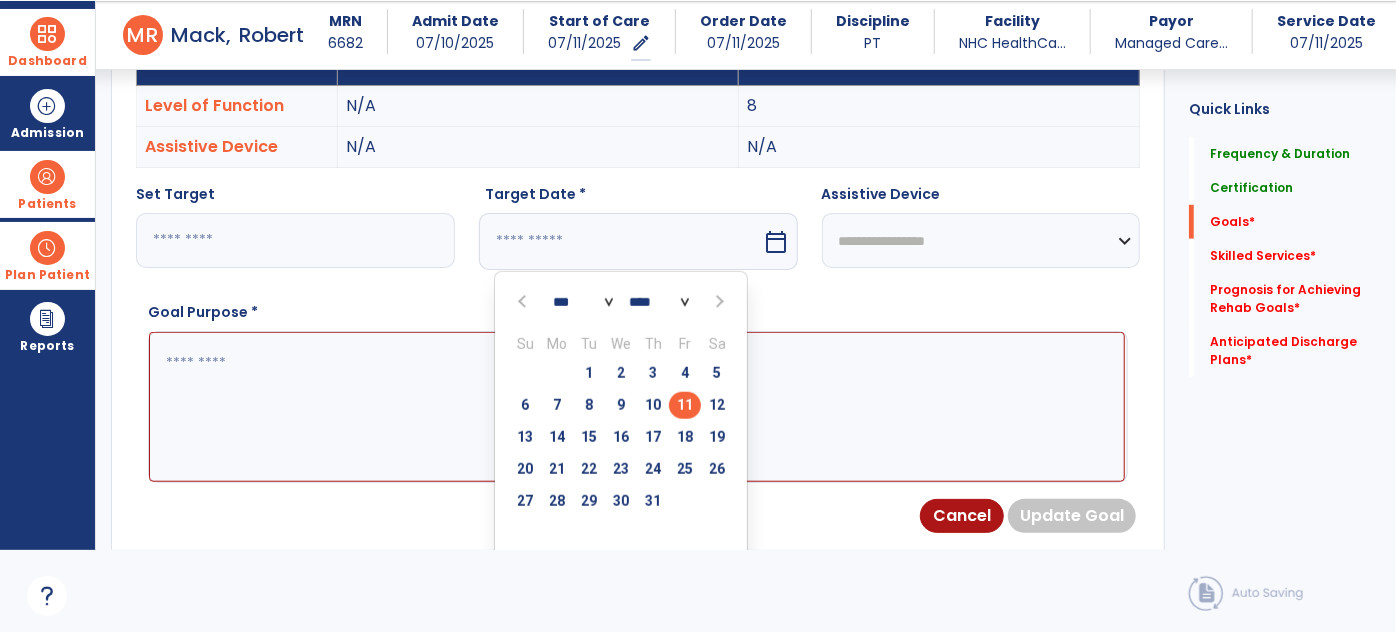 scroll, scrollTop: 612, scrollLeft: 0, axis: vertical 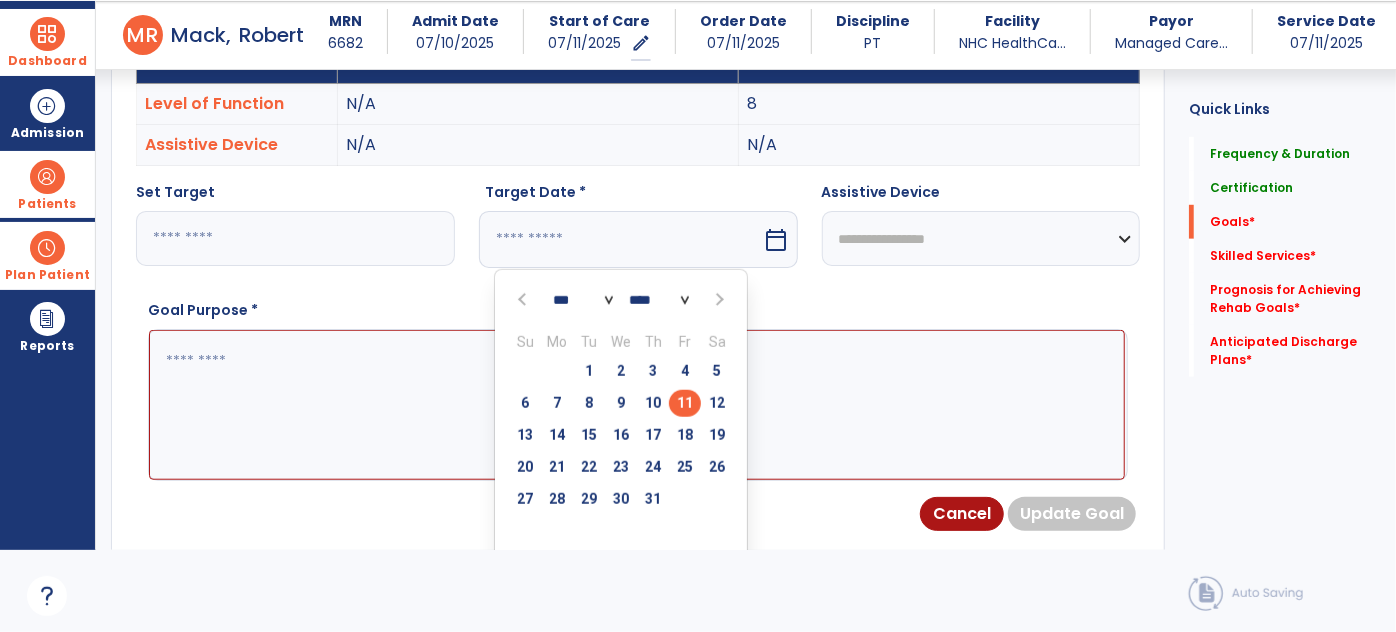 click at bounding box center [718, 300] 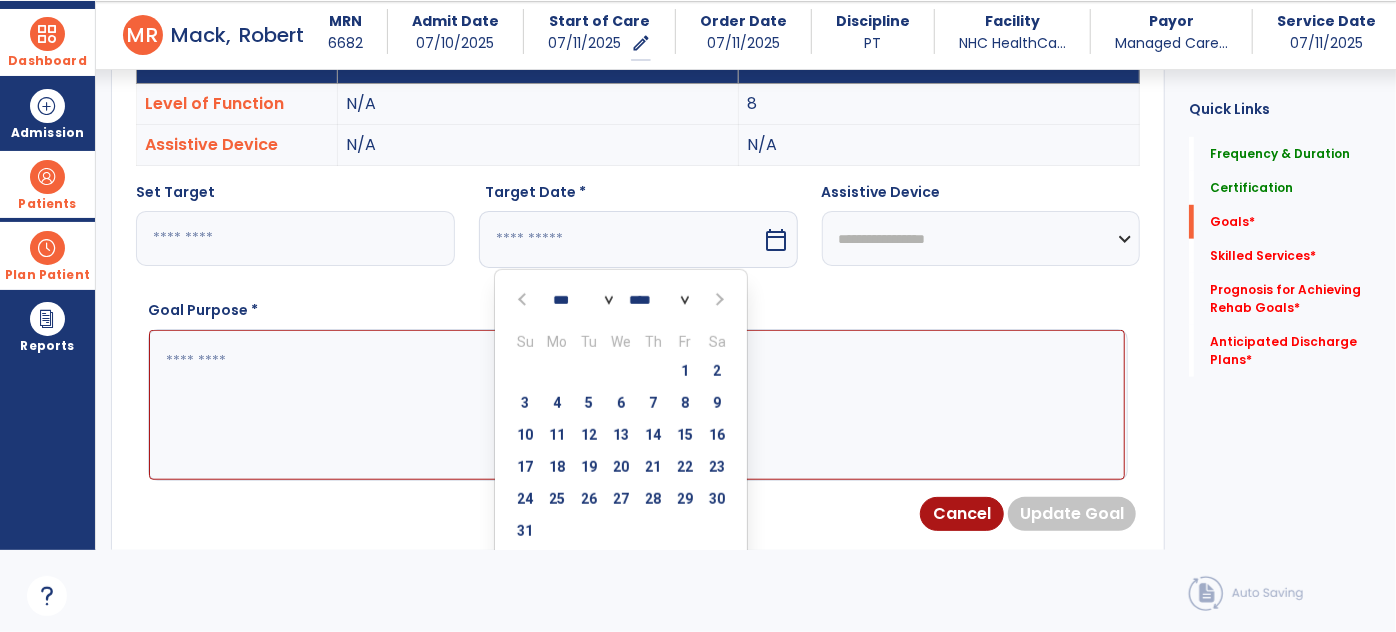 click at bounding box center (718, 300) 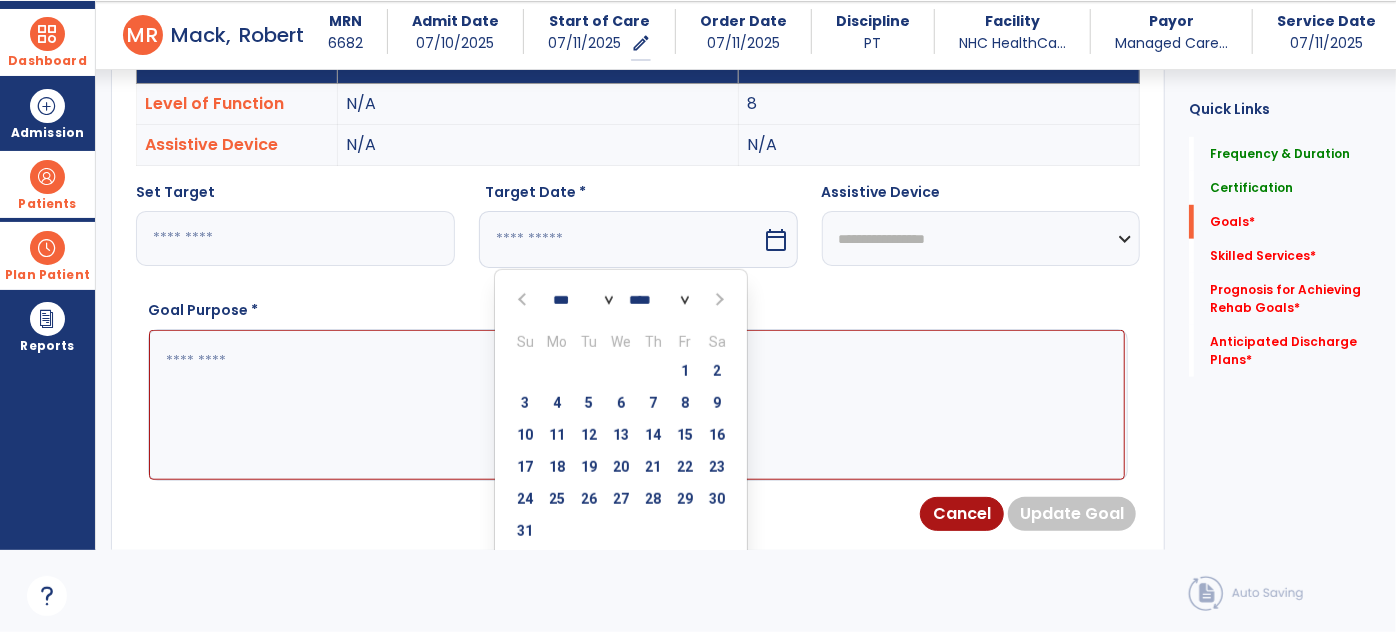 select on "*" 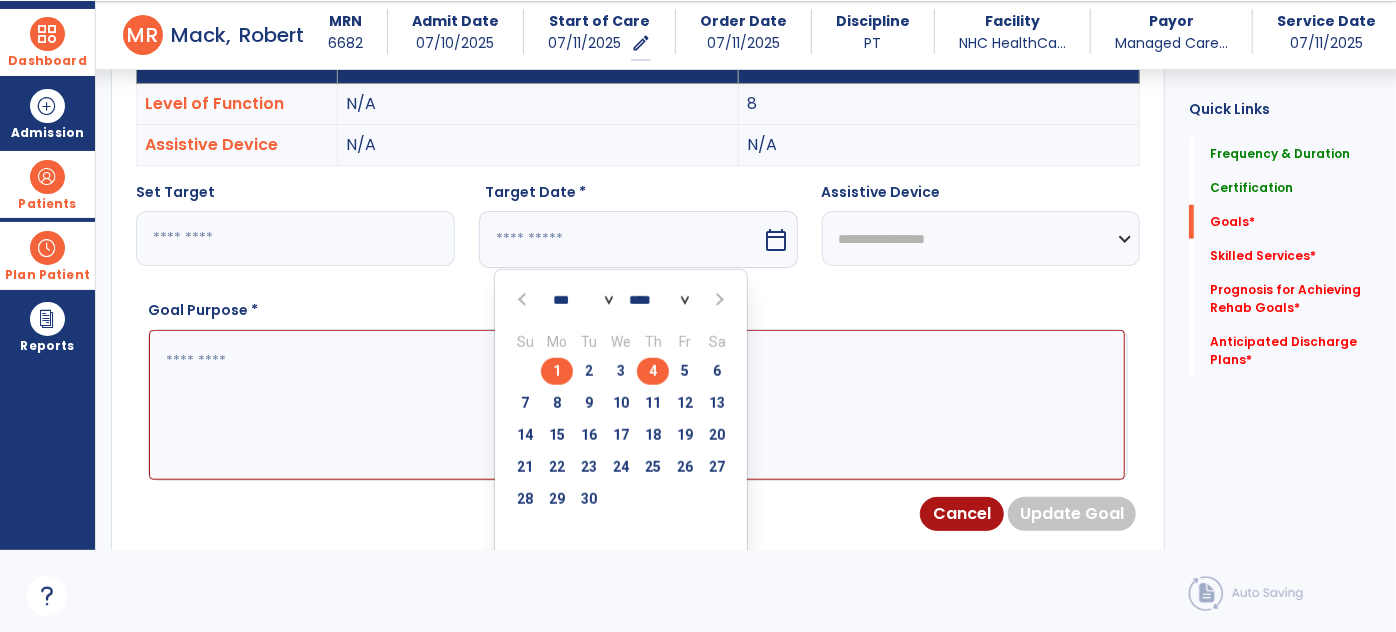 click on "4" at bounding box center (653, 371) 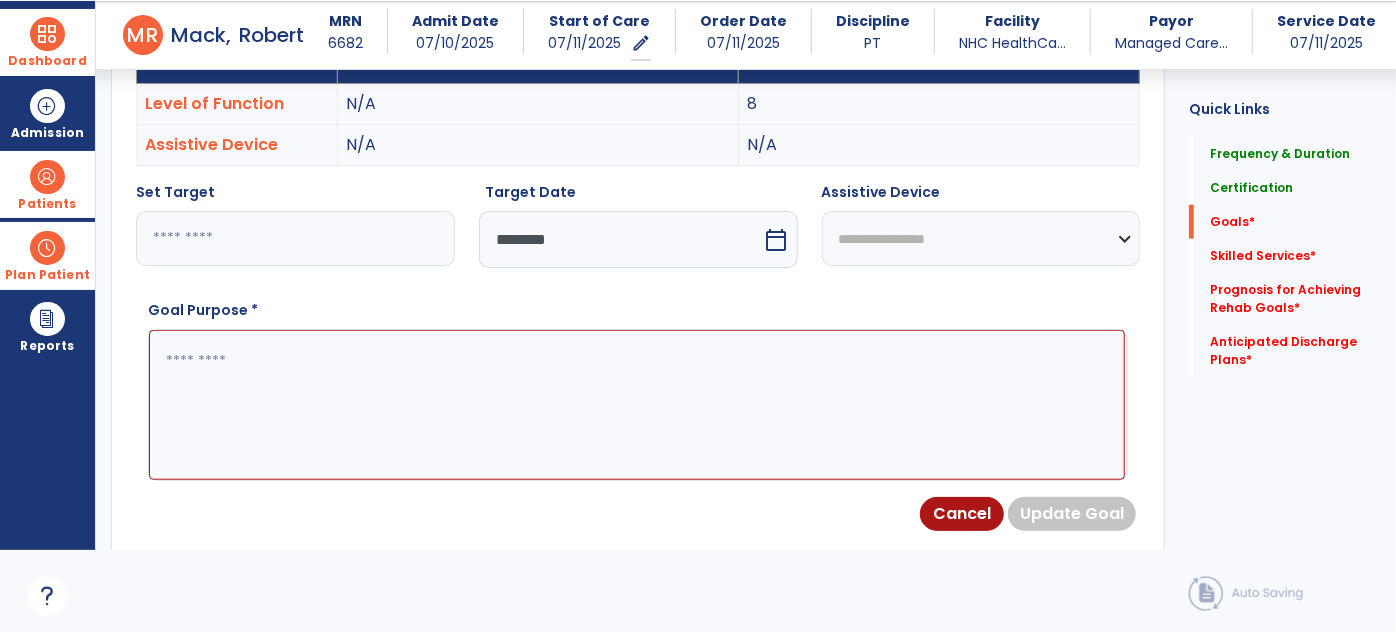 click at bounding box center (637, 404) 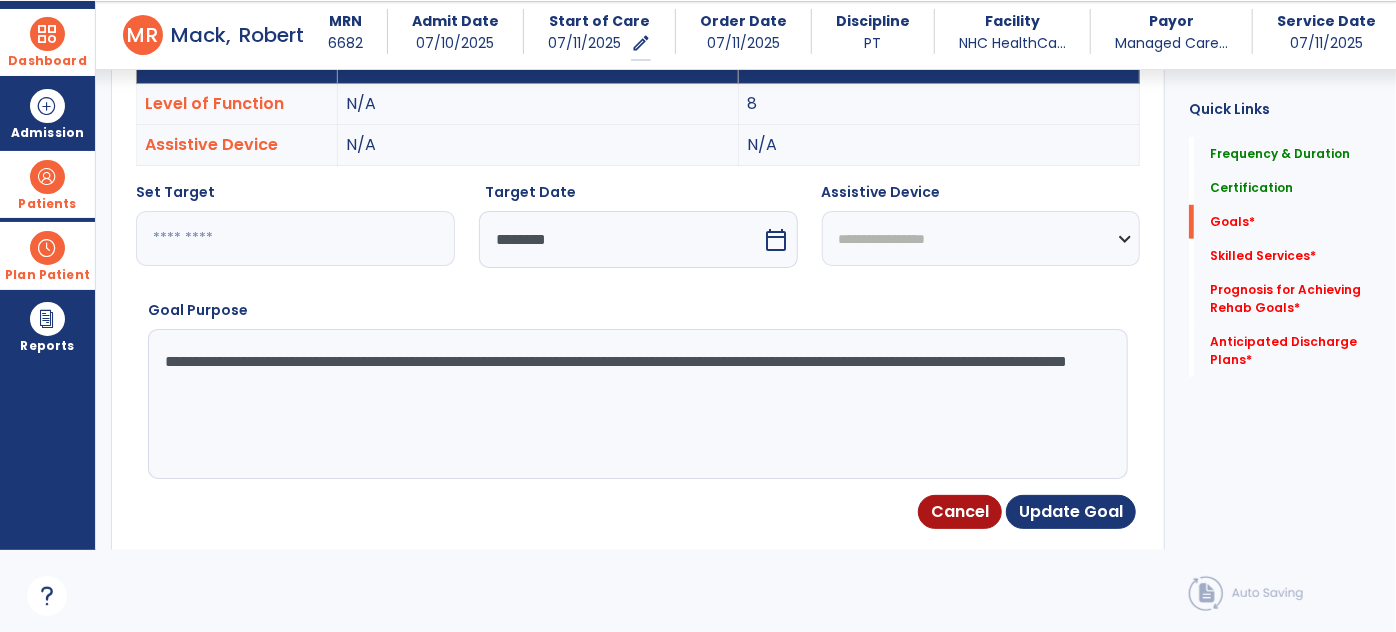 click on "**********" at bounding box center (637, 404) 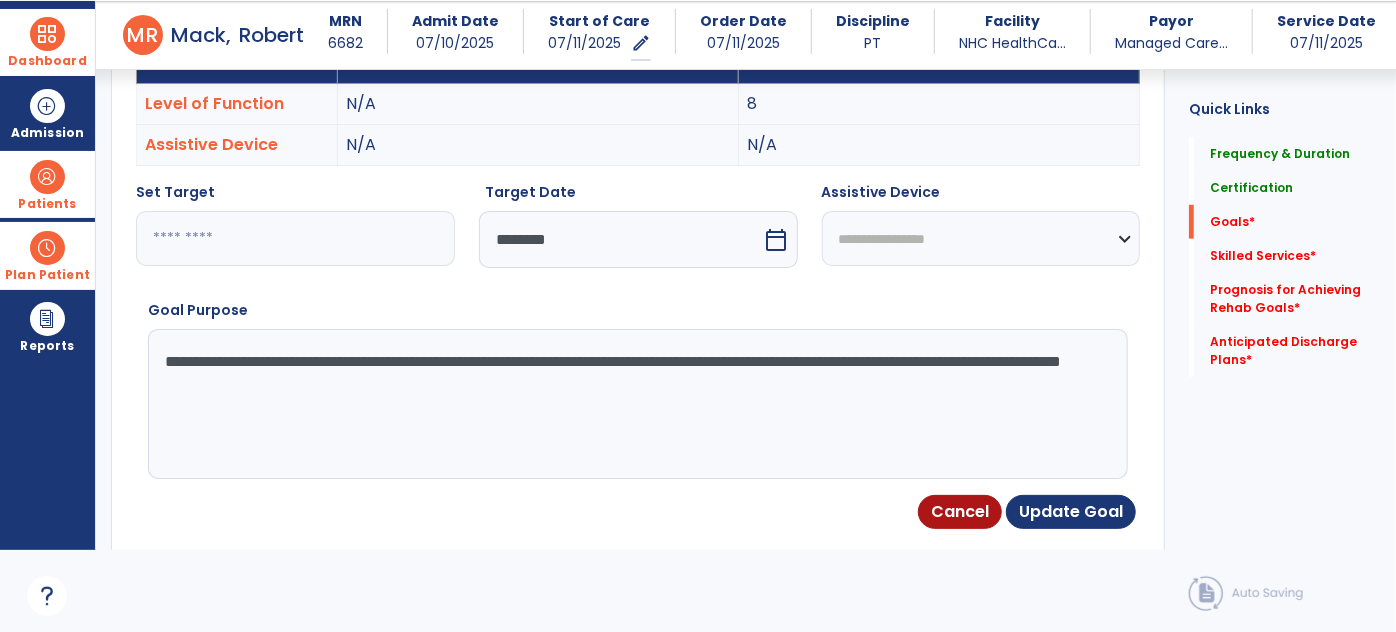 type on "**********" 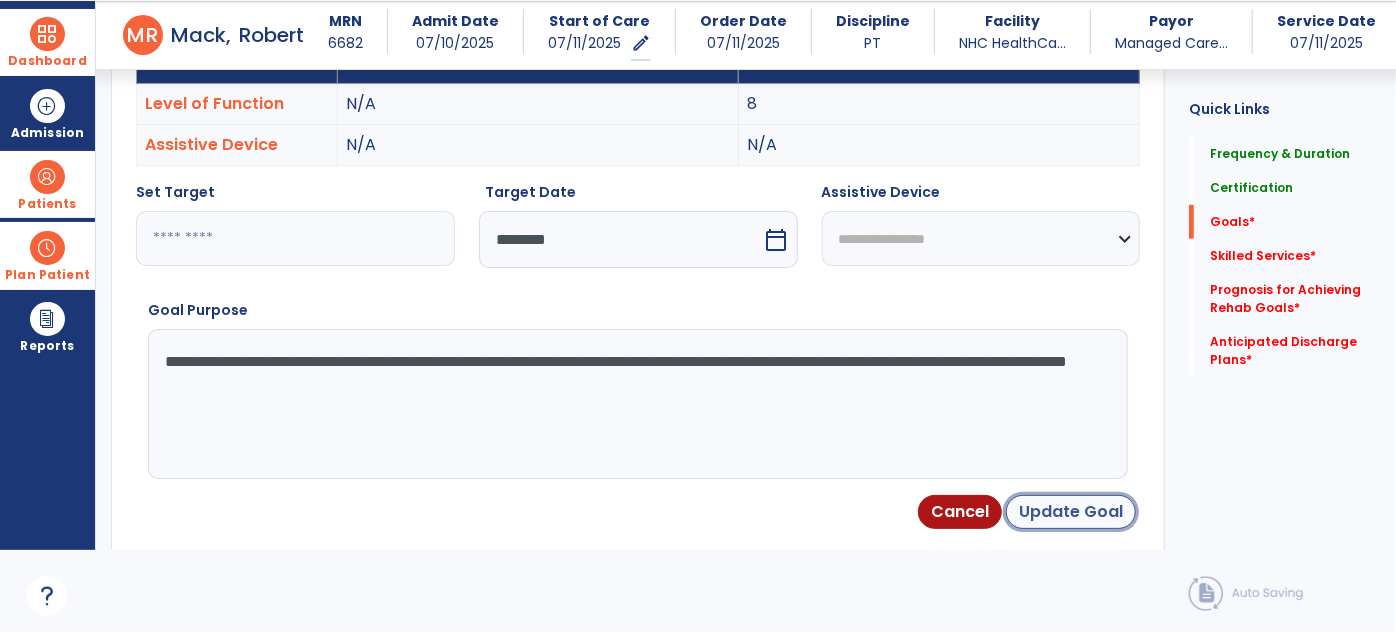 click on "Update Goal" at bounding box center (1071, 512) 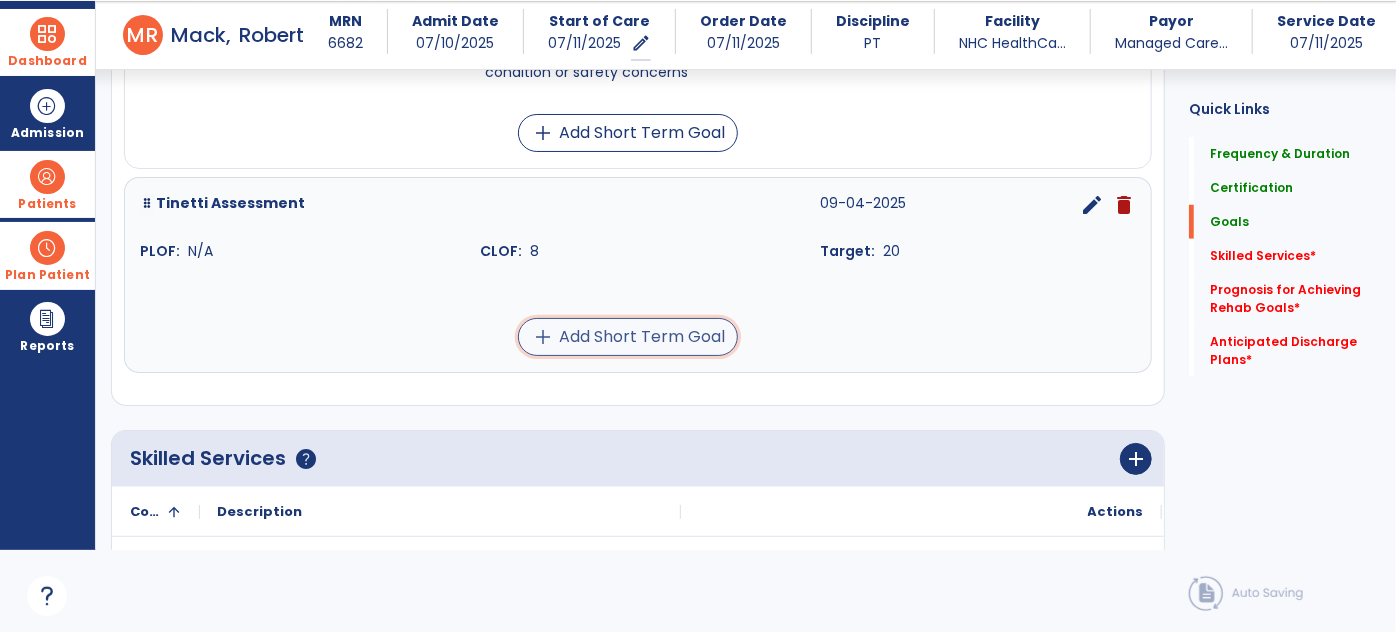 click on "add  Add Short Term Goal" at bounding box center [628, 337] 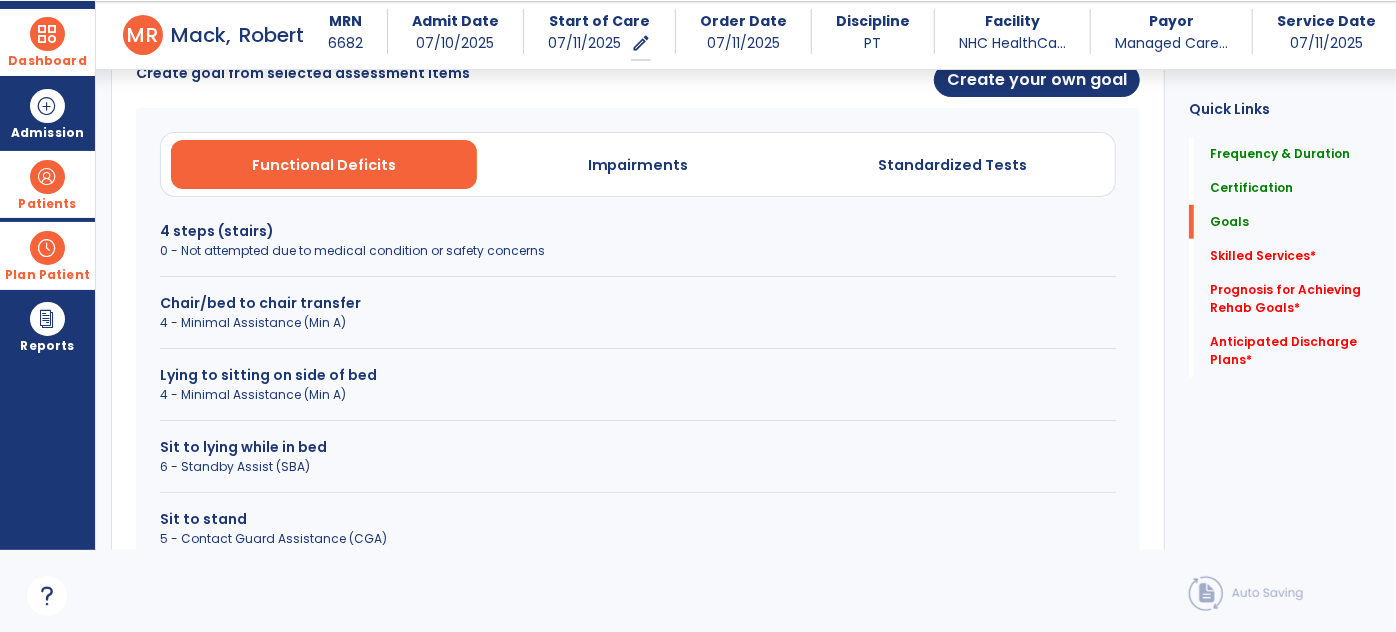 scroll, scrollTop: 545, scrollLeft: 0, axis: vertical 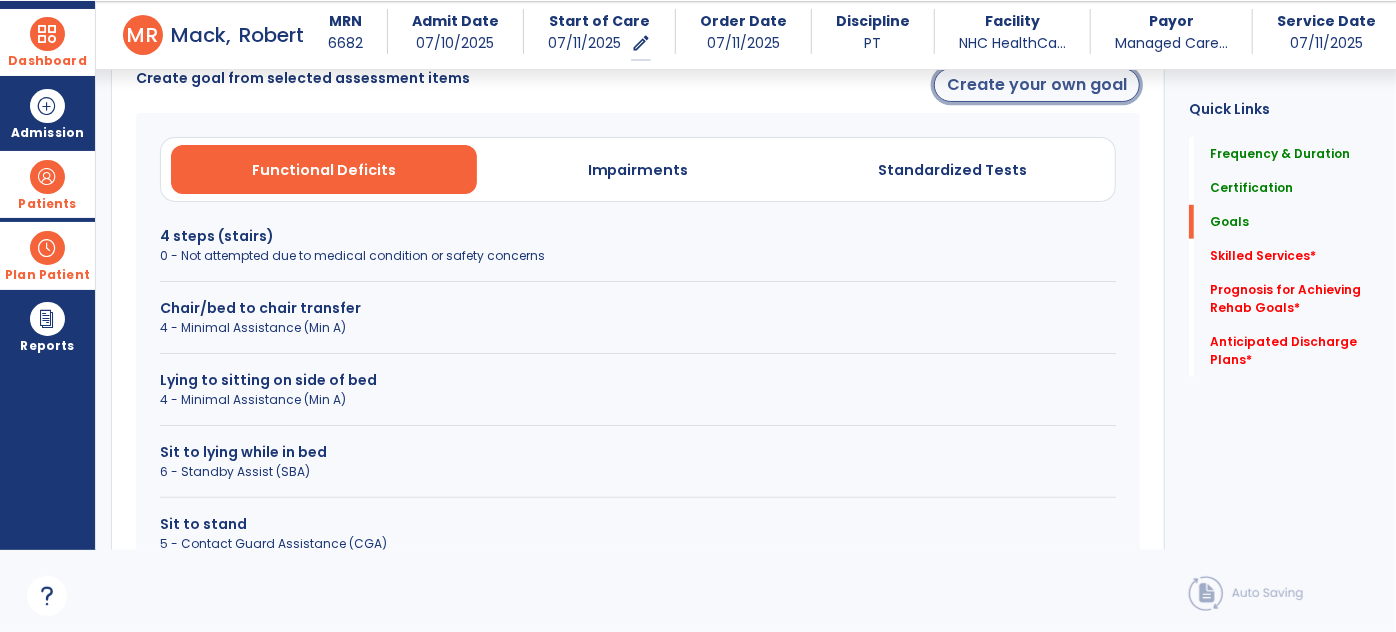click on "Create your own goal" at bounding box center (1037, 85) 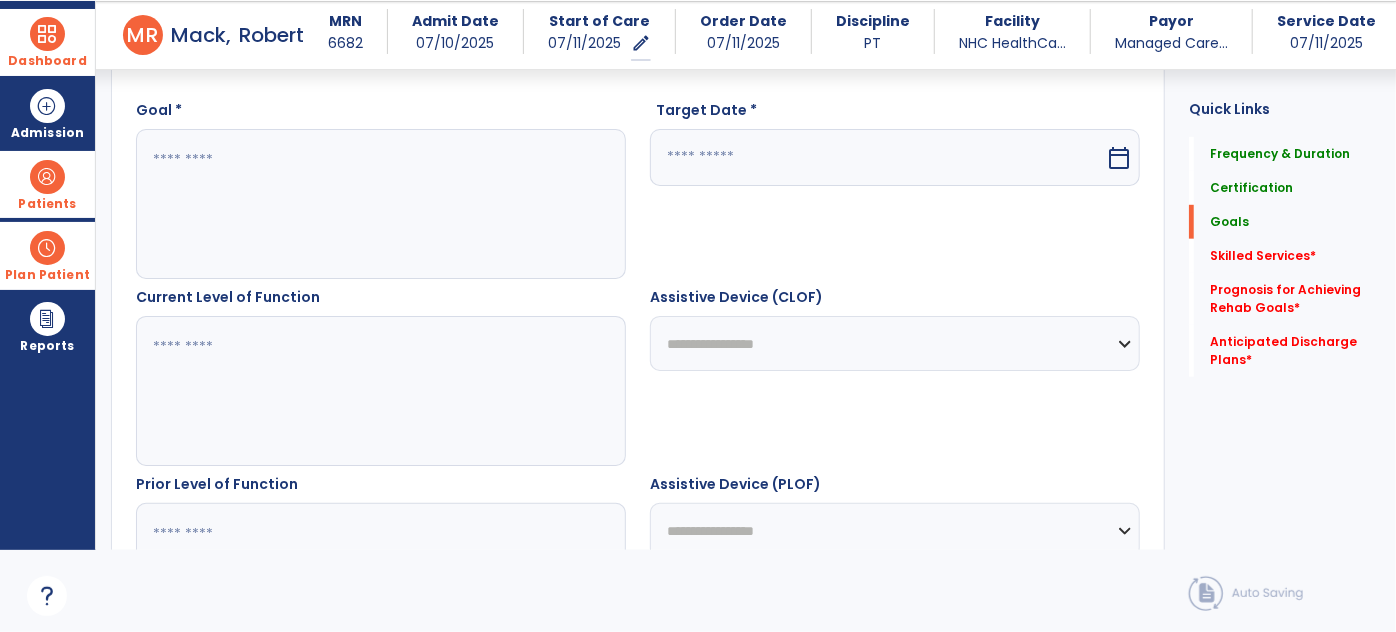 click at bounding box center (380, 204) 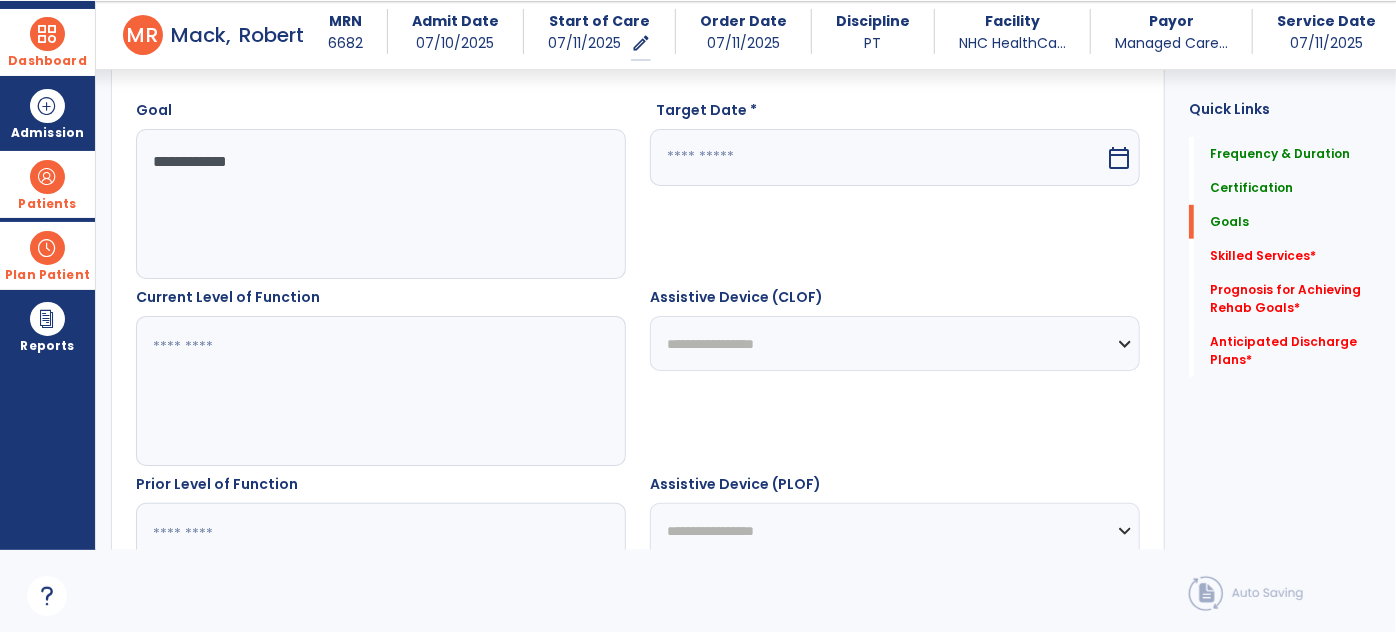 type on "**********" 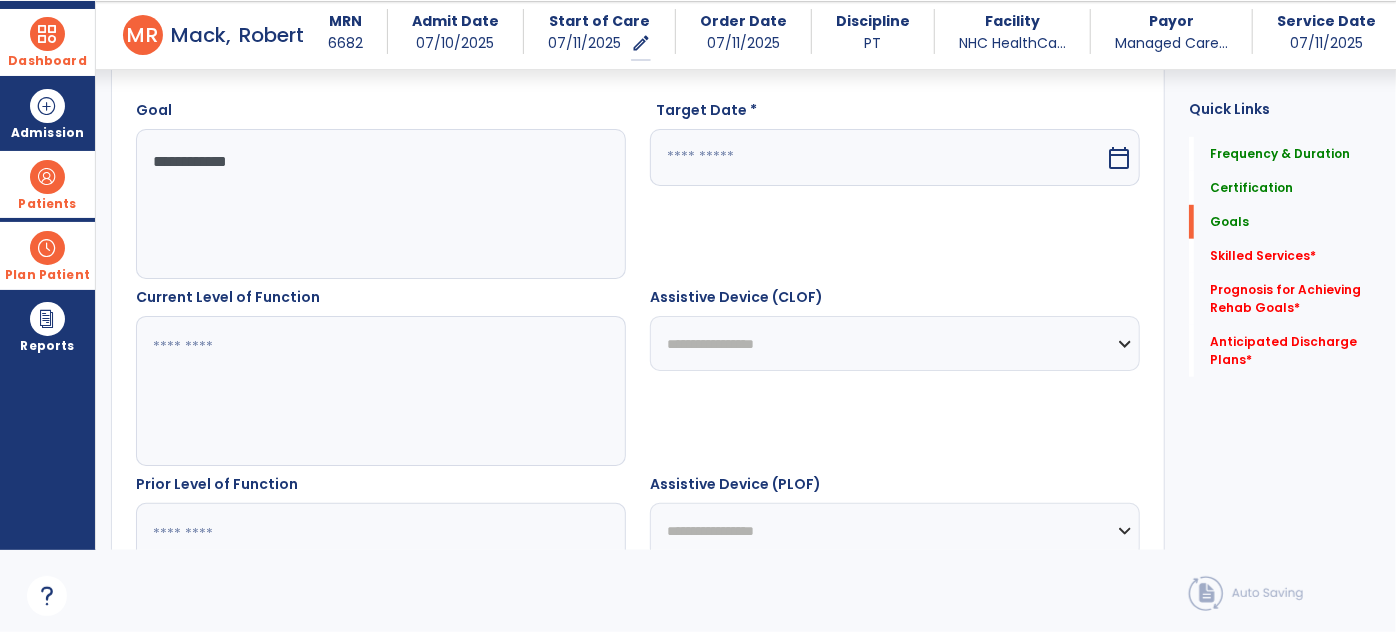click at bounding box center (877, 157) 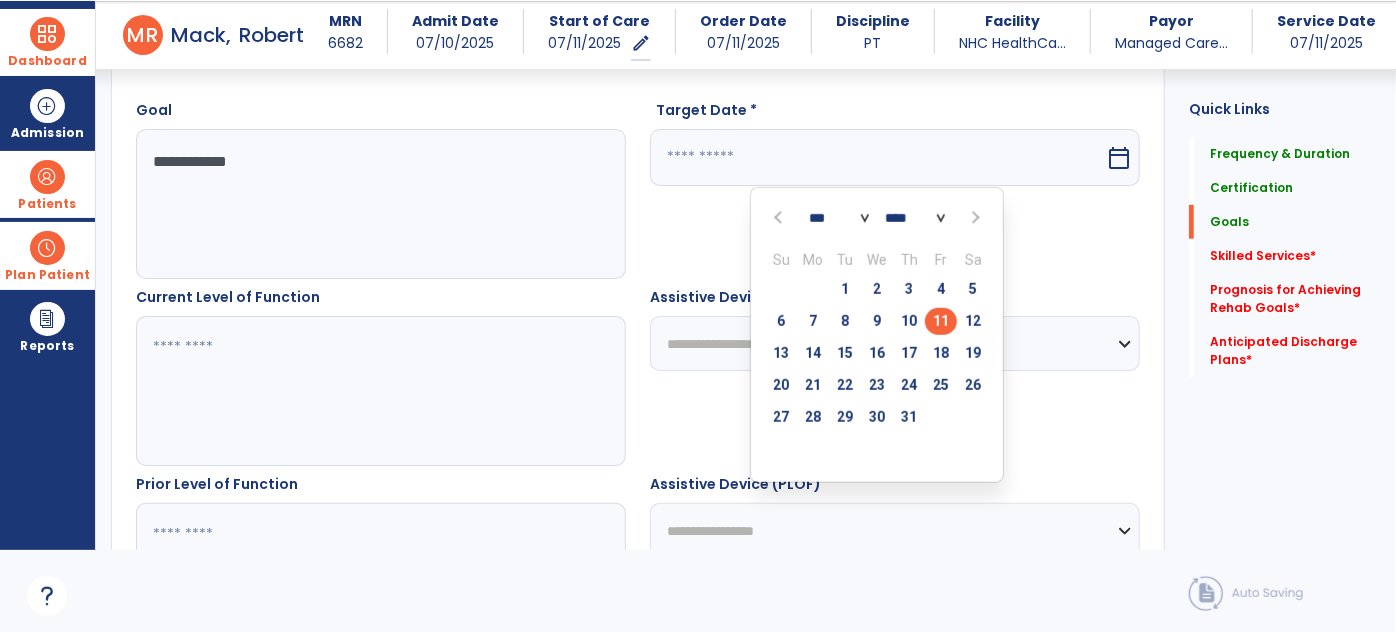 click at bounding box center (973, 218) 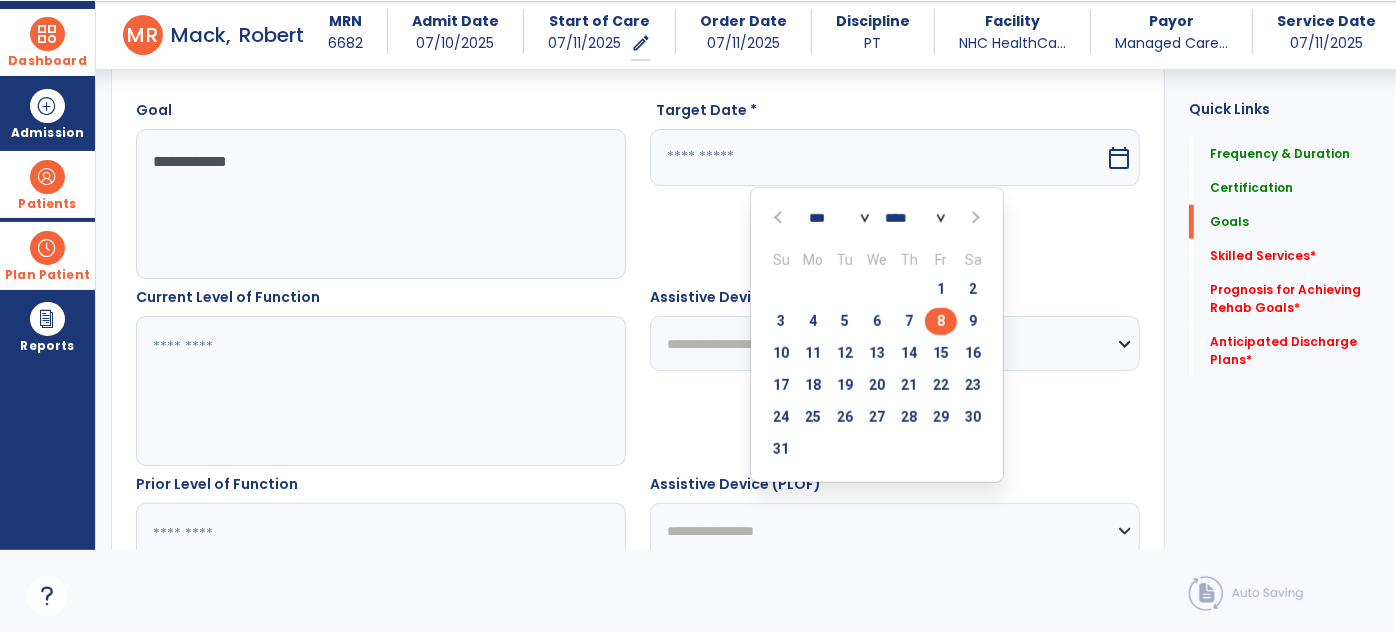 click on "8" at bounding box center (941, 321) 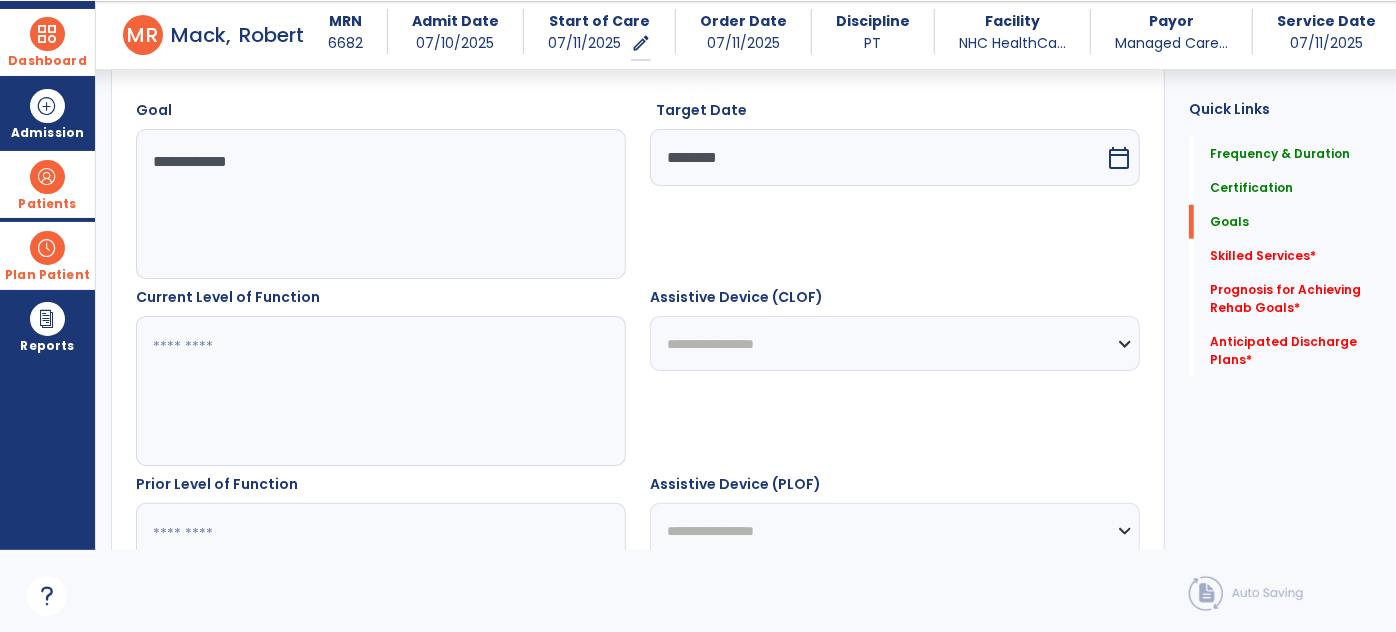 click at bounding box center (380, 391) 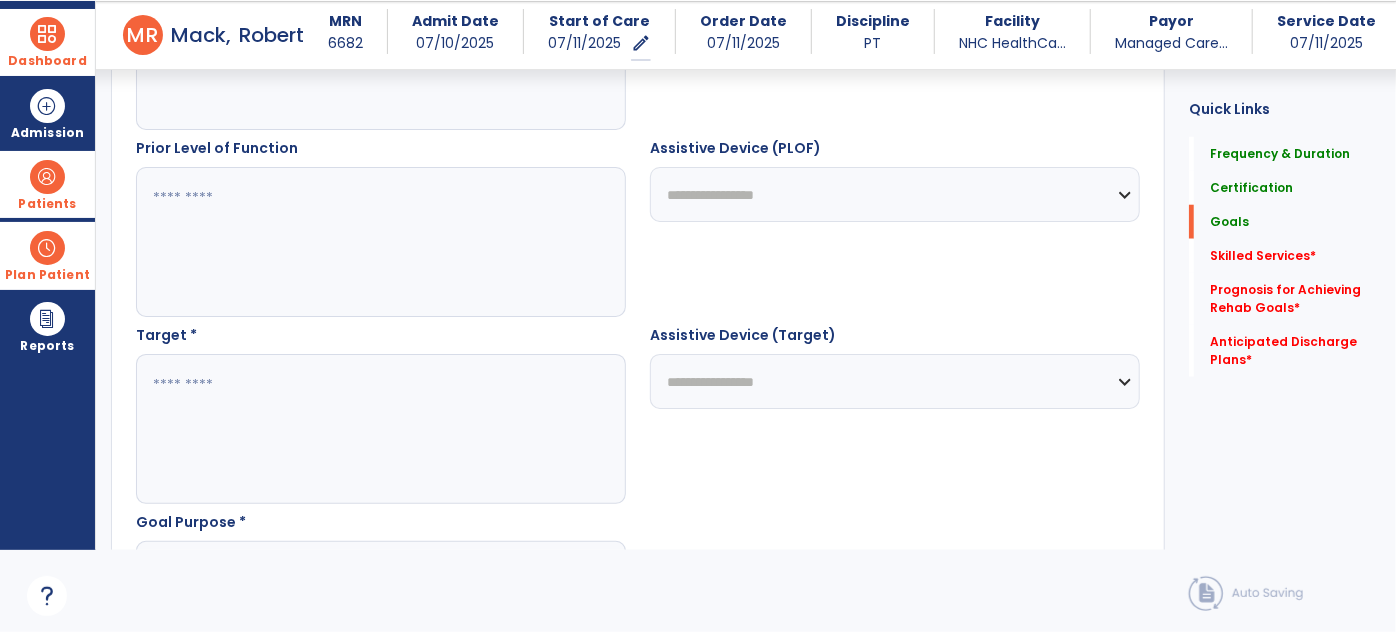 scroll, scrollTop: 961, scrollLeft: 0, axis: vertical 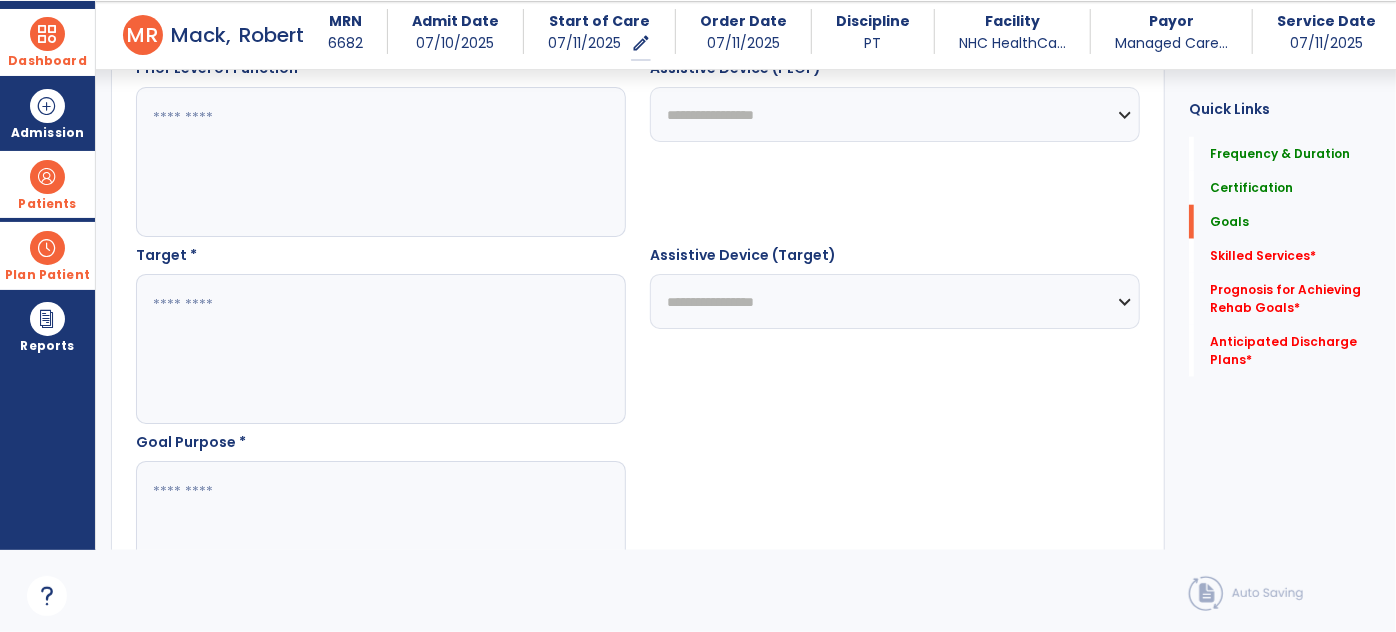 type on "****" 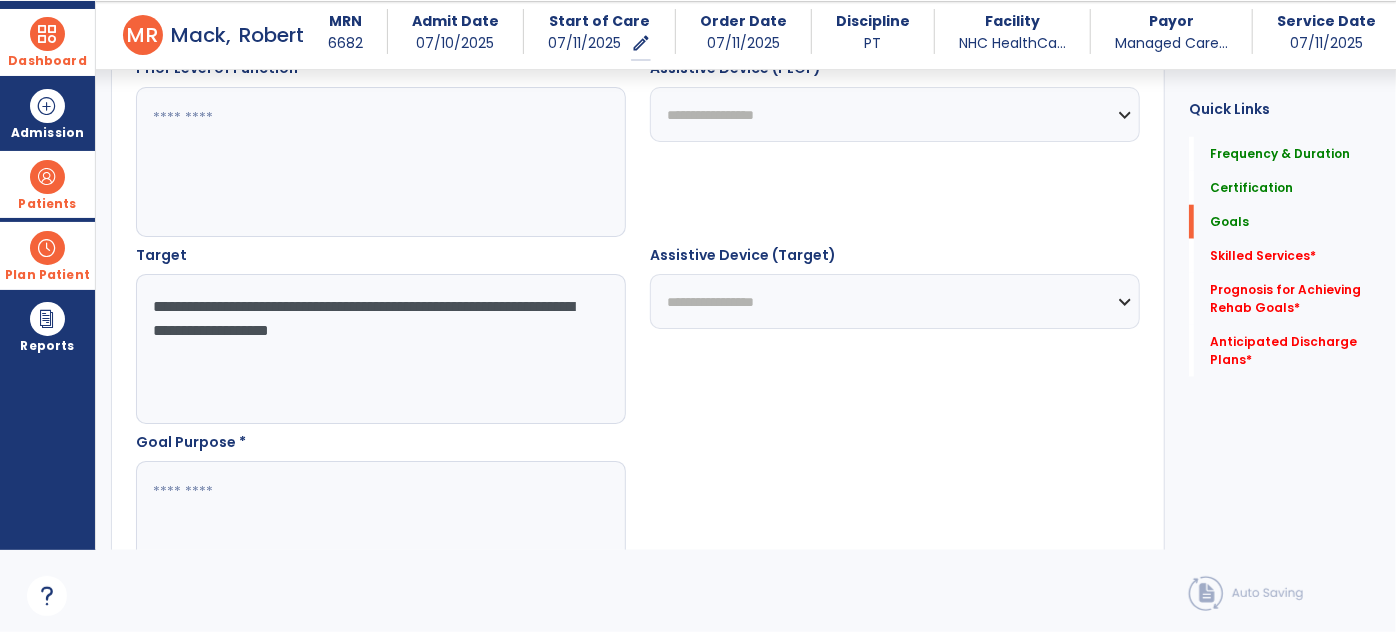 scroll, scrollTop: 1040, scrollLeft: 0, axis: vertical 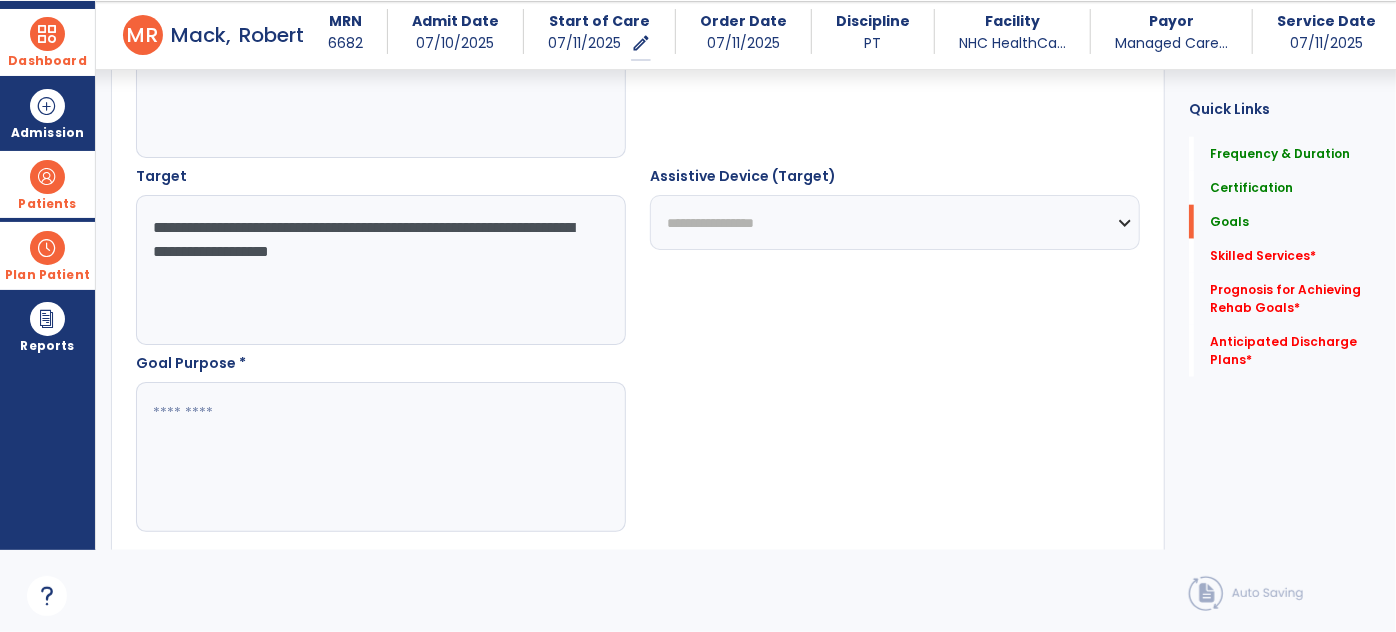 click on "**********" at bounding box center [380, 270] 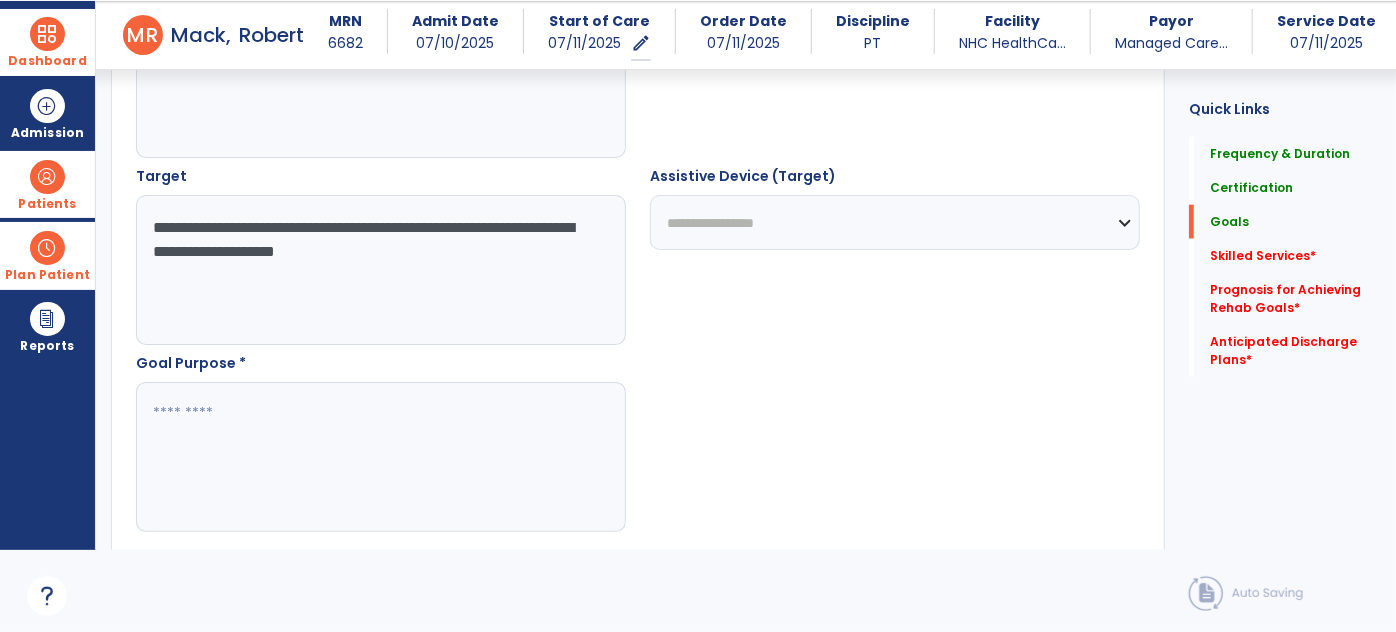 type on "**********" 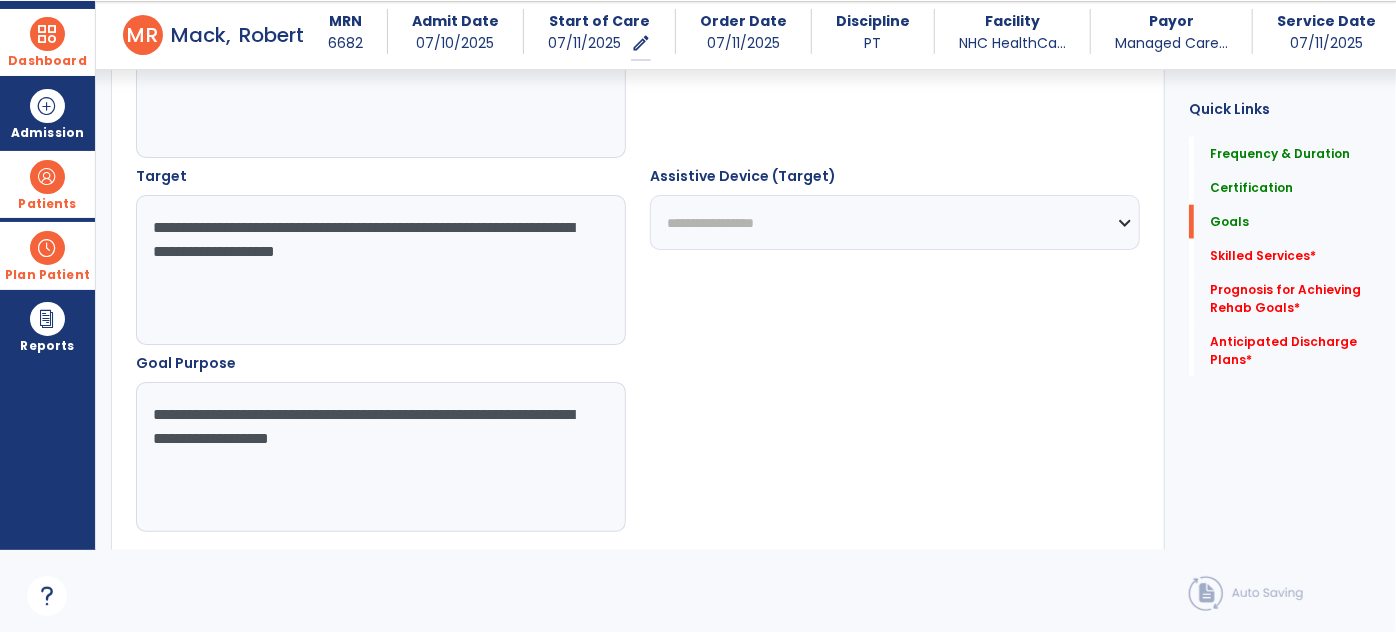 type on "**********" 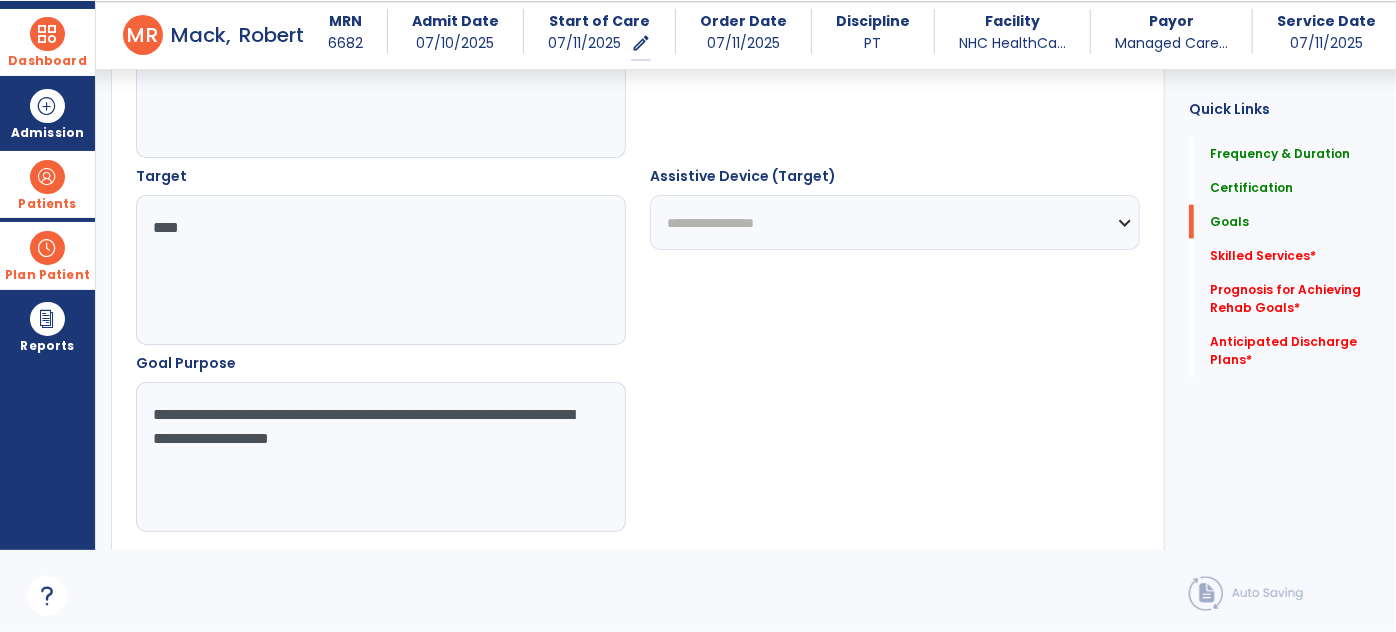type on "****" 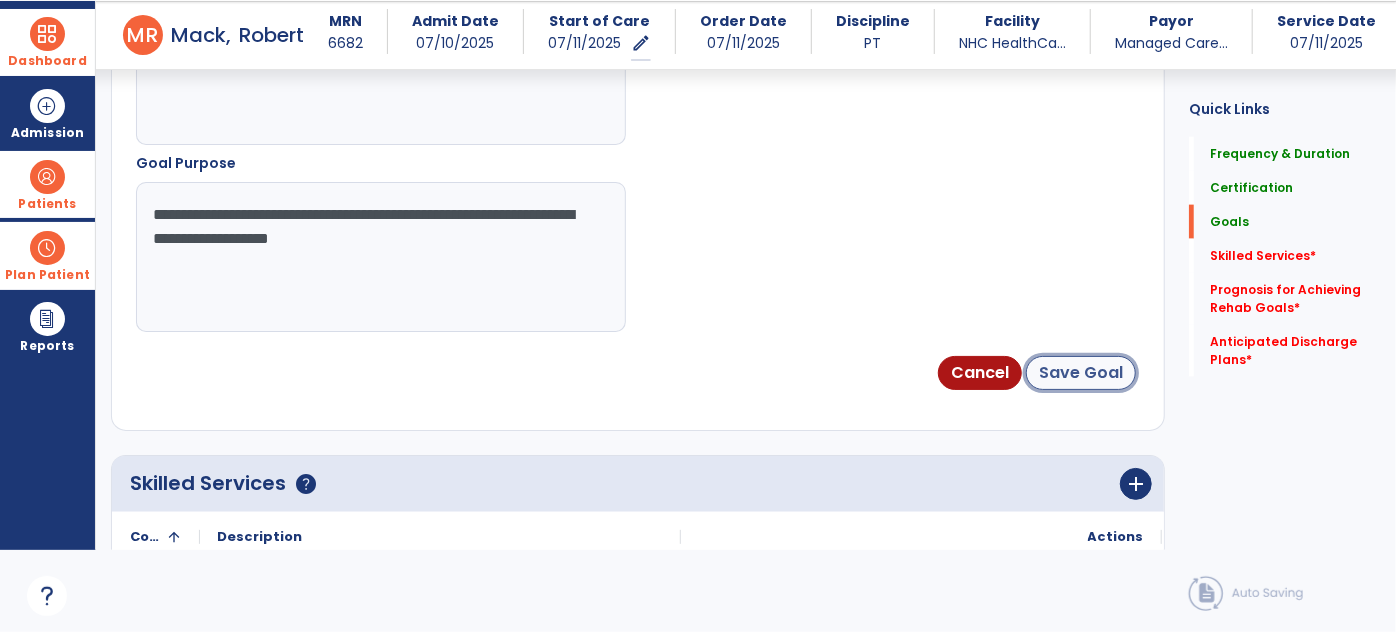 click on "Save Goal" at bounding box center (1081, 373) 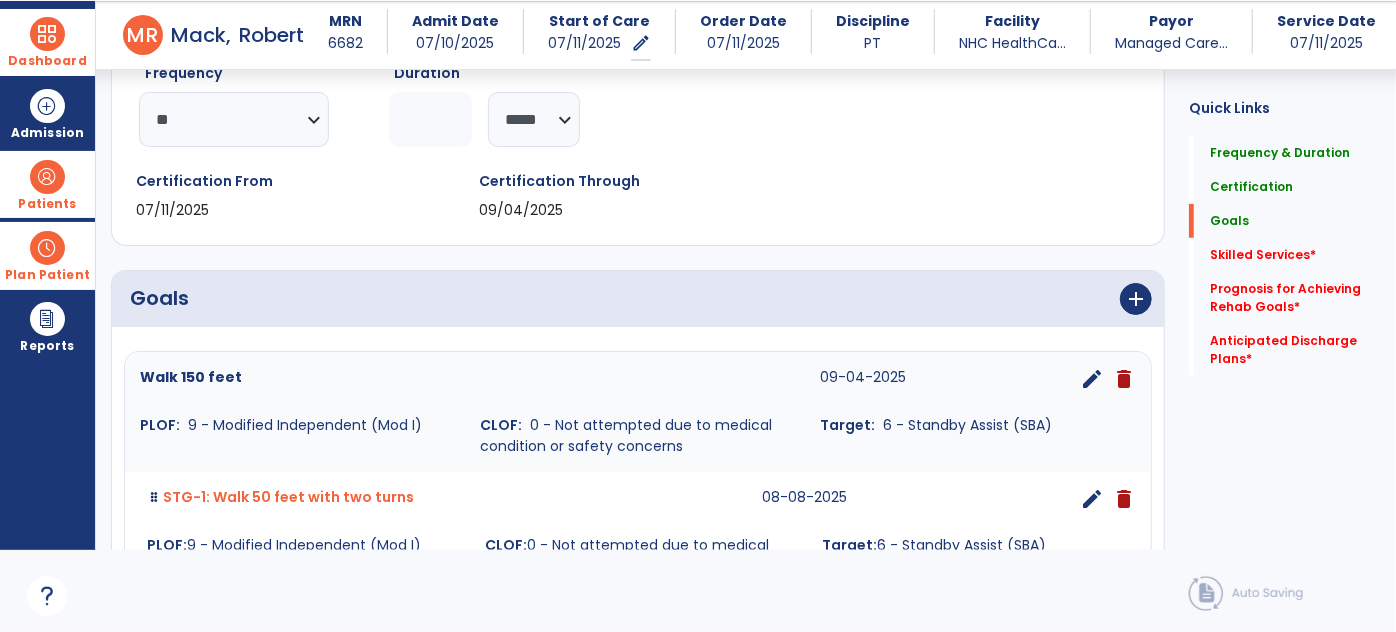 scroll, scrollTop: 253, scrollLeft: 0, axis: vertical 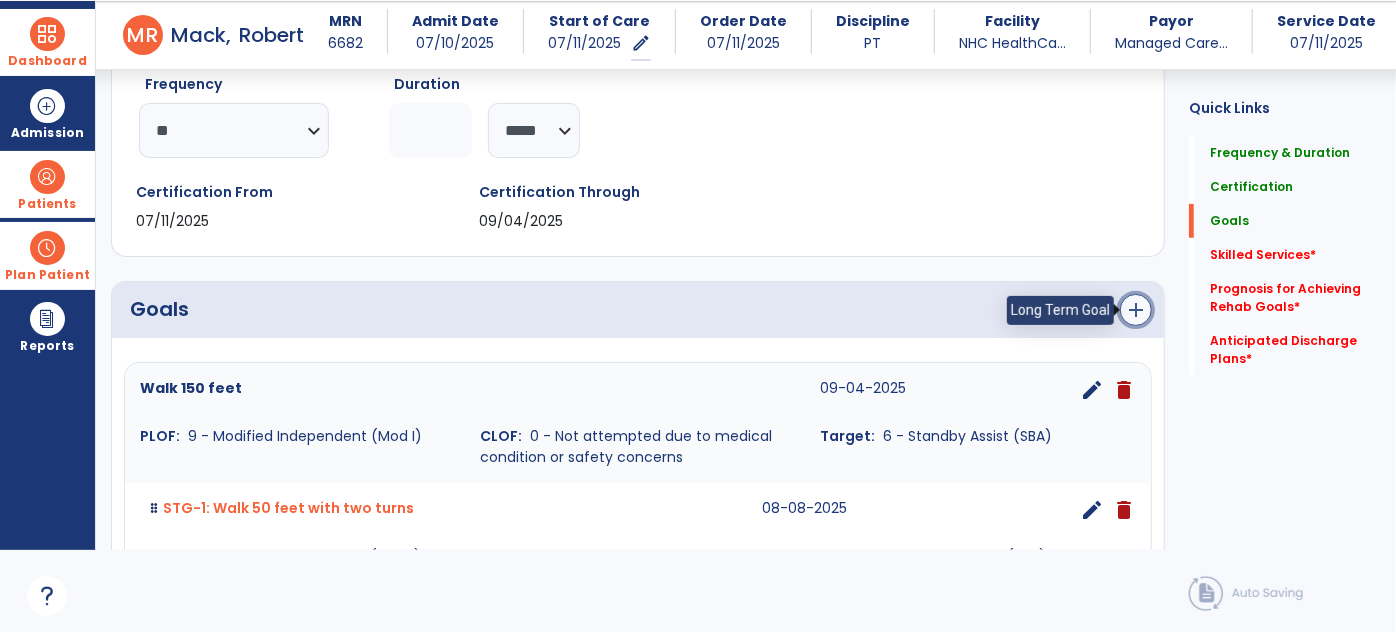 click on "add" at bounding box center (1136, 310) 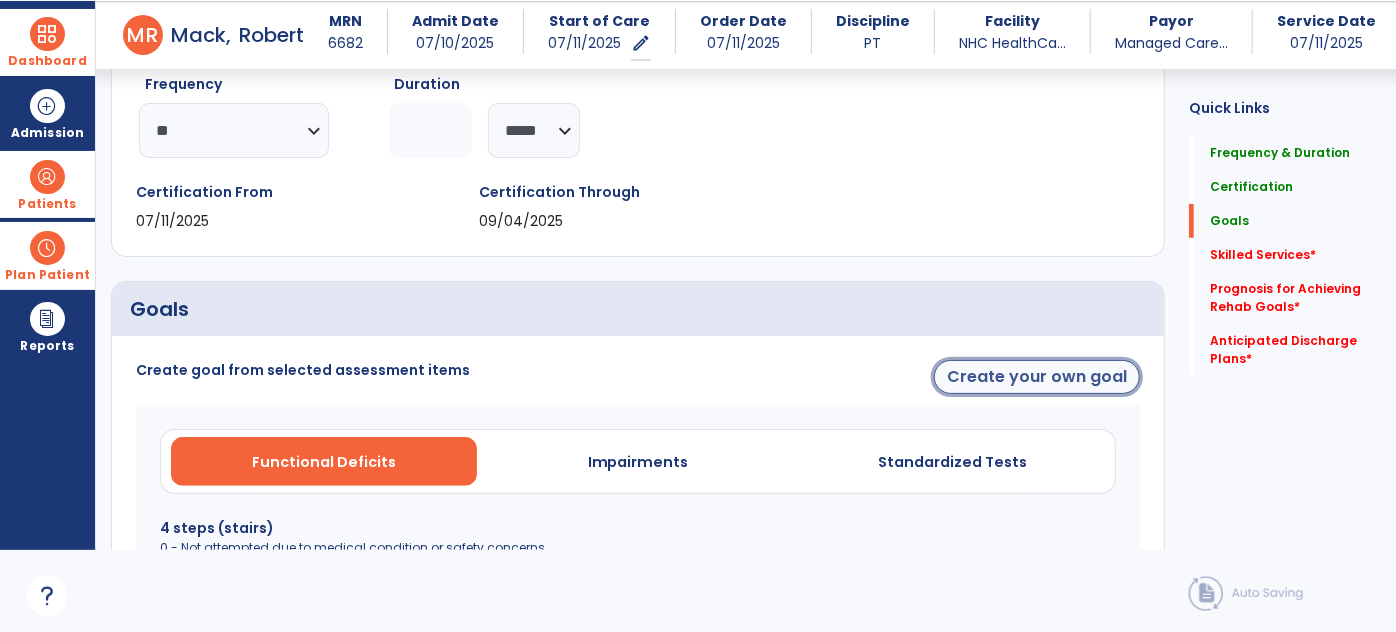 click on "Create your own goal" at bounding box center (1037, 377) 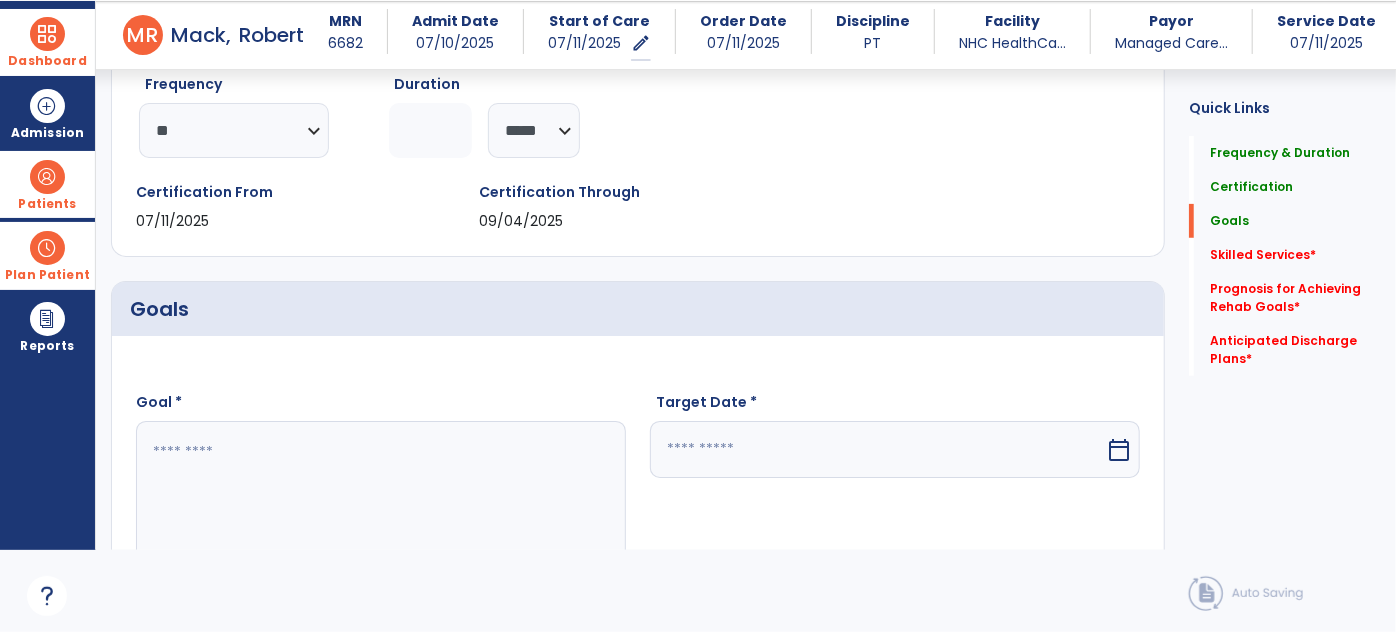click at bounding box center (380, 496) 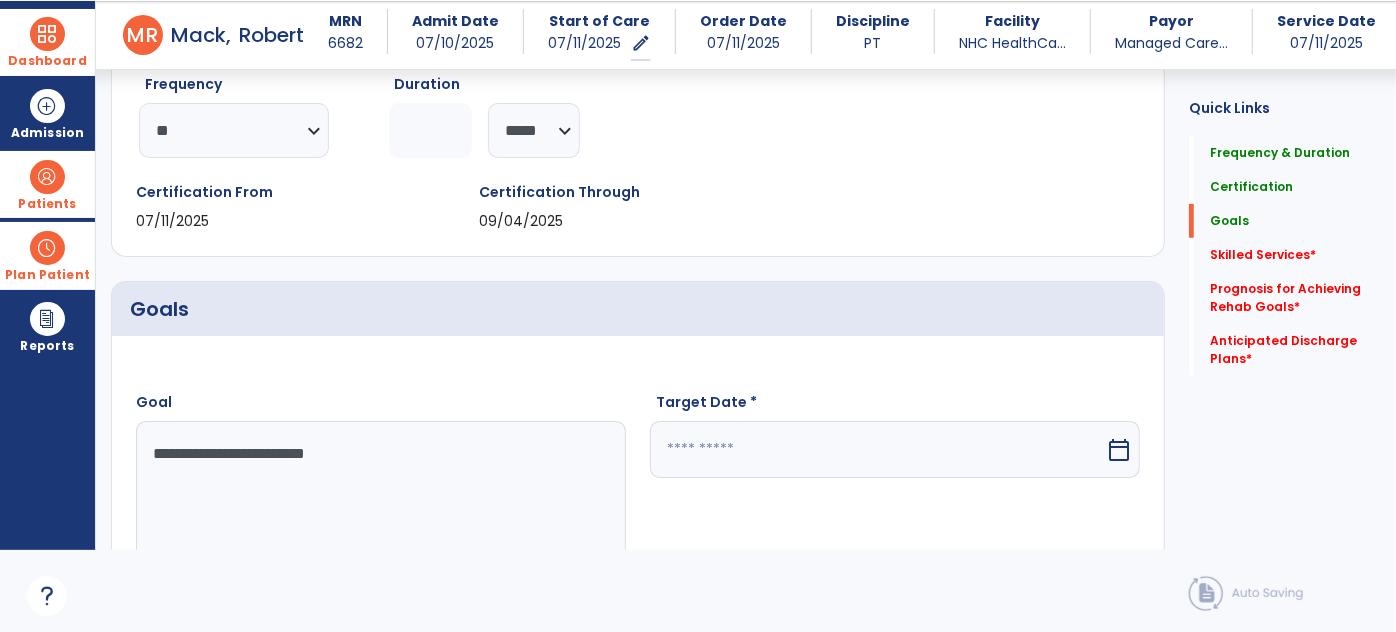 type on "**********" 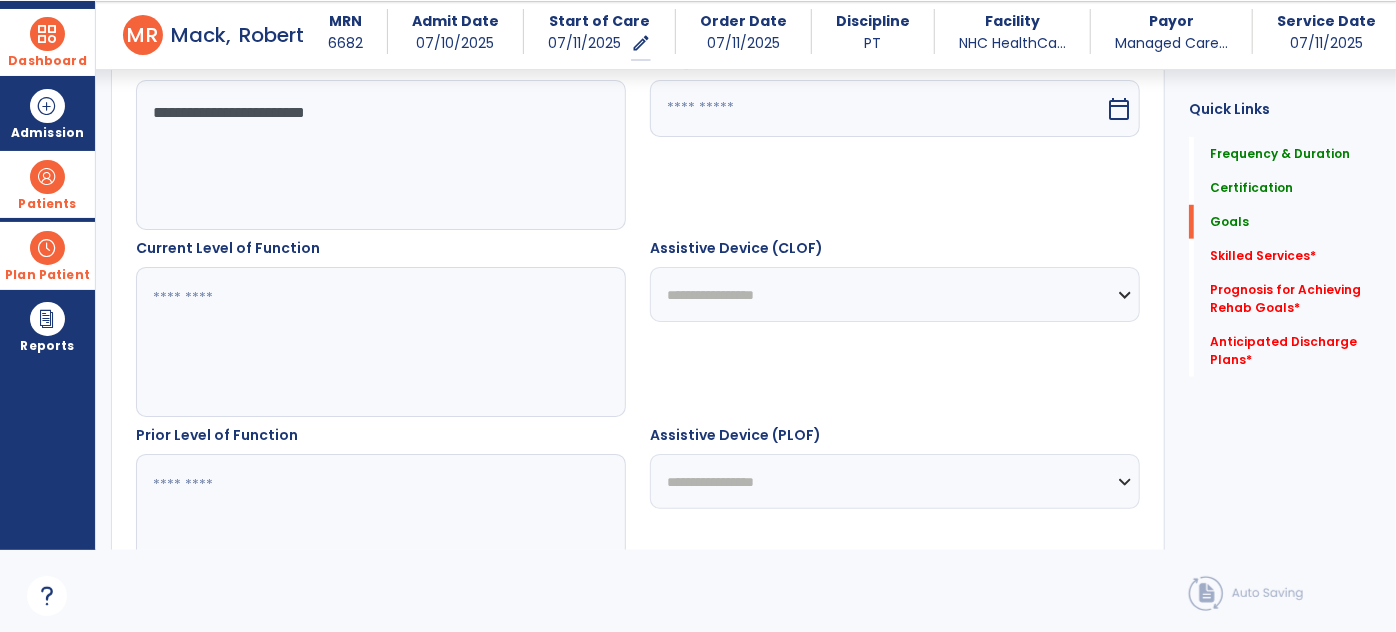 select on "*" 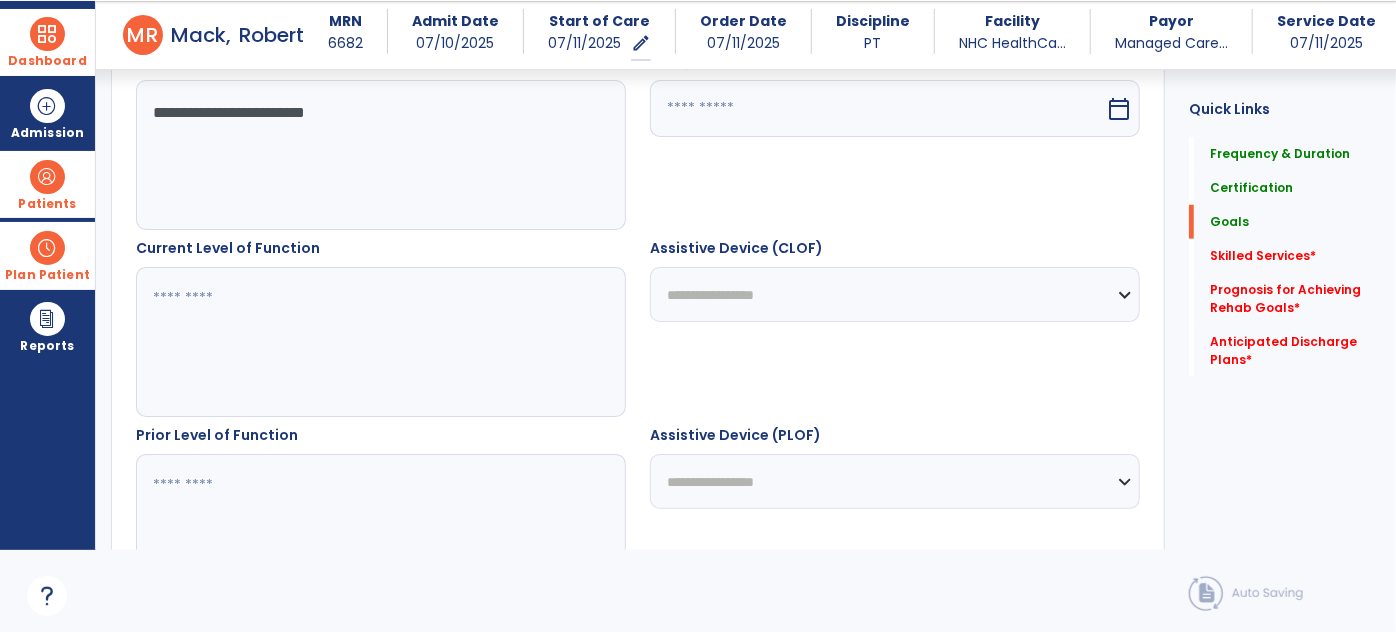 select on "****" 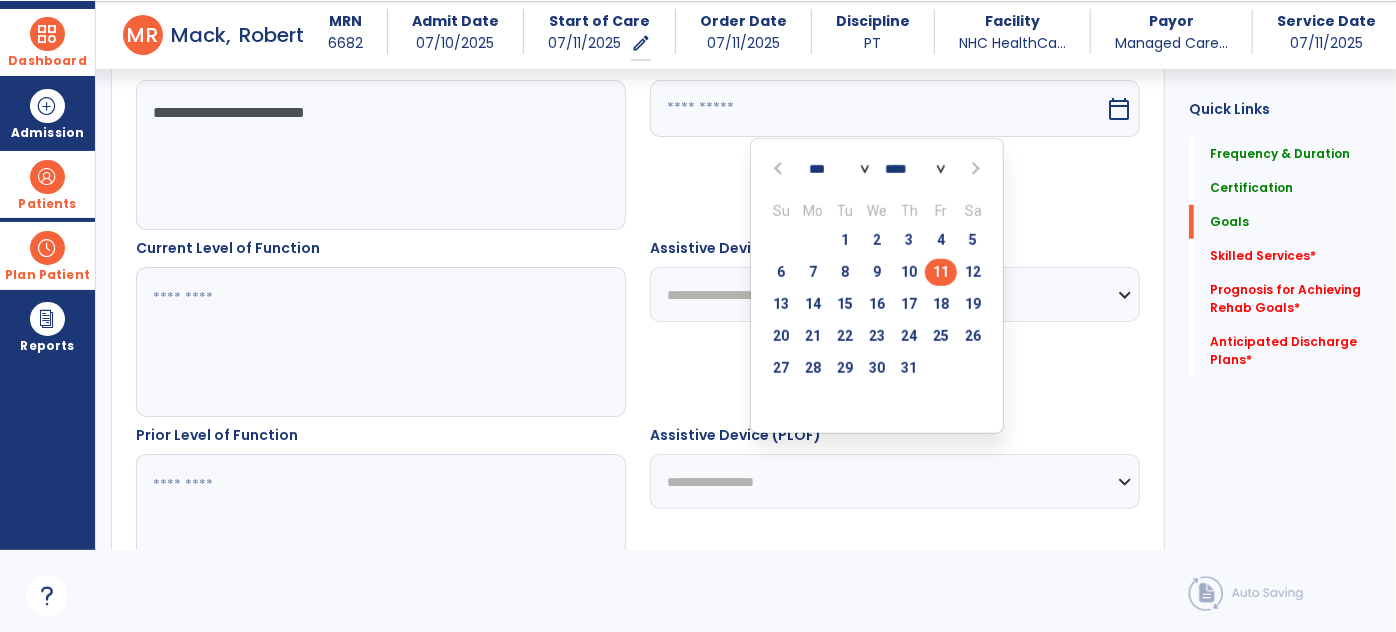 click at bounding box center [973, 169] 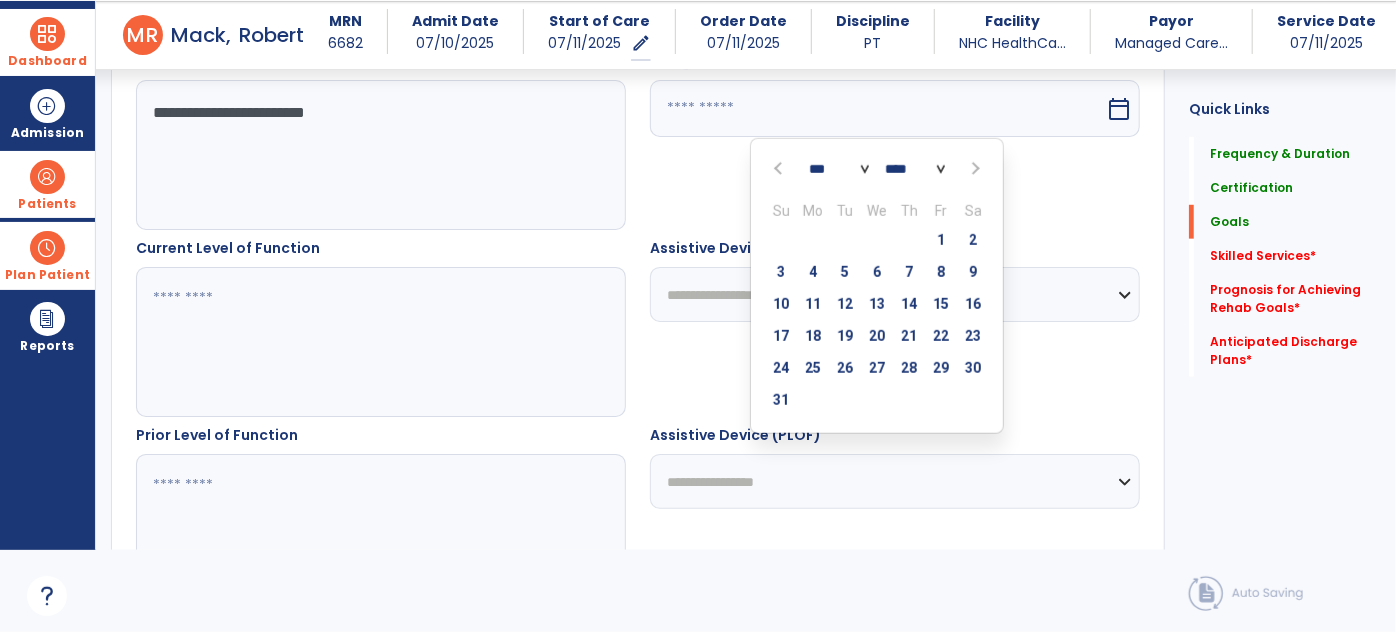 click at bounding box center (973, 169) 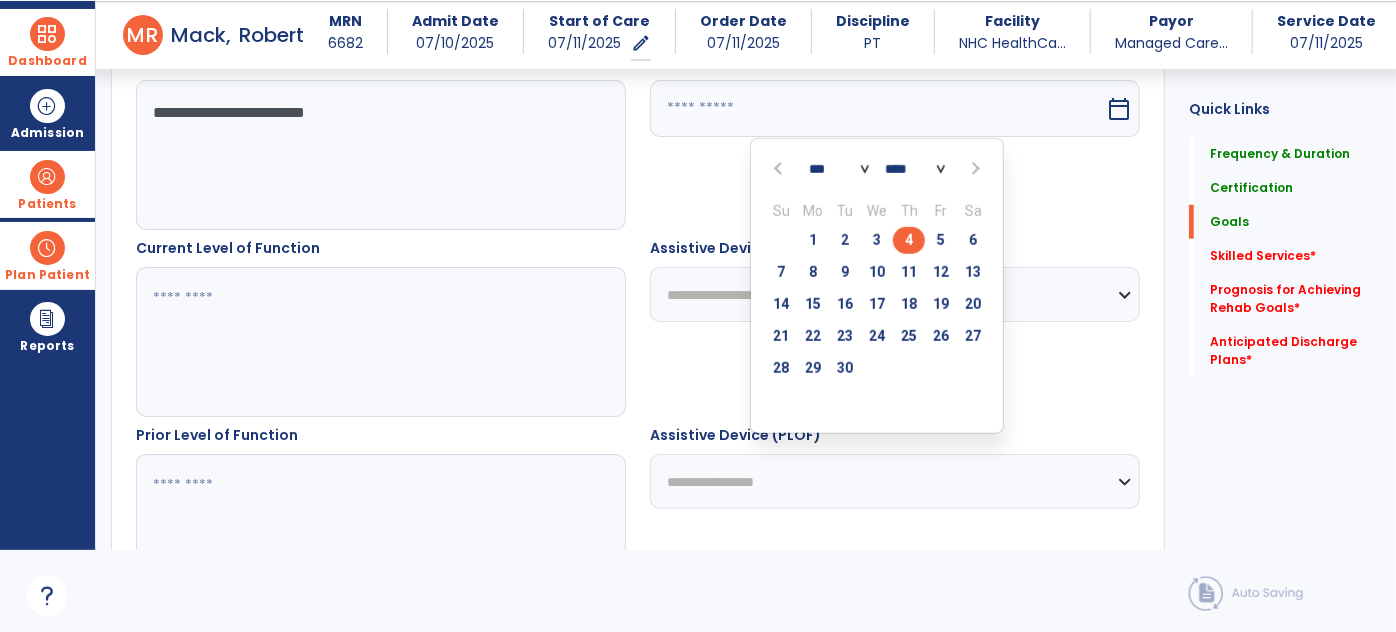 click on "4" at bounding box center (909, 240) 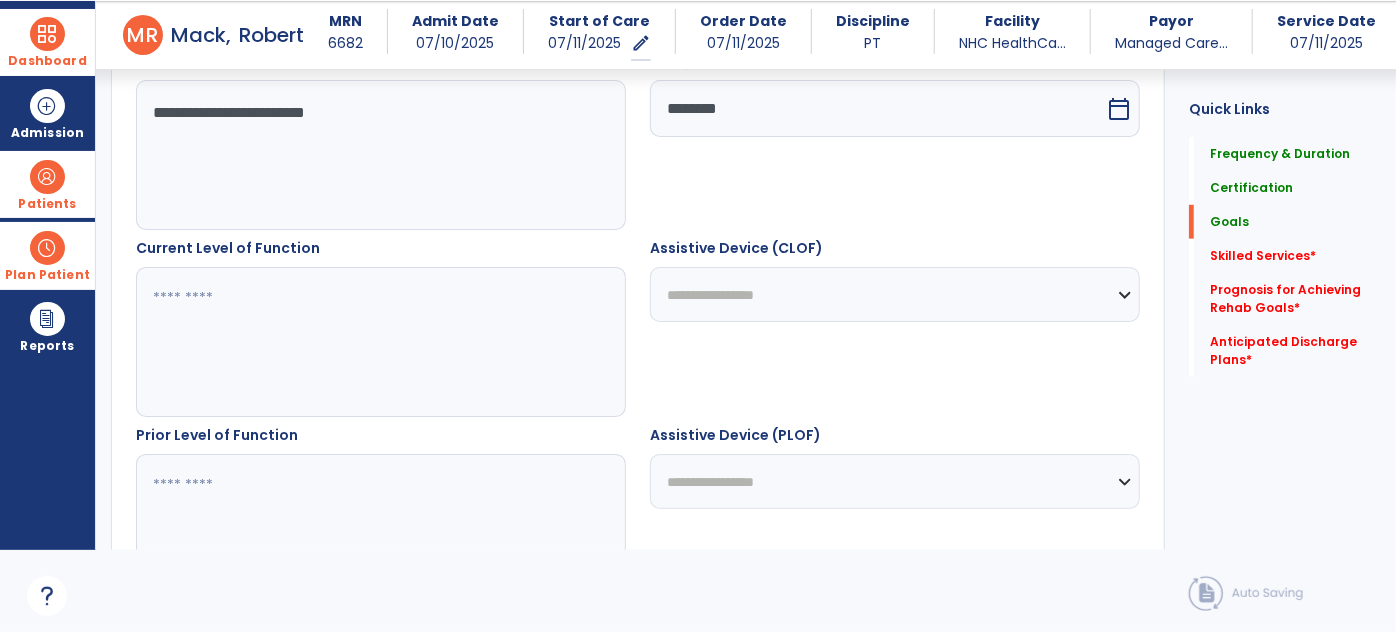 click at bounding box center (380, 342) 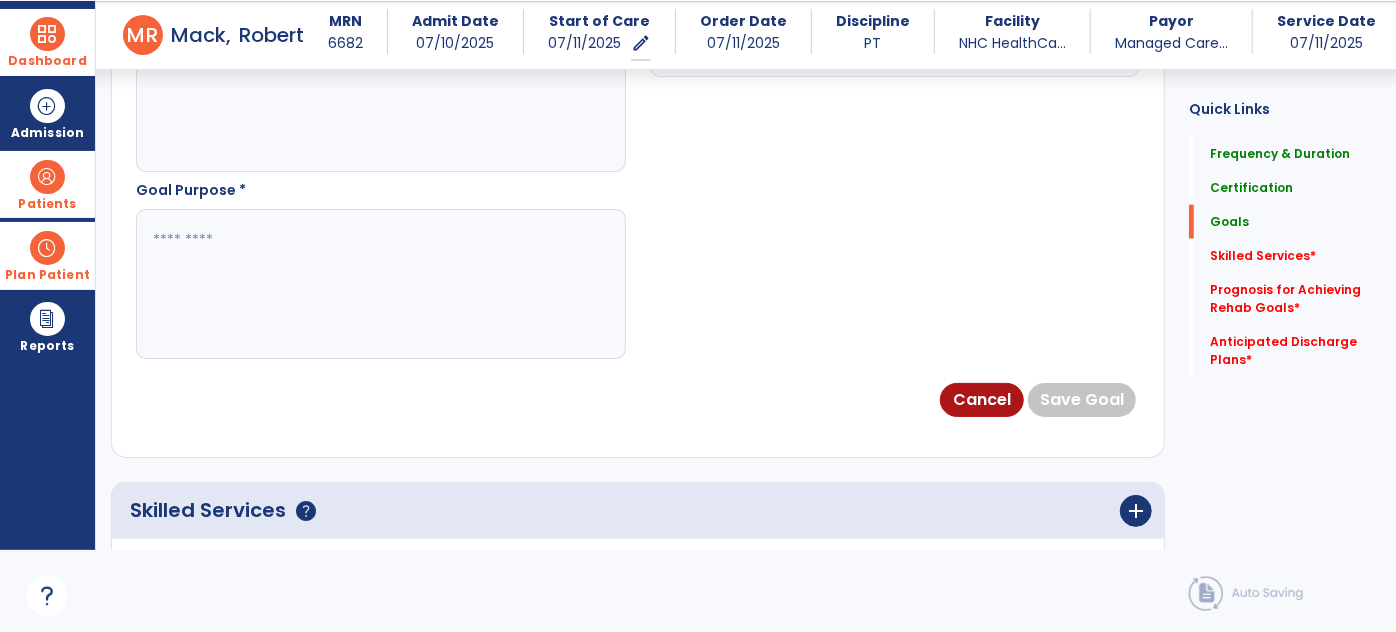 scroll, scrollTop: 1154, scrollLeft: 0, axis: vertical 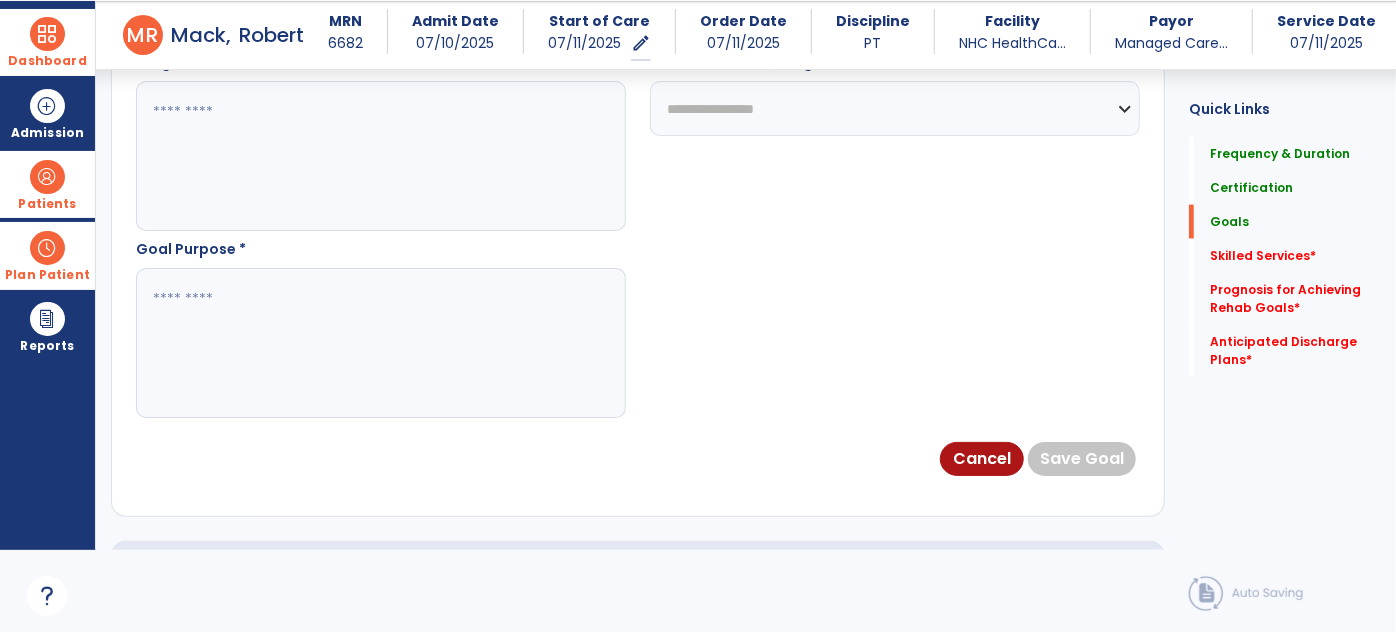 type on "**********" 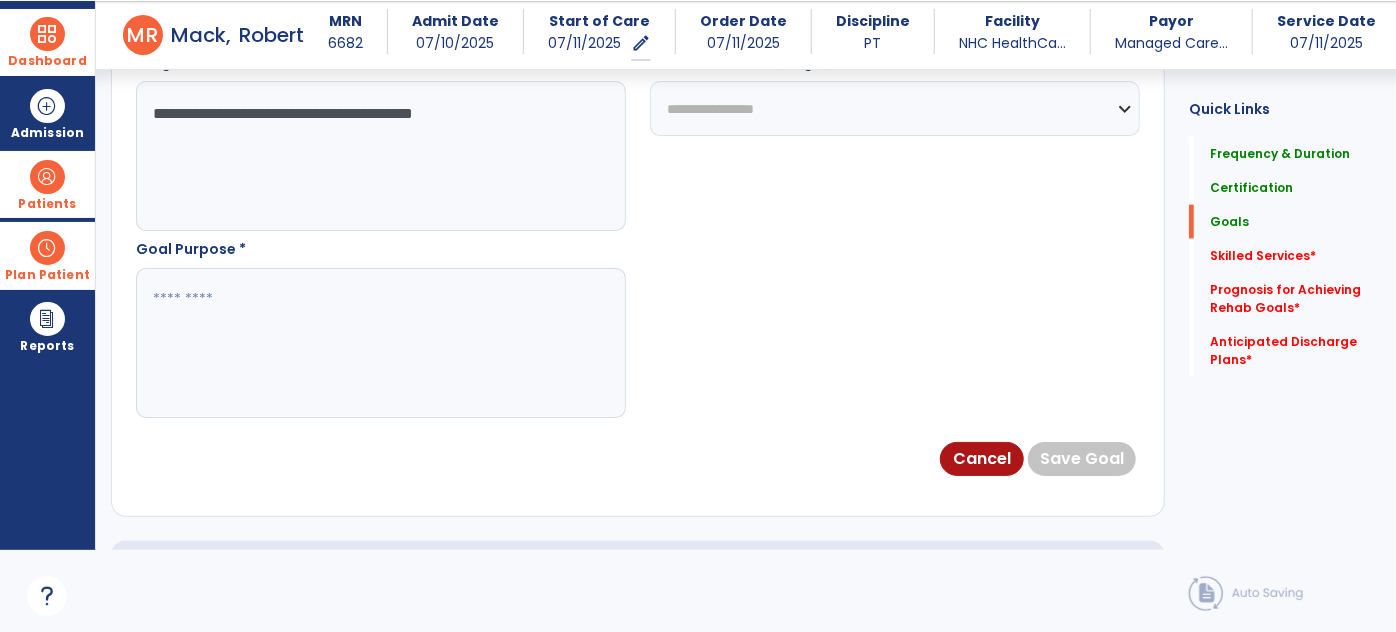 type on "**********" 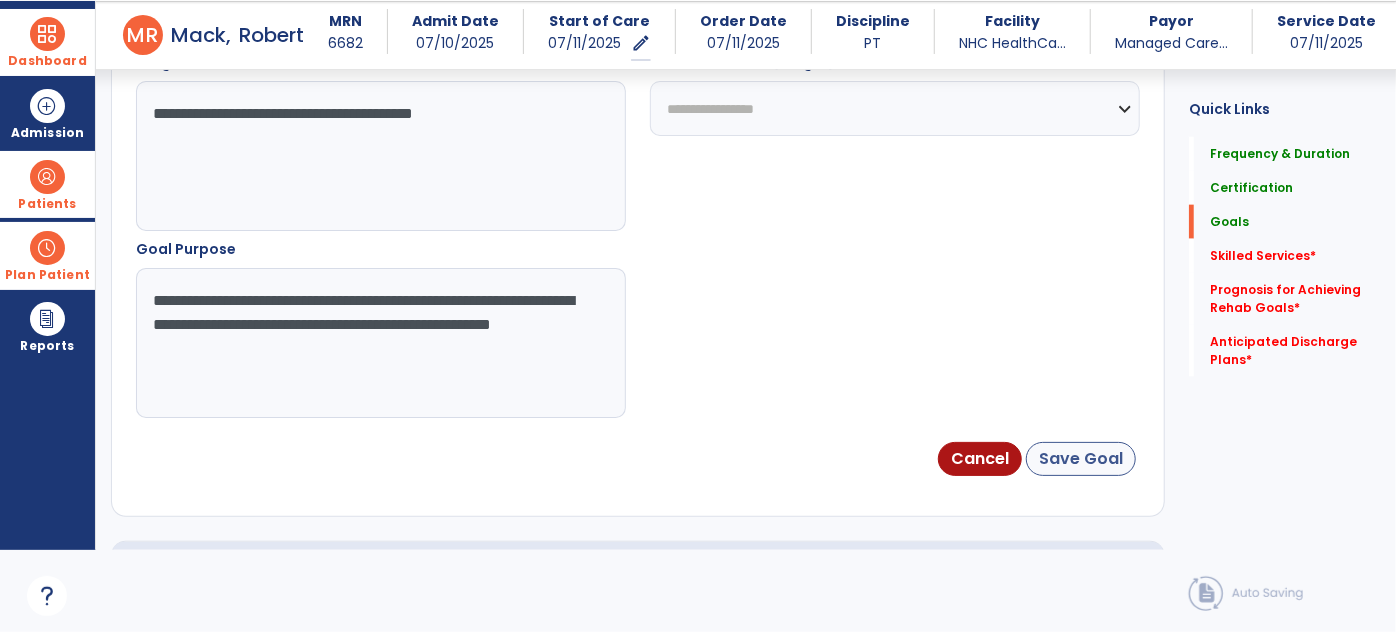 type on "**********" 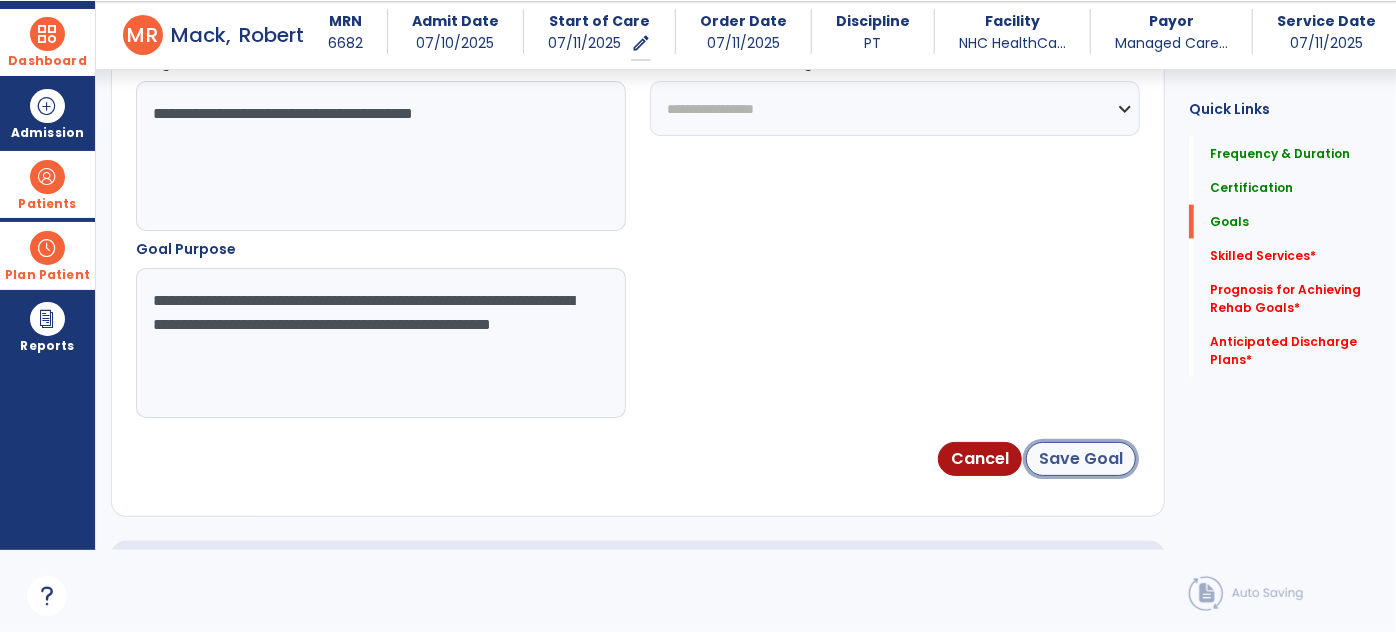 click on "Save Goal" at bounding box center (1081, 459) 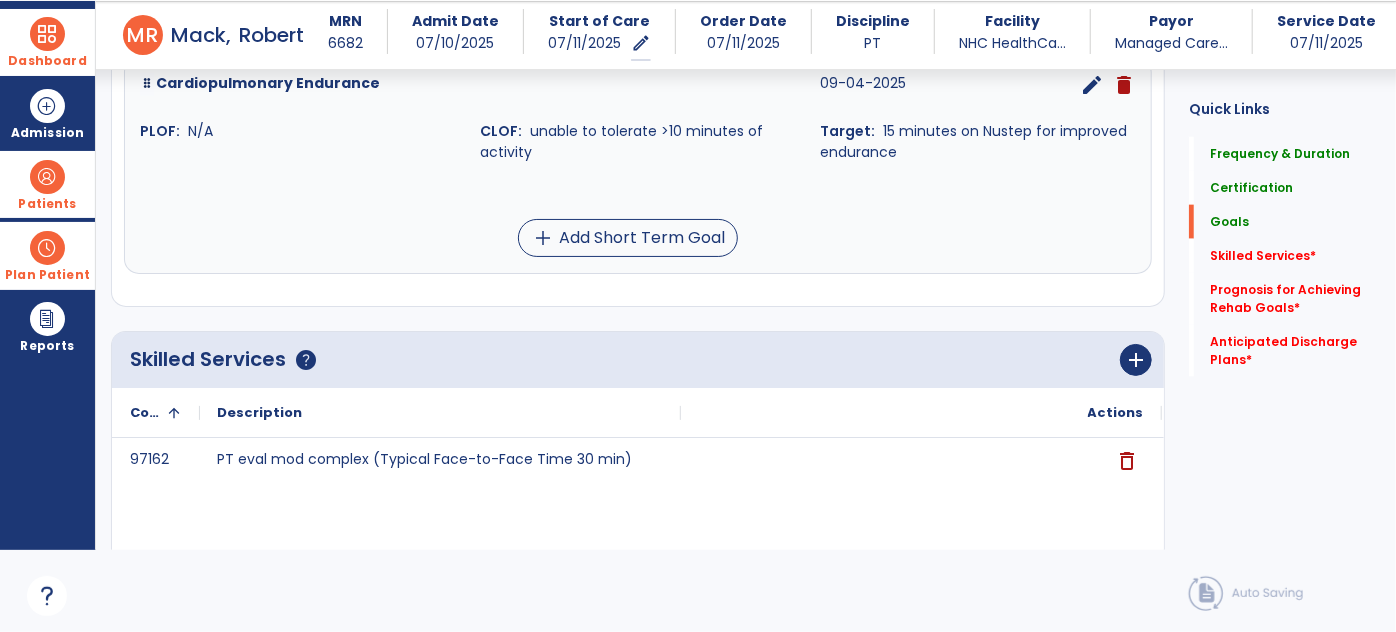 scroll, scrollTop: 1168, scrollLeft: 0, axis: vertical 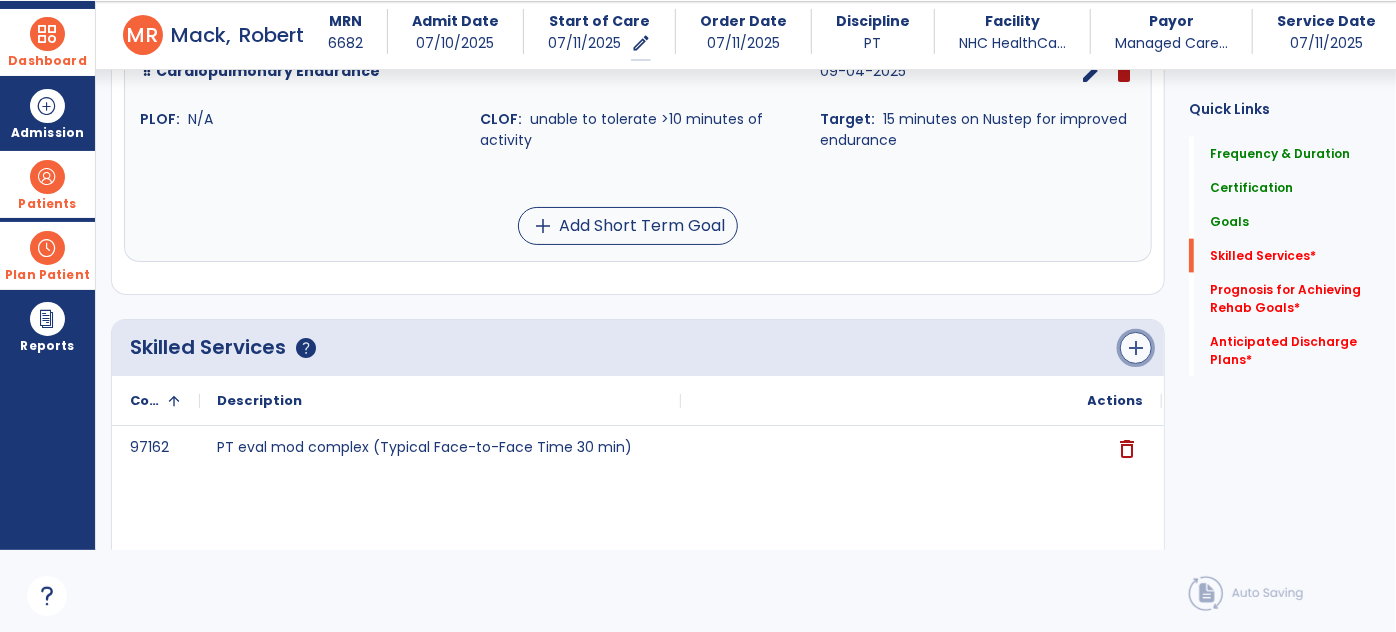 click on "add" 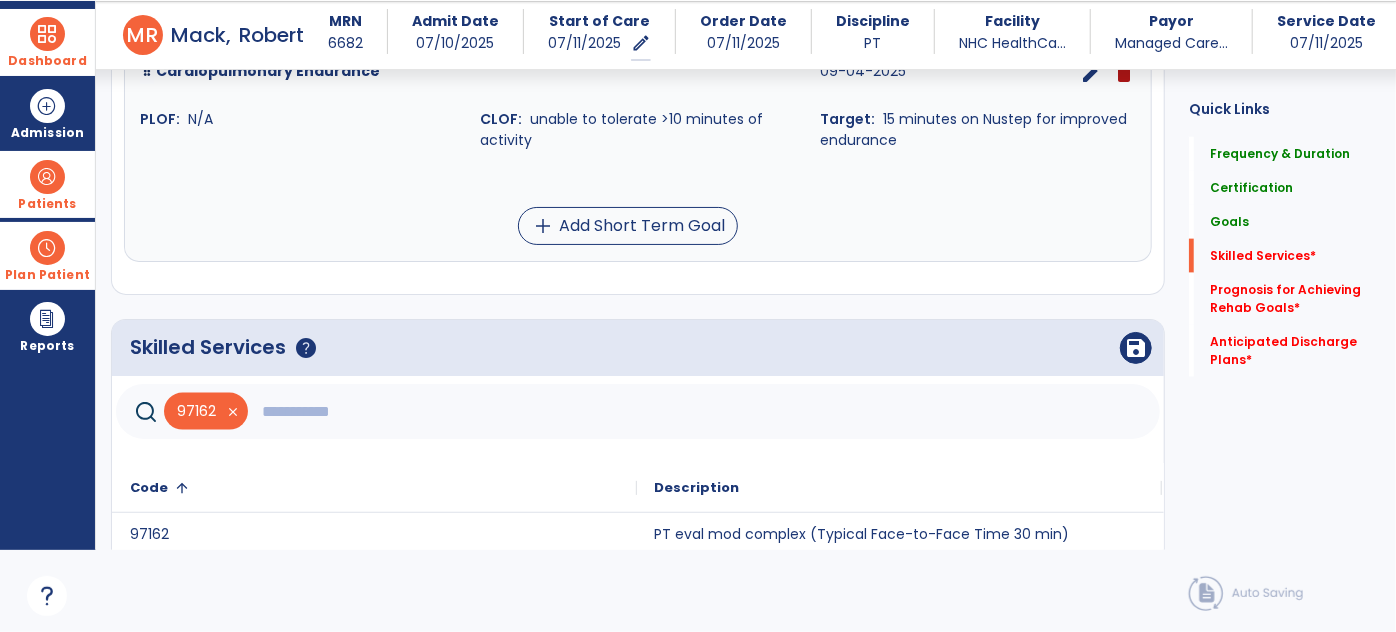 click 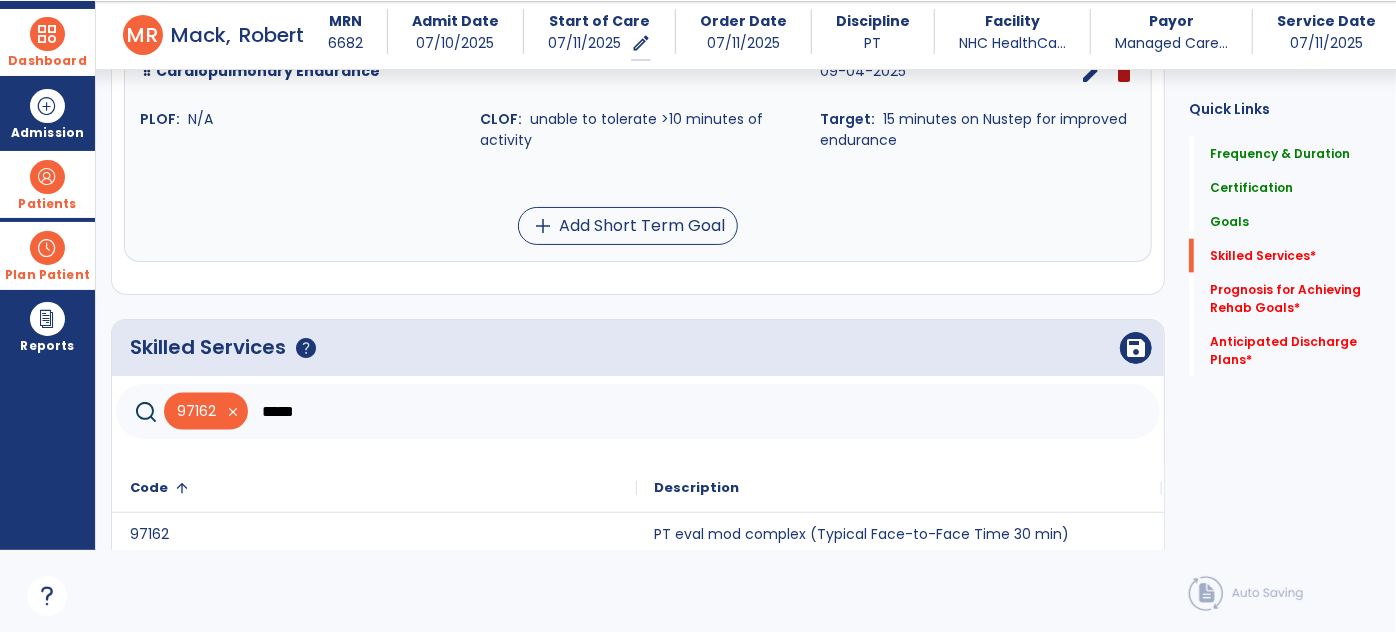 scroll, scrollTop: 1357, scrollLeft: 0, axis: vertical 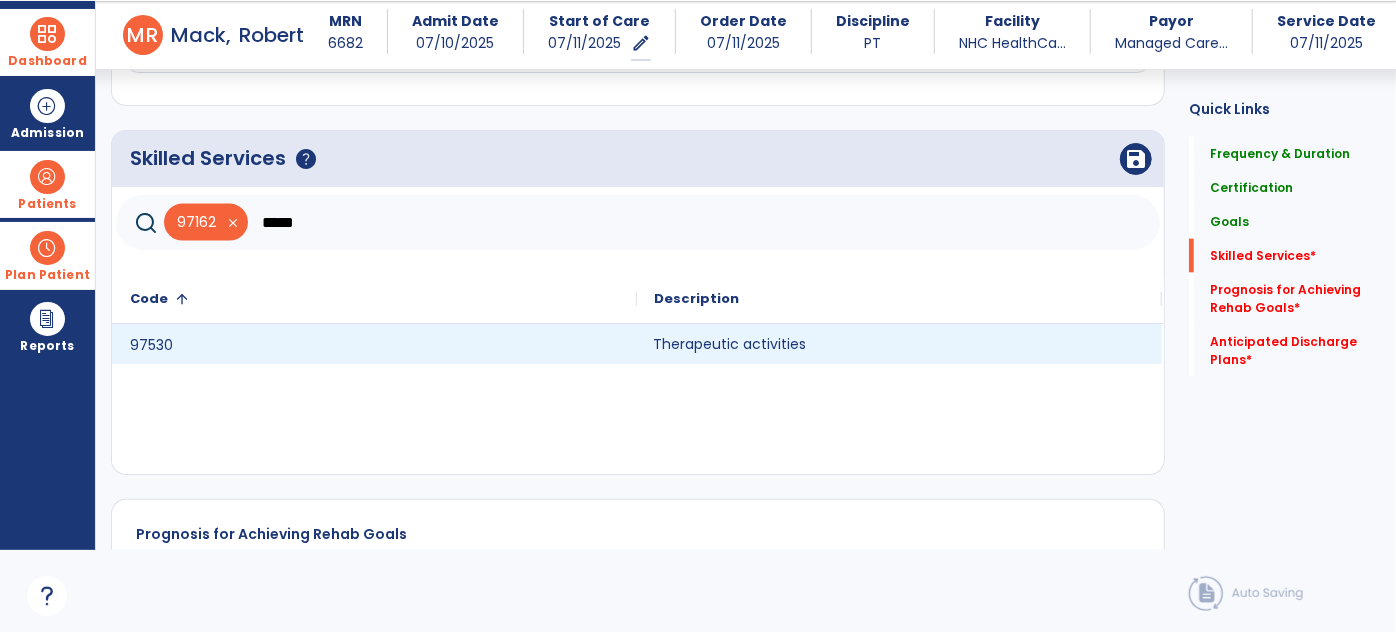 click on "Therapeutic activities" 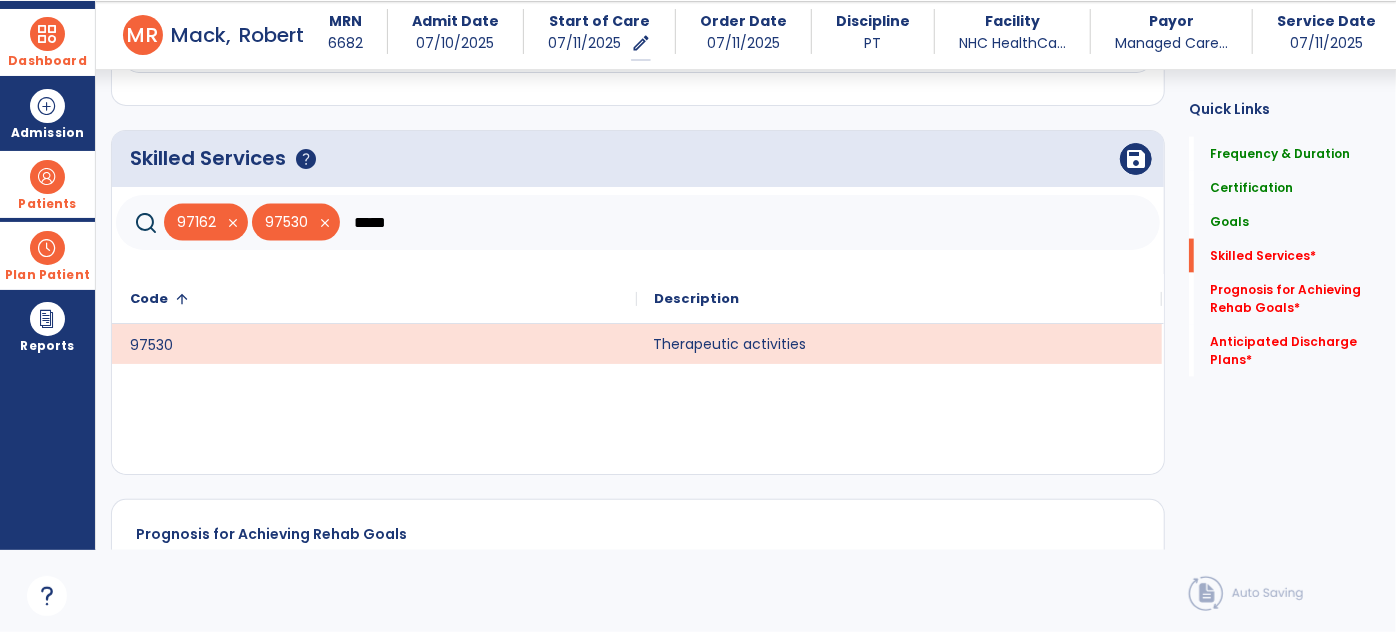 click on "*****" 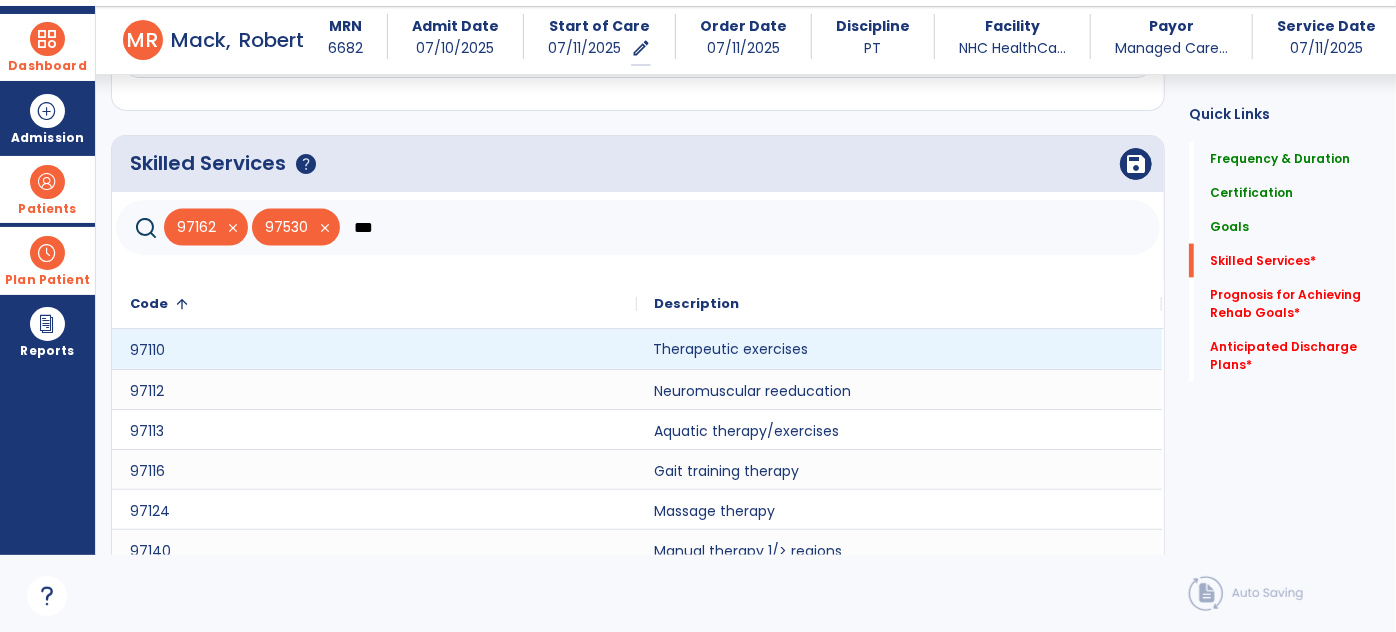 scroll, scrollTop: 4, scrollLeft: 0, axis: vertical 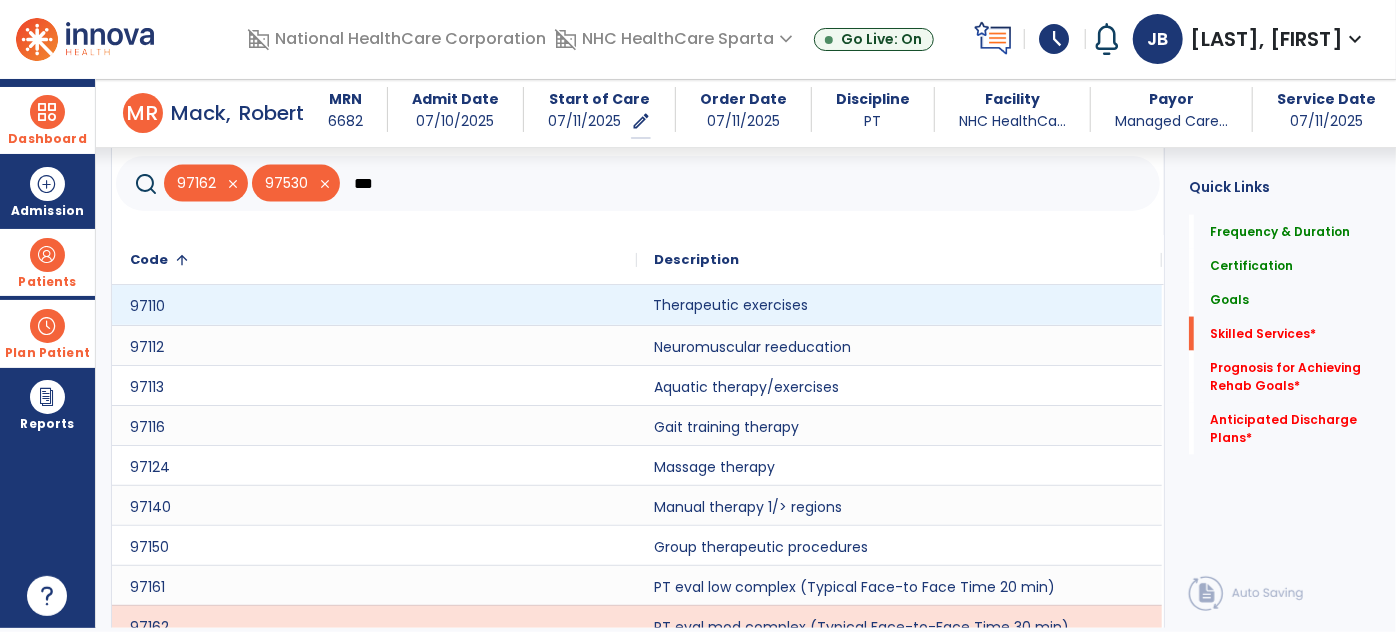 type on "***" 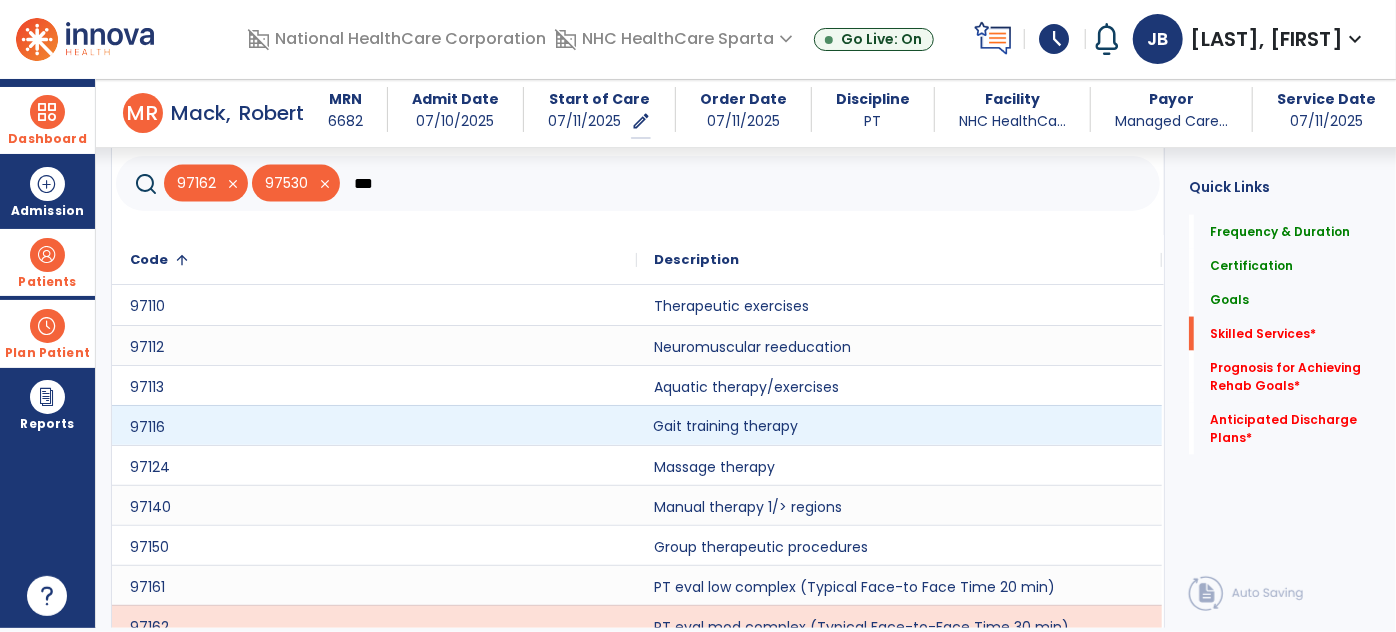 scroll, scrollTop: 0, scrollLeft: 0, axis: both 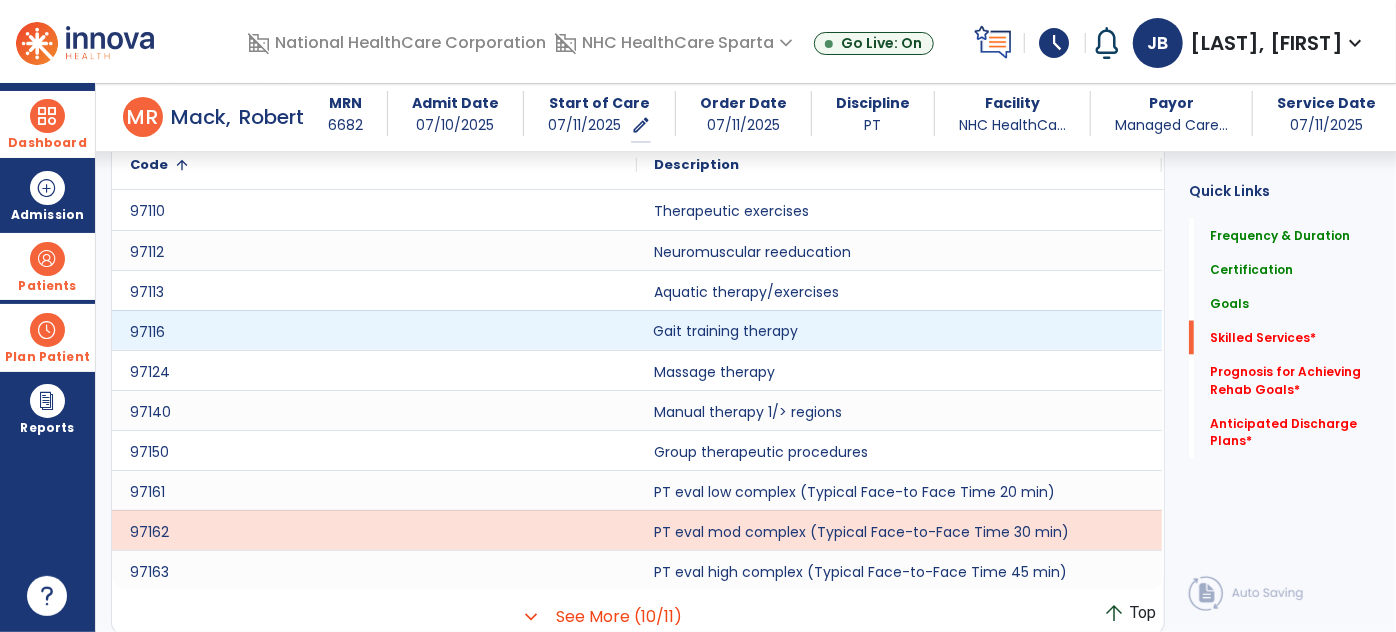 click on "Gait training therapy" 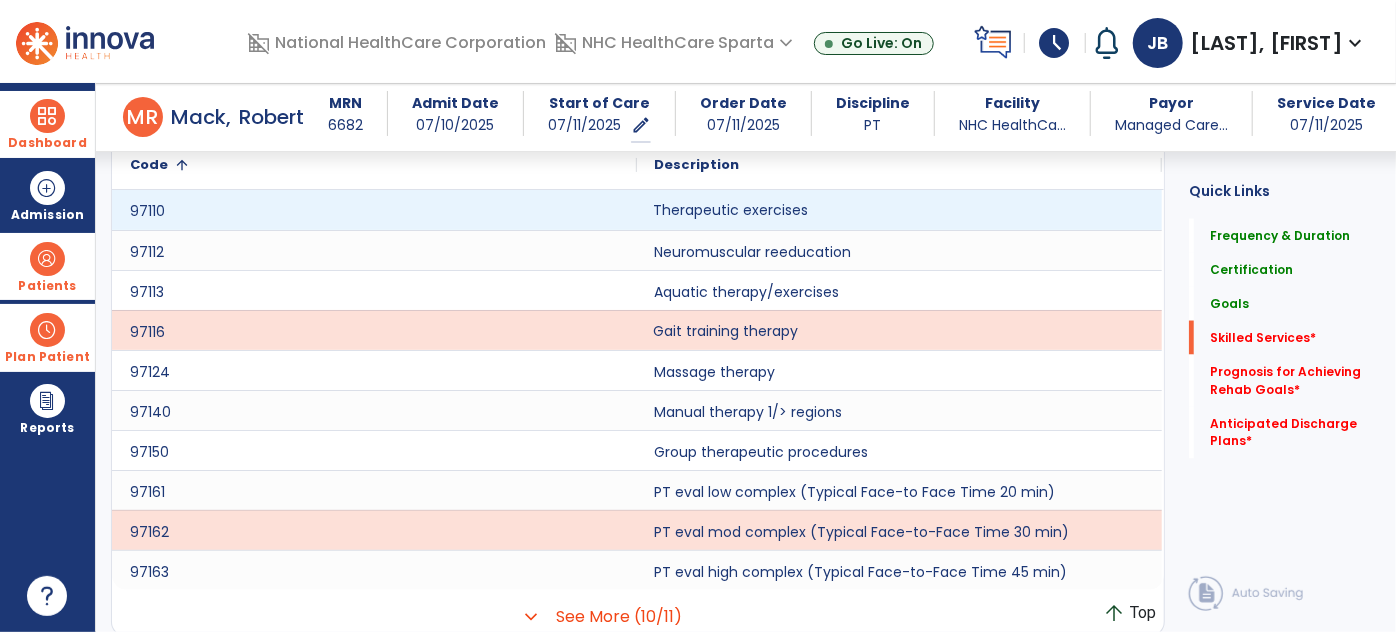 click on "Therapeutic exercises" 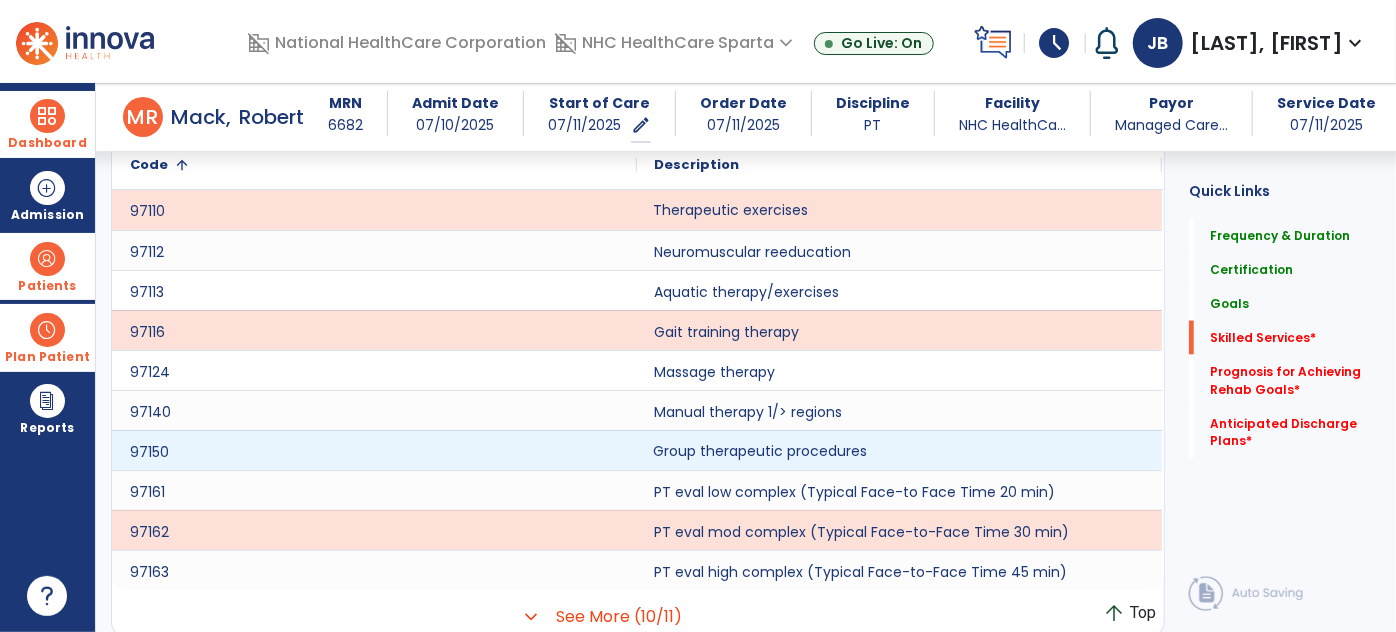 click on "Group therapeutic procedures" 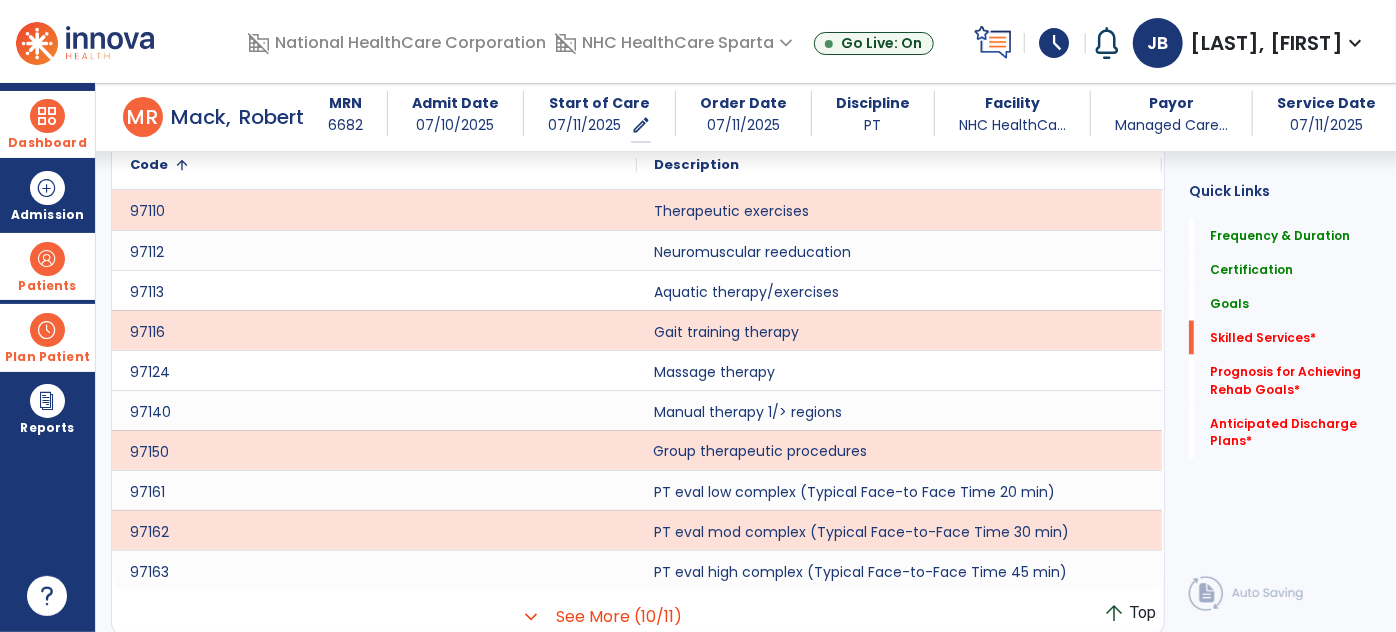 scroll, scrollTop: 1344, scrollLeft: 0, axis: vertical 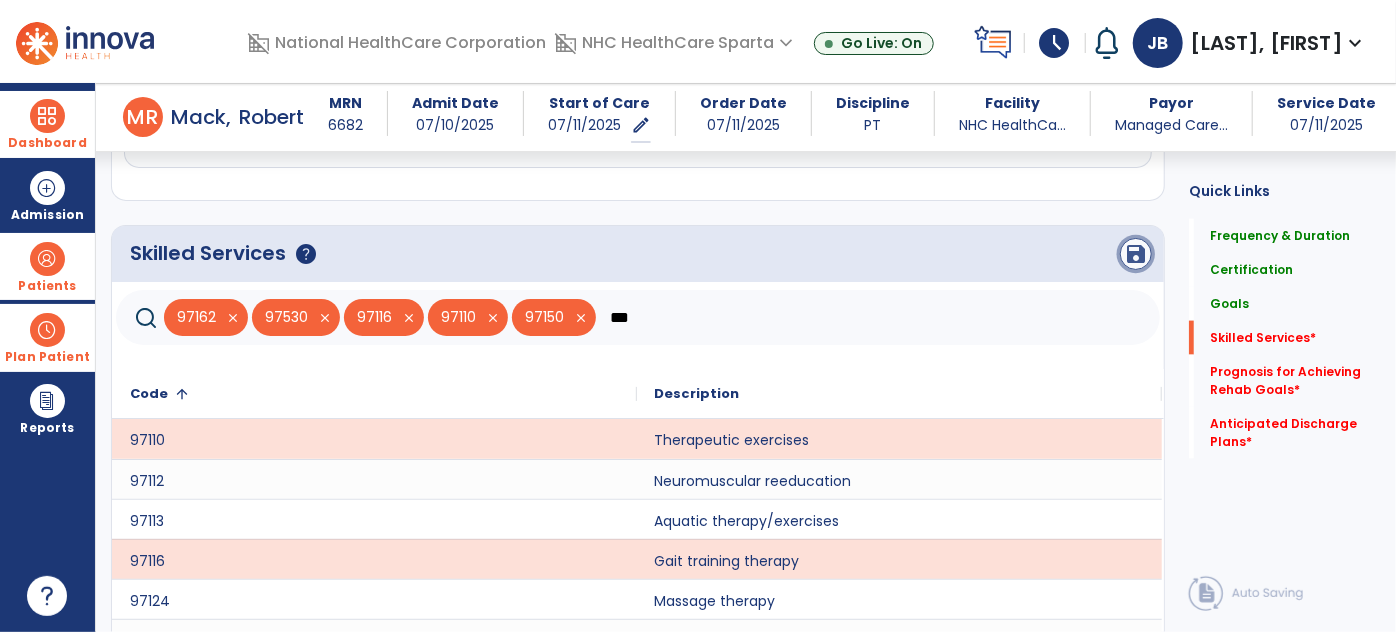 click on "save" 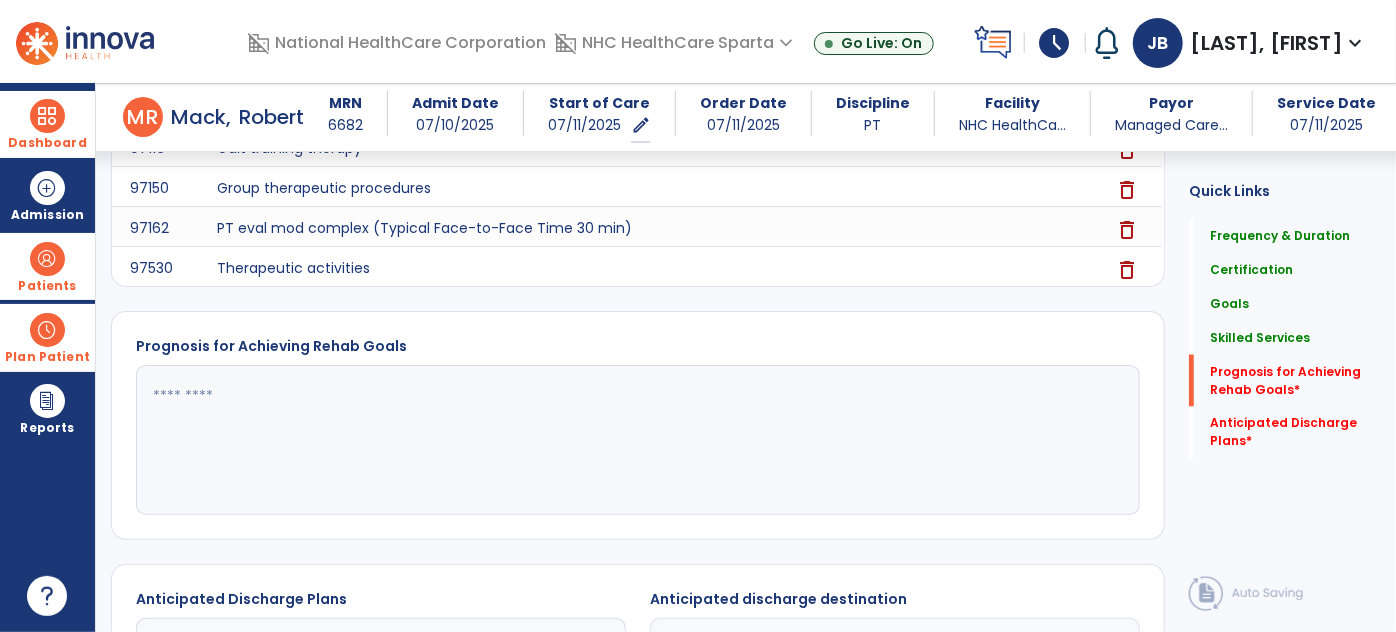 scroll, scrollTop: 1589, scrollLeft: 0, axis: vertical 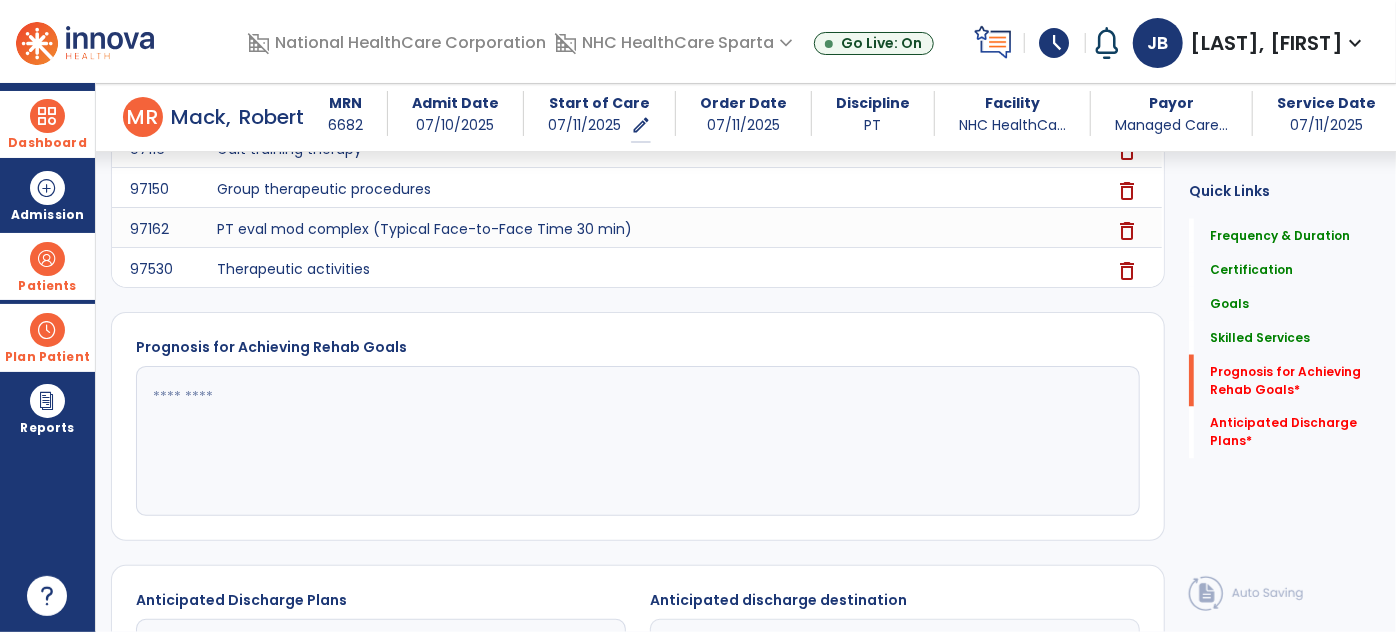 click 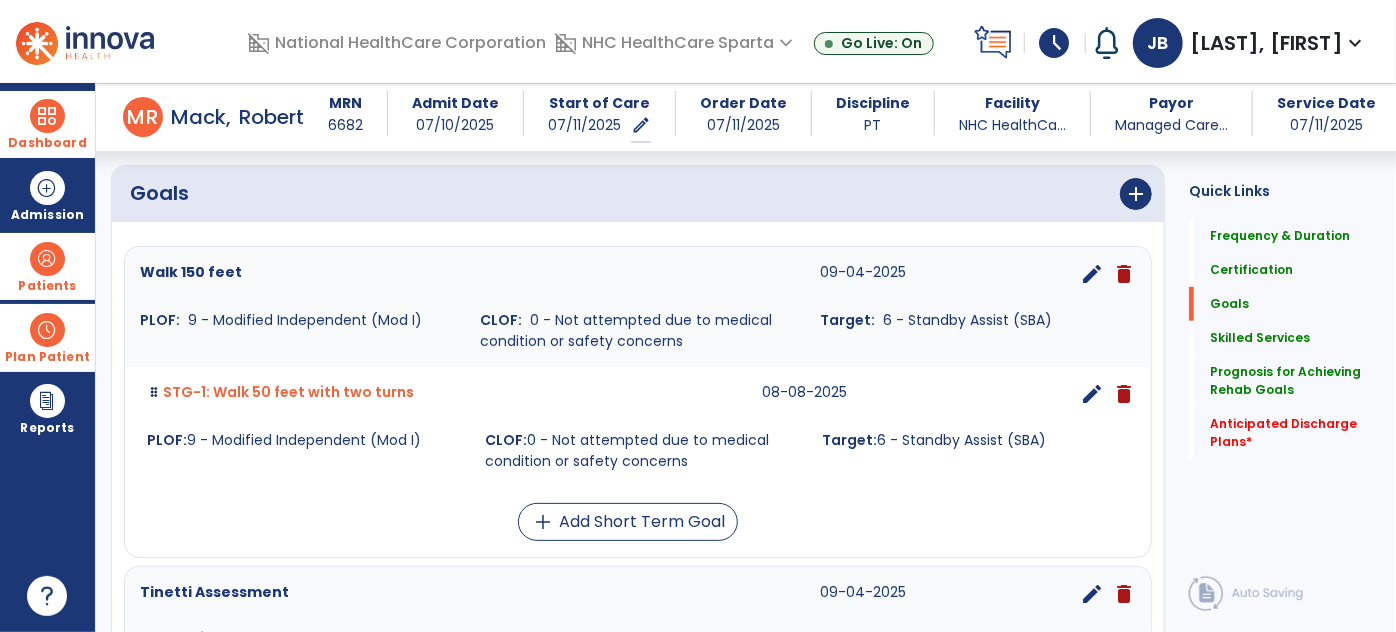 scroll, scrollTop: 449, scrollLeft: 0, axis: vertical 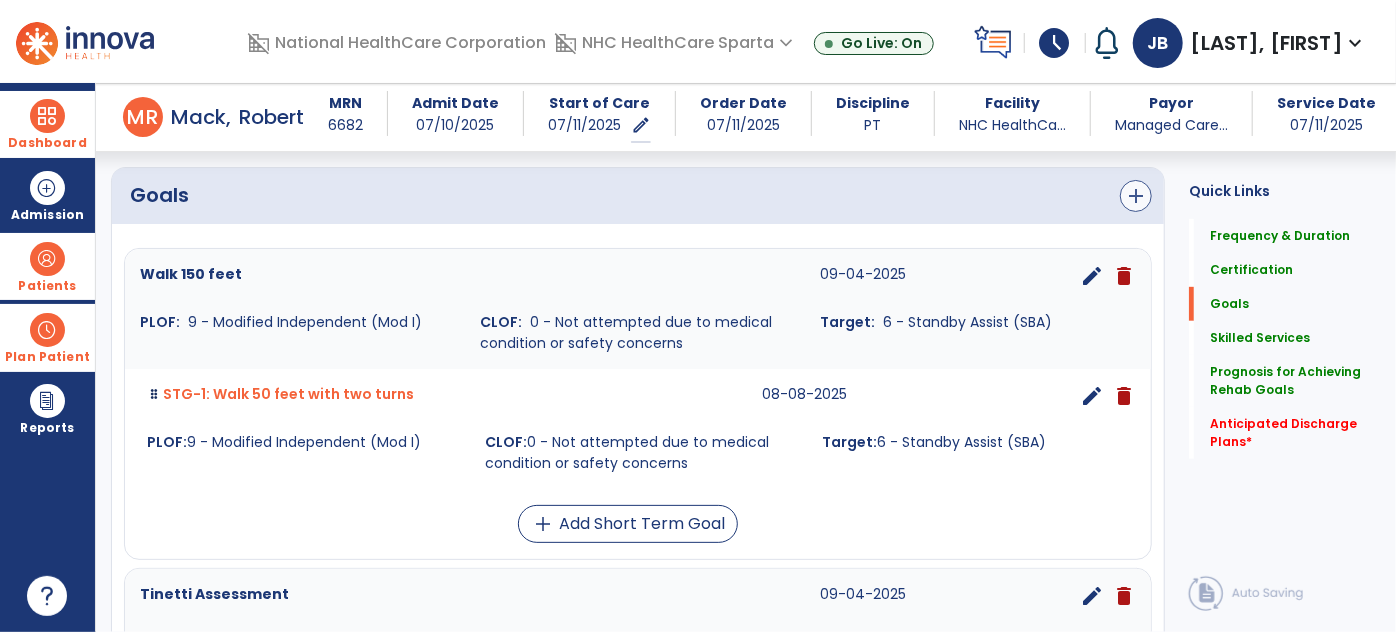 type on "*********" 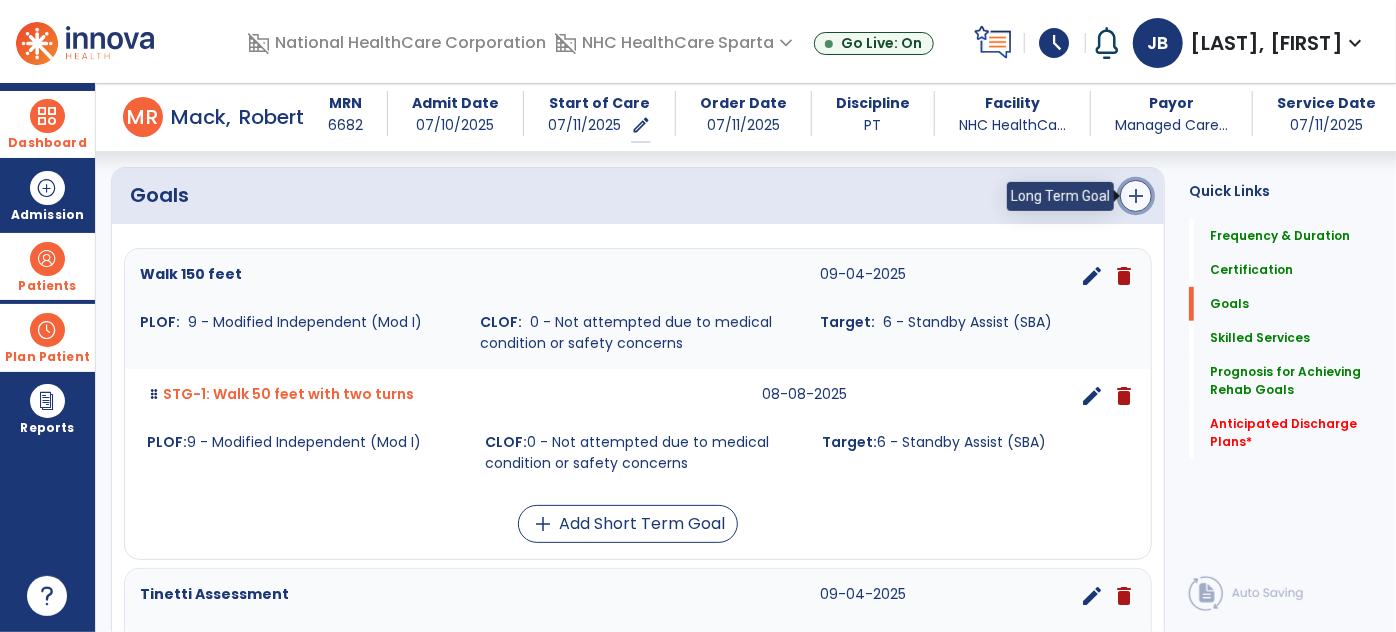 click on "add" at bounding box center [1136, 196] 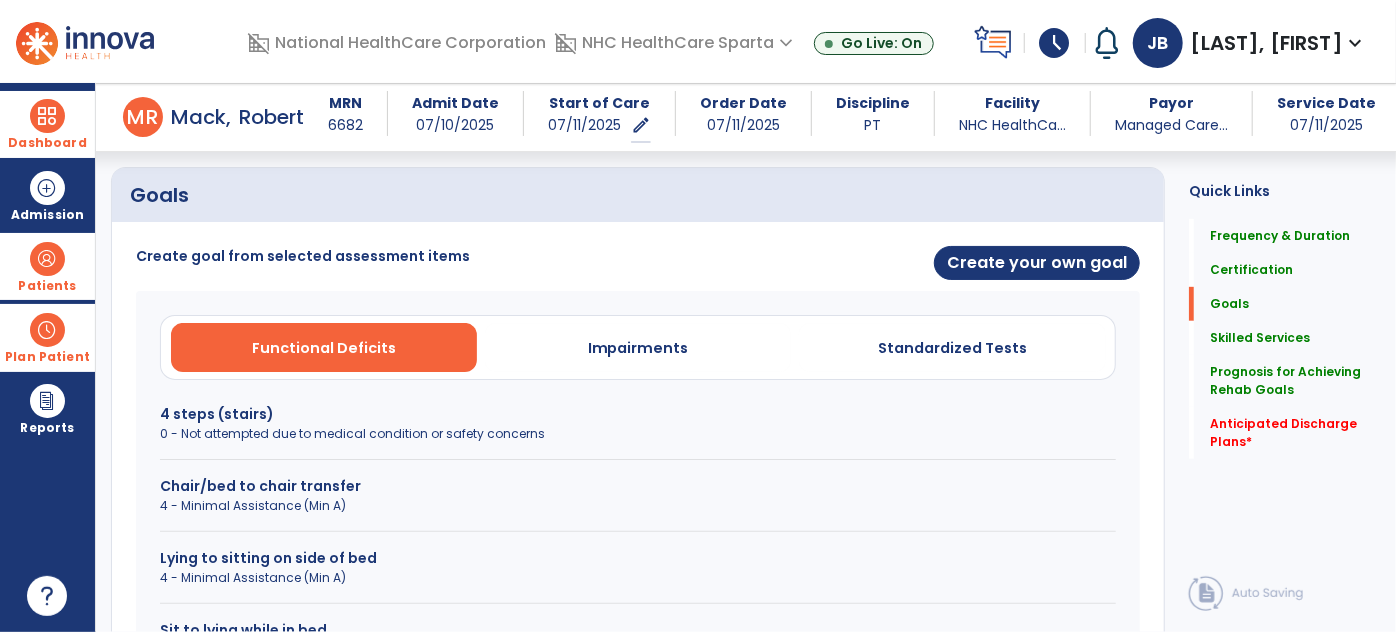 click on "4 steps (stairs) 0 - Not attempted due to medical condition or safety concerns" at bounding box center [638, 432] 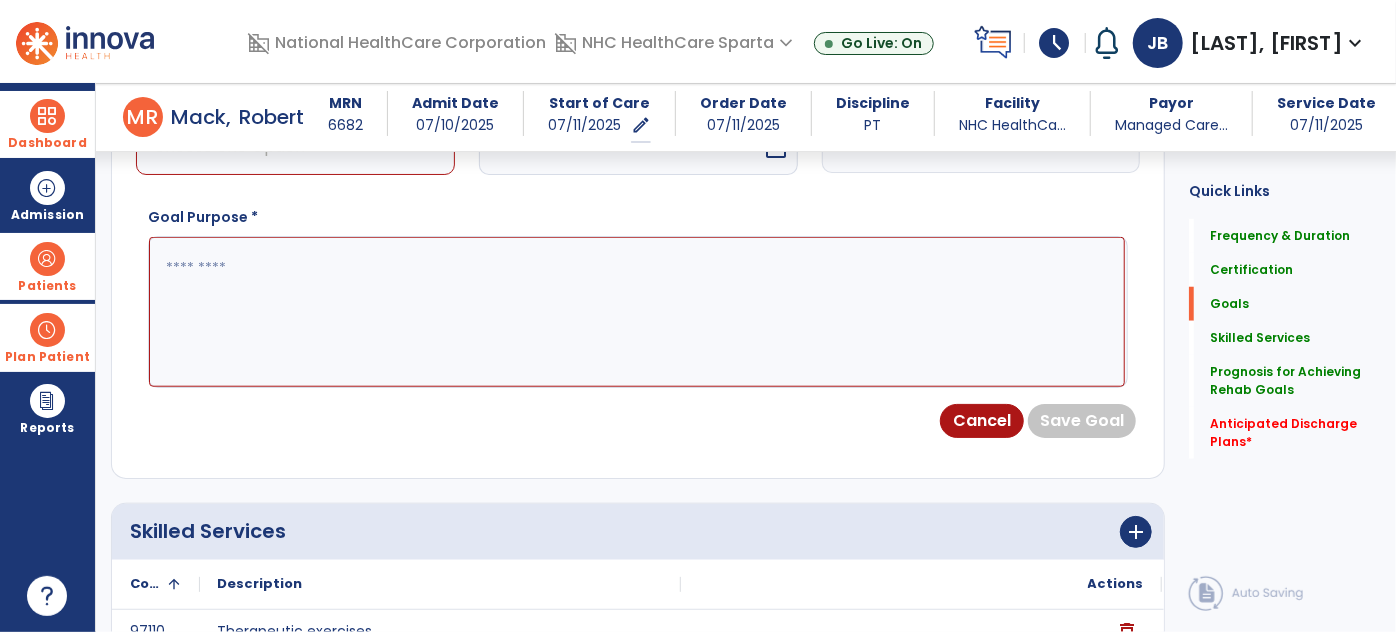 scroll, scrollTop: 648, scrollLeft: 0, axis: vertical 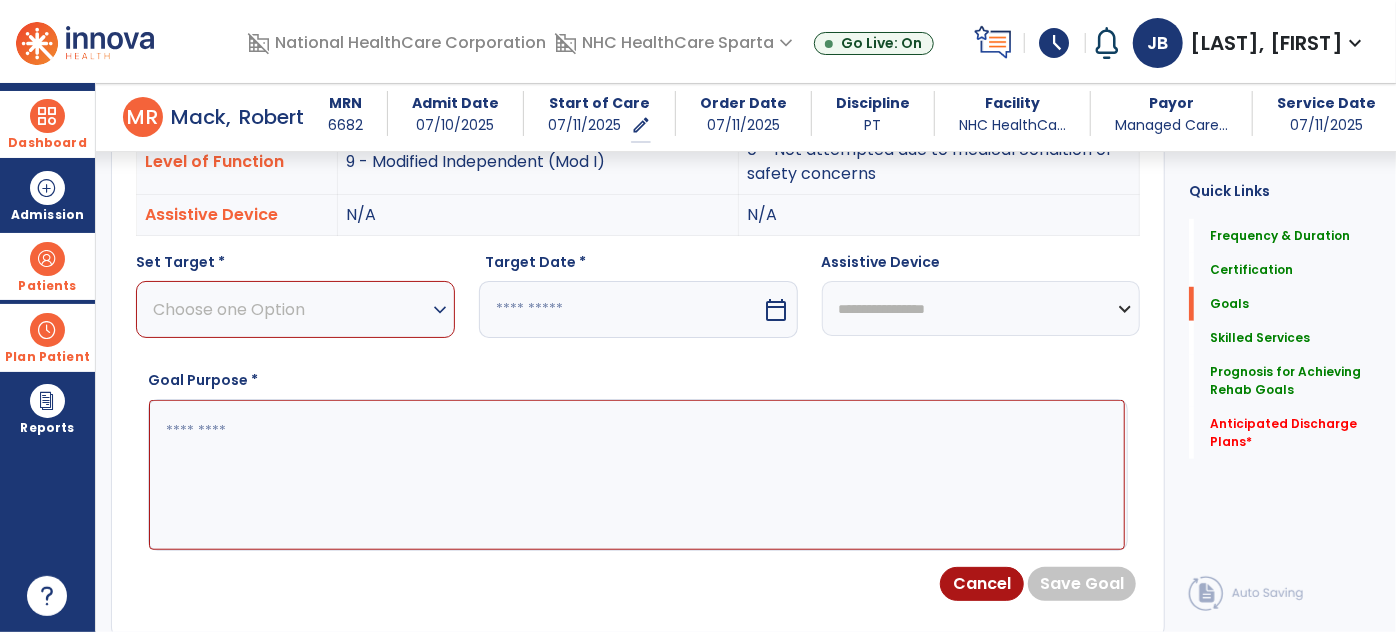 click on "Choose one Option" at bounding box center (290, 309) 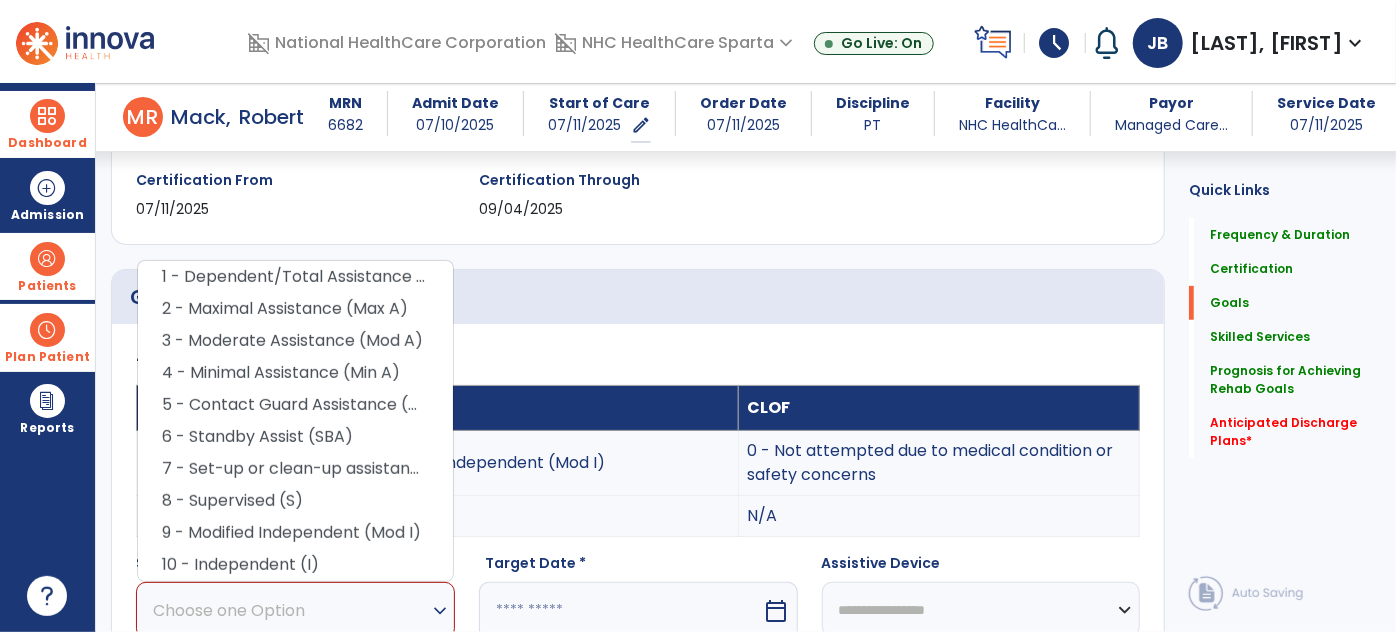 scroll, scrollTop: 346, scrollLeft: 0, axis: vertical 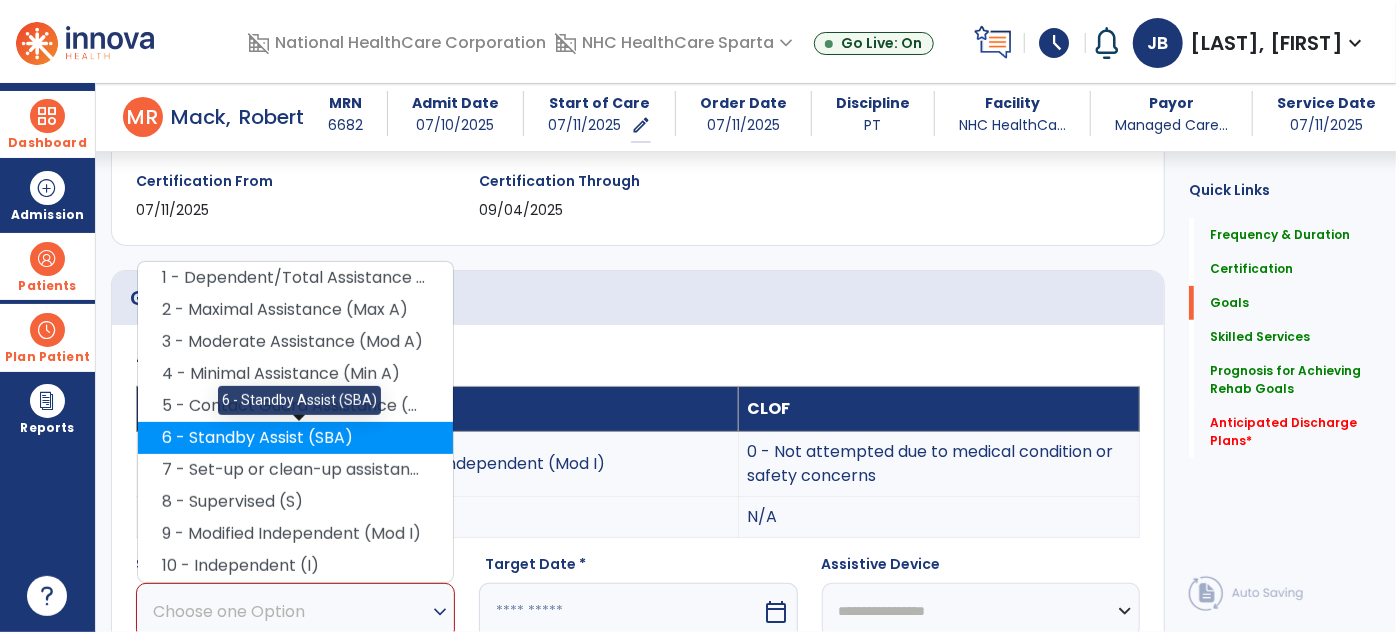 click on "6 - Standby Assist (SBA)" at bounding box center [295, 438] 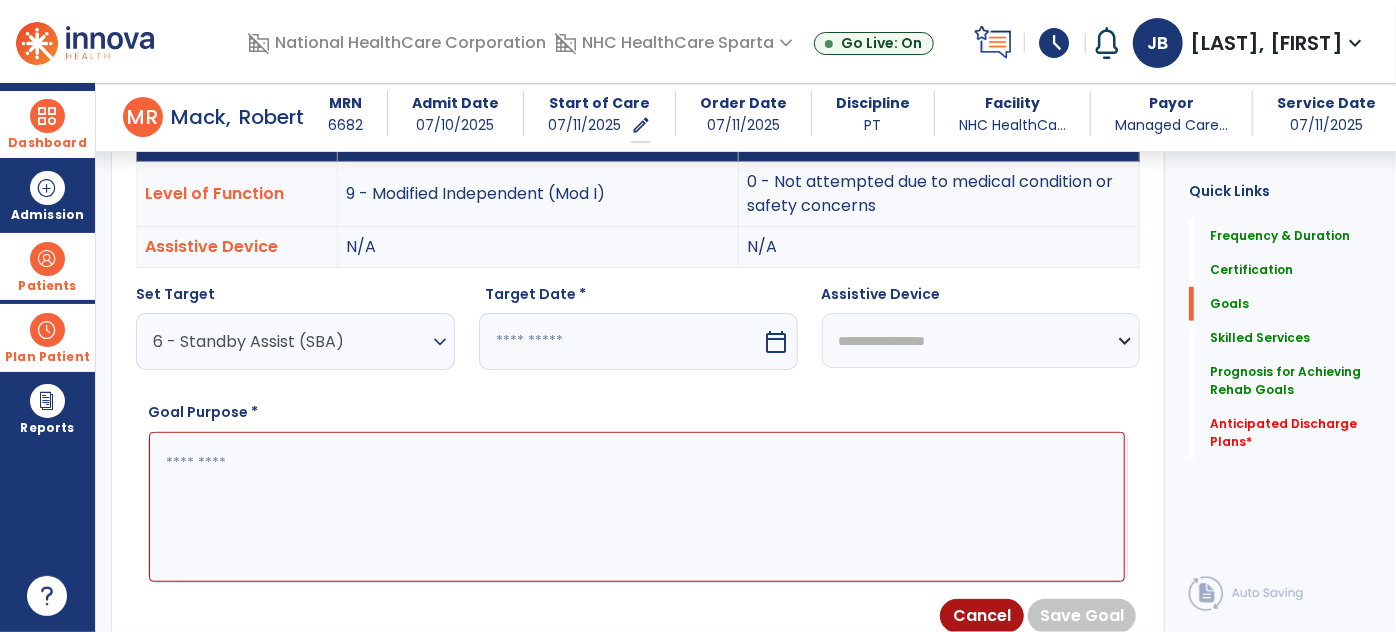 scroll, scrollTop: 659, scrollLeft: 0, axis: vertical 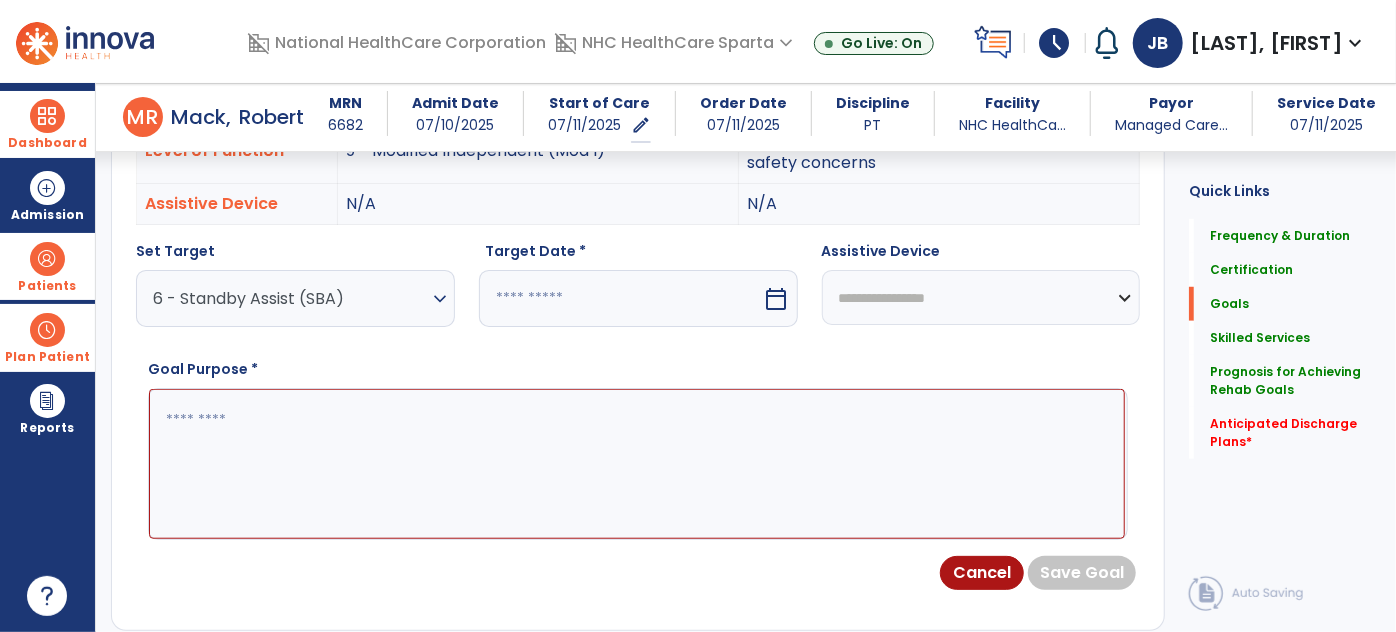 click on "calendar_today" at bounding box center [777, 299] 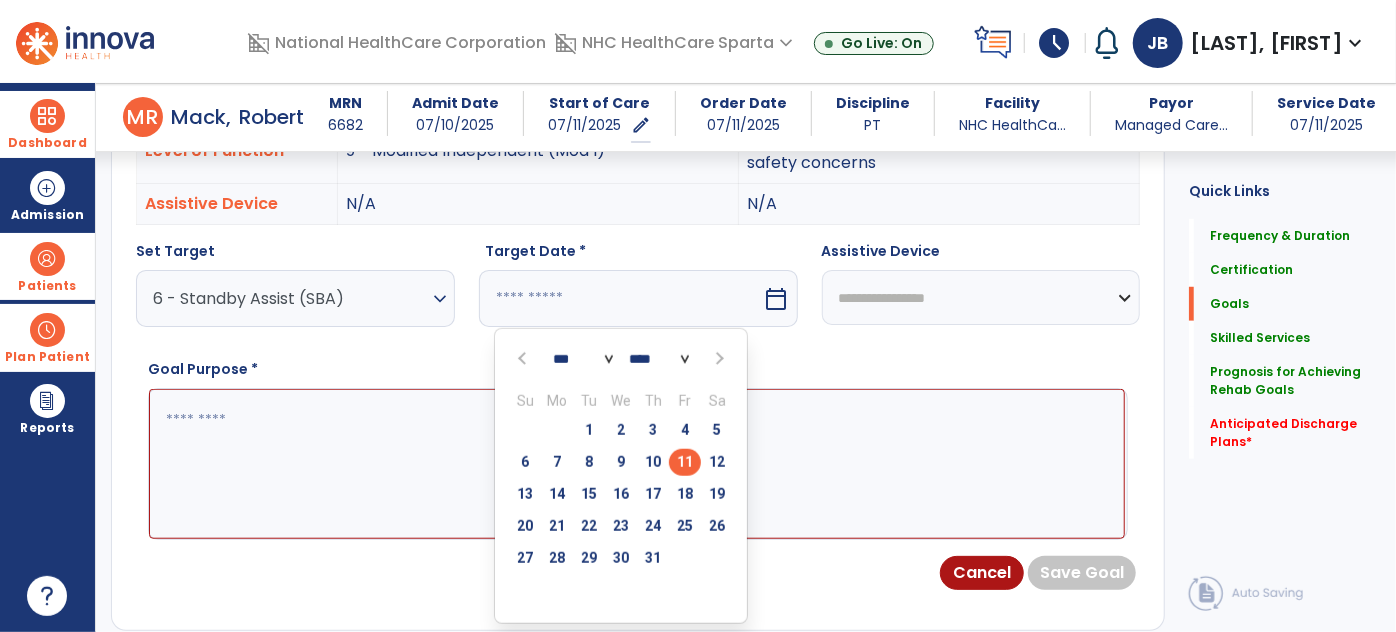 click at bounding box center (717, 359) 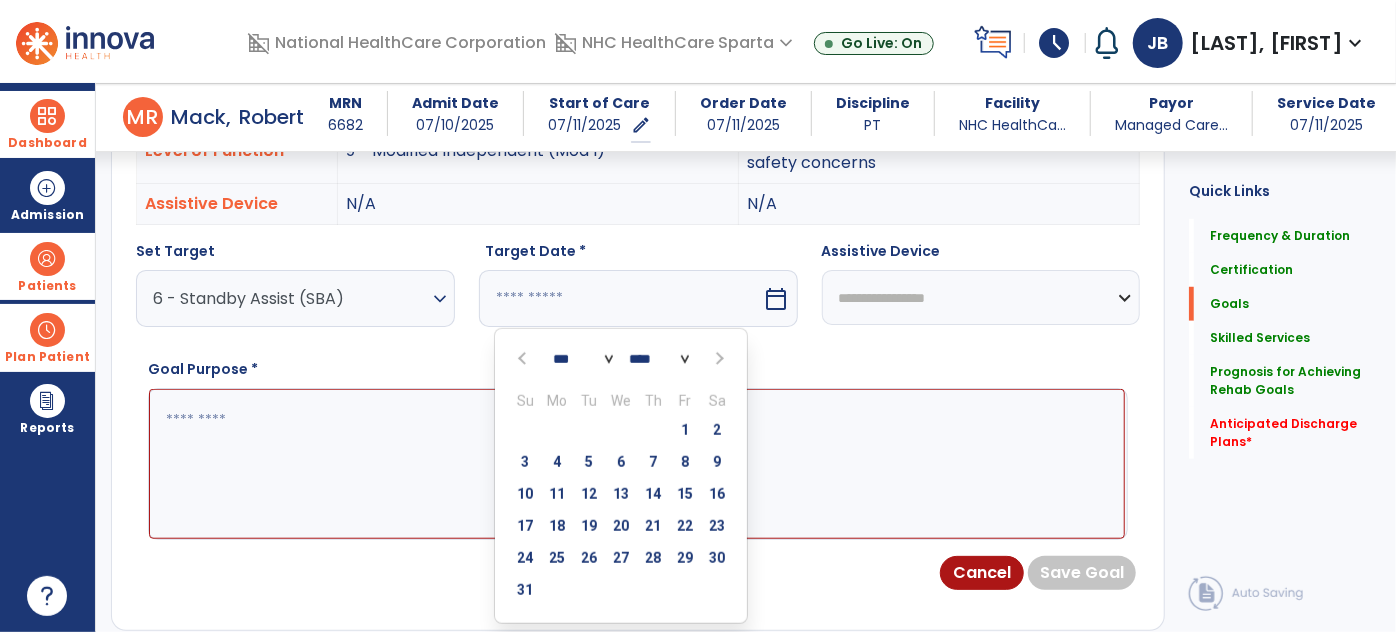 click at bounding box center [717, 359] 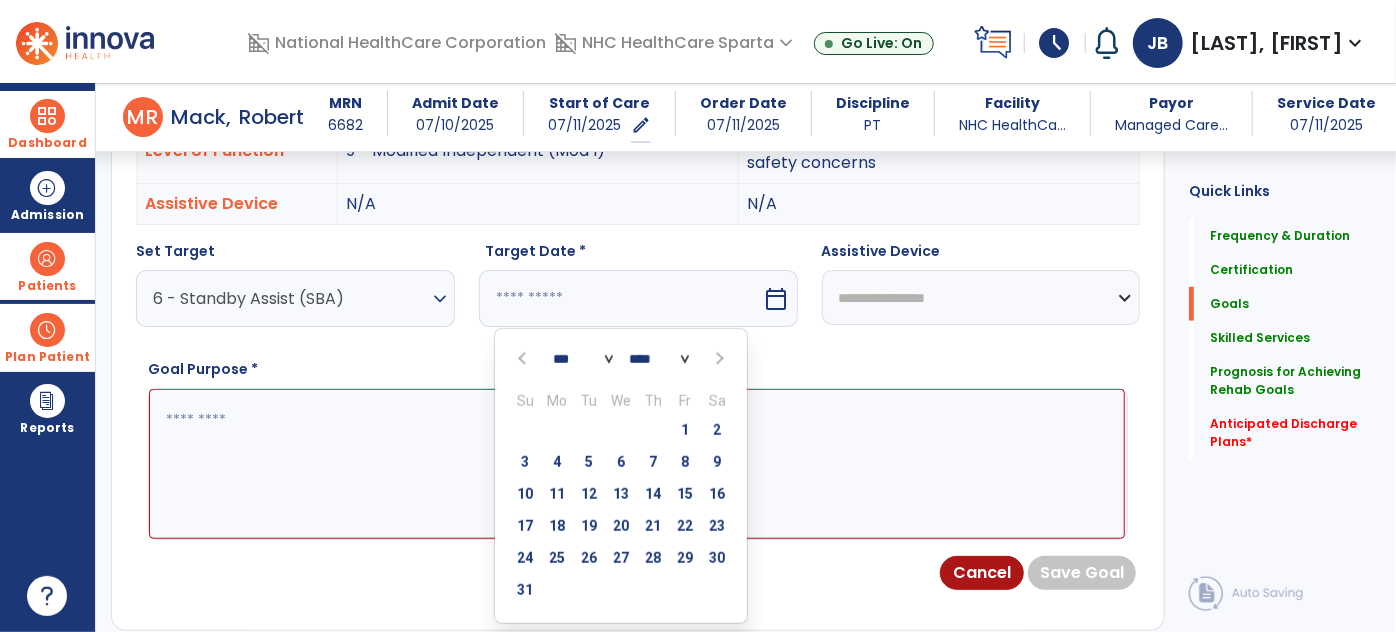 select on "*" 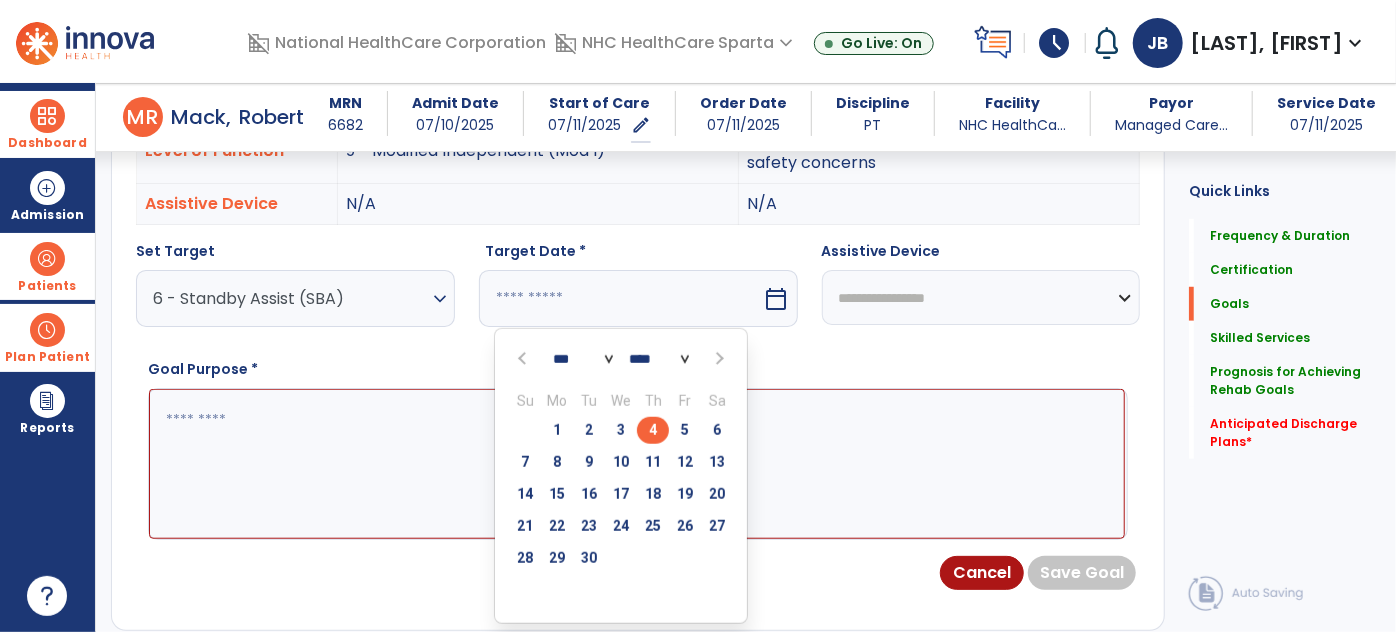 click on "4" at bounding box center (653, 430) 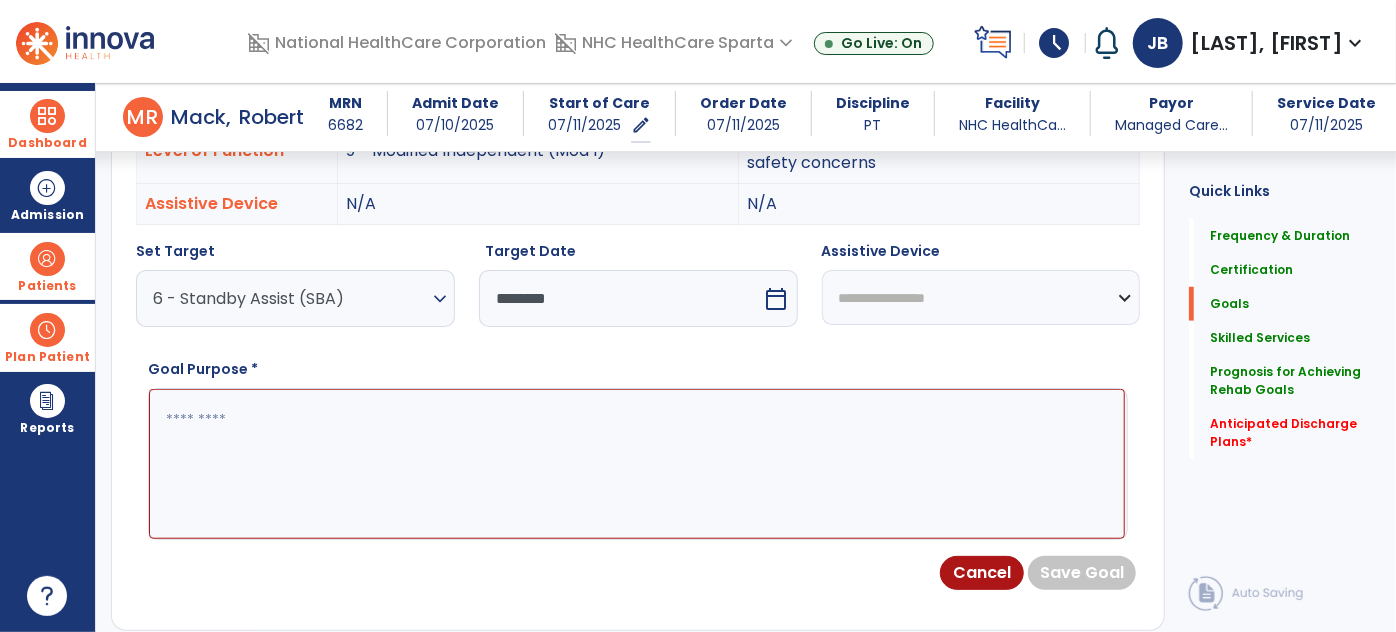 click at bounding box center [637, 463] 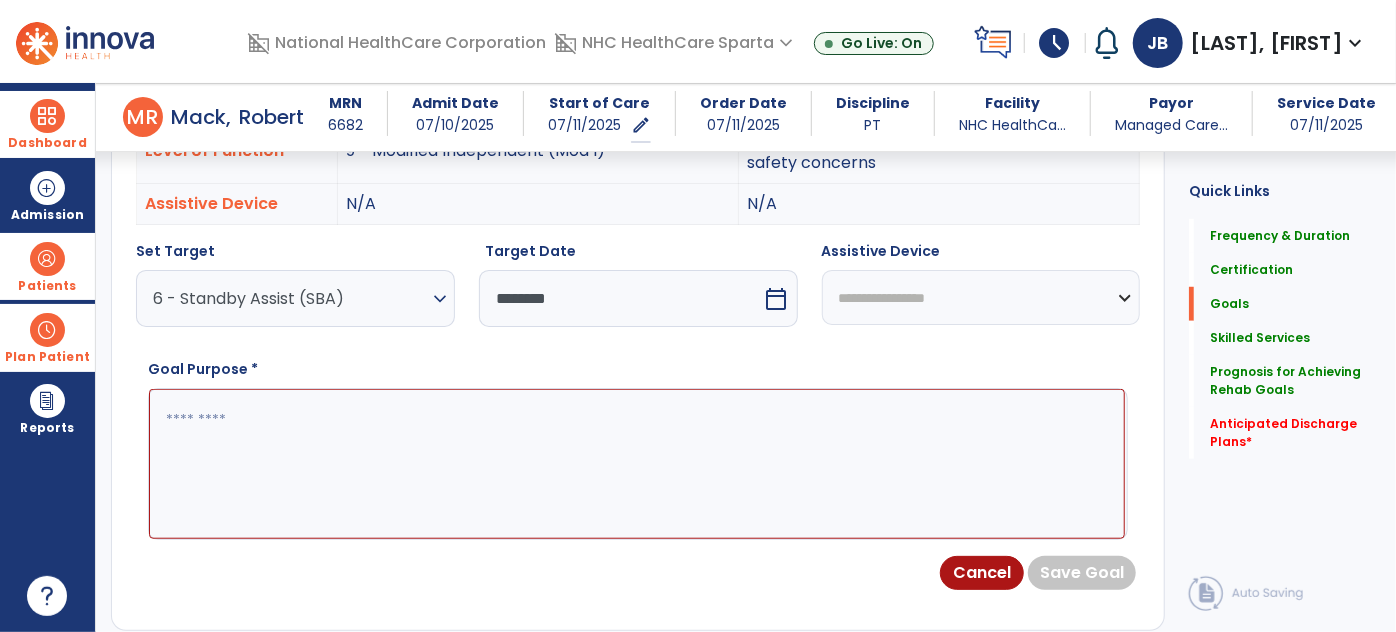 click at bounding box center (637, 463) 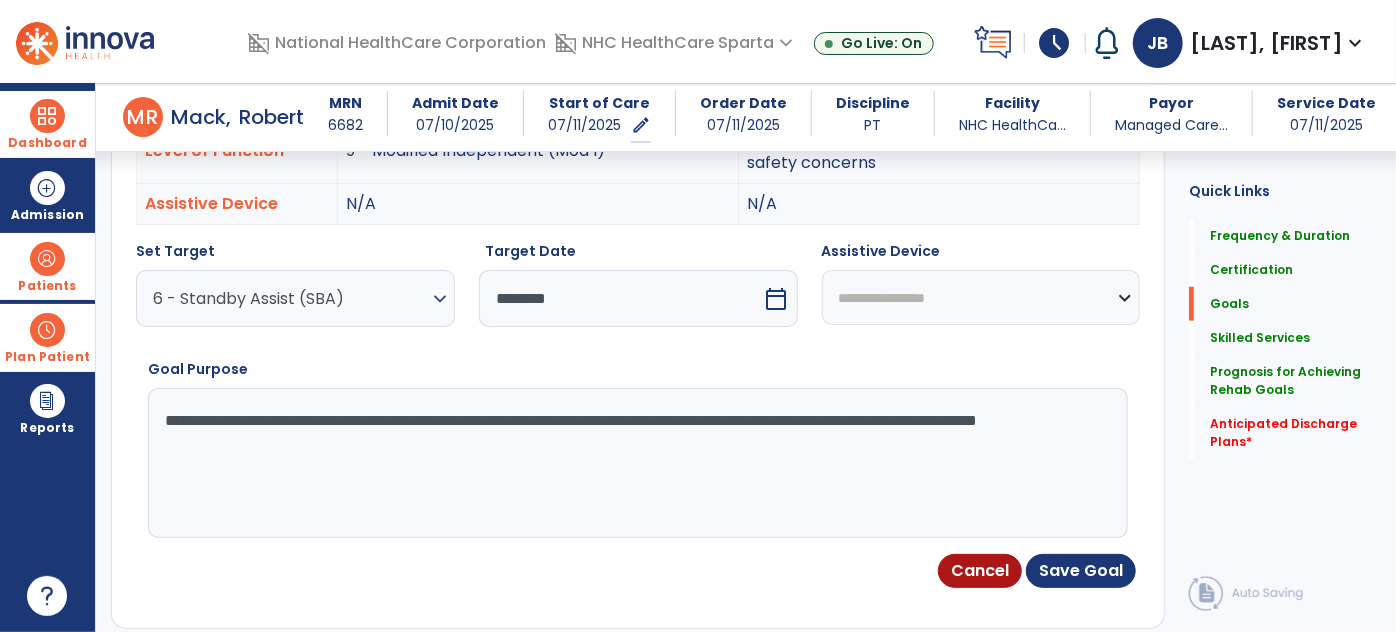 click on "**********" at bounding box center (637, 463) 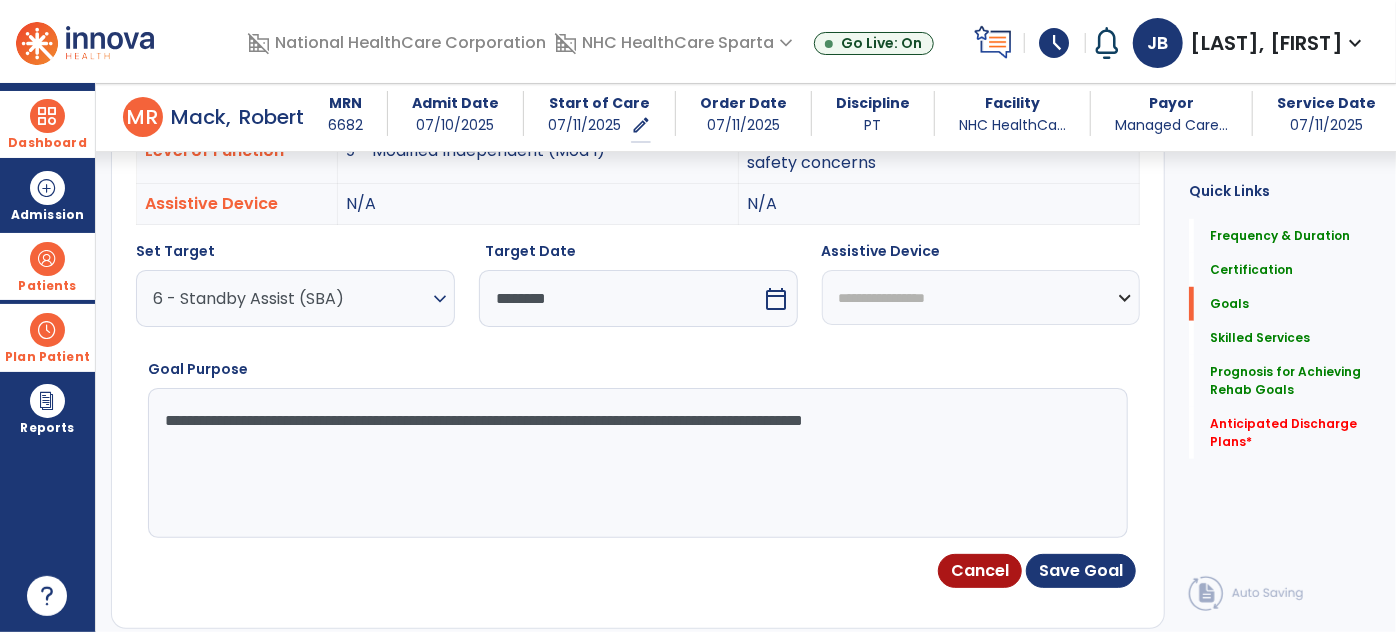 click on "**********" at bounding box center (637, 463) 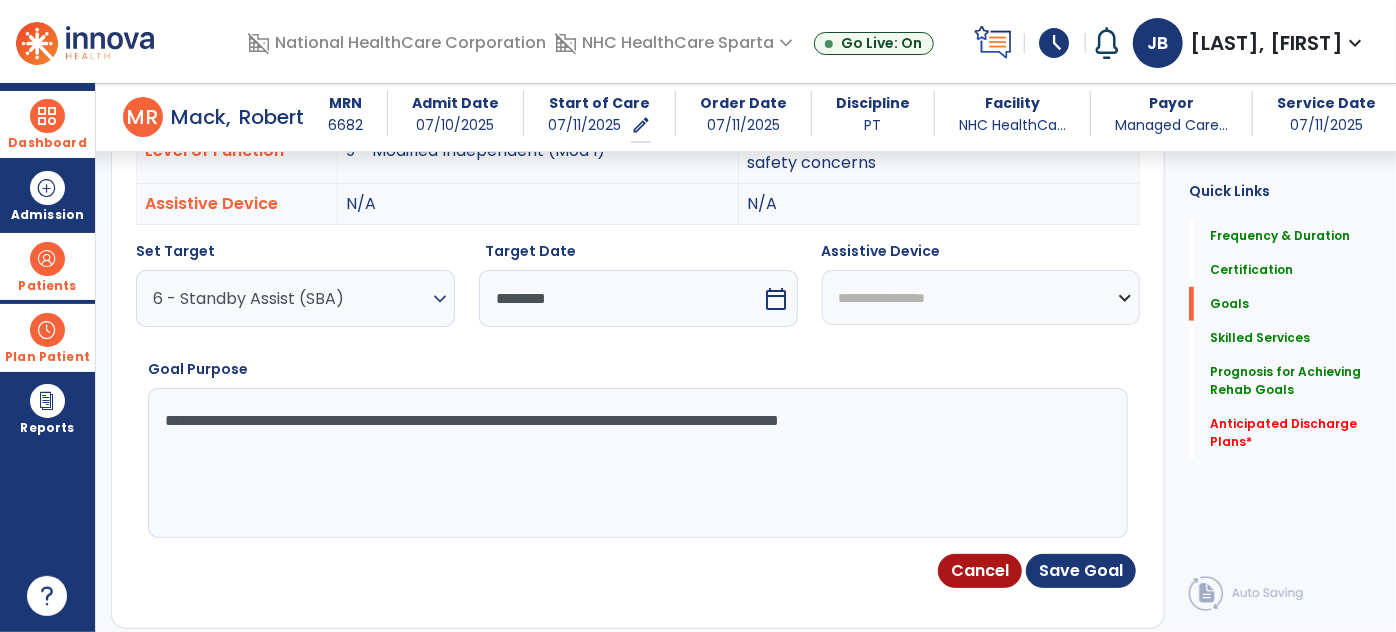 click on "**********" at bounding box center (637, 463) 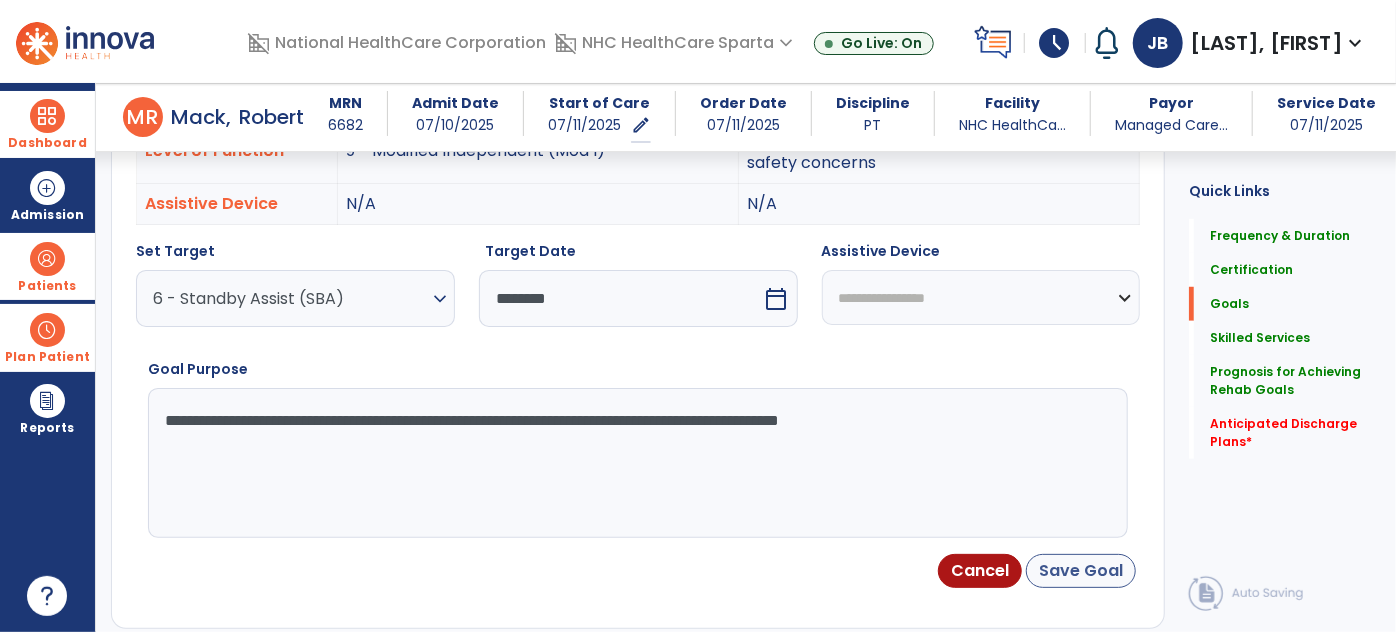type on "**********" 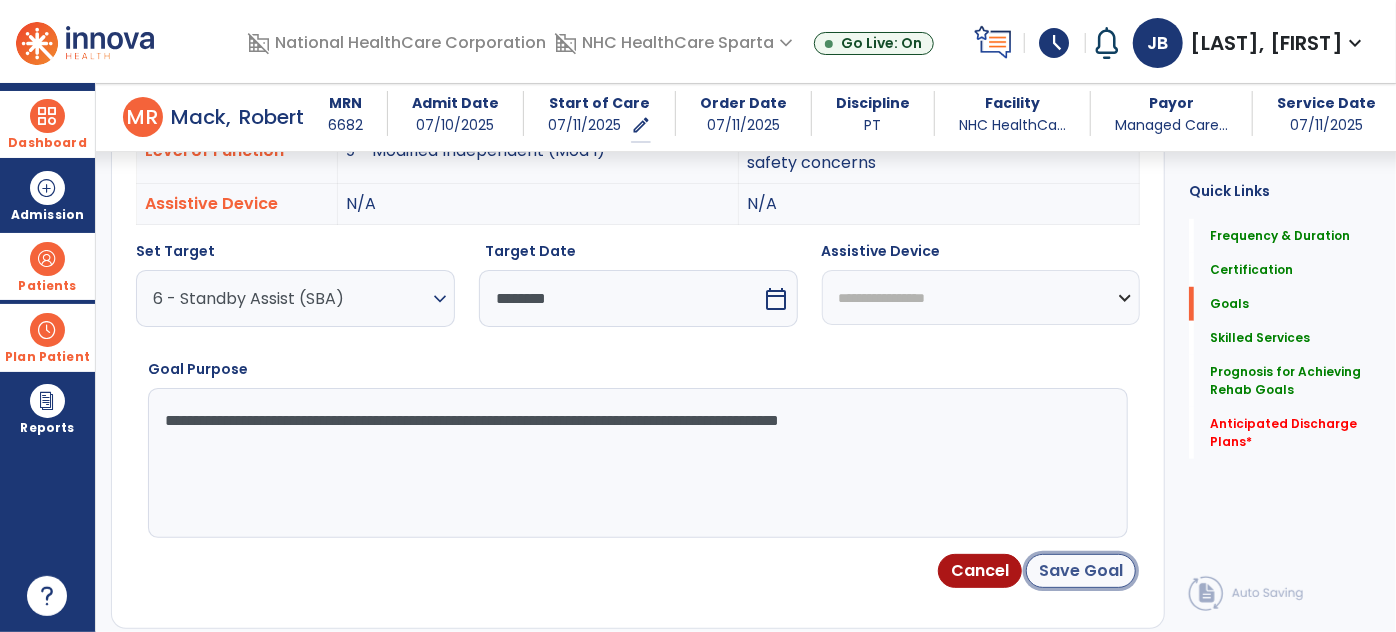 click on "Save Goal" at bounding box center [1081, 571] 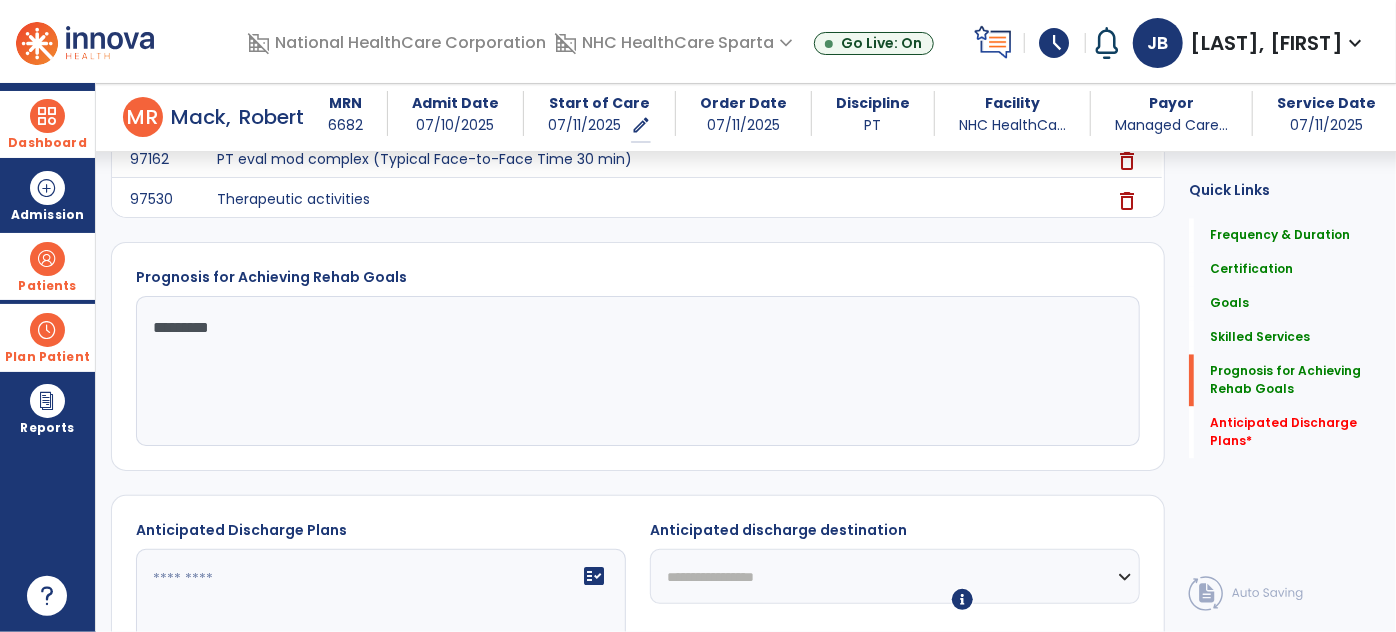 scroll, scrollTop: 2066, scrollLeft: 0, axis: vertical 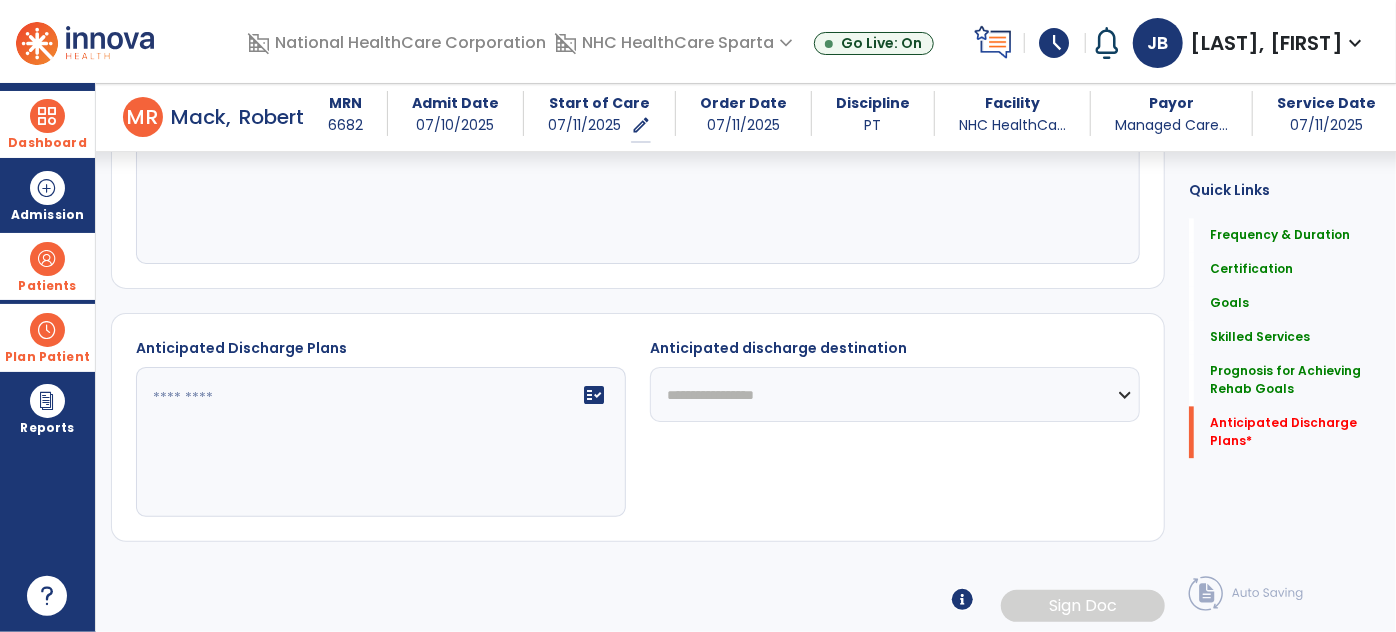 click on "fact_check" 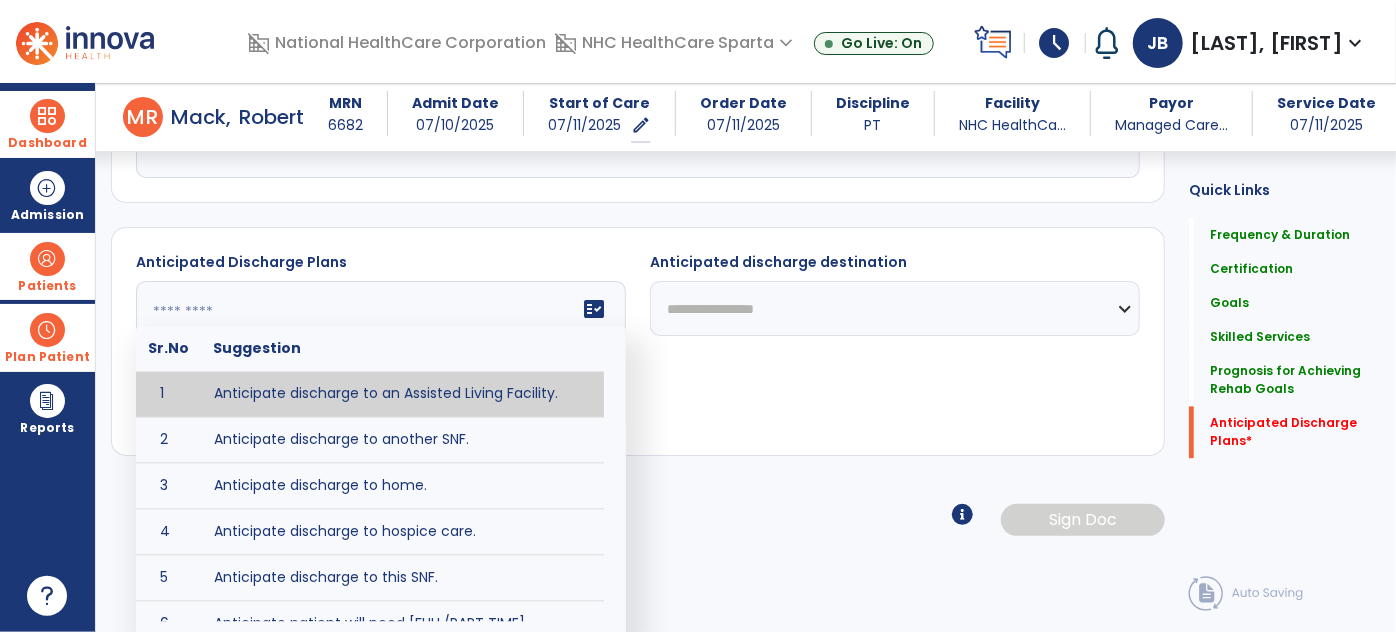 scroll, scrollTop: 2151, scrollLeft: 0, axis: vertical 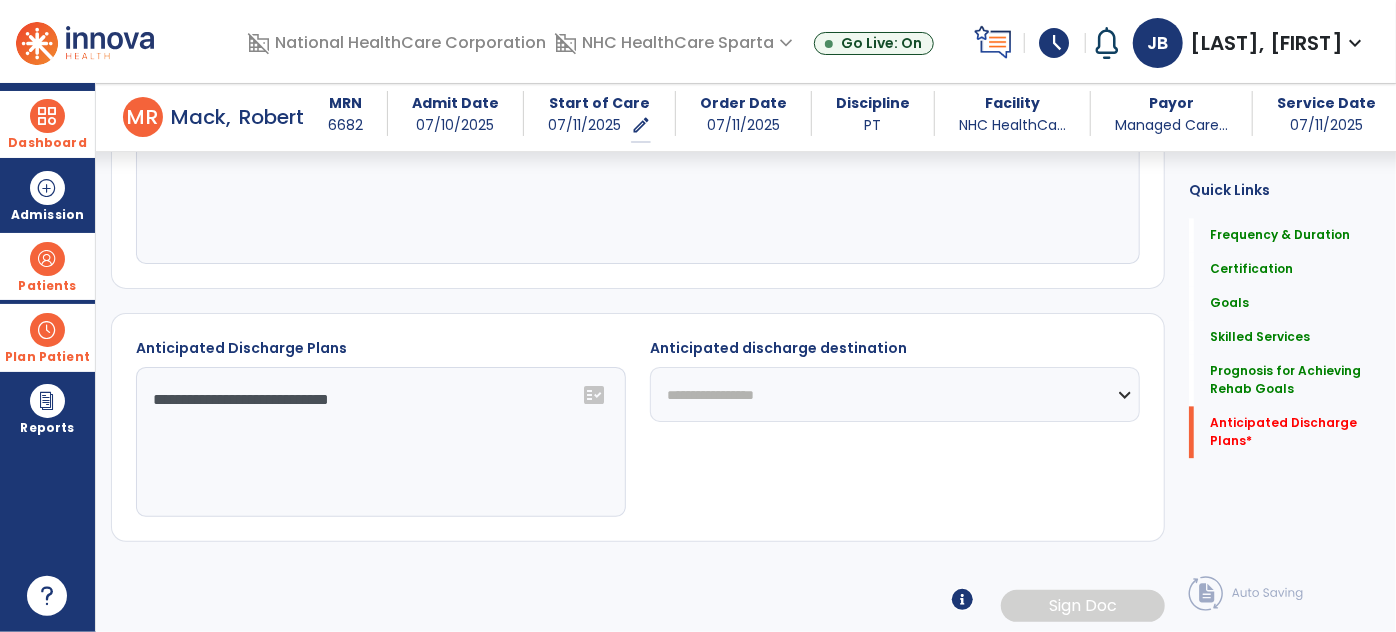 click on "**********" 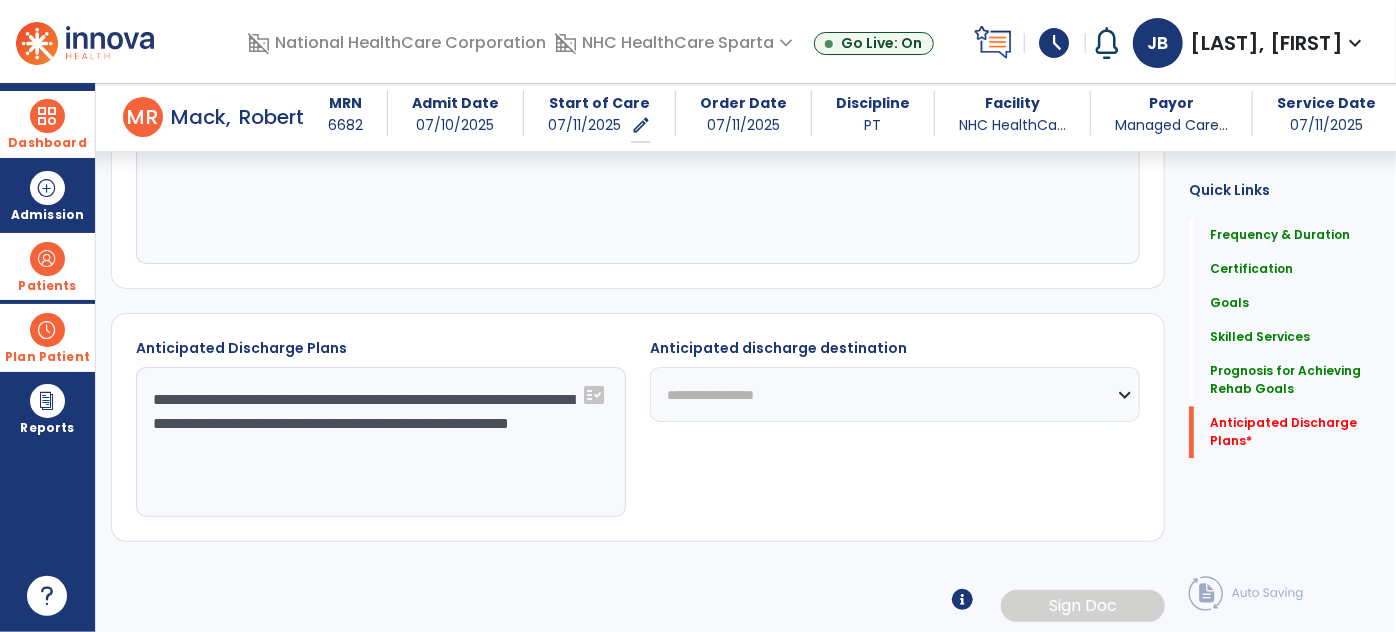 click on "**********" 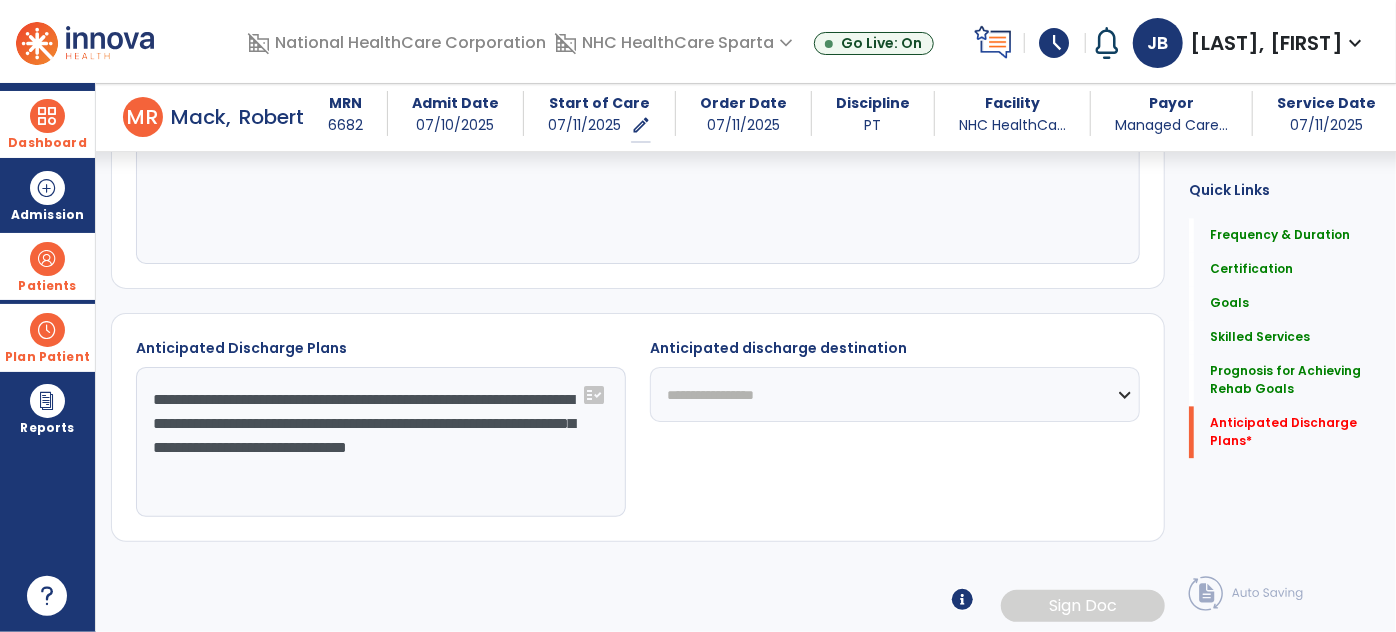 type on "**********" 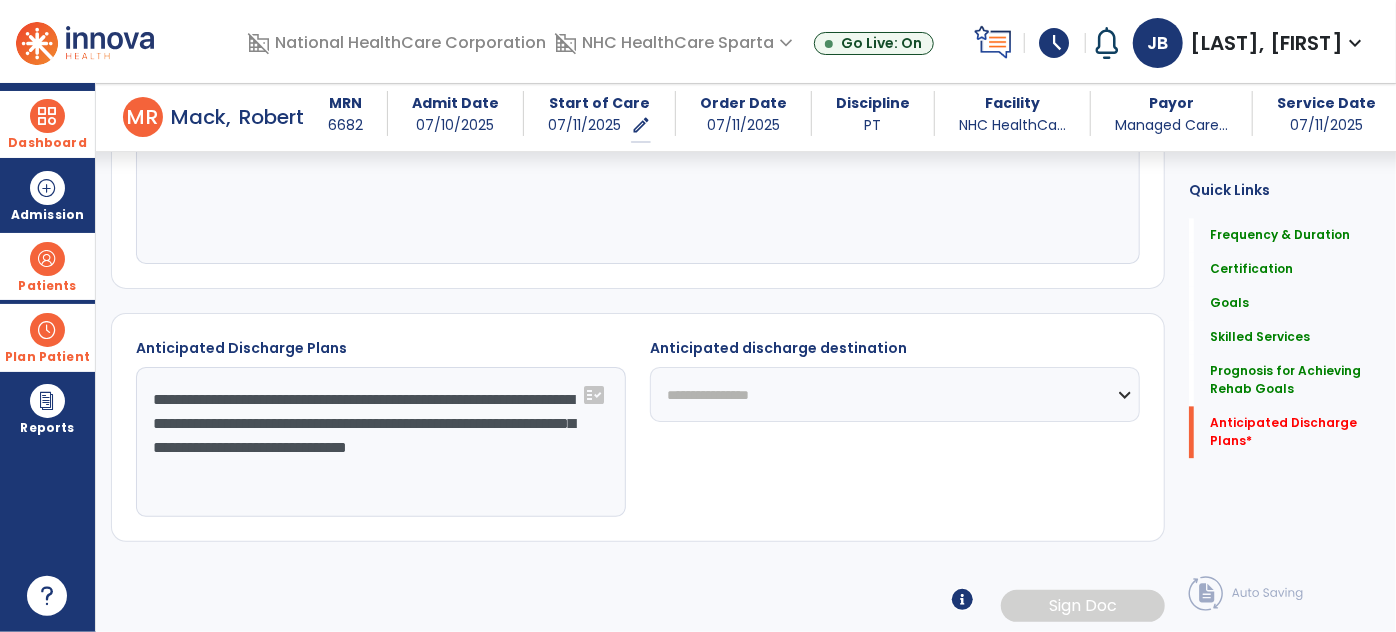 click on "**********" 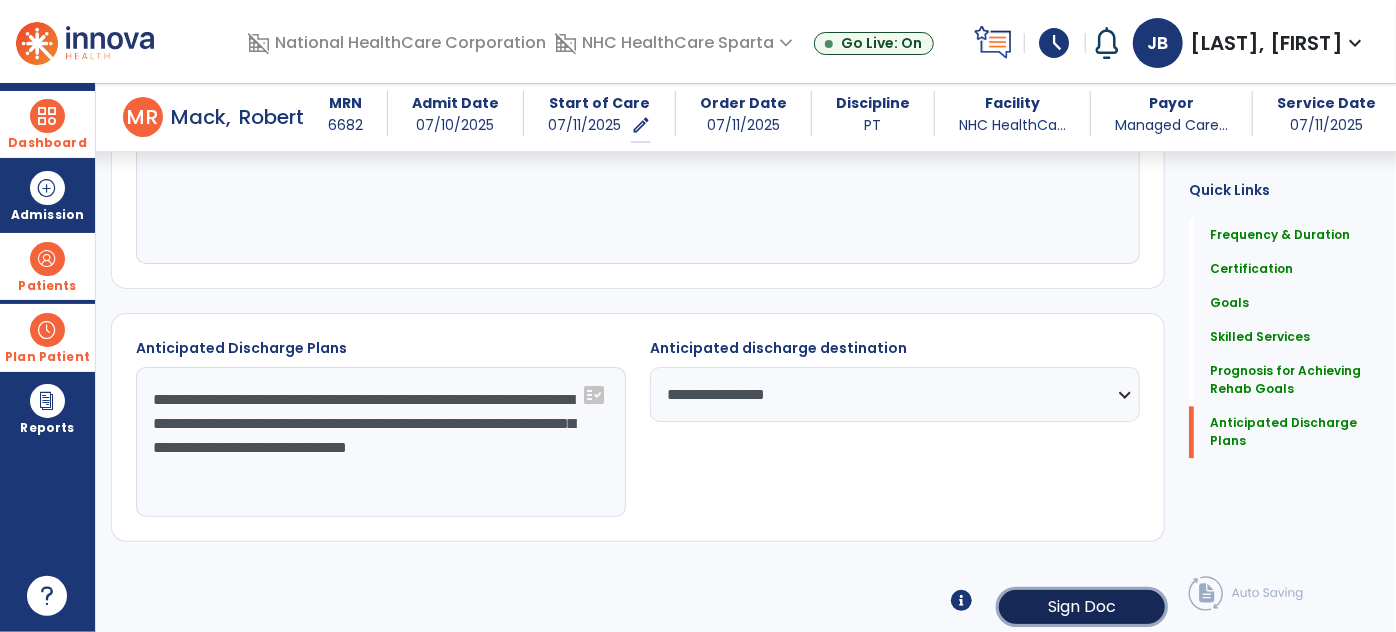 click on "Sign Doc" 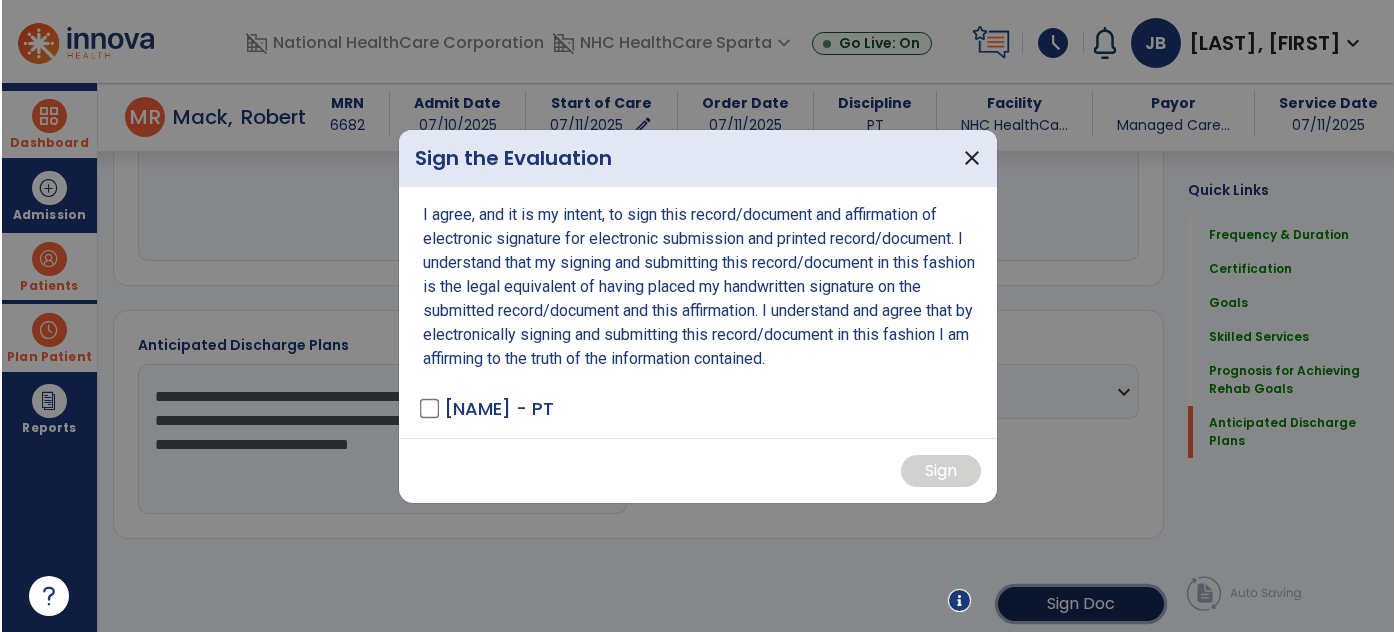 scroll, scrollTop: 2066, scrollLeft: 0, axis: vertical 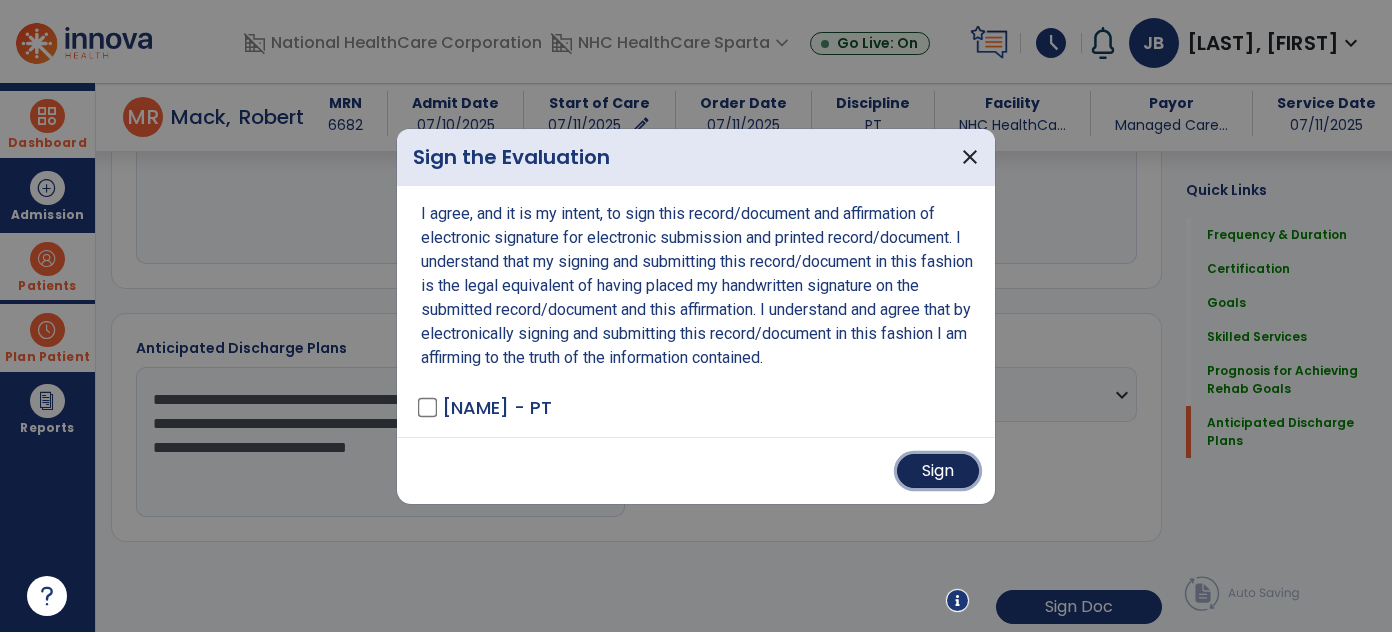 click on "Sign" at bounding box center [938, 471] 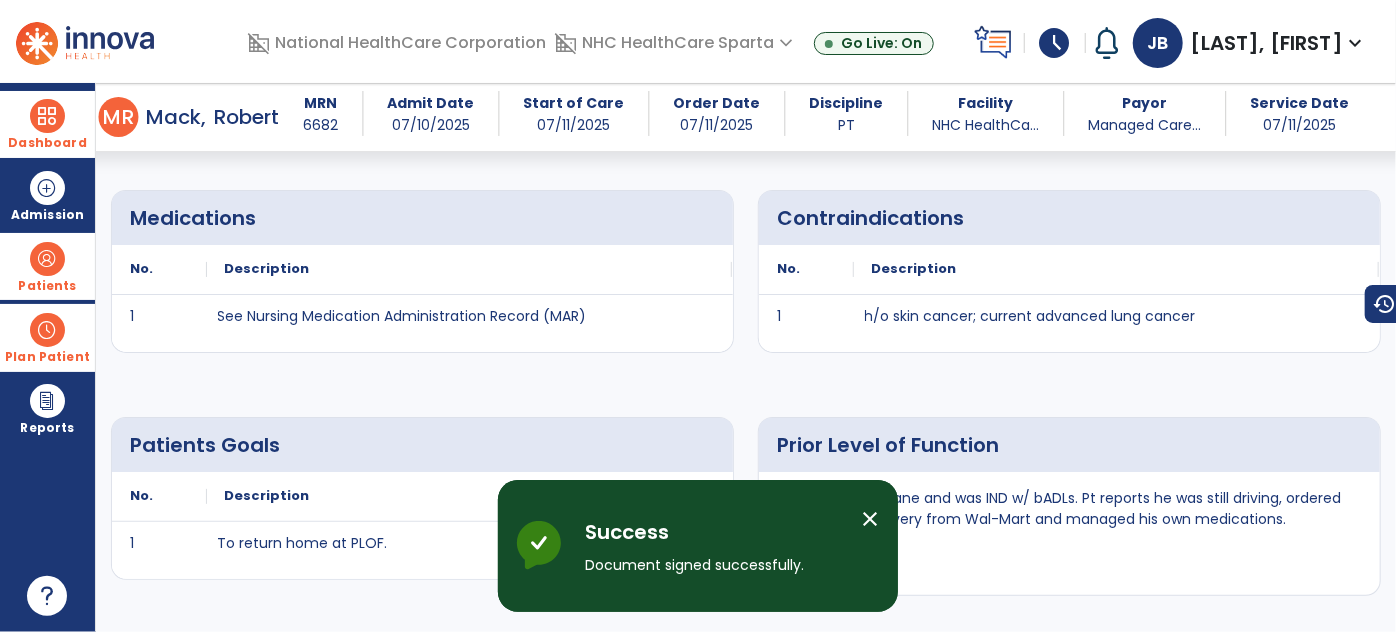 scroll, scrollTop: 0, scrollLeft: 0, axis: both 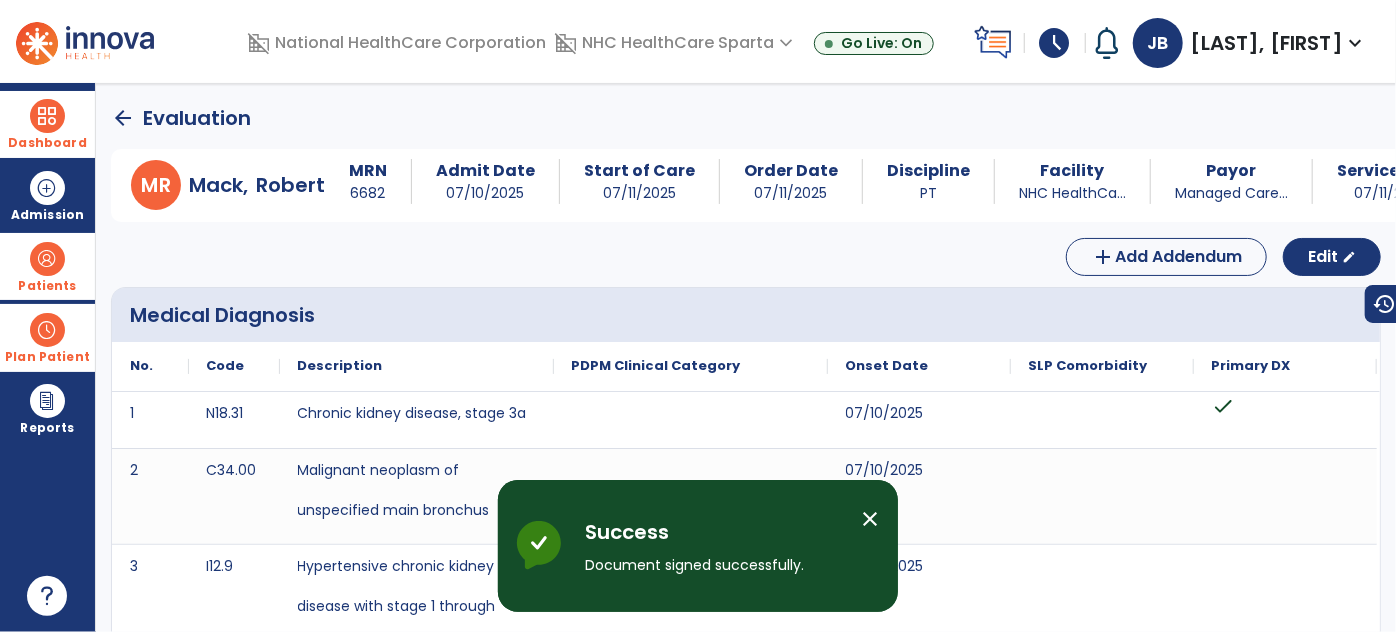 click on "arrow_back" 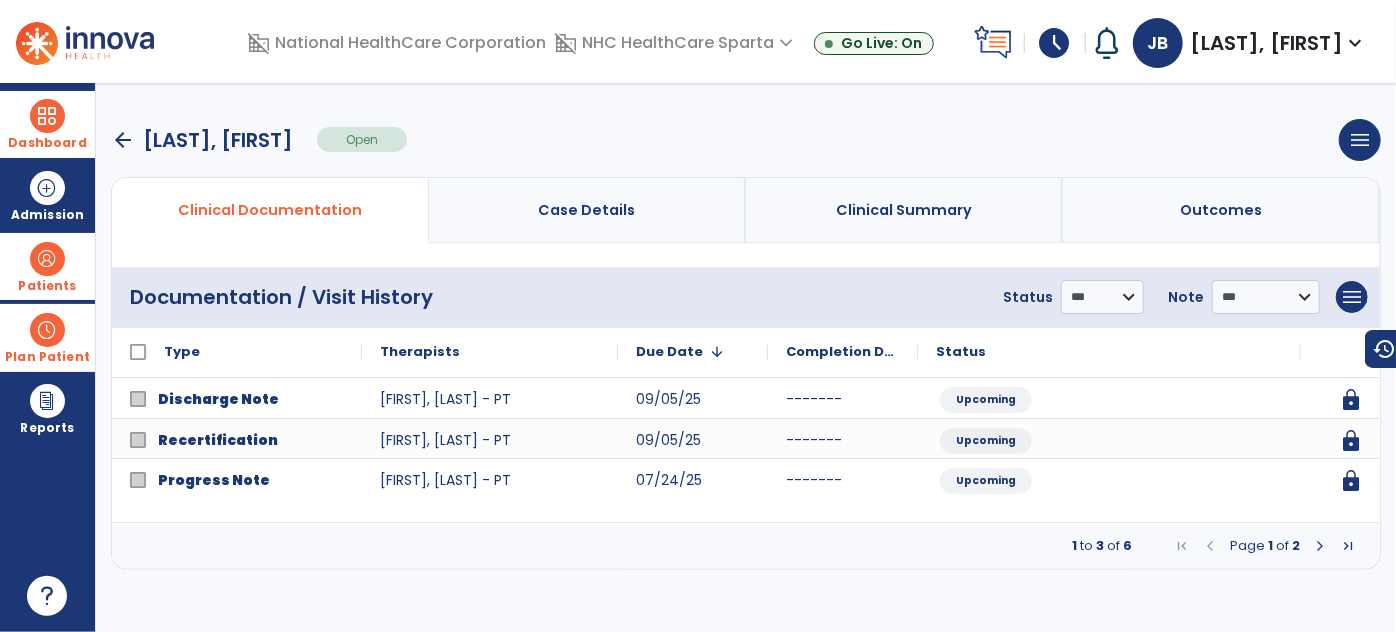 click at bounding box center [1320, 546] 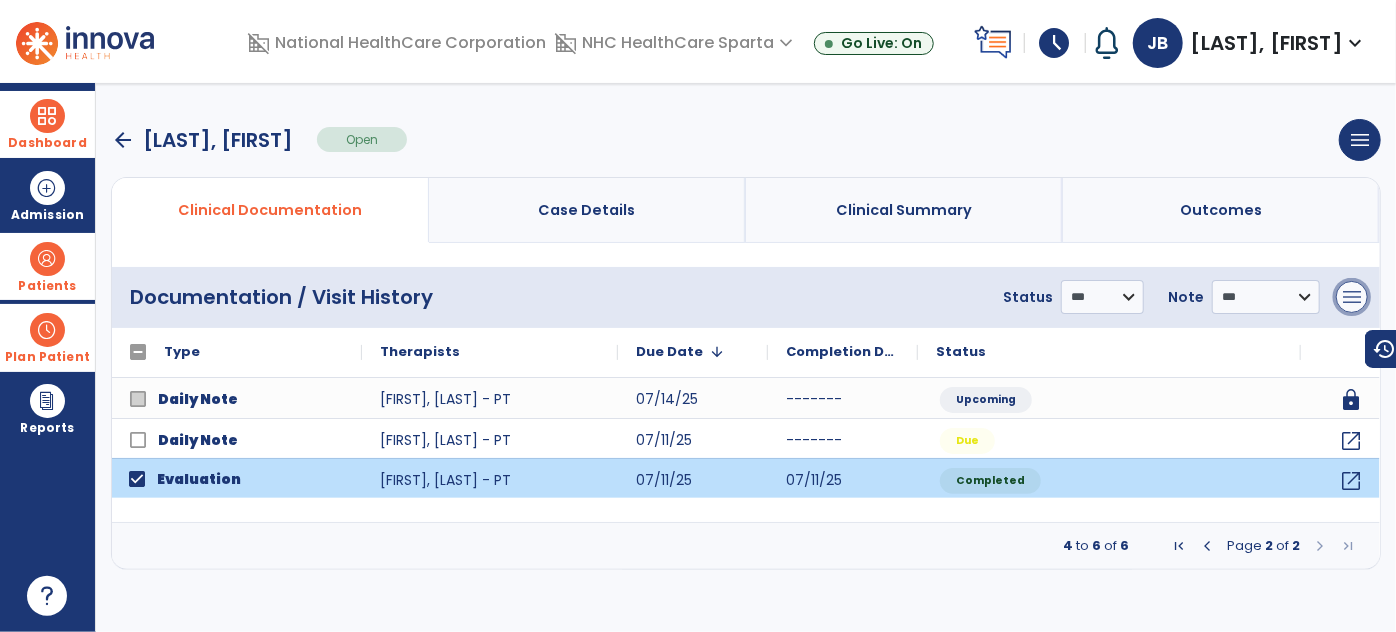 click on "menu" at bounding box center (1352, 297) 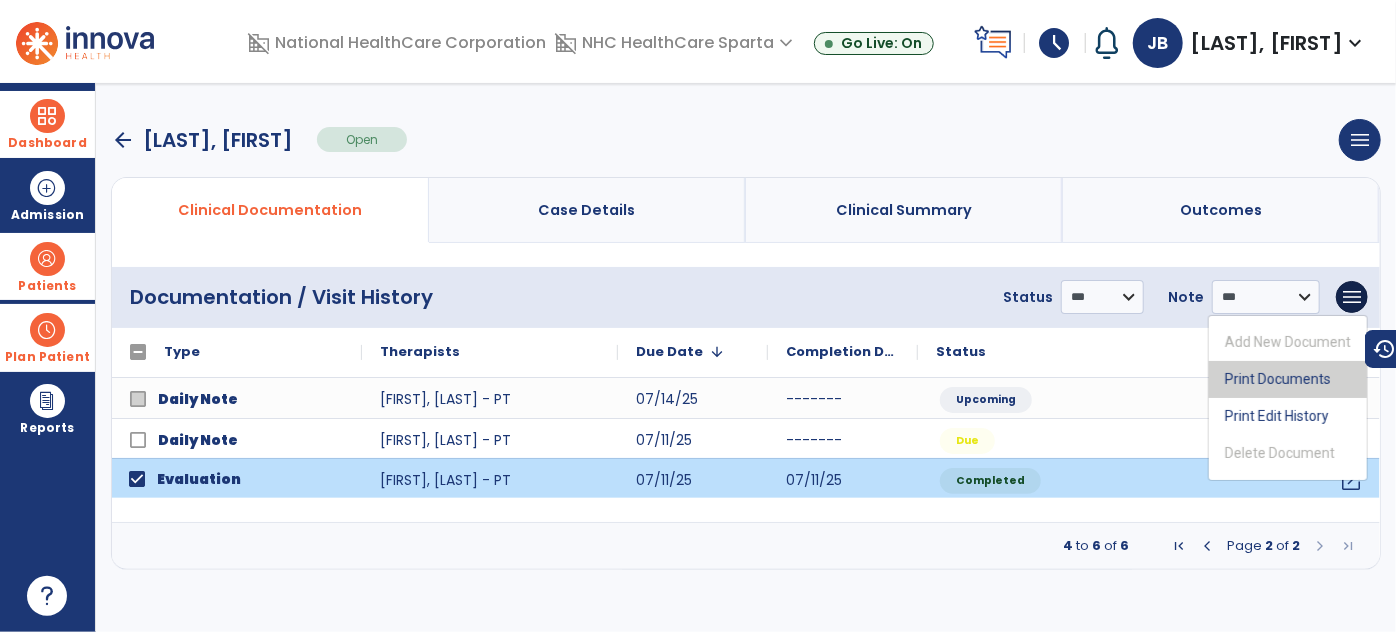 click on "Print Documents" at bounding box center [1288, 379] 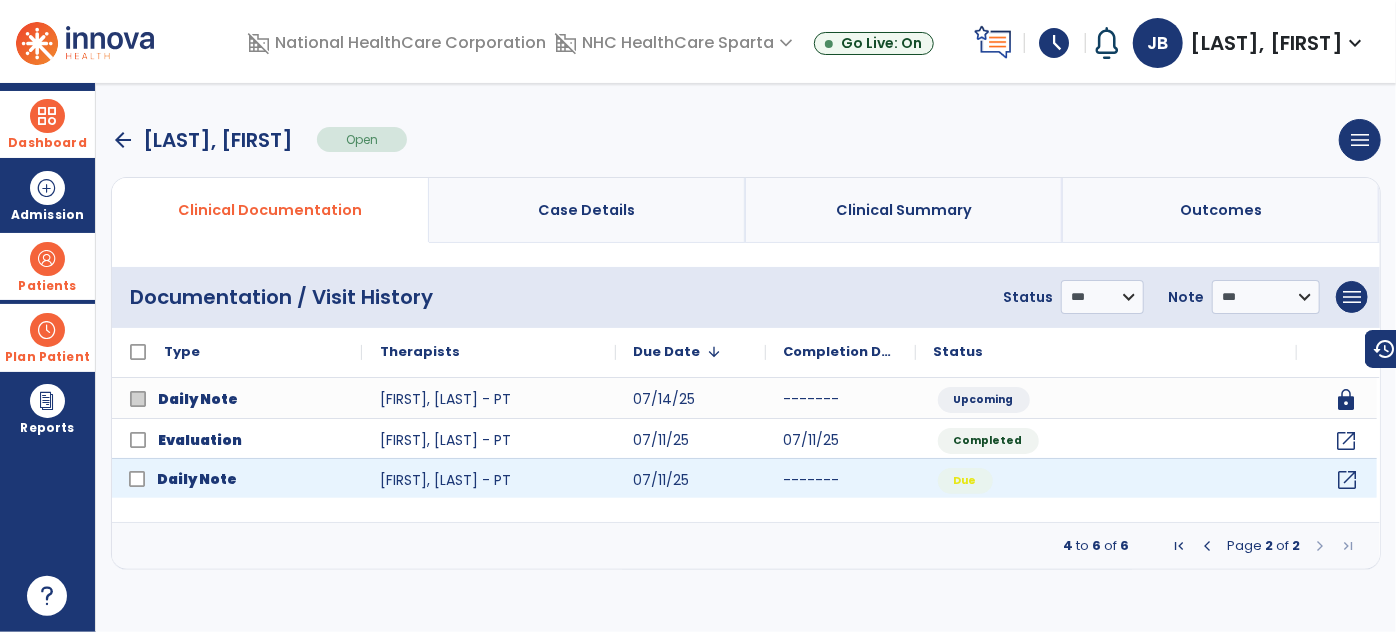 click on "open_in_new" 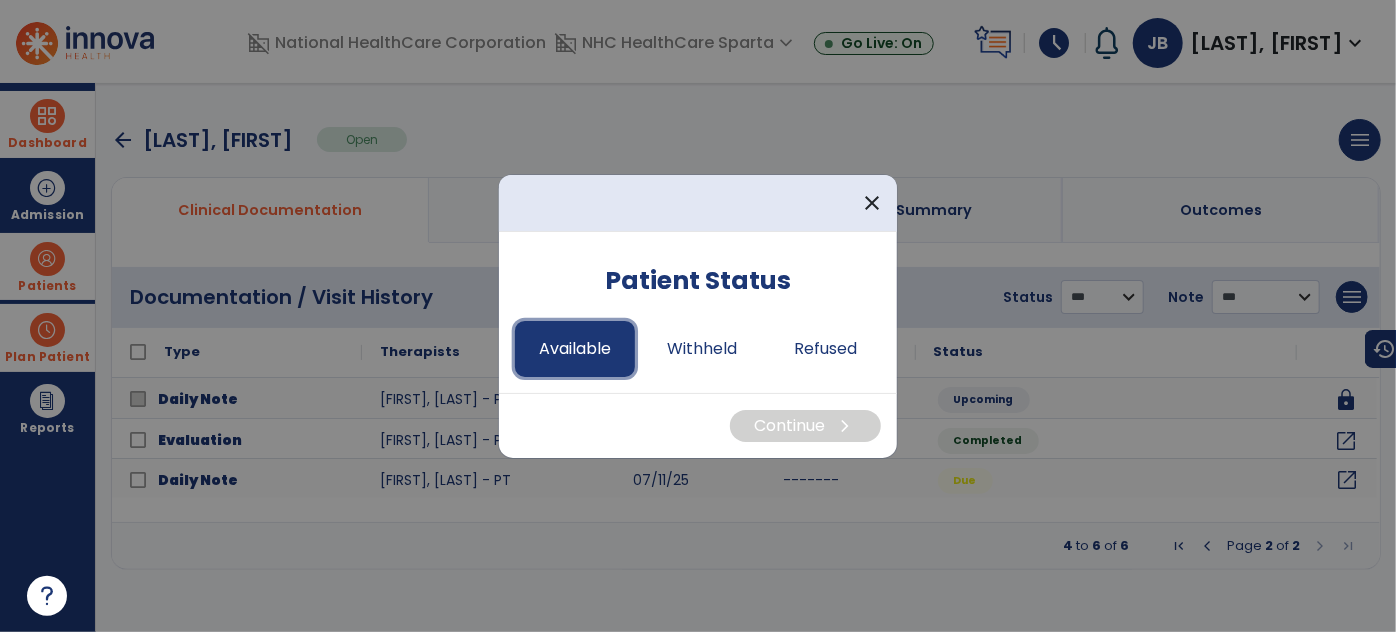 click on "Available" at bounding box center [575, 349] 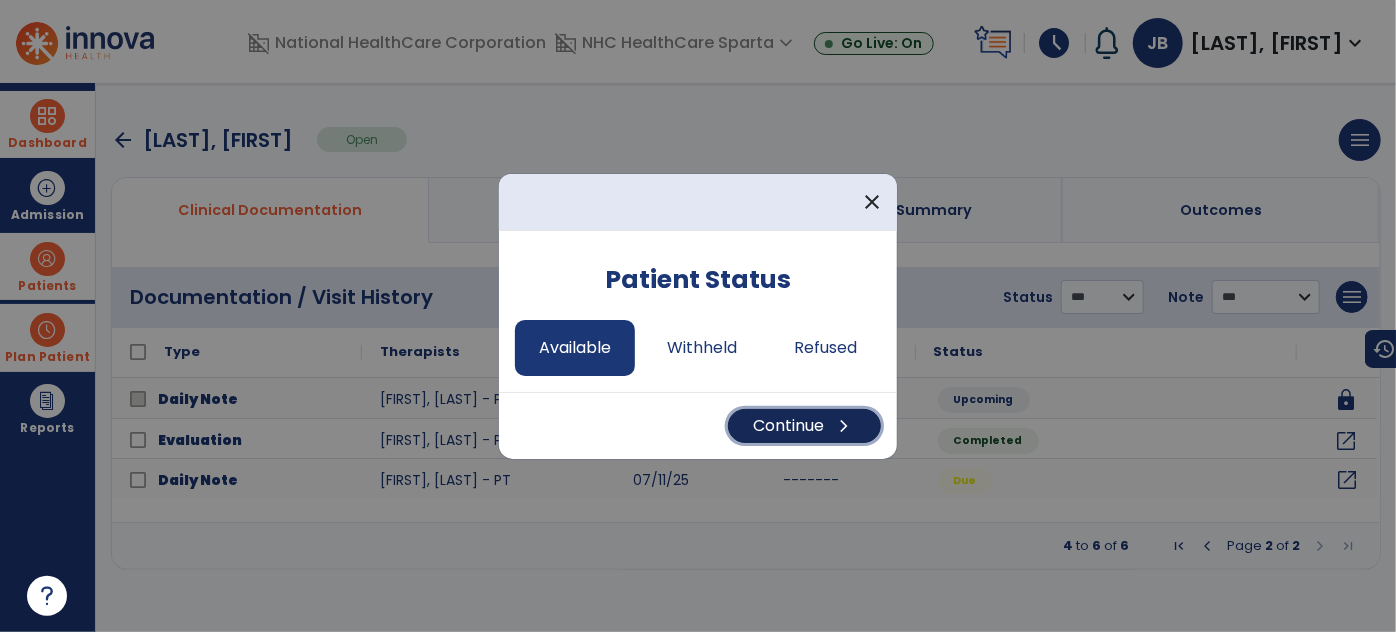 click on "Continue   chevron_right" at bounding box center (804, 426) 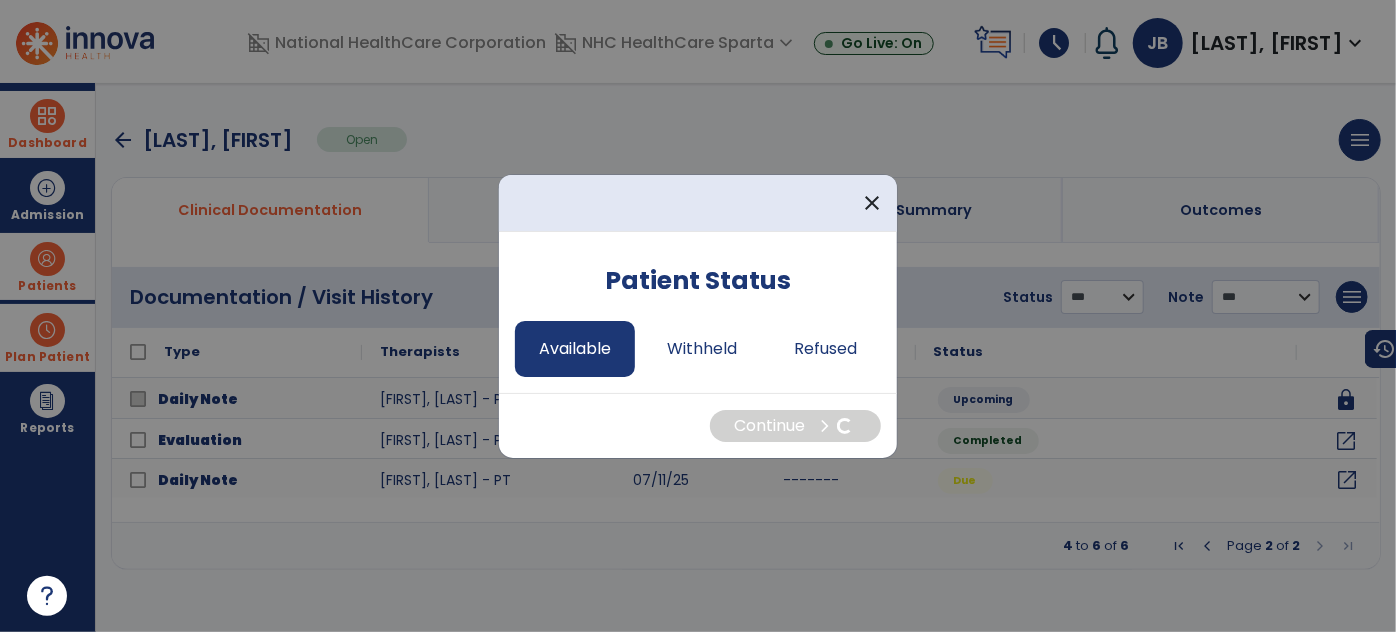 select on "*" 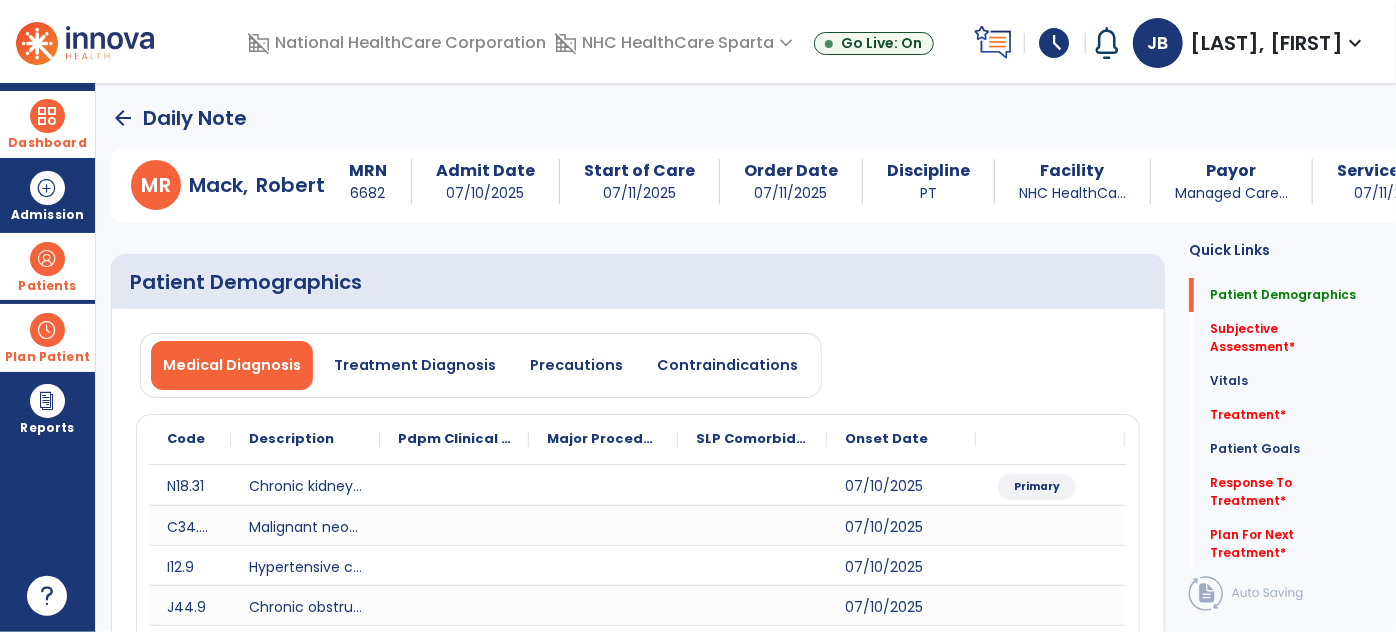 click on "Medical Diagnosis   Treatment Diagnosis   Precautions   Contraindications" 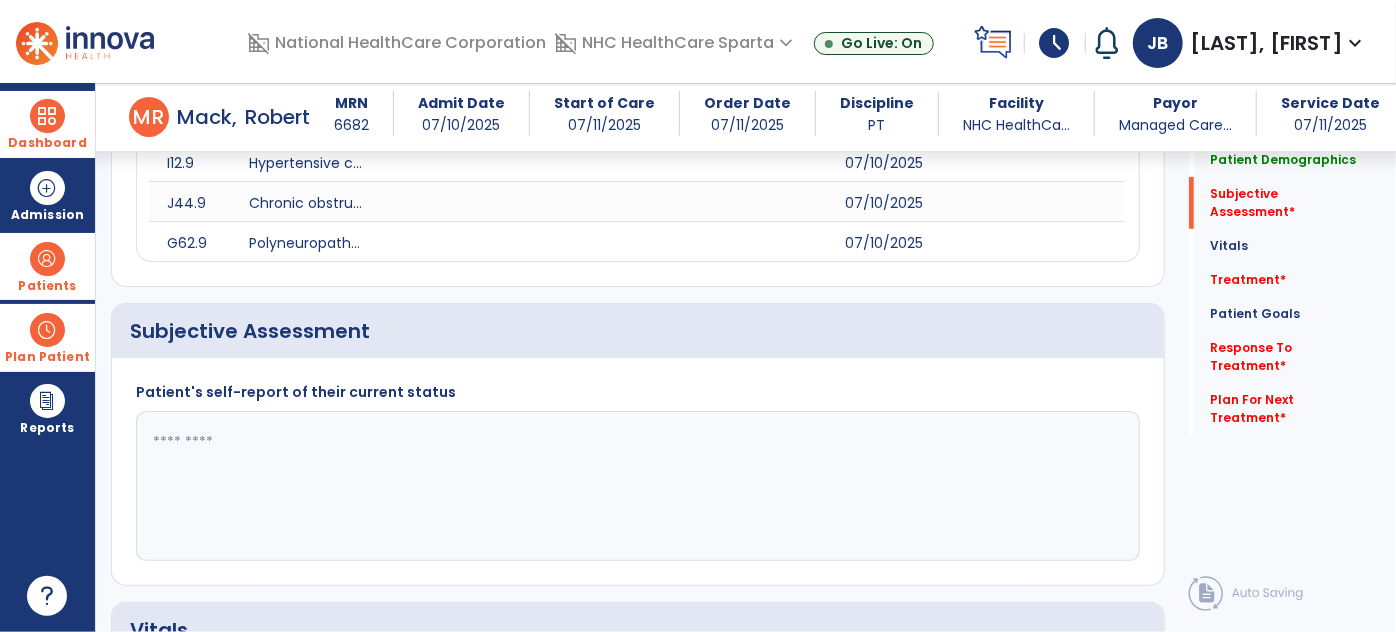 scroll, scrollTop: 534, scrollLeft: 0, axis: vertical 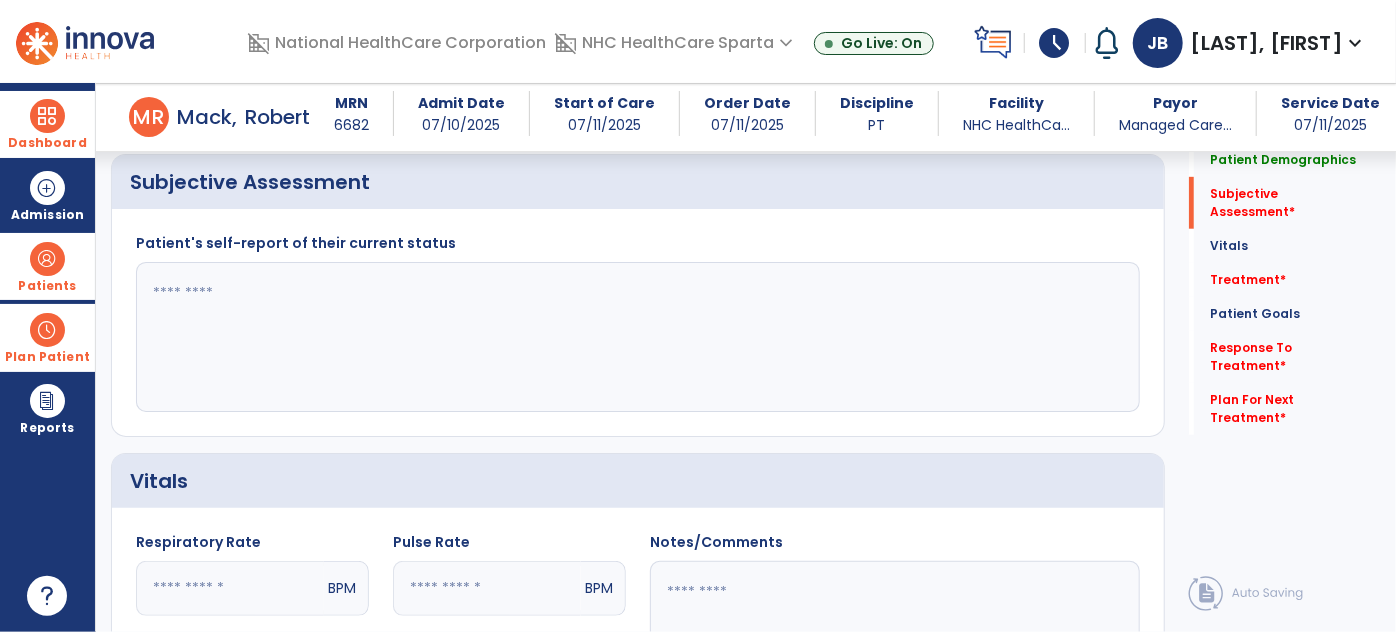 click 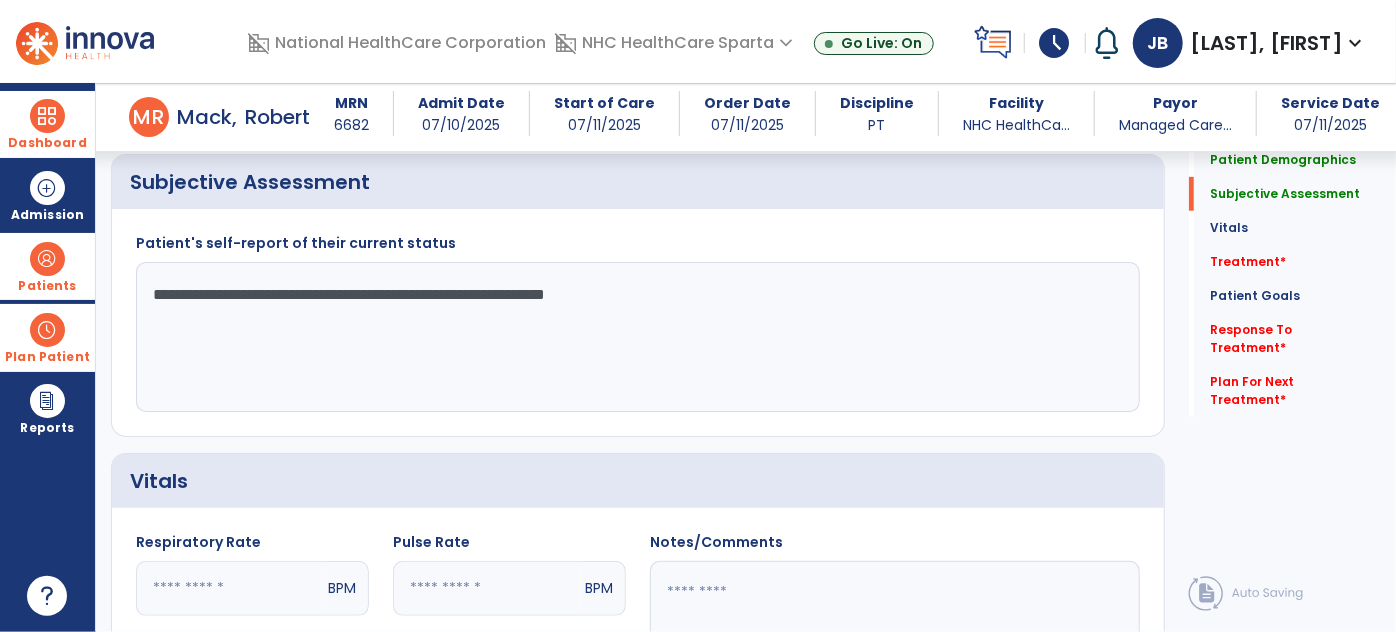 click on "**********" 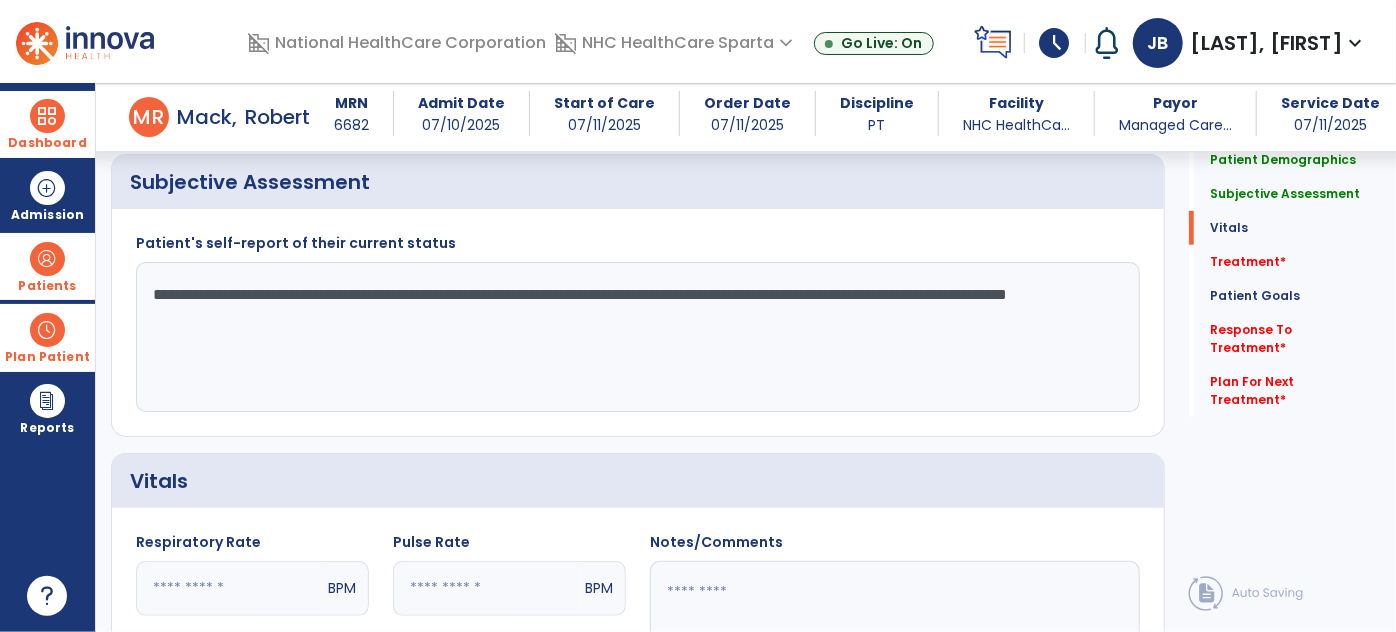scroll, scrollTop: 821, scrollLeft: 0, axis: vertical 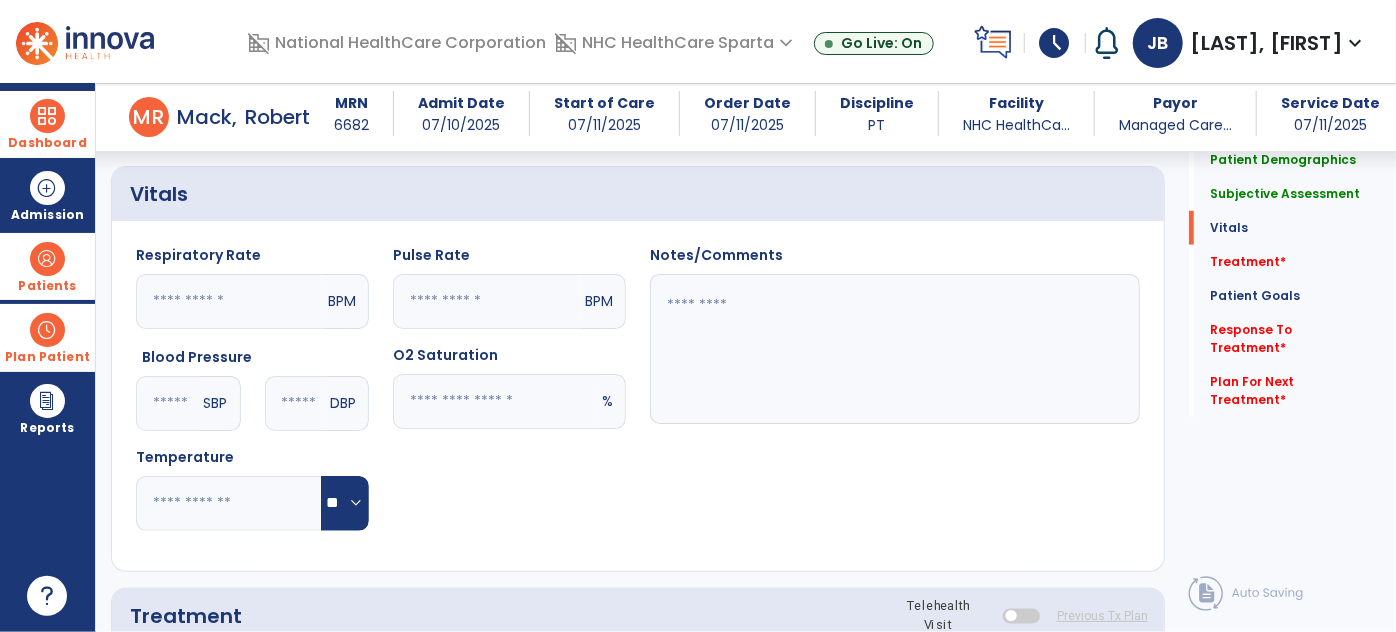 type on "**********" 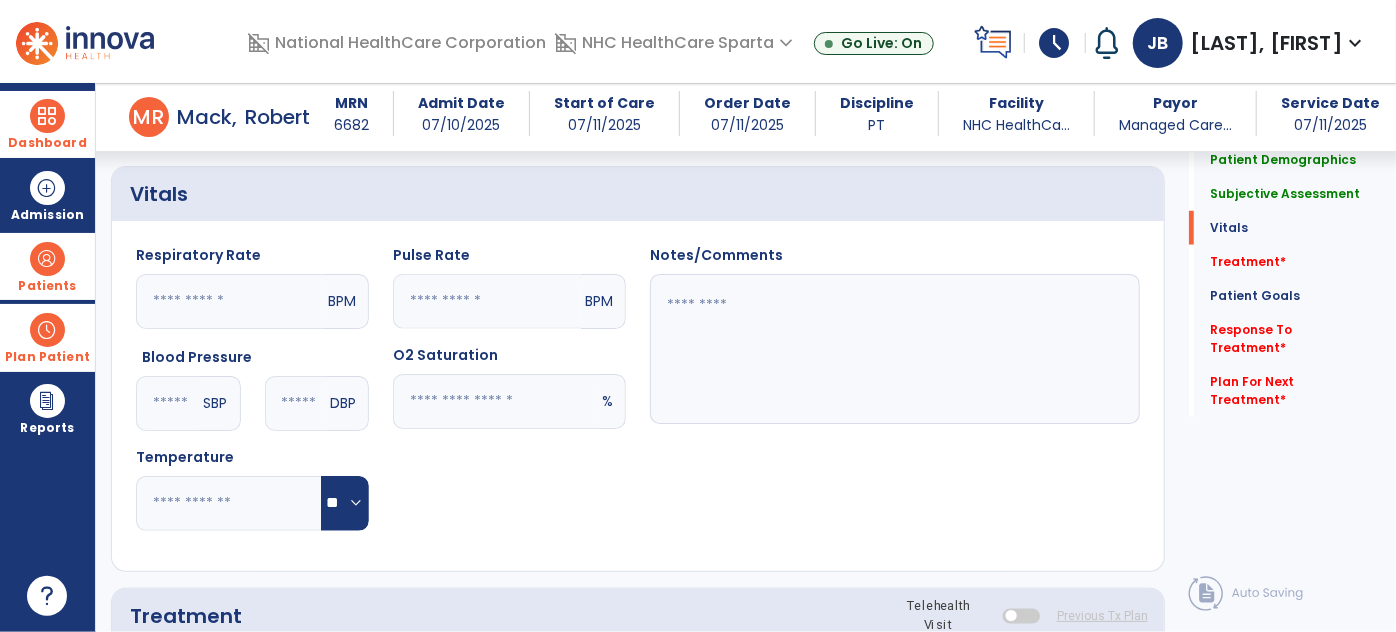 click 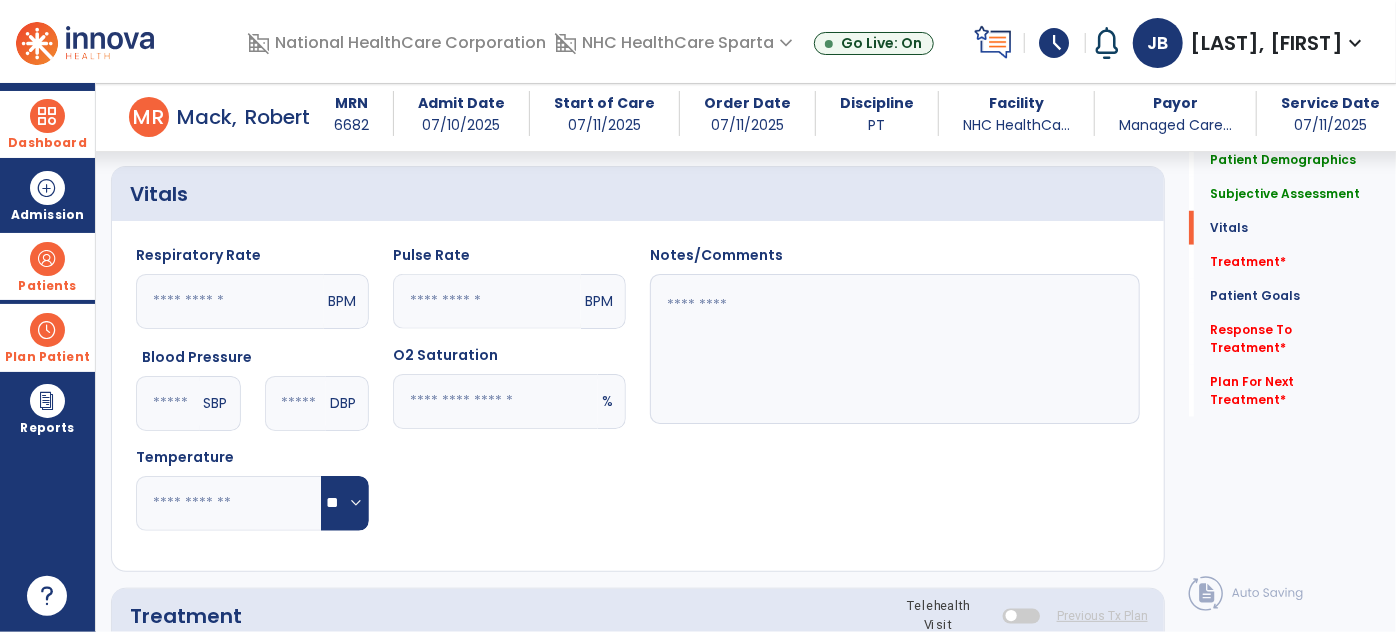 type on "***" 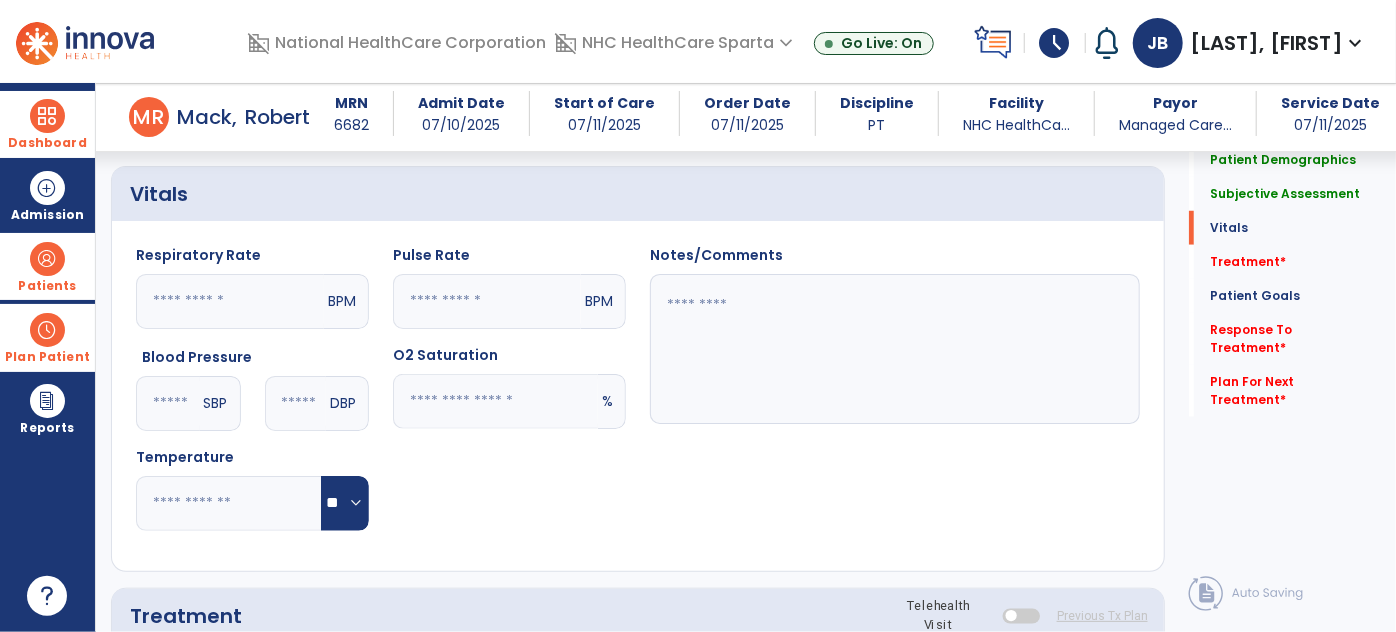 click 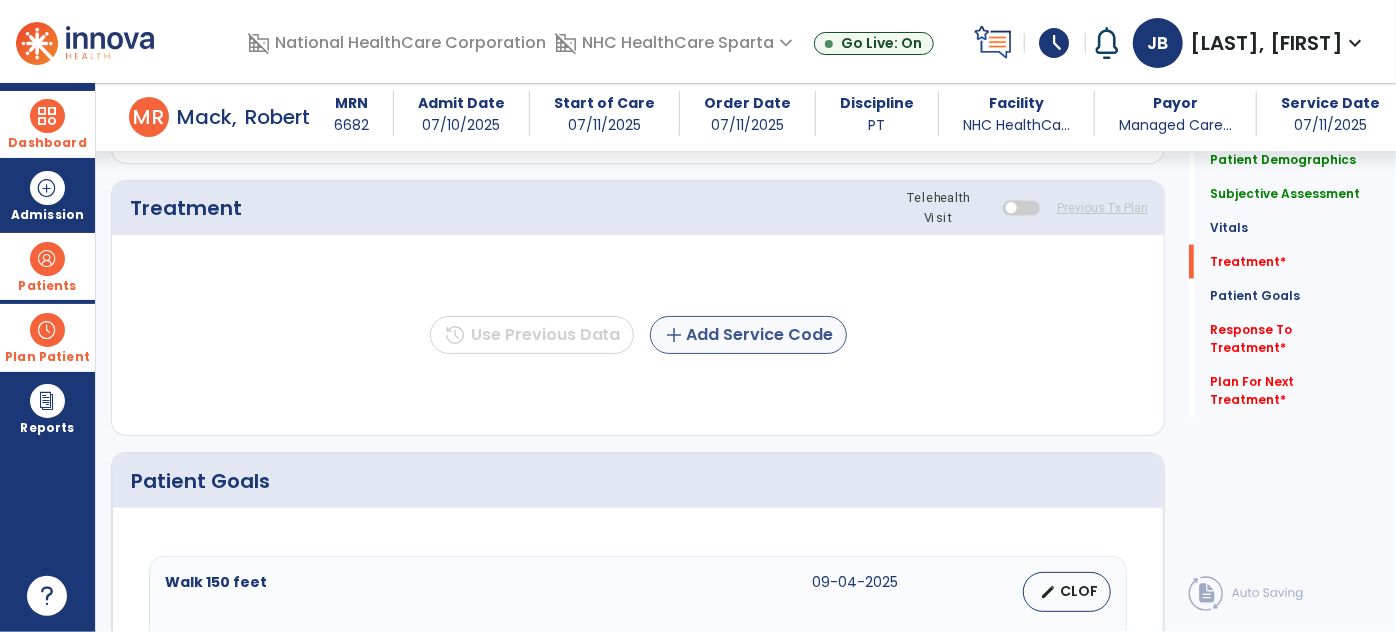 type on "**" 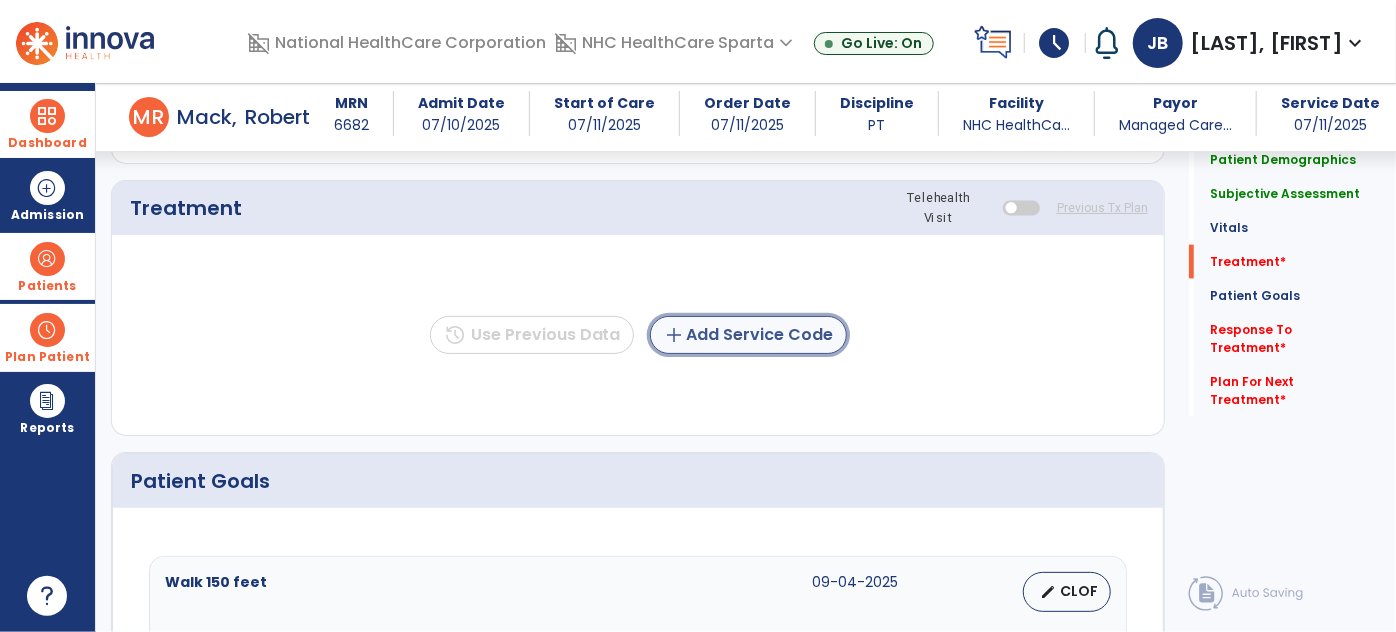 click on "add  Add Service Code" 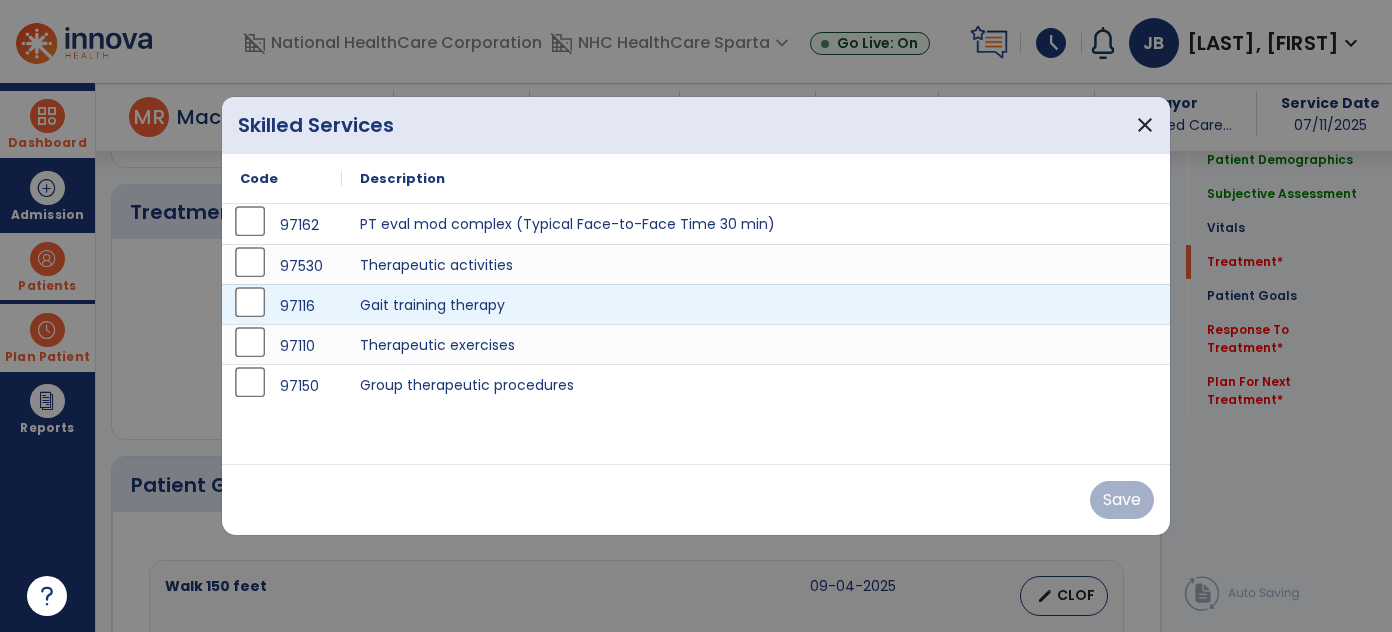 scroll, scrollTop: 1229, scrollLeft: 0, axis: vertical 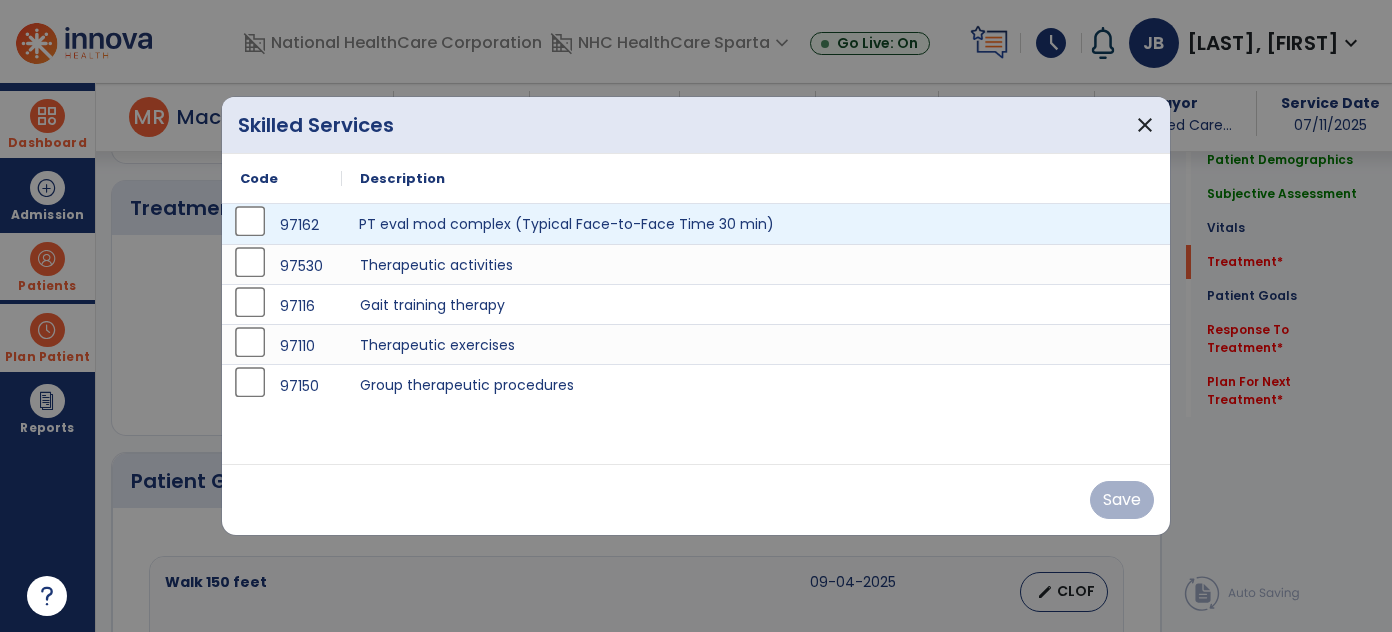 click on "PT eval mod complex (Typical Face-to-Face Time 30 min)" at bounding box center [756, 224] 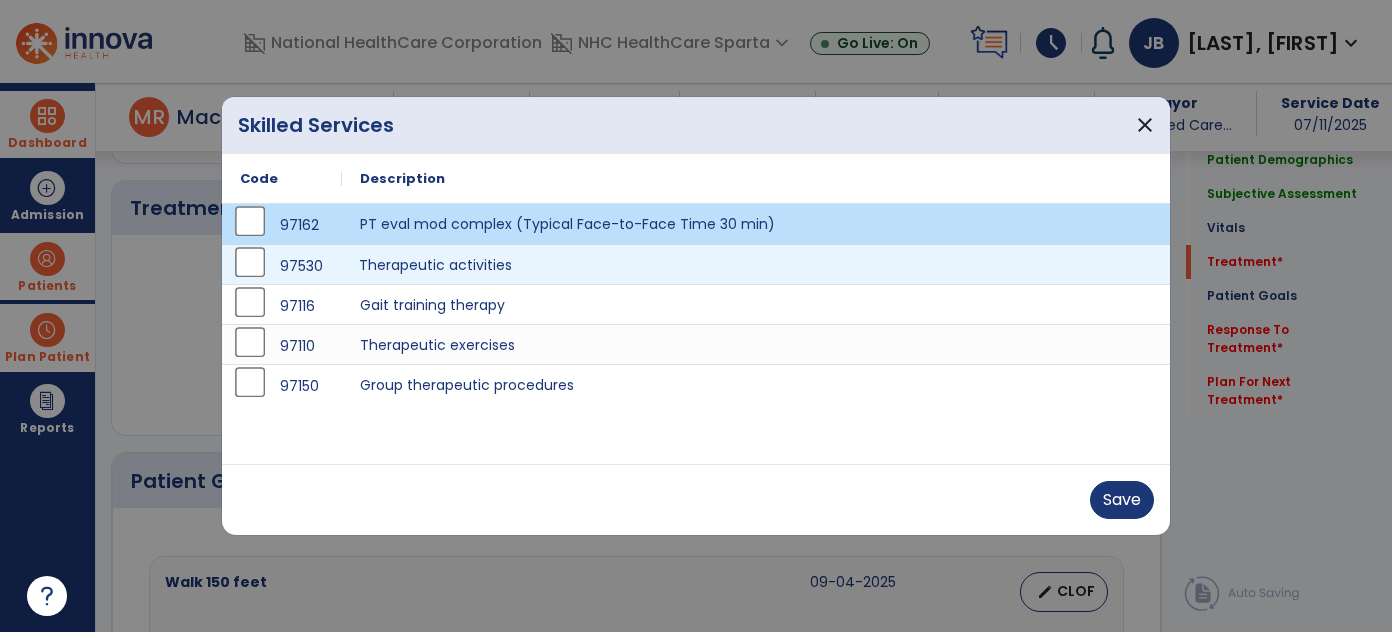 click on "Therapeutic activities" at bounding box center (756, 264) 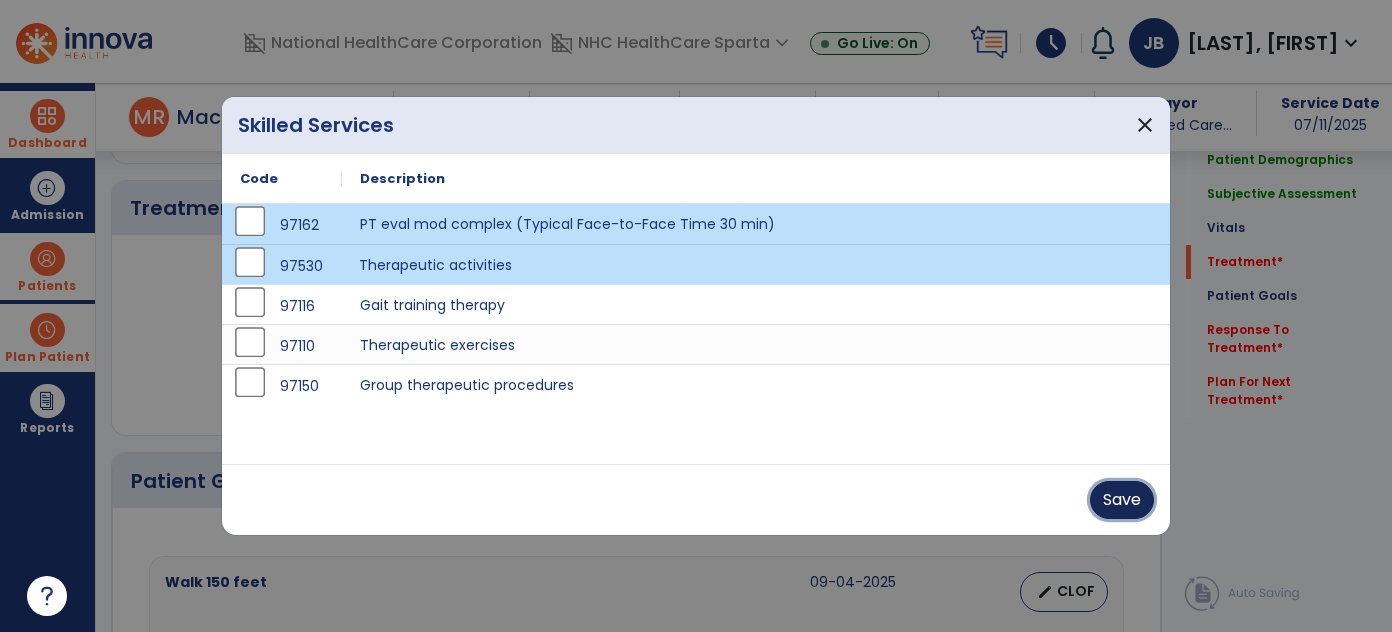 click on "Save" at bounding box center (1122, 500) 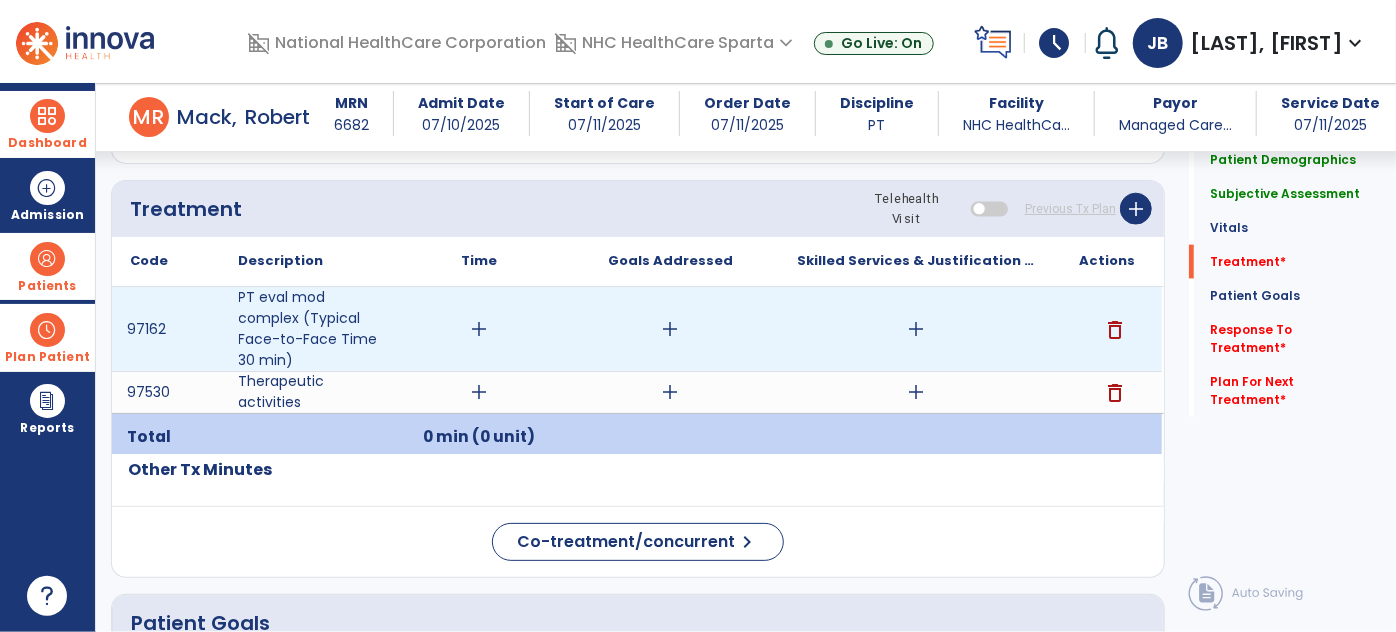 click on "add" at bounding box center [480, 329] 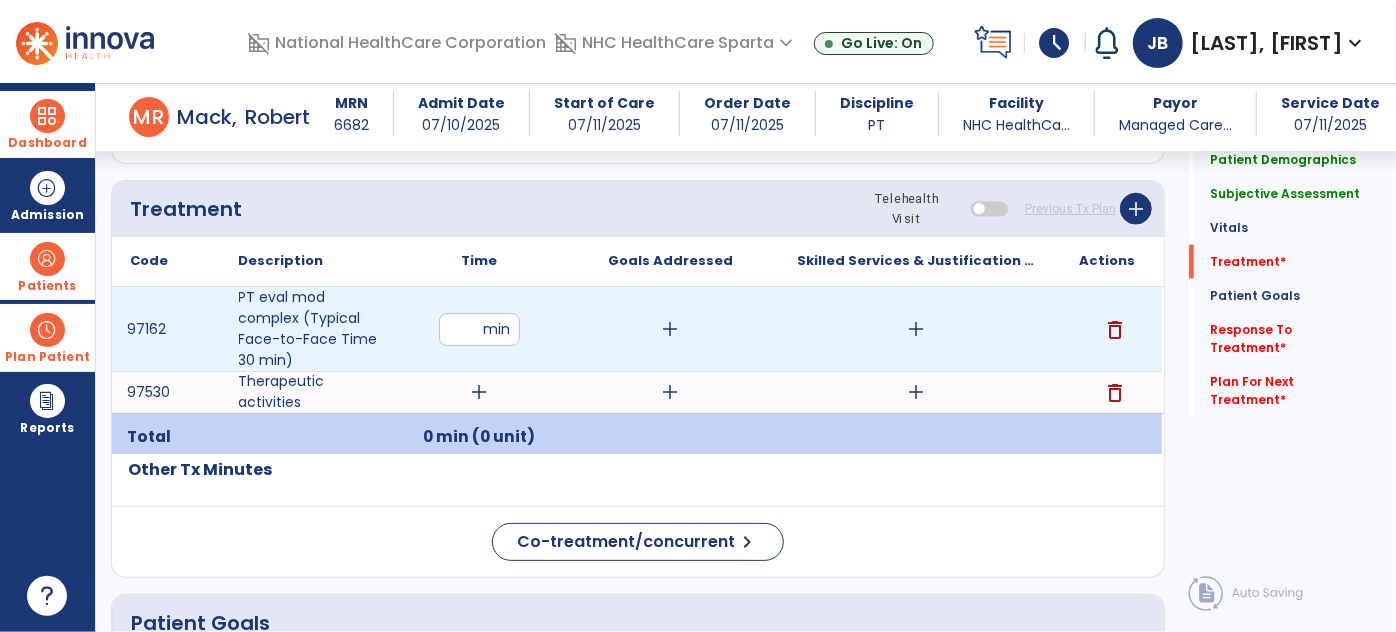 type on "**" 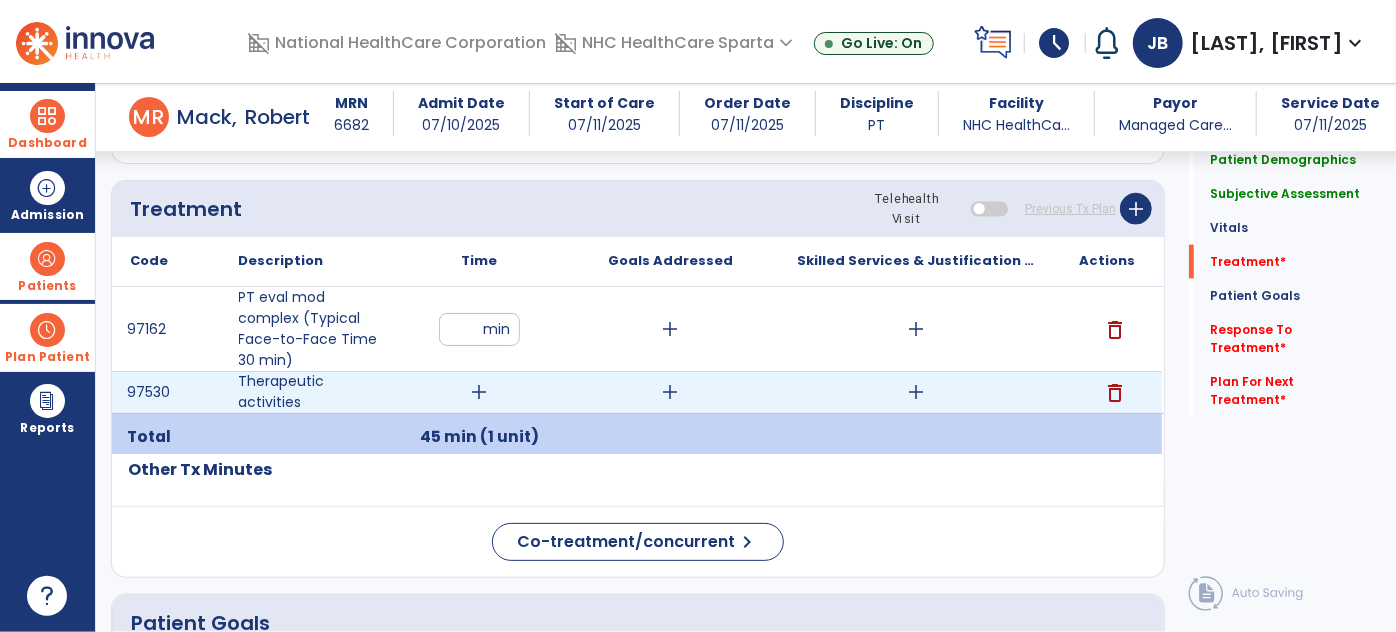 click on "add" at bounding box center [480, 392] 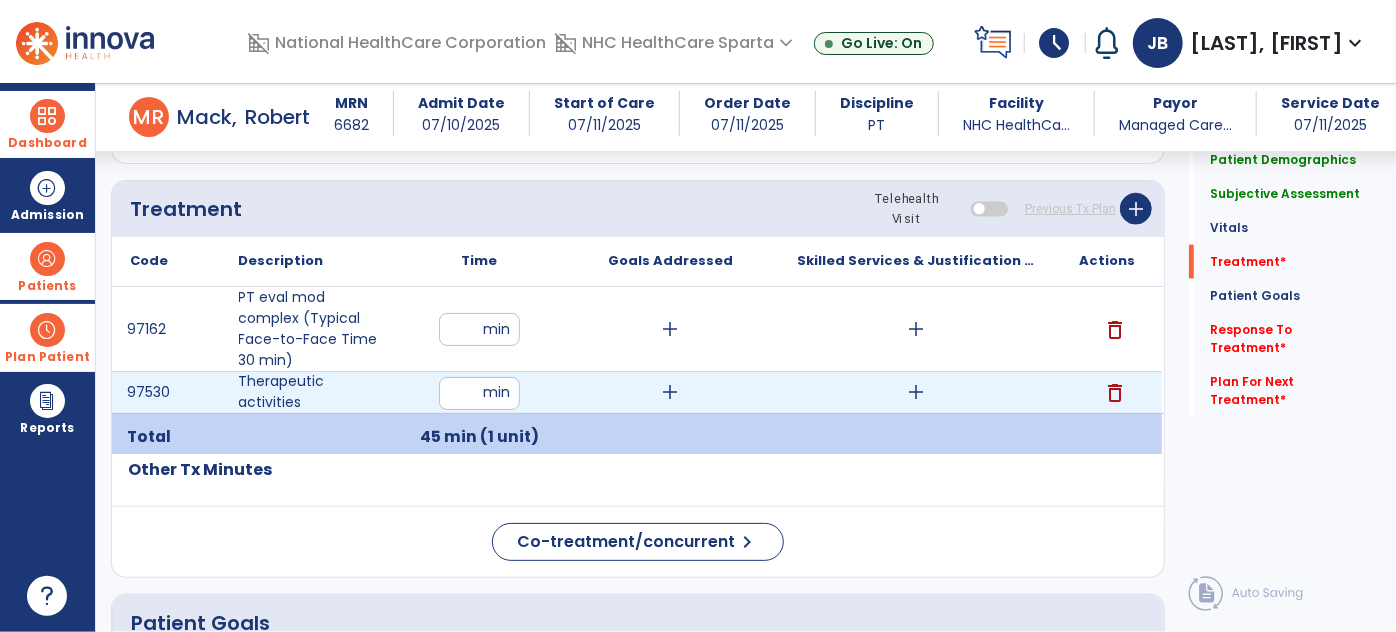 type on "**" 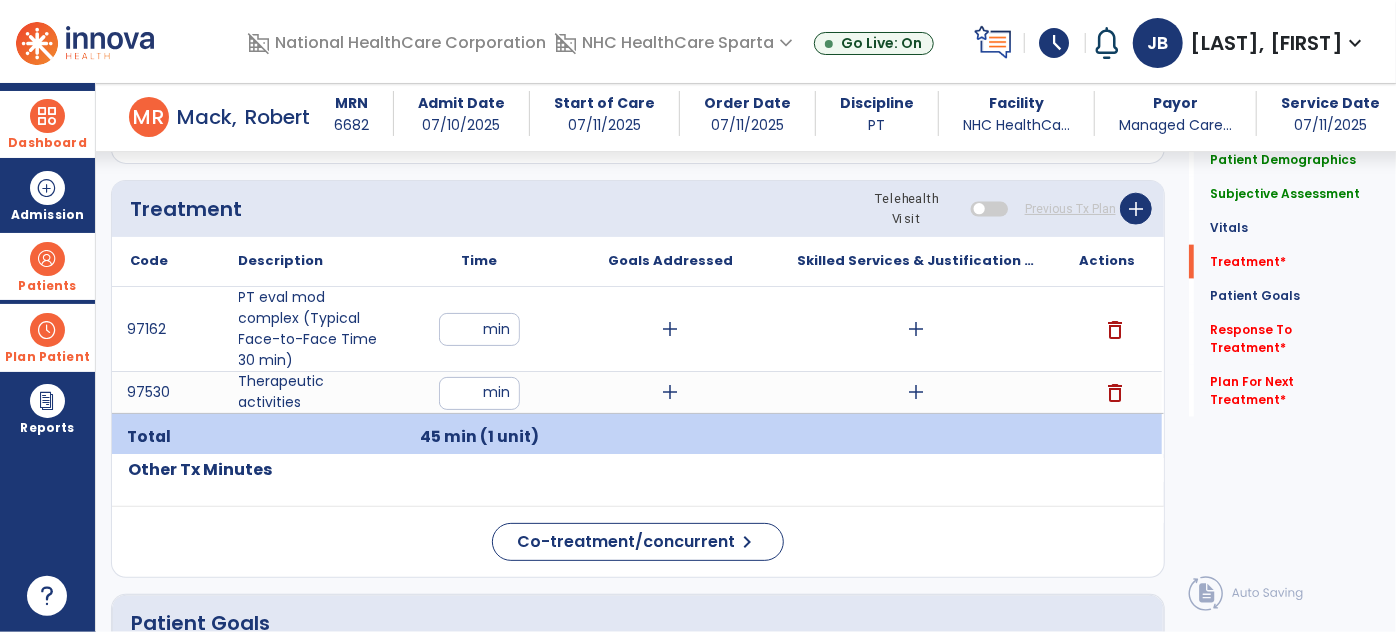 click on "Code
Description
Time" 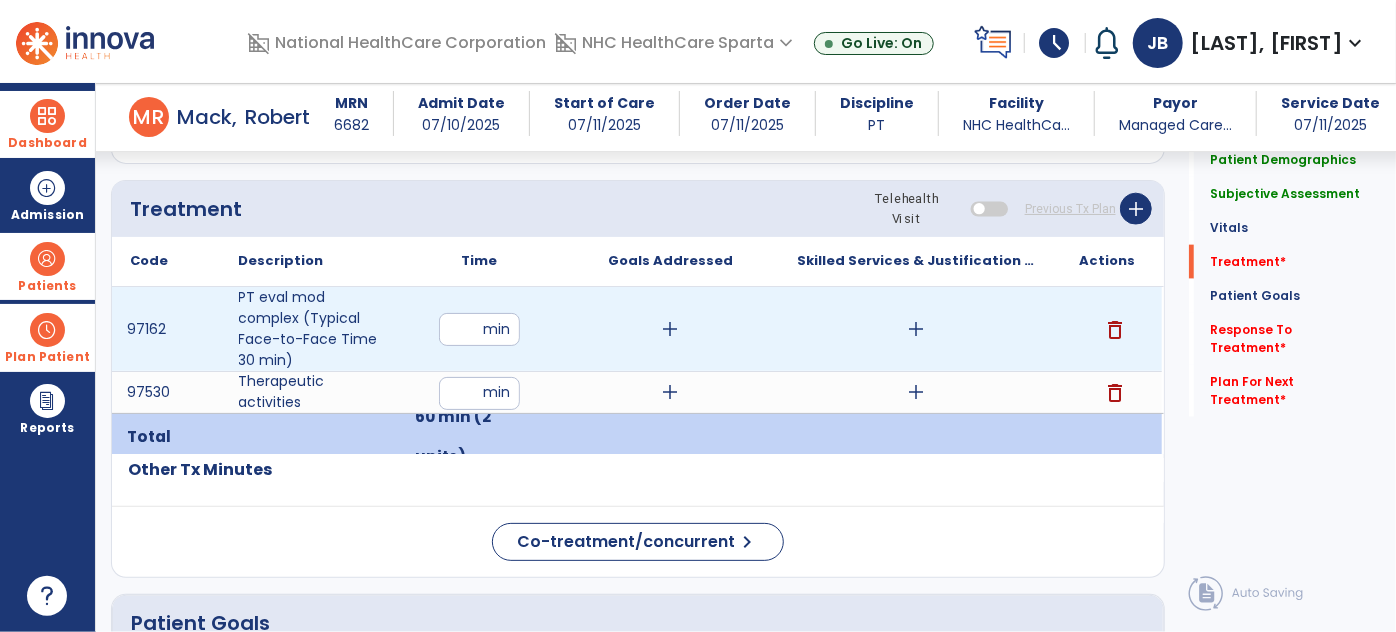 click on "add" at bounding box center [916, 329] 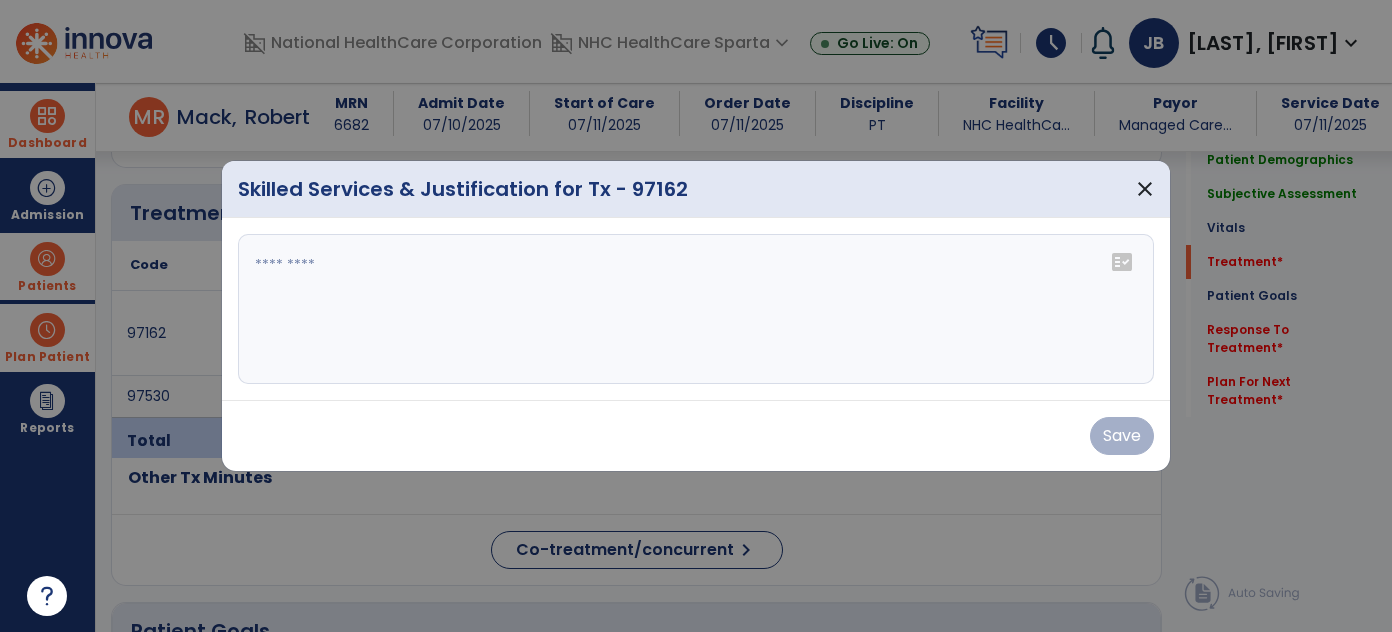scroll, scrollTop: 1229, scrollLeft: 0, axis: vertical 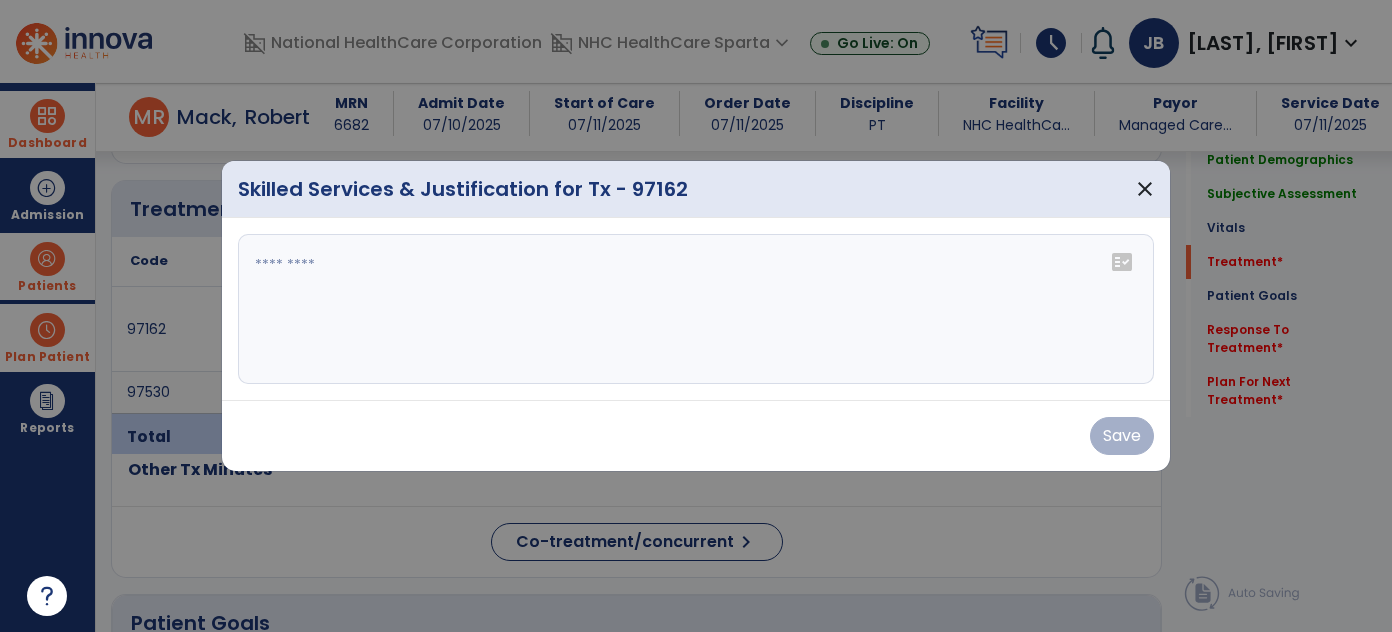 click at bounding box center (696, 309) 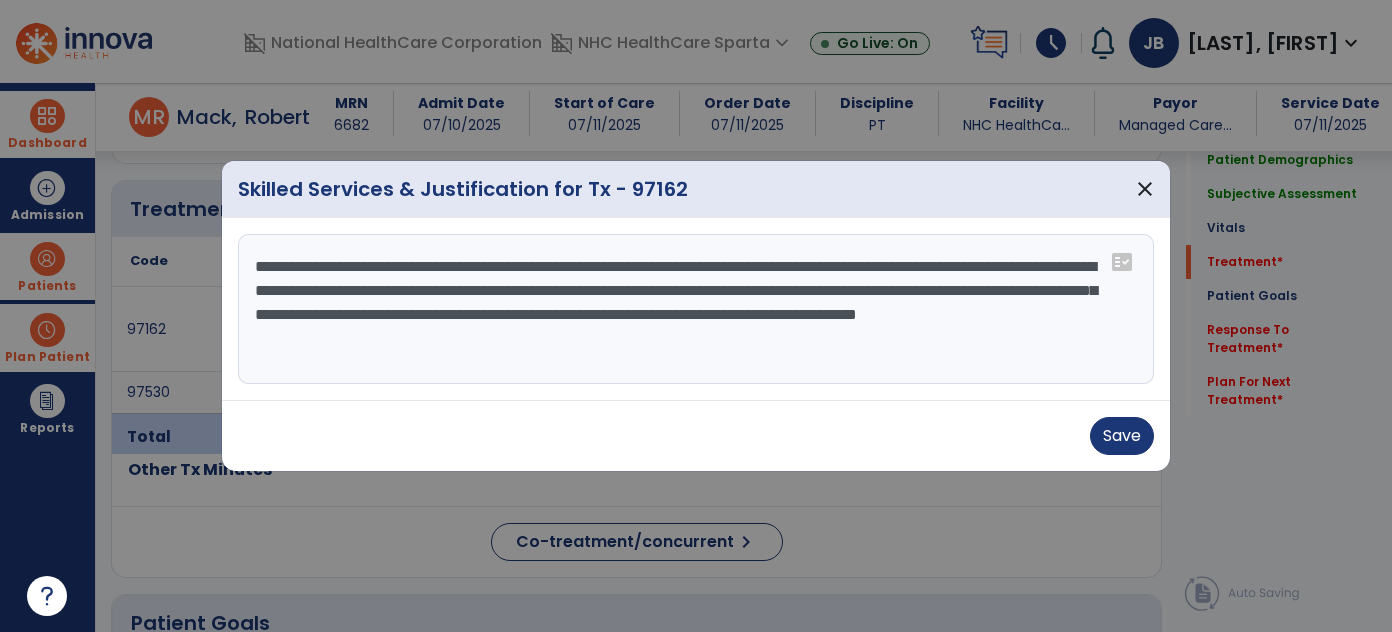 drag, startPoint x: 1021, startPoint y: 316, endPoint x: 991, endPoint y: 314, distance: 30.066593 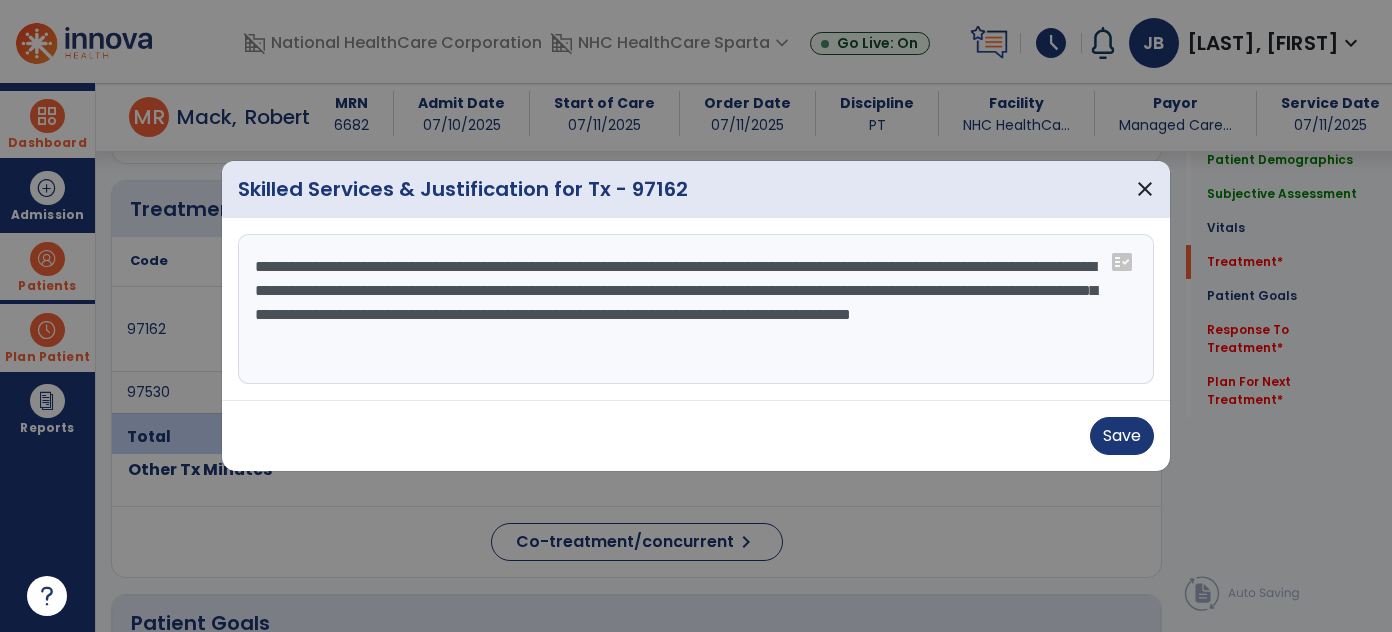 click on "**********" at bounding box center [696, 309] 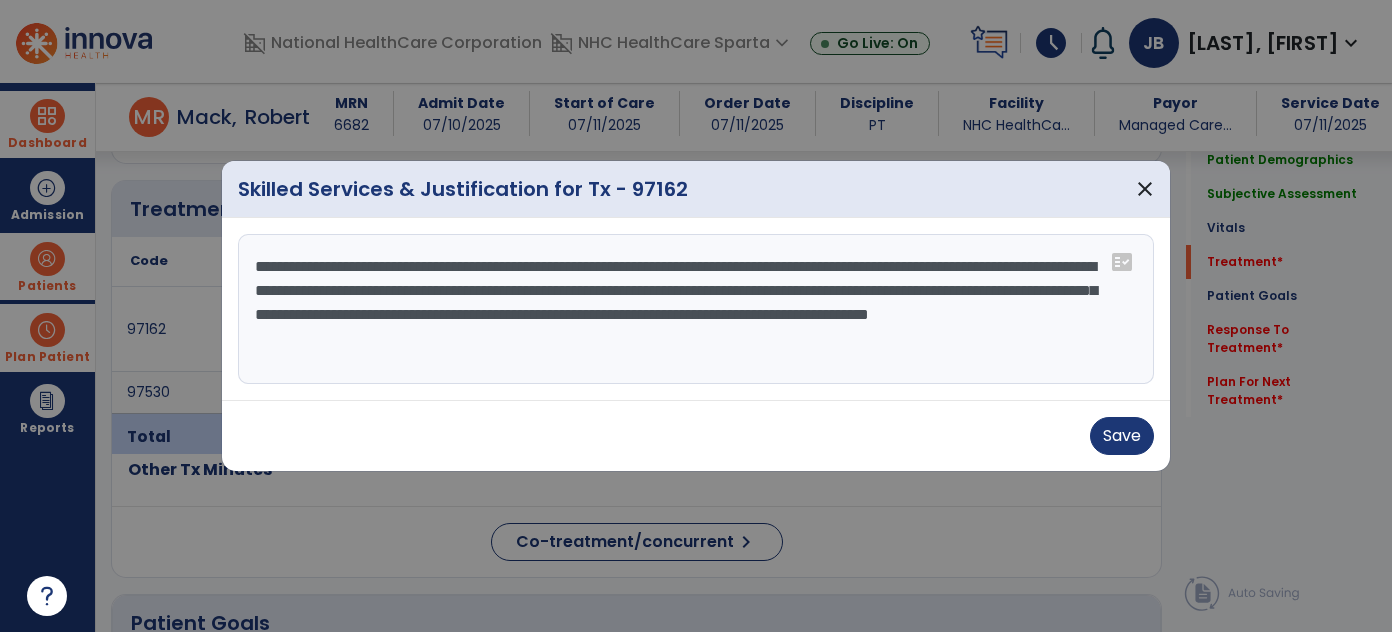 click on "**********" at bounding box center [696, 309] 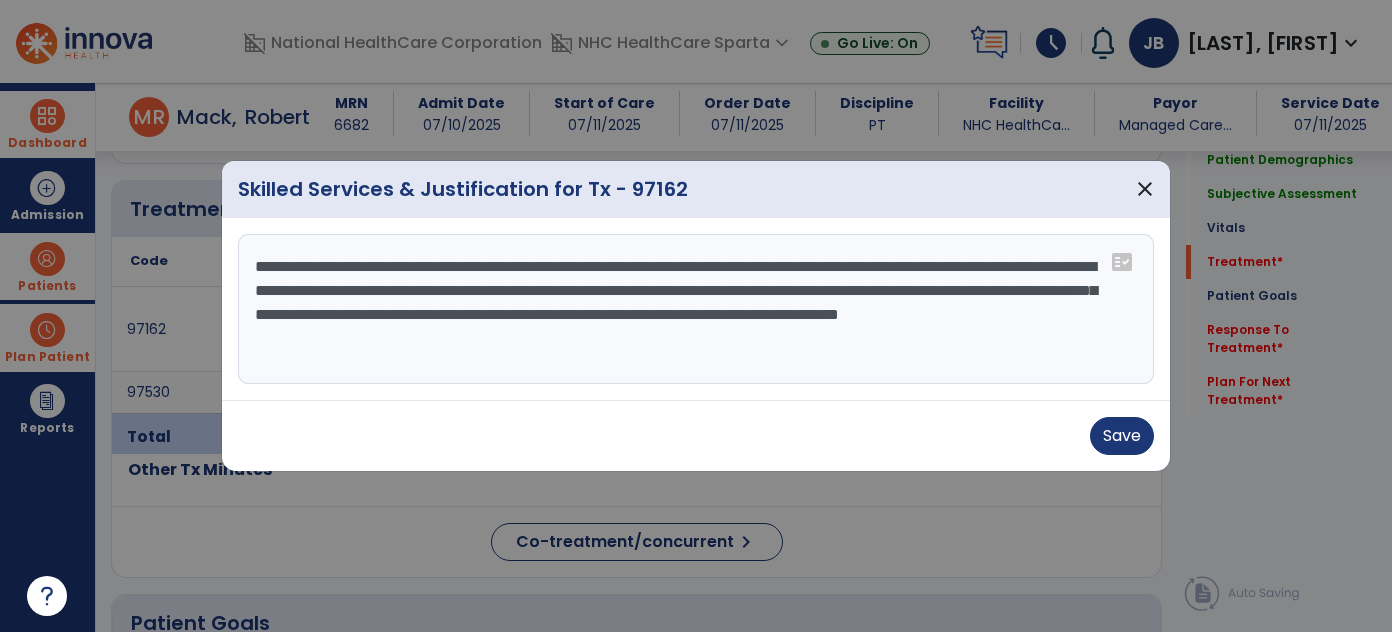 click on "**********" at bounding box center (696, 309) 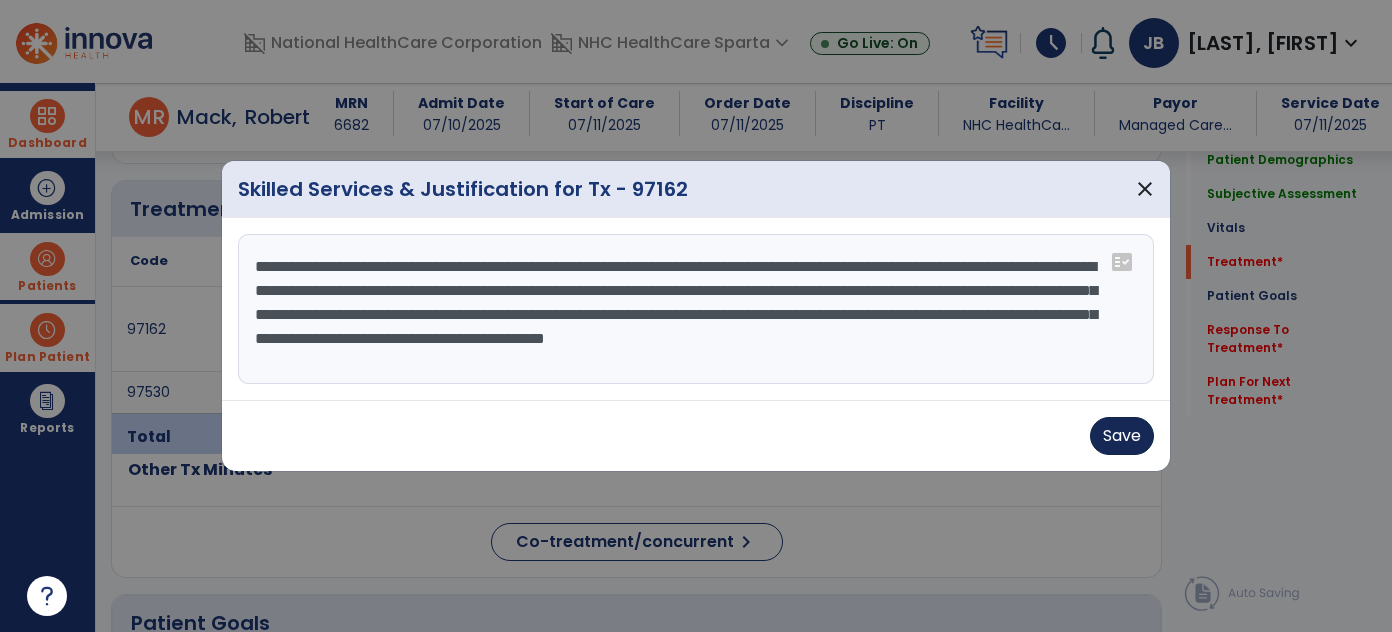 type on "**********" 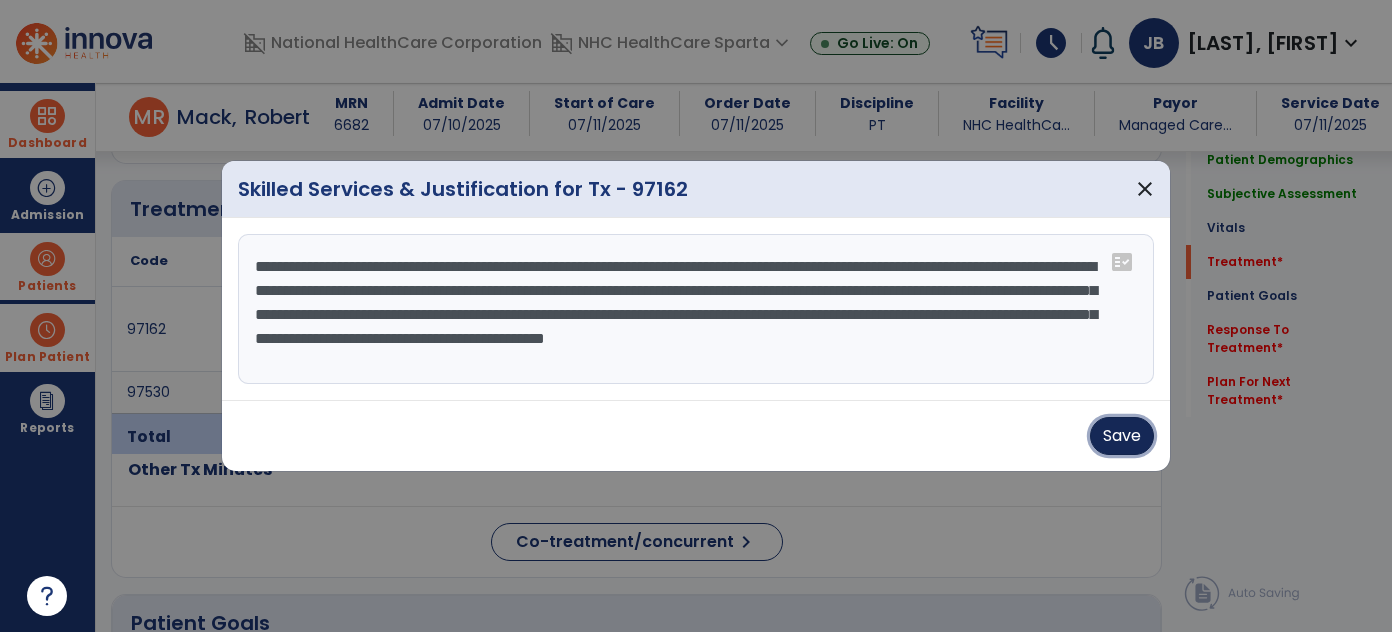 click on "Save" at bounding box center [1122, 436] 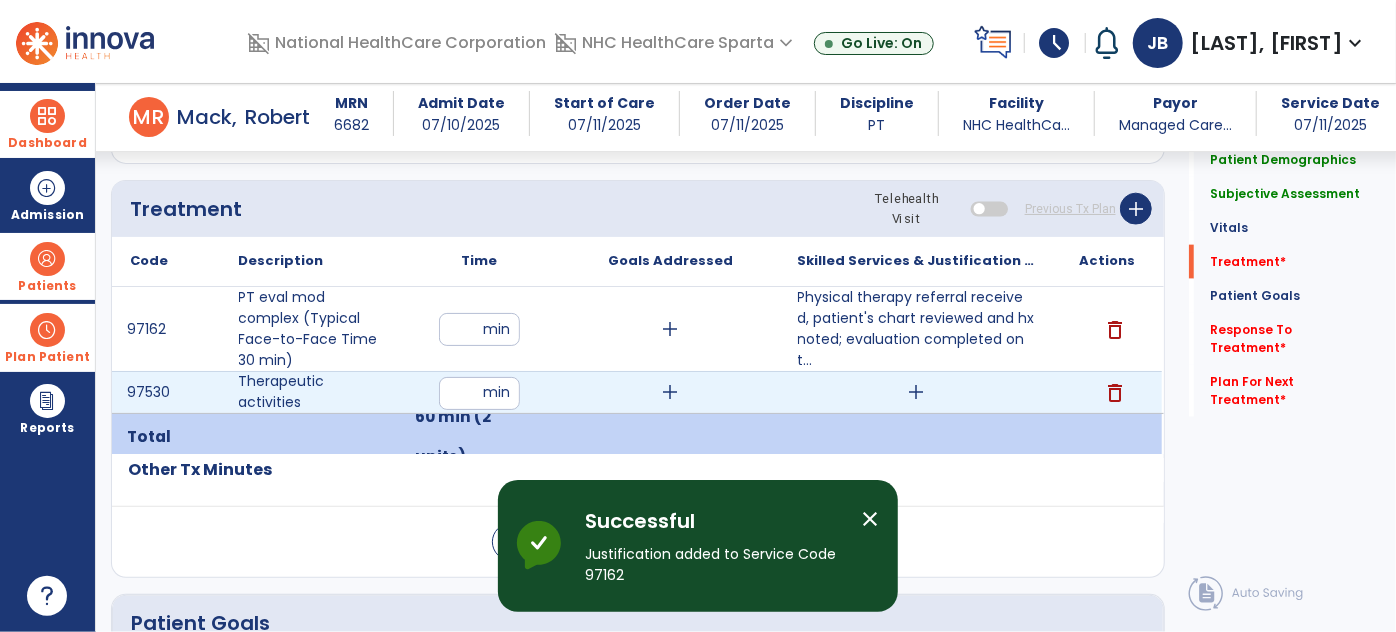 click on "add" at bounding box center (916, 392) 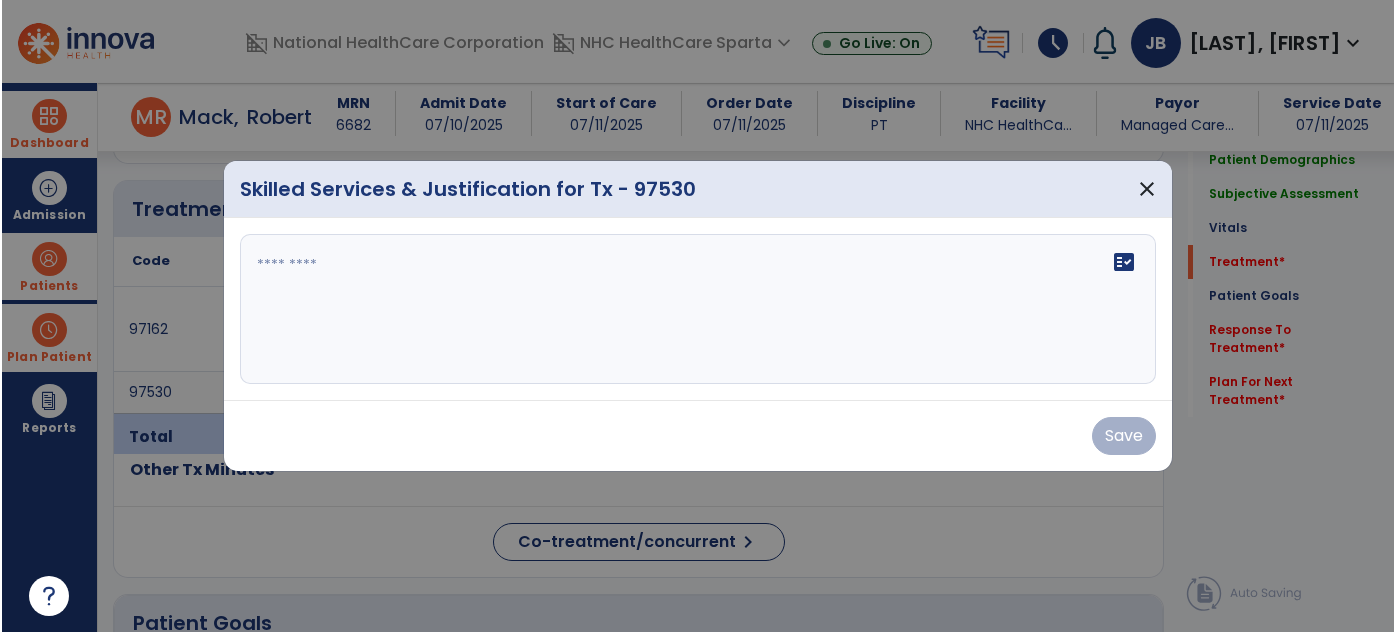 scroll, scrollTop: 1229, scrollLeft: 0, axis: vertical 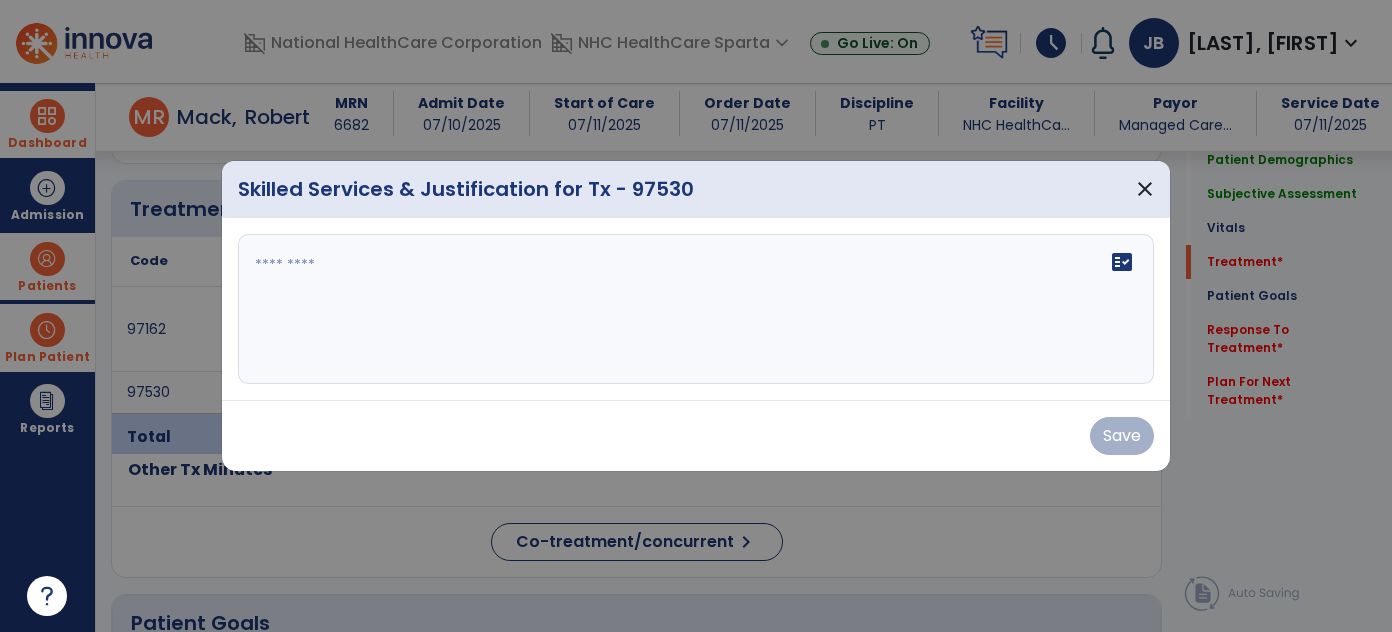 click on "fact_check" at bounding box center [696, 309] 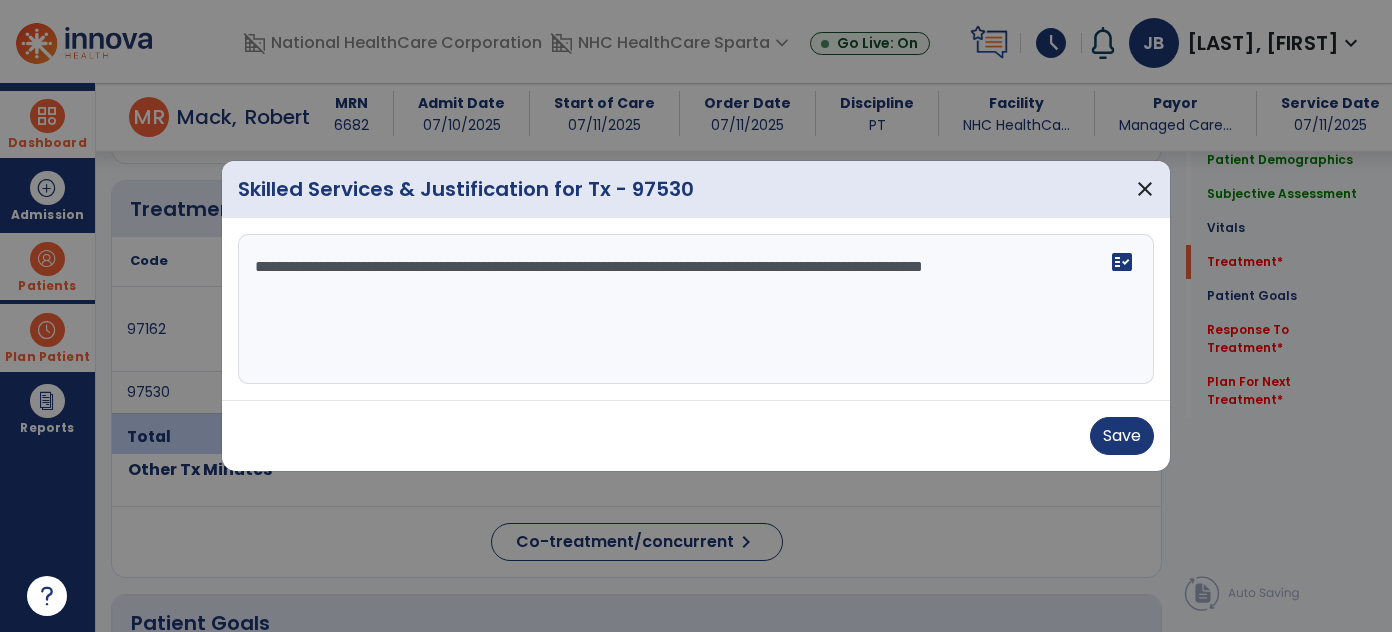 click at bounding box center [696, 316] 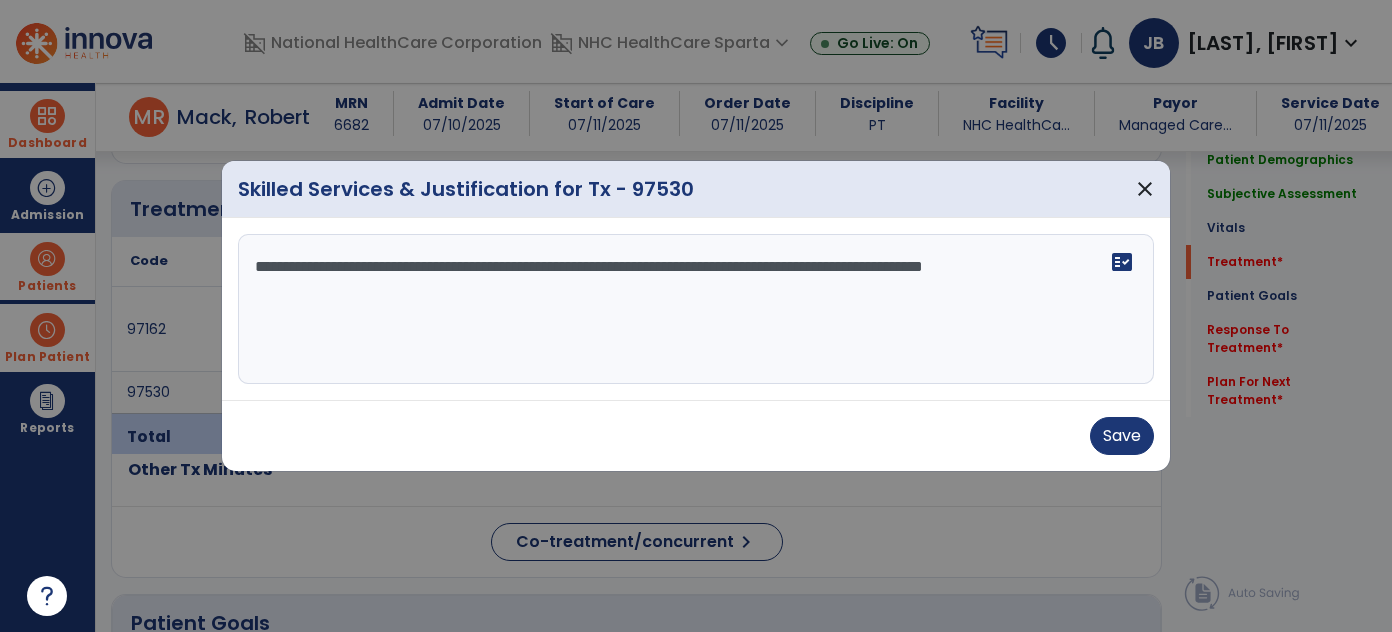 click on "**********" at bounding box center (696, 309) 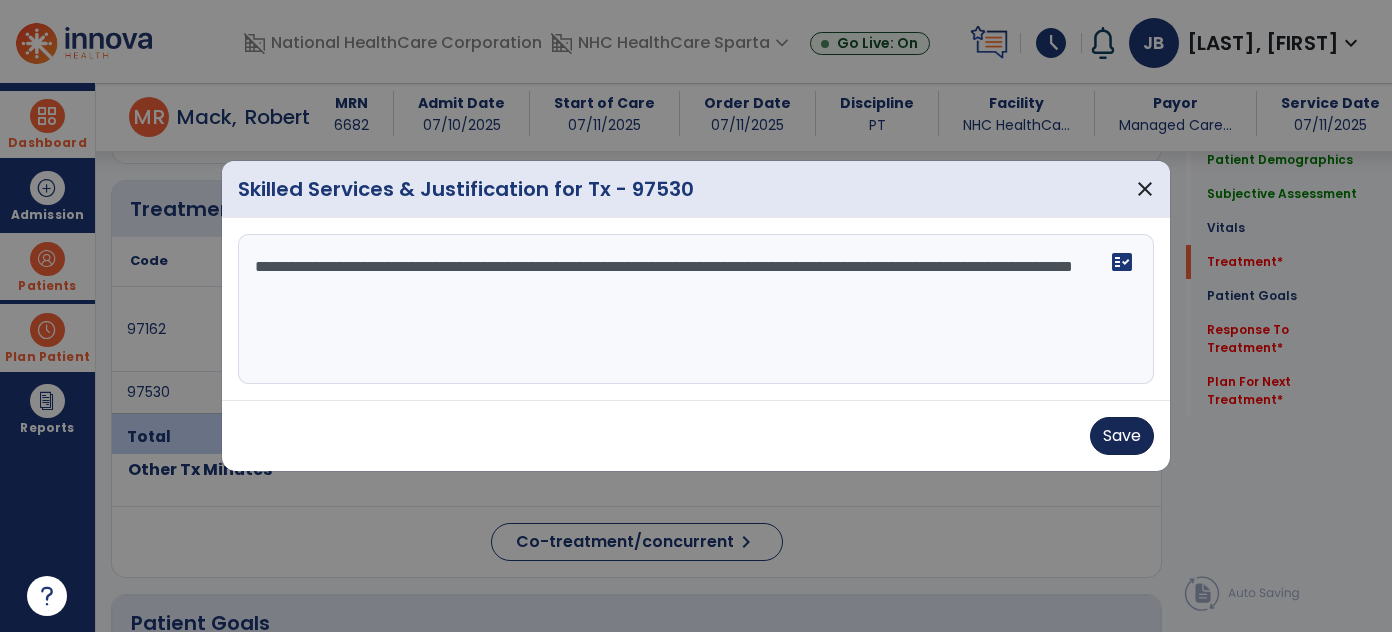 type on "**********" 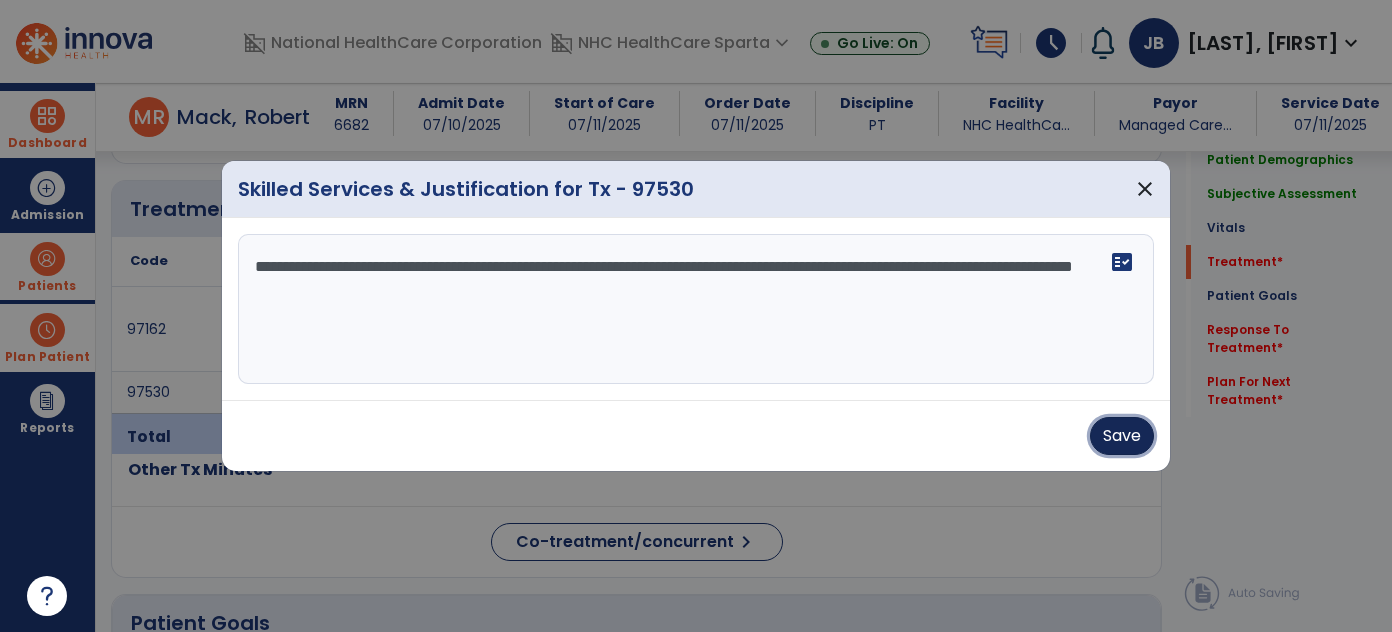 click on "Save" at bounding box center (1122, 436) 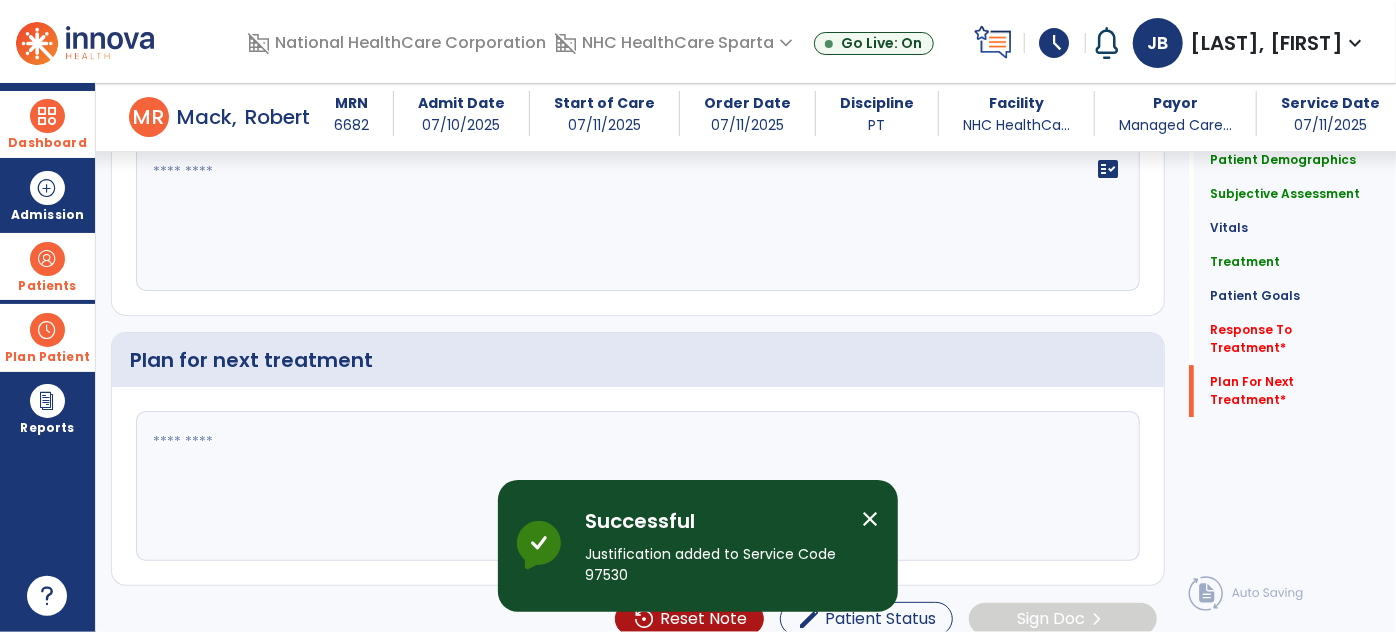 scroll, scrollTop: 2955, scrollLeft: 0, axis: vertical 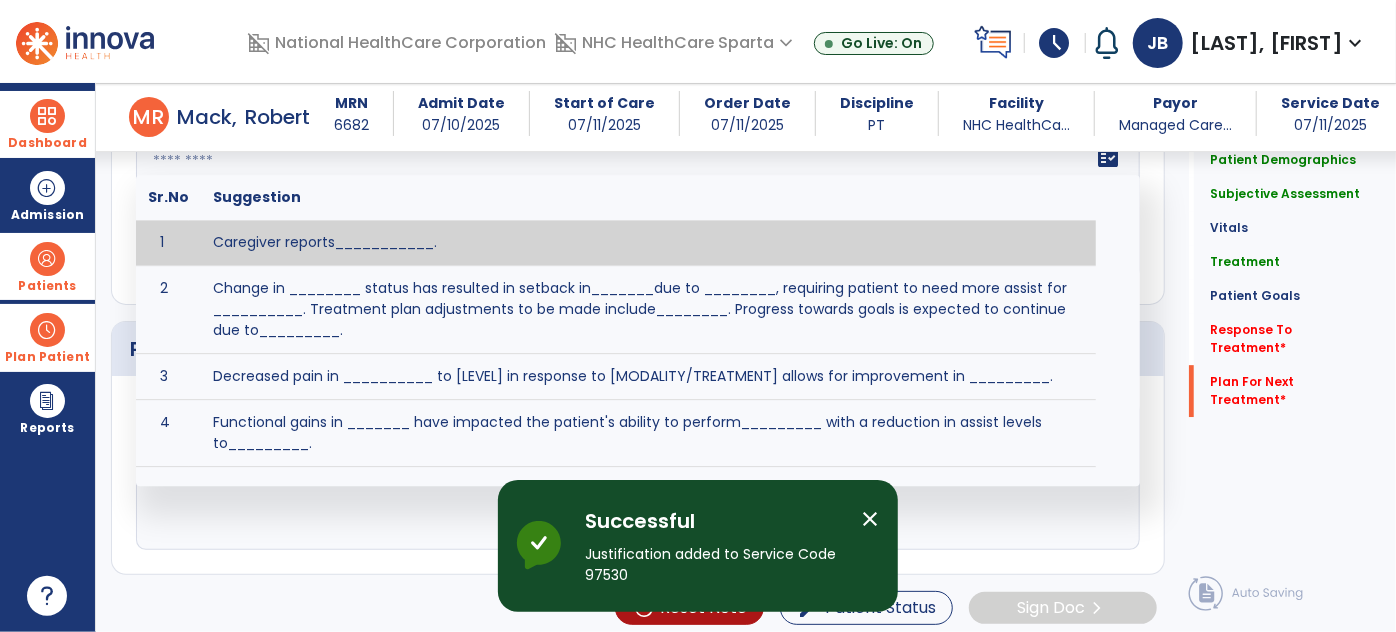 click on "fact_check  Sr.No Suggestion 1 Caregiver reports___________. 2 Change in ________ status has resulted in setback in_______due to ________, requiring patient to need more assist for __________.   Treatment plan adjustments to be made include________.  Progress towards goals is expected to continue due to_________. 3 Decreased pain in __________ to [LEVEL] in response to [MODALITY/TREATMENT] allows for improvement in _________. 4 Functional gains in _______ have impacted the patient's ability to perform_________ with a reduction in assist levels to_________. 5 Functional progress this week has been significant due to__________. 6 Gains in ________ have improved the patient's ability to perform ______with decreased levels of assist to___________. 7 Improvement in ________allows patient to tolerate higher levels of challenges in_________. 8 Pain in [AREA] has decreased to [LEVEL] in response to [TREATMENT/MODALITY], allowing fore ease in completing__________. 9 10 11 12 13 14 15 16 17 18 19 20 21" 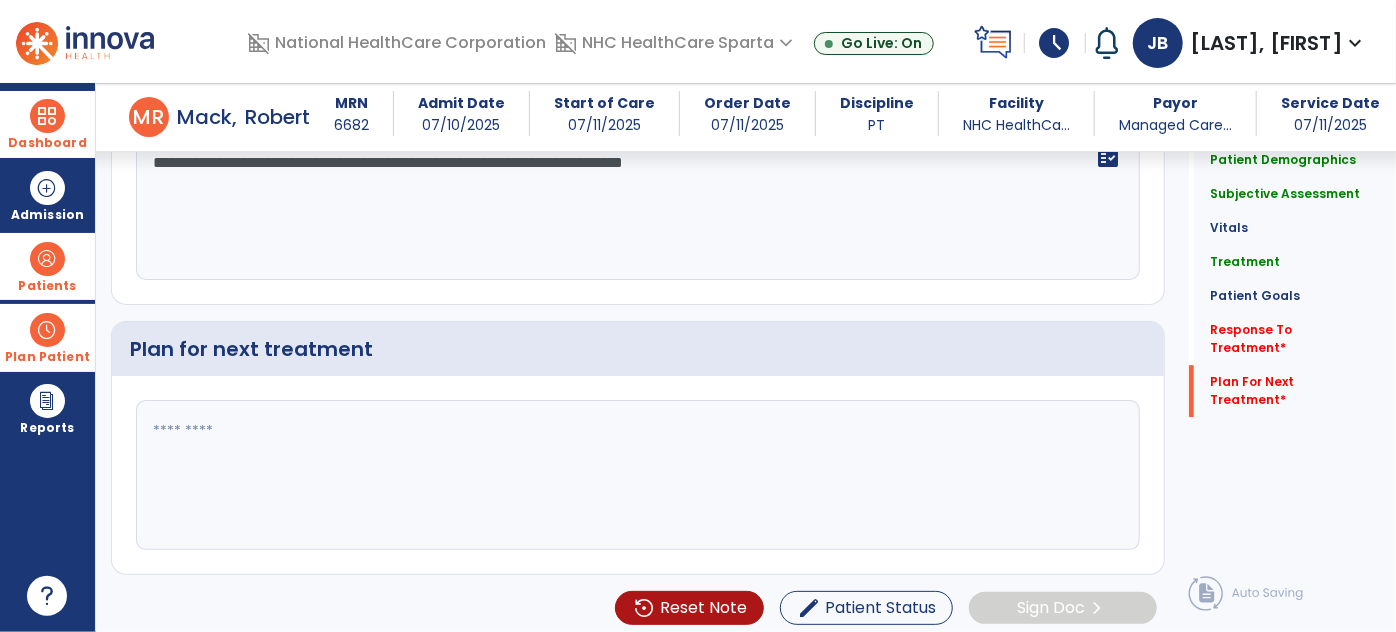 type on "**********" 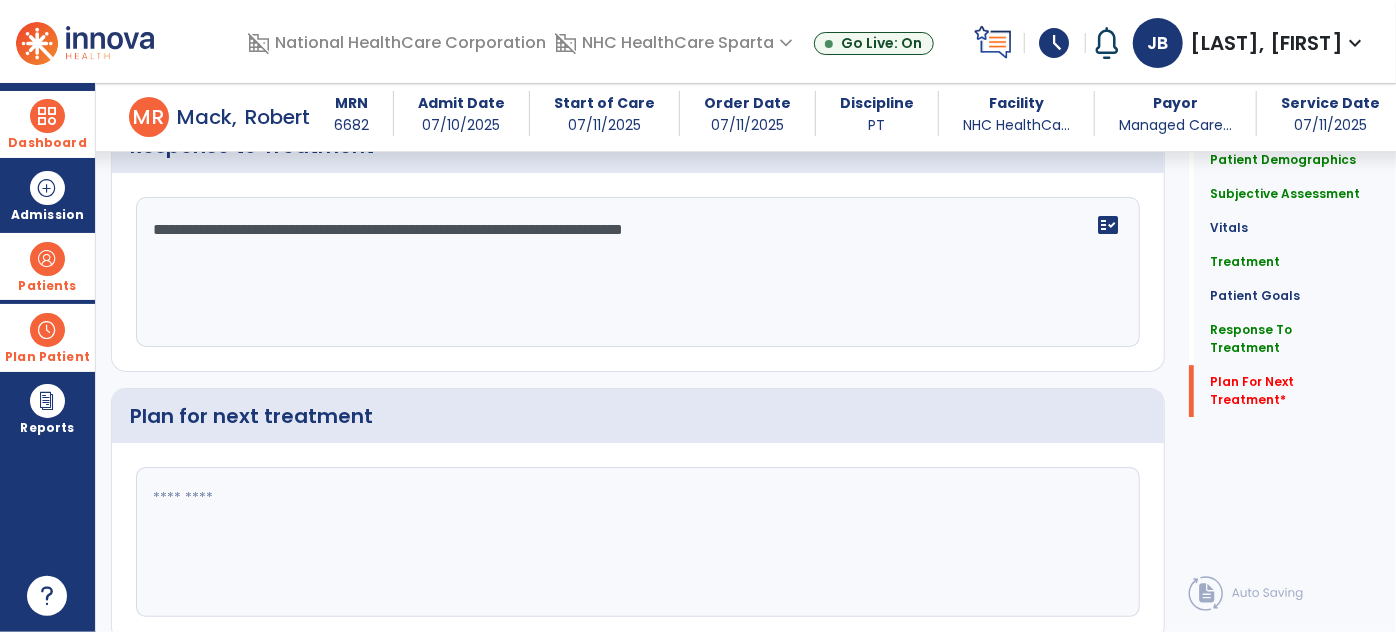 scroll, scrollTop: 2955, scrollLeft: 0, axis: vertical 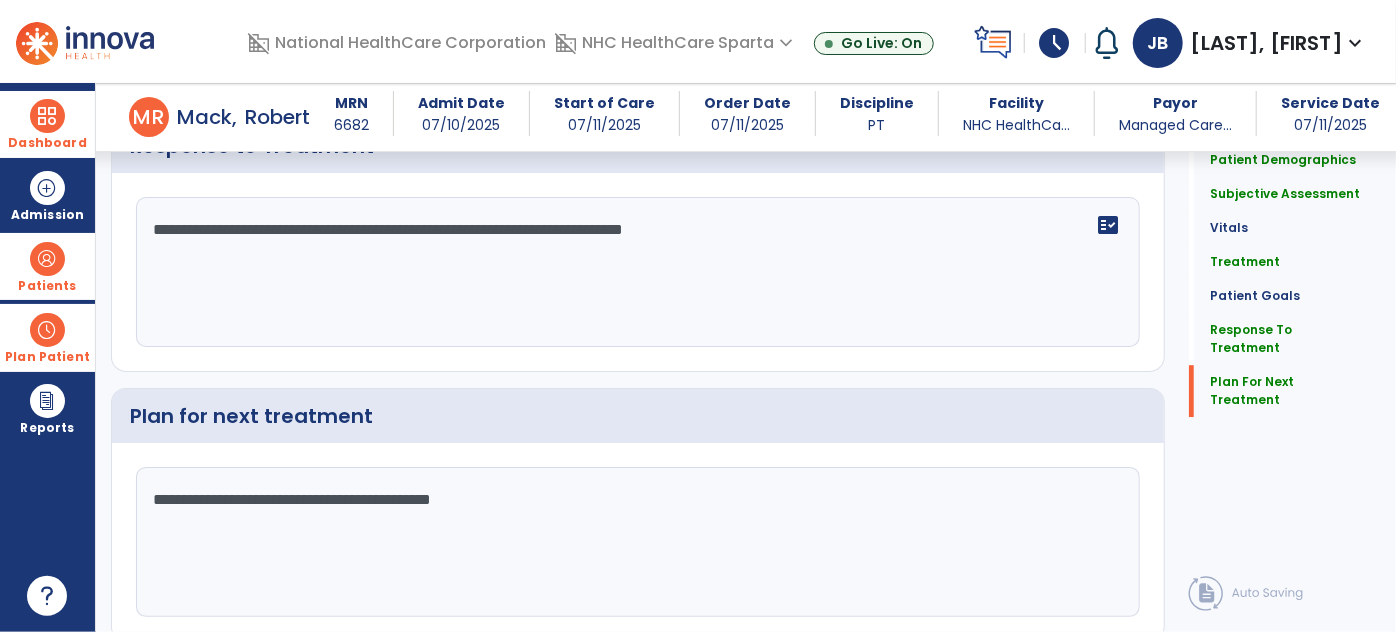 type on "**********" 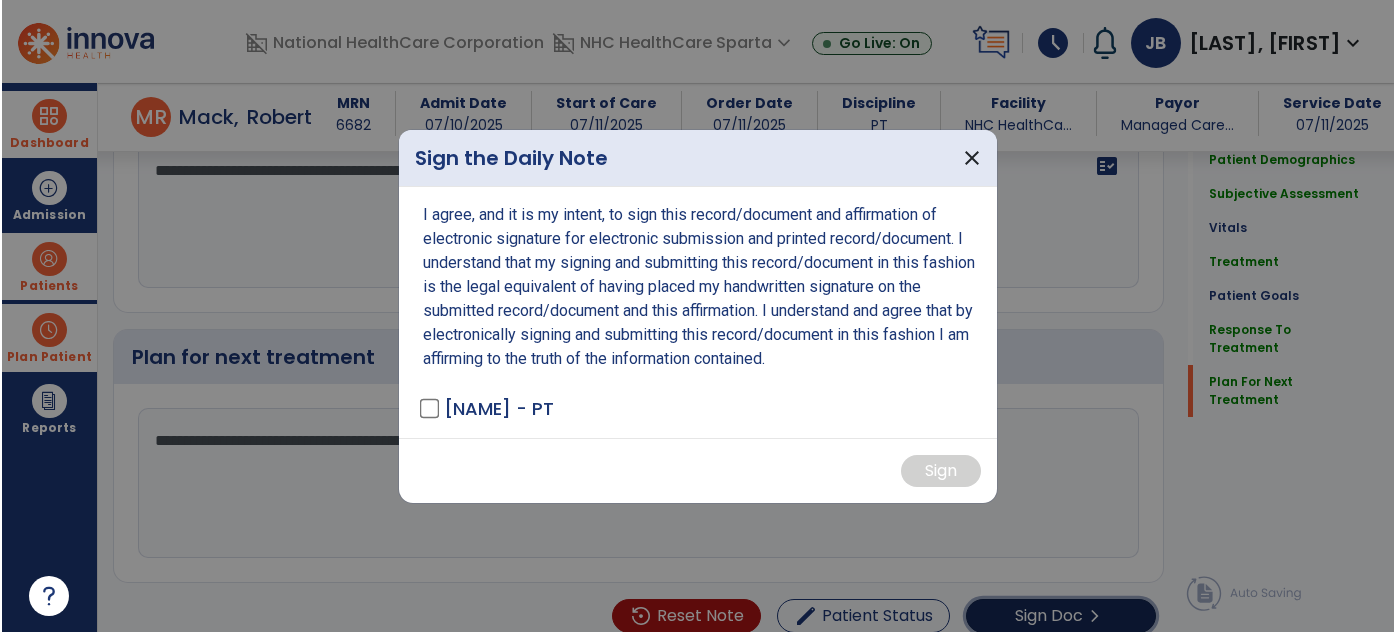 scroll, scrollTop: 2955, scrollLeft: 0, axis: vertical 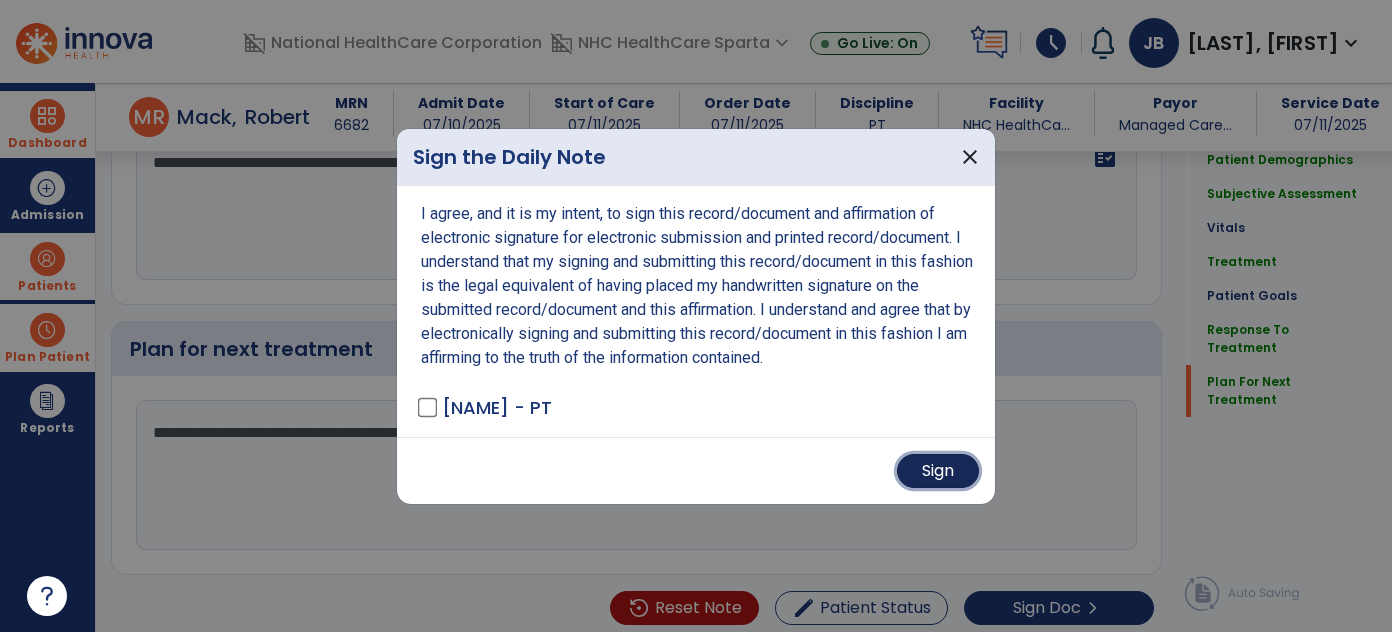 click on "Sign" at bounding box center [938, 471] 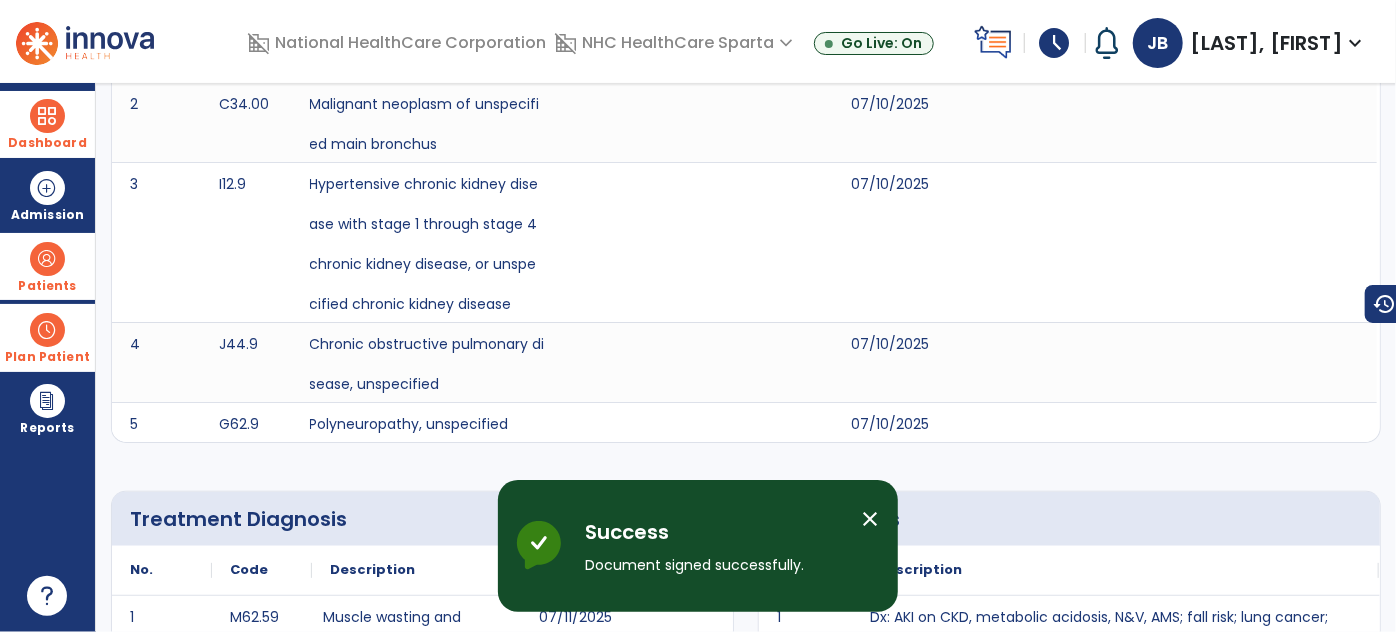 scroll, scrollTop: 0, scrollLeft: 0, axis: both 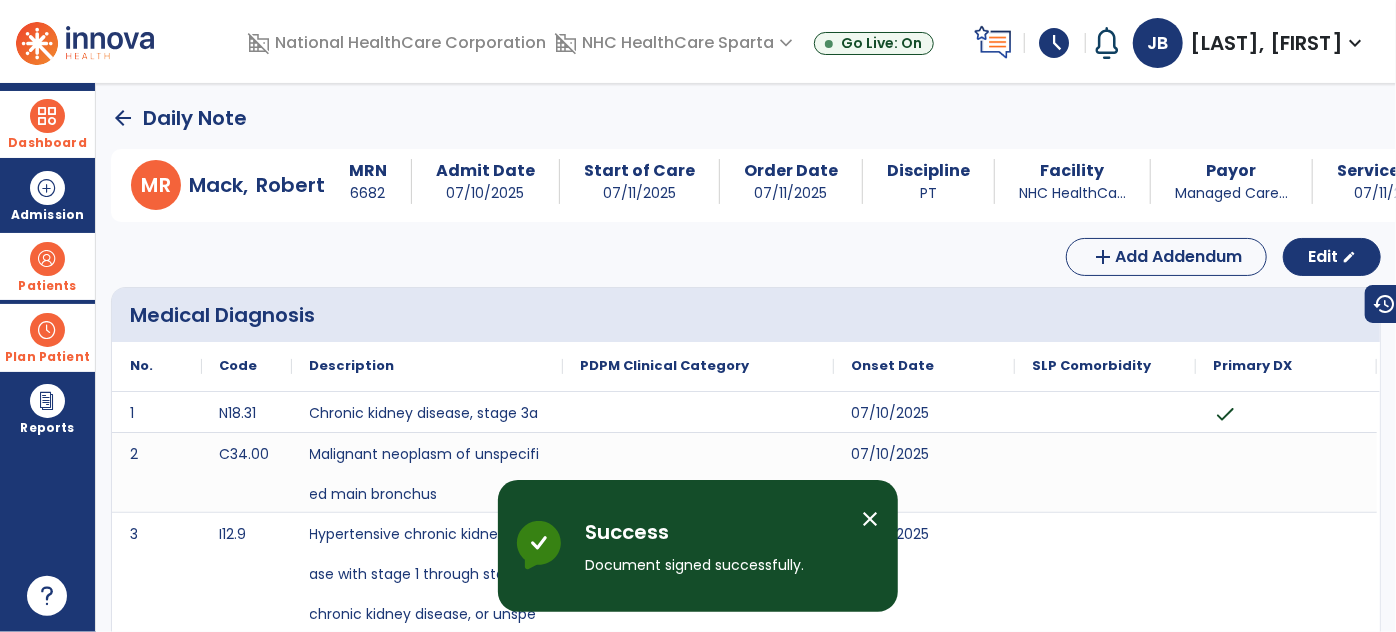 click on "arrow_back" 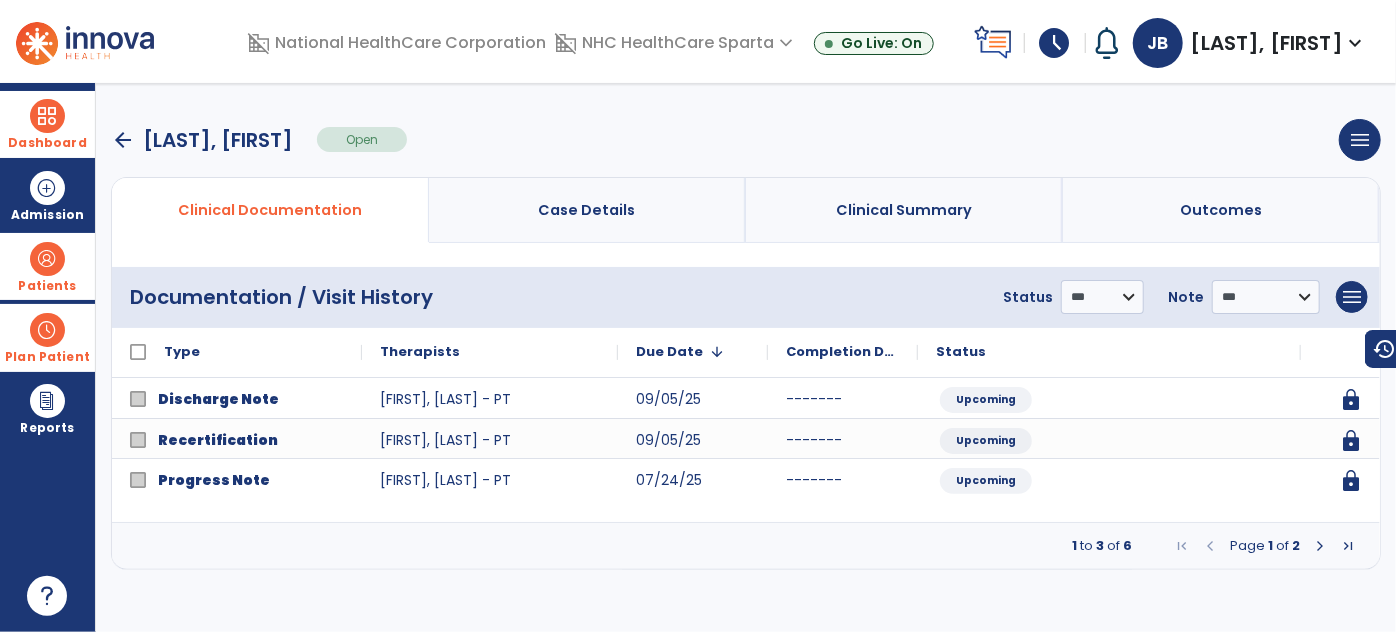 click at bounding box center [47, 116] 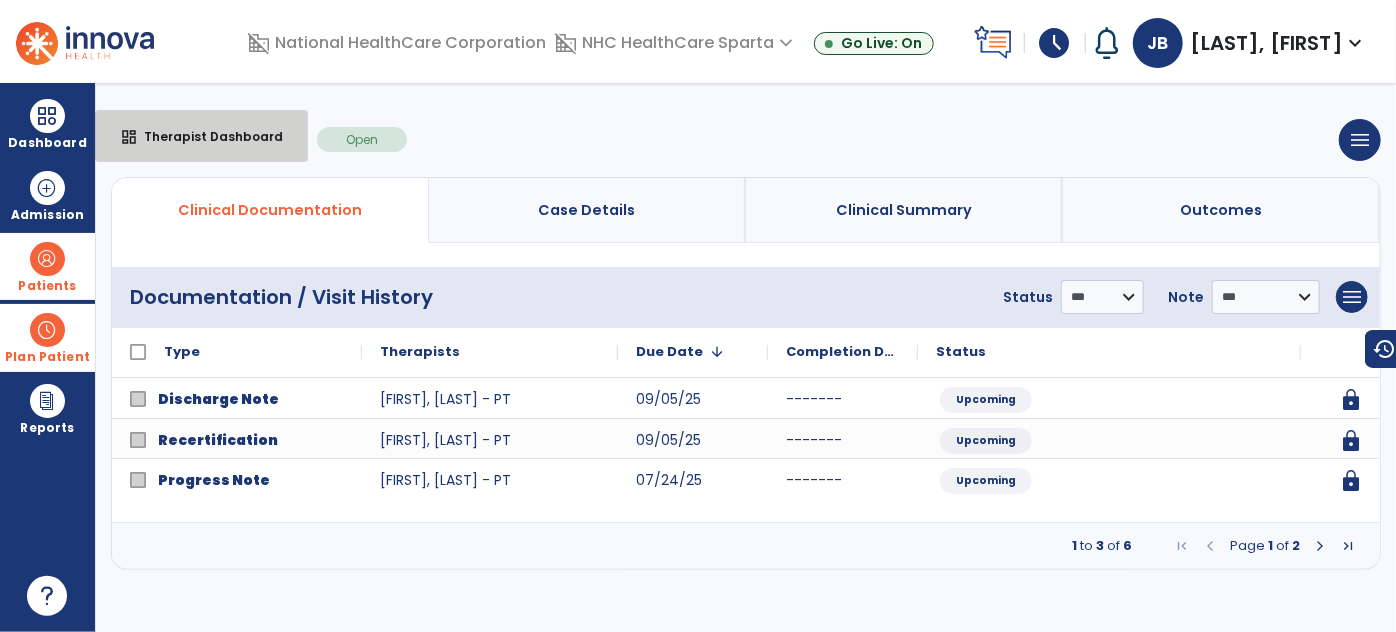 click on "Therapist Dashboard" at bounding box center (205, 136) 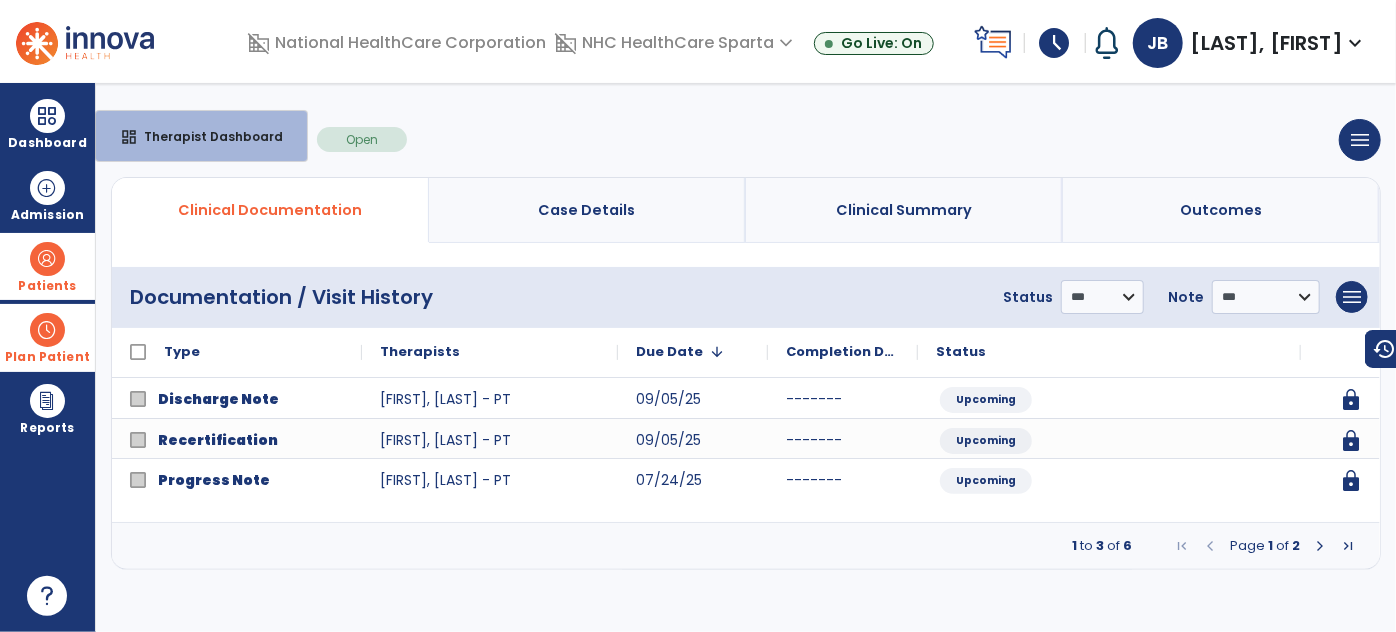 select on "****" 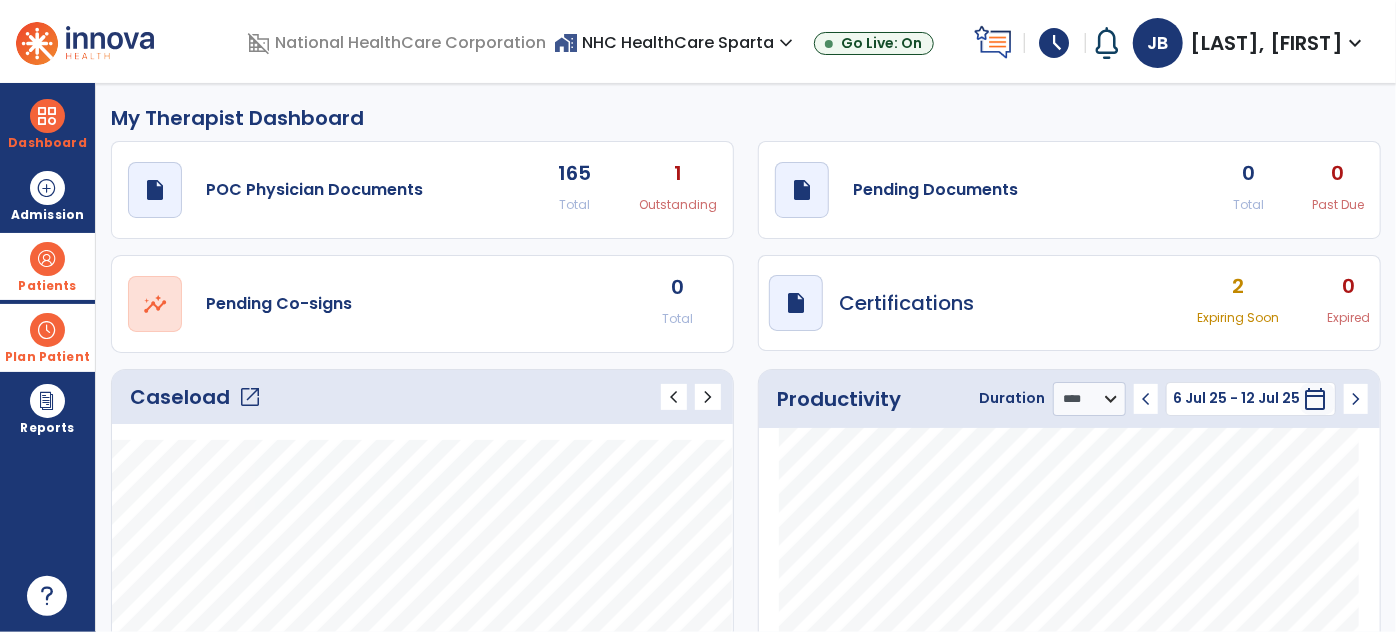 click on "open_in_new" 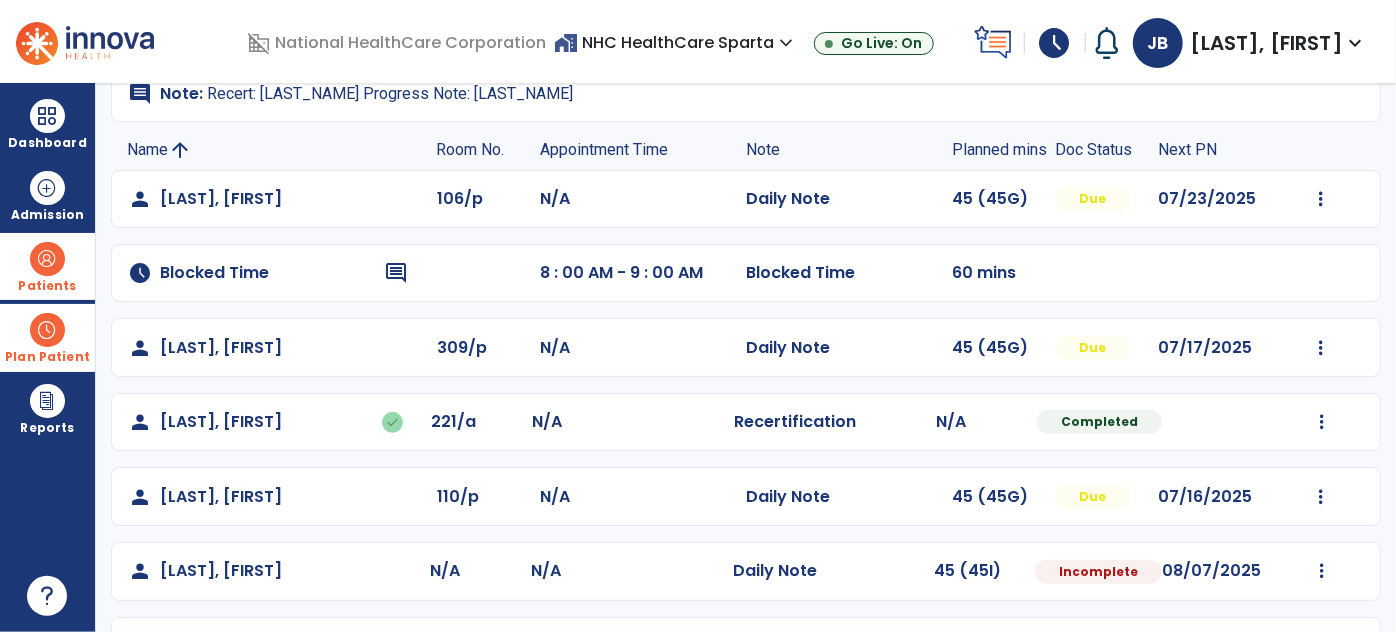 scroll, scrollTop: 180, scrollLeft: 0, axis: vertical 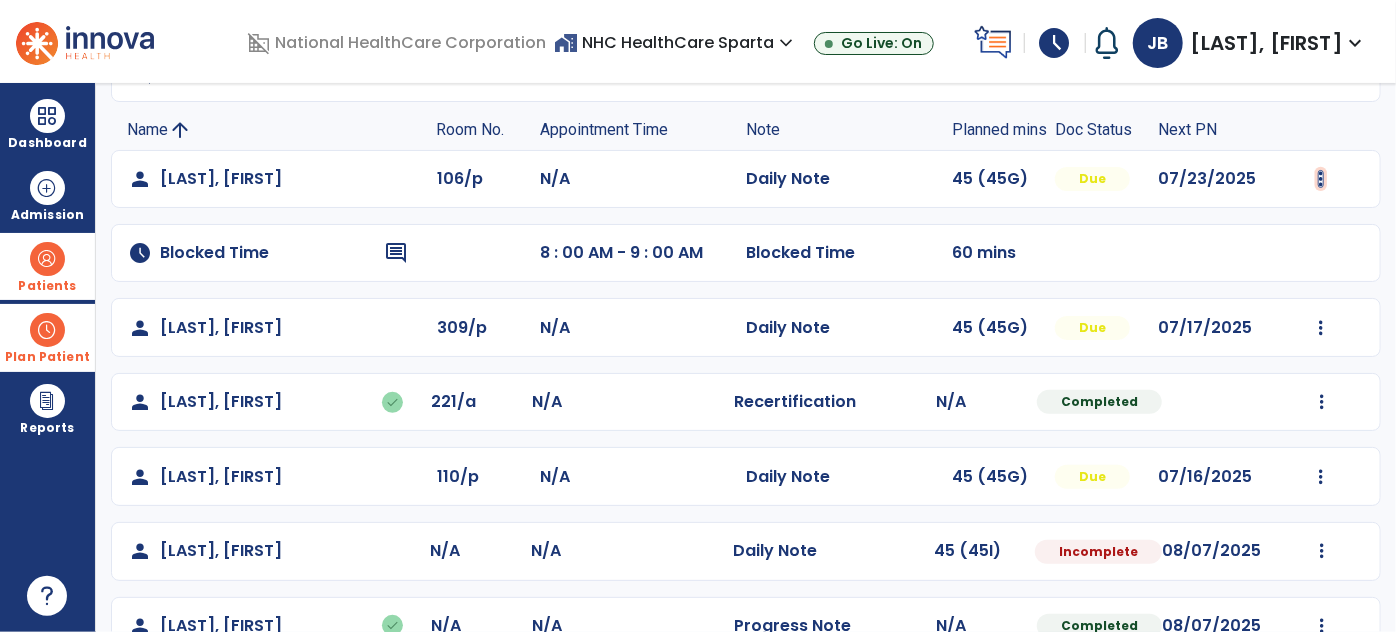 click at bounding box center (1321, 179) 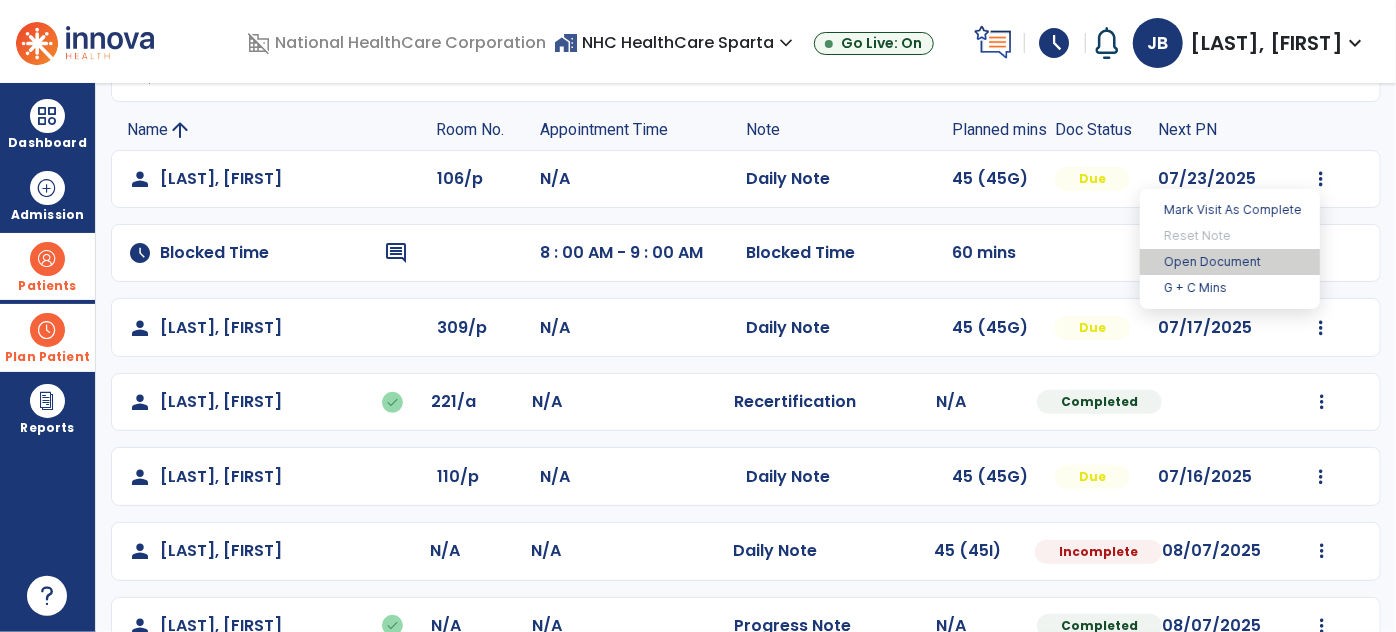click on "Open Document" at bounding box center [1230, 262] 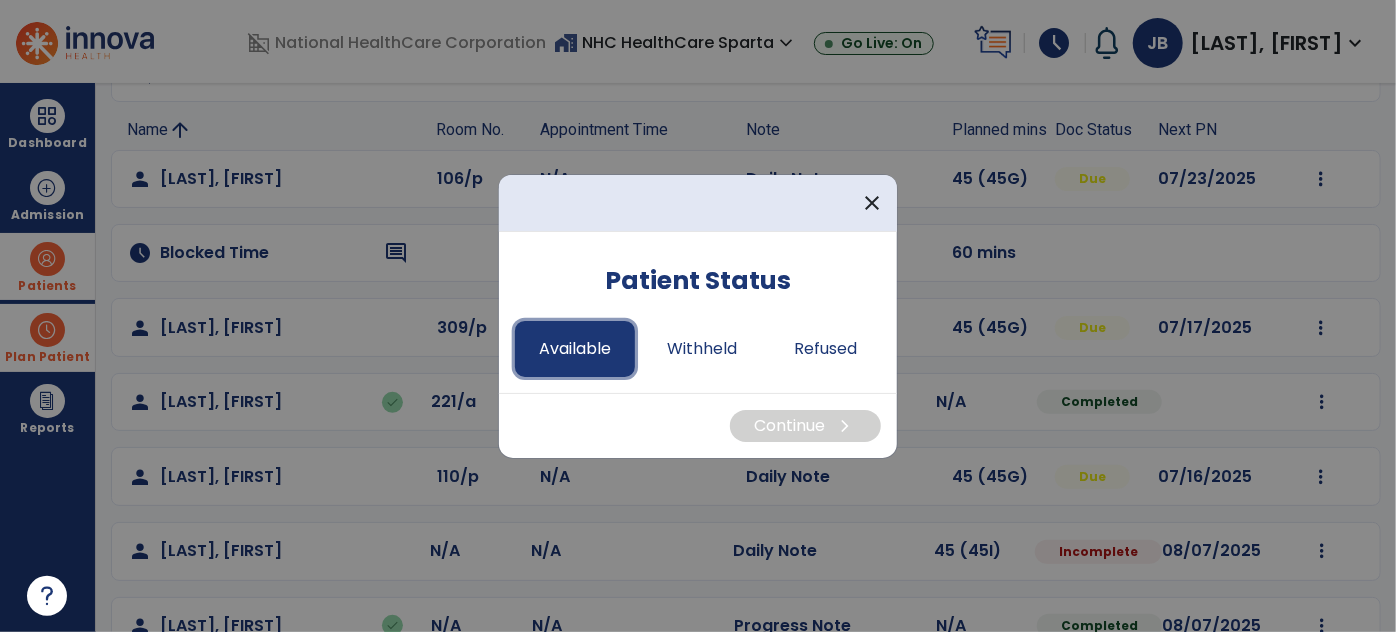 click on "Available" at bounding box center (575, 349) 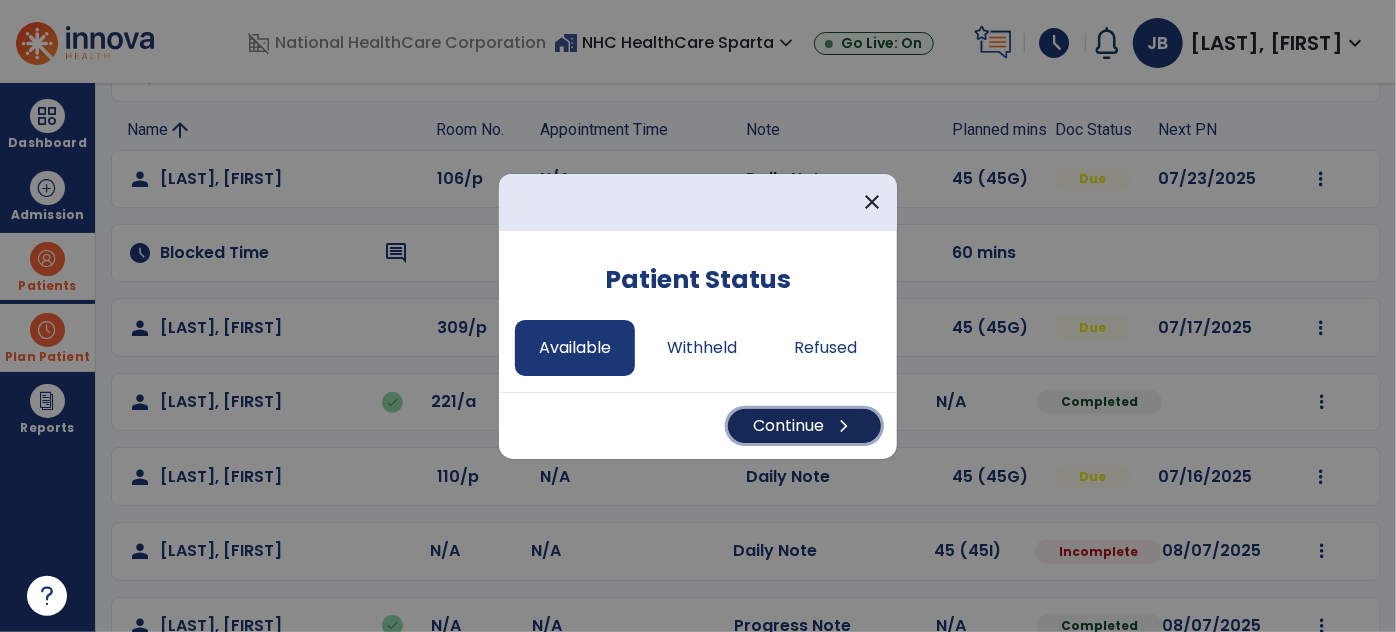 click on "chevron_right" at bounding box center (844, 426) 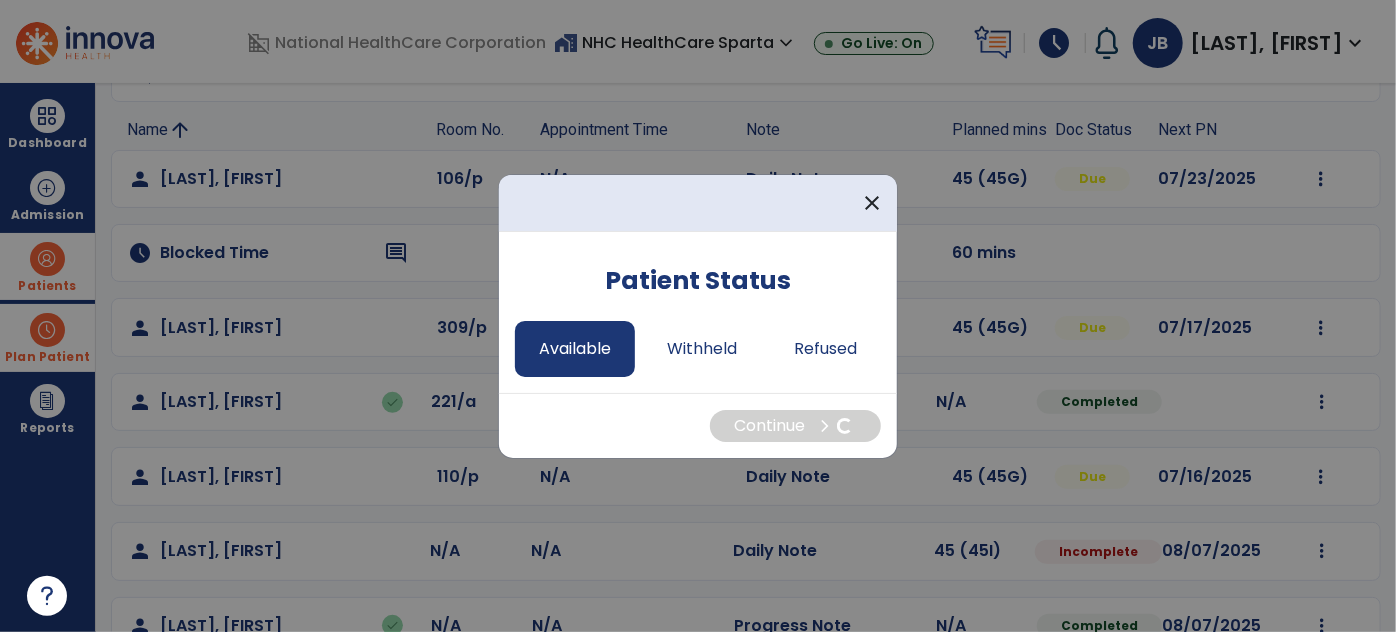 select on "*" 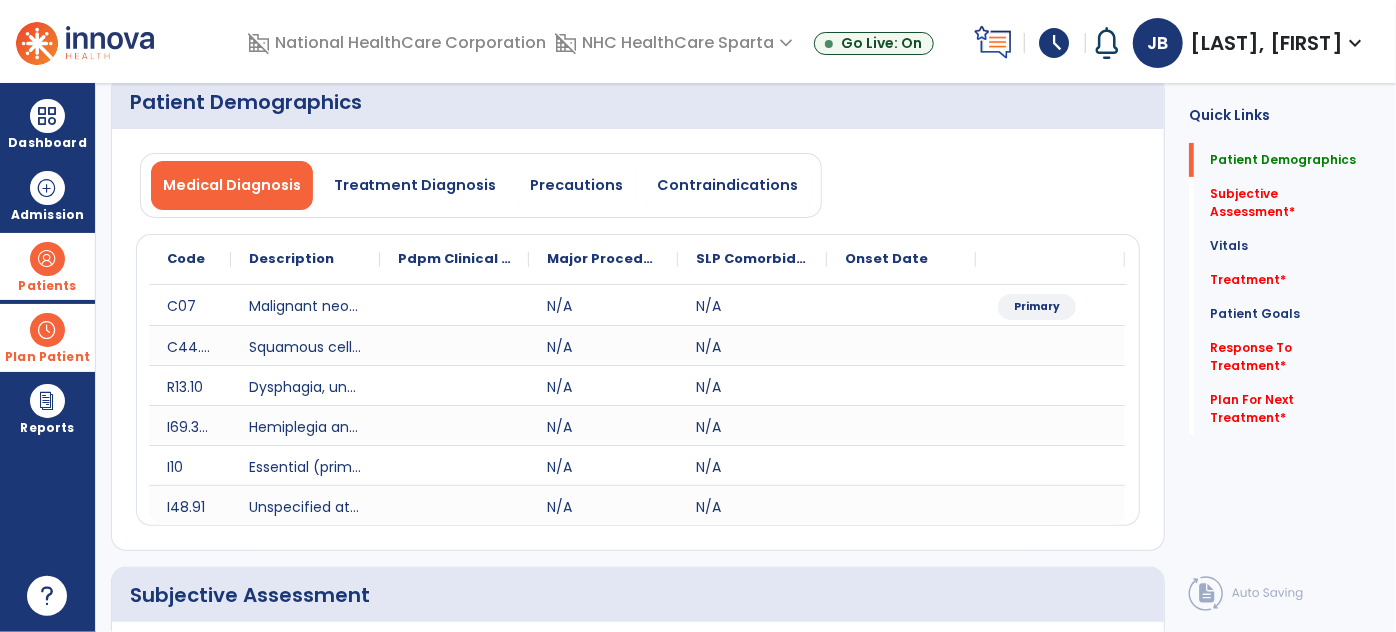 click on "Medical Diagnosis   Treatment Diagnosis   Precautions   Contraindications" 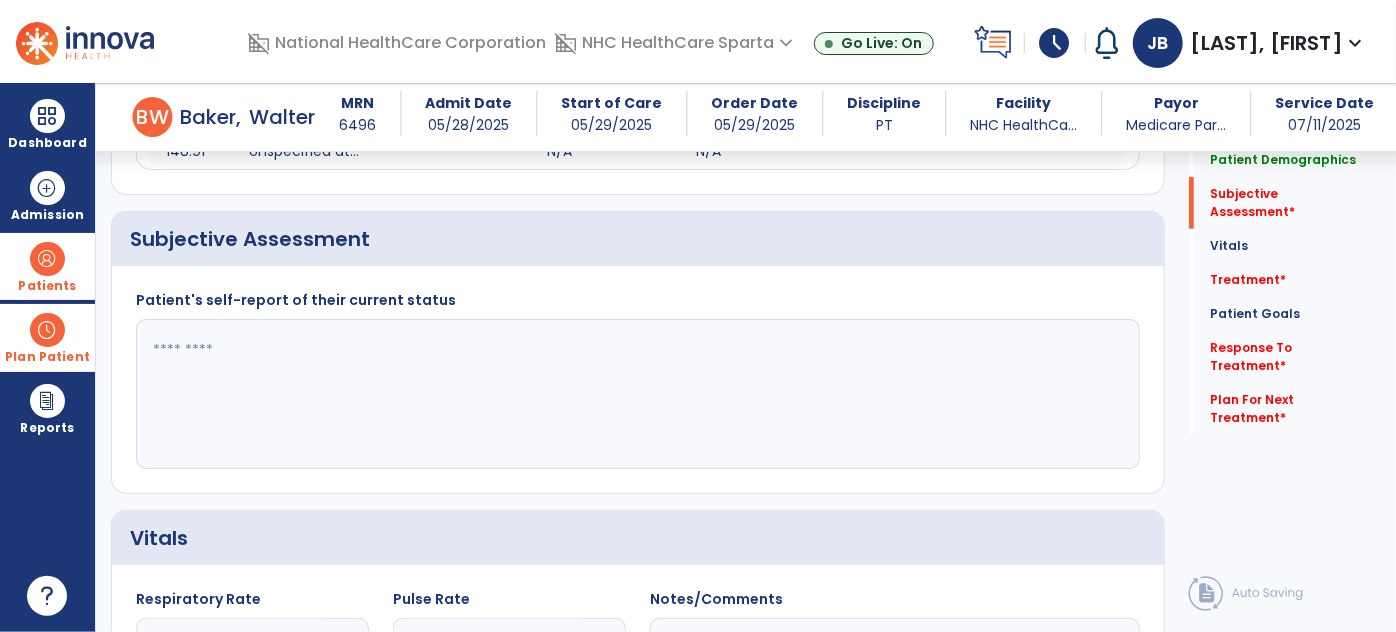 scroll, scrollTop: 522, scrollLeft: 0, axis: vertical 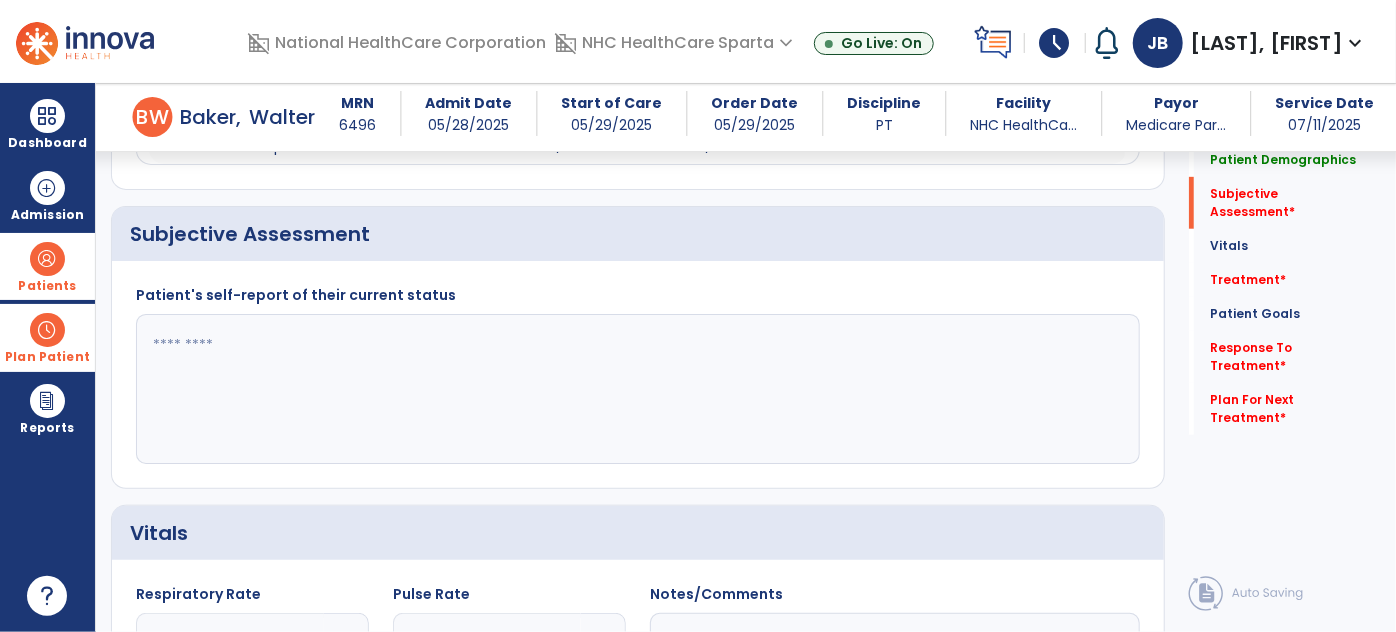 click 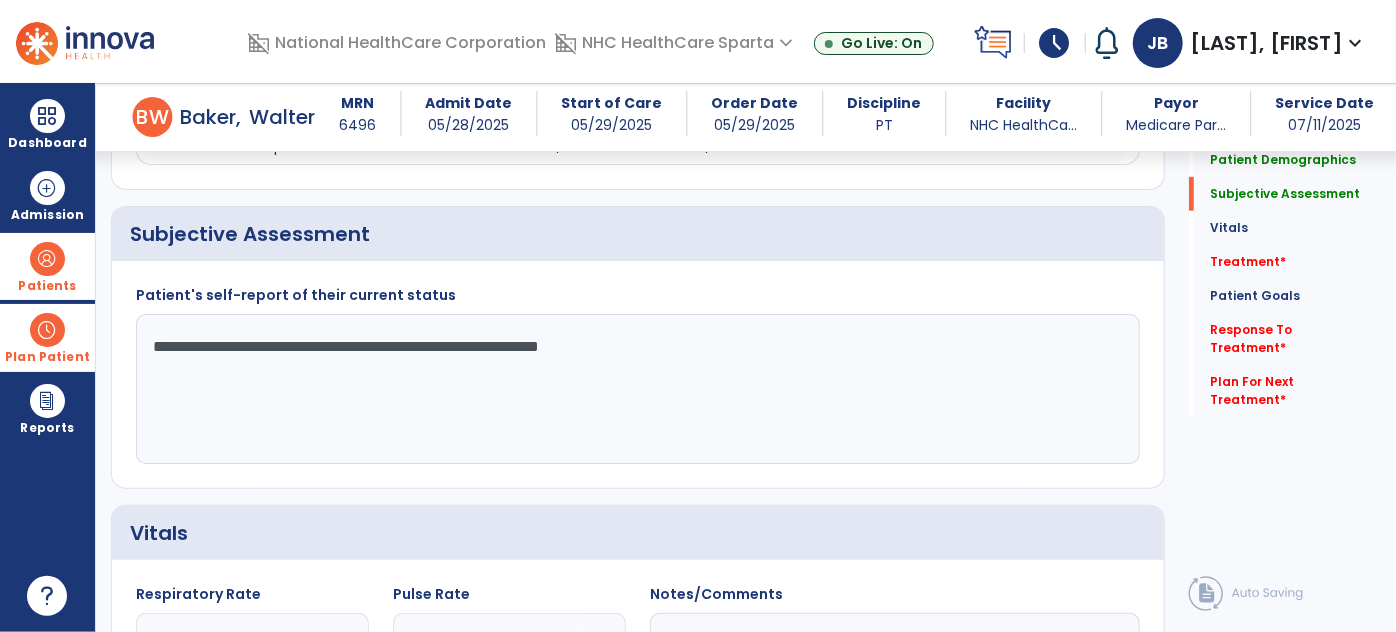 click on "**********" 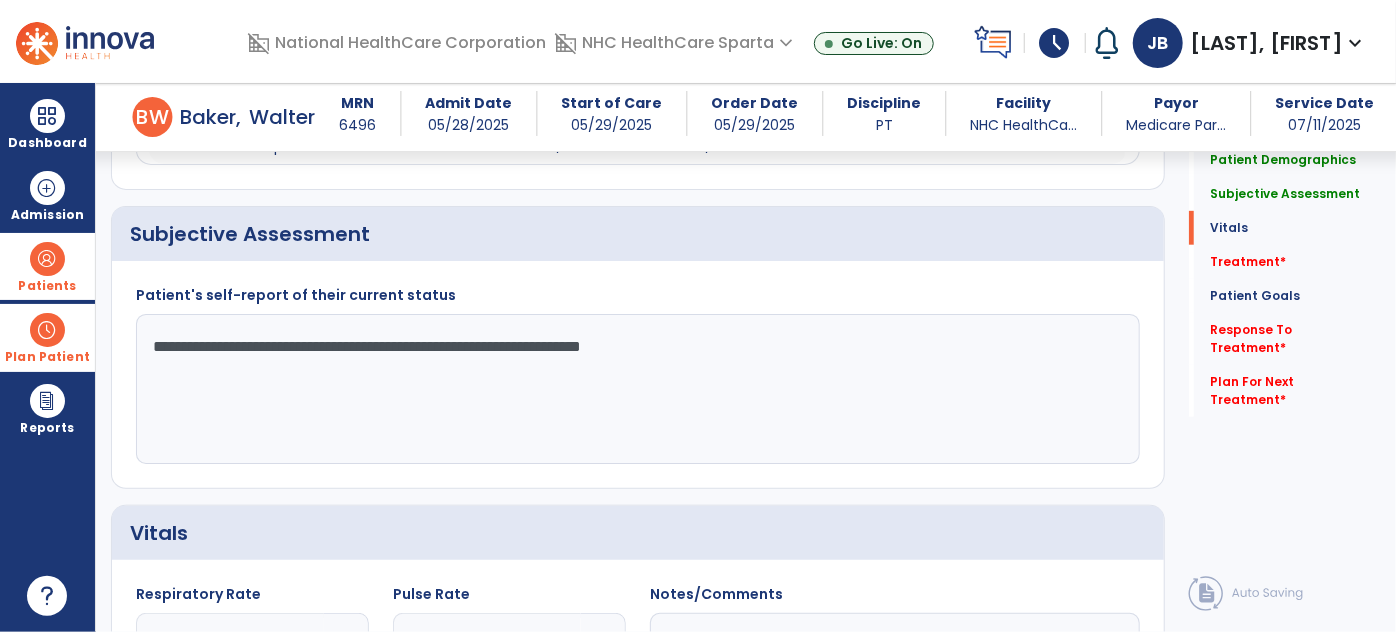 scroll, scrollTop: 849, scrollLeft: 0, axis: vertical 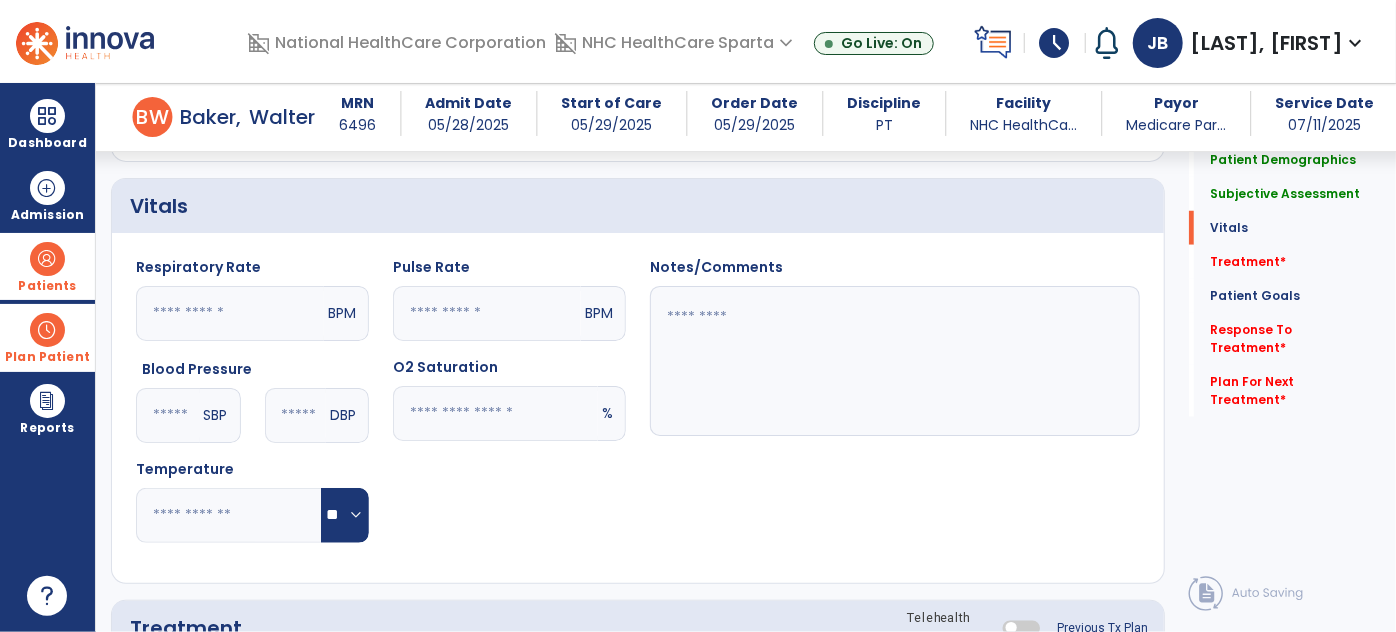 type on "**********" 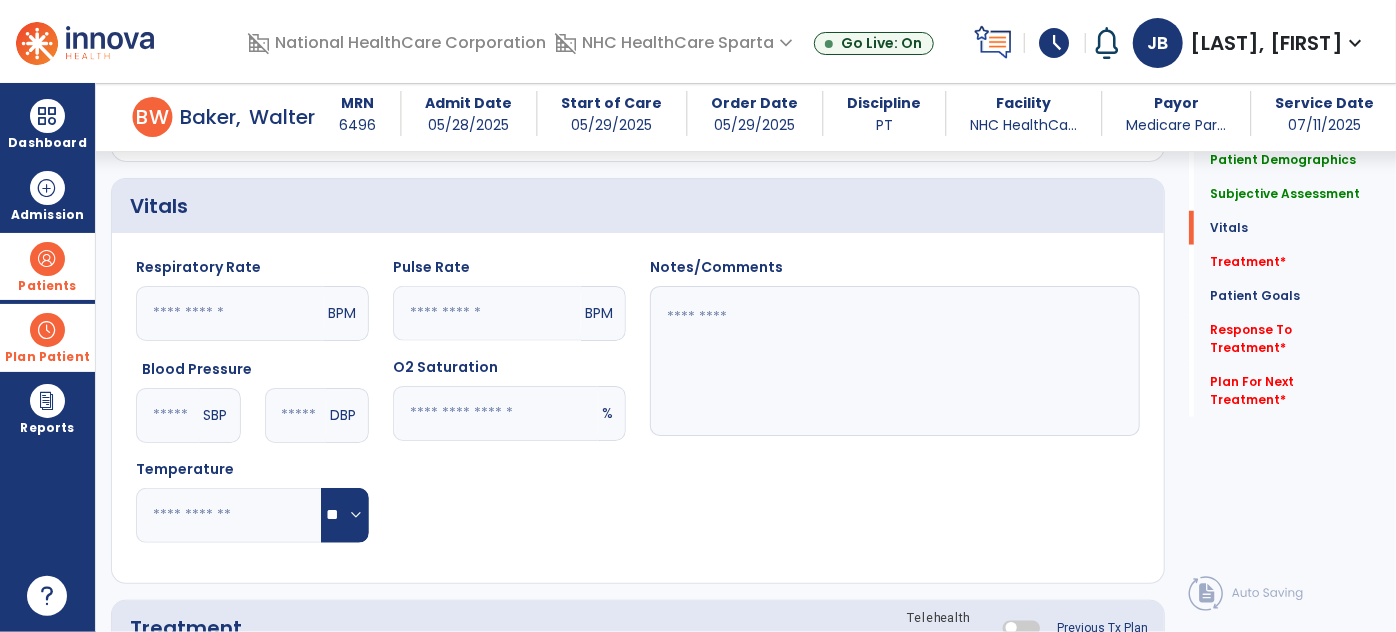 click 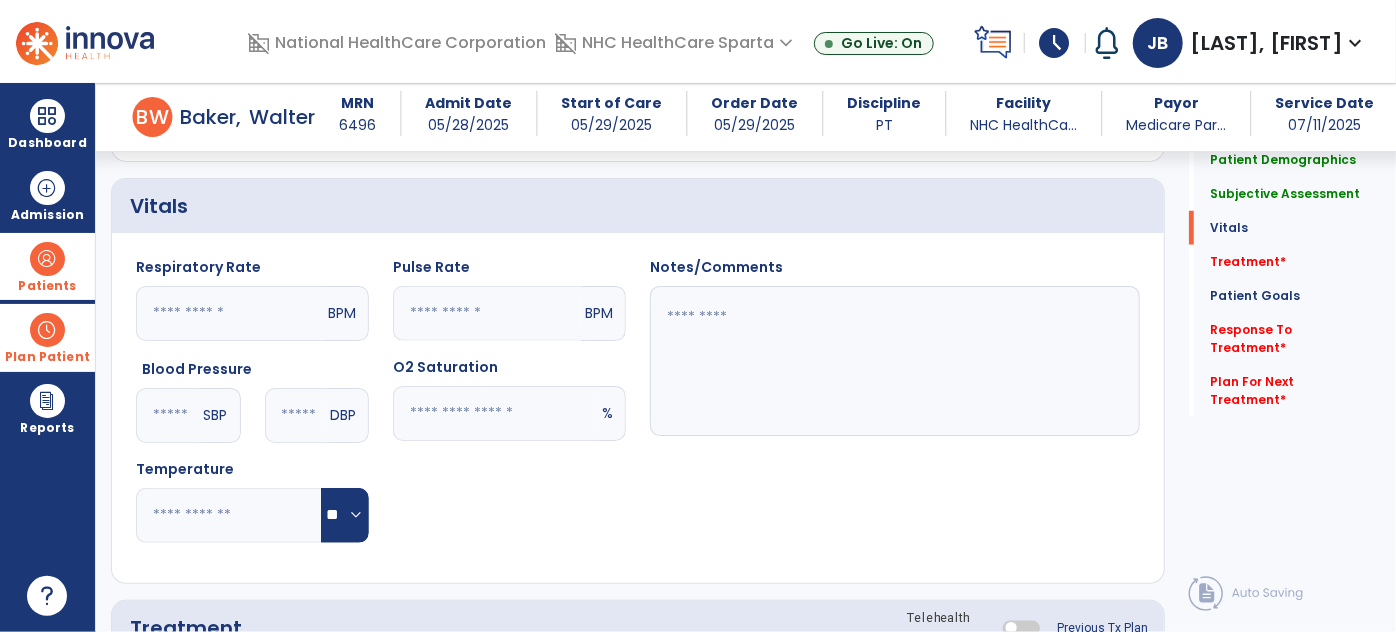 type on "***" 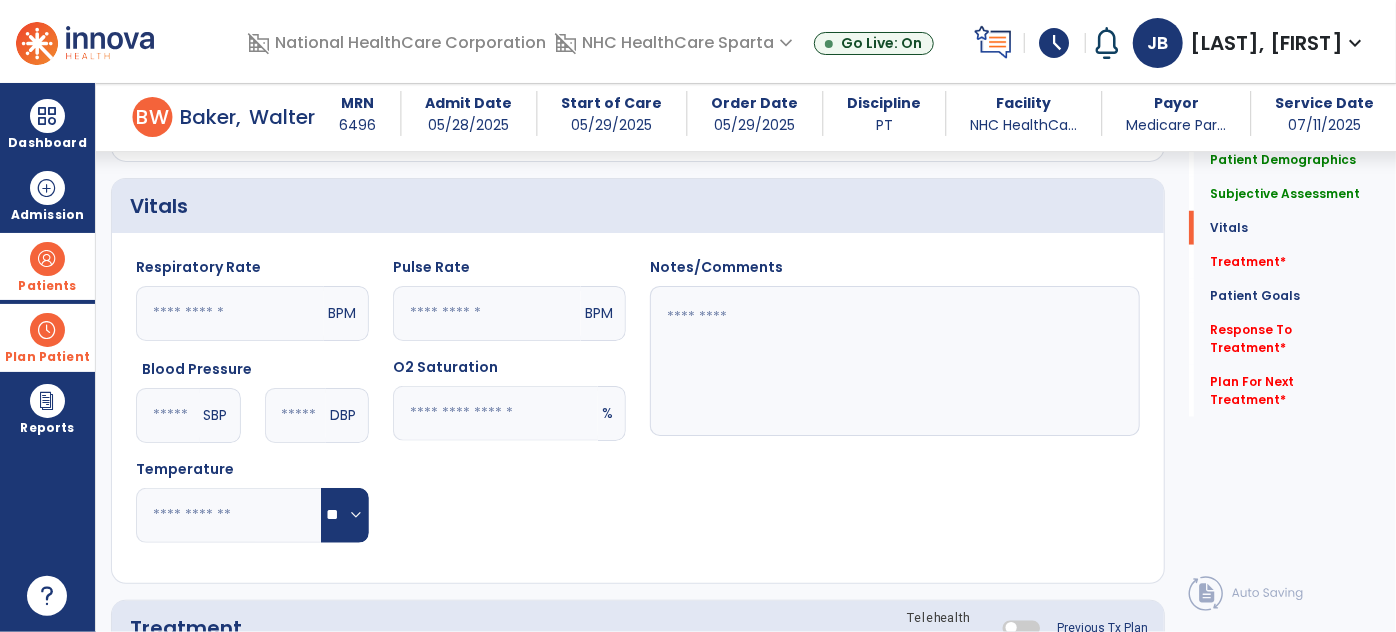 type on "**" 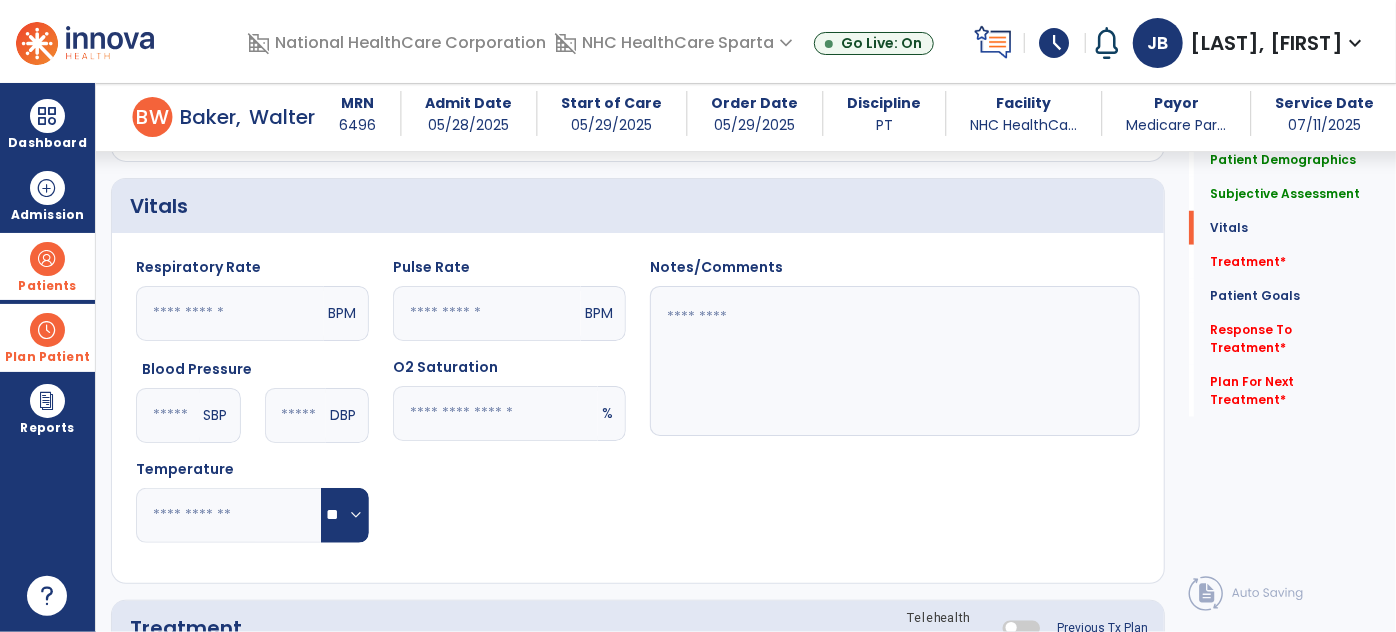 click on "SBP" 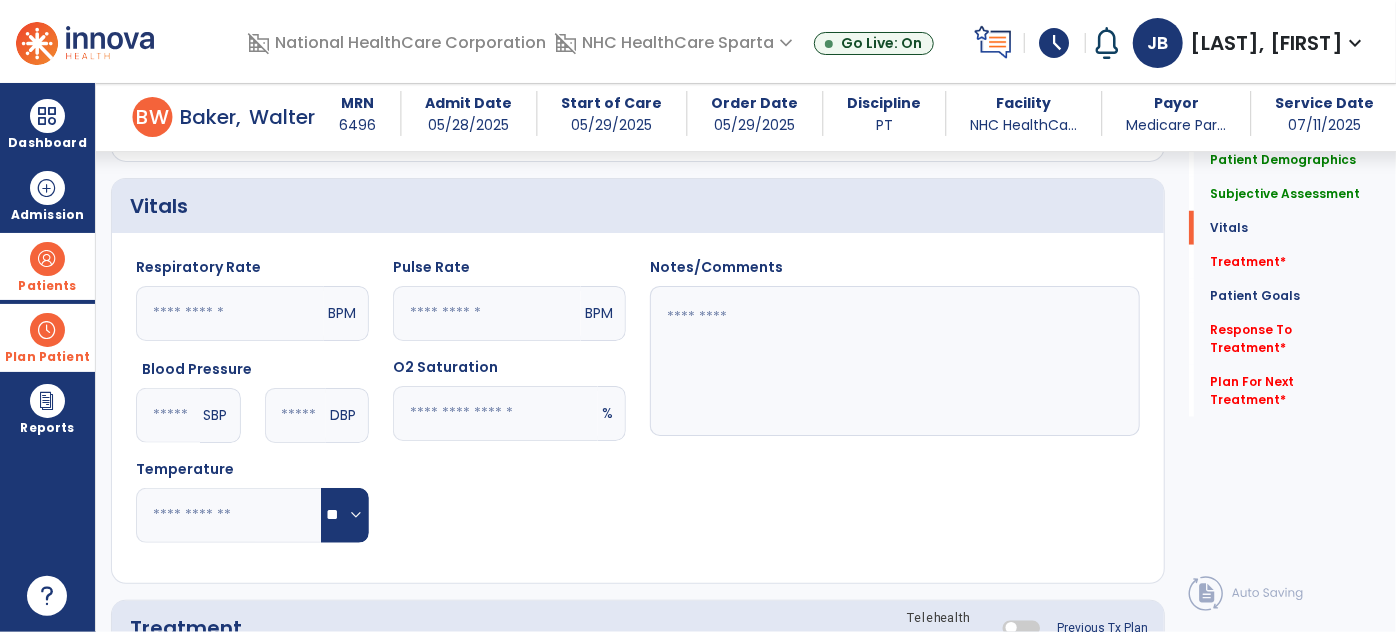 click 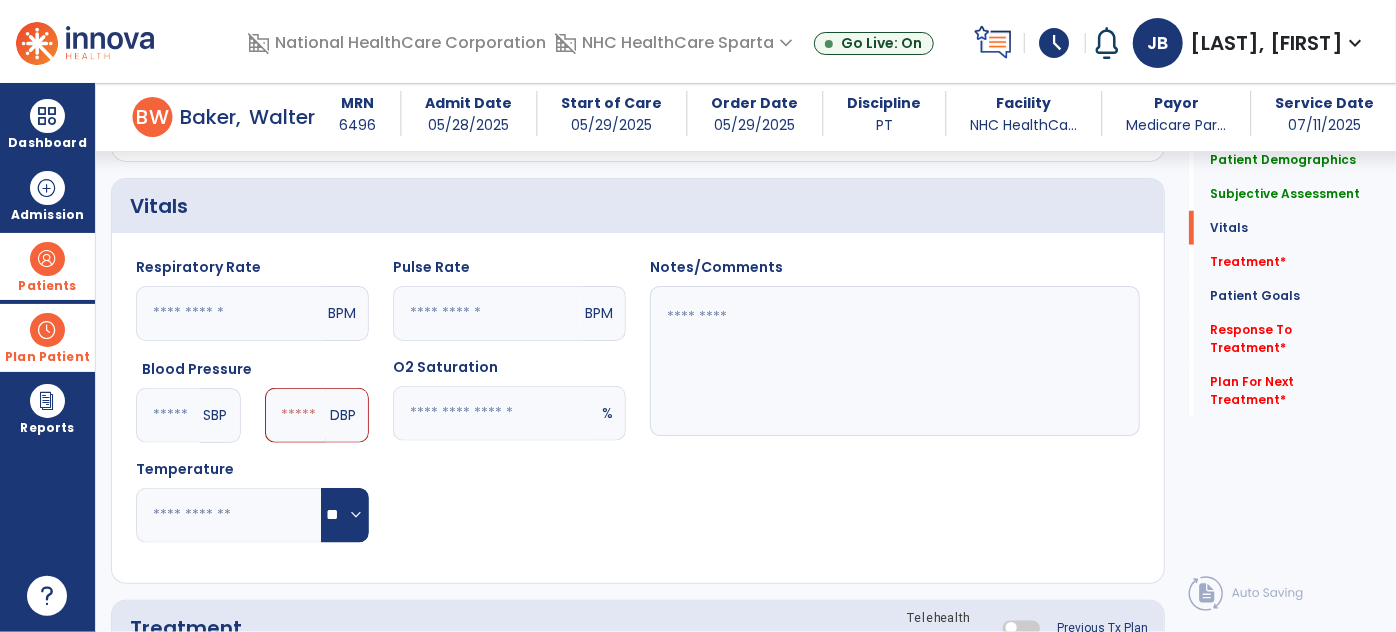 type on "***" 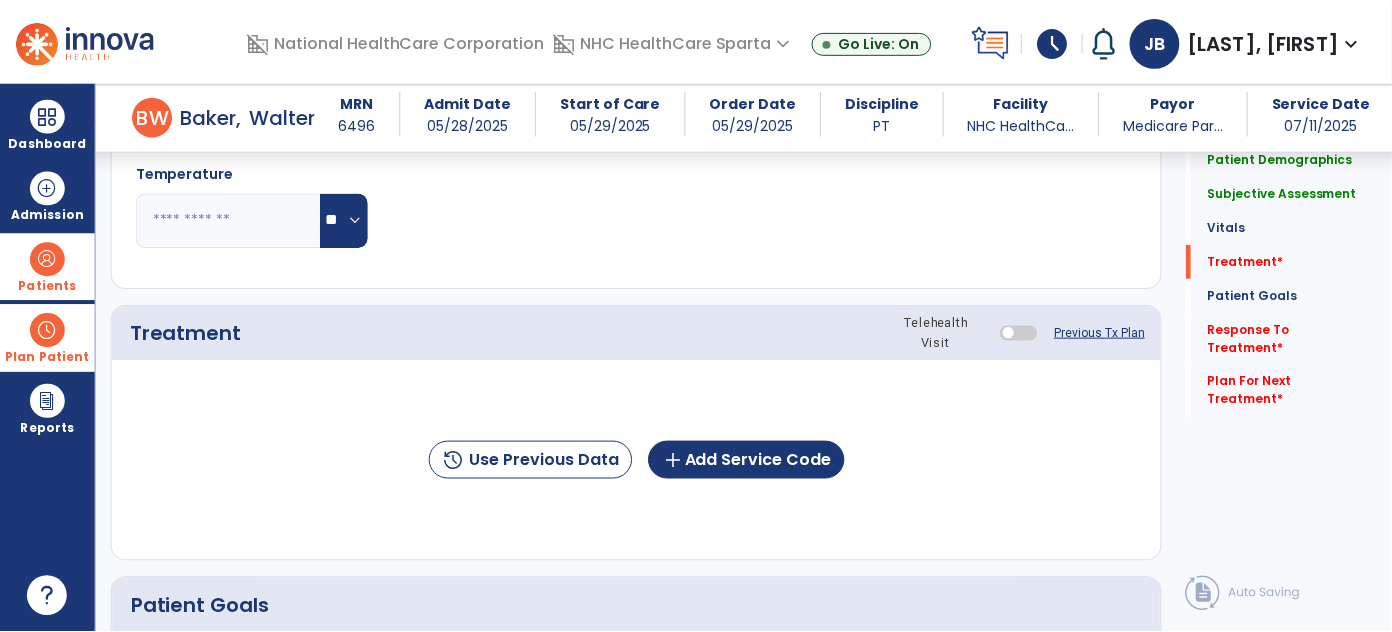 scroll, scrollTop: 1244, scrollLeft: 0, axis: vertical 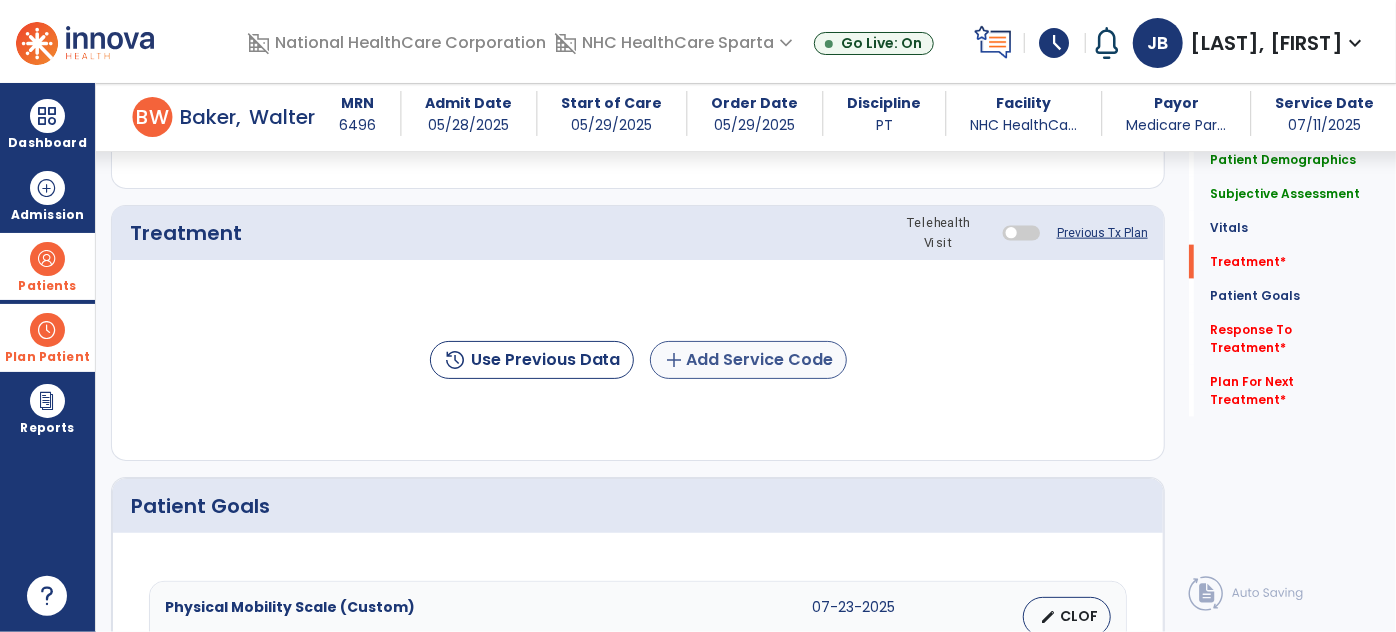 type on "**" 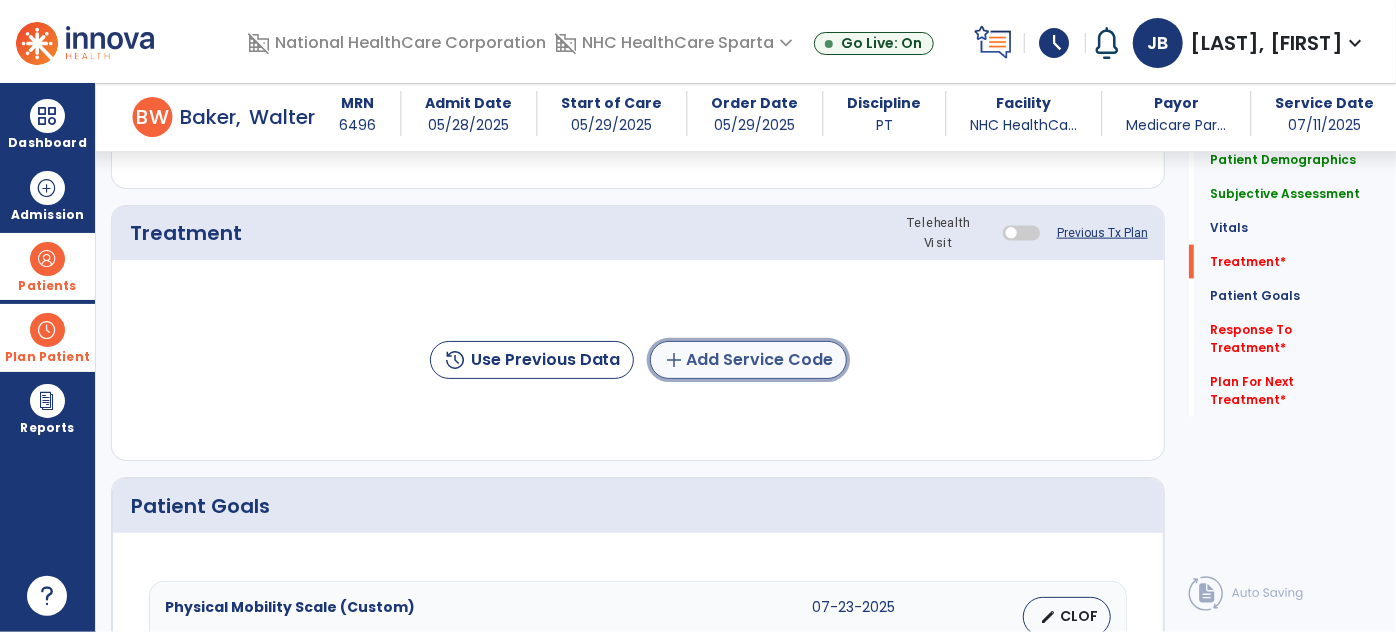 click on "add  Add Service Code" 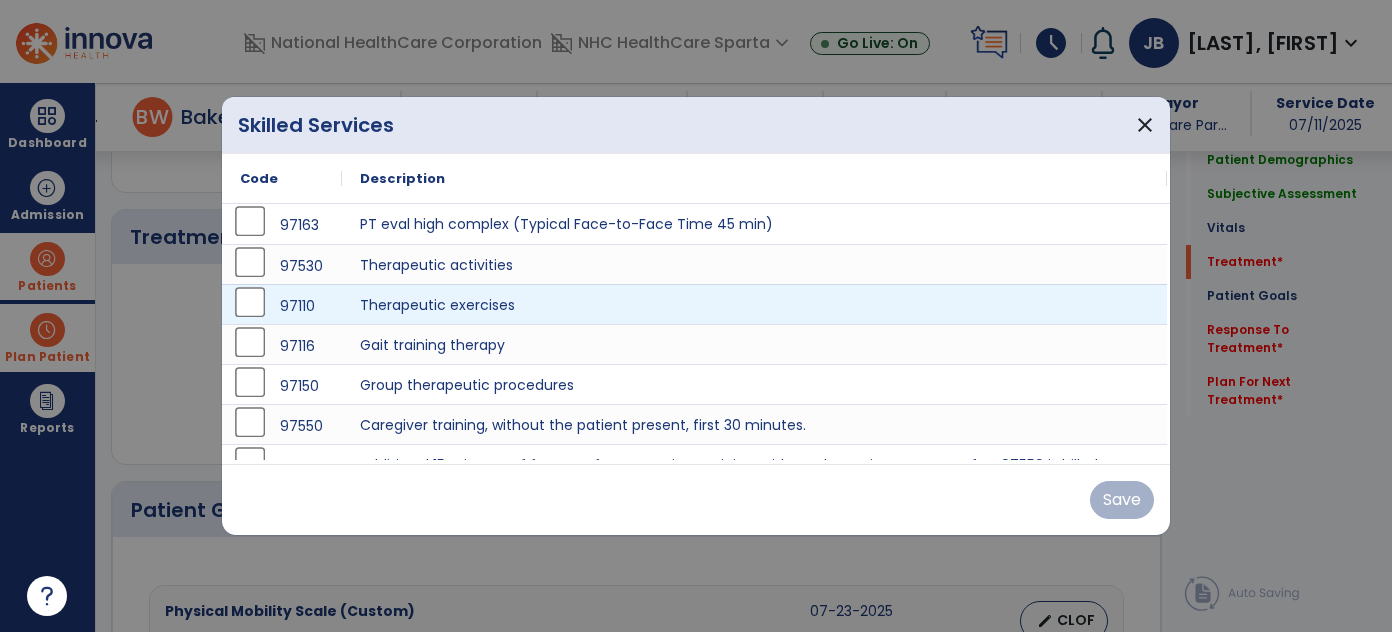 scroll, scrollTop: 1244, scrollLeft: 0, axis: vertical 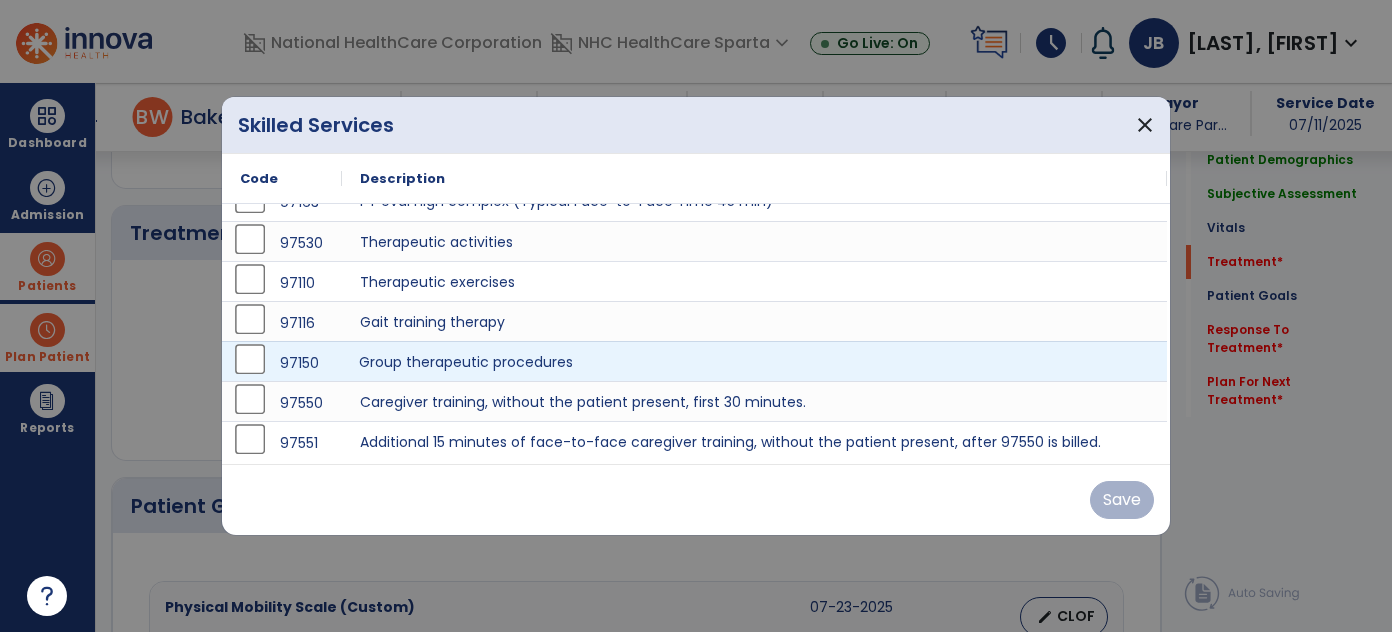 click on "Group therapeutic procedures" at bounding box center [754, 361] 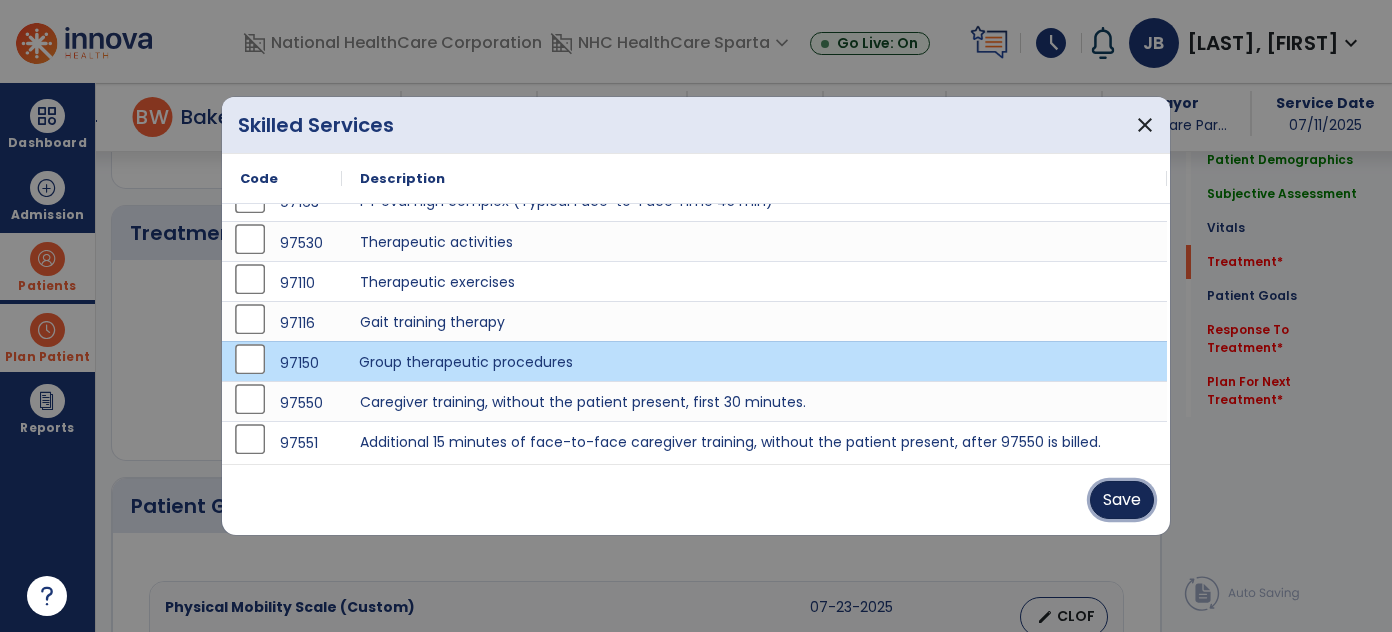 click on "Save" at bounding box center (1122, 500) 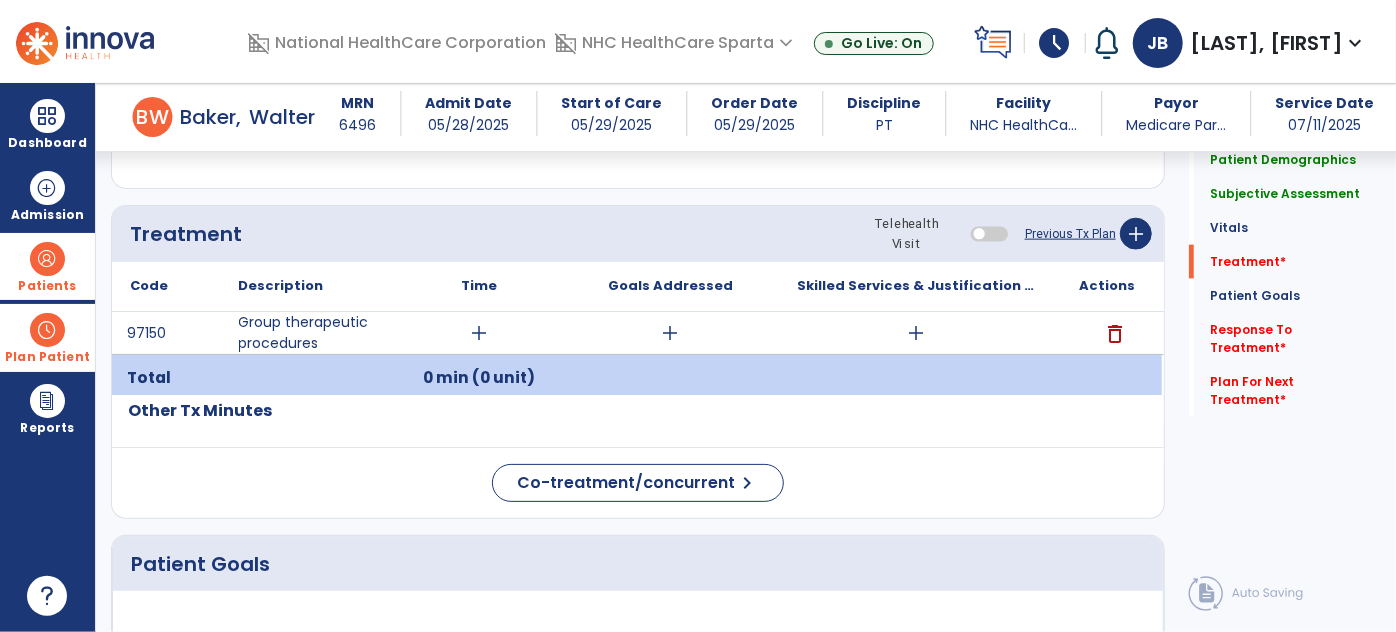click on "schedule" at bounding box center [1055, 43] 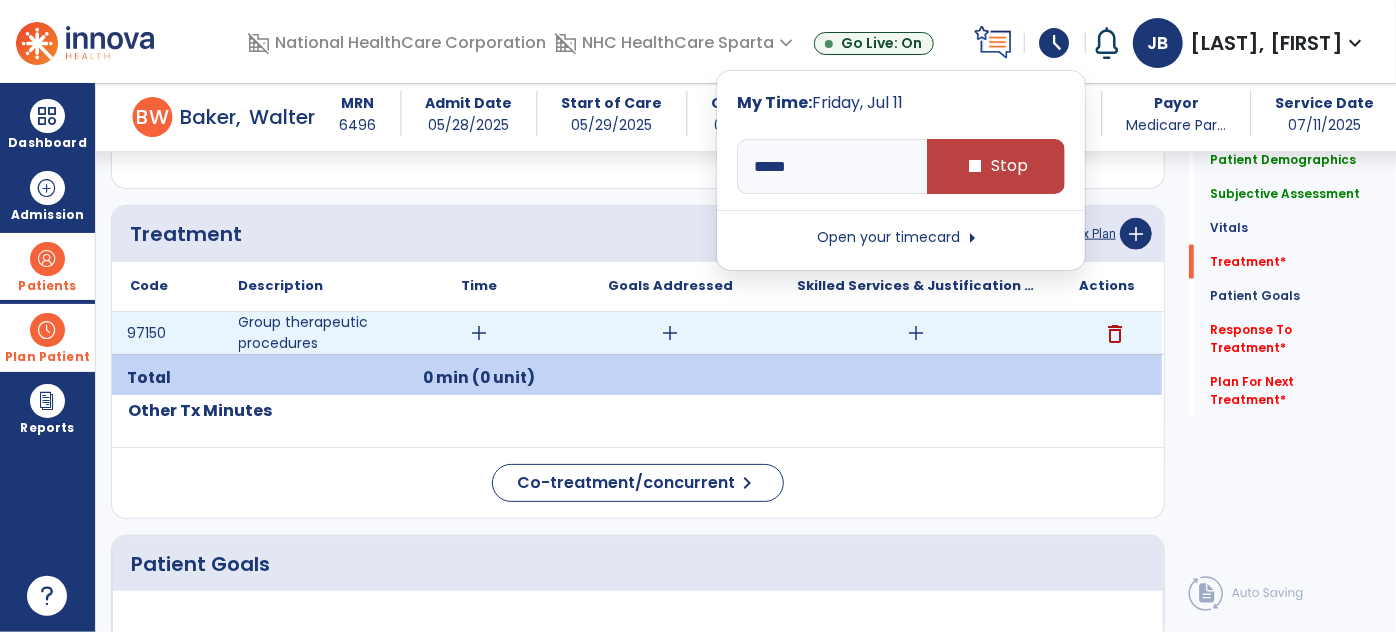 click on "add" at bounding box center [480, 333] 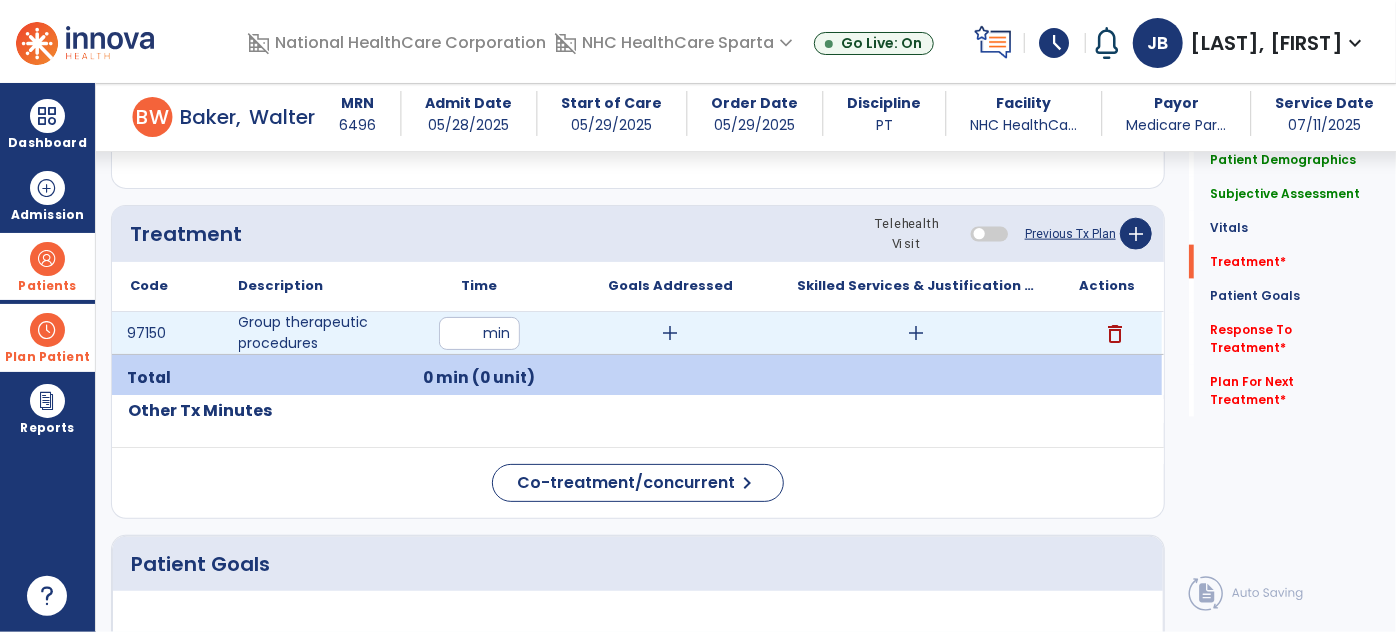 type on "**" 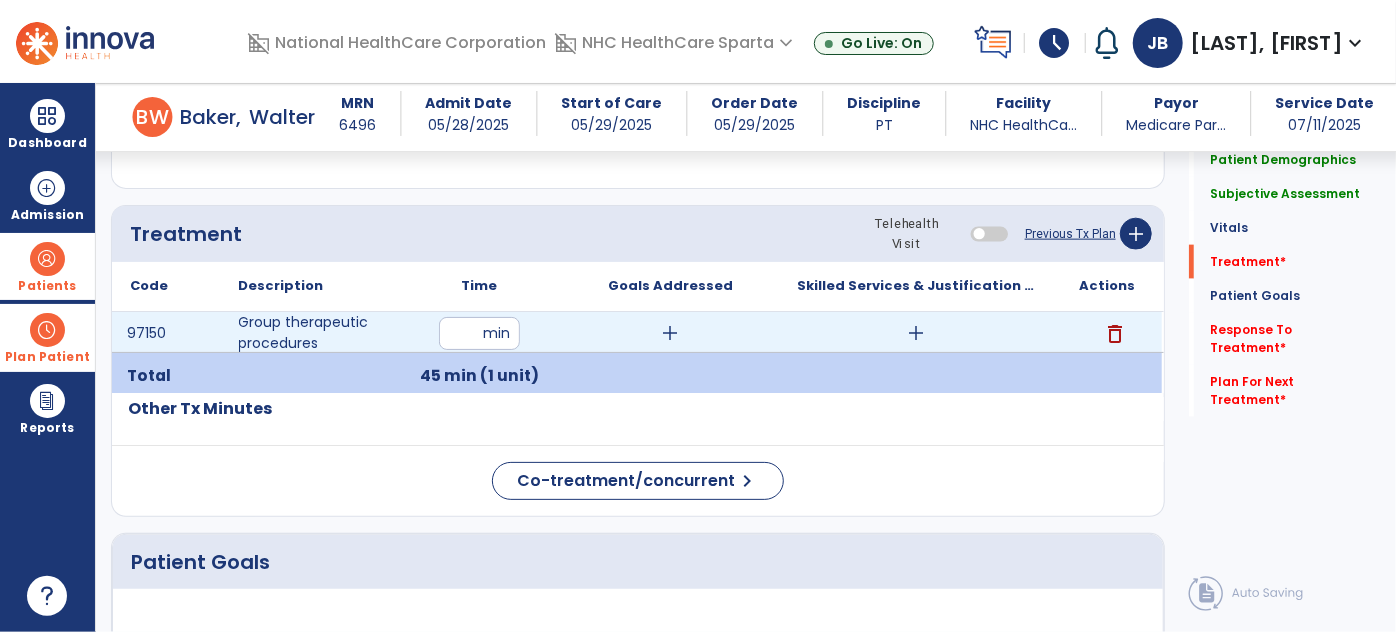 click on "add" at bounding box center (671, 333) 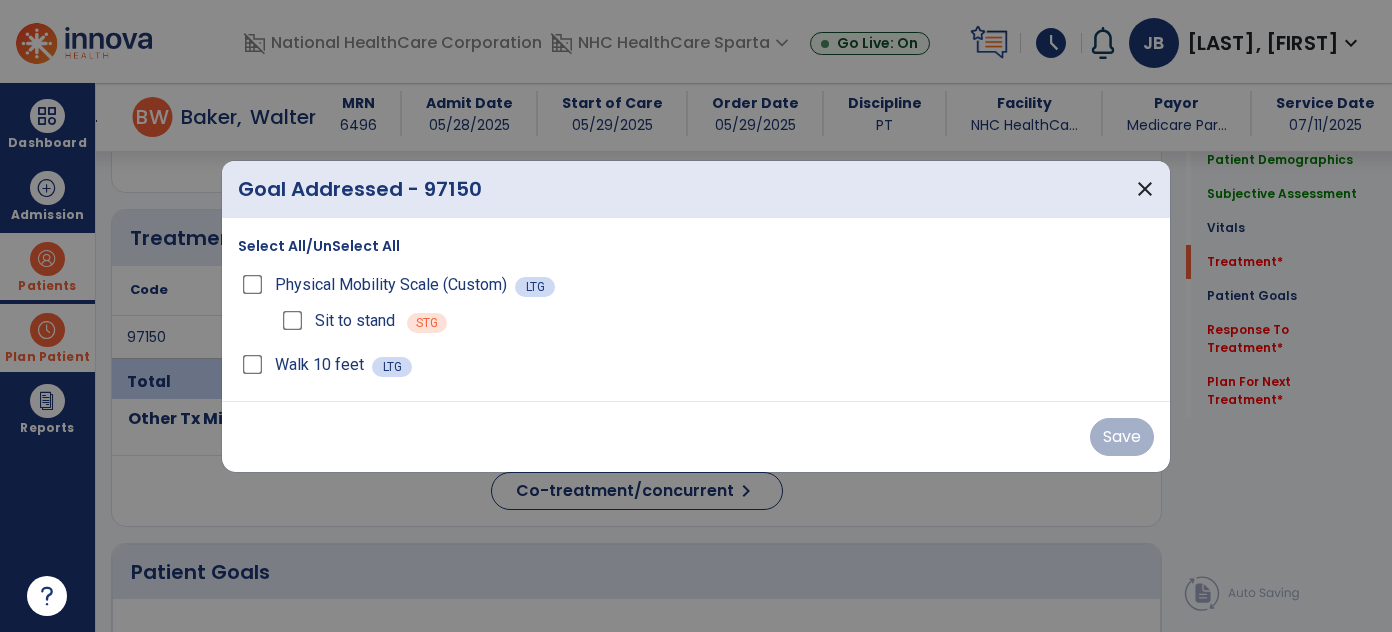 scroll, scrollTop: 1244, scrollLeft: 0, axis: vertical 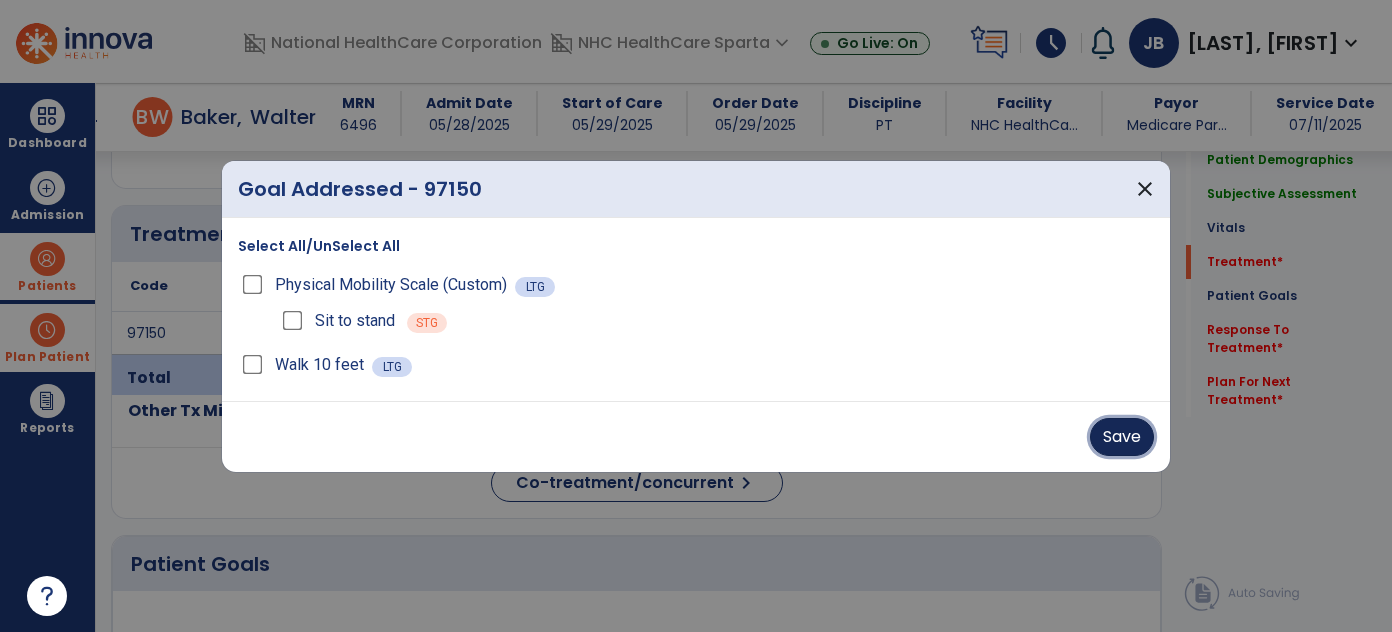 click on "Save" at bounding box center (1122, 437) 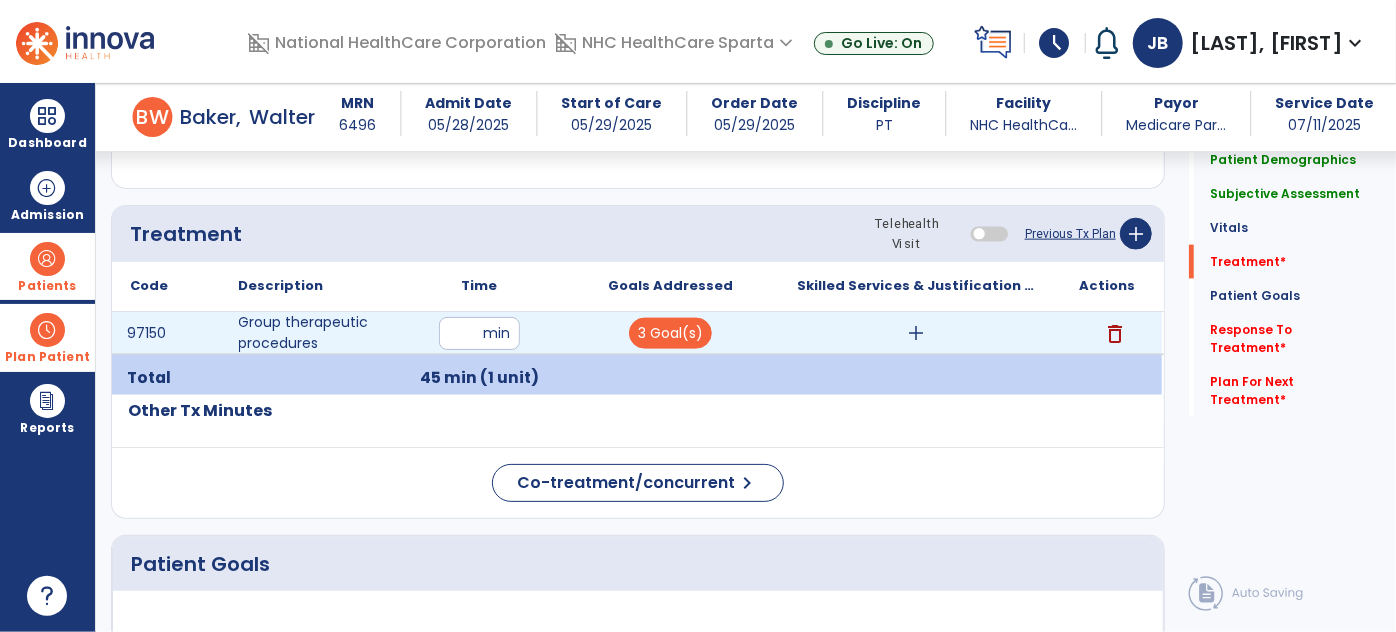 click on "add" at bounding box center (916, 333) 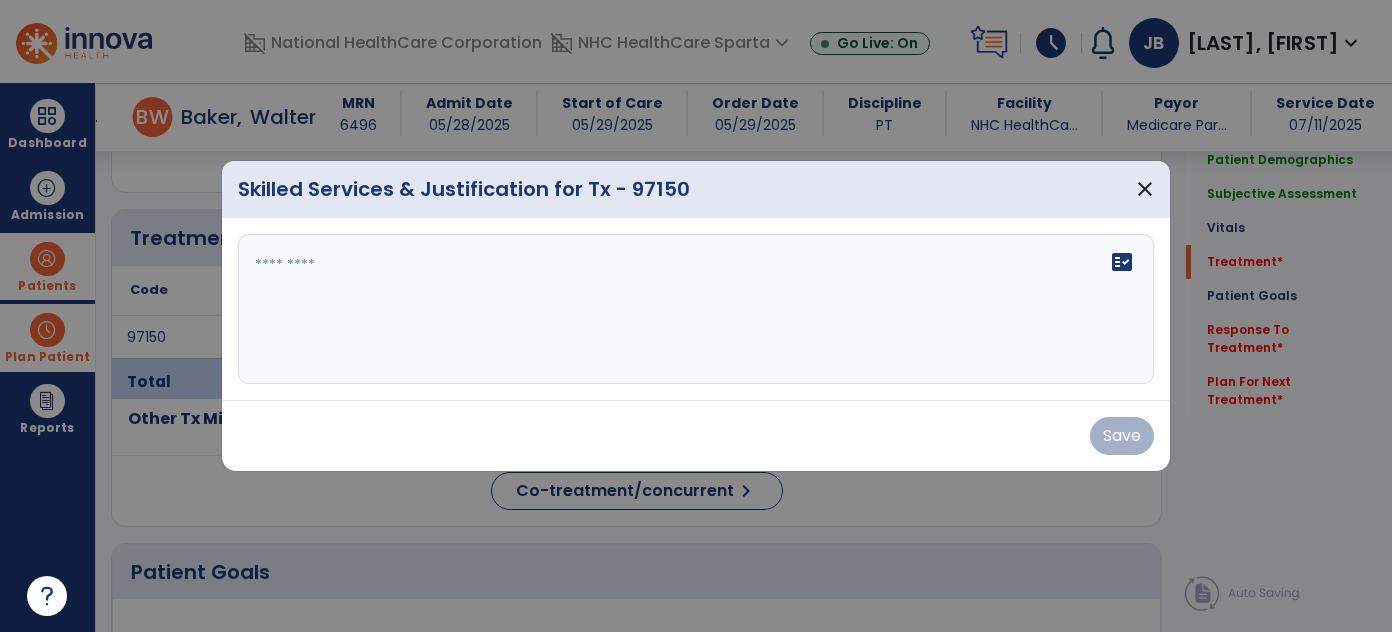 click on "fact_check" at bounding box center (696, 309) 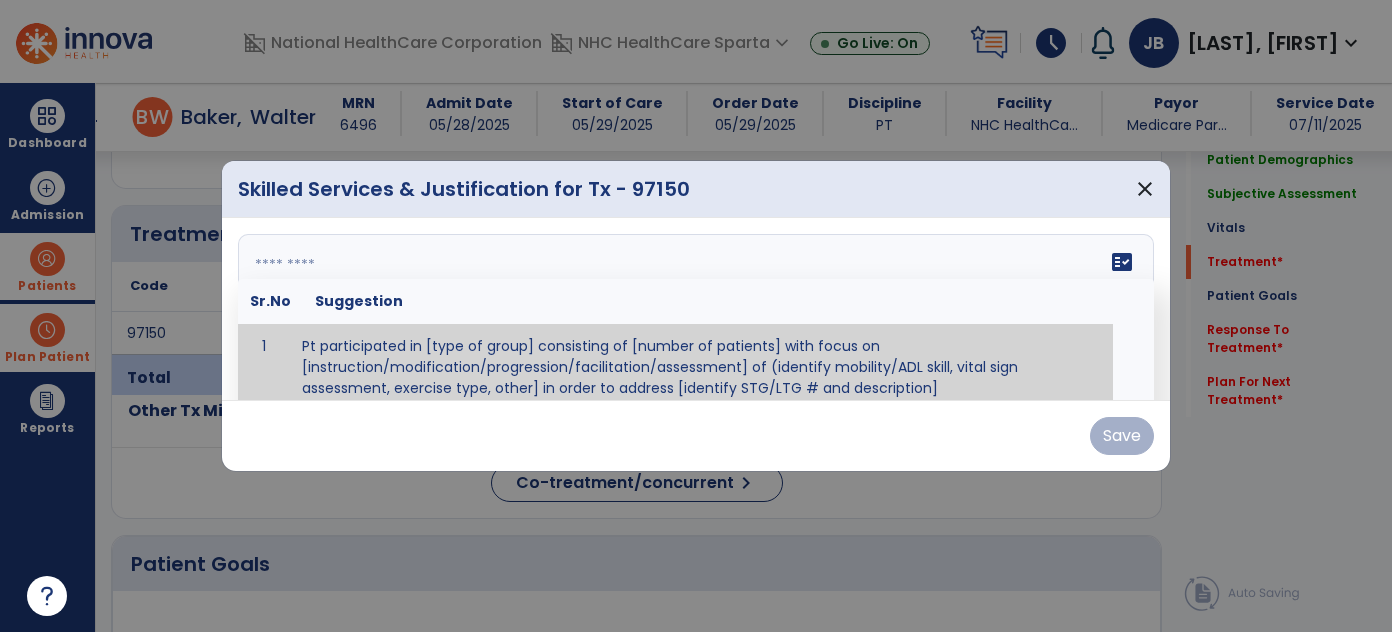 scroll, scrollTop: 1244, scrollLeft: 0, axis: vertical 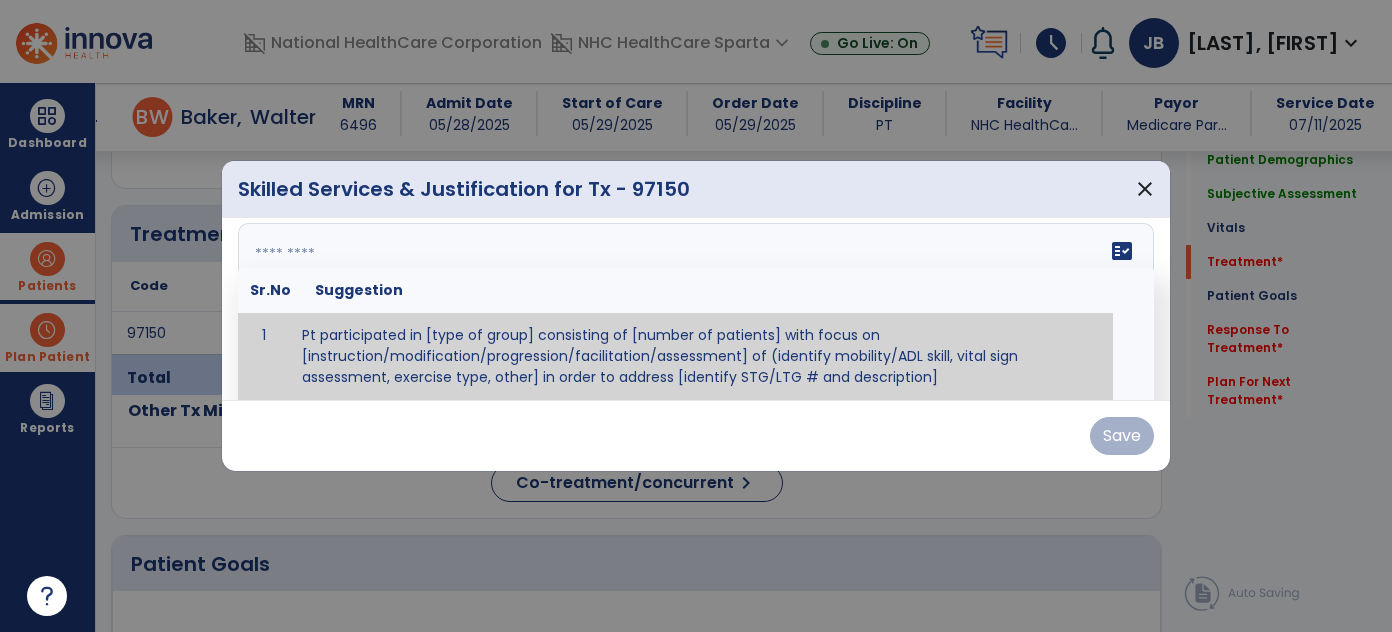 paste on "**********" 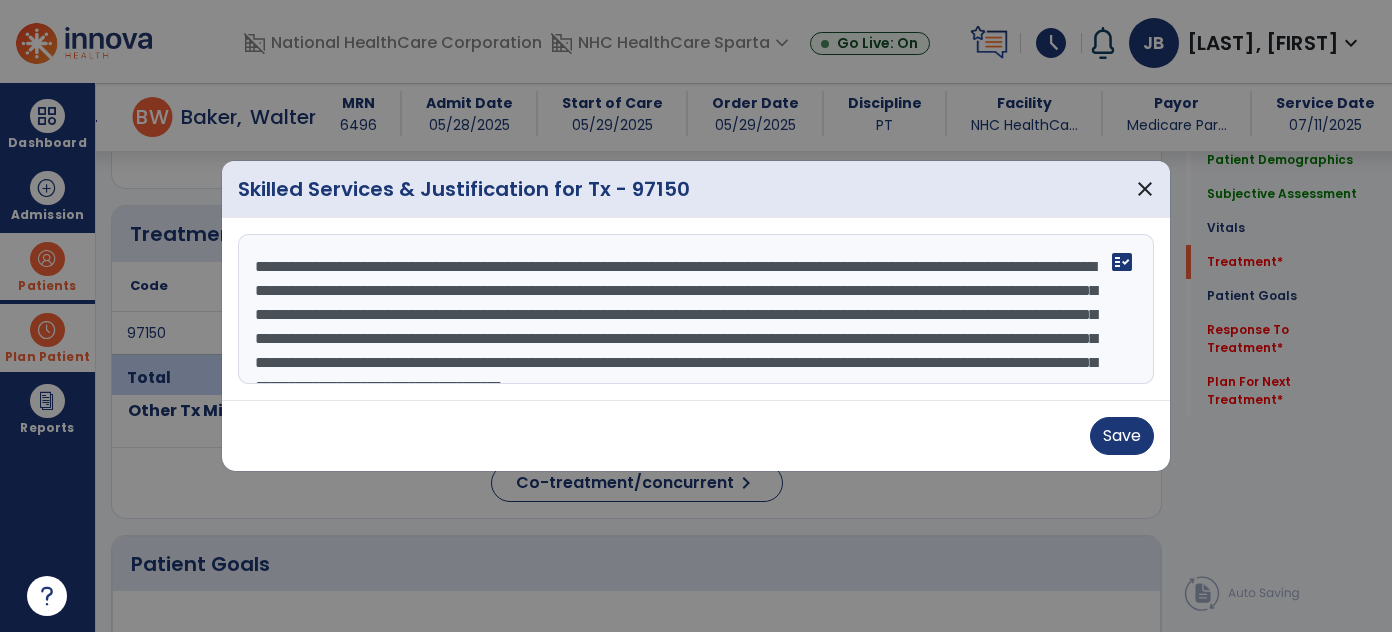 scroll, scrollTop: 64, scrollLeft: 0, axis: vertical 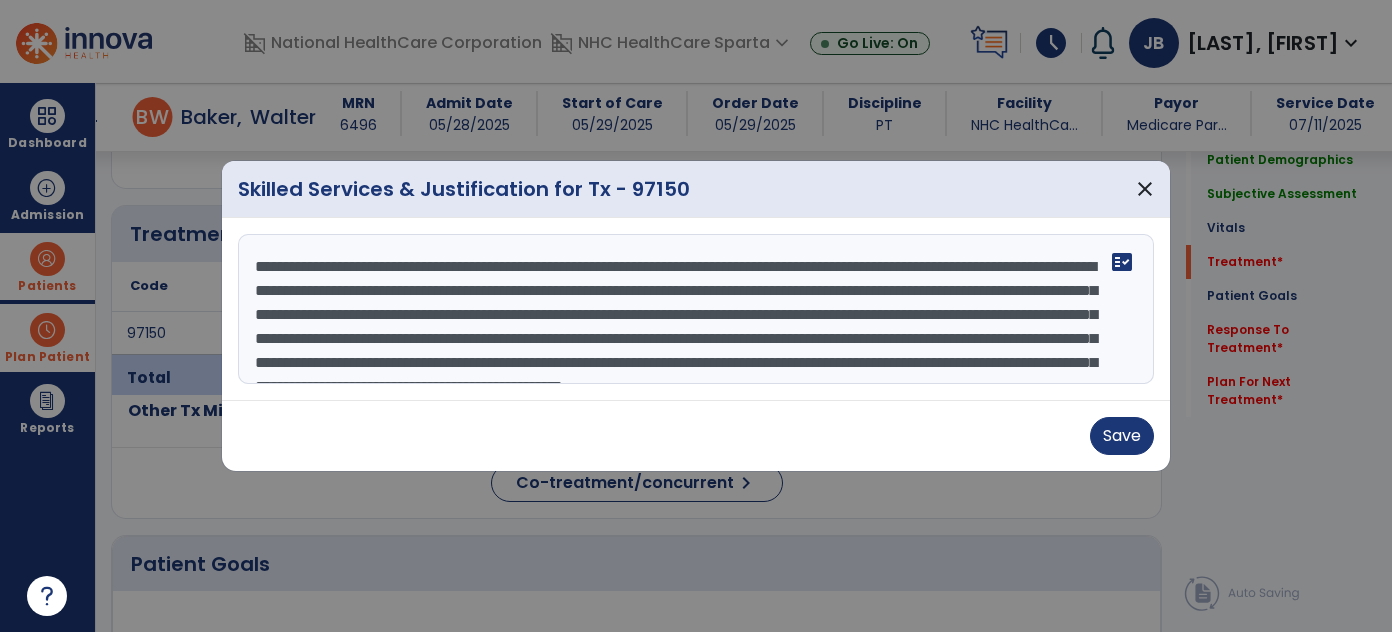 click on "**********" at bounding box center (694, 309) 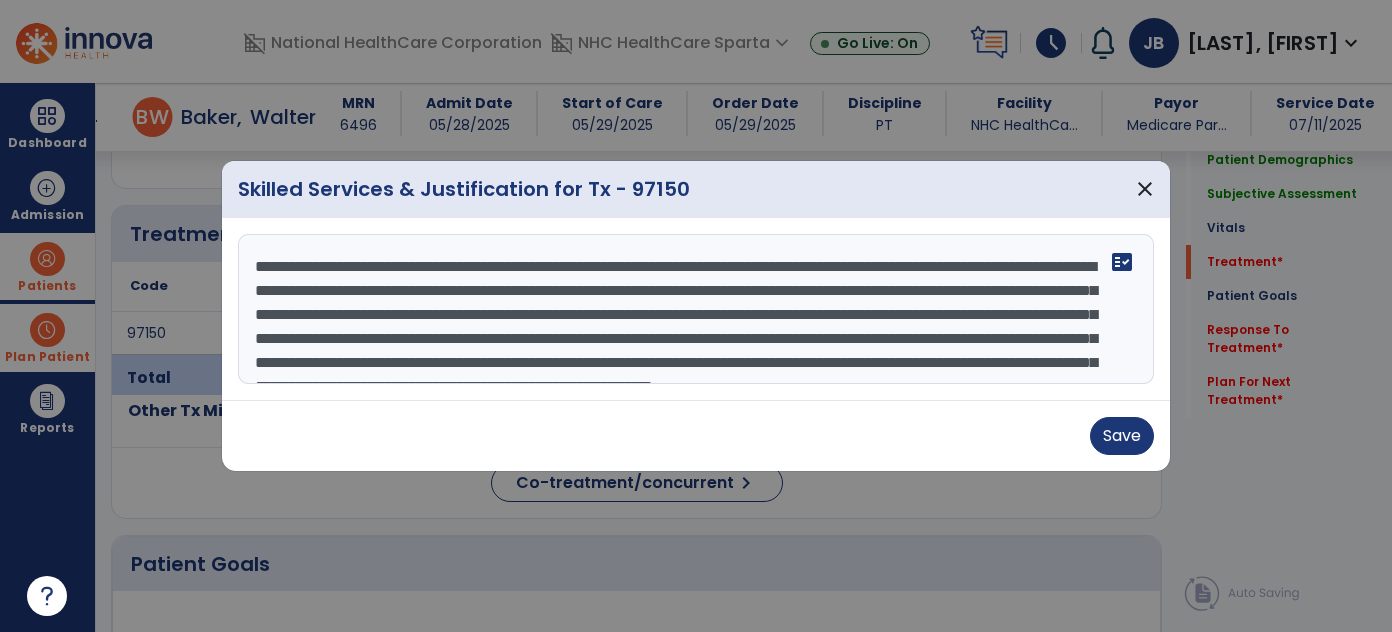 click on "**********" at bounding box center [694, 309] 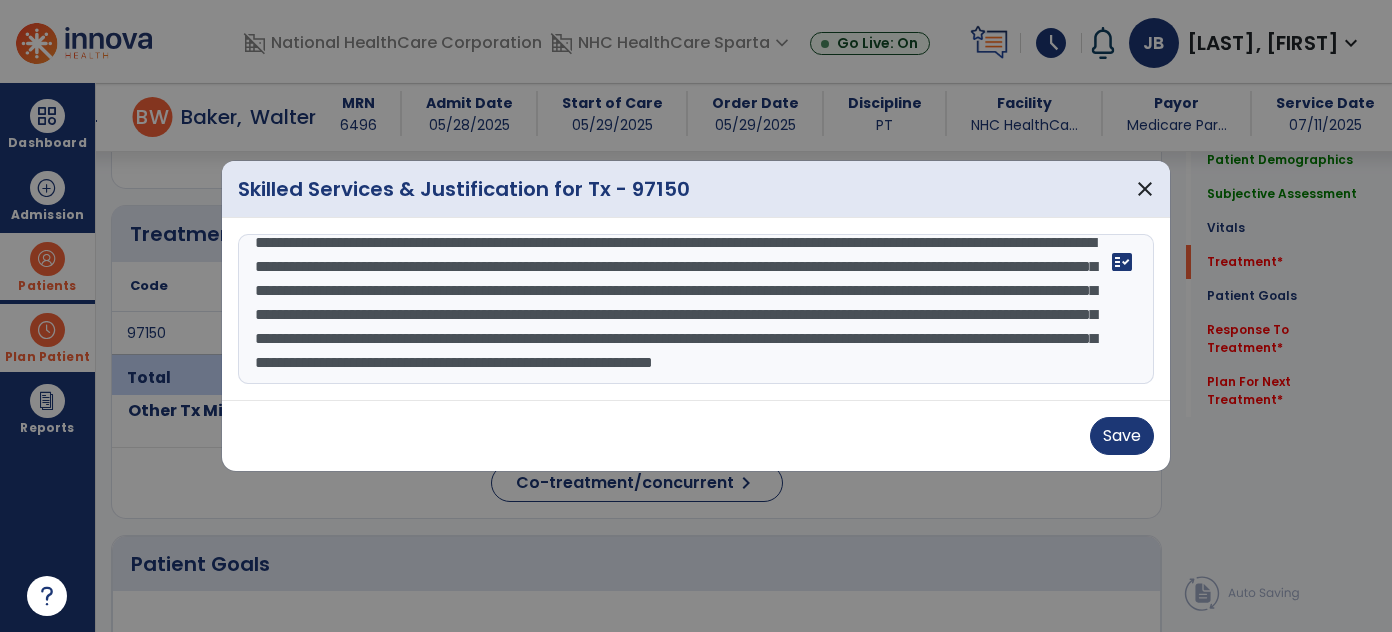 scroll, scrollTop: 46, scrollLeft: 0, axis: vertical 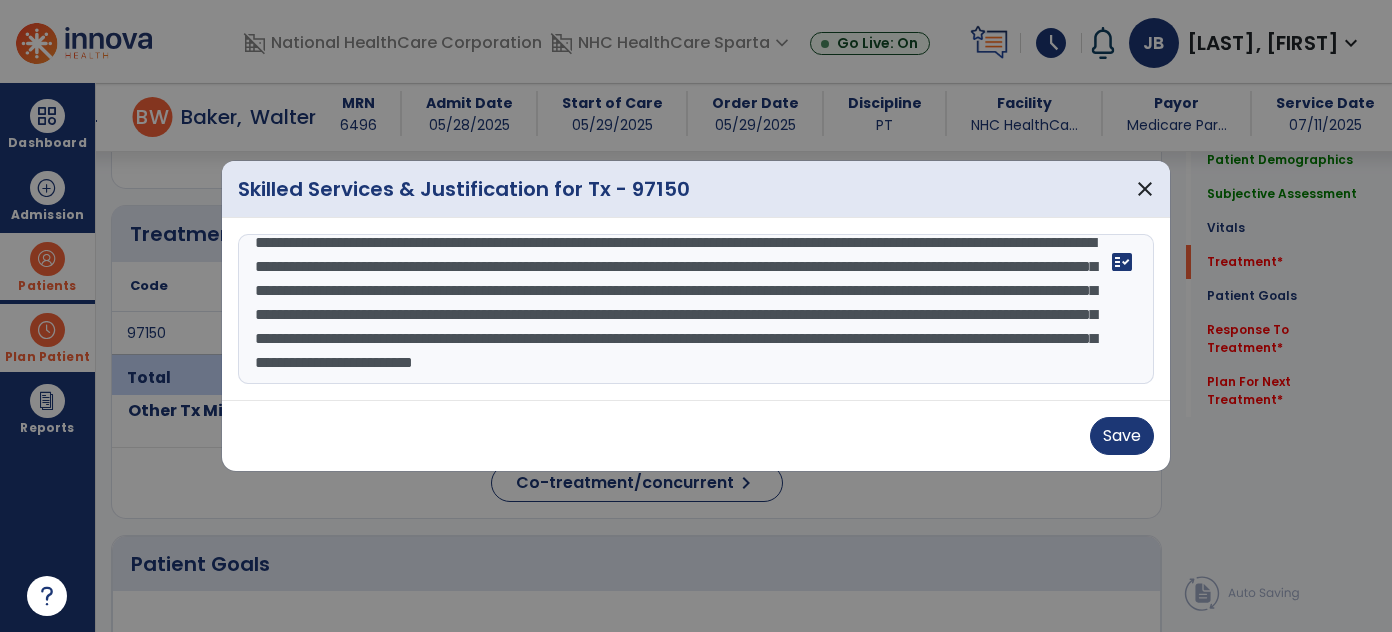 drag, startPoint x: 367, startPoint y: 362, endPoint x: 330, endPoint y: 364, distance: 37.054016 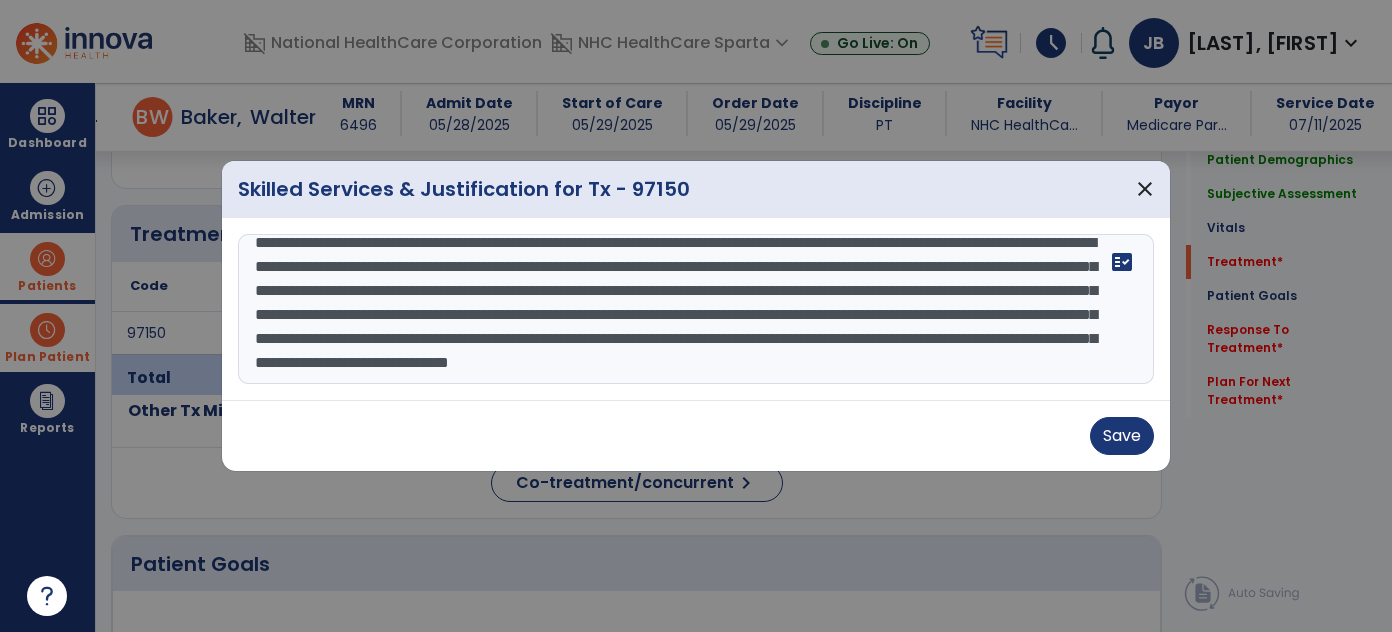 scroll, scrollTop: 54, scrollLeft: 0, axis: vertical 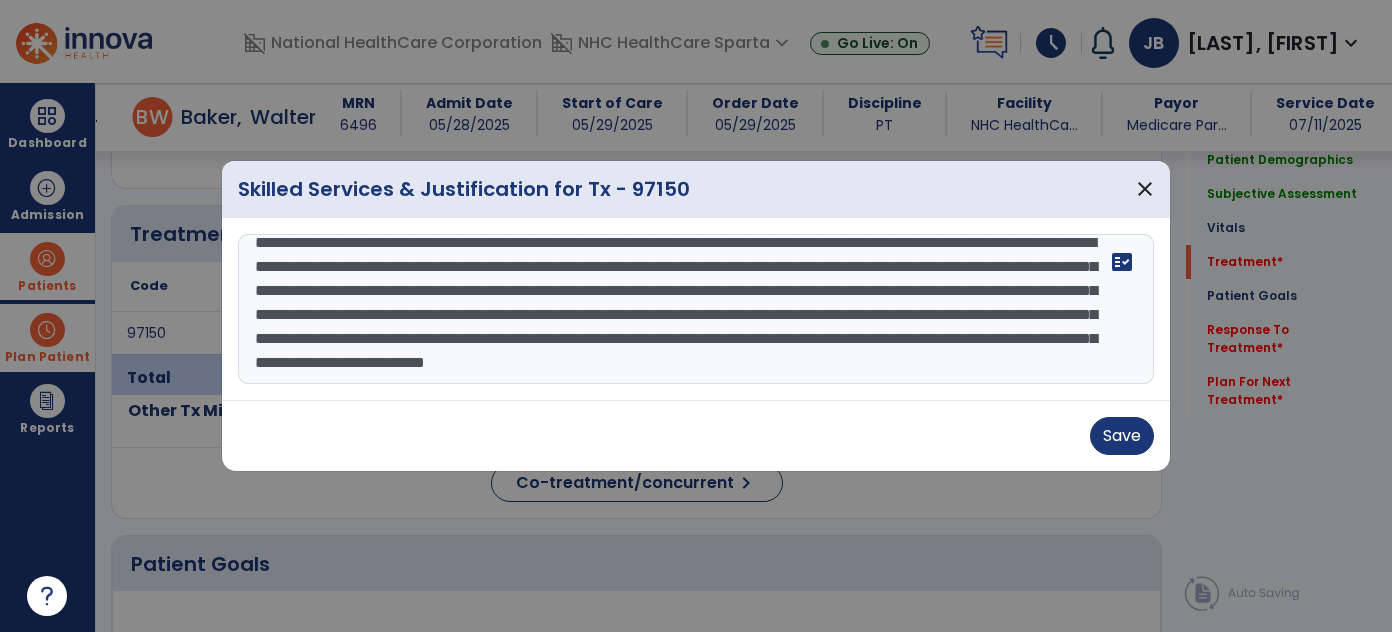 click on "**********" at bounding box center (694, 309) 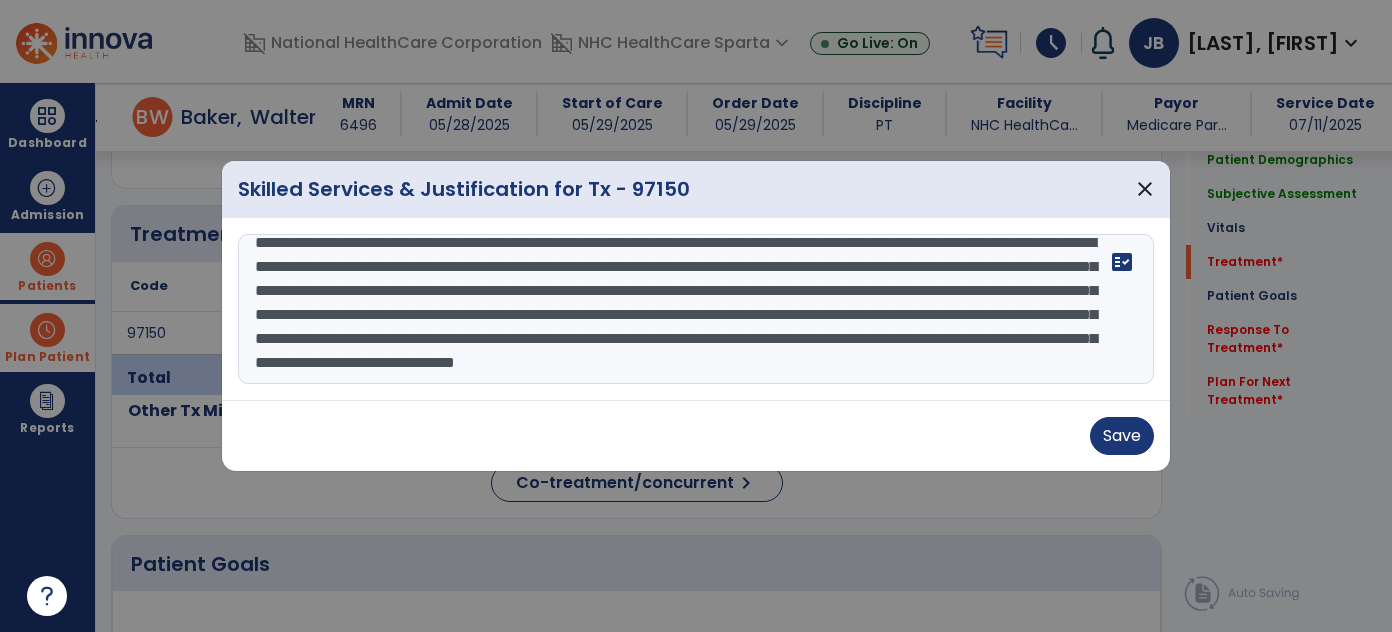 scroll, scrollTop: 54, scrollLeft: 0, axis: vertical 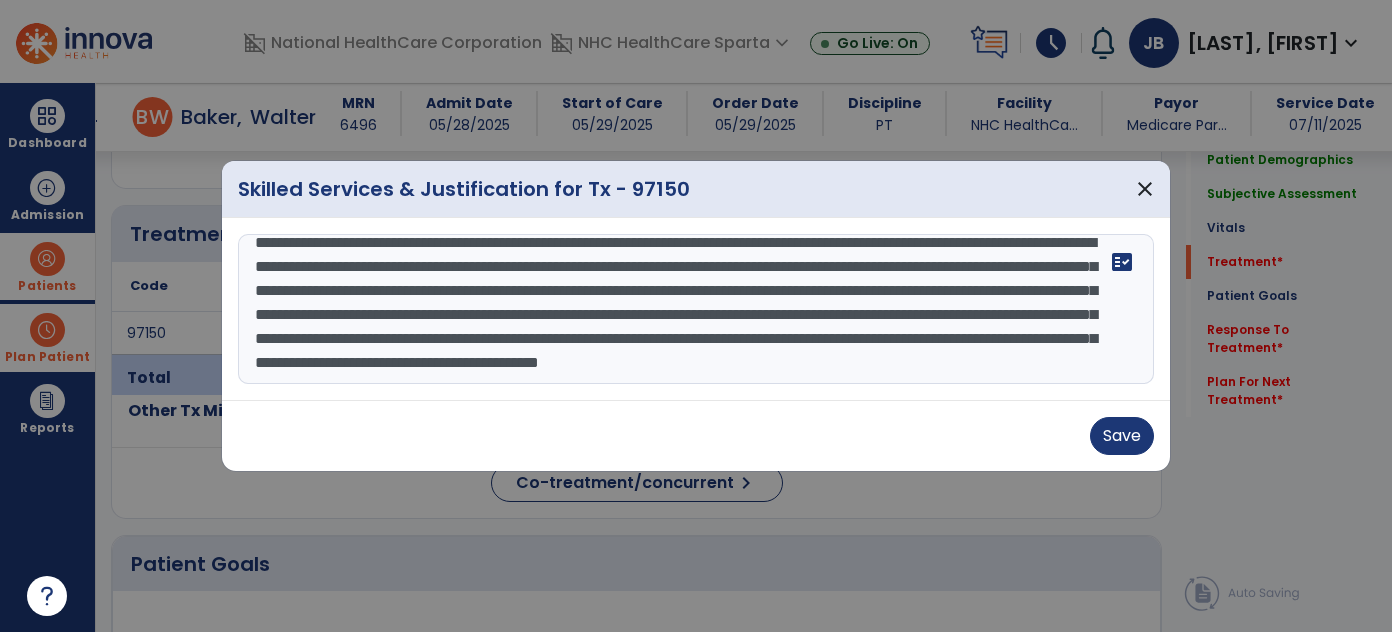 click on "**********" at bounding box center [694, 309] 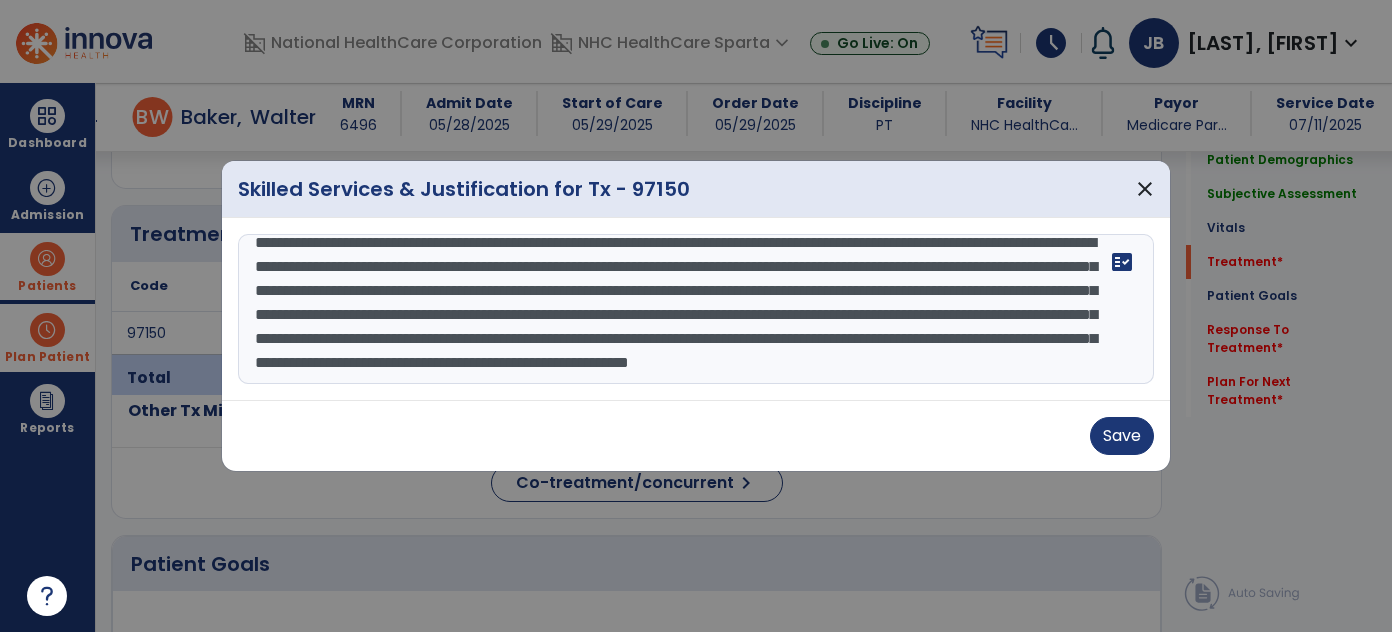 click on "**********" at bounding box center [694, 309] 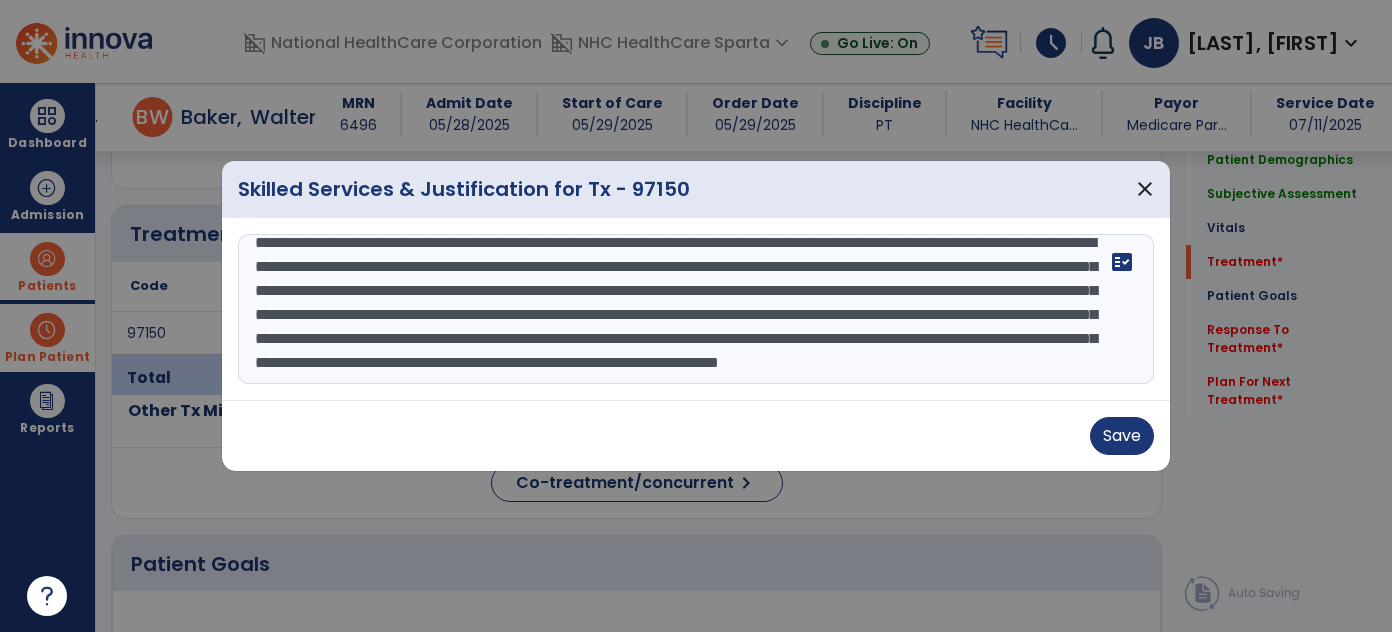 drag, startPoint x: 1026, startPoint y: 375, endPoint x: 986, endPoint y: 354, distance: 45.17743 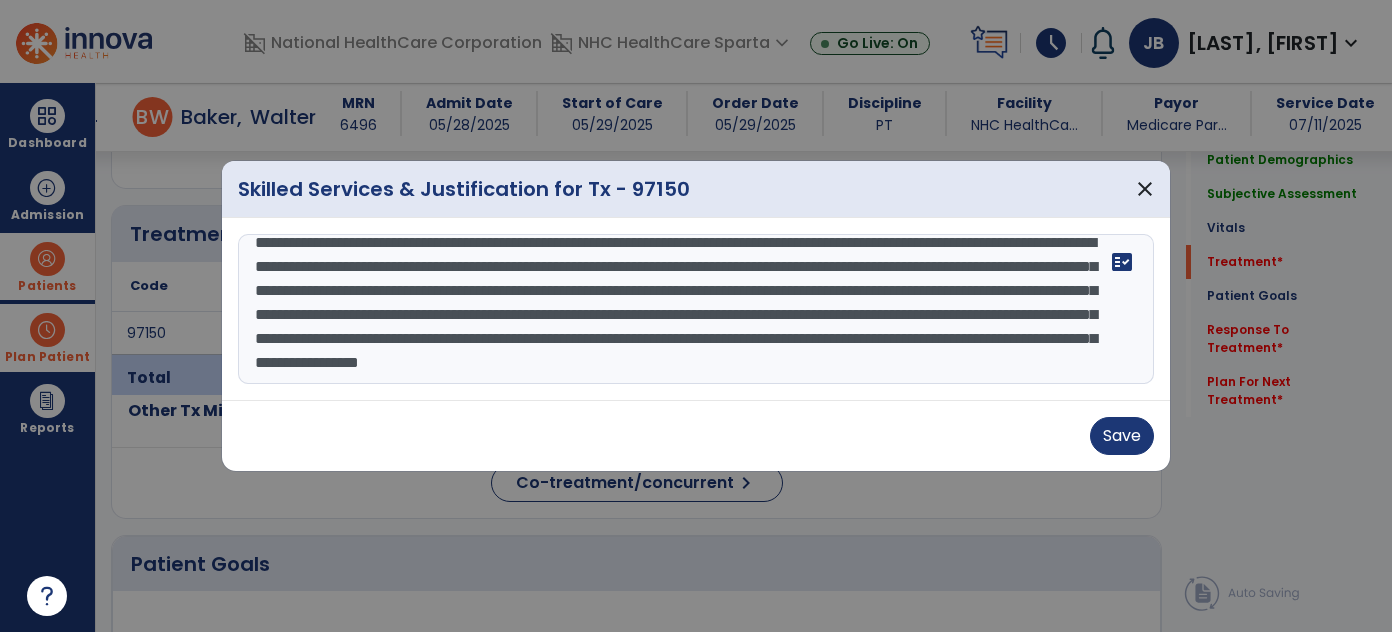 scroll, scrollTop: 48, scrollLeft: 0, axis: vertical 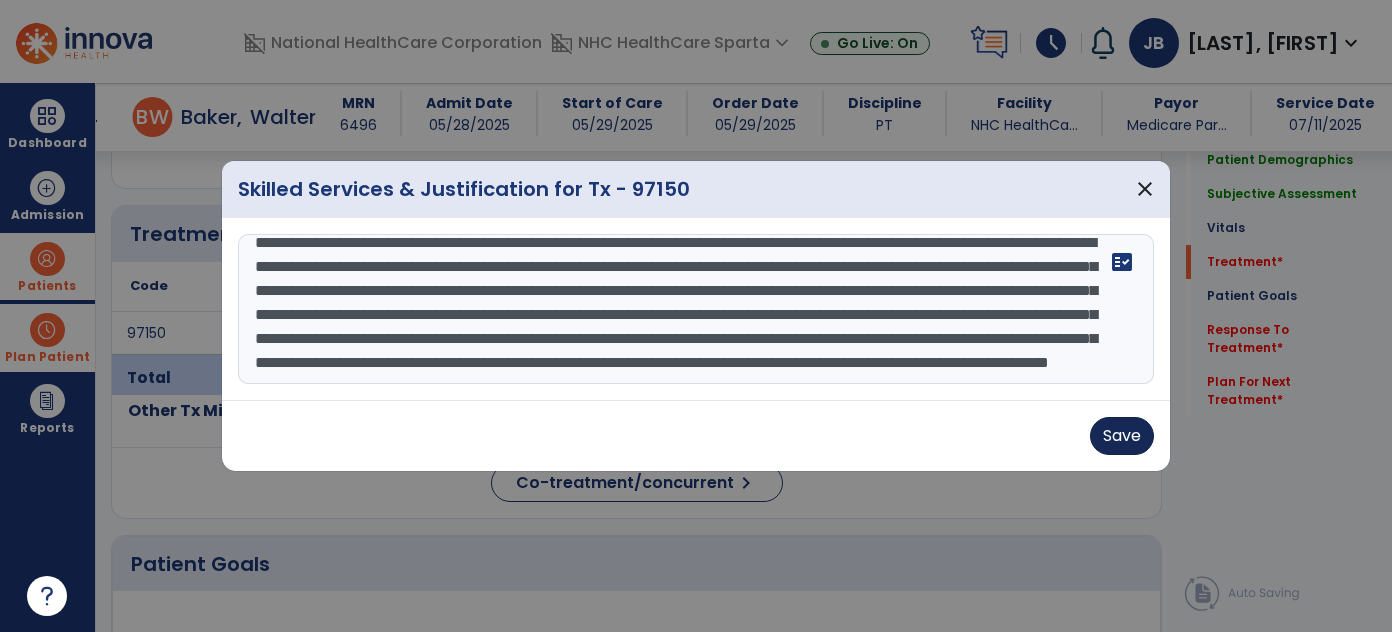 type on "**********" 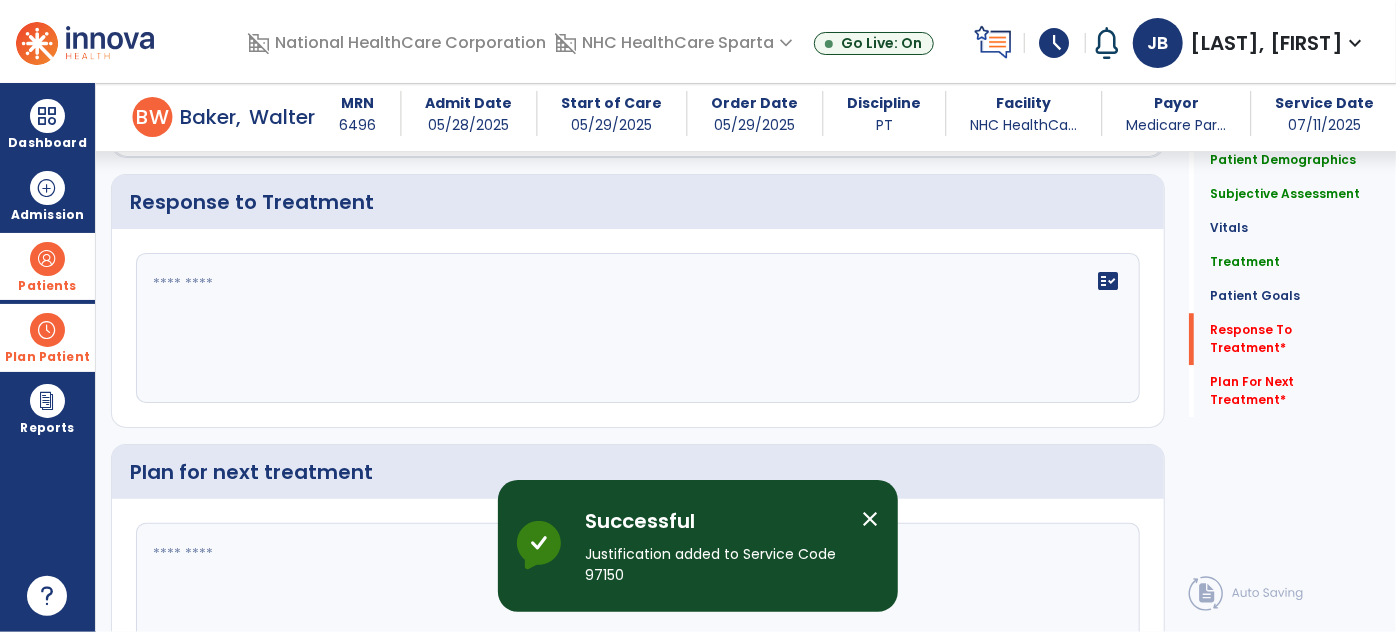 scroll, scrollTop: 2733, scrollLeft: 0, axis: vertical 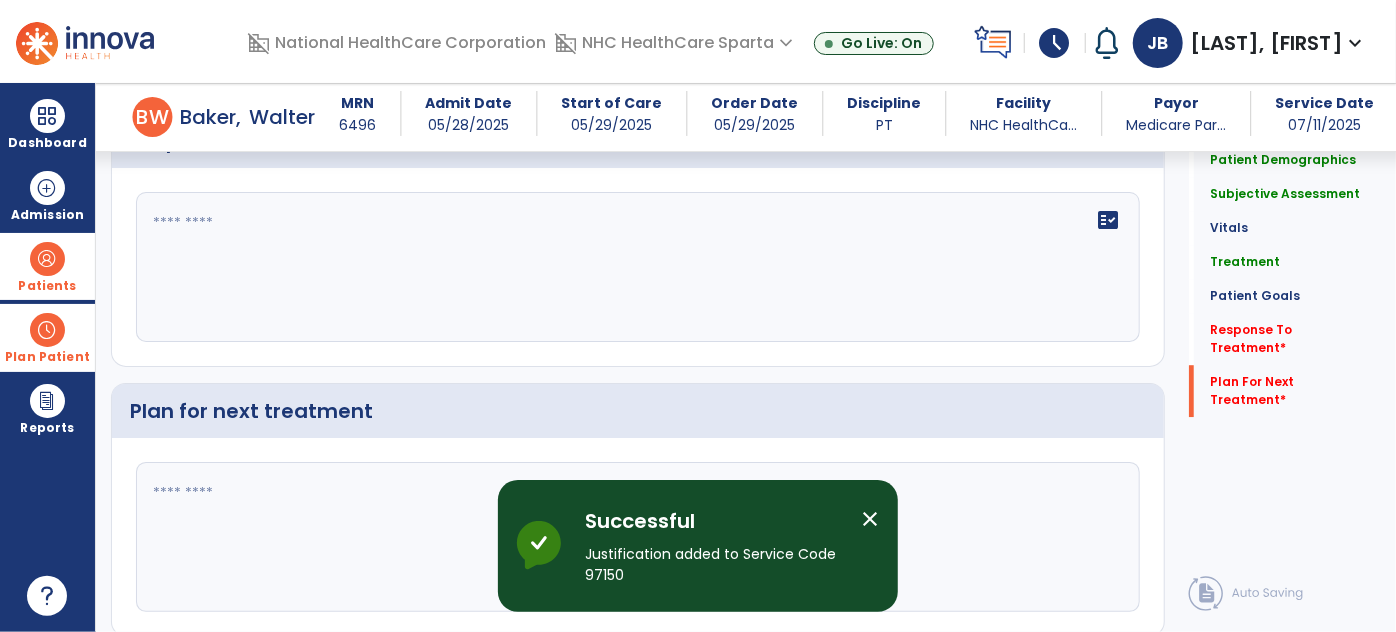 click on "fact_check" 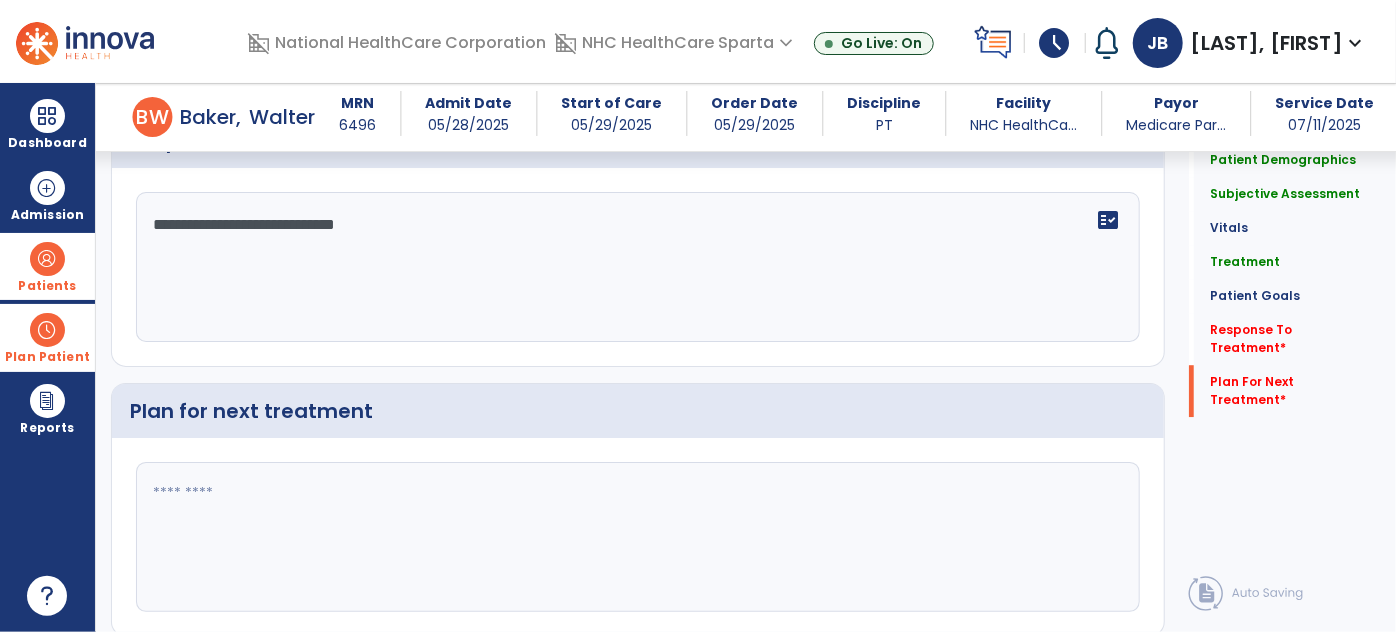type on "**********" 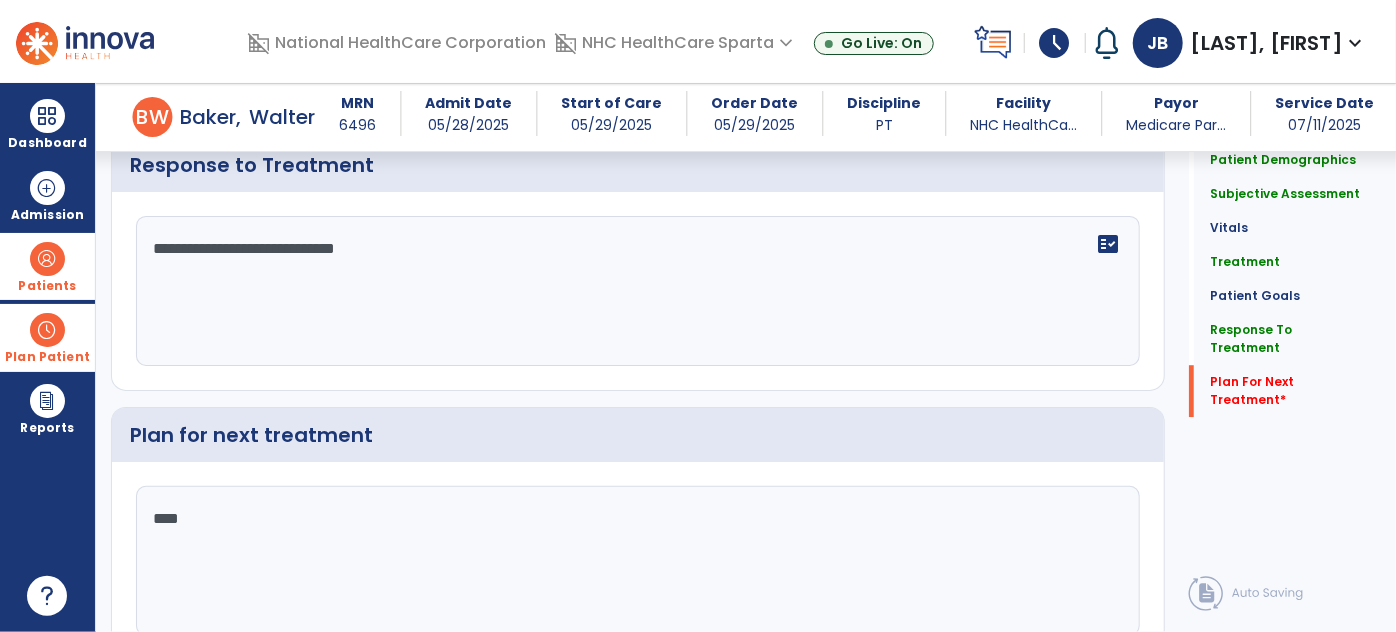 scroll, scrollTop: 2733, scrollLeft: 0, axis: vertical 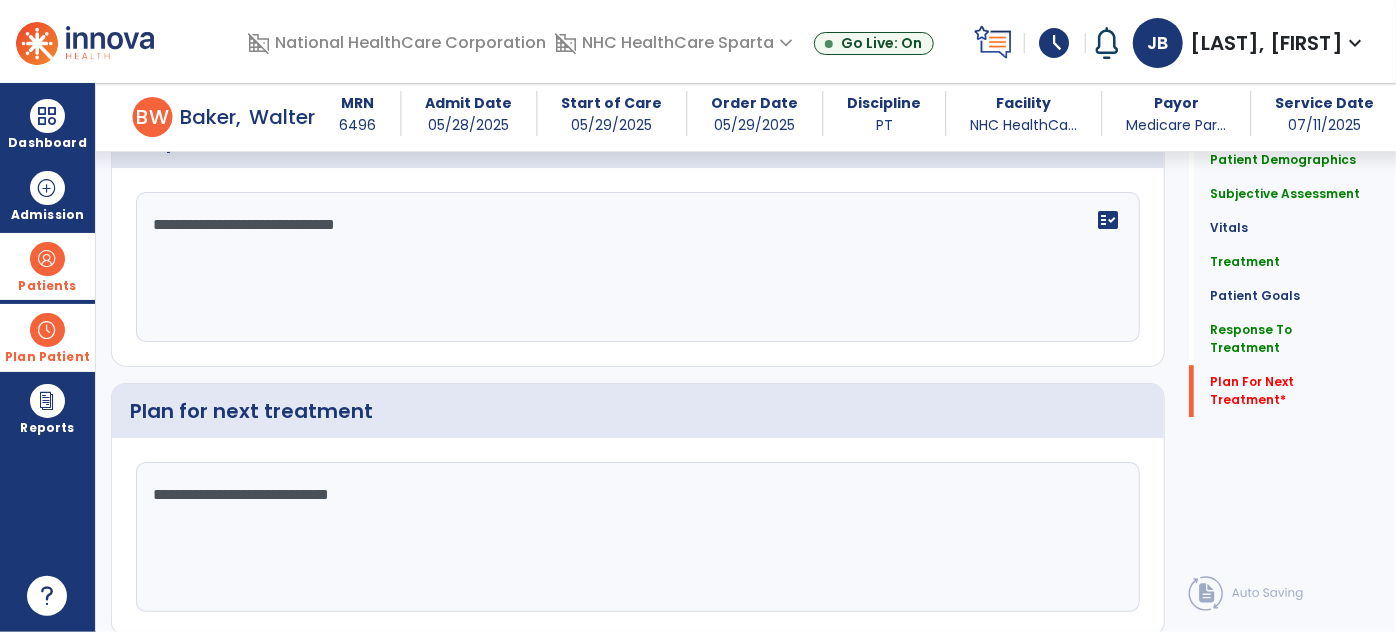 type on "**********" 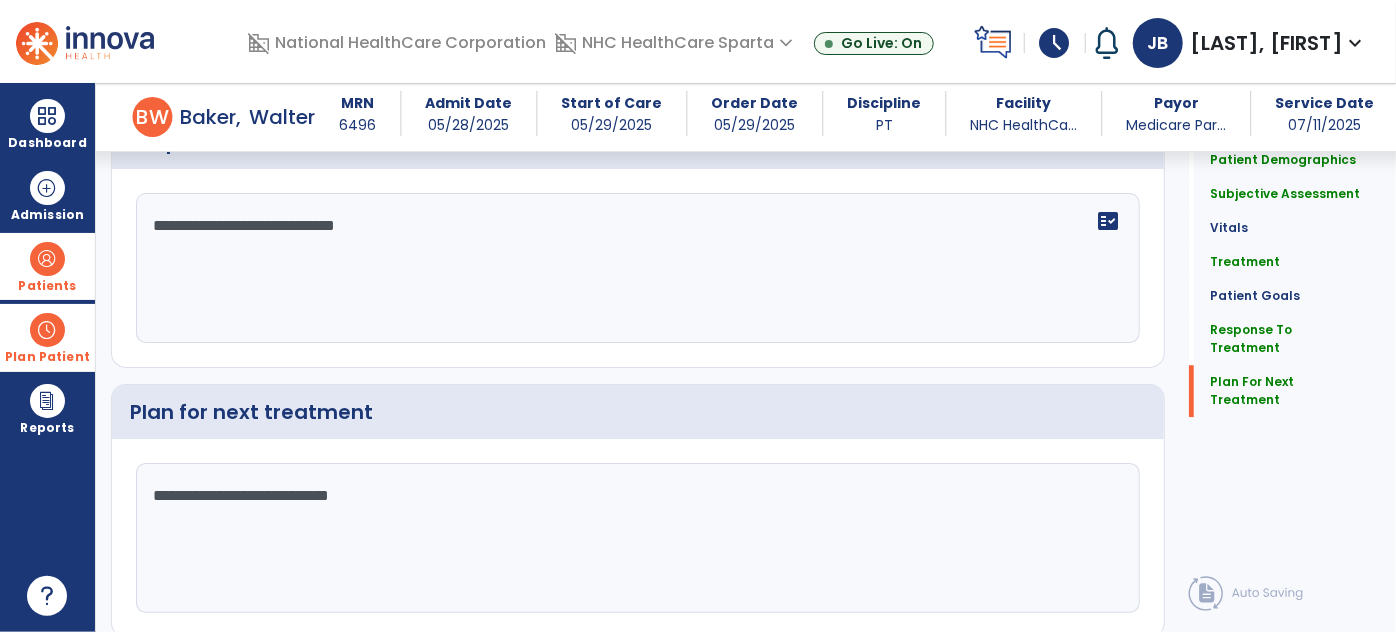 click on "Sign Doc" 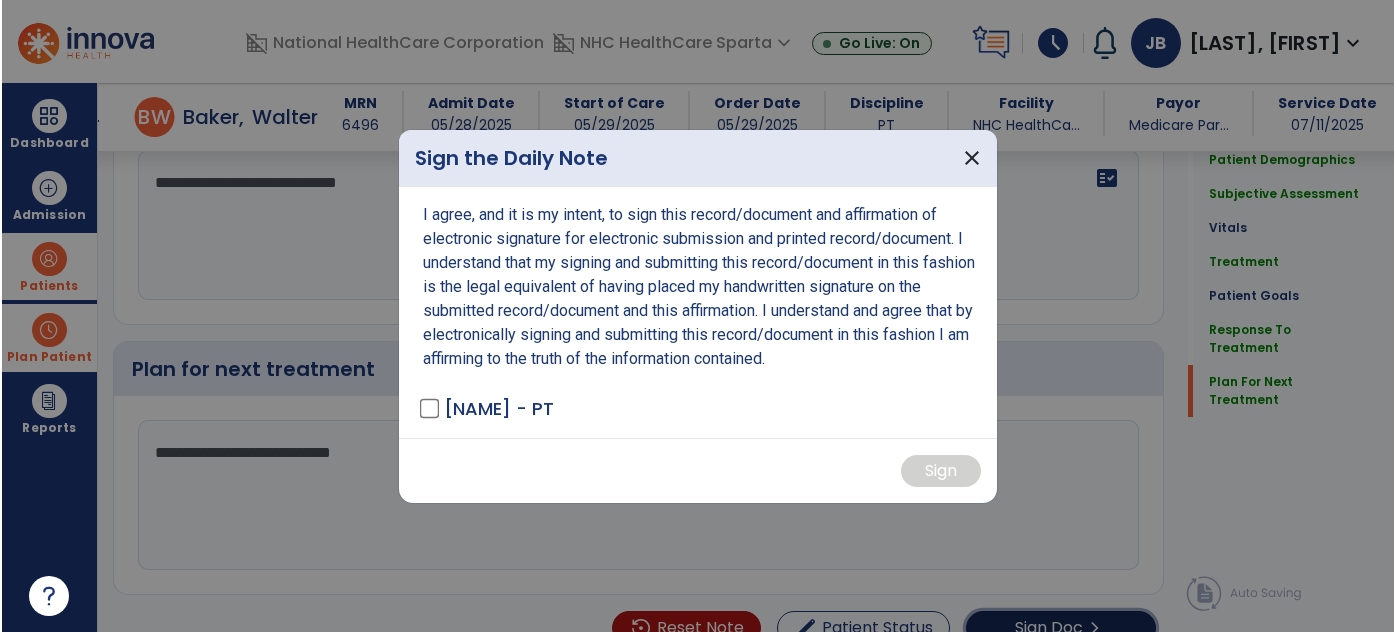 scroll, scrollTop: 2816, scrollLeft: 0, axis: vertical 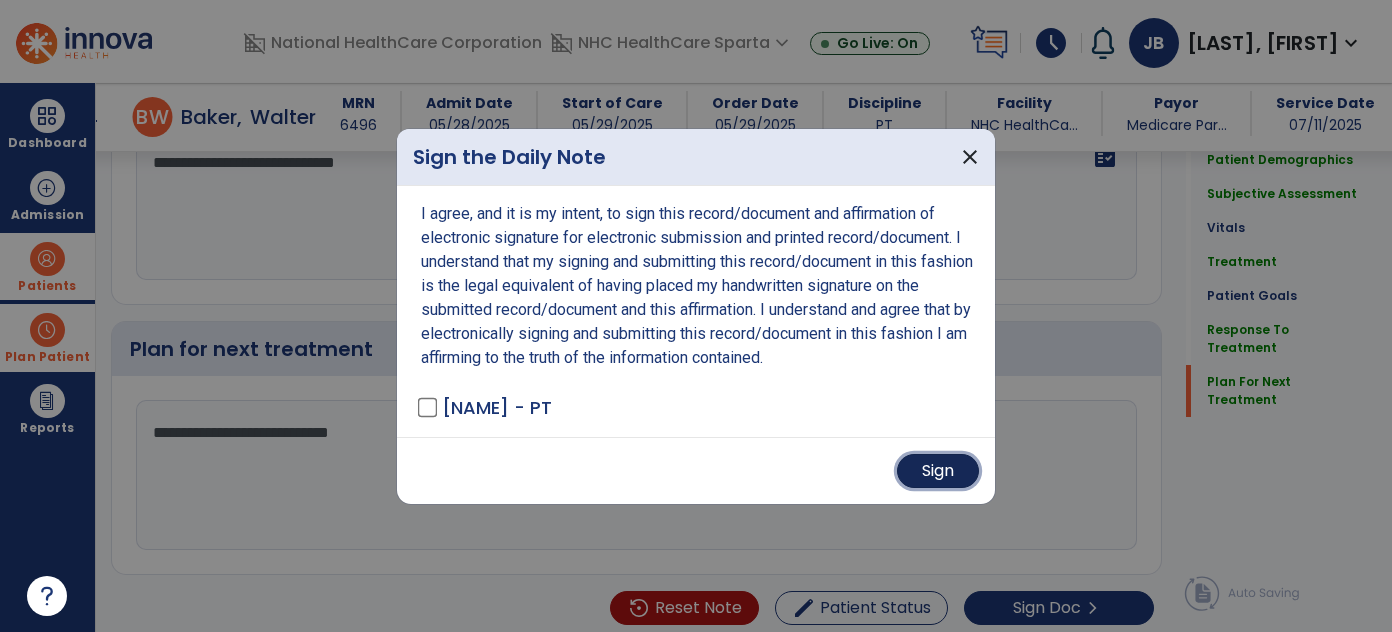 click on "Sign" at bounding box center (938, 471) 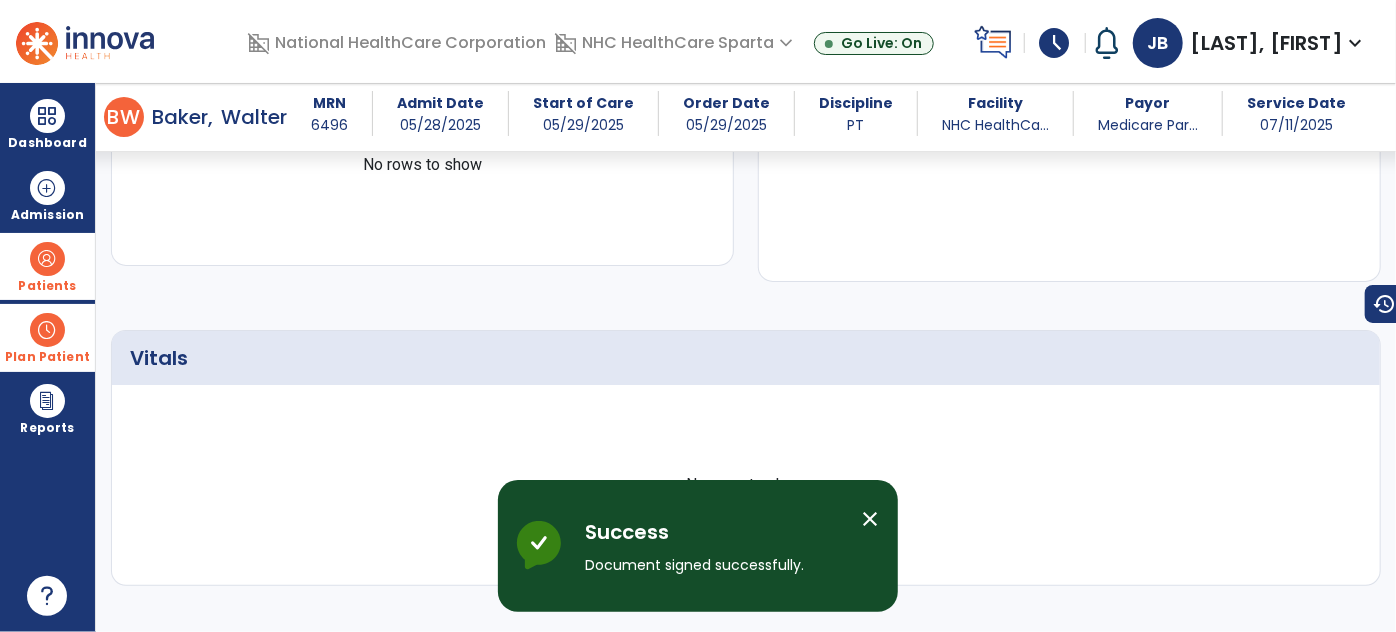 scroll, scrollTop: 0, scrollLeft: 0, axis: both 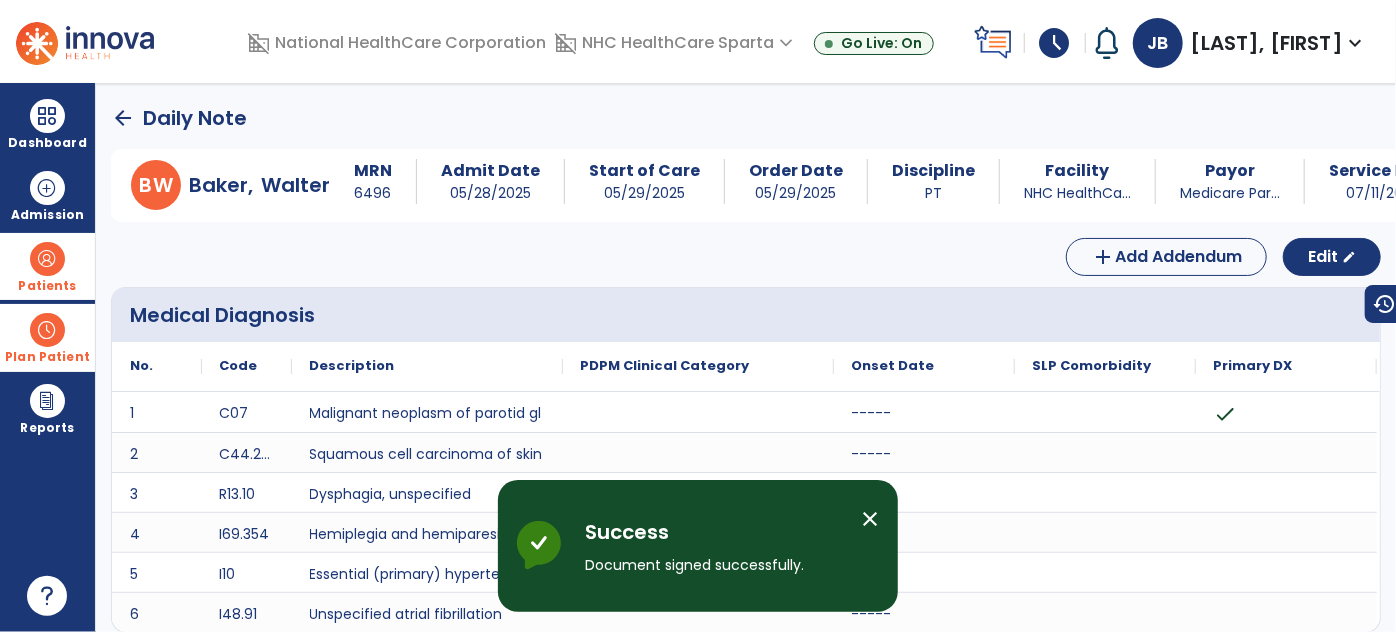 click on "arrow_back" 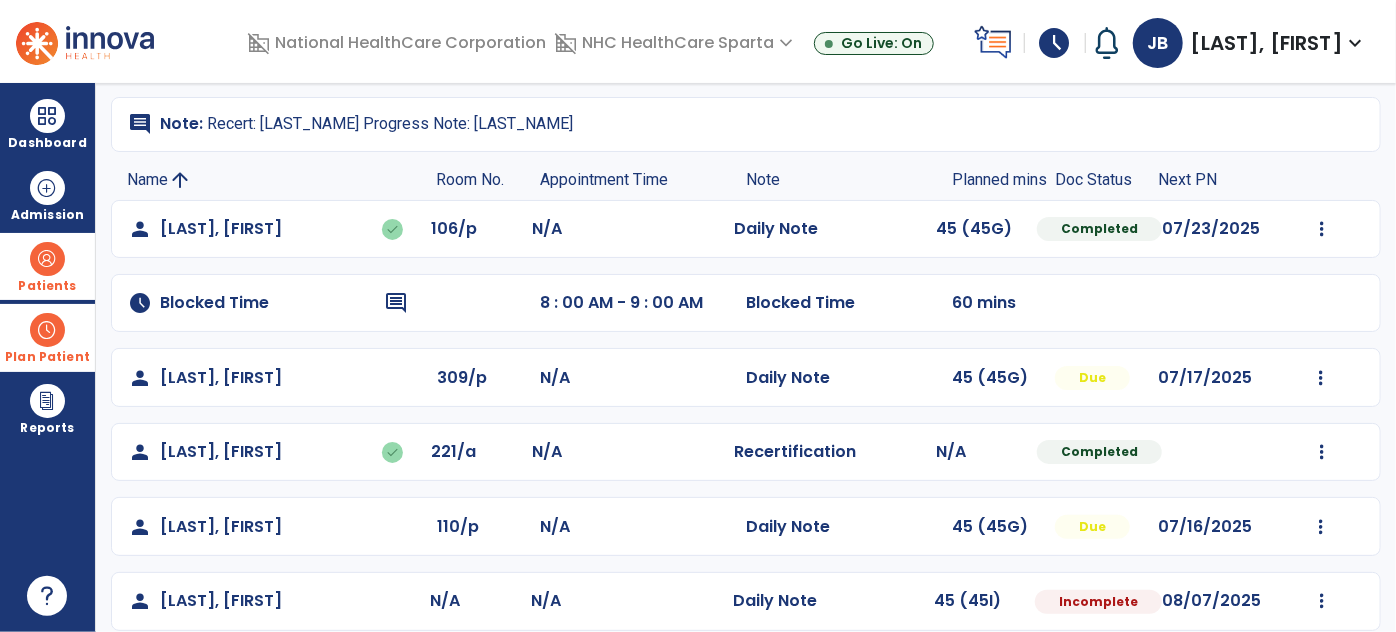 scroll, scrollTop: 133, scrollLeft: 0, axis: vertical 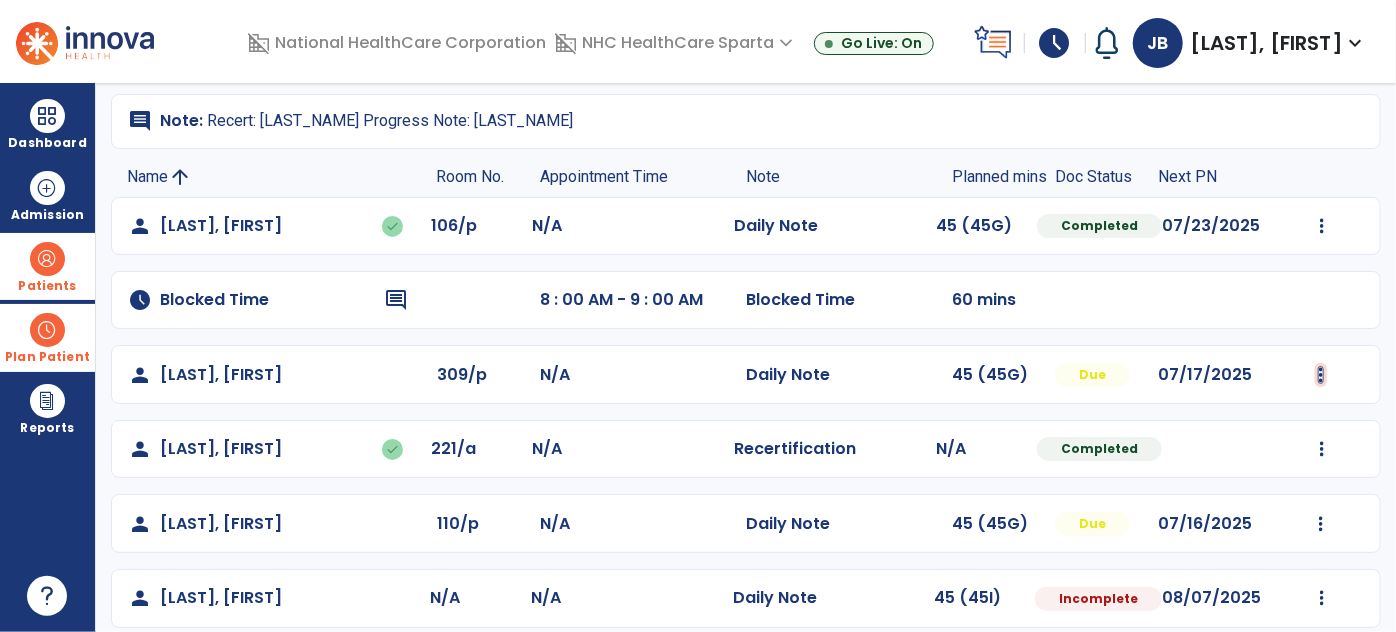 click at bounding box center [1322, 226] 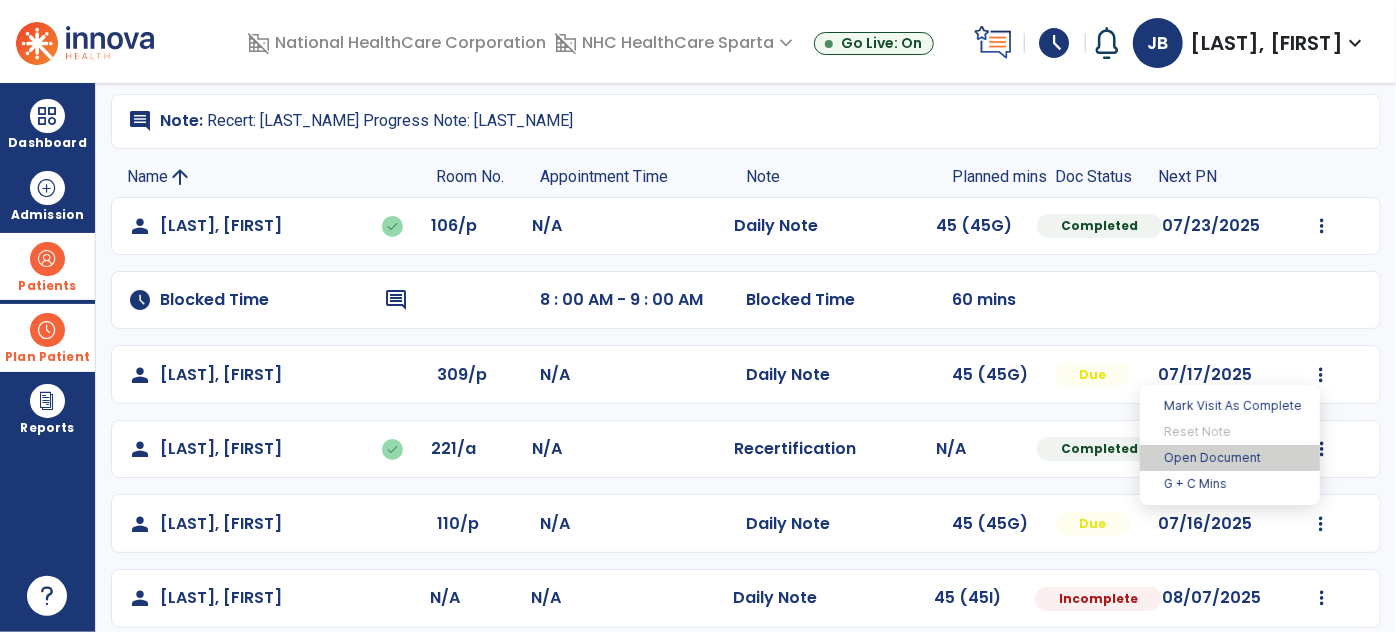 click on "Open Document" at bounding box center [1230, 458] 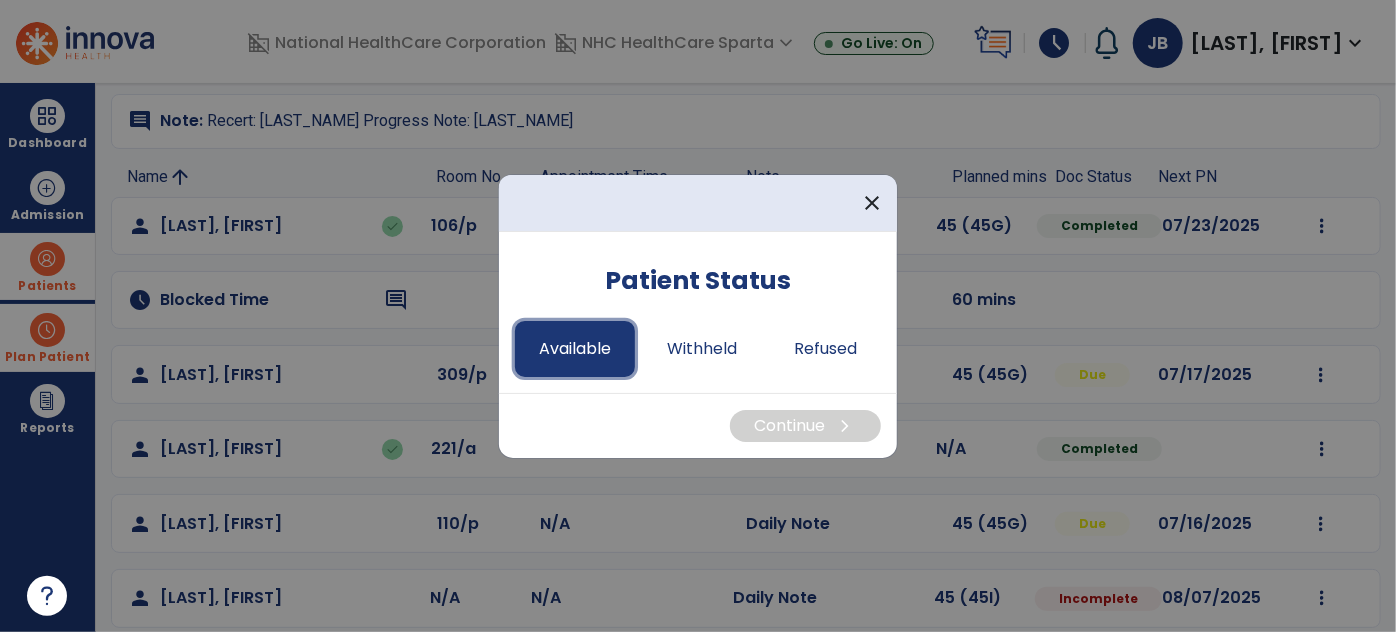 click on "Available" at bounding box center (575, 349) 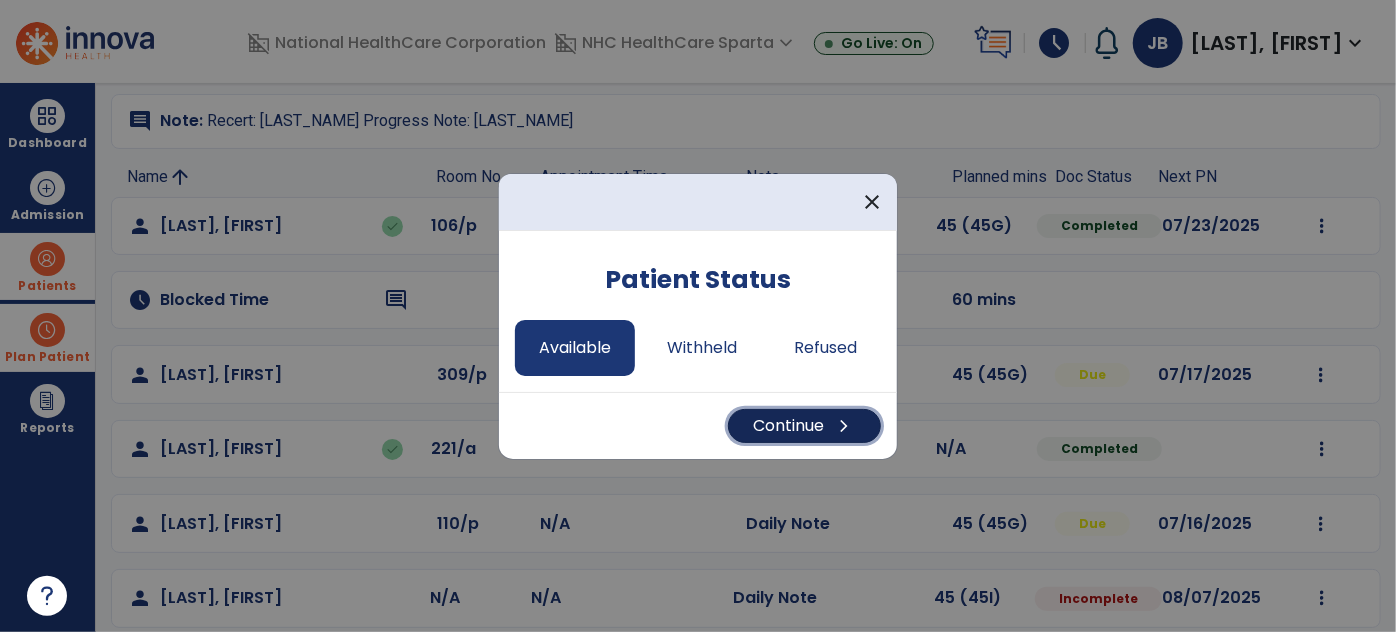 click on "chevron_right" at bounding box center (844, 426) 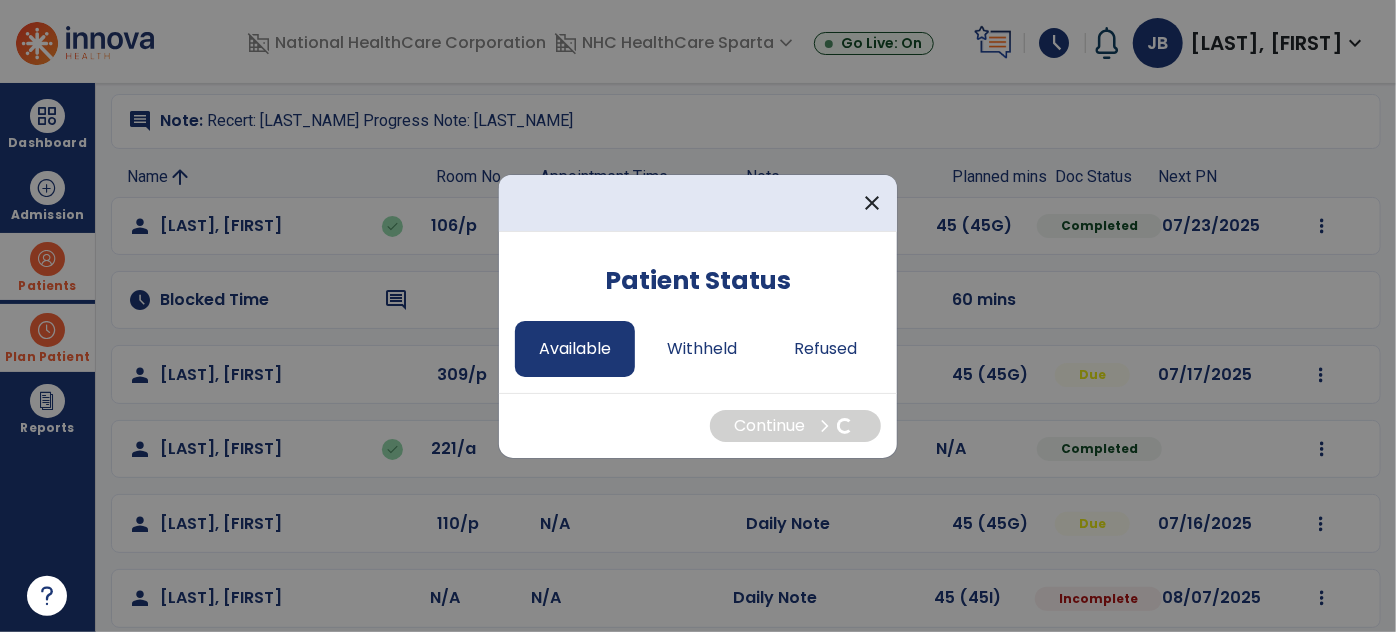 select on "*" 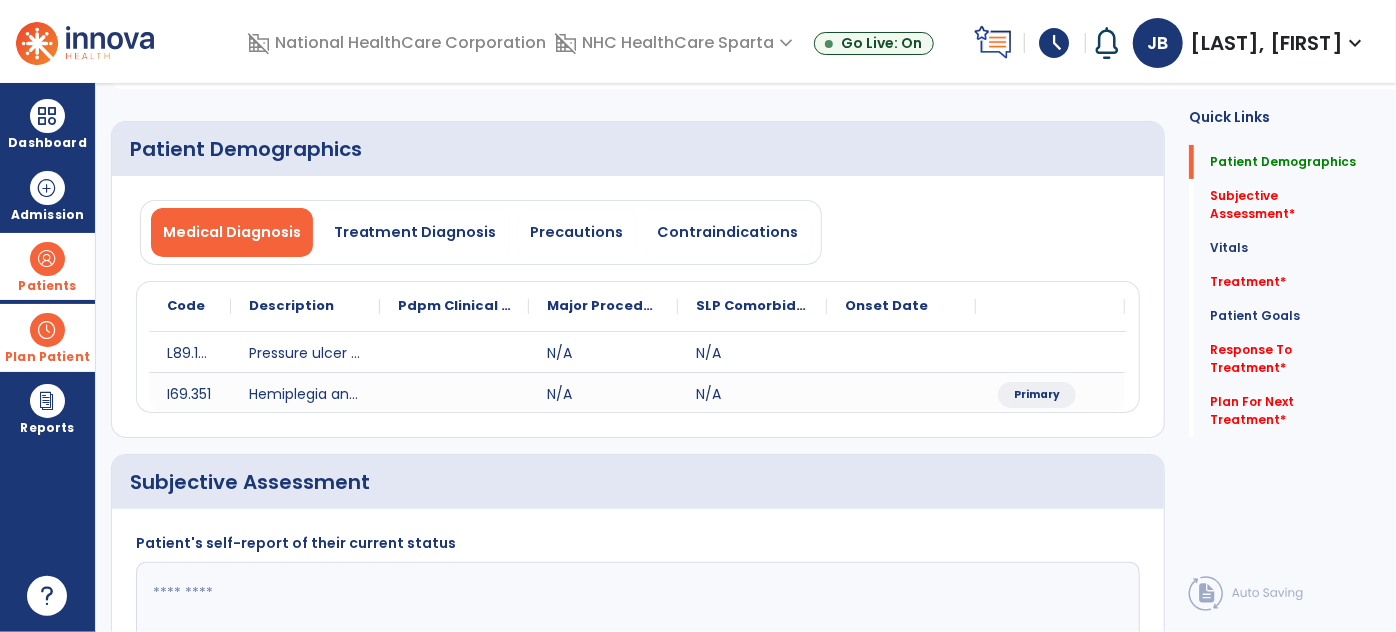 click on "Medical Diagnosis   Treatment Diagnosis   Precautions   Contraindications" 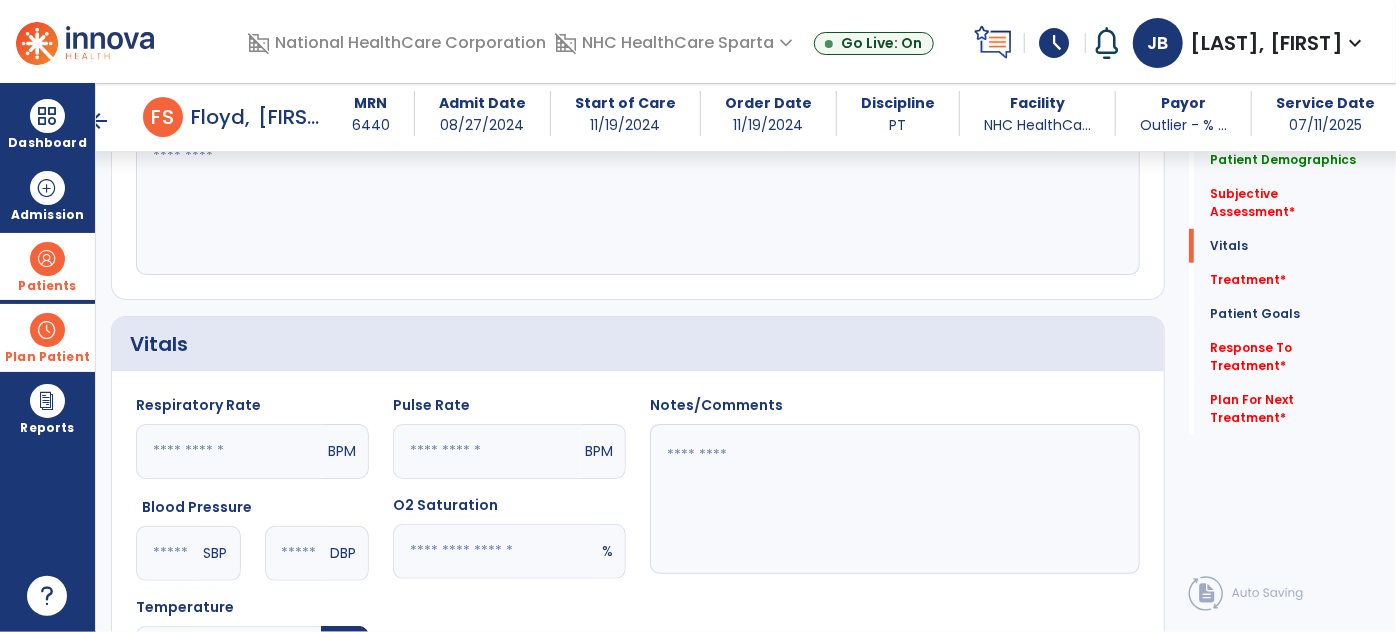 scroll, scrollTop: 409, scrollLeft: 0, axis: vertical 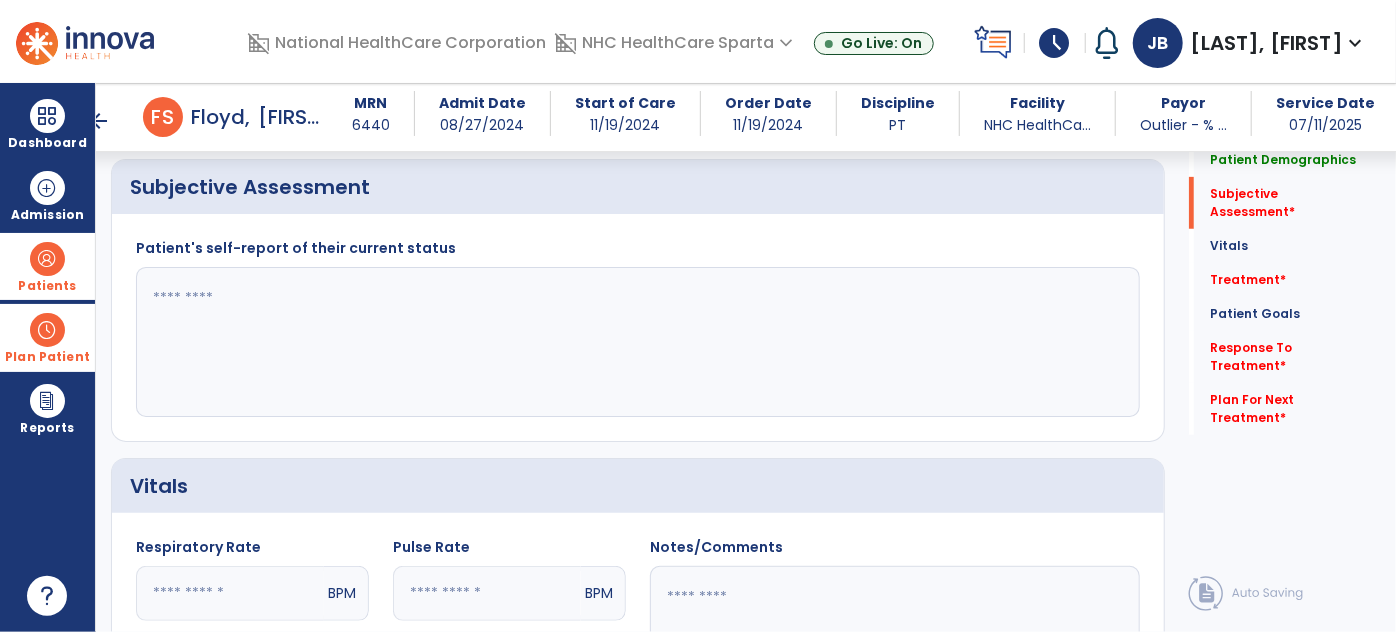 click 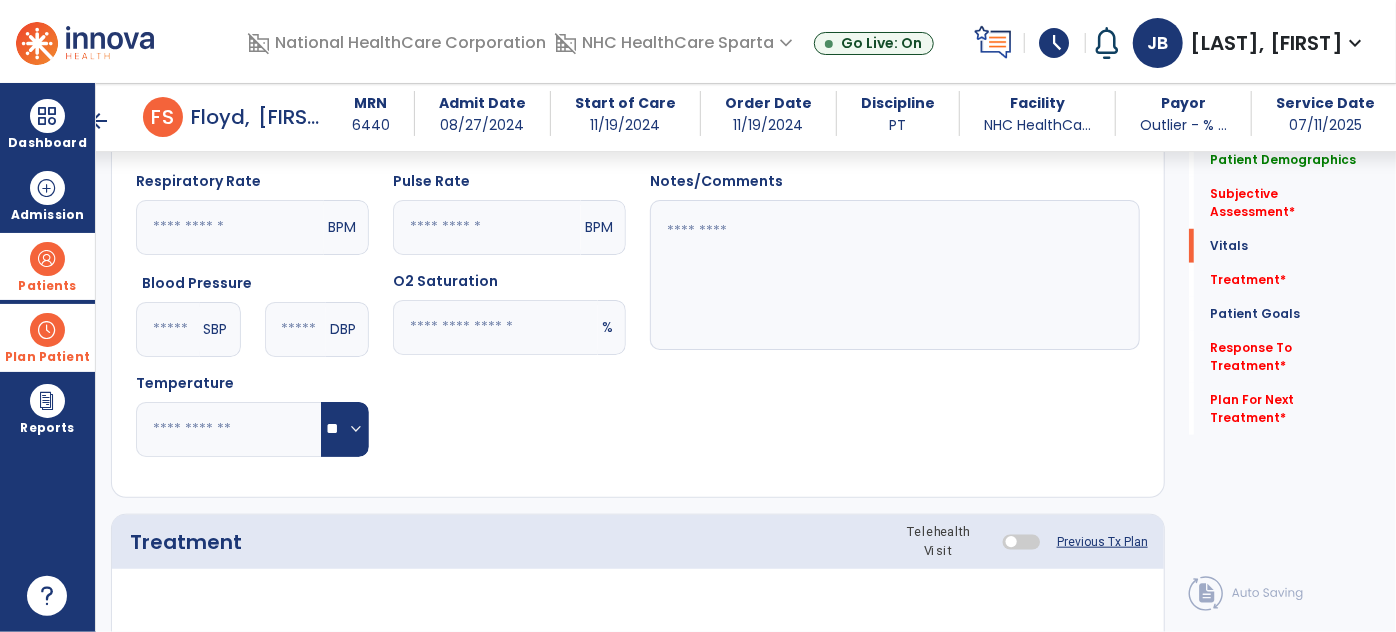 scroll, scrollTop: 778, scrollLeft: 0, axis: vertical 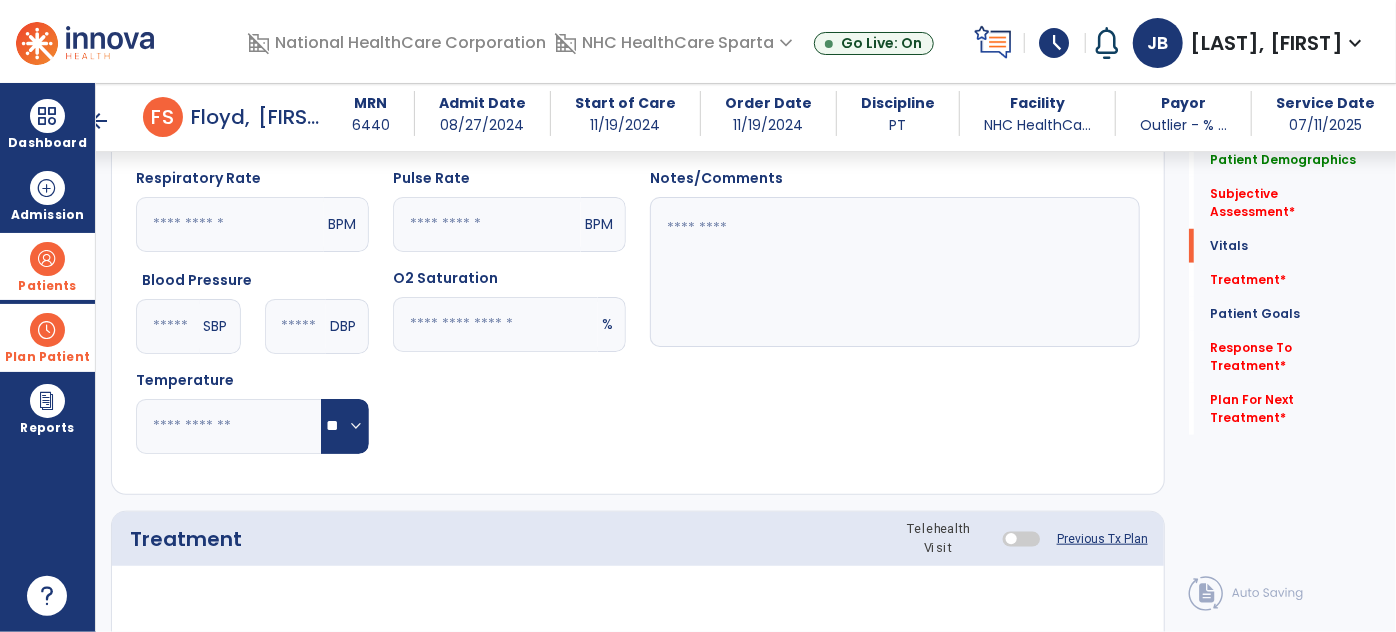 type on "**********" 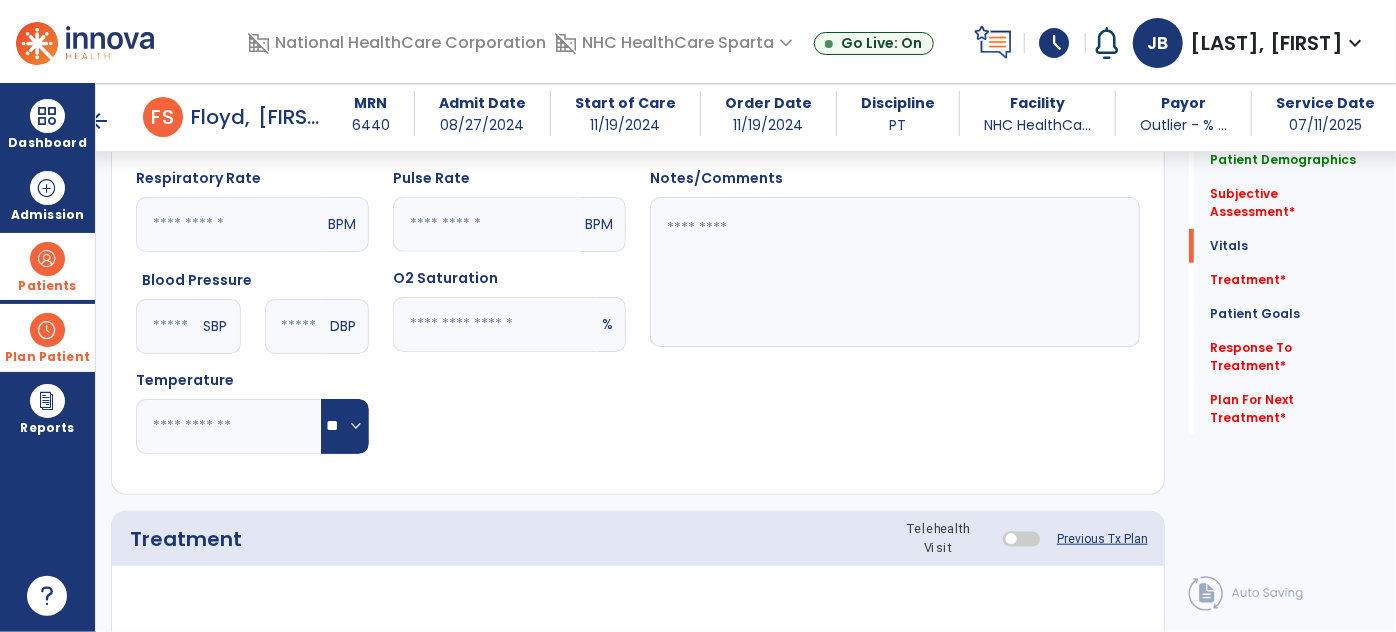 click 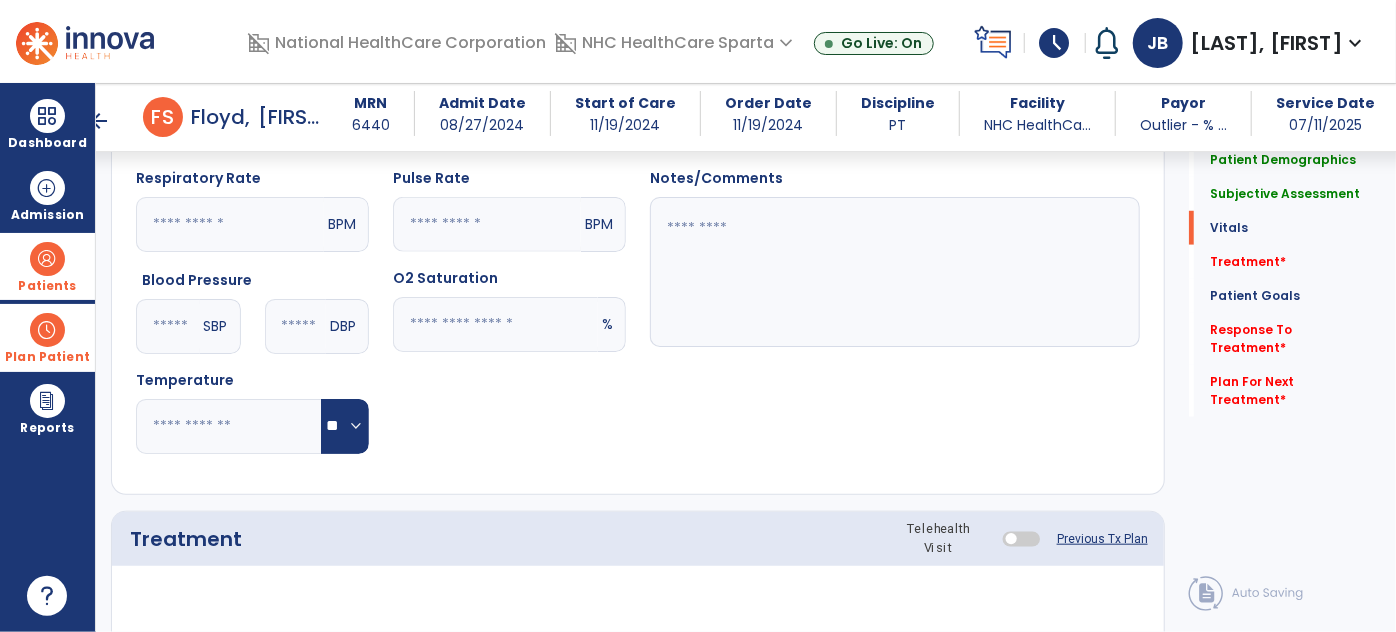 type on "**" 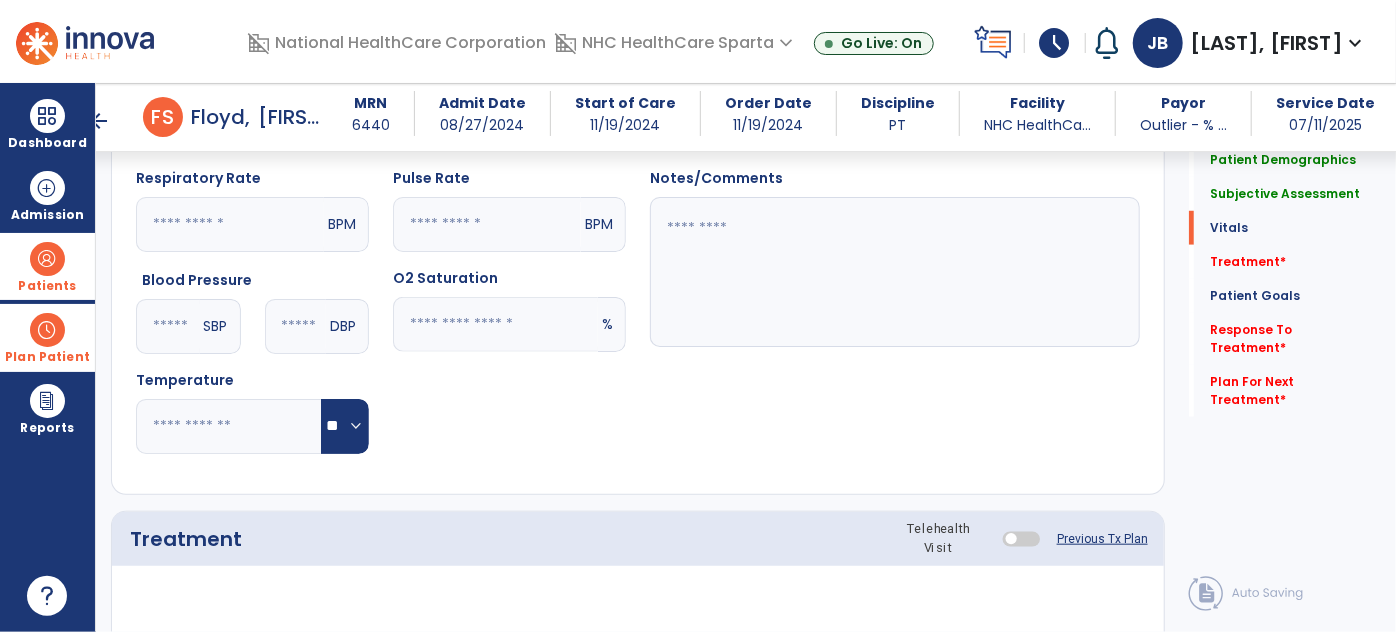 type on "**" 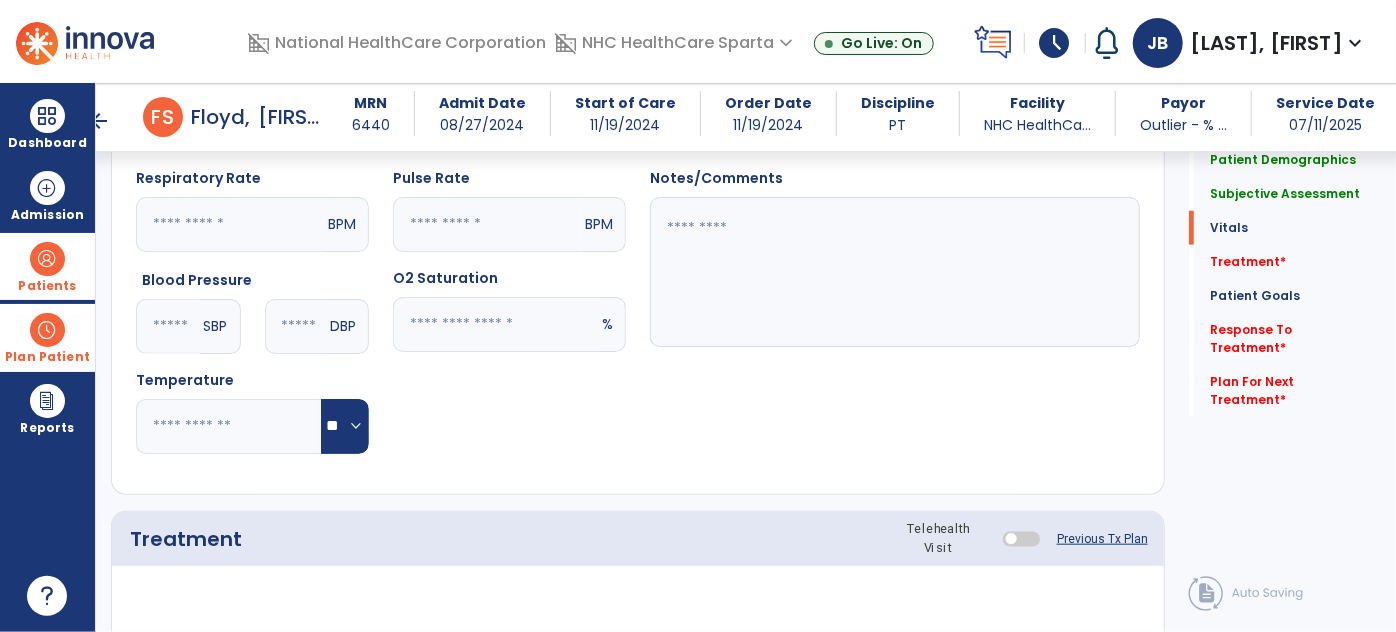 click 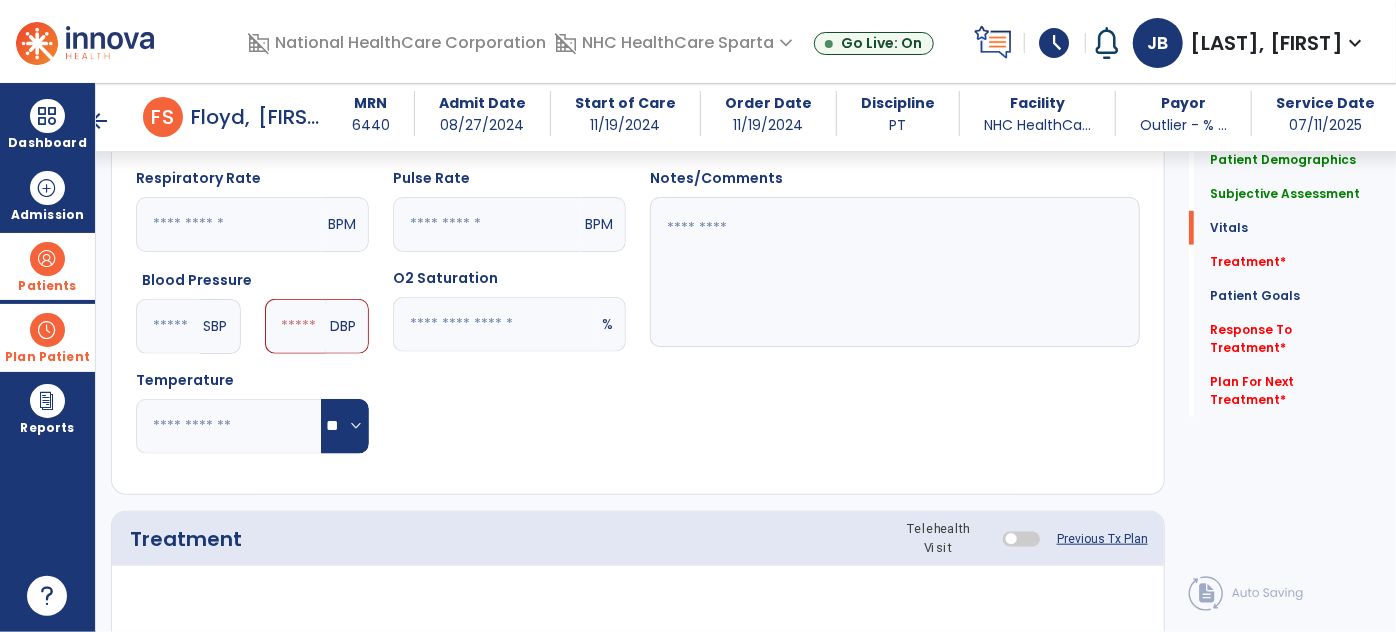 type on "***" 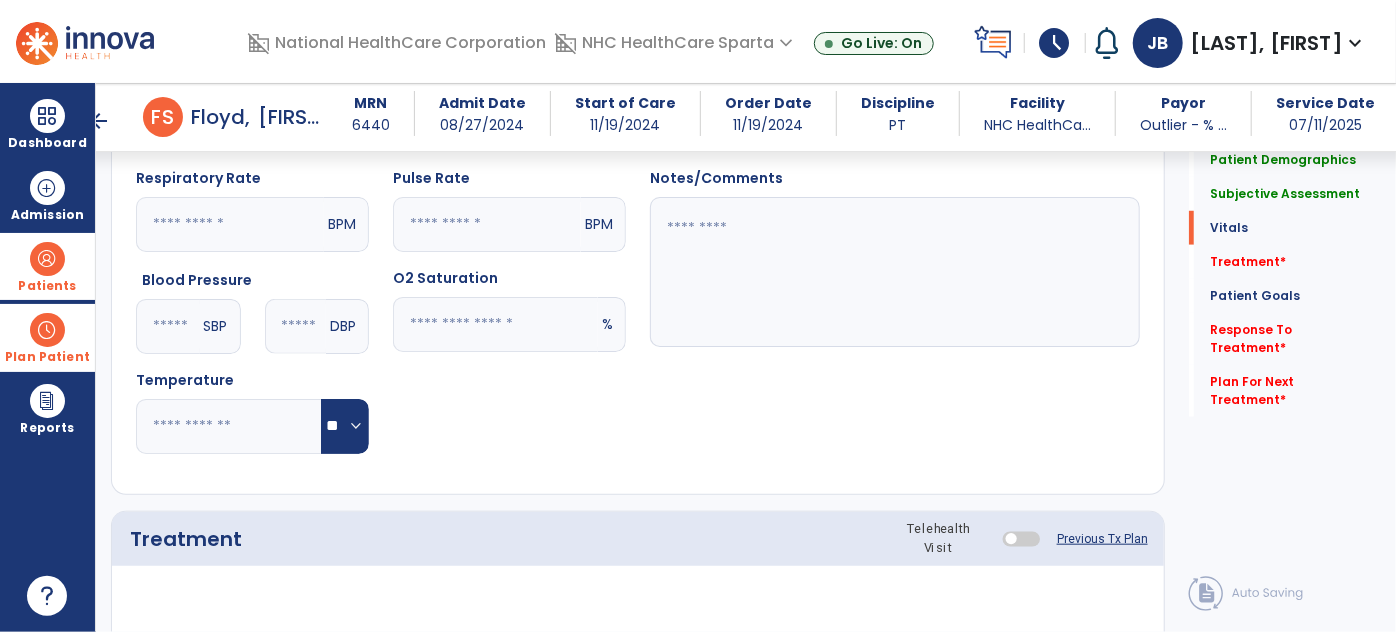 type on "**" 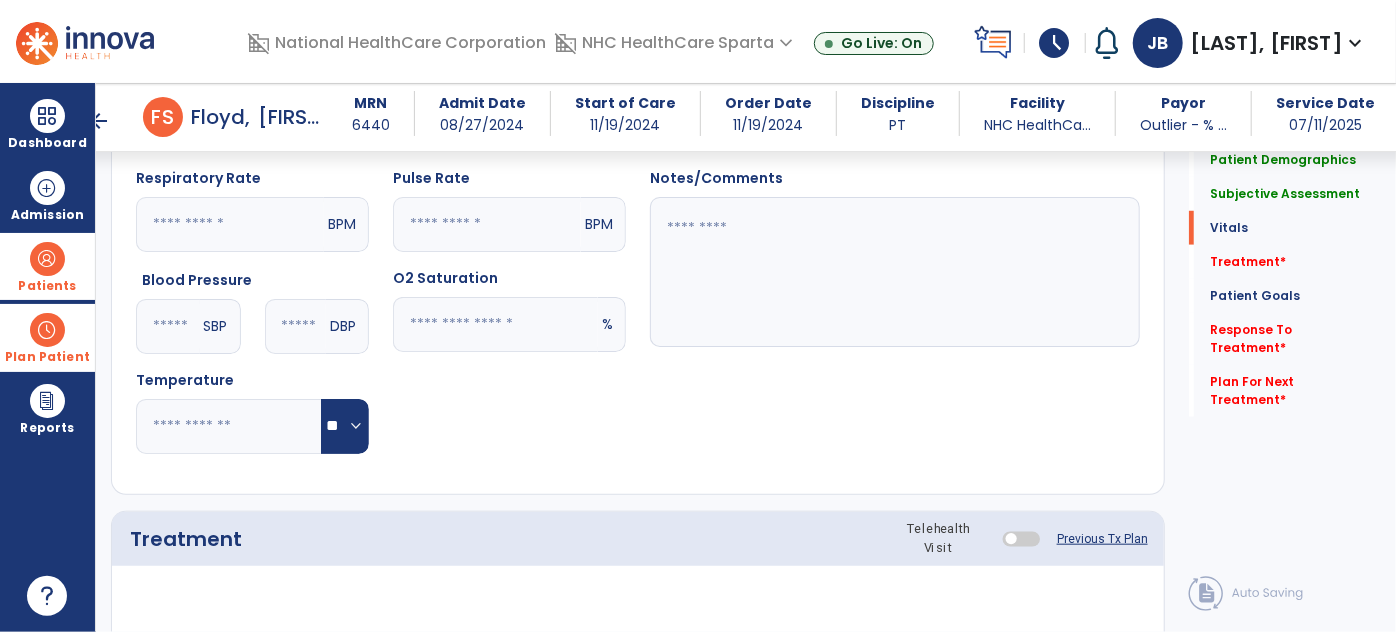 click on "Respiratory Rate  BPM Blood Pressure   *** SBP   ** DBP Temperature  ** ** Pulse Rate  ** BPM O2 Saturation  ** % Notes/Comments" 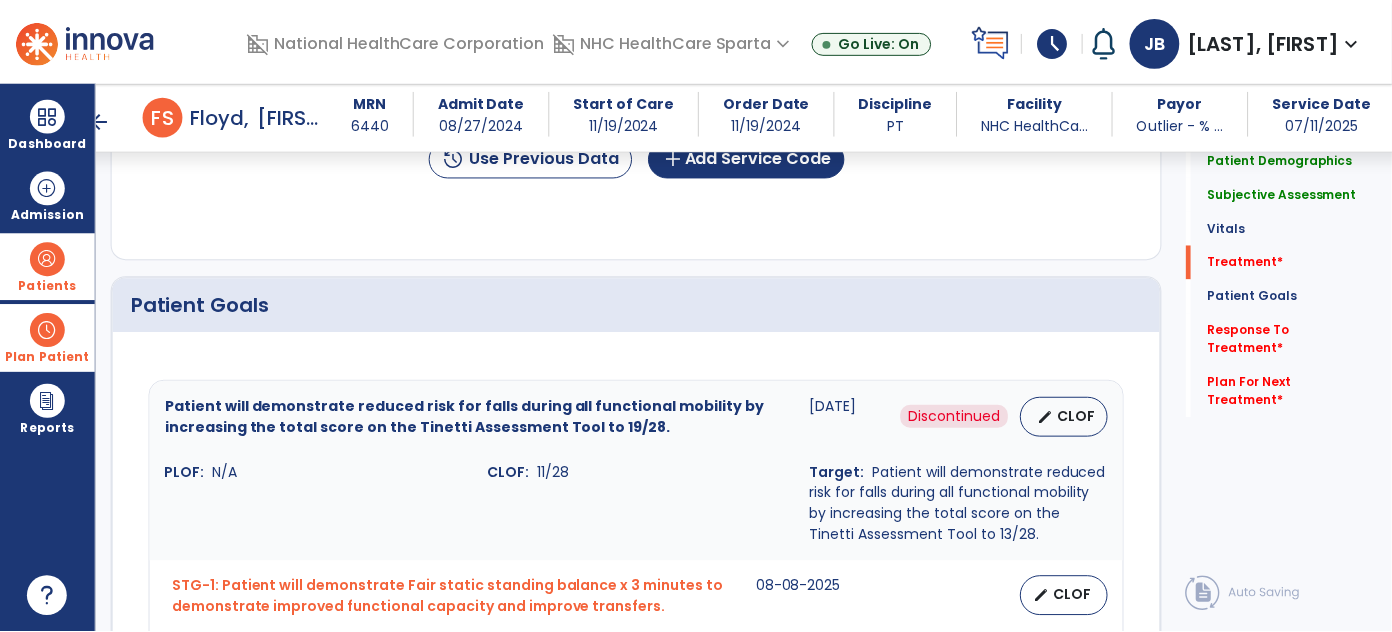 scroll, scrollTop: 1202, scrollLeft: 0, axis: vertical 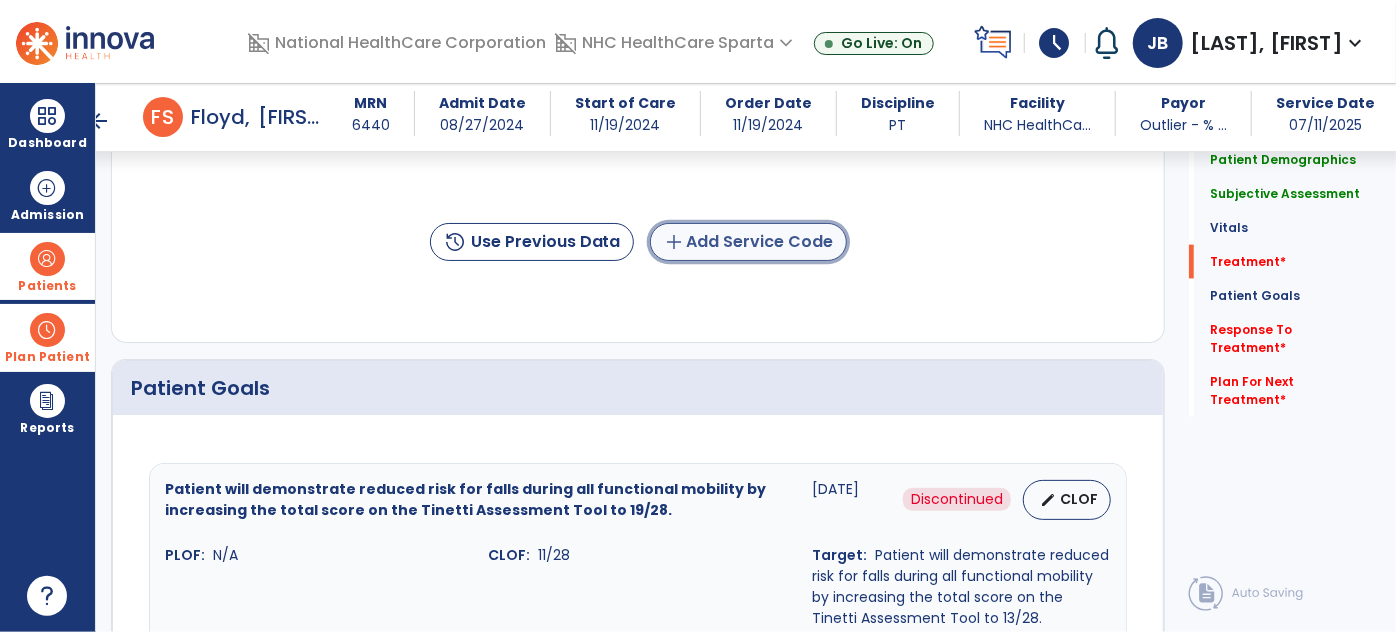 click on "add  Add Service Code" 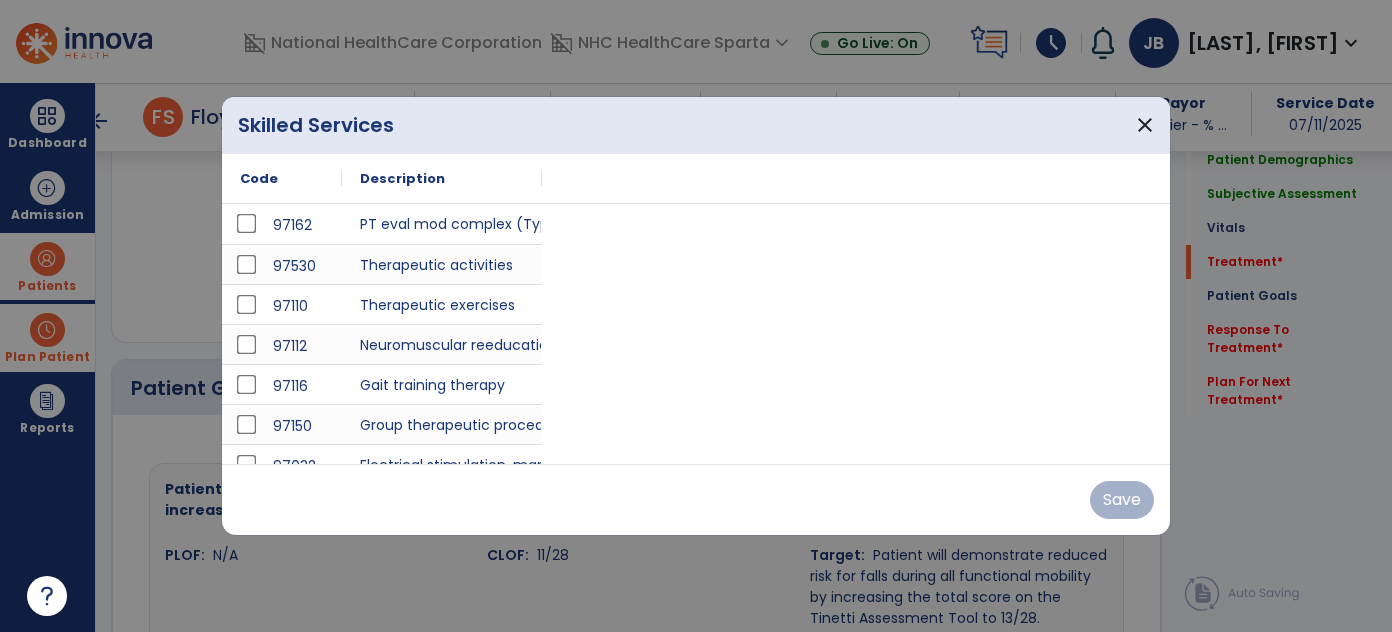 scroll, scrollTop: 1202, scrollLeft: 0, axis: vertical 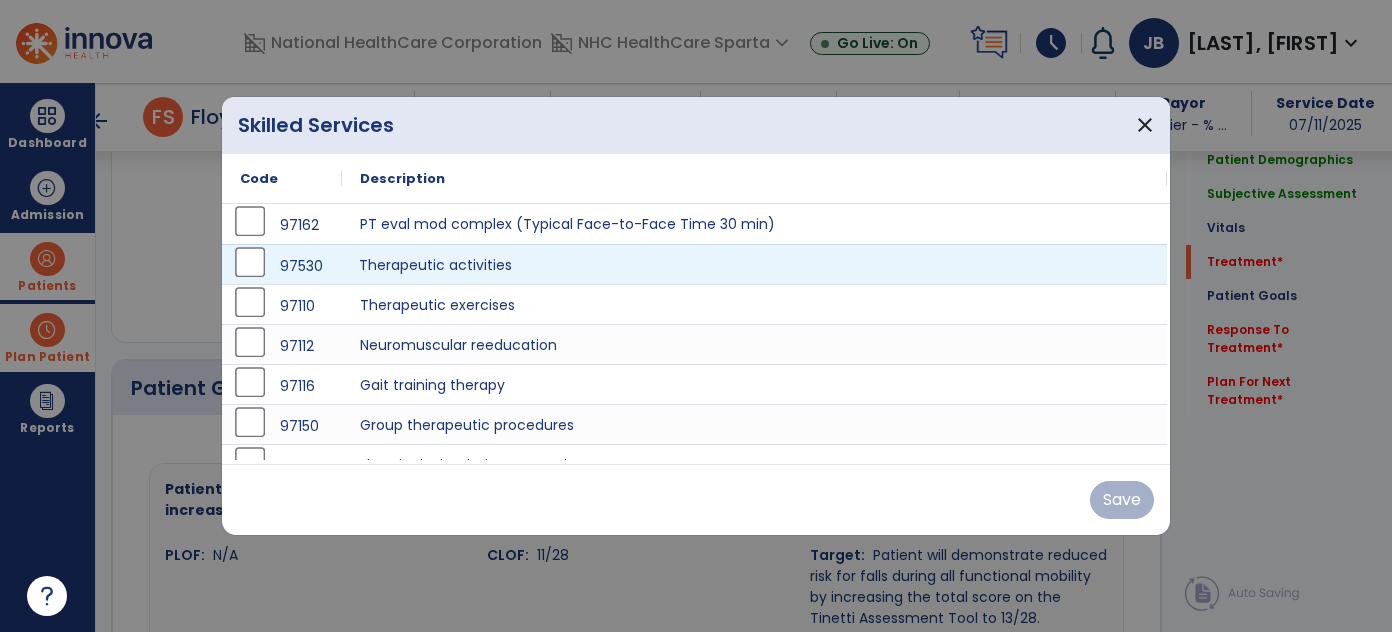 click on "Therapeutic activities" at bounding box center (754, 264) 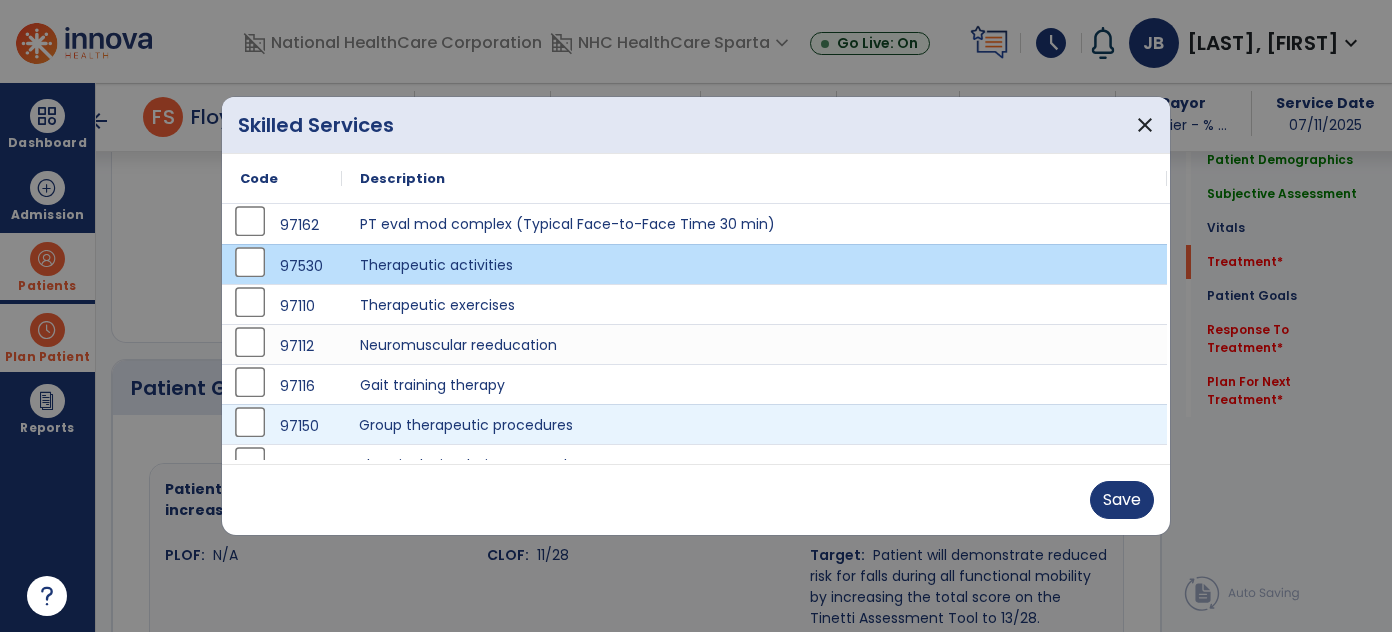 click on "Group therapeutic procedures" at bounding box center [754, 424] 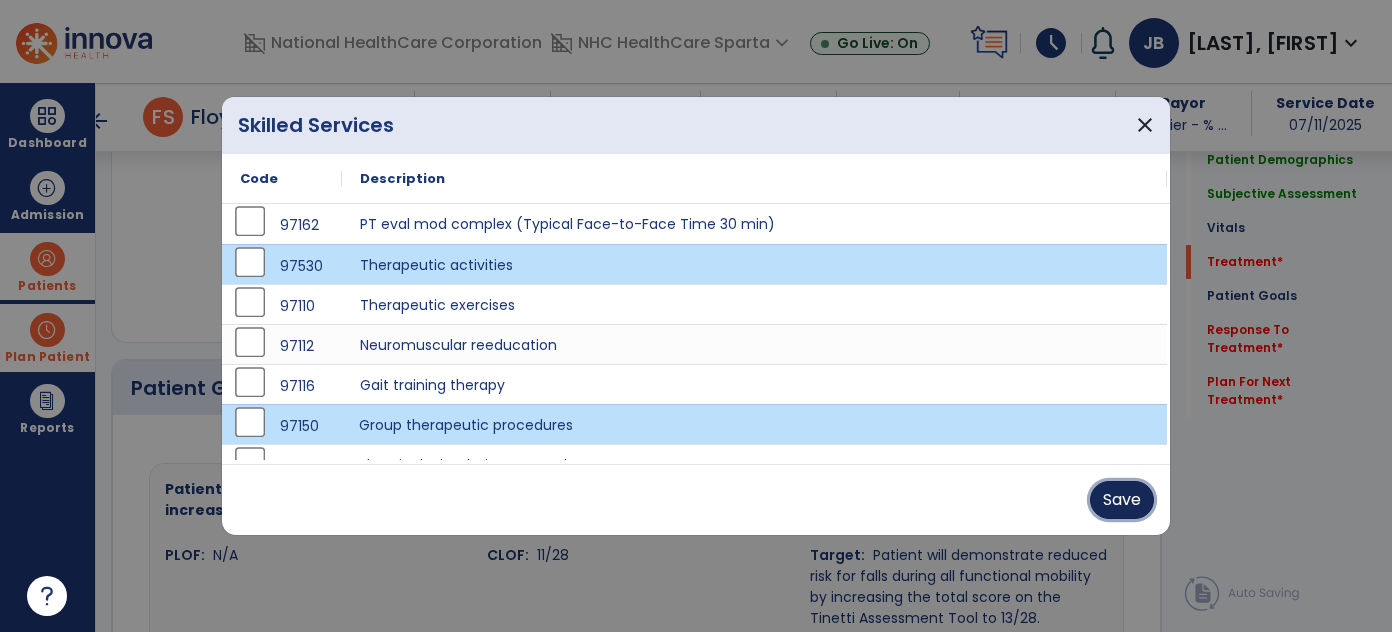 click on "Save" at bounding box center (1122, 500) 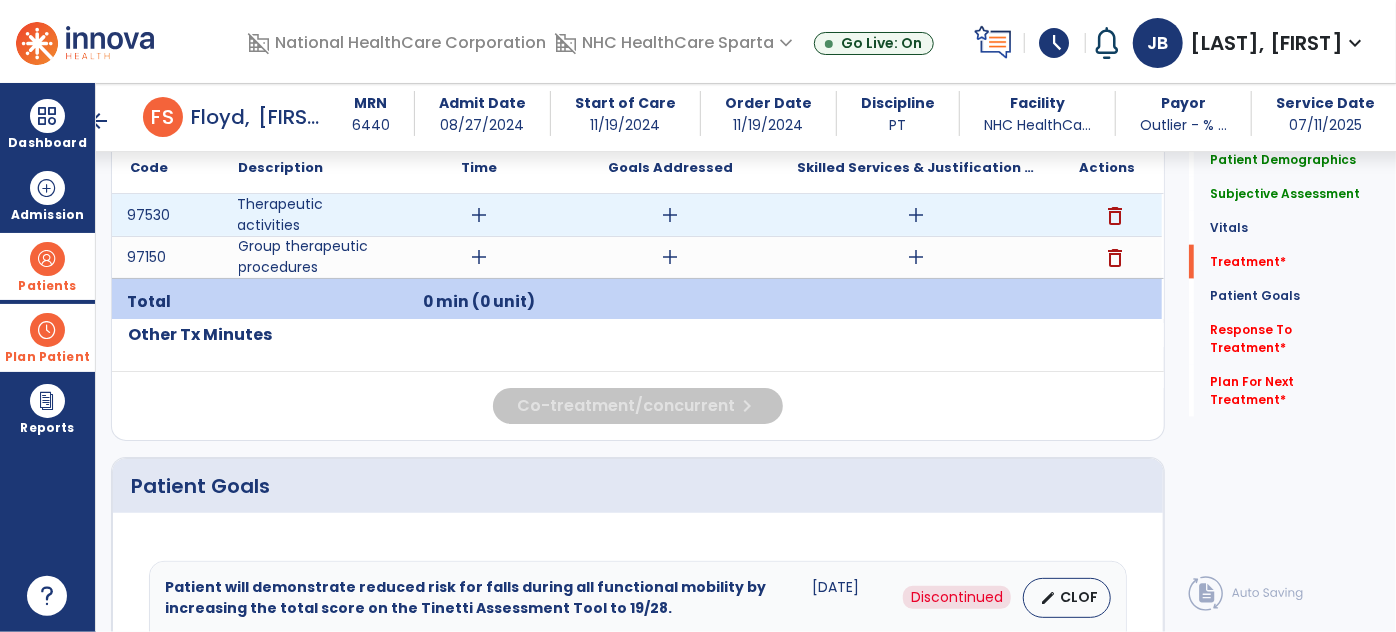click on "Therapeutic activities" at bounding box center (309, 215) 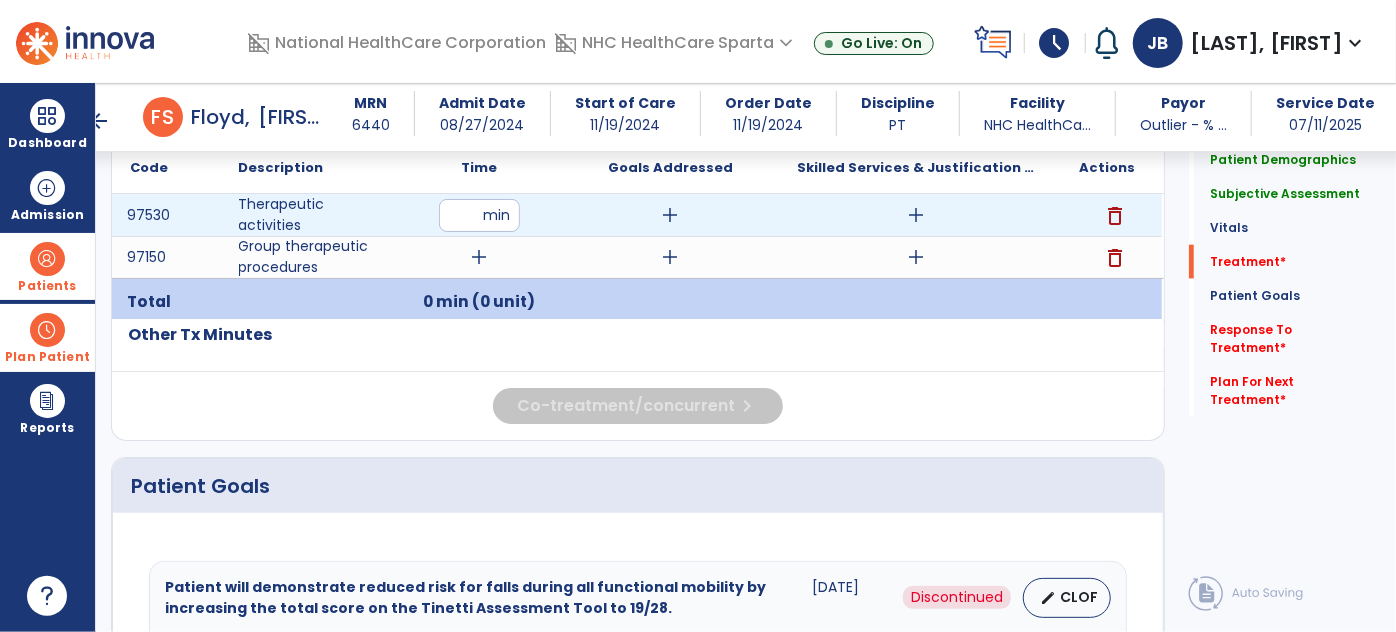 type on "**" 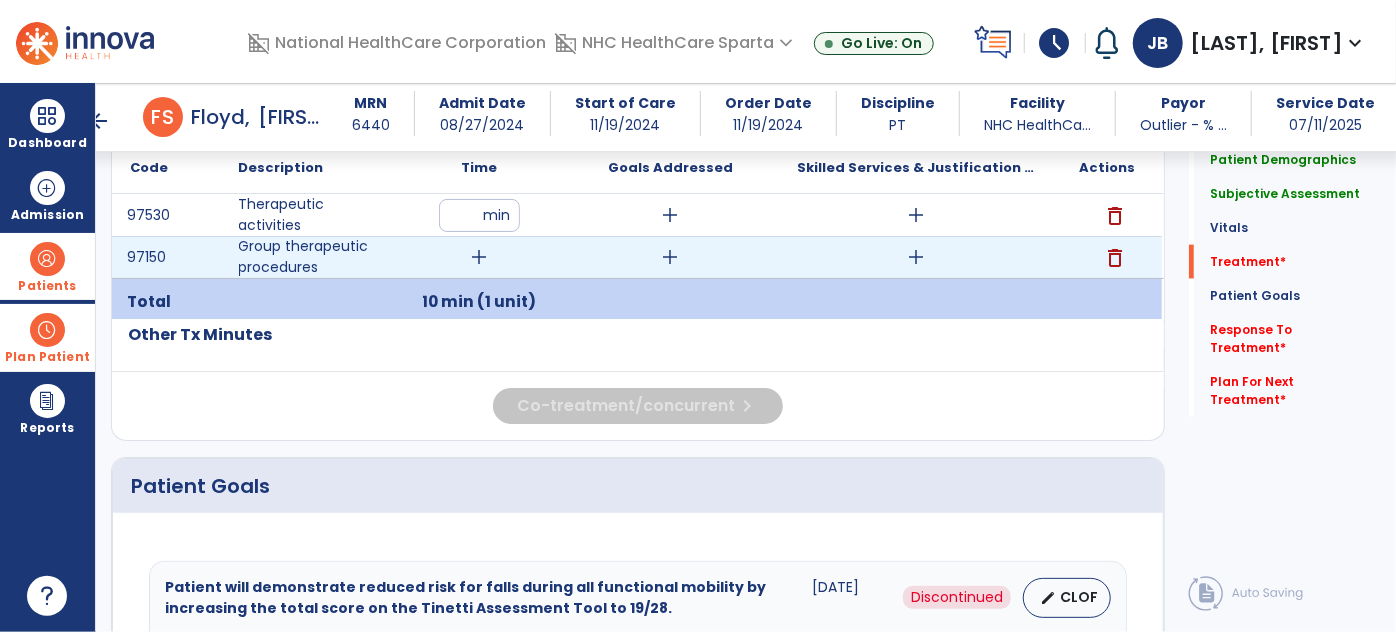 click on "add" at bounding box center (480, 257) 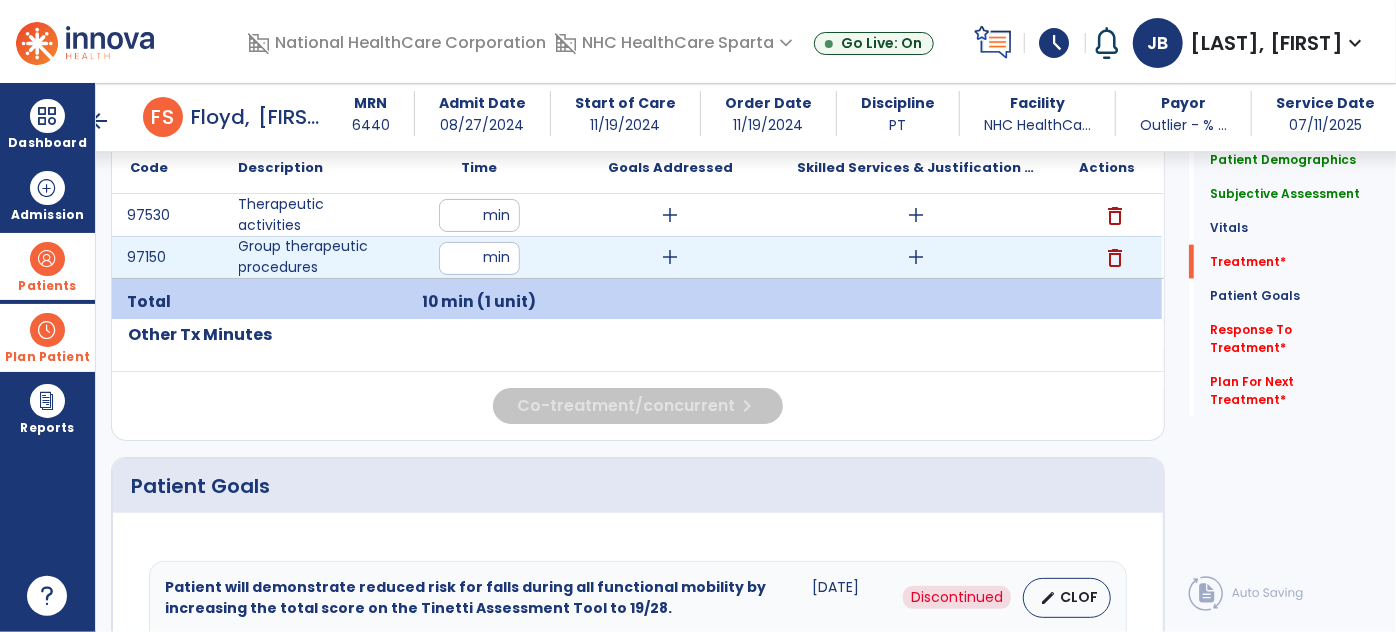 type on "**" 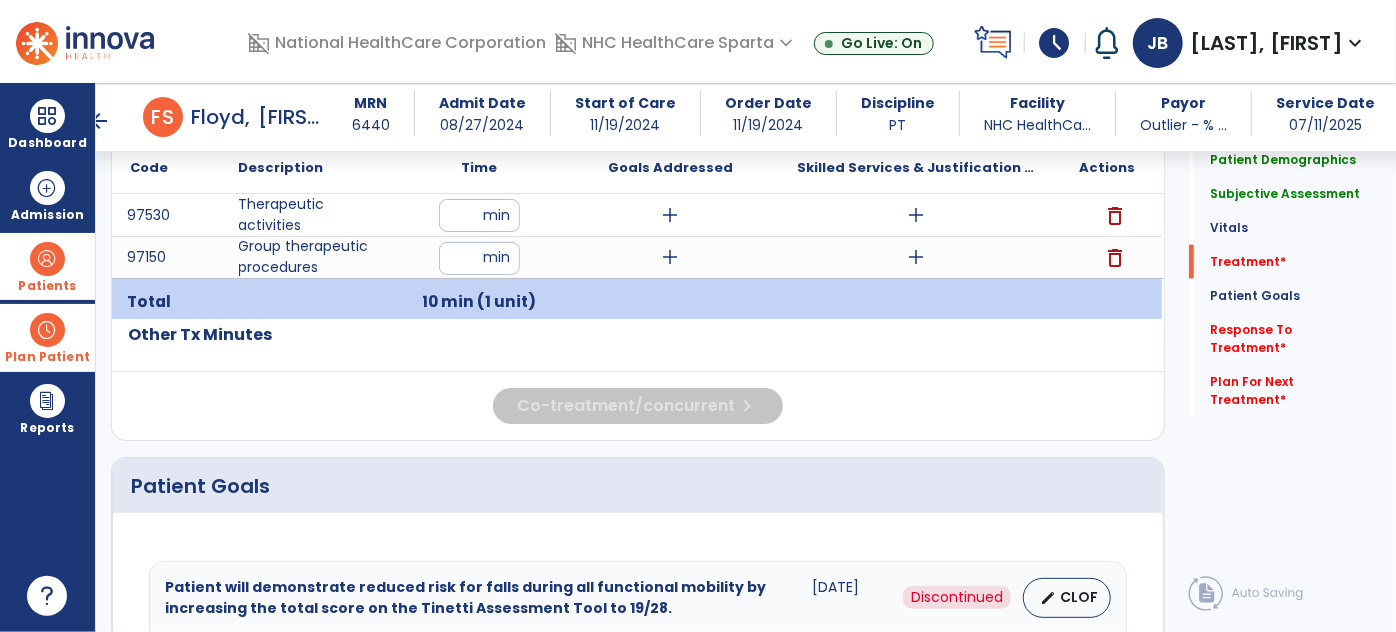 click on "Code
Description
Time" 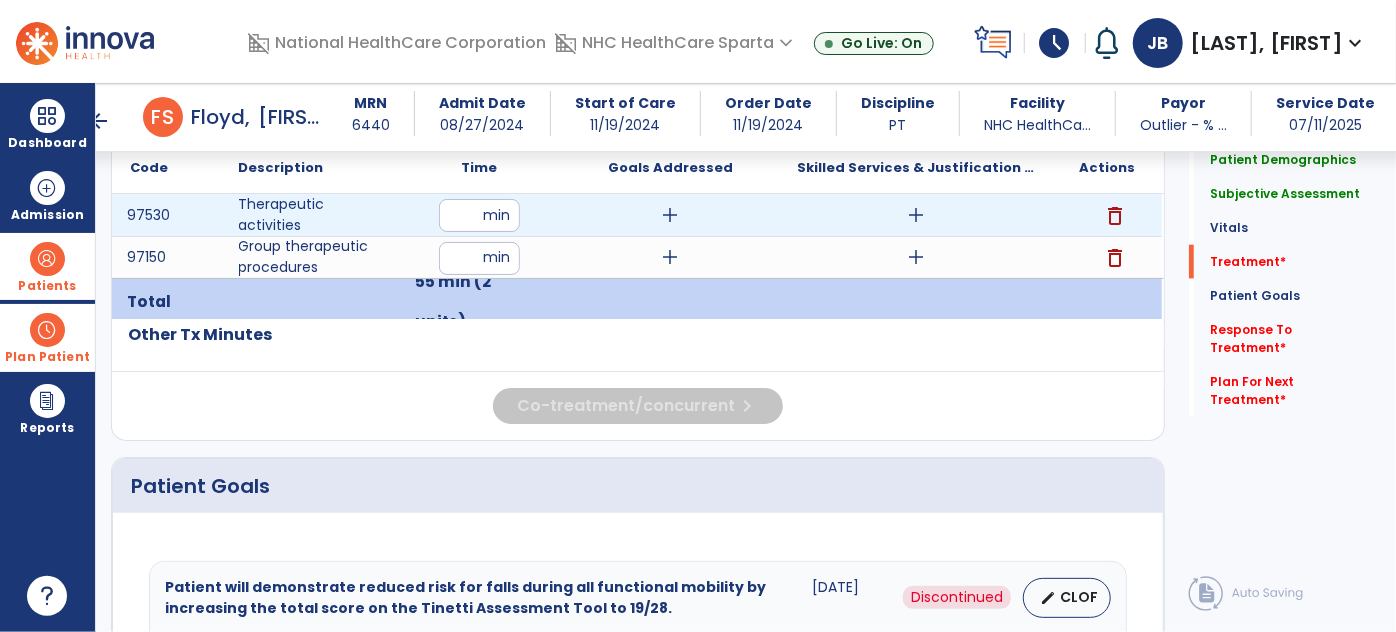 click on "add" at bounding box center [671, 215] 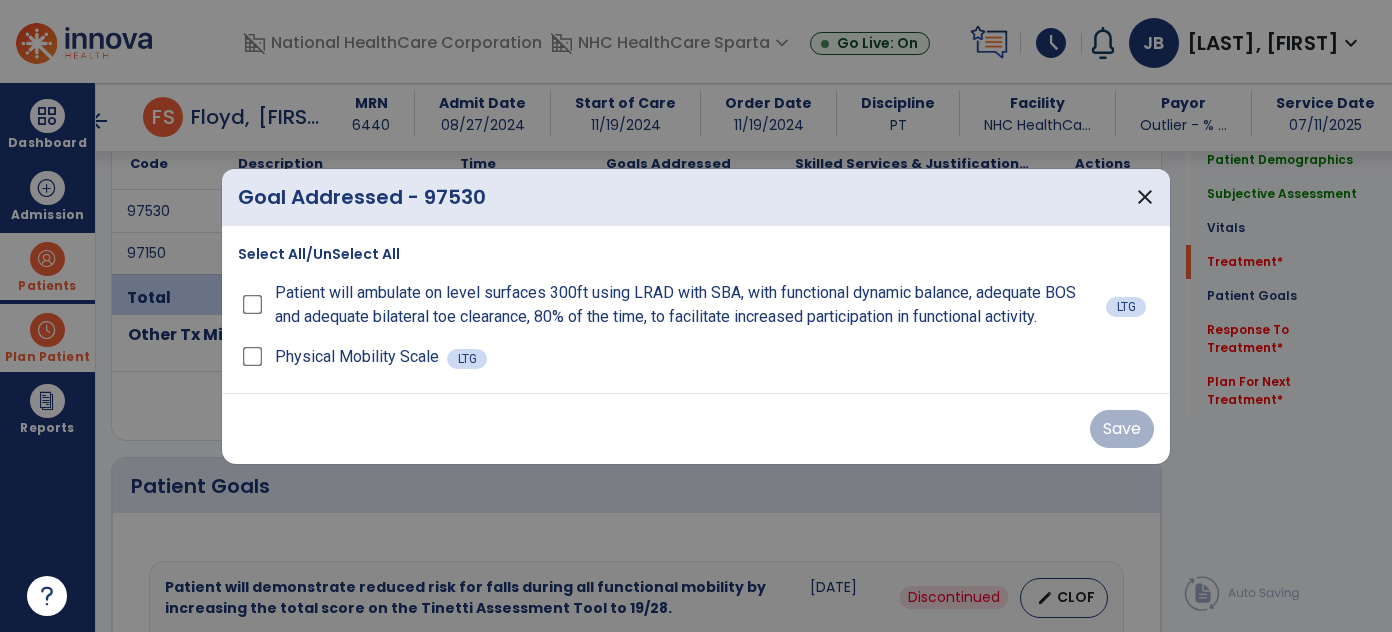 scroll, scrollTop: 1202, scrollLeft: 0, axis: vertical 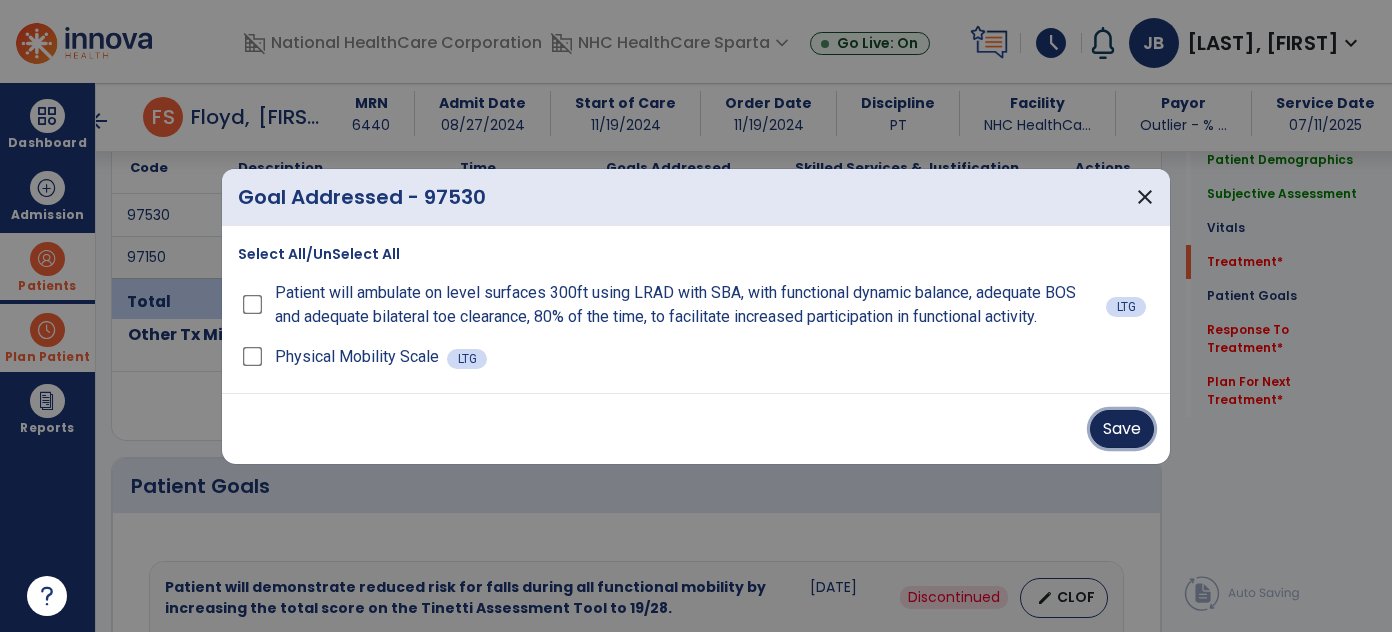 click on "Save" at bounding box center [1122, 429] 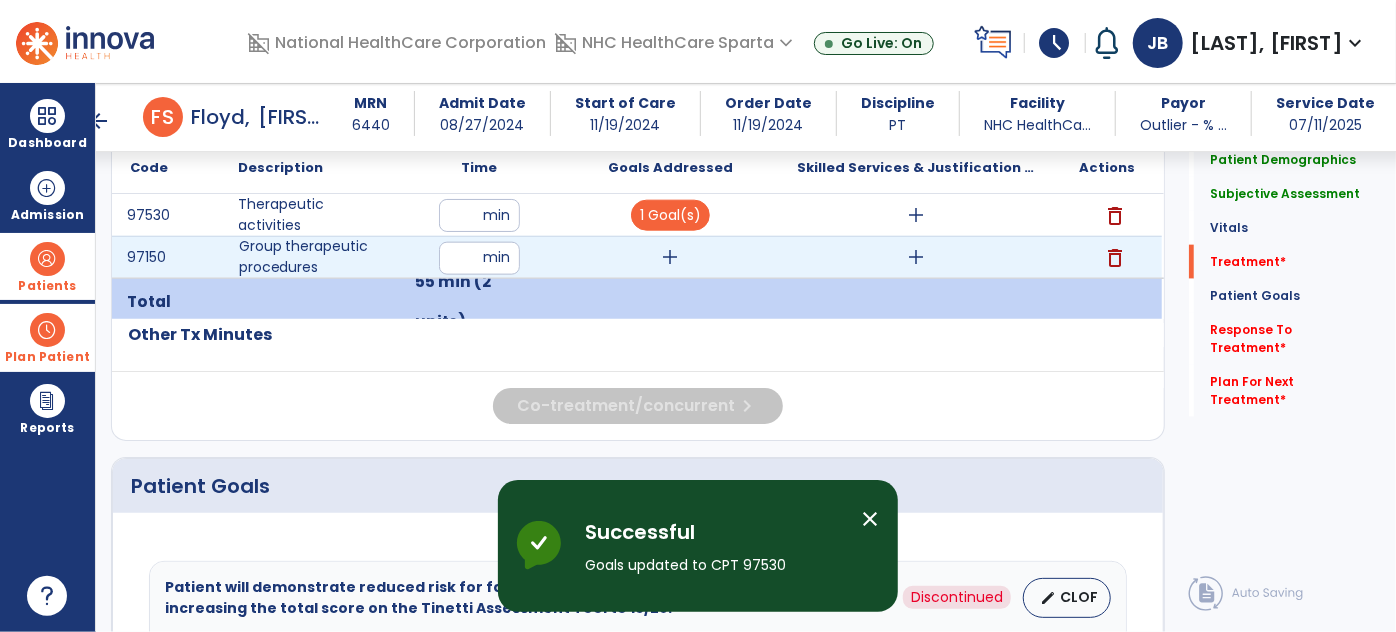 click on "add" at bounding box center (671, 257) 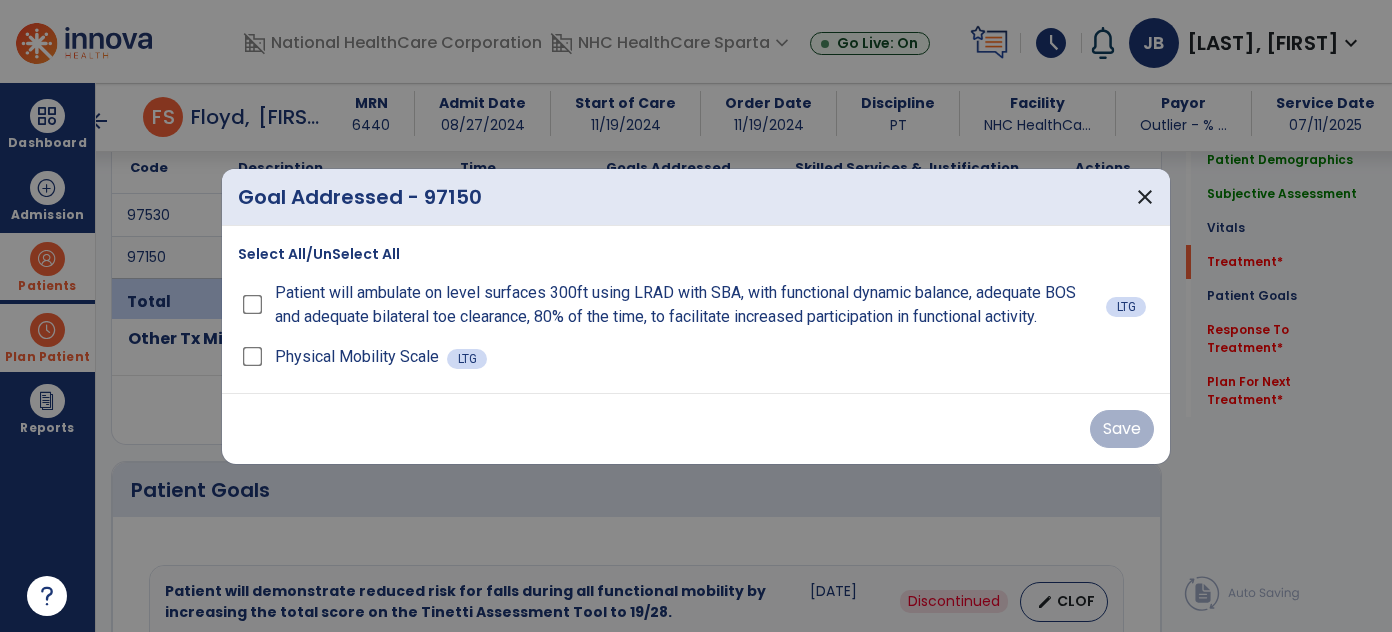 scroll, scrollTop: 1202, scrollLeft: 0, axis: vertical 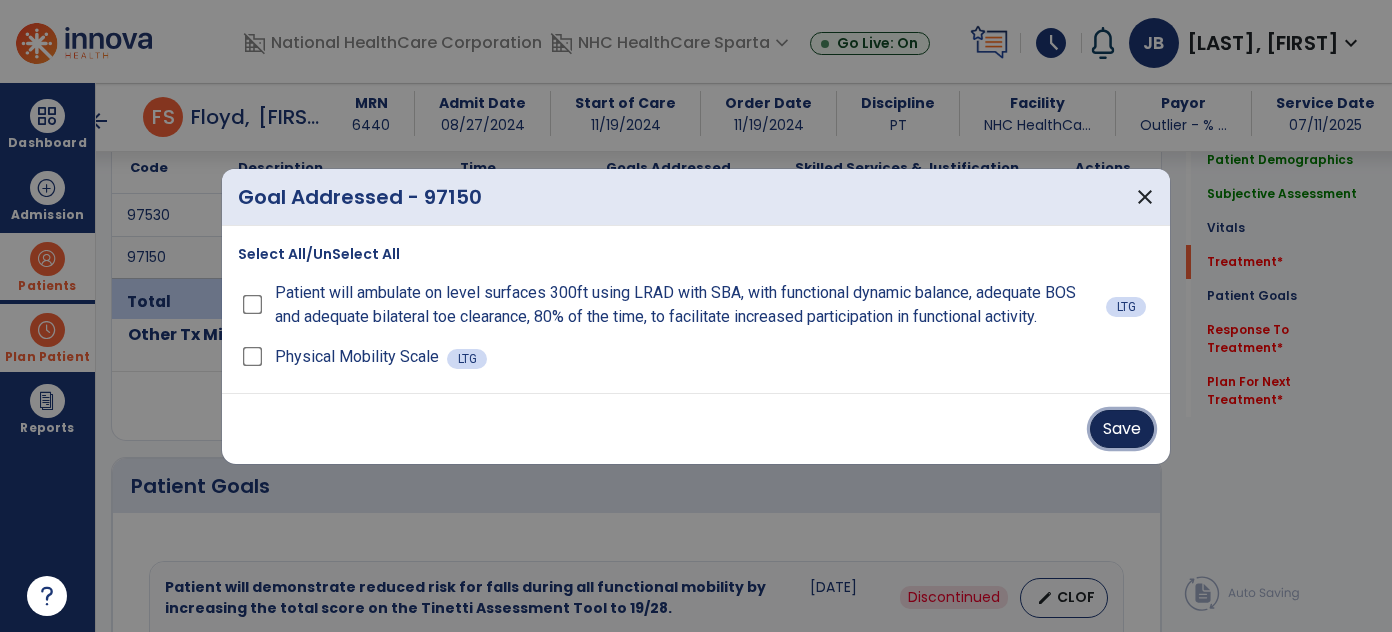 click on "Save" at bounding box center (1122, 429) 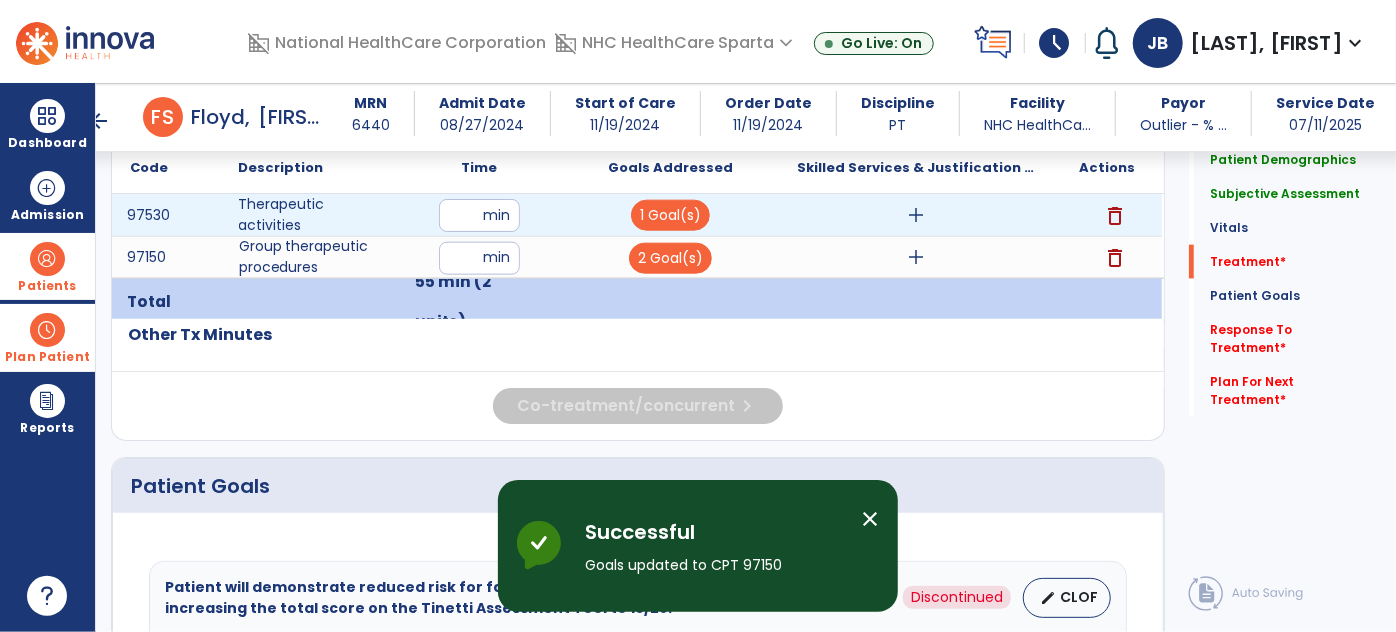 click on "add" at bounding box center [916, 215] 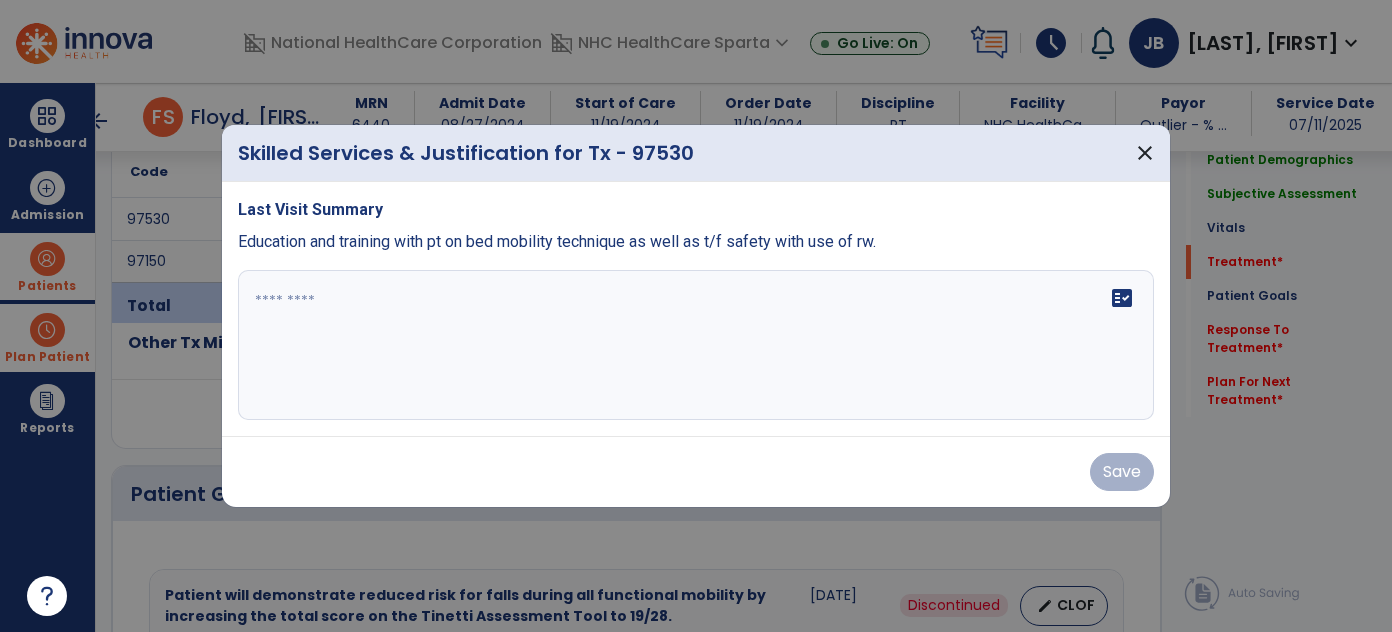 scroll, scrollTop: 1202, scrollLeft: 0, axis: vertical 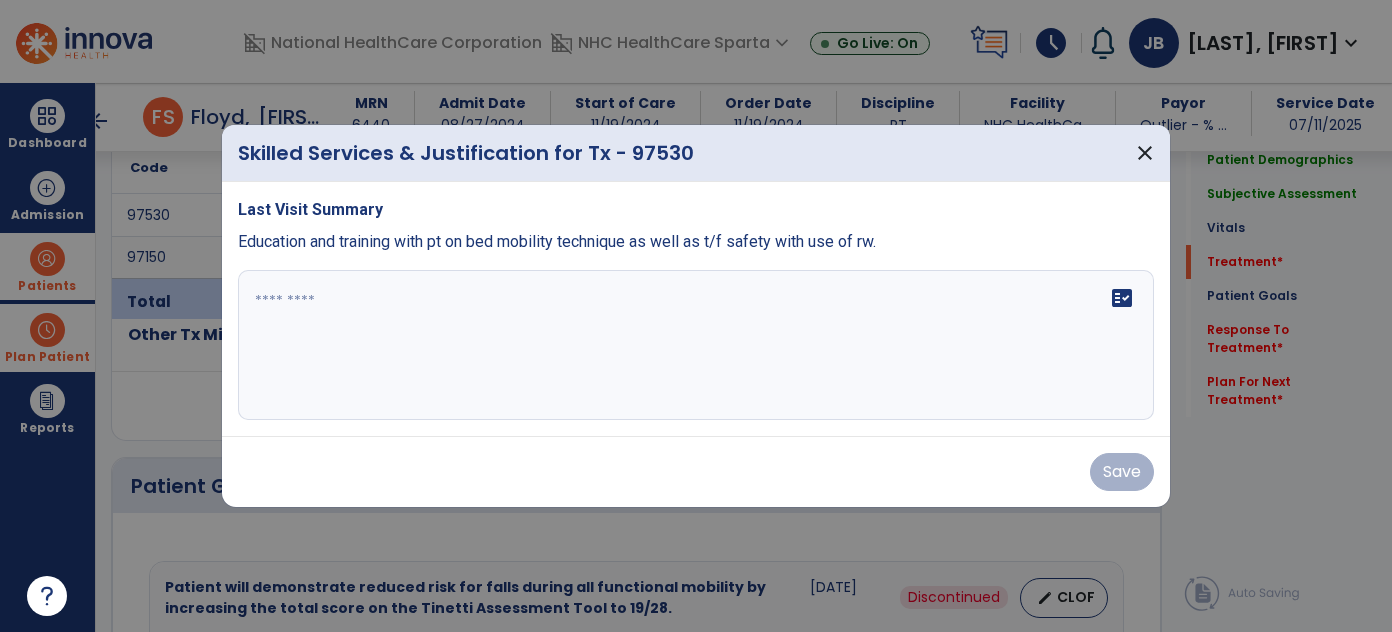 click on "Last Visit Summary Education and training with pt on bed mobility  technique as well as t/f safety with use of rw.   fact_check" at bounding box center (696, 309) 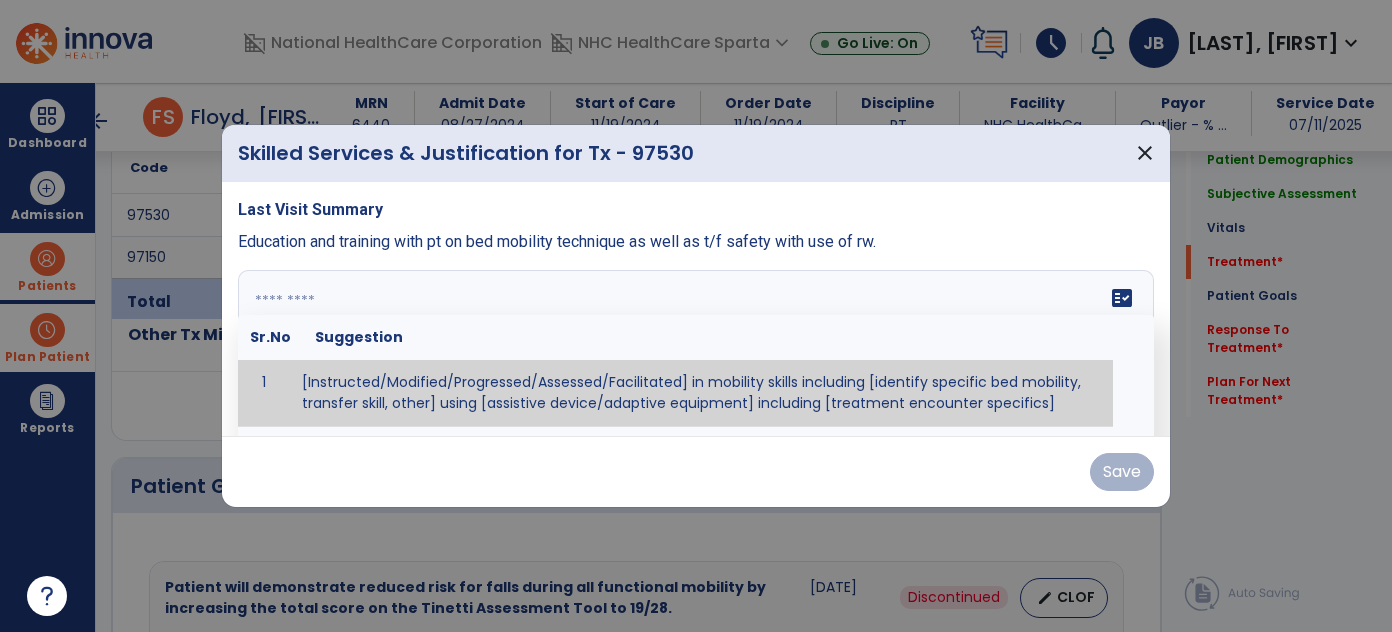 click on "fact_check  Sr.No Suggestion 1 [Instructed/Modified/Progressed/Assessed/Facilitated] in mobility skills including [identify specific bed mobility, transfer skill, other] using [assistive device/adaptive equipment] including [treatment encounter specifics]" at bounding box center [696, 345] 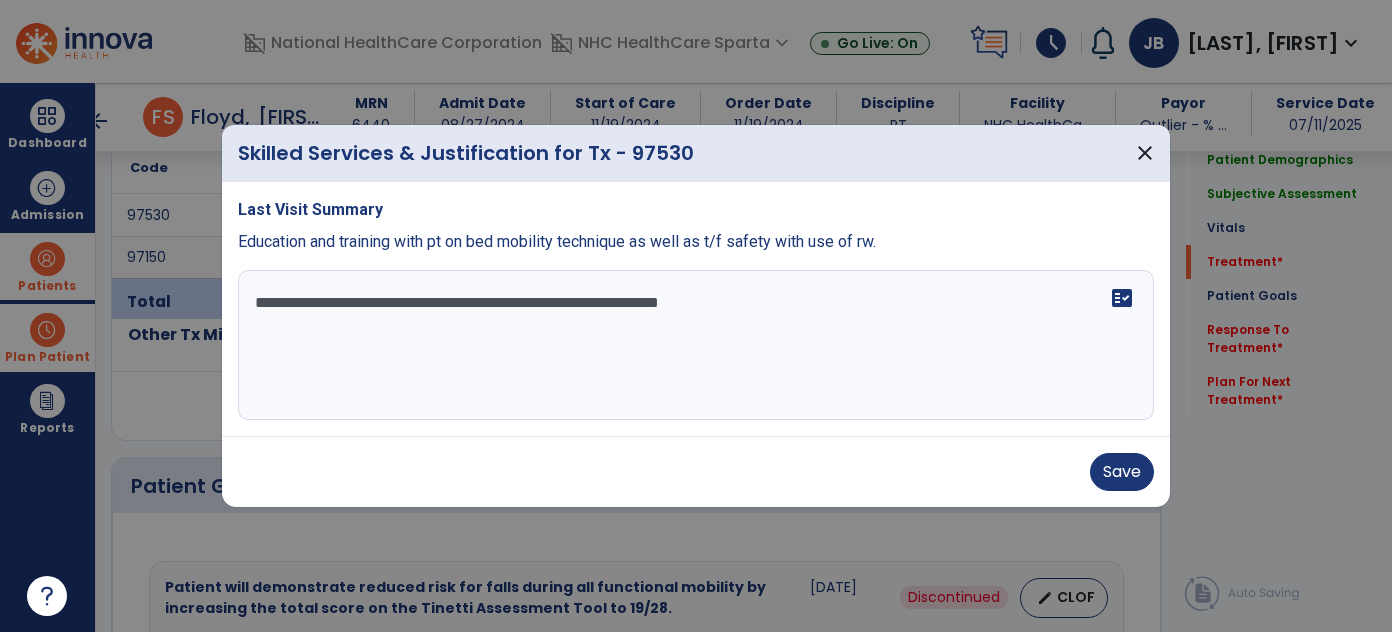 click on "**********" at bounding box center (696, 345) 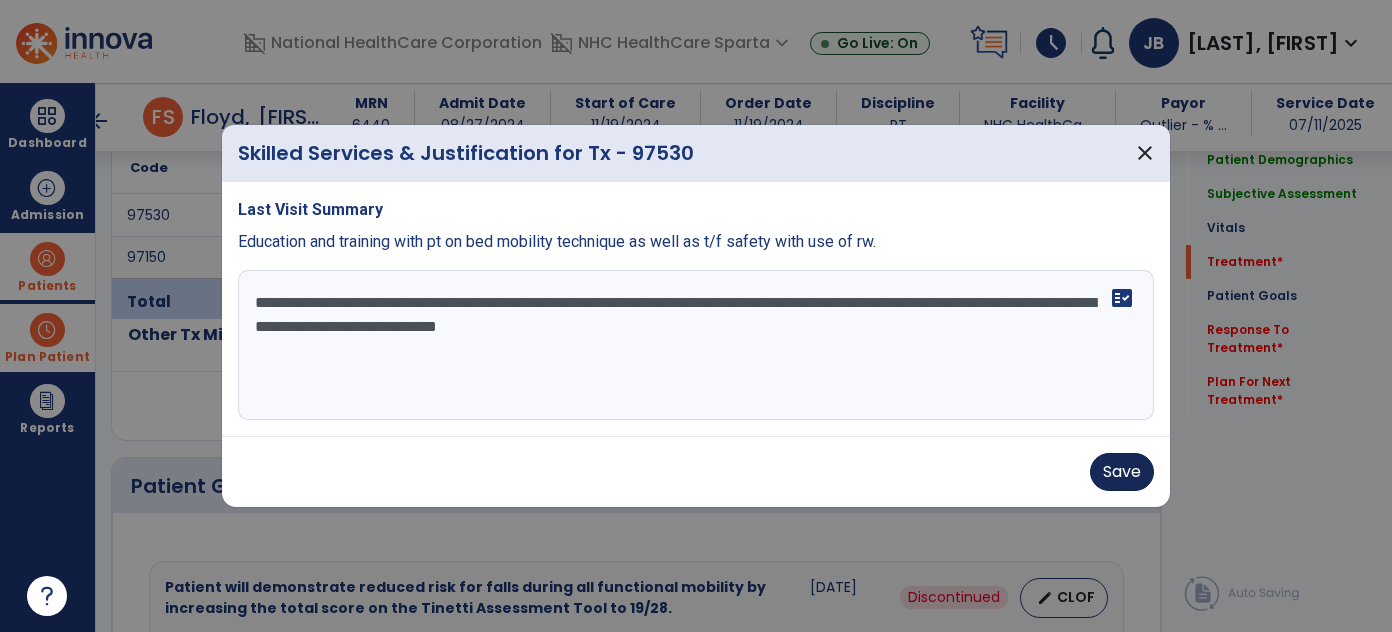 type on "**********" 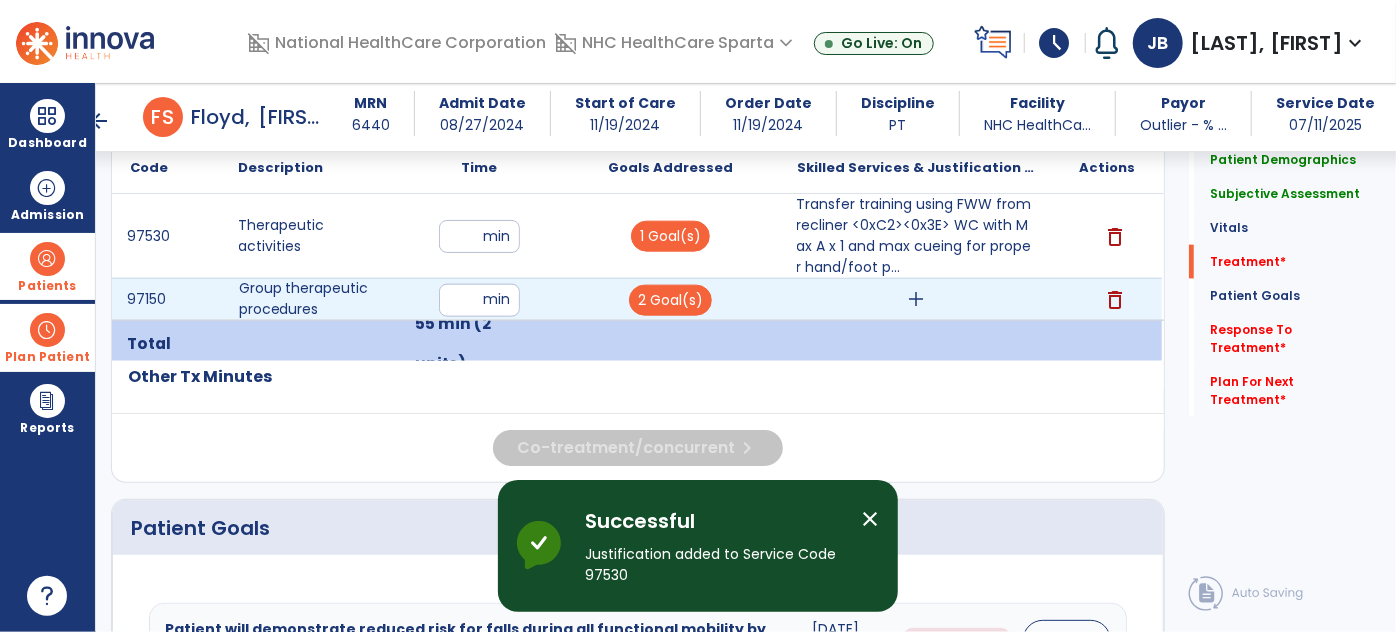 click on "add" at bounding box center (916, 299) 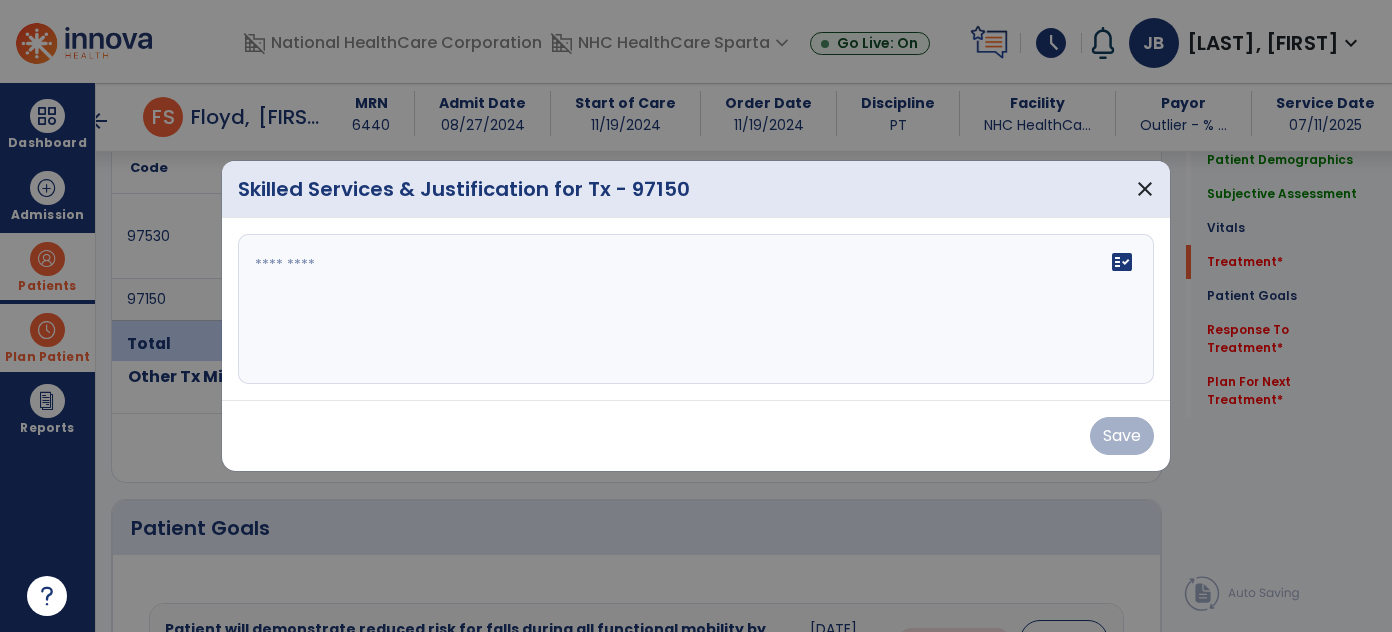 scroll, scrollTop: 1202, scrollLeft: 0, axis: vertical 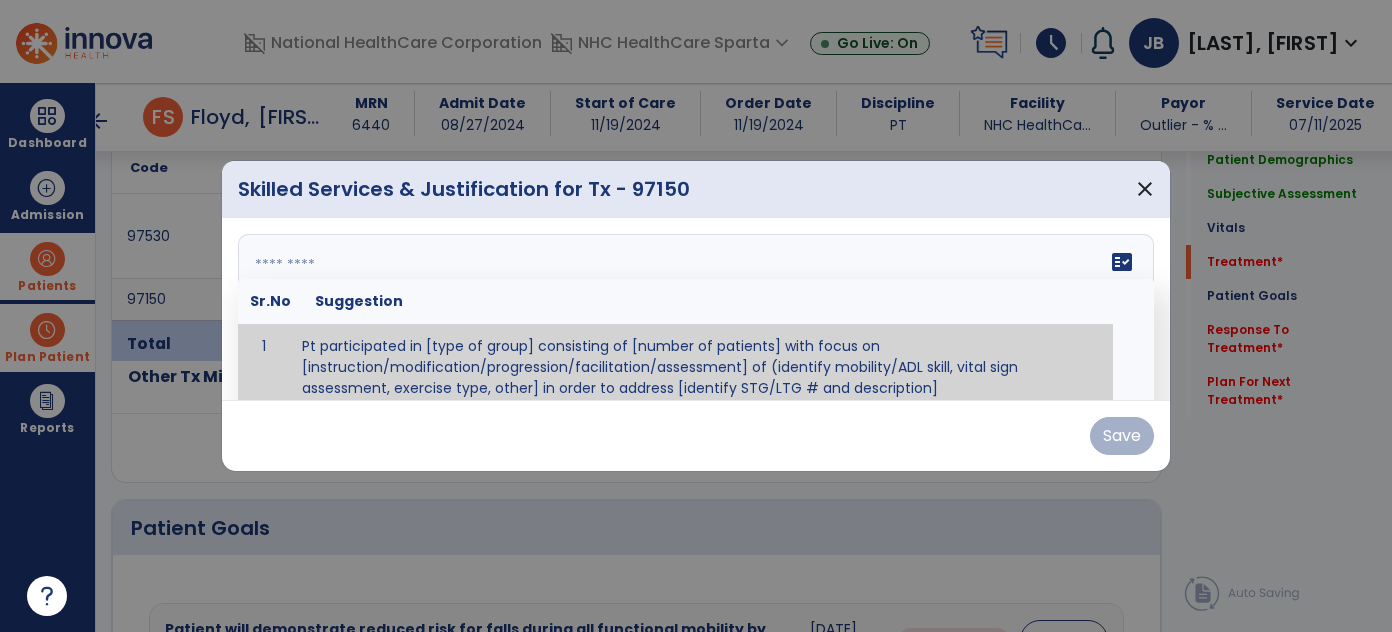 drag, startPoint x: 650, startPoint y: 297, endPoint x: 646, endPoint y: 317, distance: 20.396078 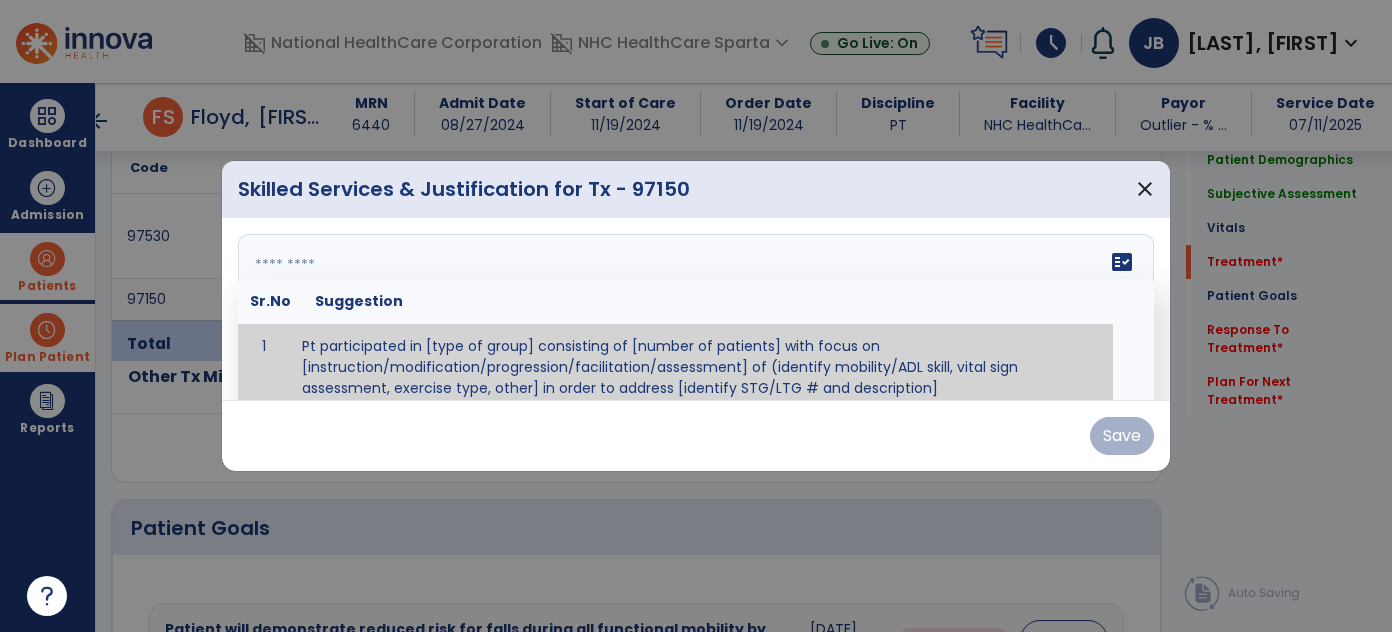 click on "fact_check  Sr.No Suggestion 1 Pt participated in [type of group] consisting of [number of patients] with focus on [instruction/modification/progression/facilitation/assessment] of (identify mobility/ADL skill, vital sign assessment, exercise type, other] in order to address [identify STG/LTG # and description]" at bounding box center [696, 309] 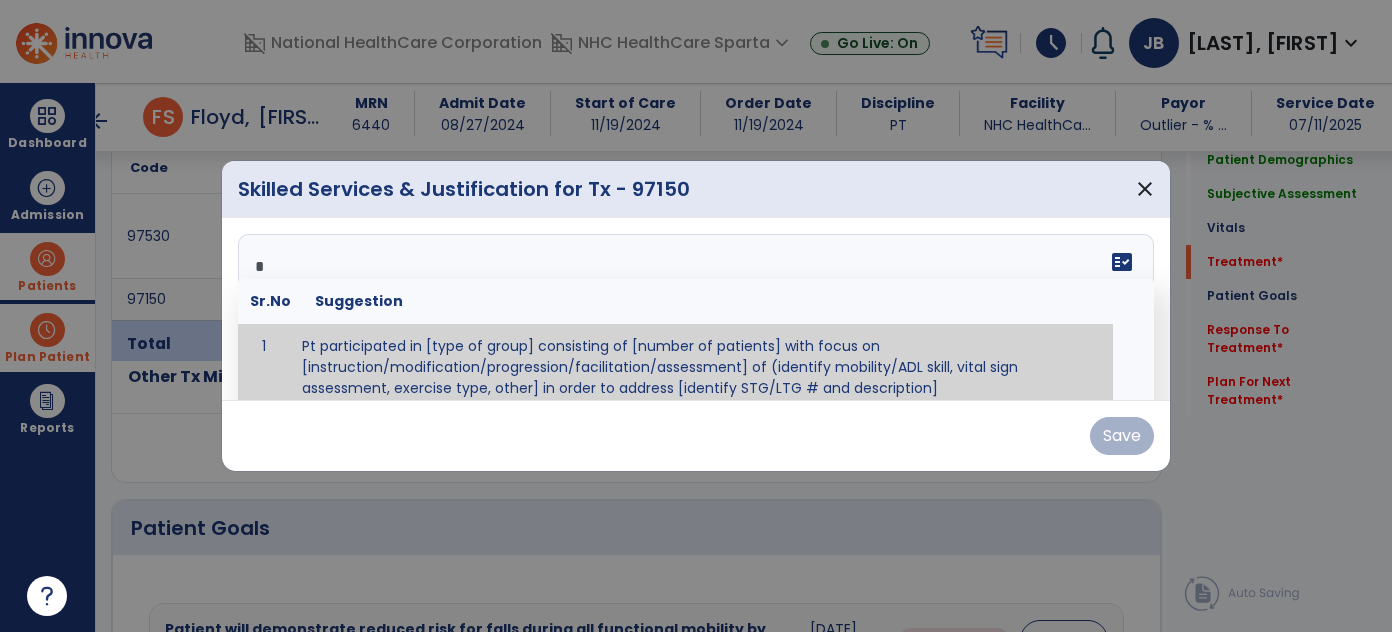 scroll, scrollTop: 11, scrollLeft: 0, axis: vertical 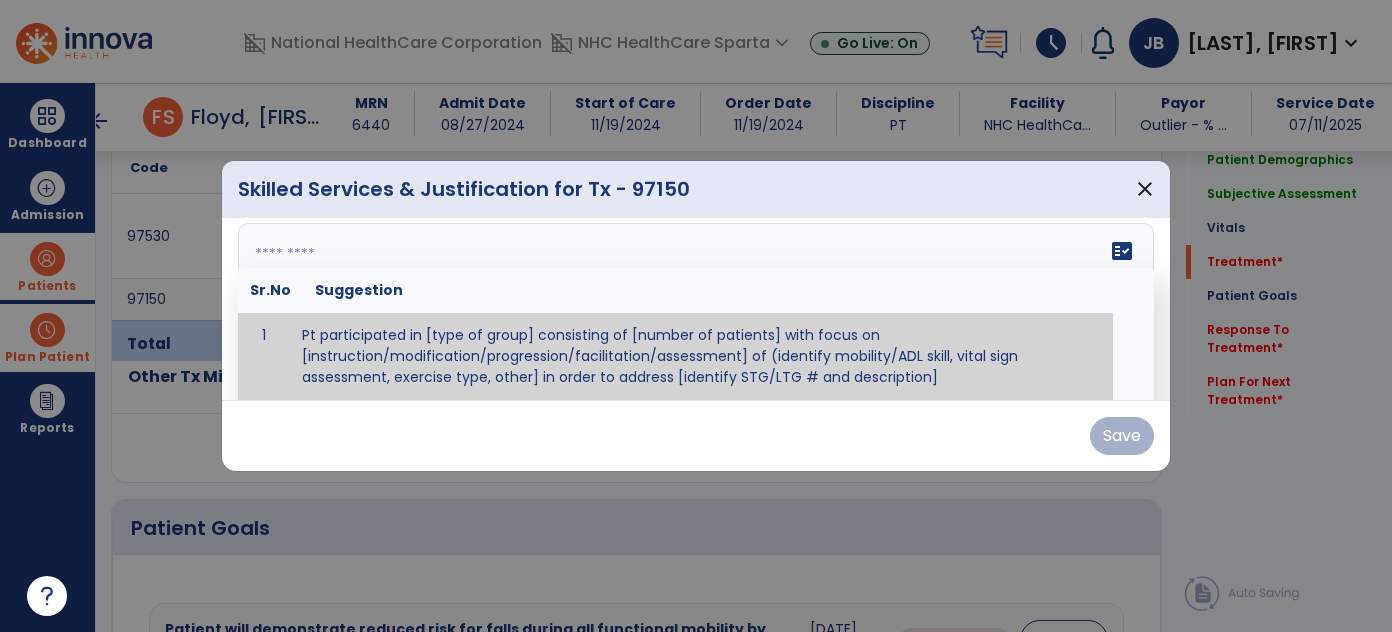 paste on "**********" 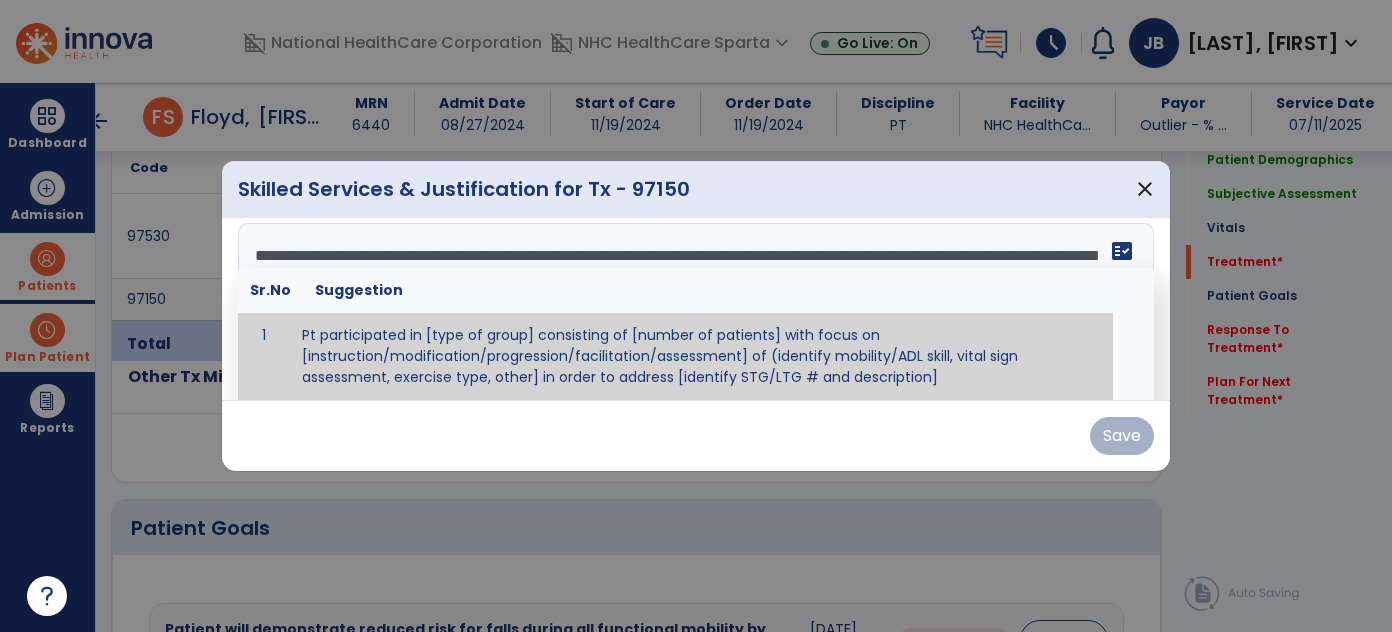 scroll, scrollTop: 64, scrollLeft: 0, axis: vertical 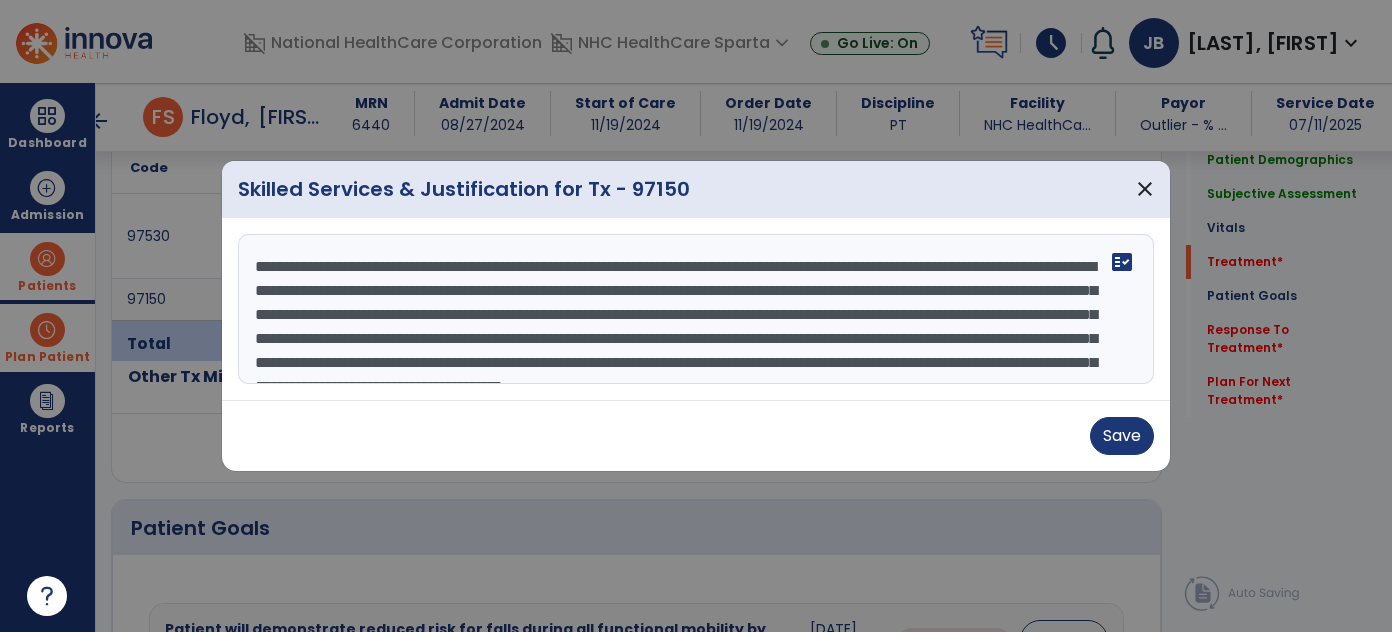 click on "**********" at bounding box center [696, 309] 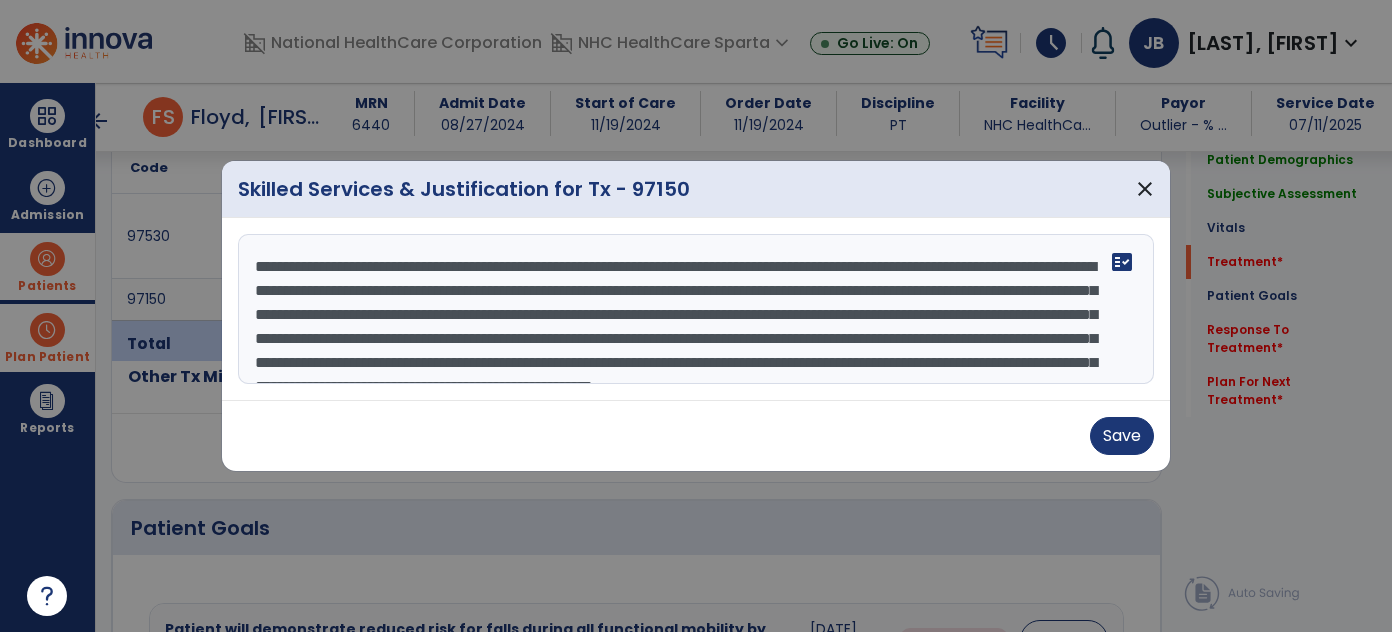 scroll, scrollTop: 37, scrollLeft: 0, axis: vertical 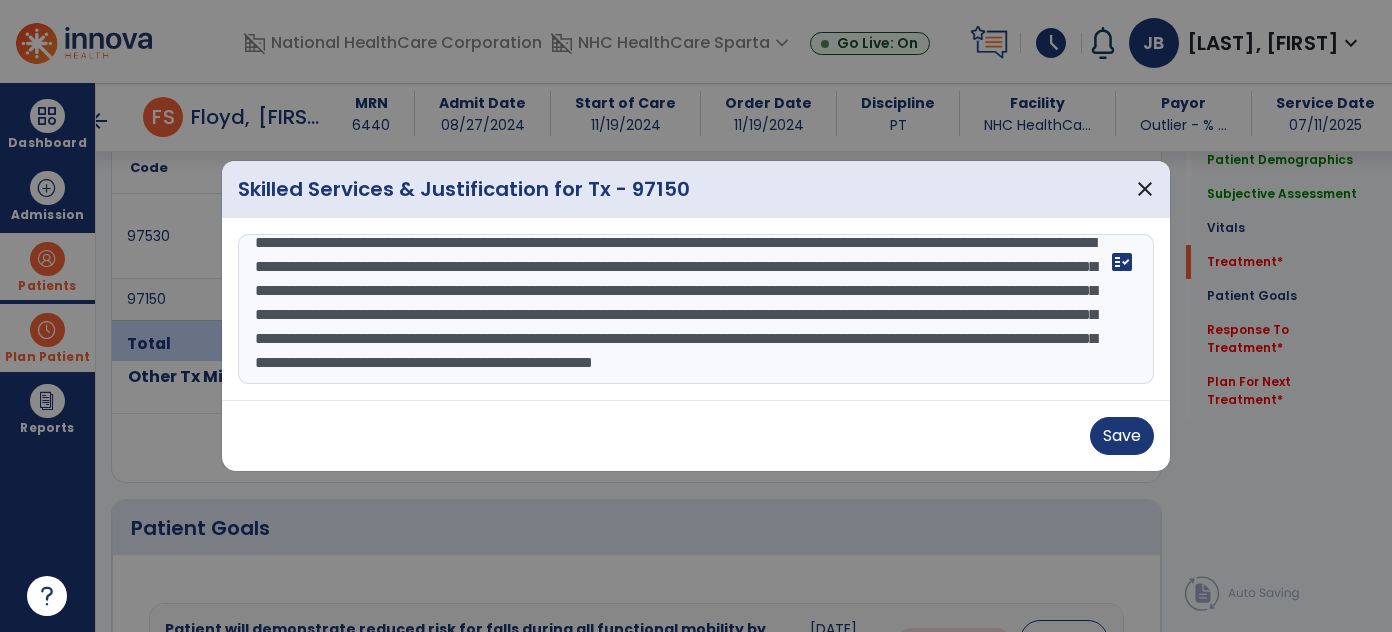 click on "**********" at bounding box center (696, 309) 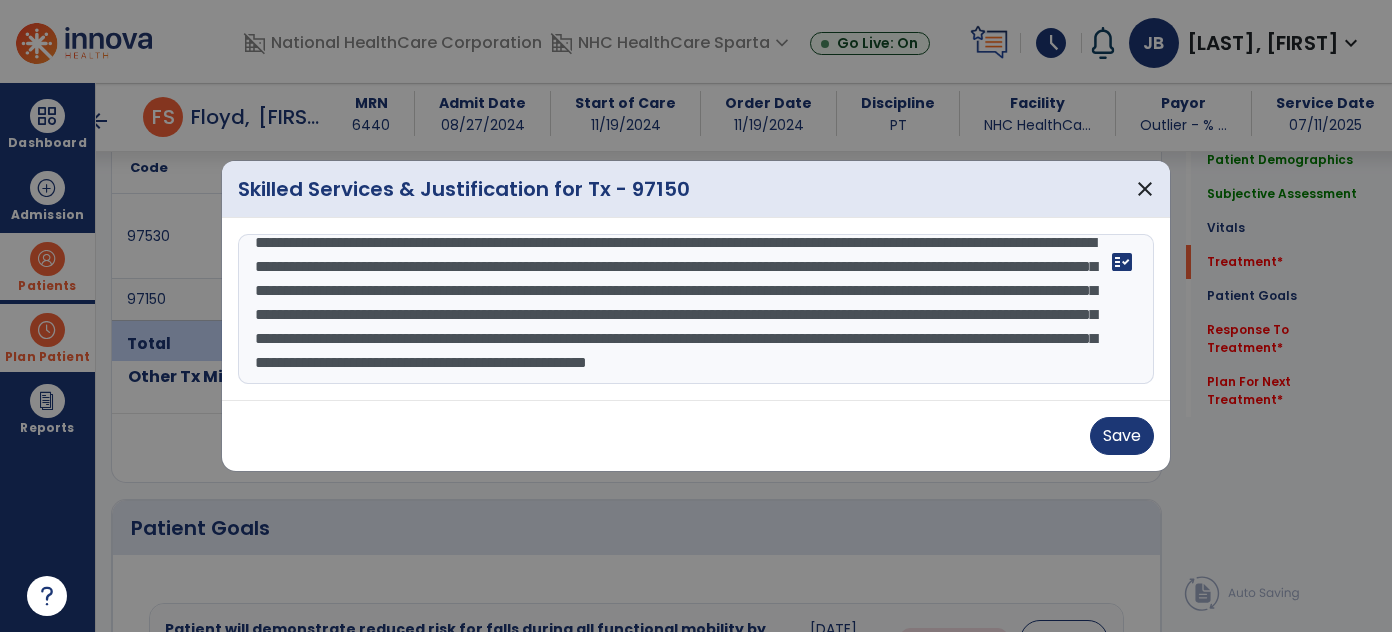 scroll, scrollTop: 44, scrollLeft: 0, axis: vertical 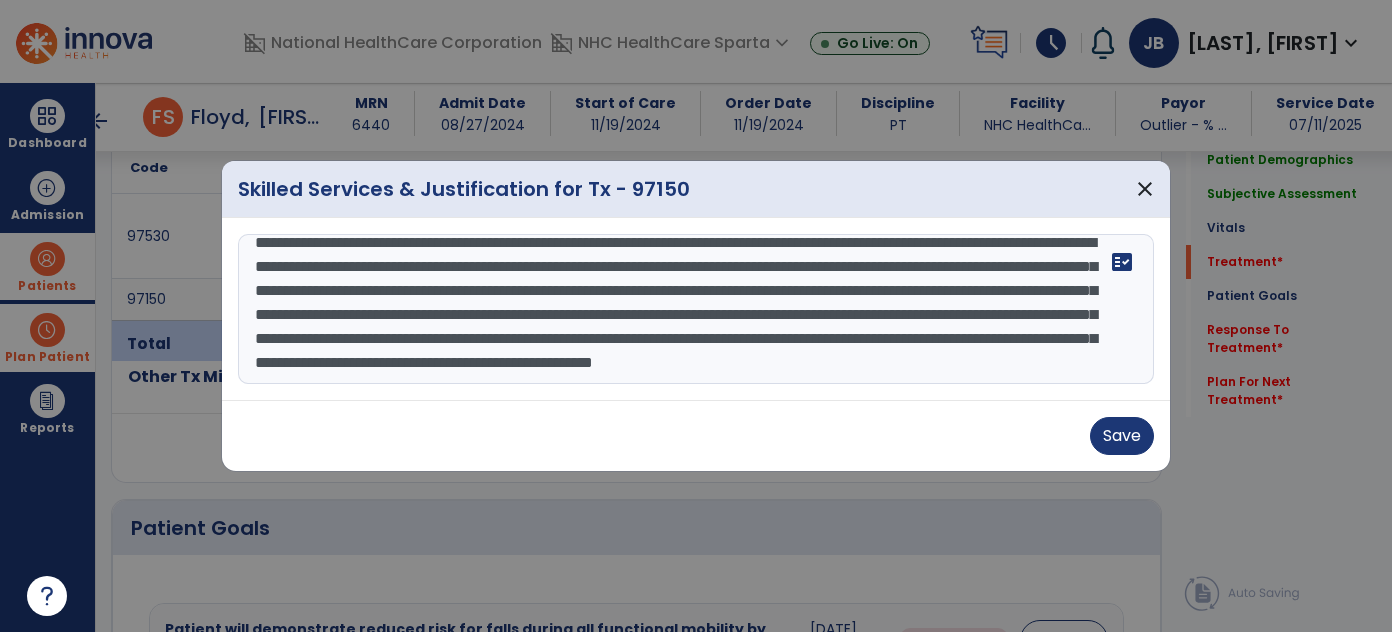 click on "**********" at bounding box center (696, 309) 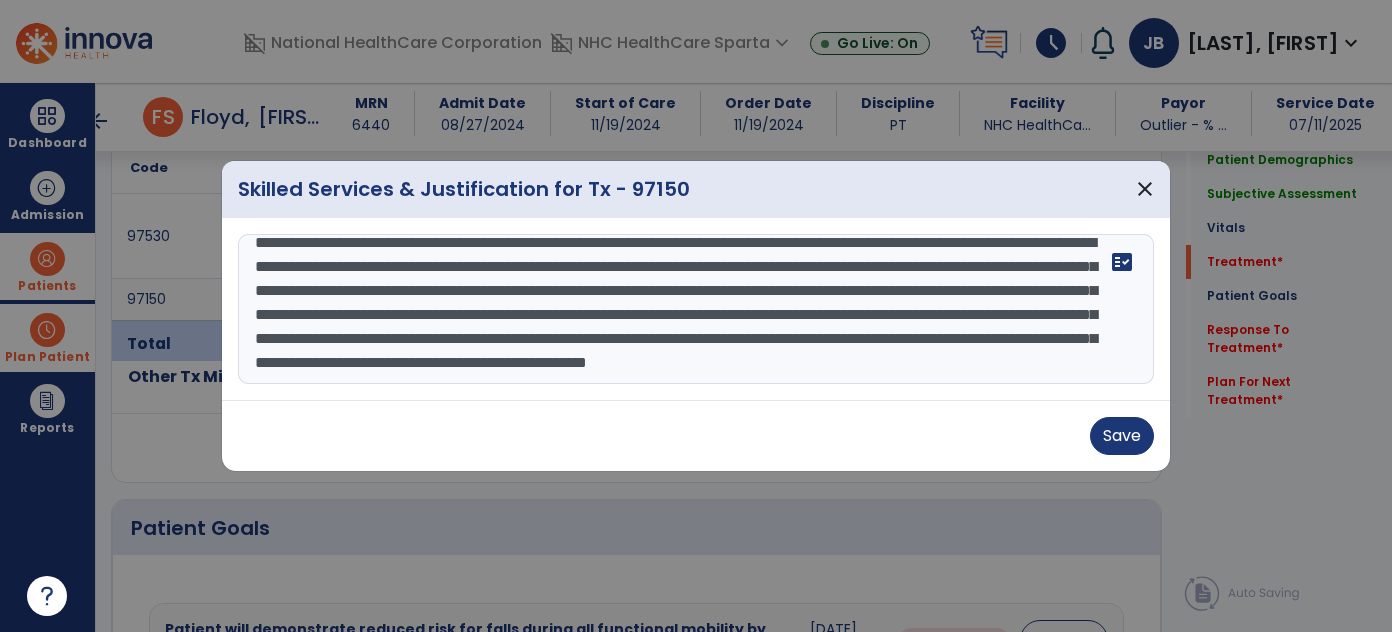 drag, startPoint x: 858, startPoint y: 338, endPoint x: 677, endPoint y: 343, distance: 181.06905 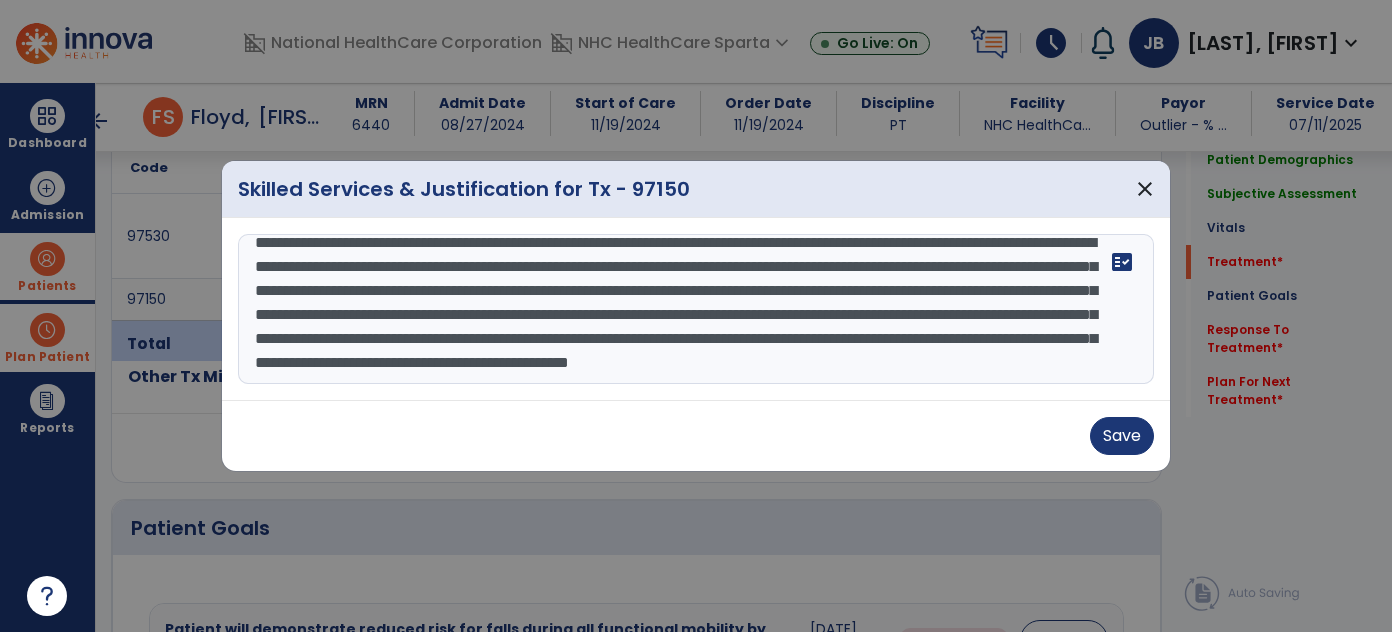 click on "**********" at bounding box center [696, 309] 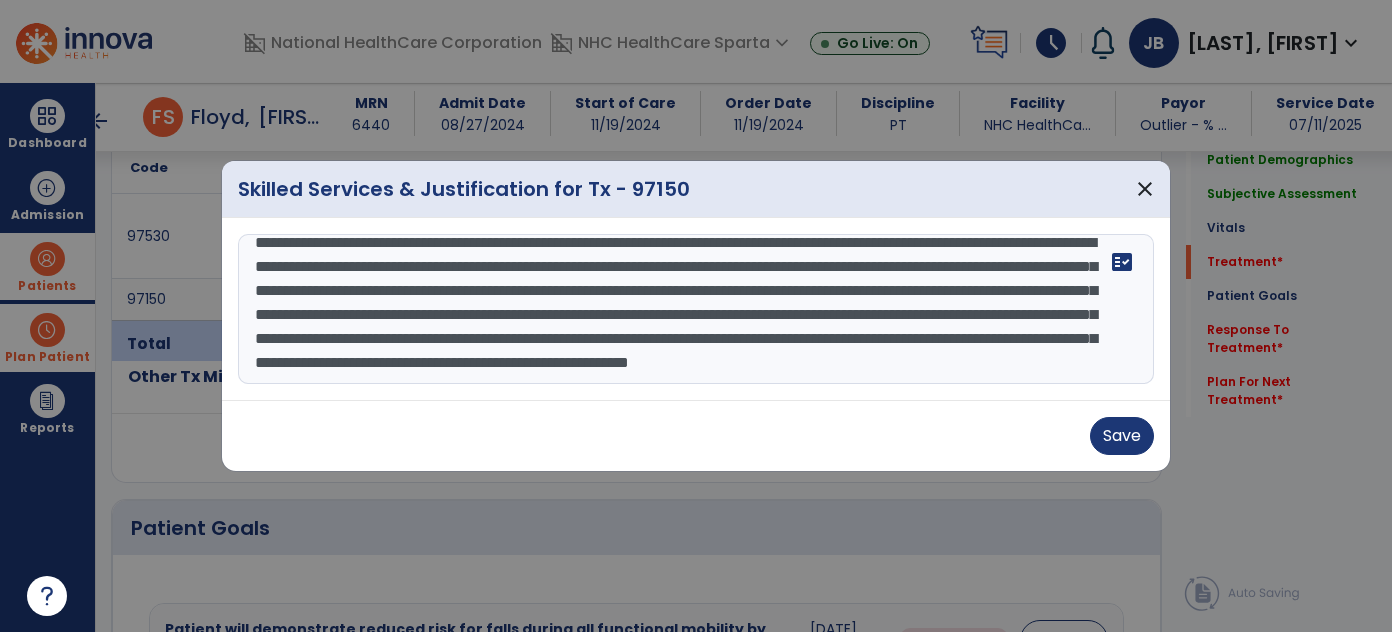 click on "**********" at bounding box center [696, 309] 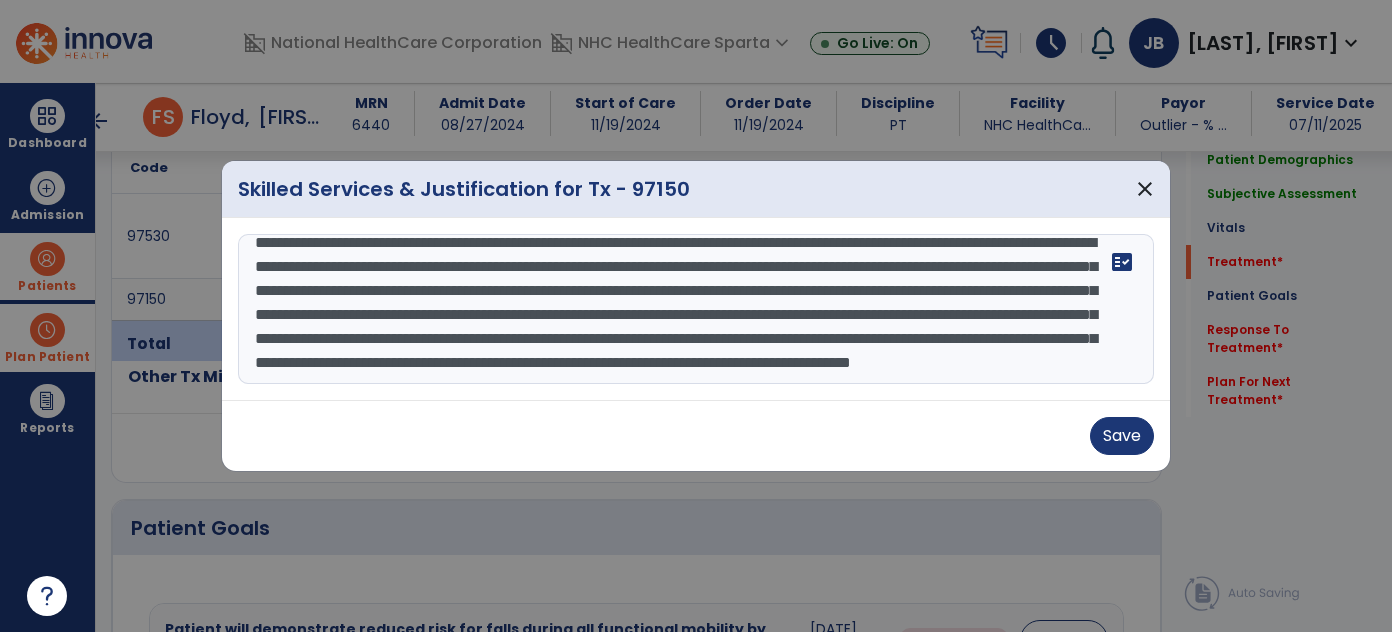 click on "**********" at bounding box center [696, 309] 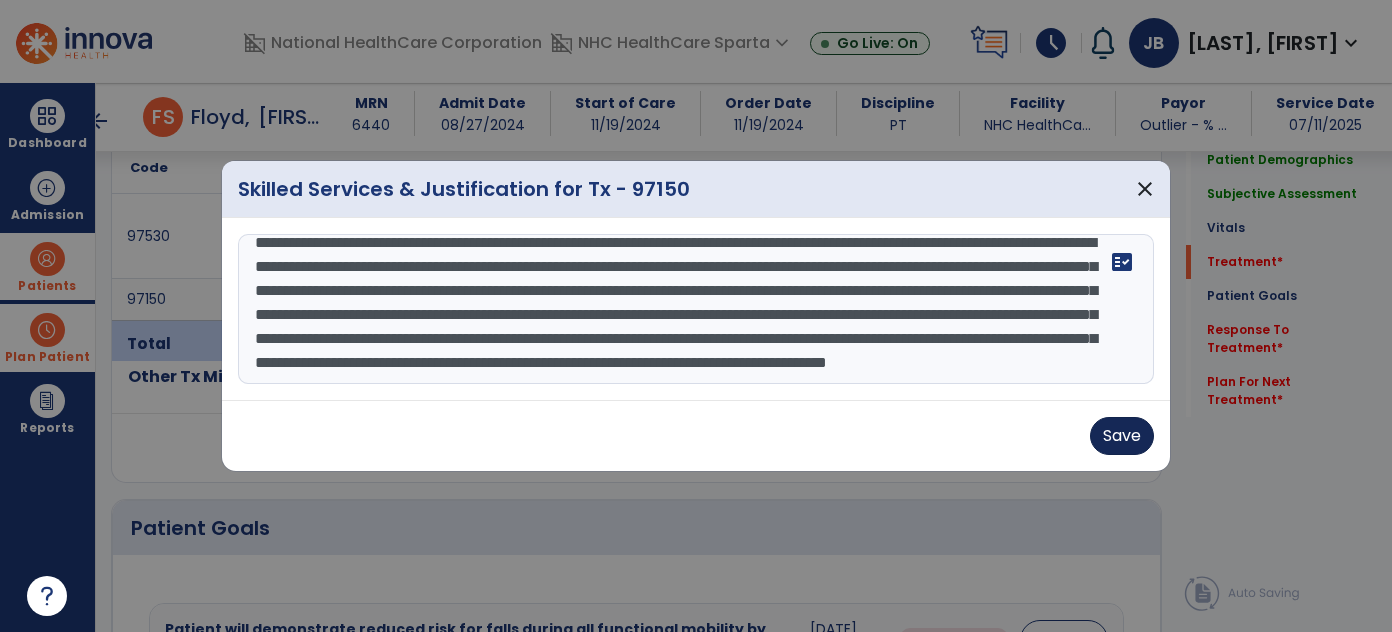 type on "**********" 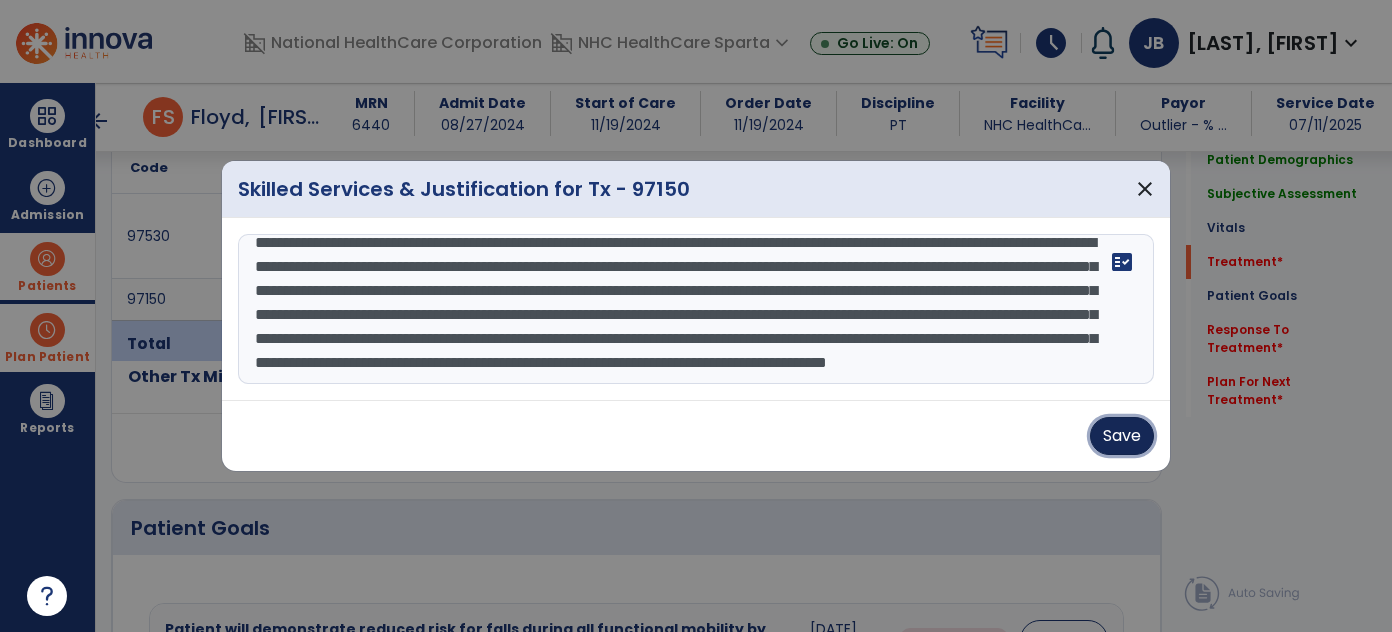 click on "Save" at bounding box center (1122, 436) 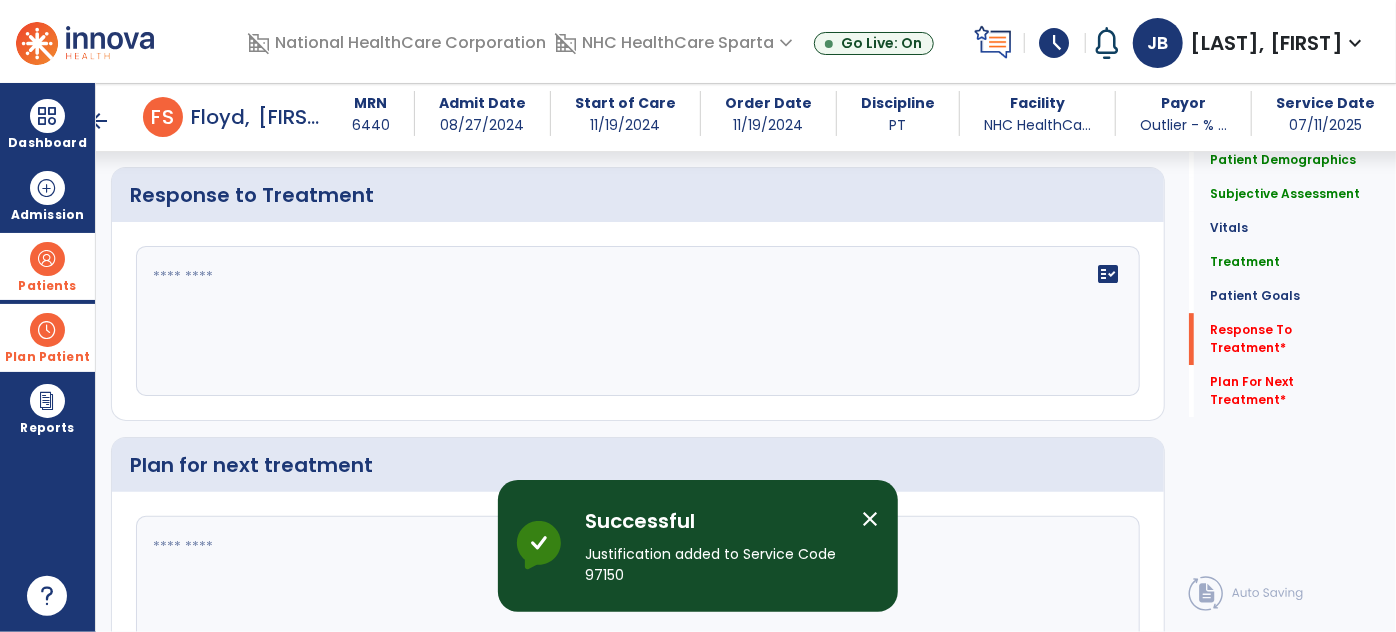 scroll, scrollTop: 3051, scrollLeft: 0, axis: vertical 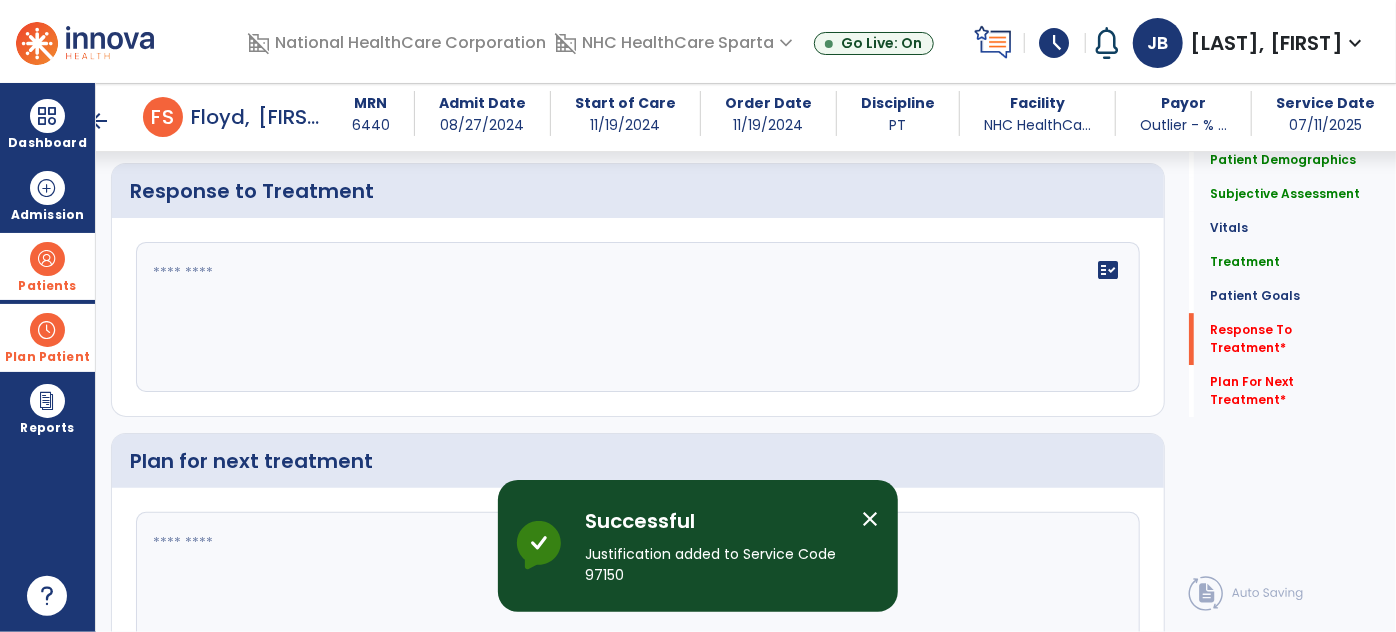click on "fact_check" 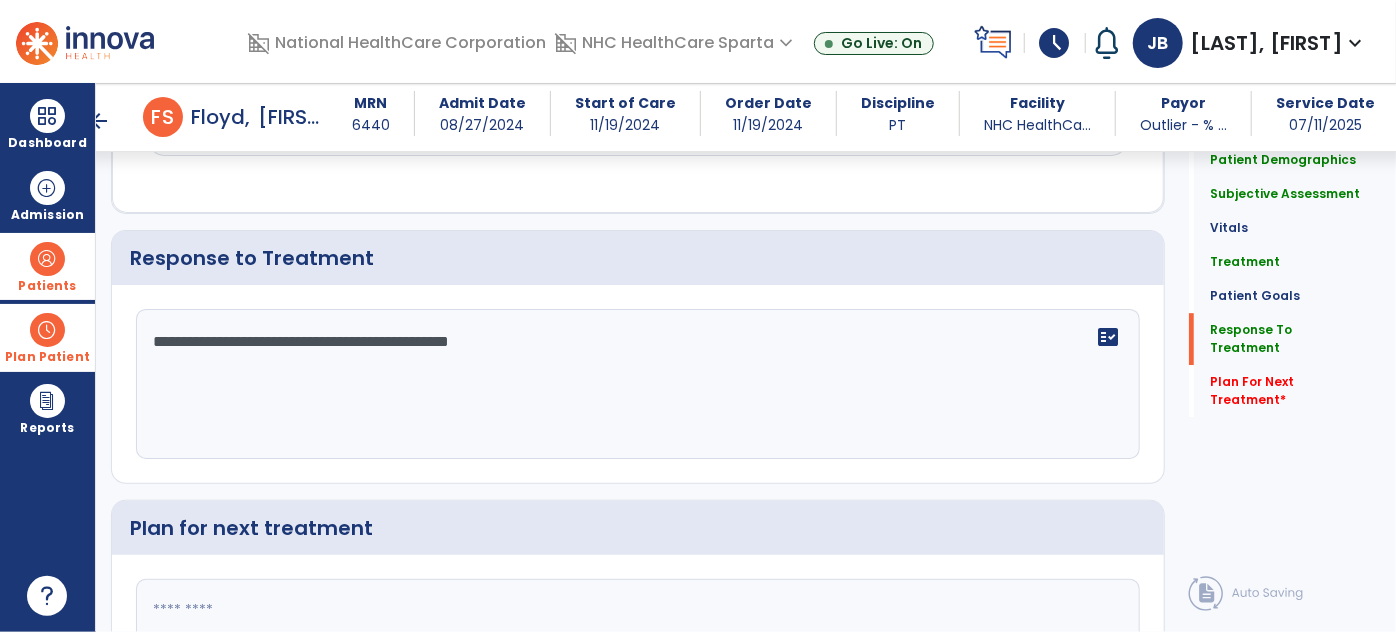 scroll, scrollTop: 3051, scrollLeft: 0, axis: vertical 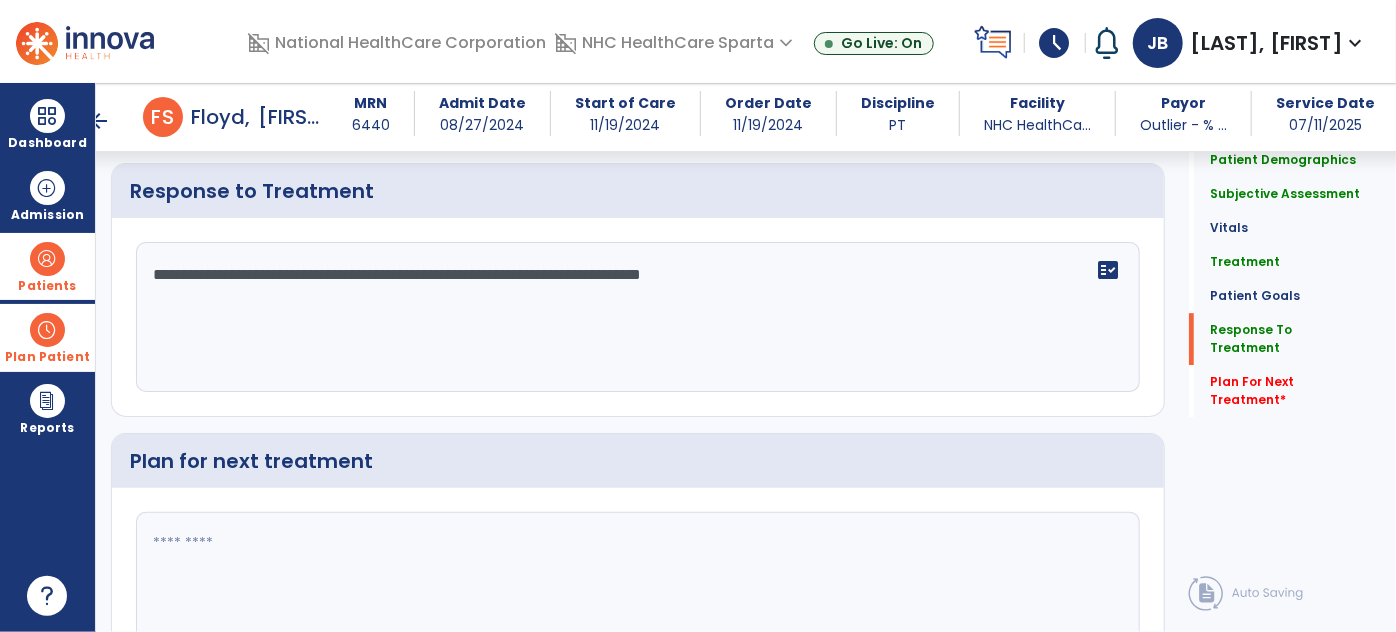 click on "**********" 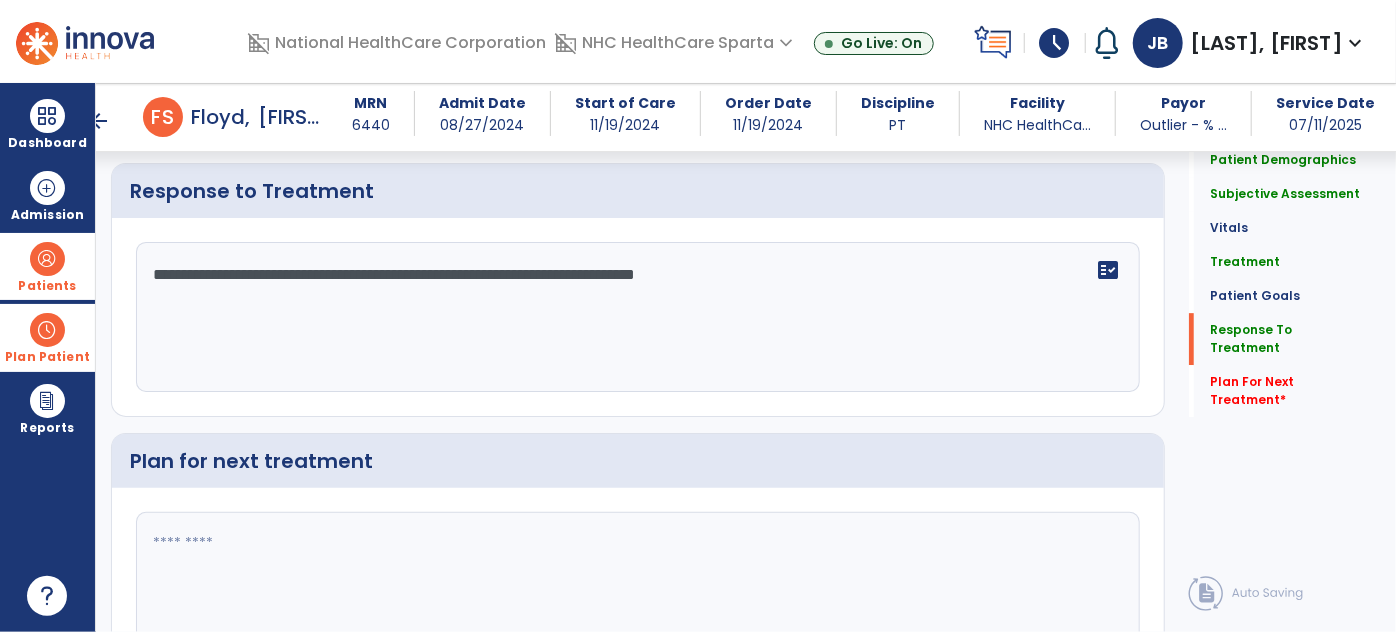 click on "**********" 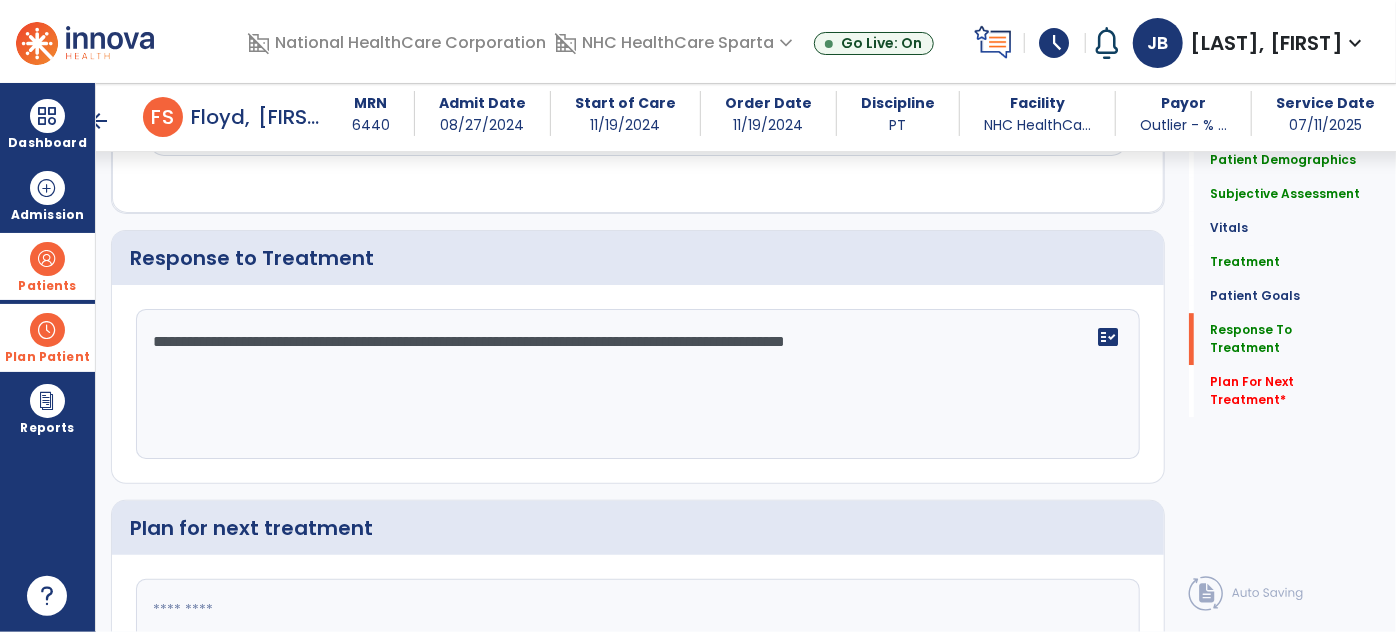 scroll, scrollTop: 3051, scrollLeft: 0, axis: vertical 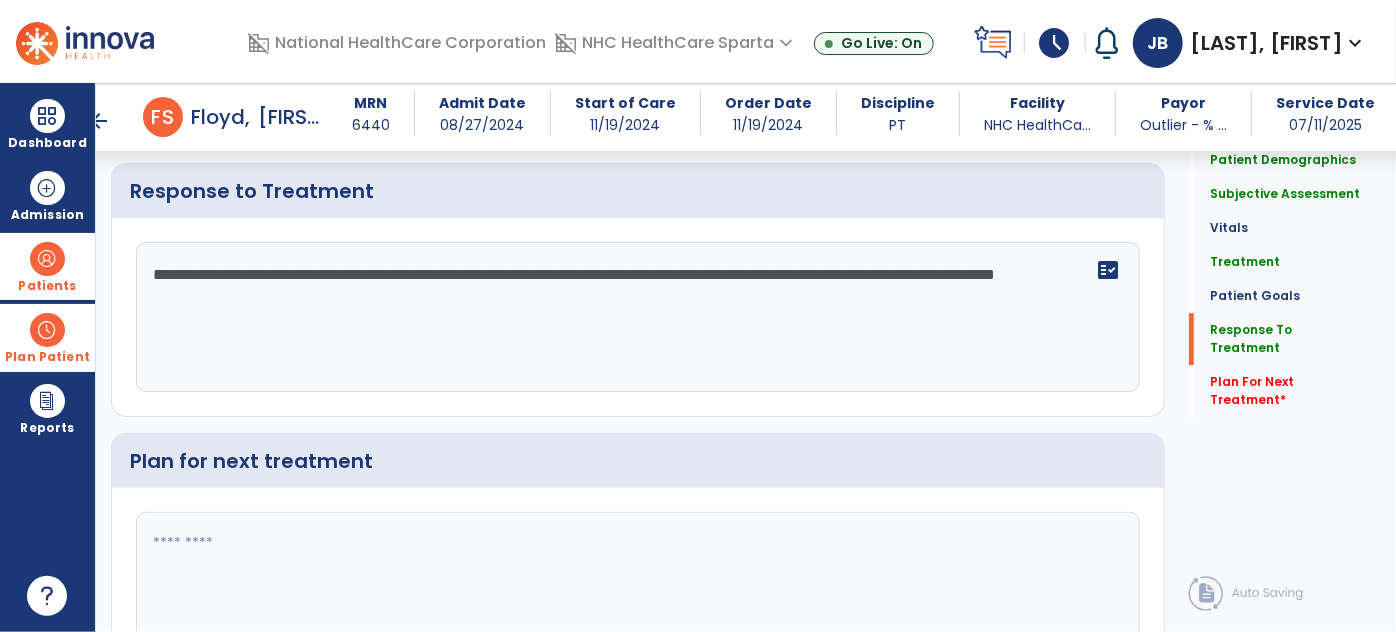 click on "**********" 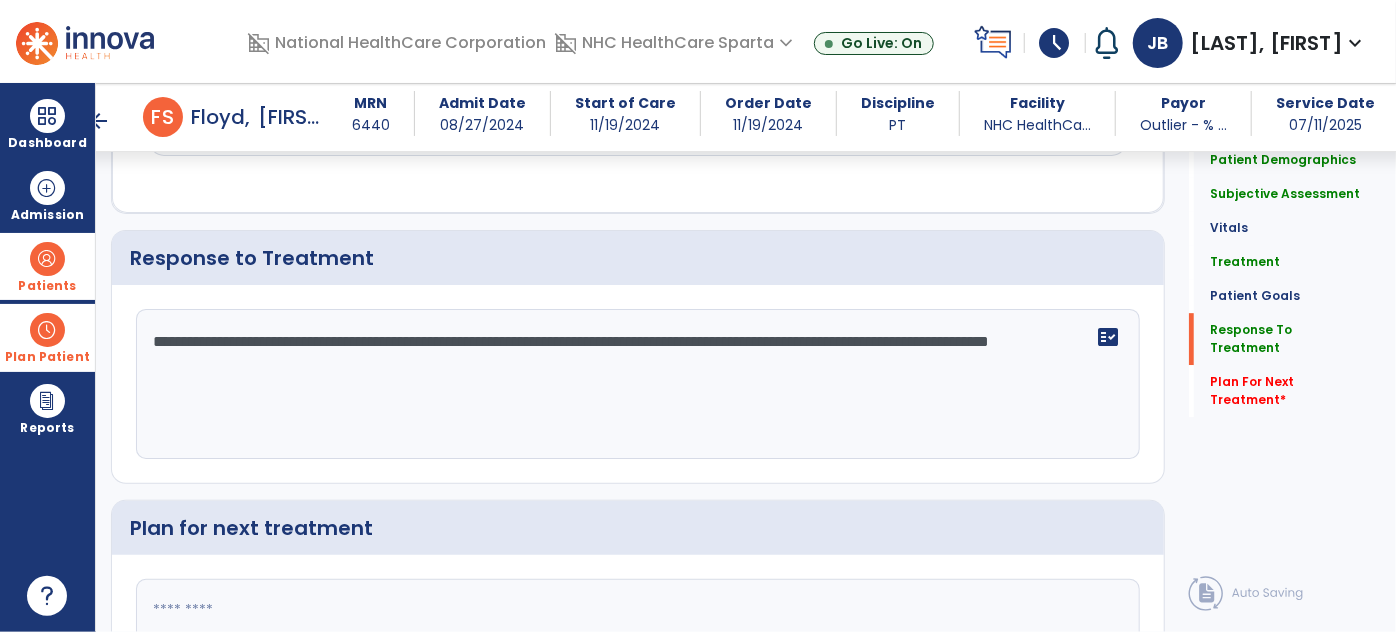scroll, scrollTop: 3051, scrollLeft: 0, axis: vertical 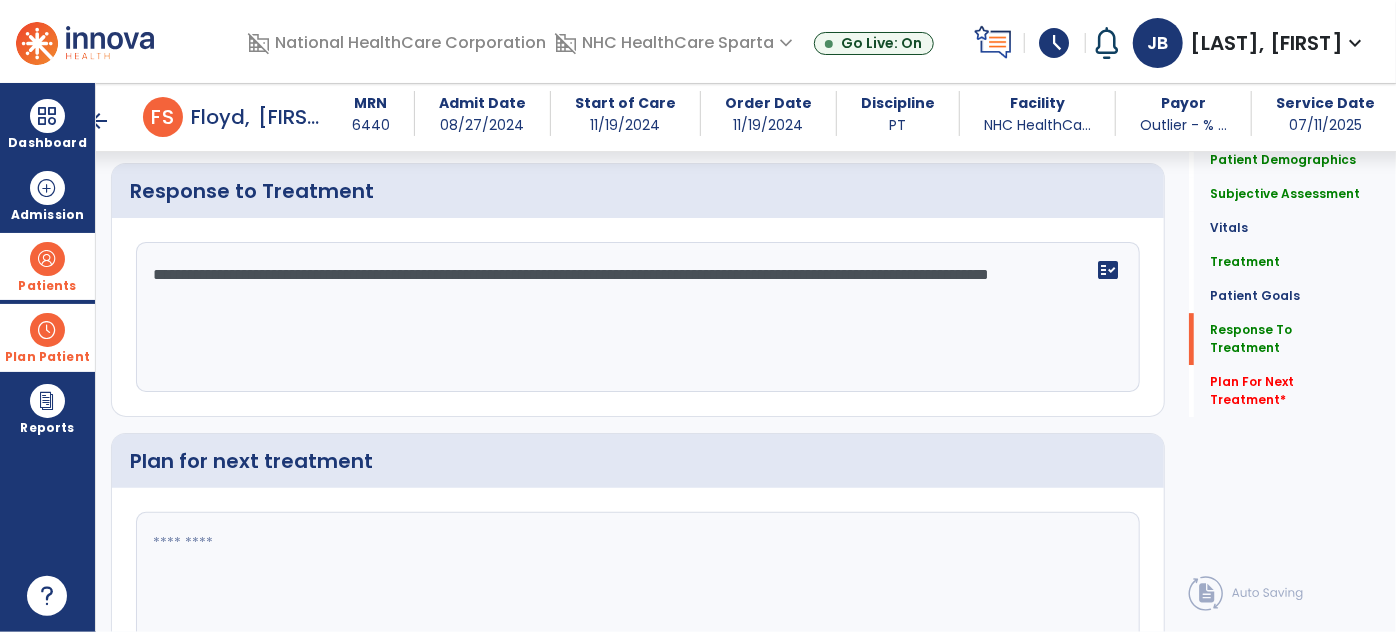 type on "**********" 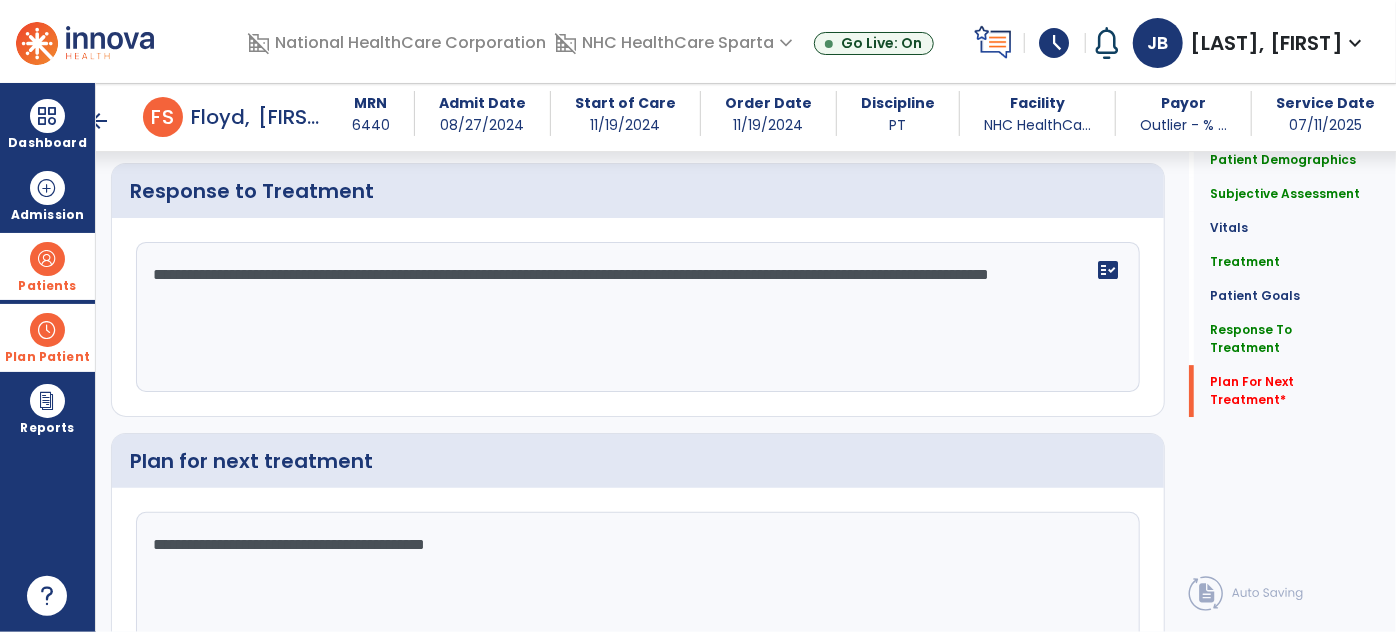 scroll, scrollTop: 3164, scrollLeft: 0, axis: vertical 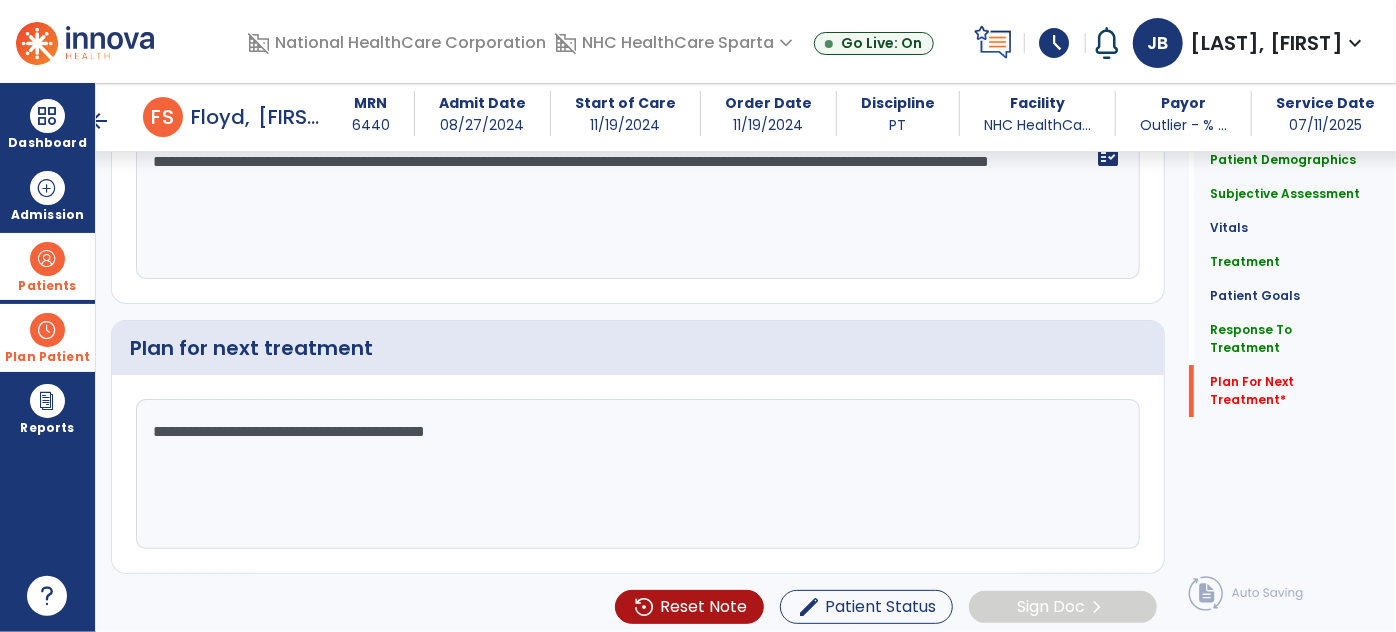 type on "**********" 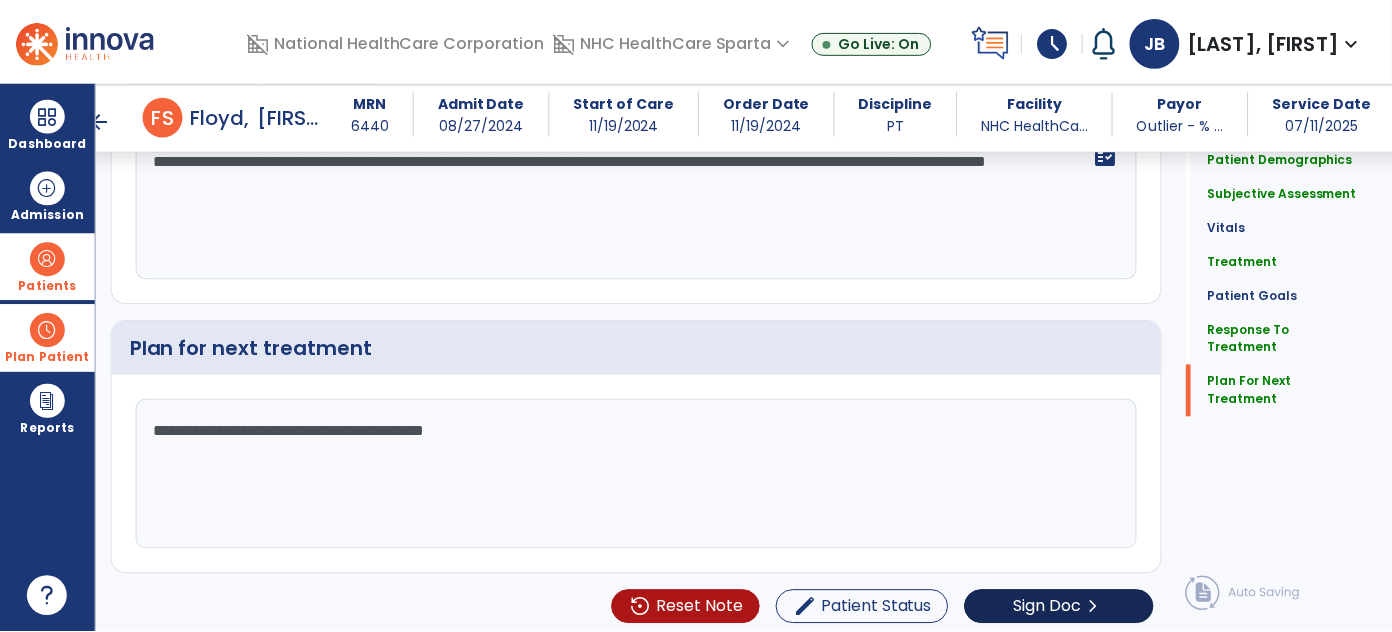 scroll, scrollTop: 3164, scrollLeft: 0, axis: vertical 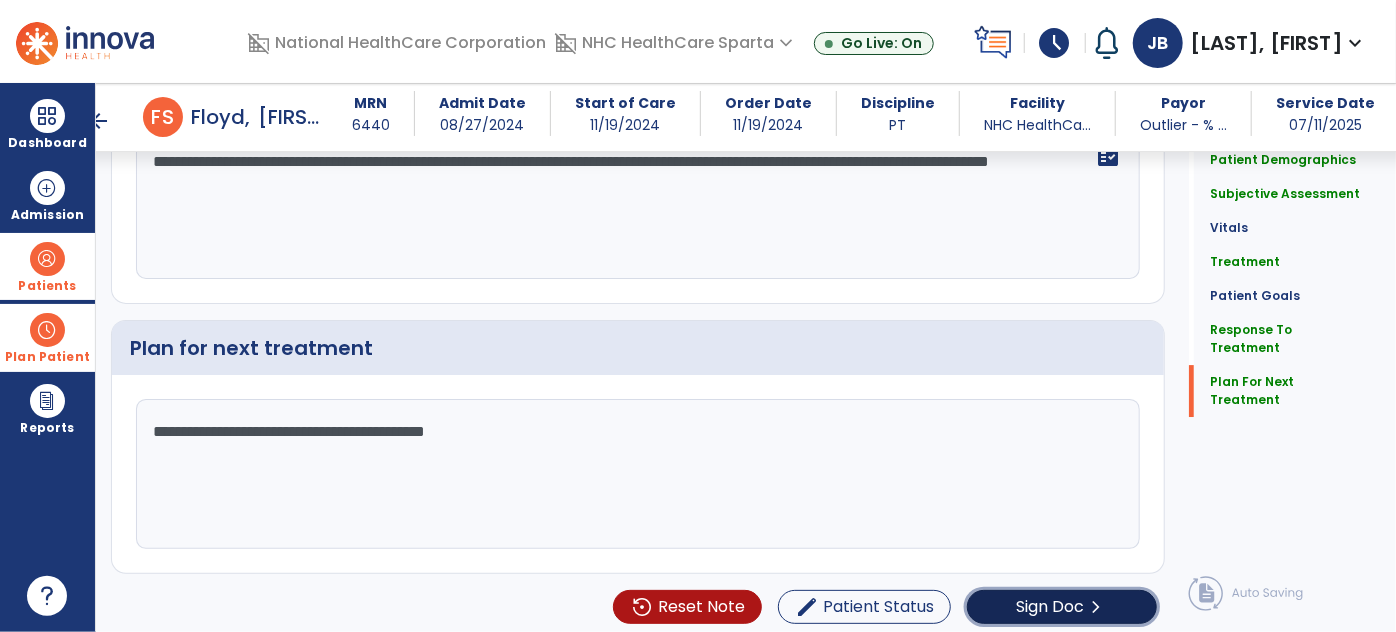click on "Sign Doc  chevron_right" 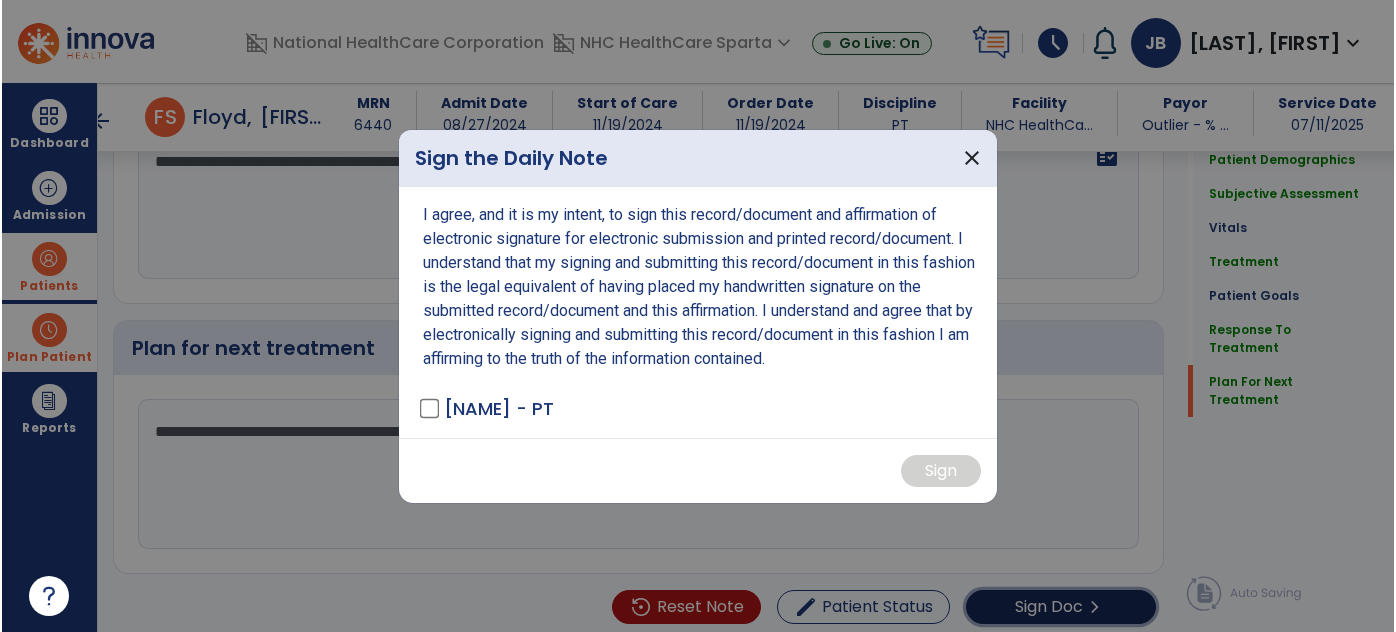 scroll, scrollTop: 3185, scrollLeft: 0, axis: vertical 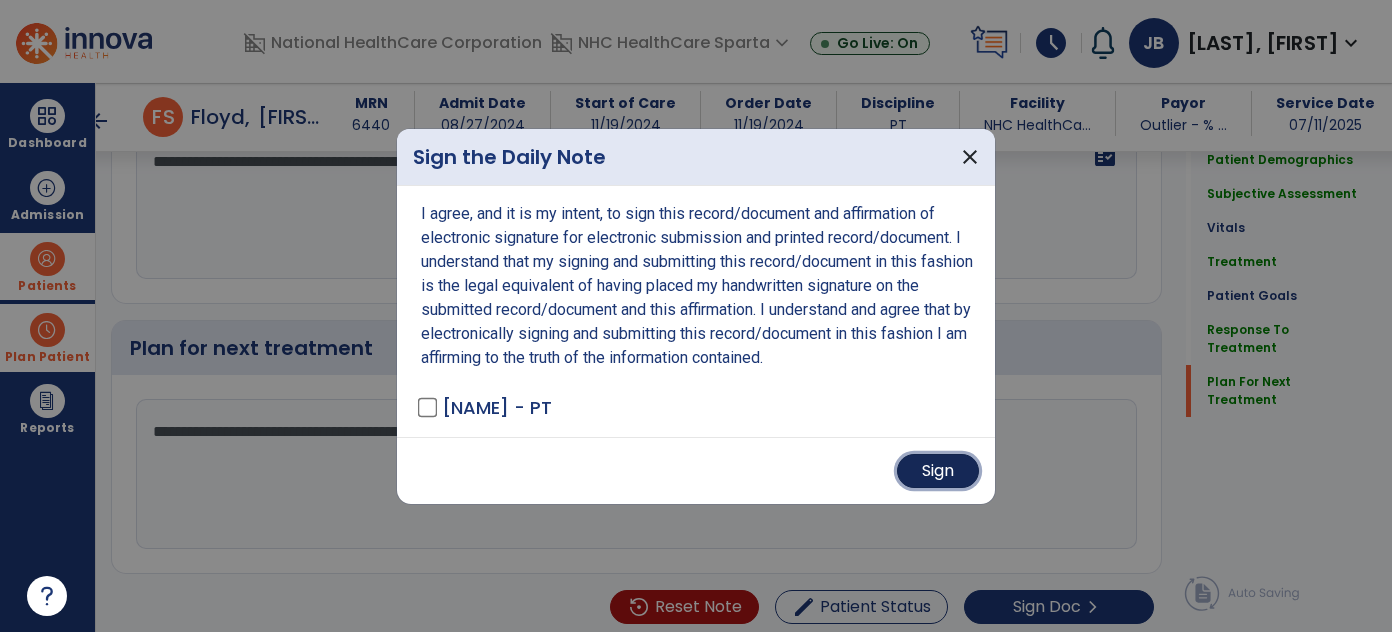 click on "Sign" at bounding box center (938, 471) 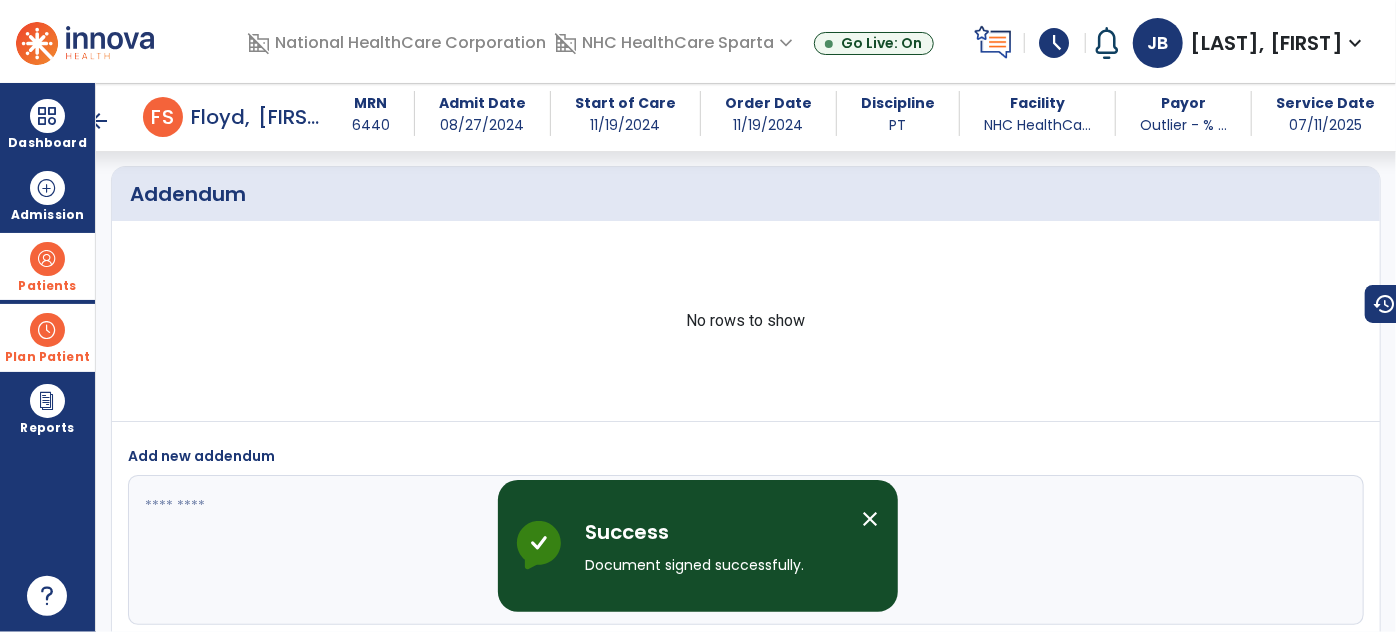 click on "arrow_back" at bounding box center [99, 121] 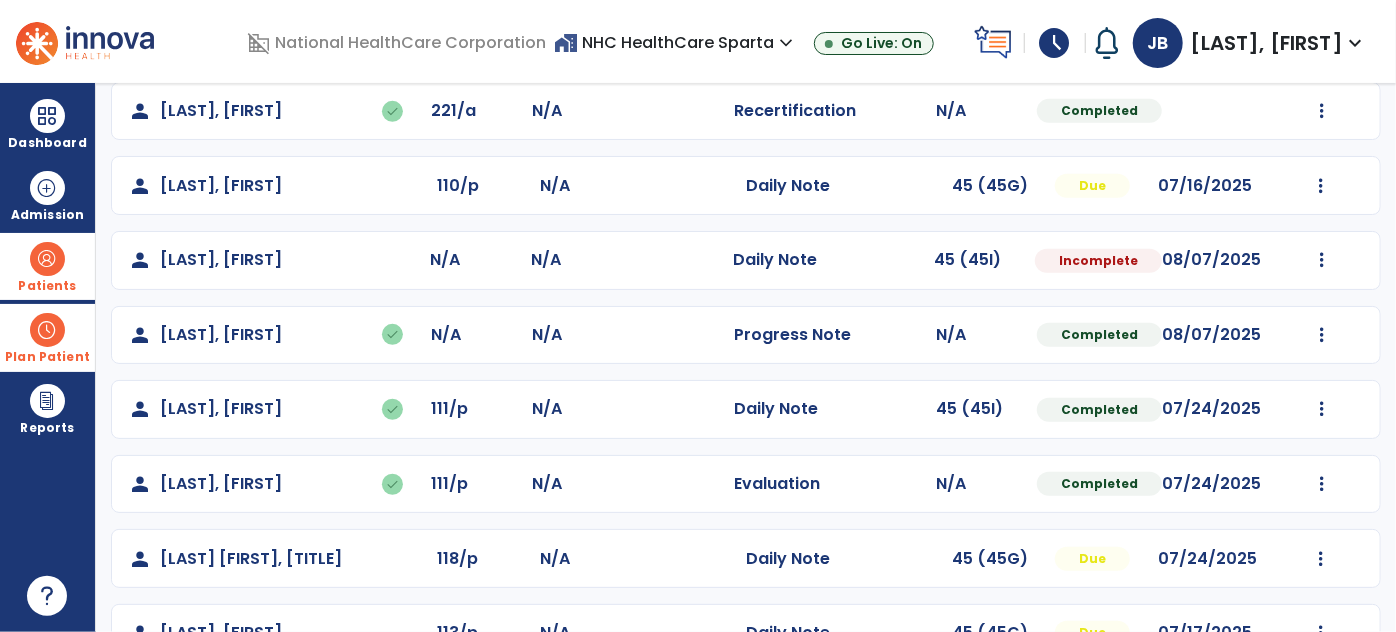 scroll, scrollTop: 477, scrollLeft: 0, axis: vertical 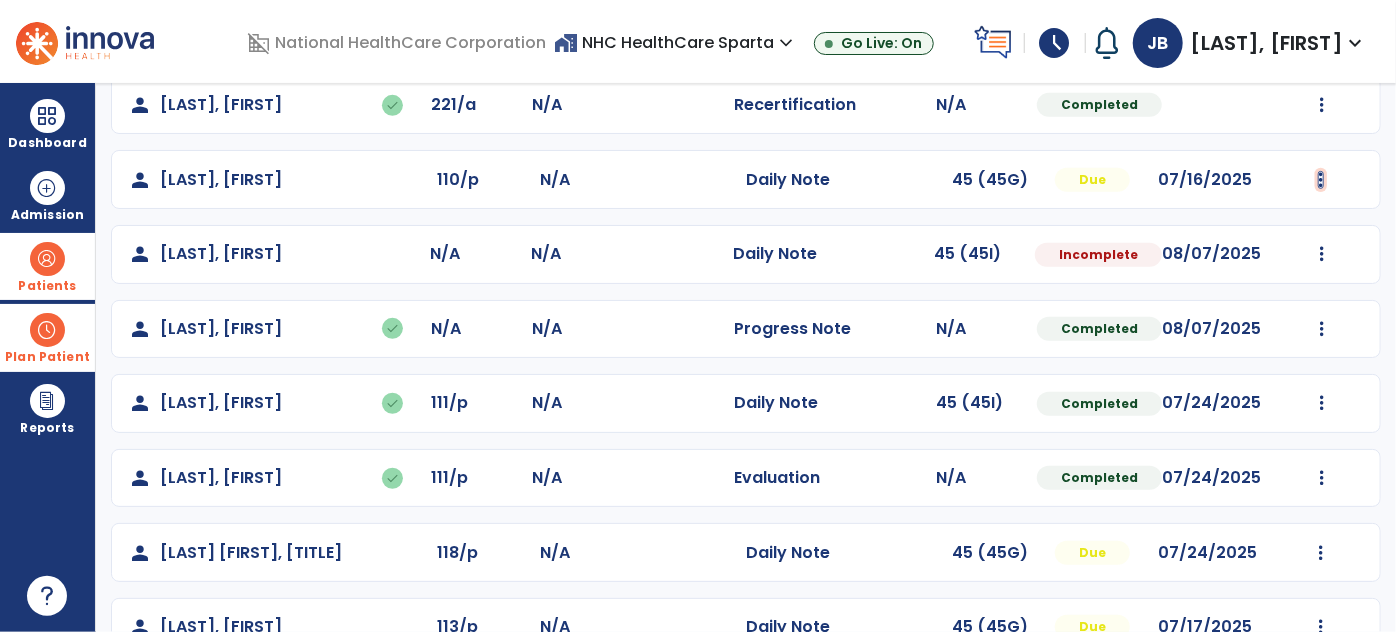 click at bounding box center [1322, -118] 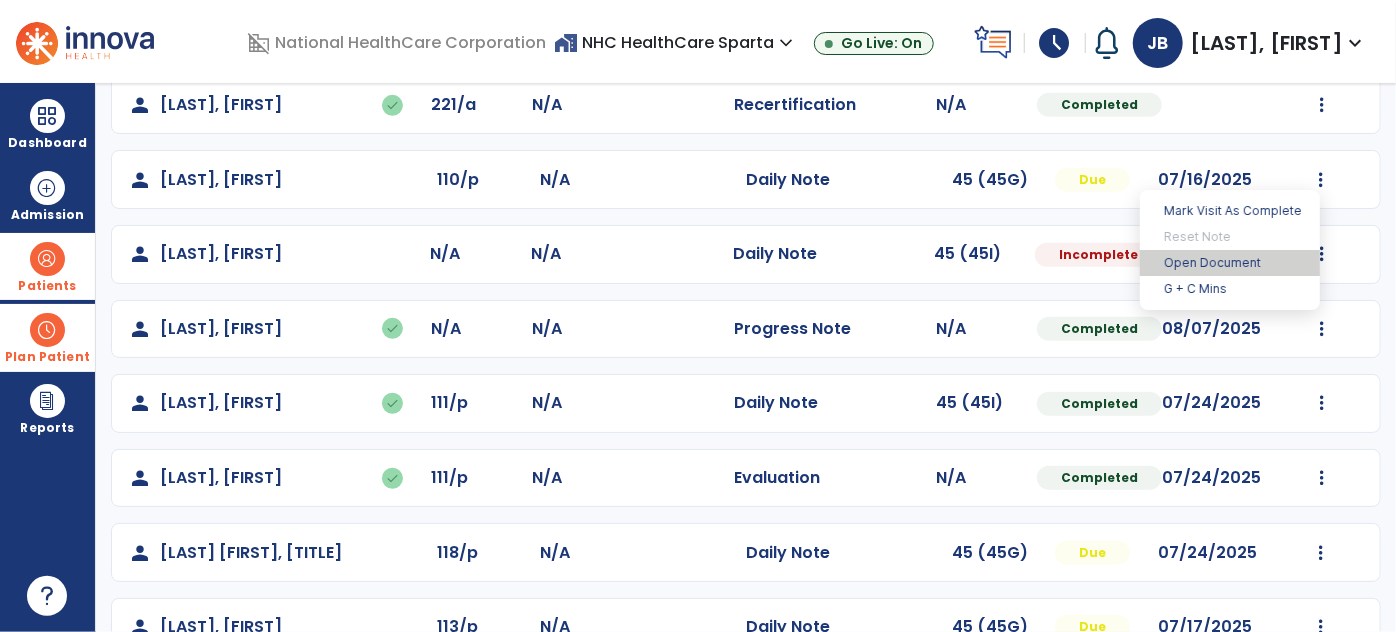 click on "Open Document" at bounding box center (1230, 263) 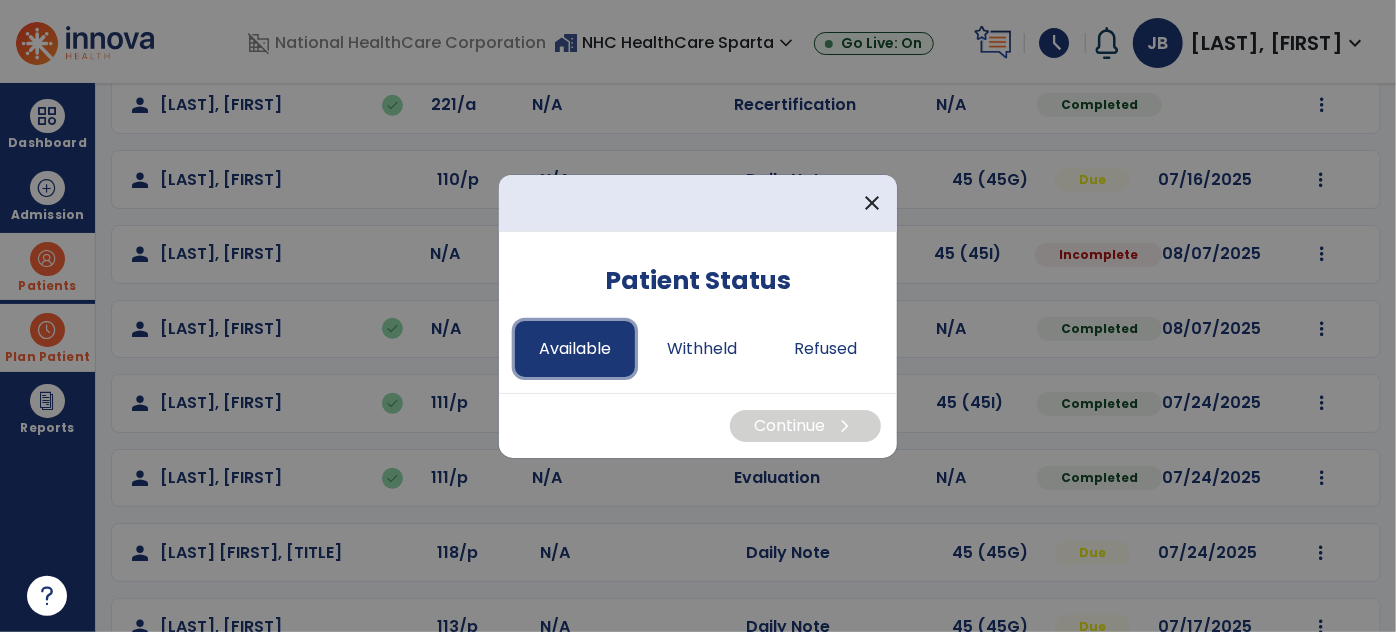 click on "Available" at bounding box center [575, 349] 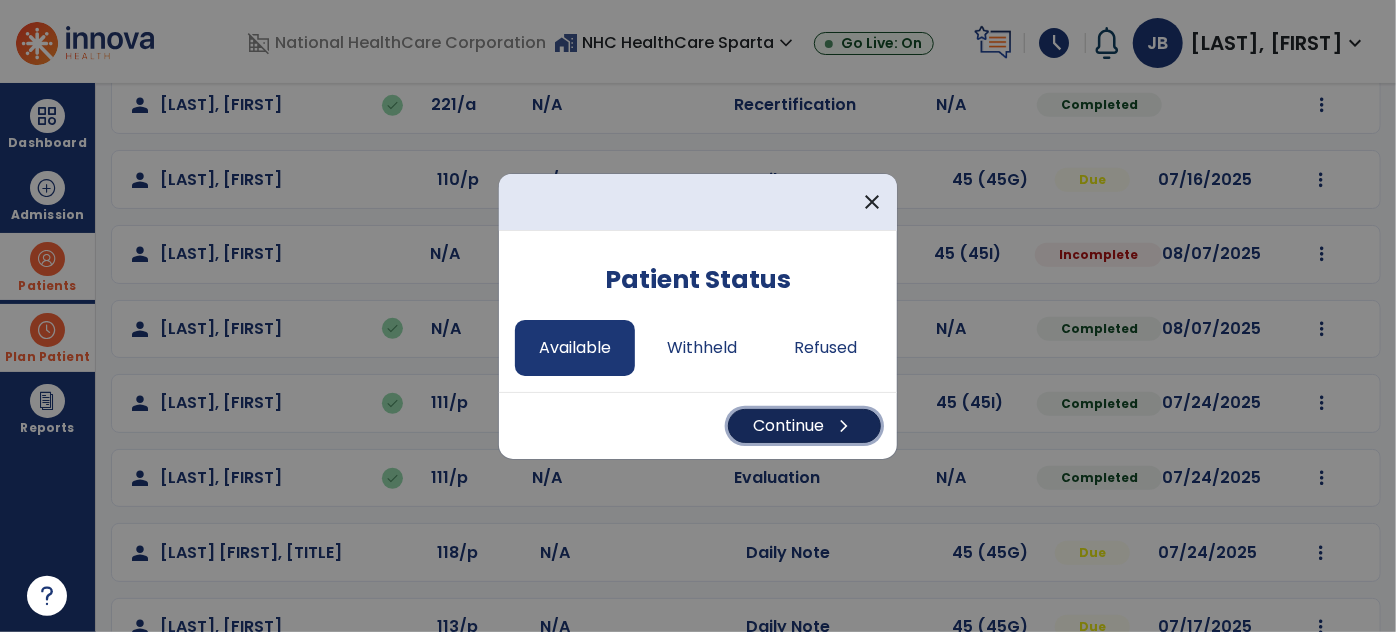click on "Continue   chevron_right" at bounding box center (804, 426) 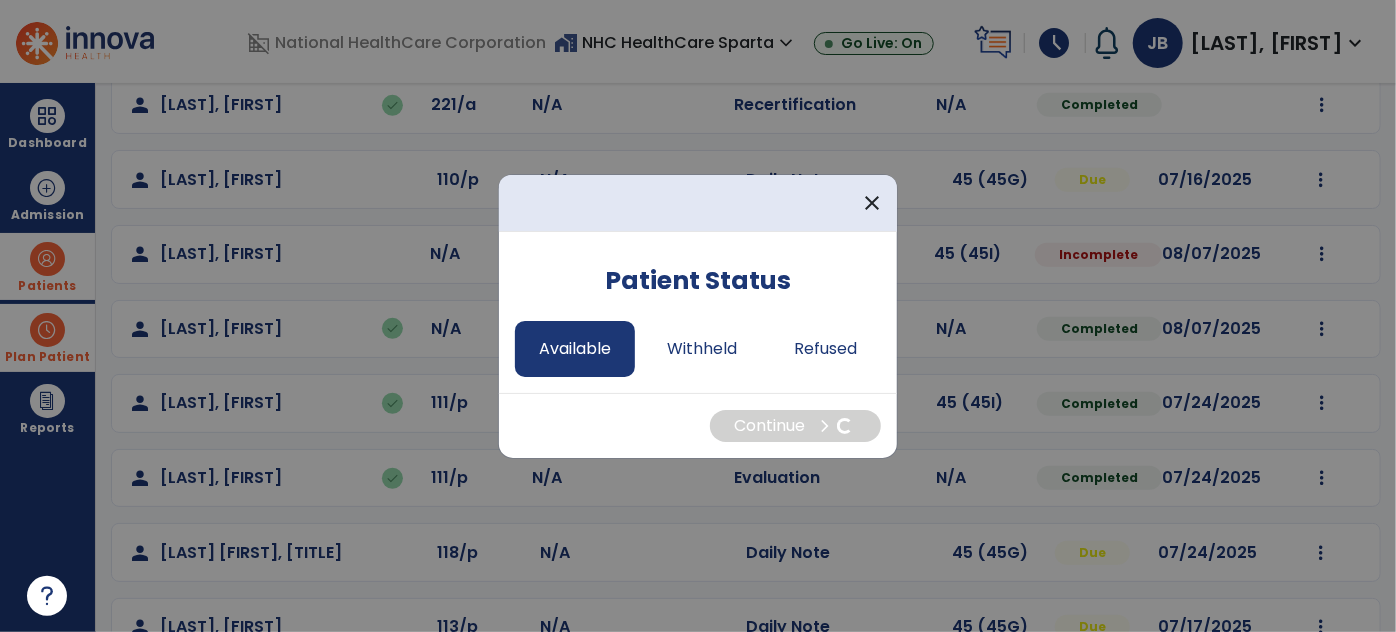 select on "*" 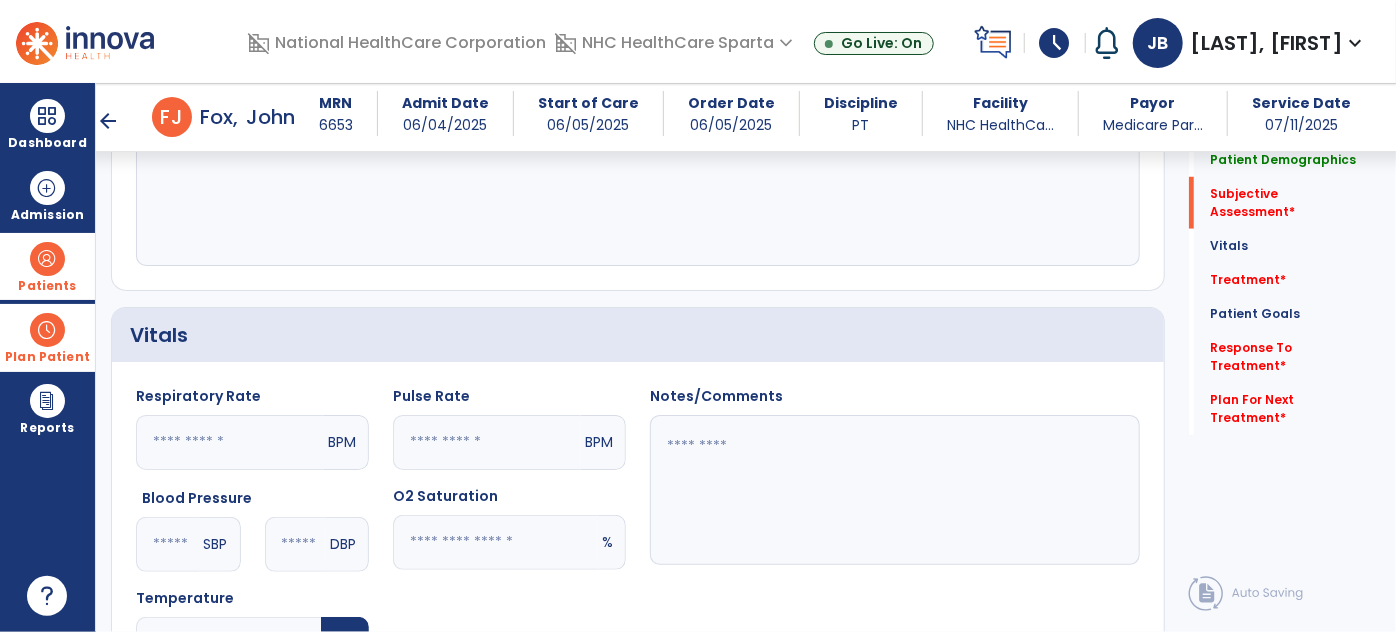 scroll, scrollTop: 669, scrollLeft: 0, axis: vertical 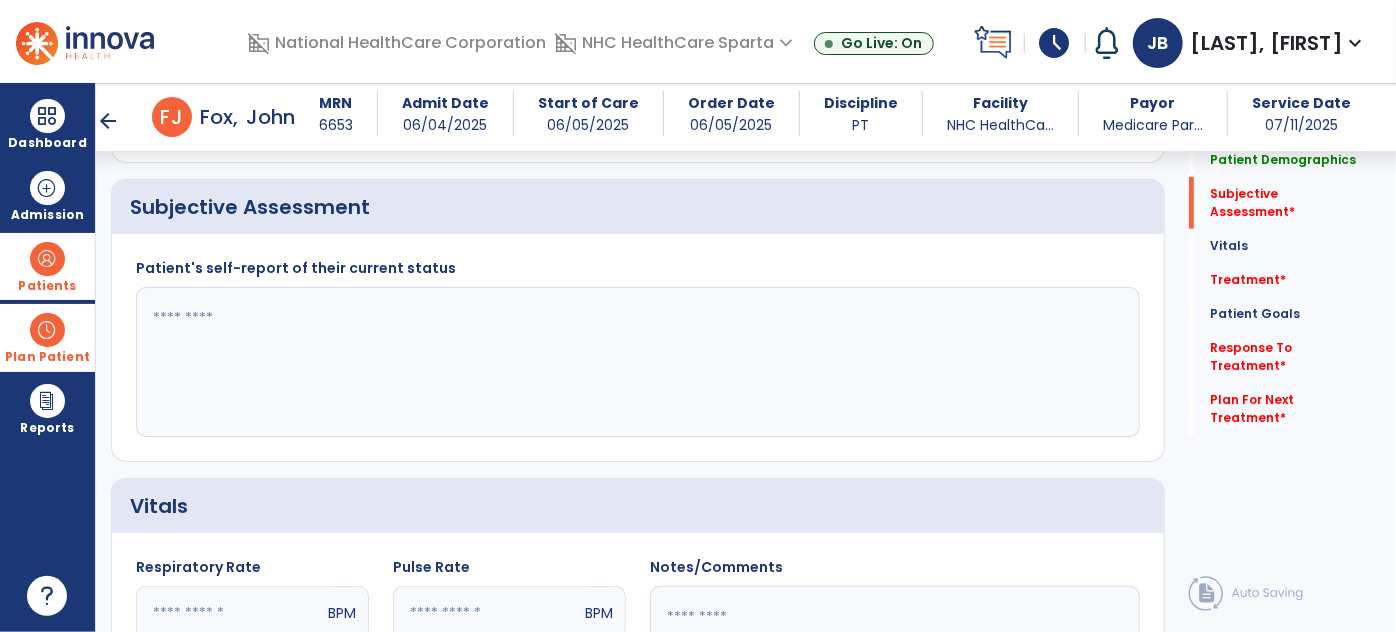 click 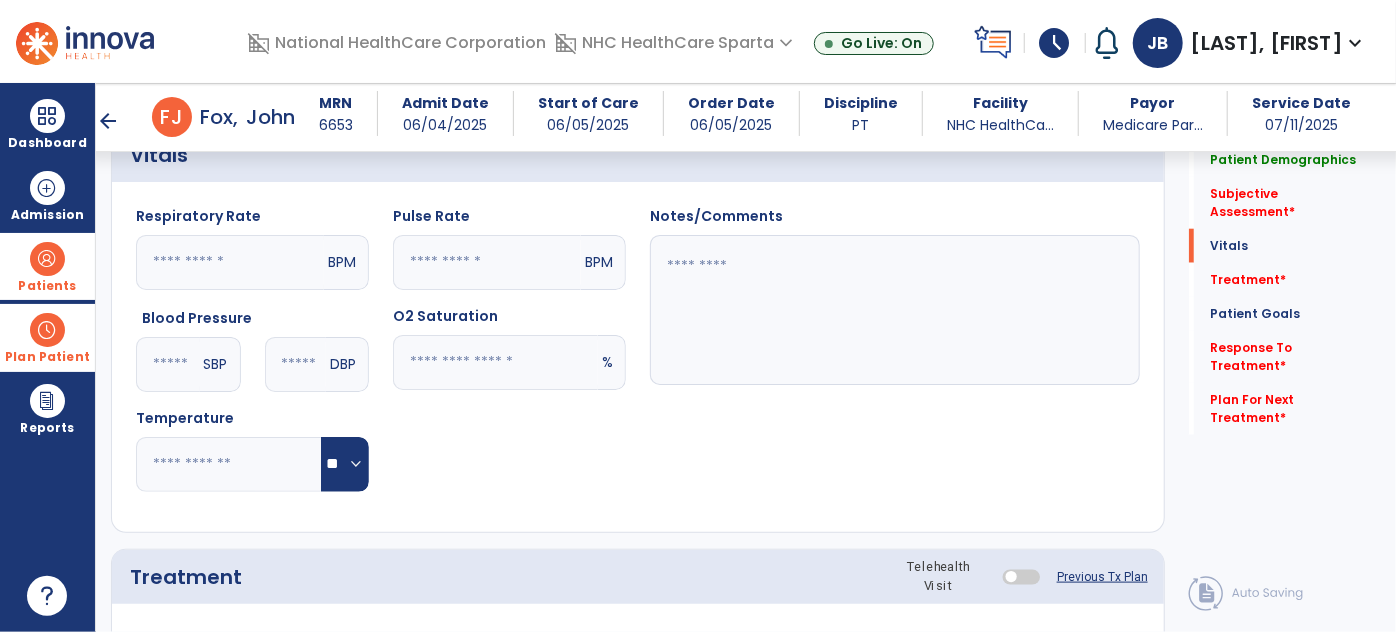 scroll, scrollTop: 1056, scrollLeft: 0, axis: vertical 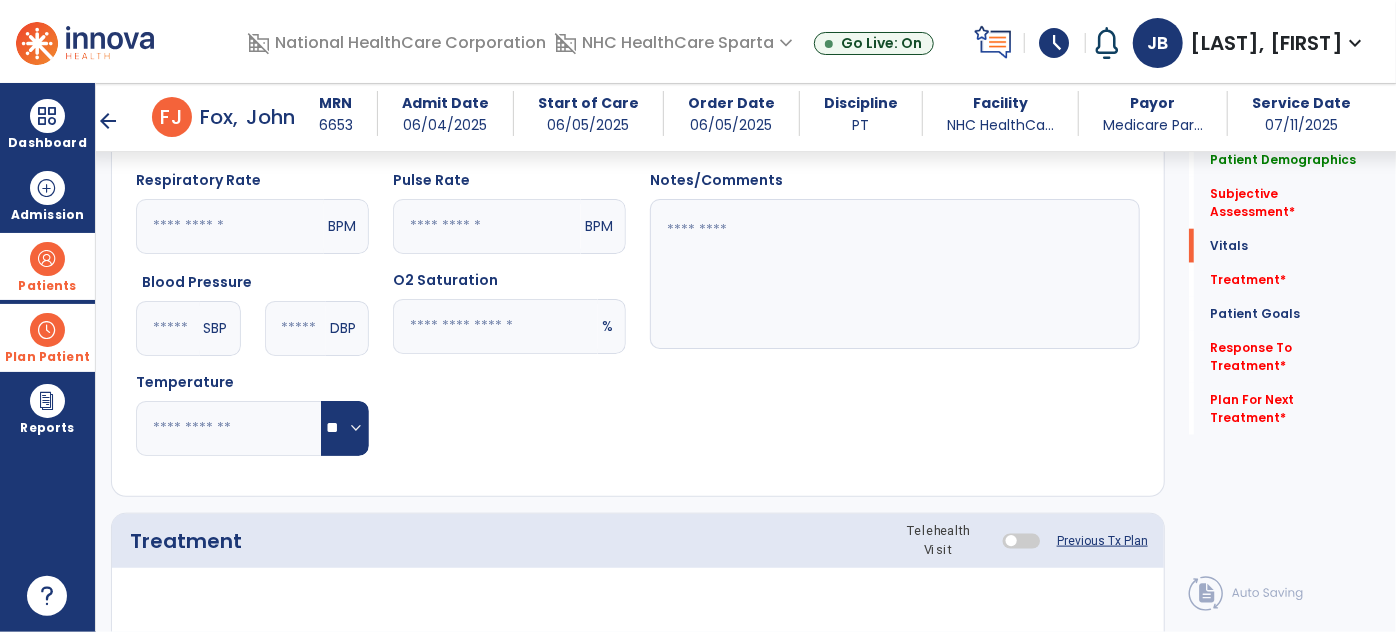 type on "**********" 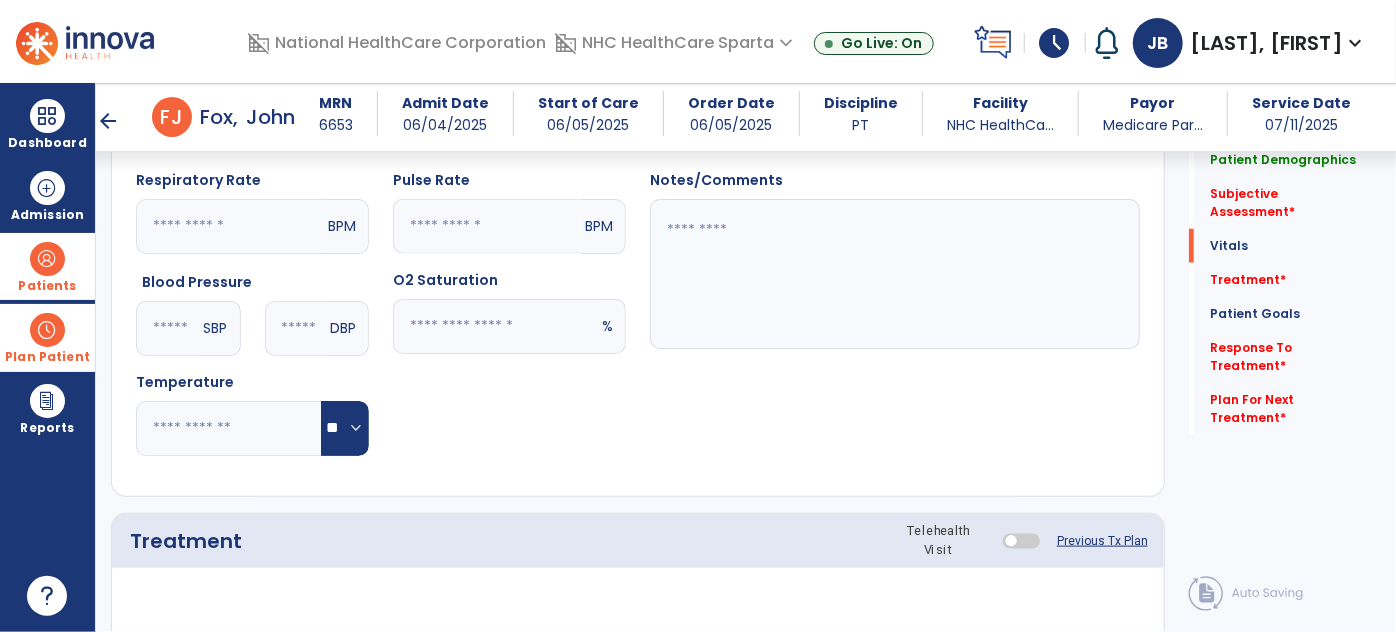click 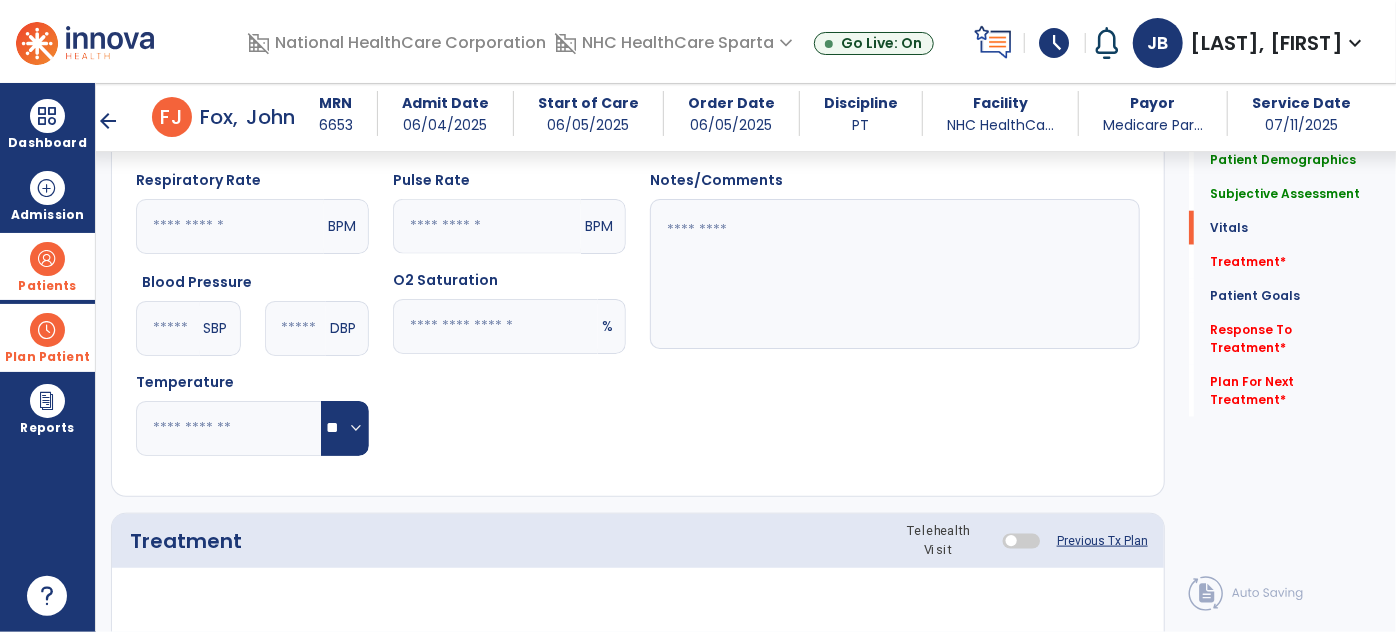 type on "**" 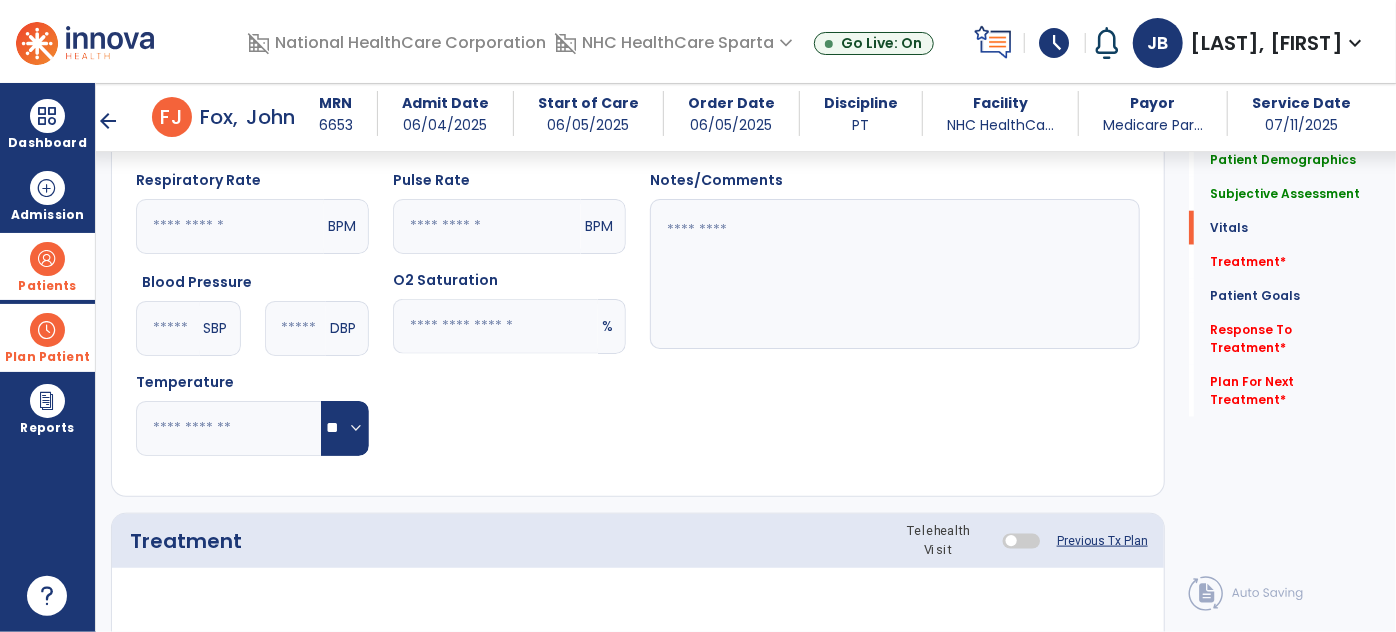 type on "**" 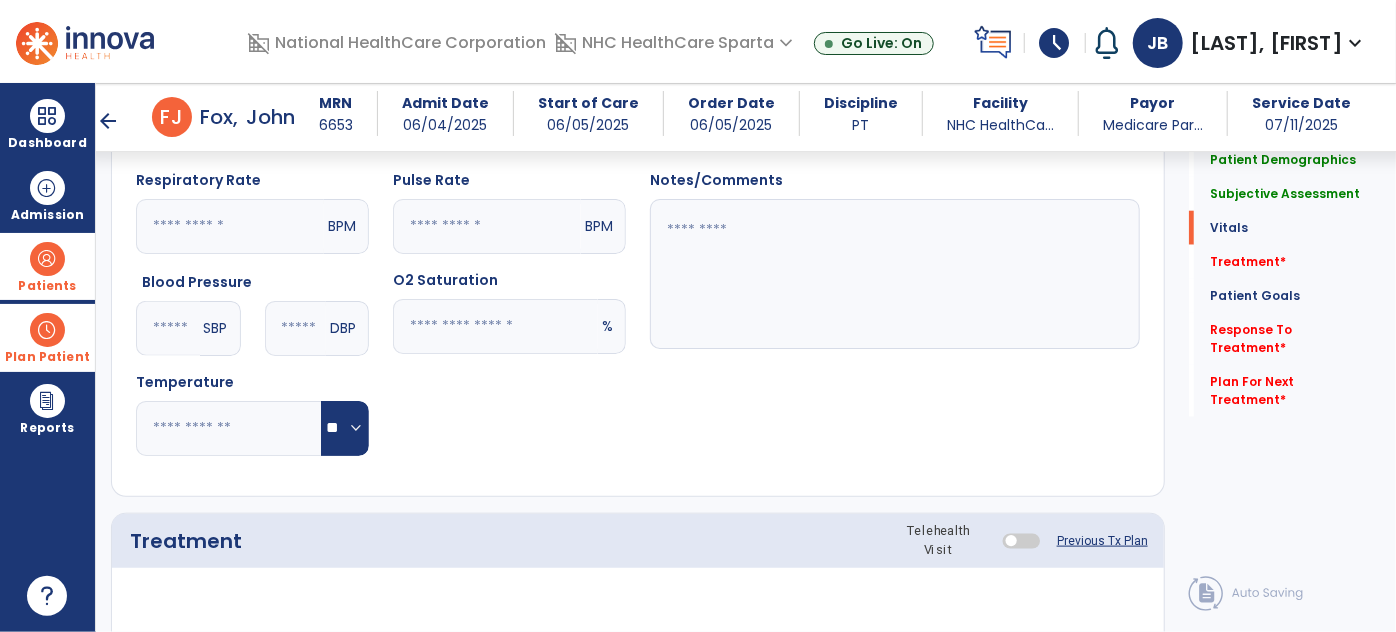 click 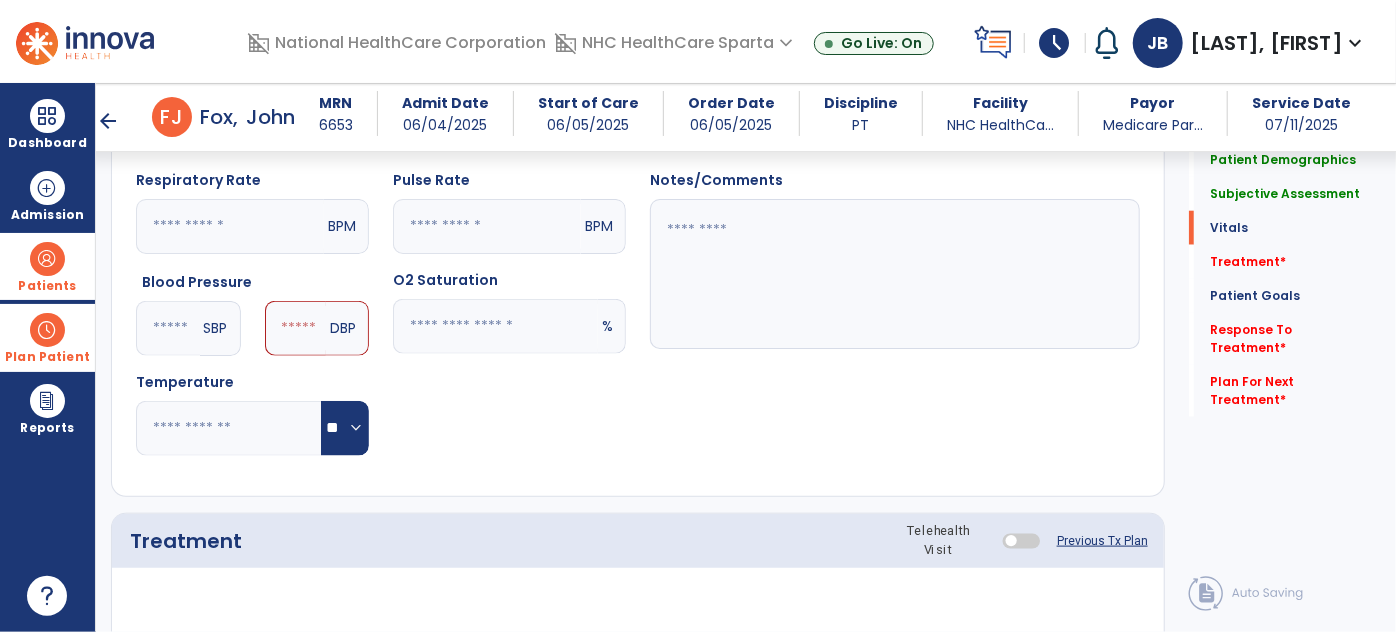 type on "***" 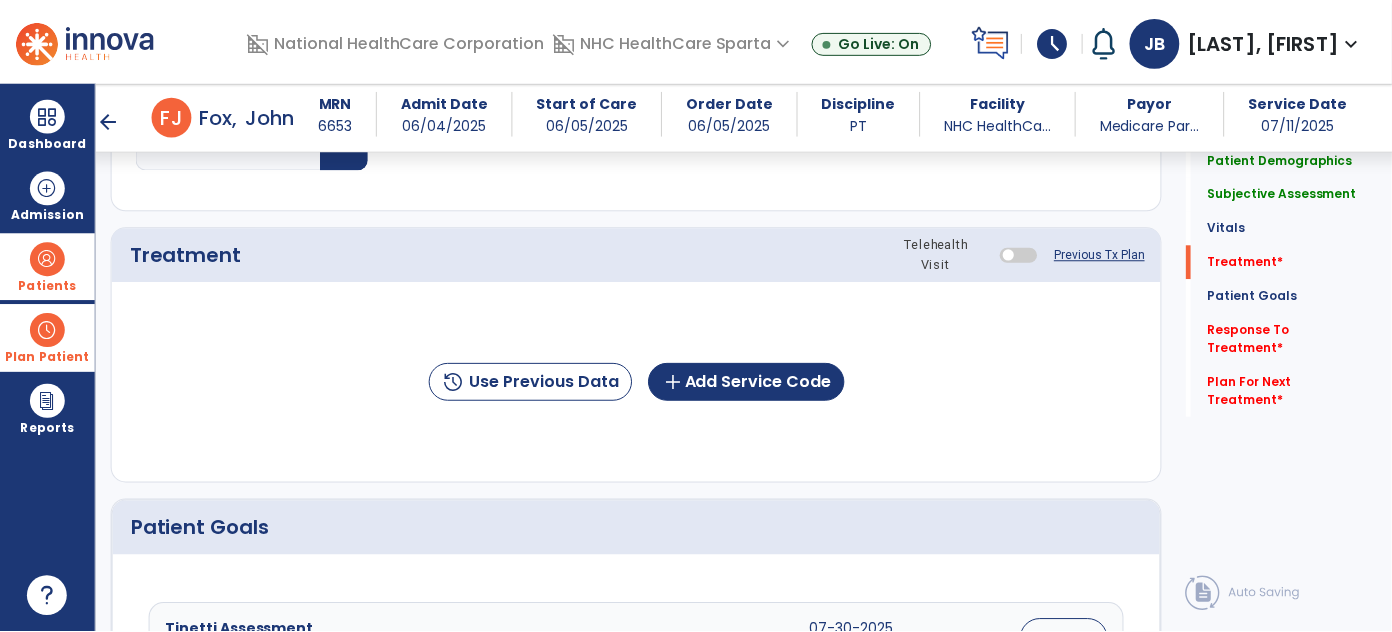 scroll, scrollTop: 1374, scrollLeft: 0, axis: vertical 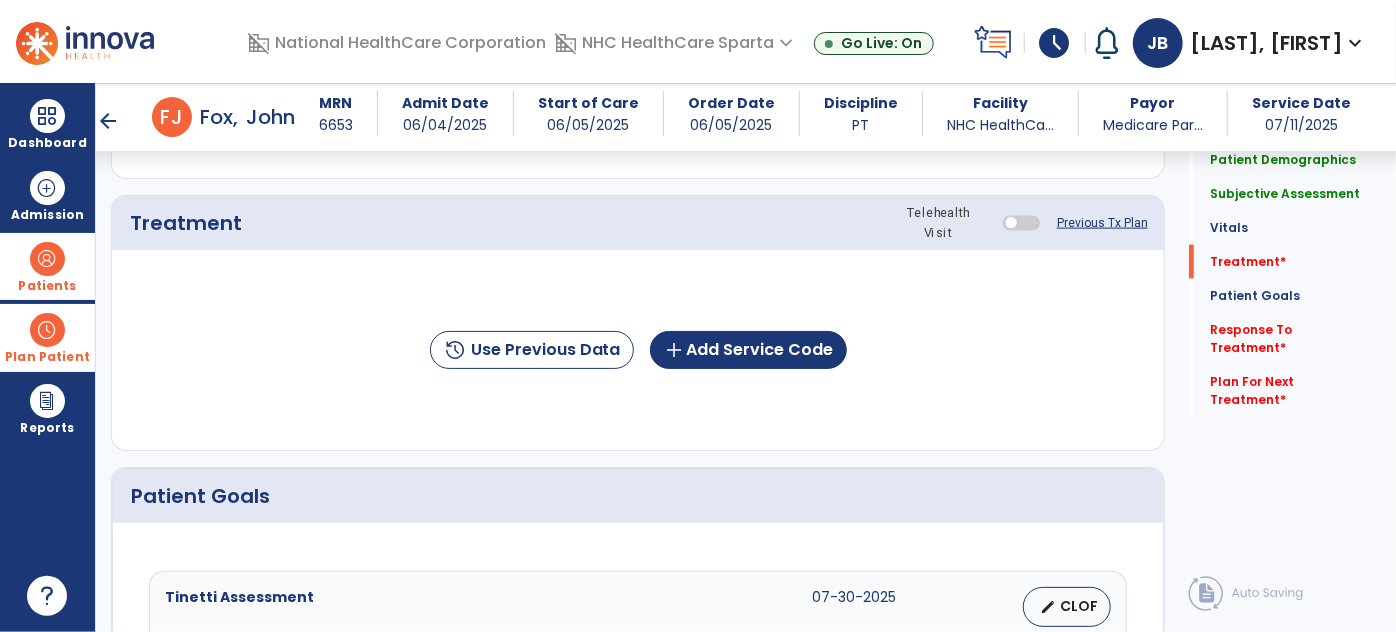 type on "**" 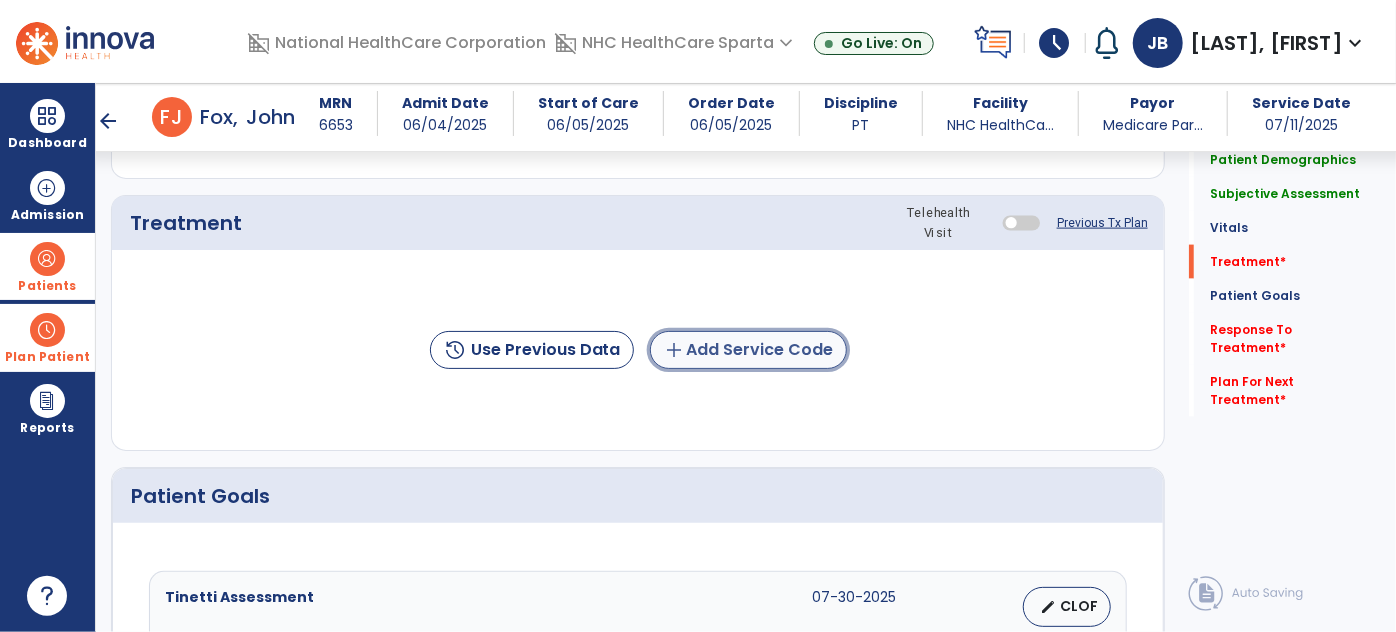 click on "add  Add Service Code" 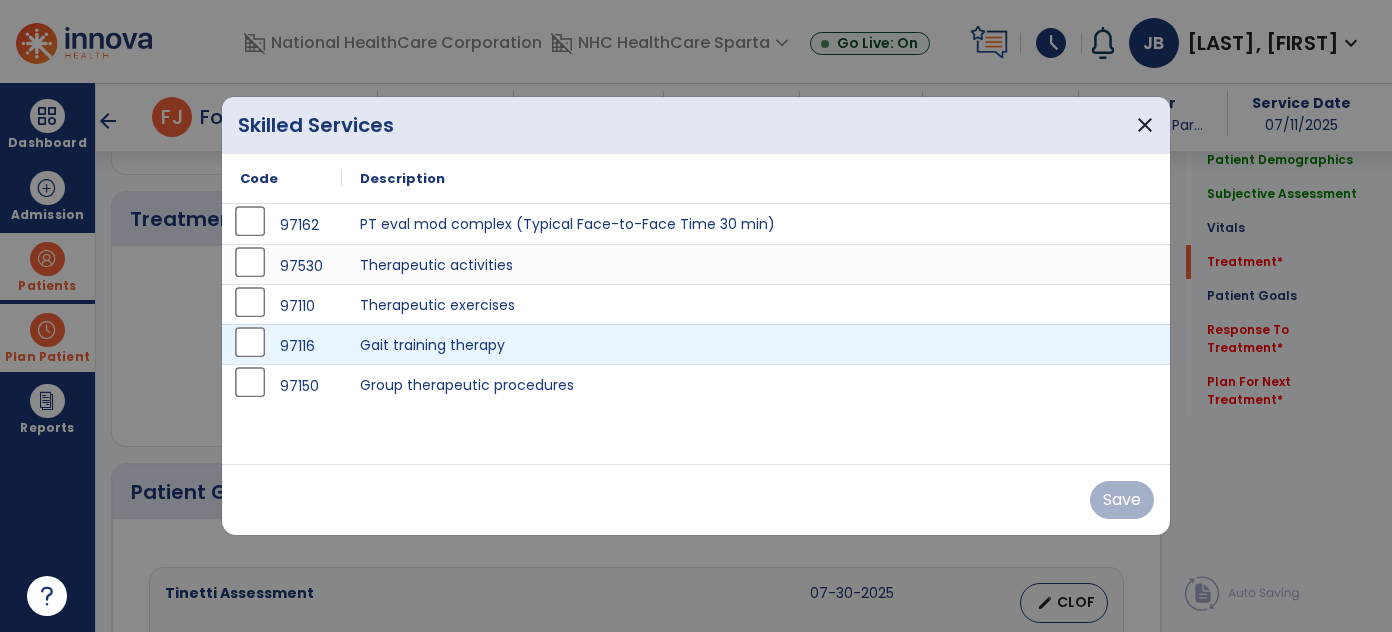 scroll, scrollTop: 1374, scrollLeft: 0, axis: vertical 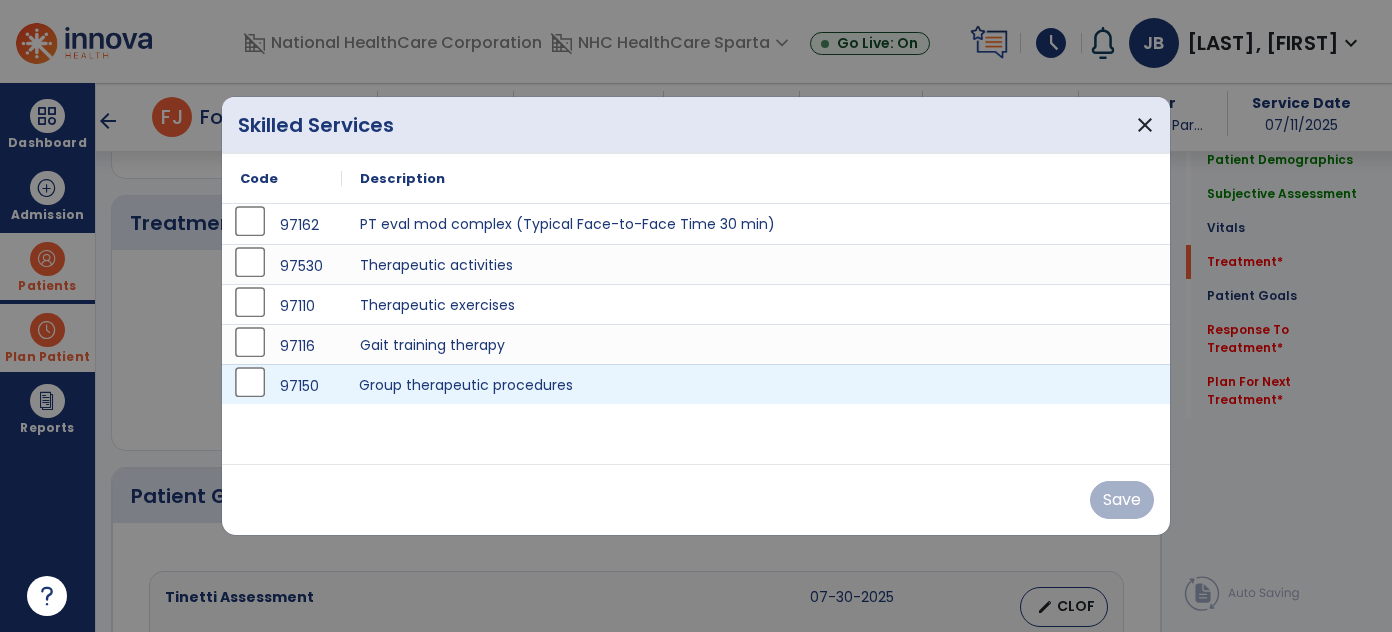 click on "Group therapeutic procedures" at bounding box center [756, 384] 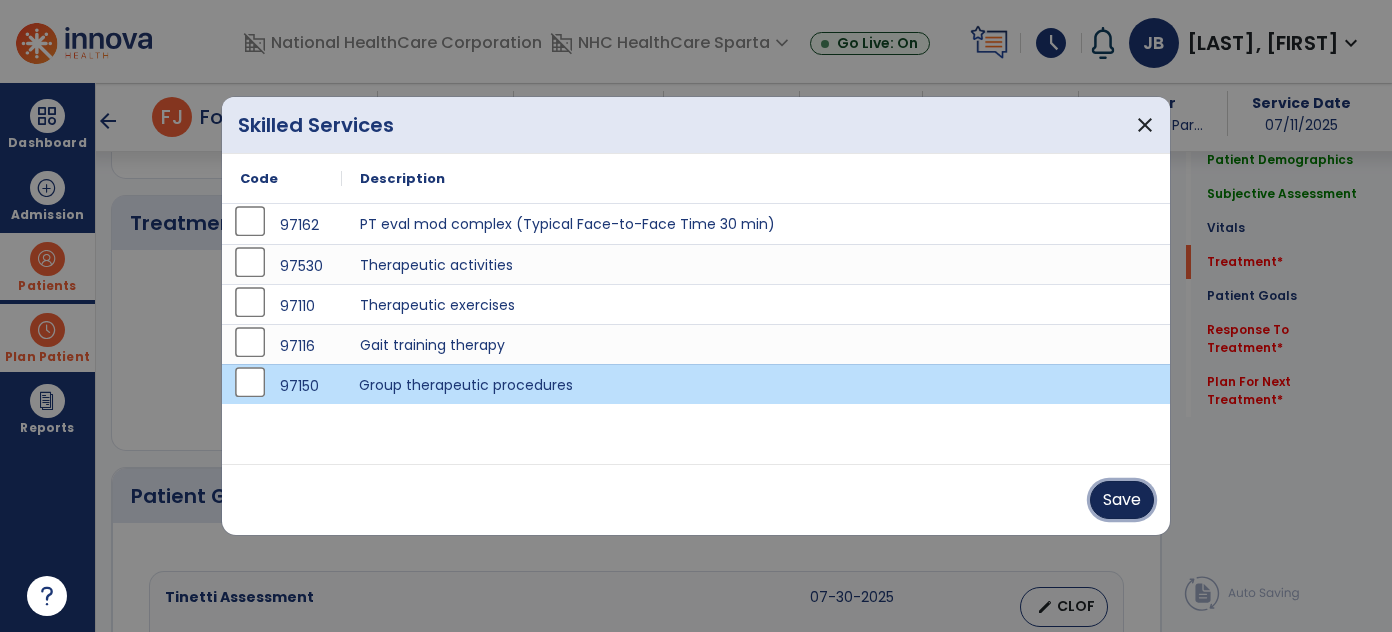 click on "Save" at bounding box center [1122, 500] 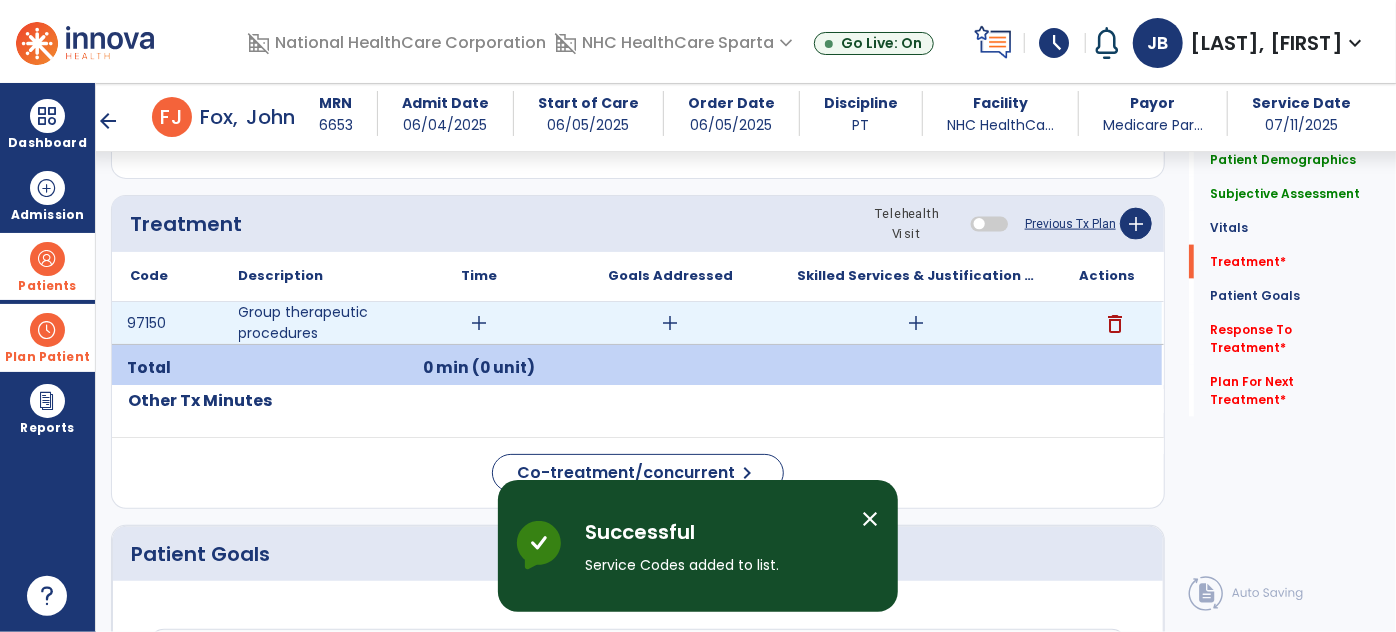 click on "add" at bounding box center [480, 323] 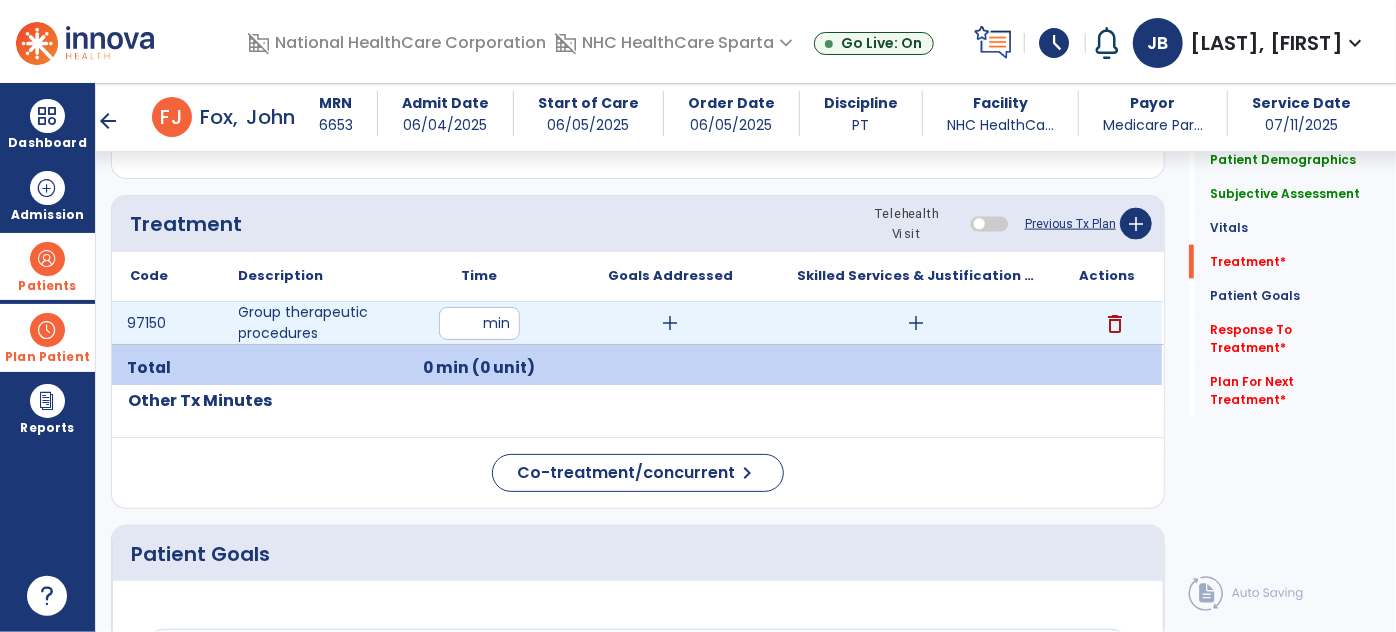 type on "**" 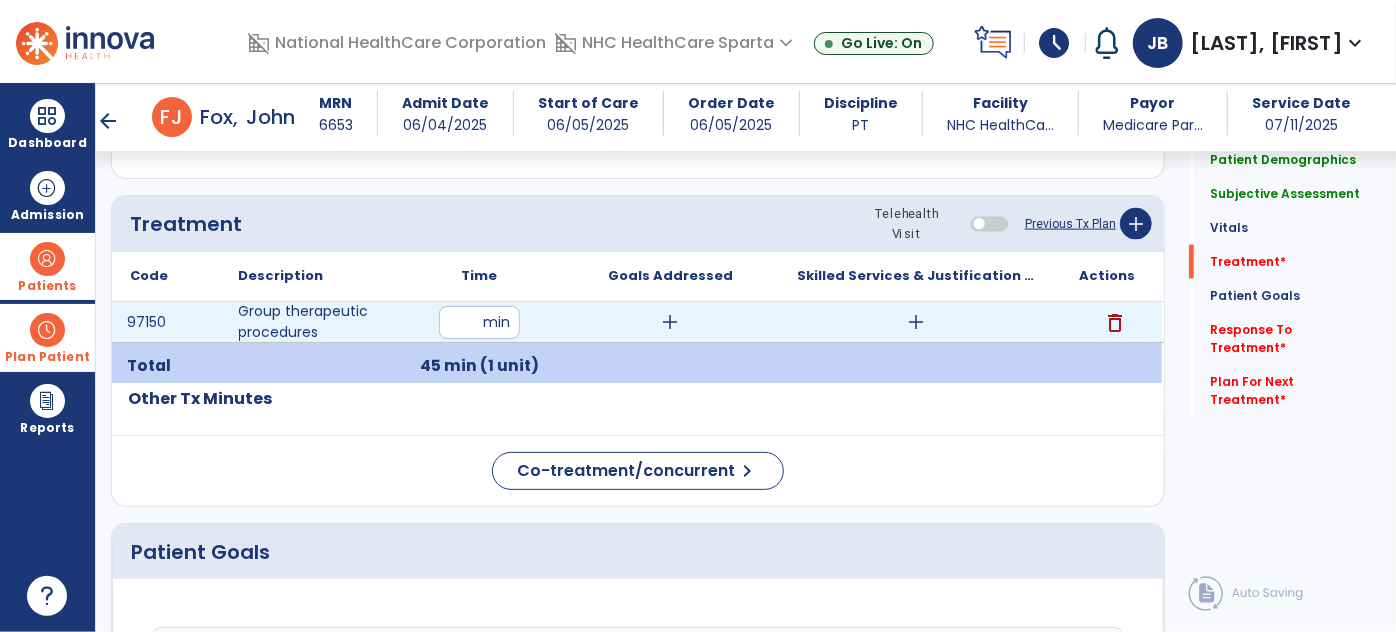 click on "add" at bounding box center [671, 322] 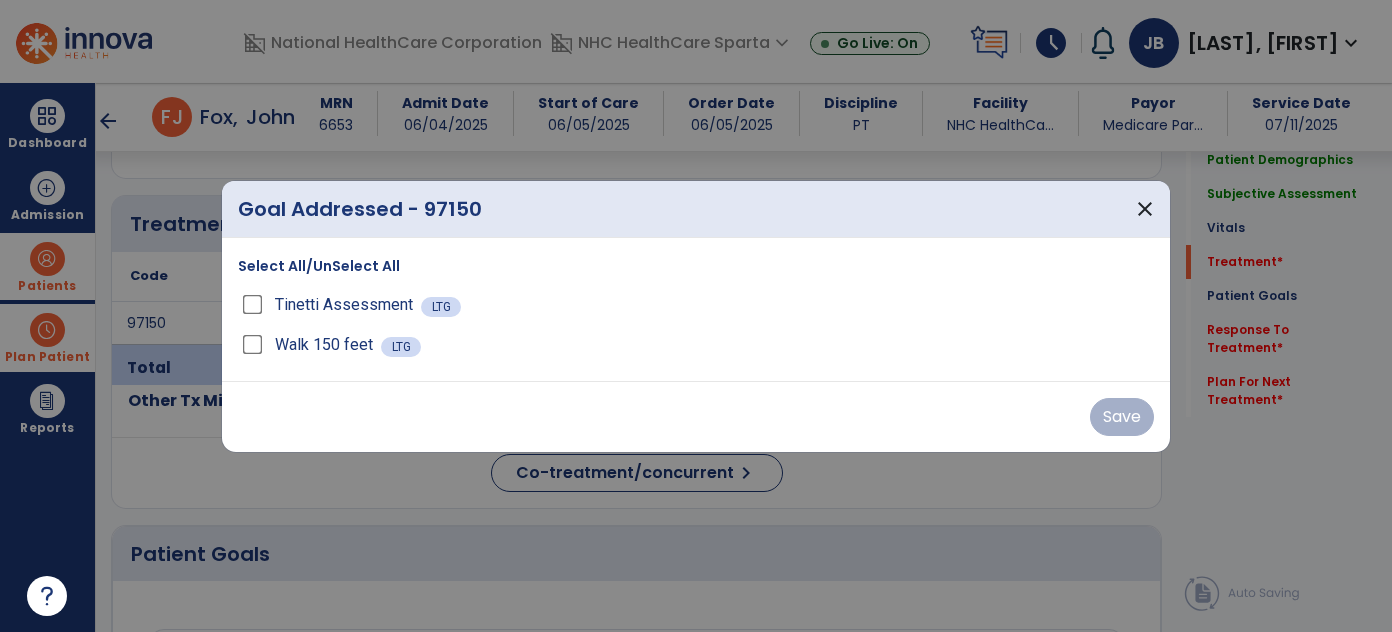 scroll, scrollTop: 1374, scrollLeft: 0, axis: vertical 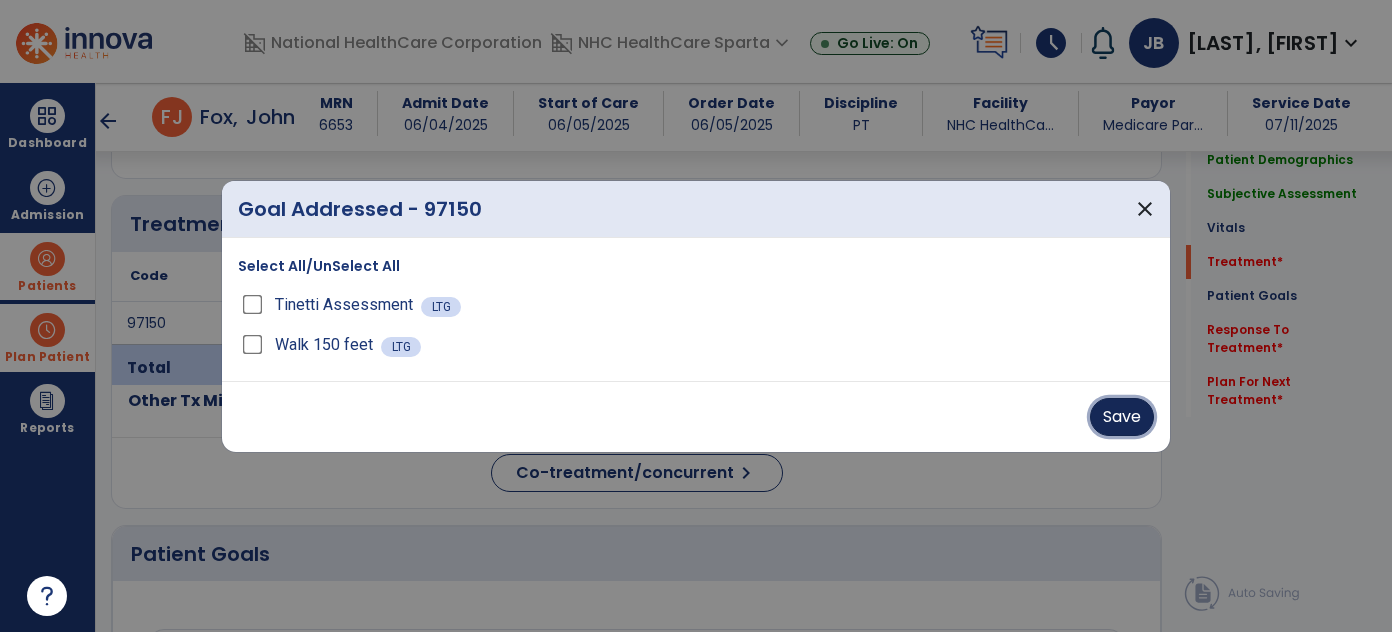 click on "Save" at bounding box center (1122, 417) 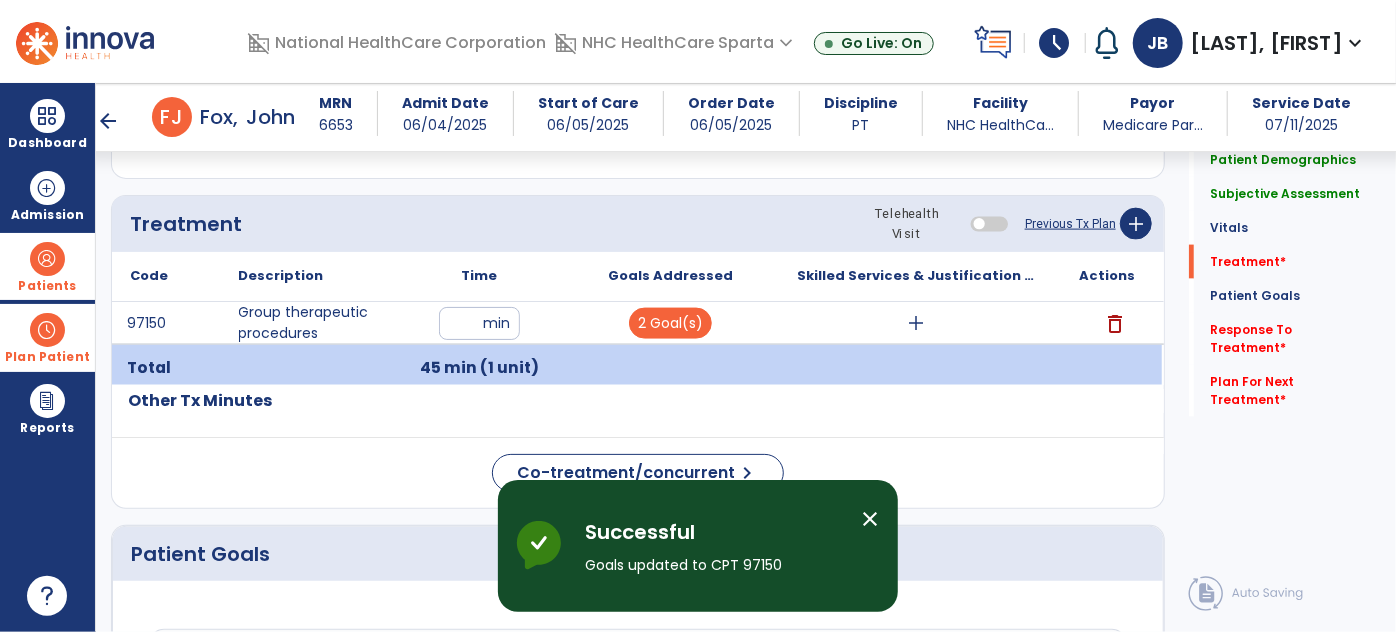 click on "add" at bounding box center [916, 323] 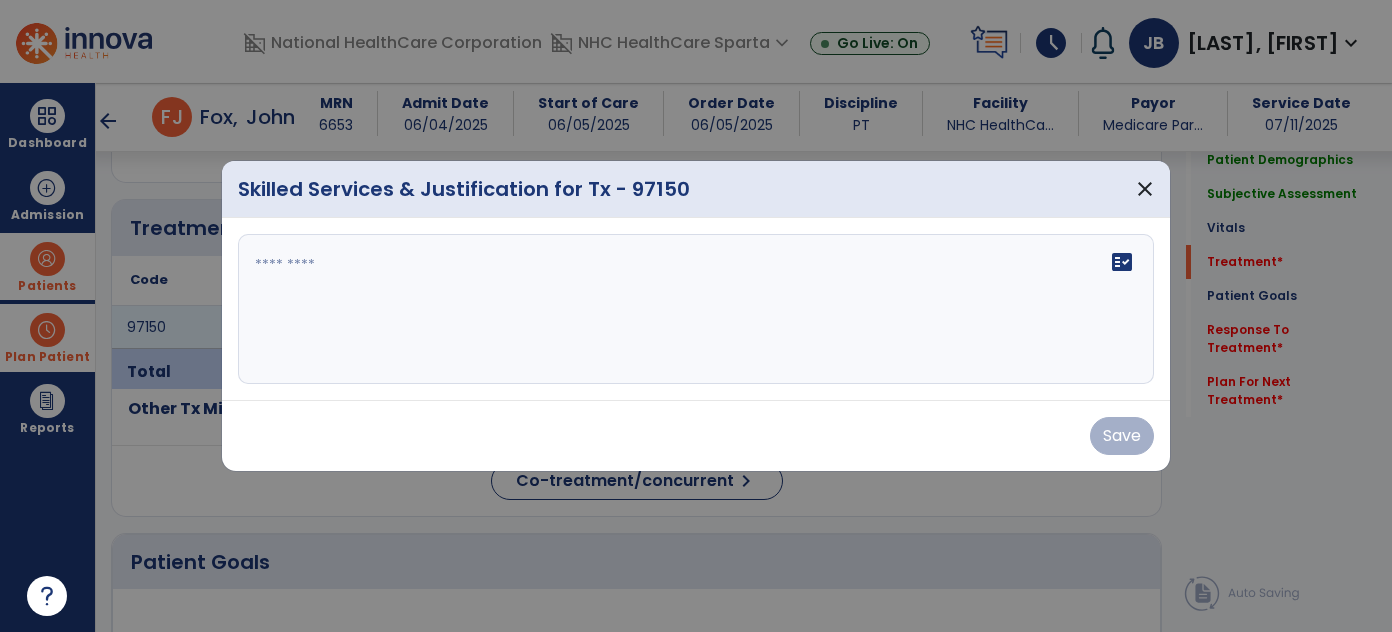 scroll, scrollTop: 1374, scrollLeft: 0, axis: vertical 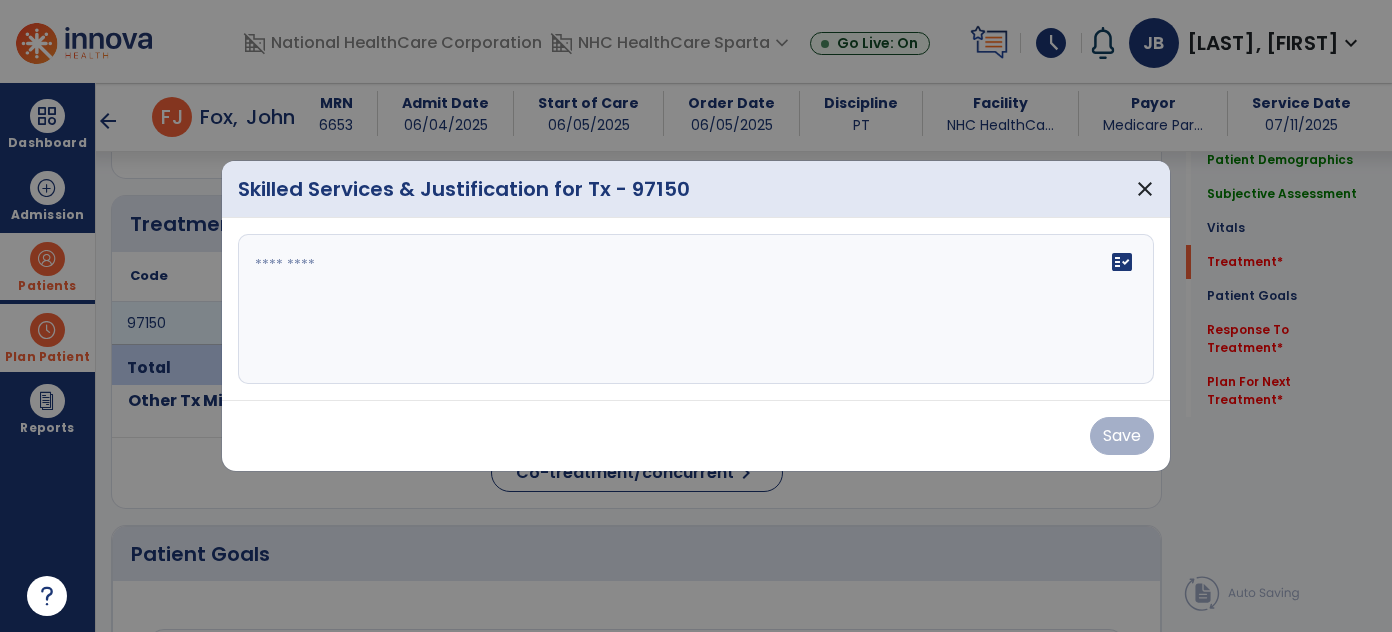 click at bounding box center [696, 309] 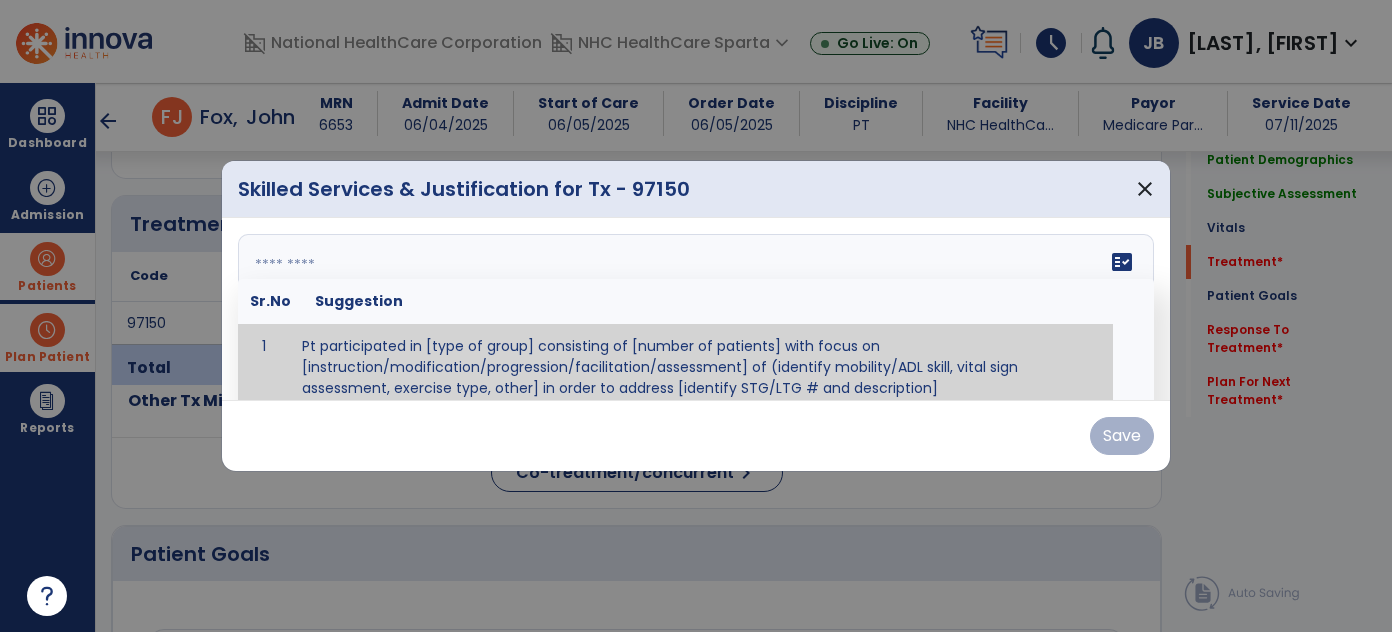 scroll, scrollTop: 11, scrollLeft: 0, axis: vertical 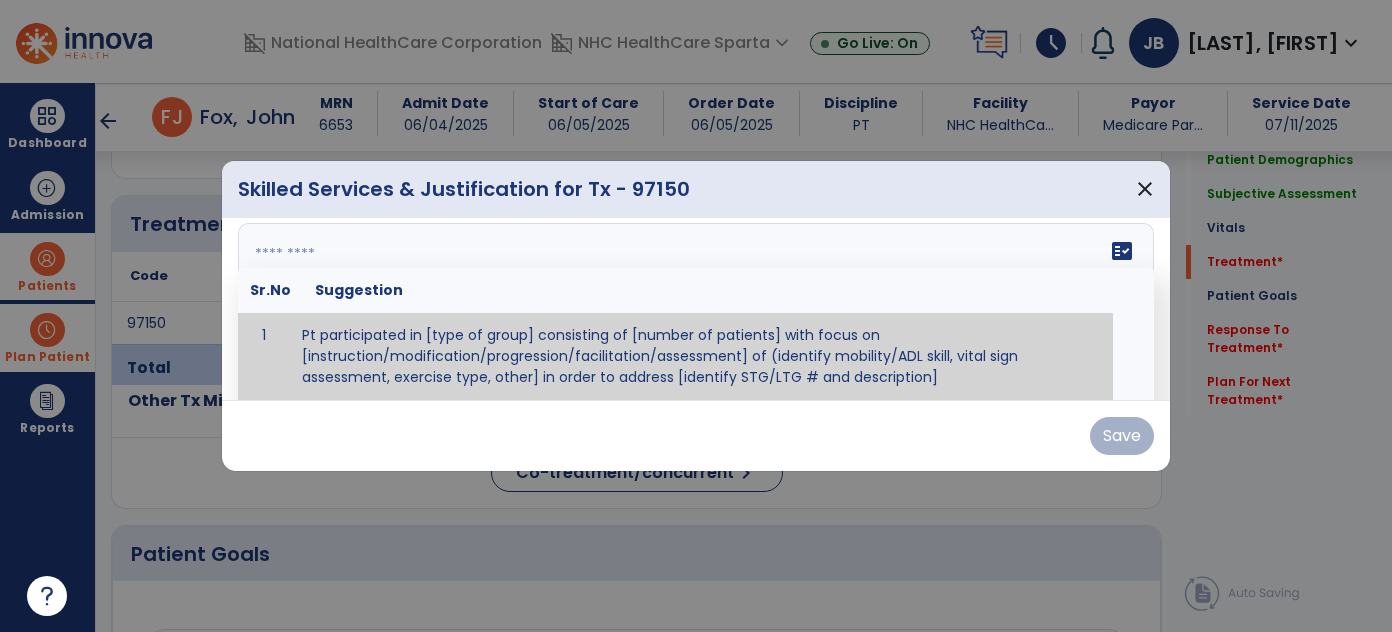 paste on "**********" 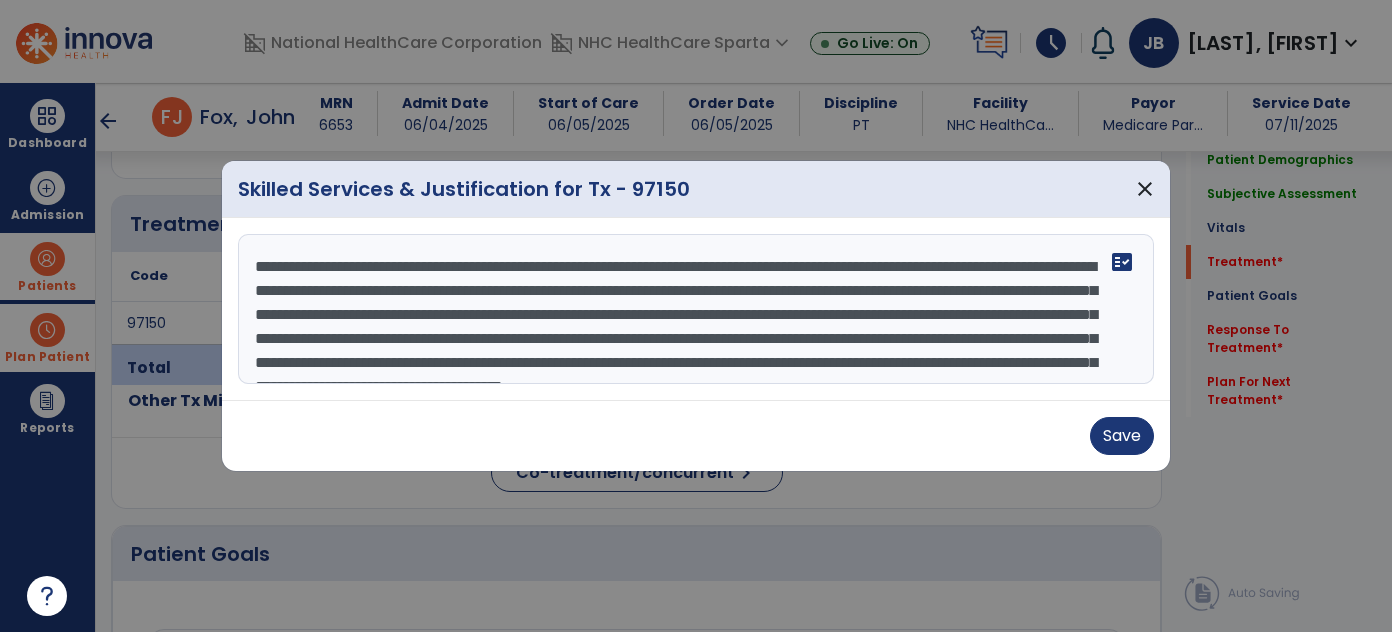scroll, scrollTop: 64, scrollLeft: 0, axis: vertical 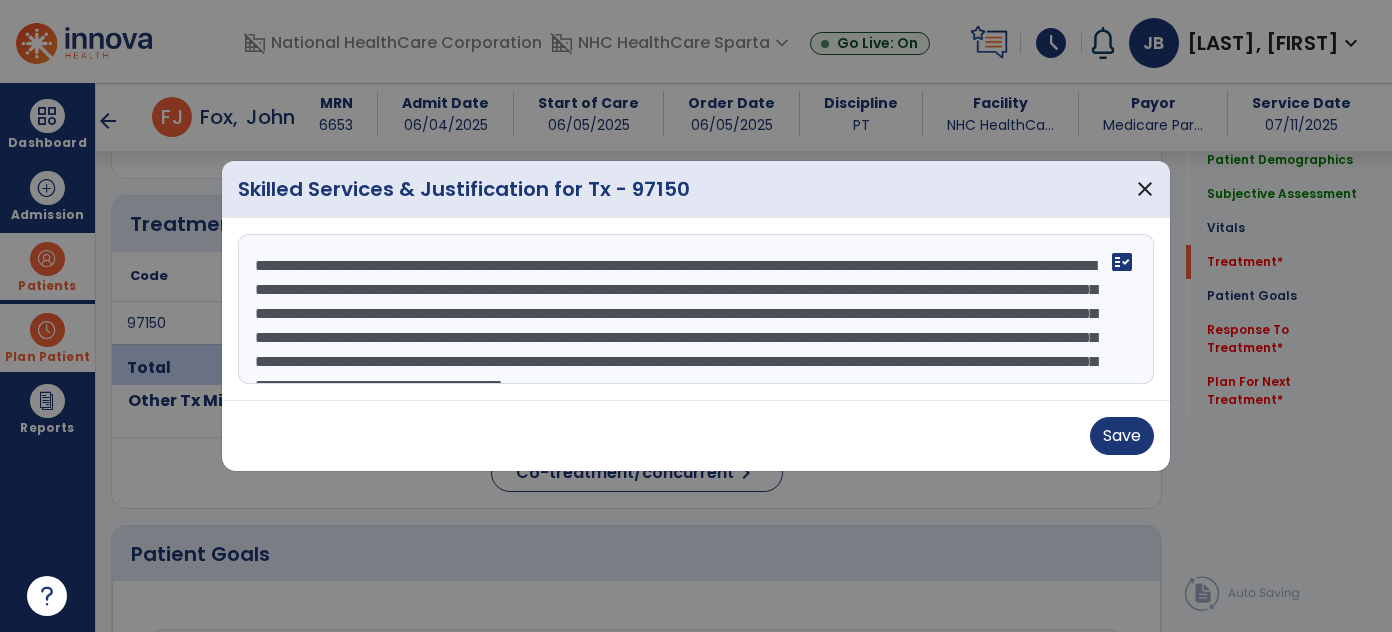 click on "**********" at bounding box center (696, 309) 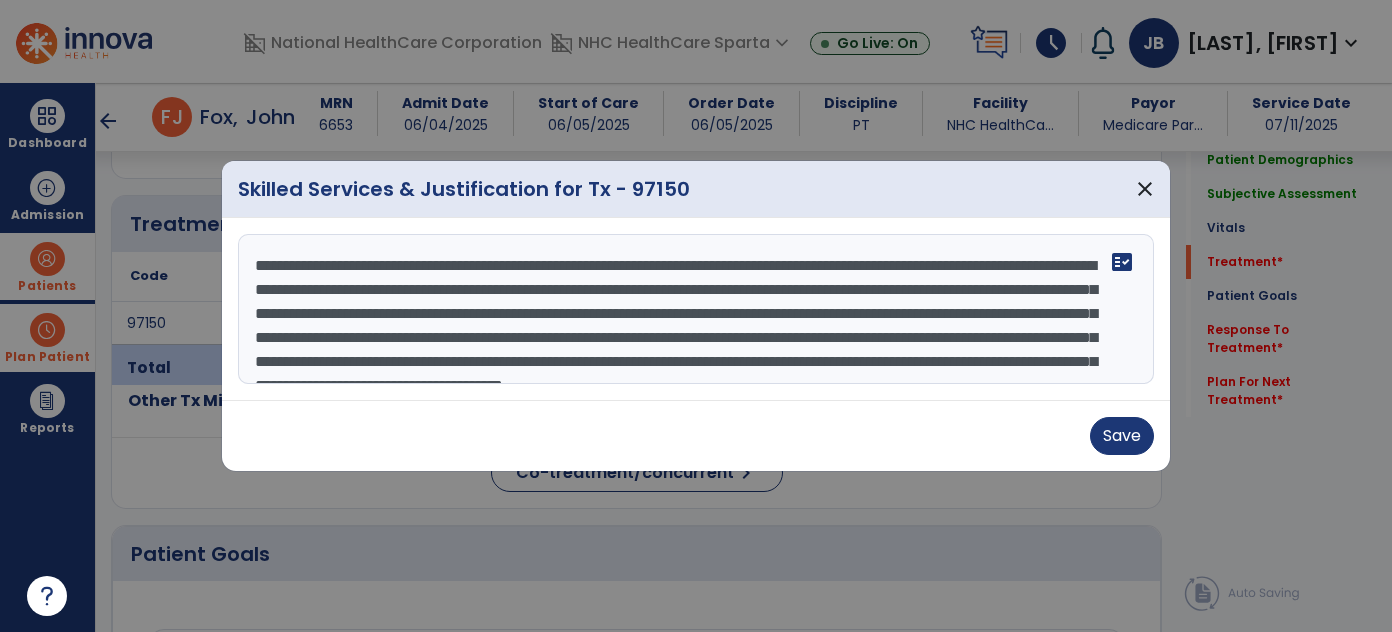 drag, startPoint x: 973, startPoint y: 266, endPoint x: 701, endPoint y: 268, distance: 272.00735 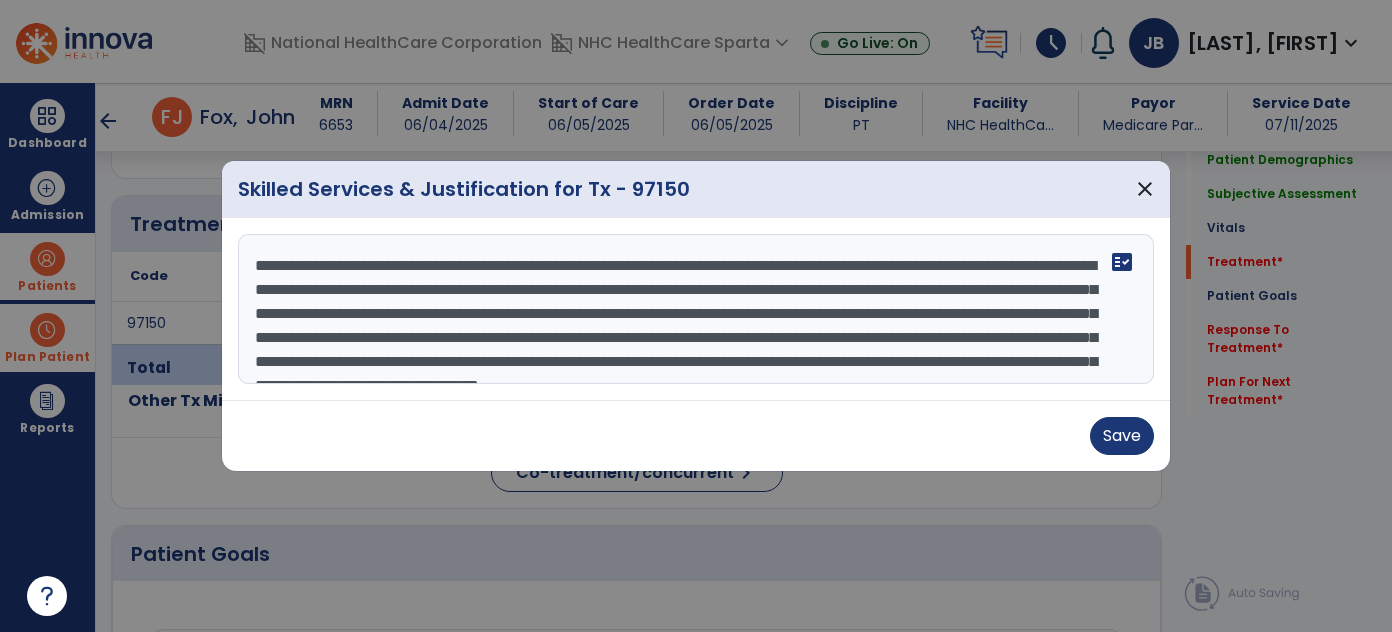 scroll, scrollTop: 55, scrollLeft: 0, axis: vertical 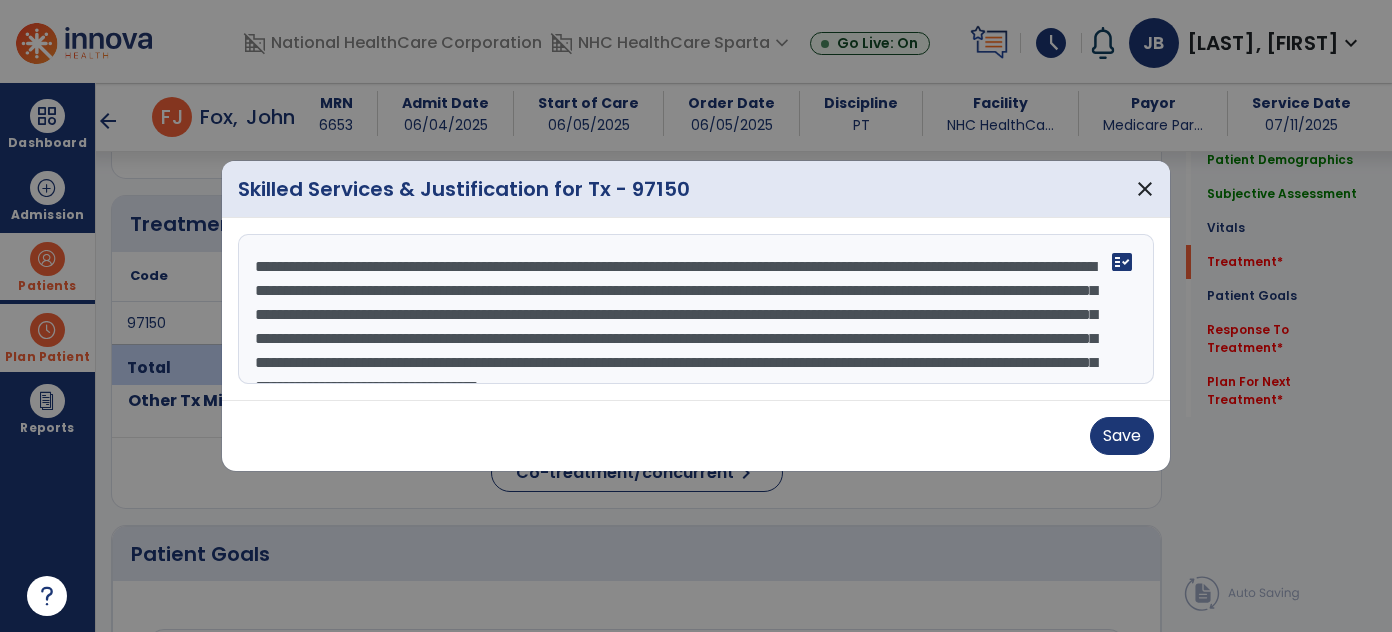 drag, startPoint x: 962, startPoint y: 265, endPoint x: 789, endPoint y: 268, distance: 173.02602 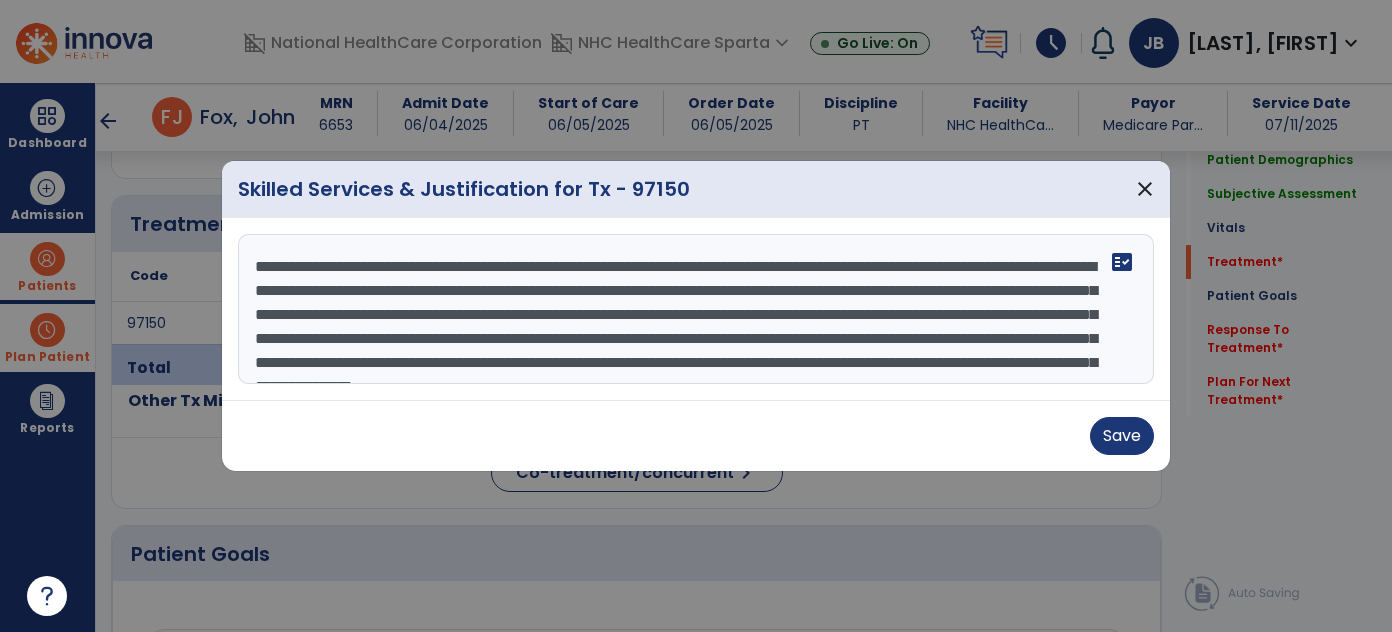 click on "**********" at bounding box center [696, 309] 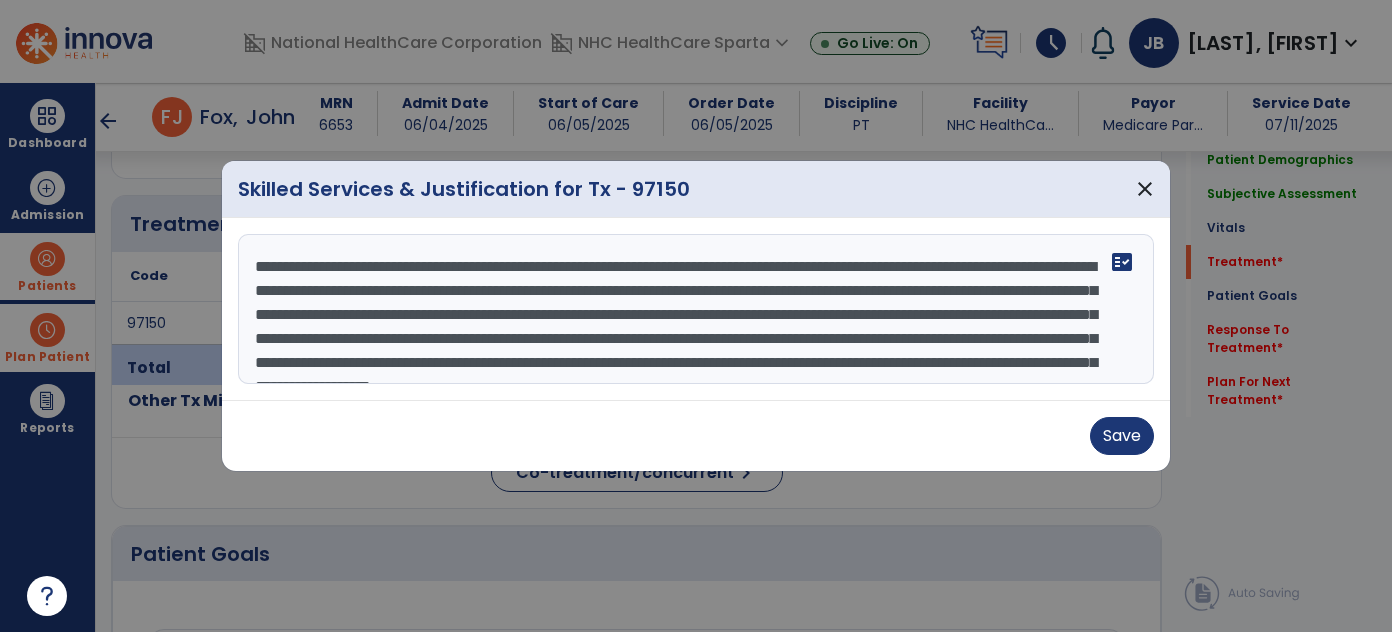 scroll, scrollTop: 48, scrollLeft: 0, axis: vertical 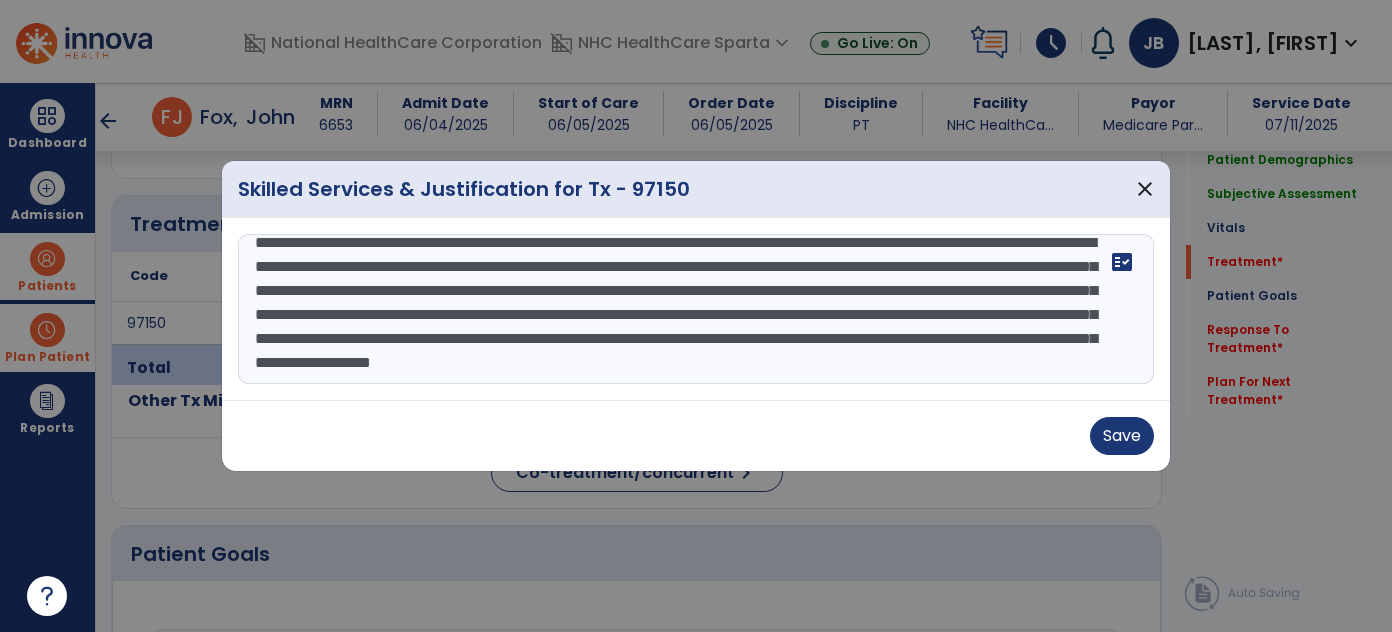 click on "**********" at bounding box center [696, 309] 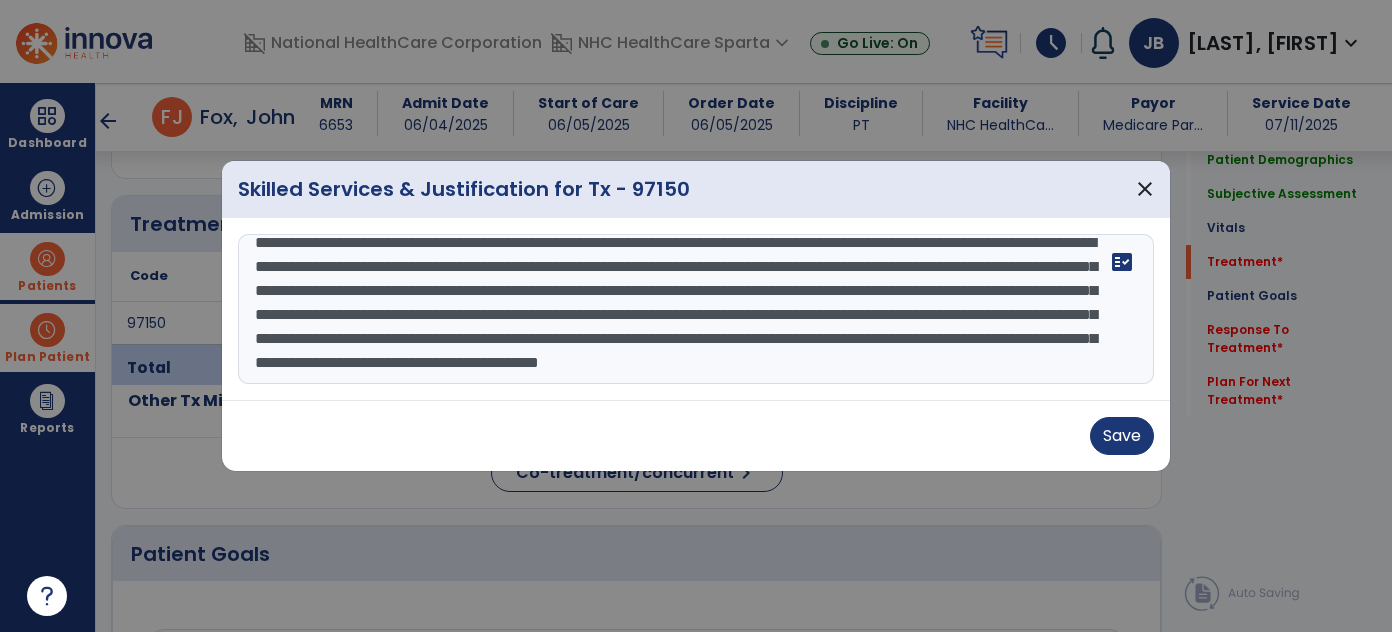 scroll, scrollTop: 72, scrollLeft: 0, axis: vertical 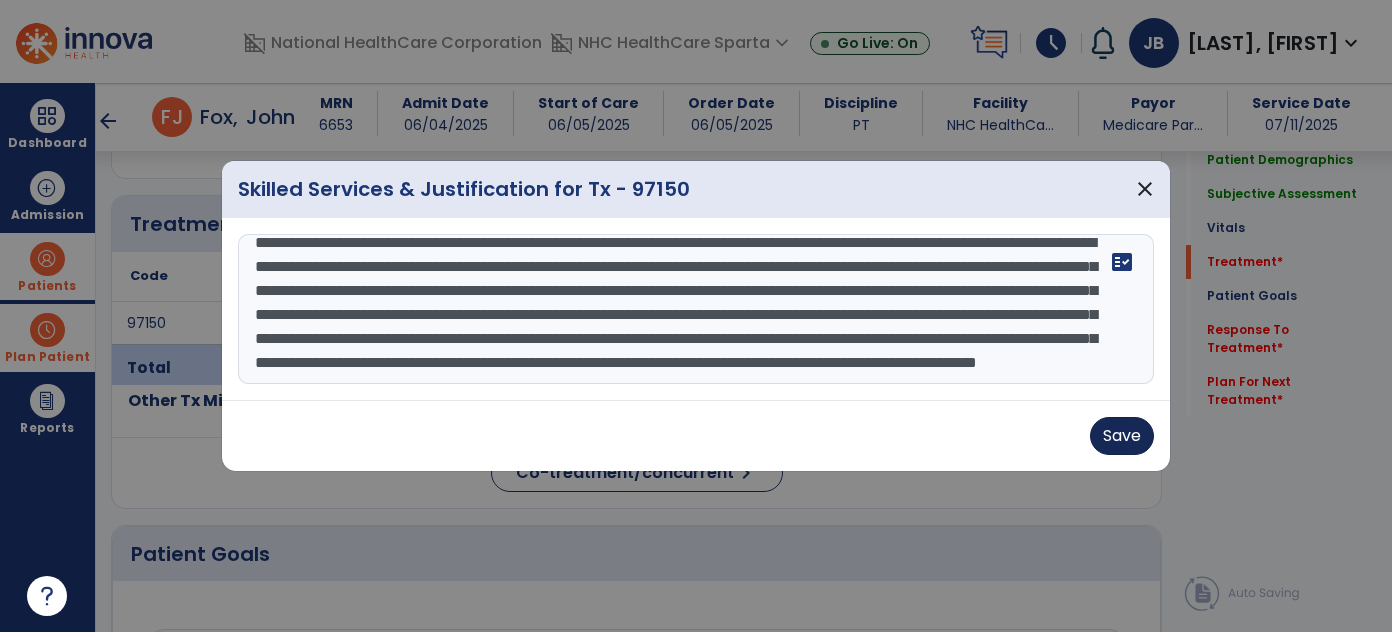 type on "**********" 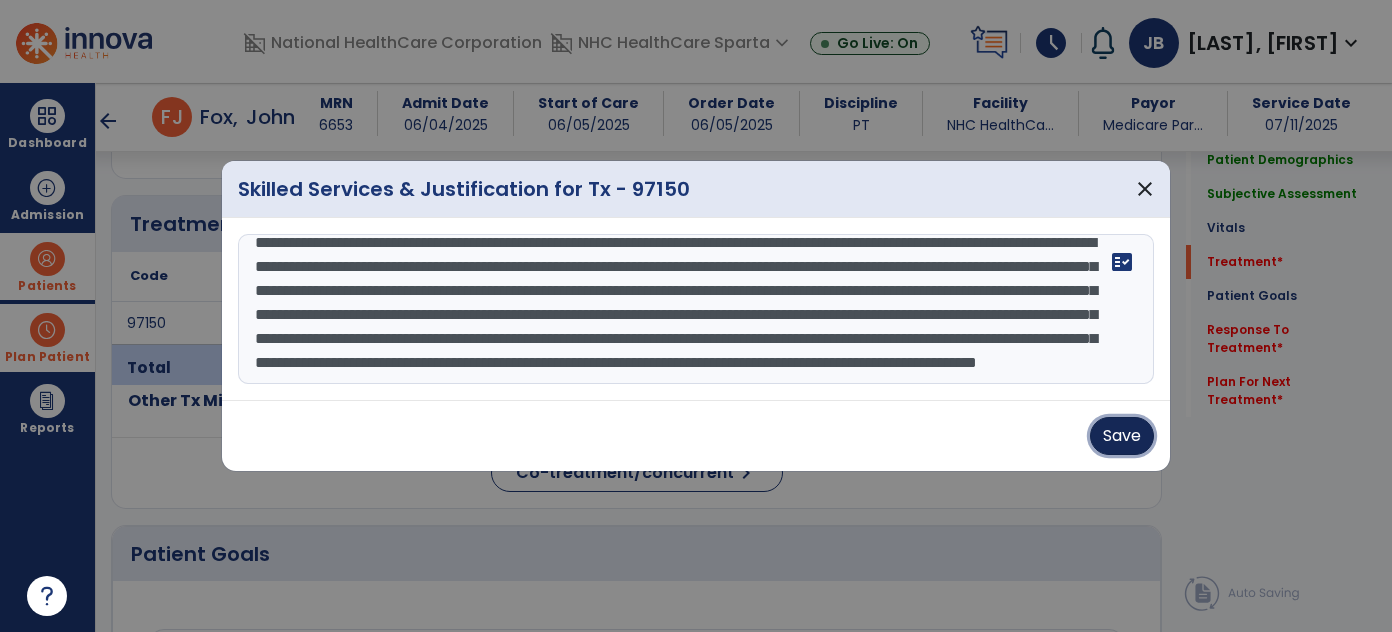 click on "Save" at bounding box center (1122, 436) 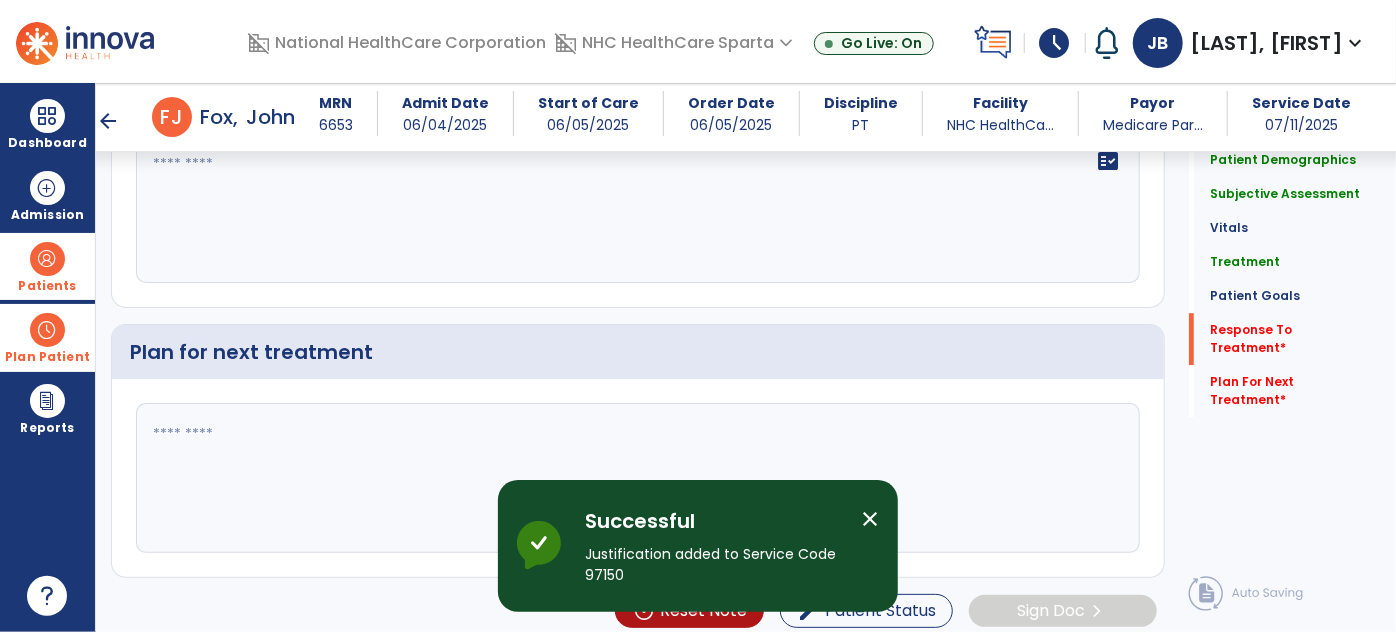 scroll, scrollTop: 2738, scrollLeft: 0, axis: vertical 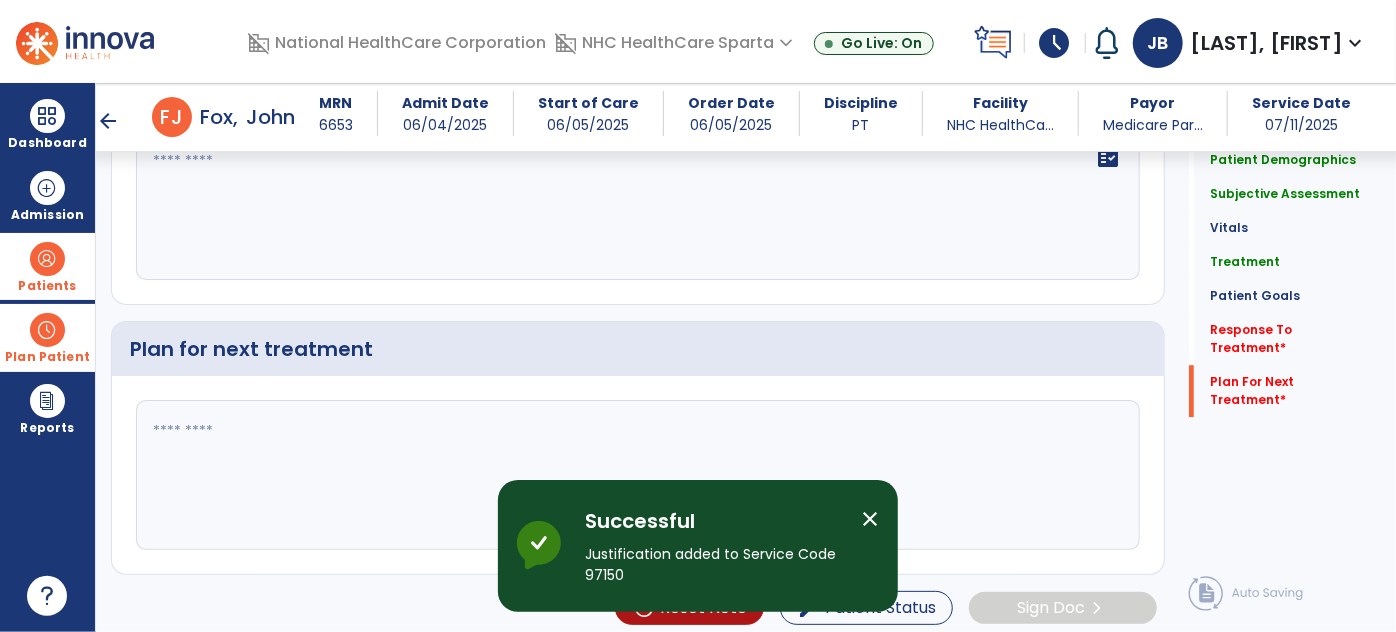 click on "fact_check" 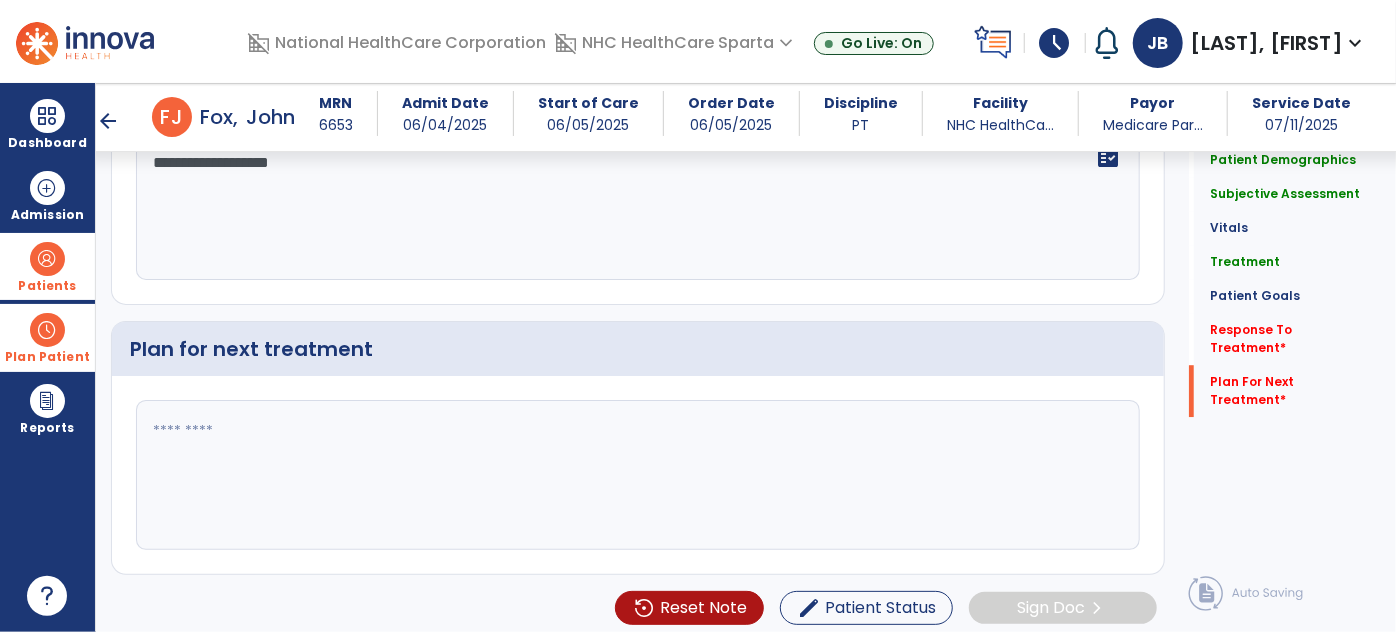 type on "**********" 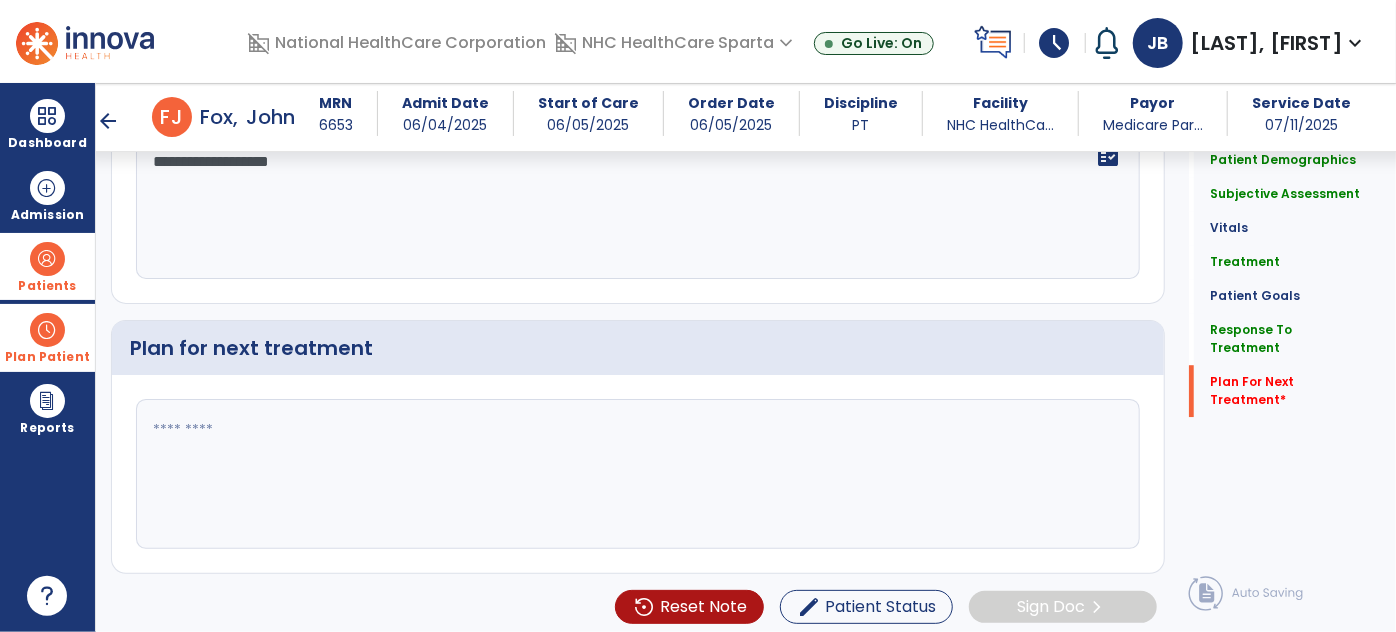 click 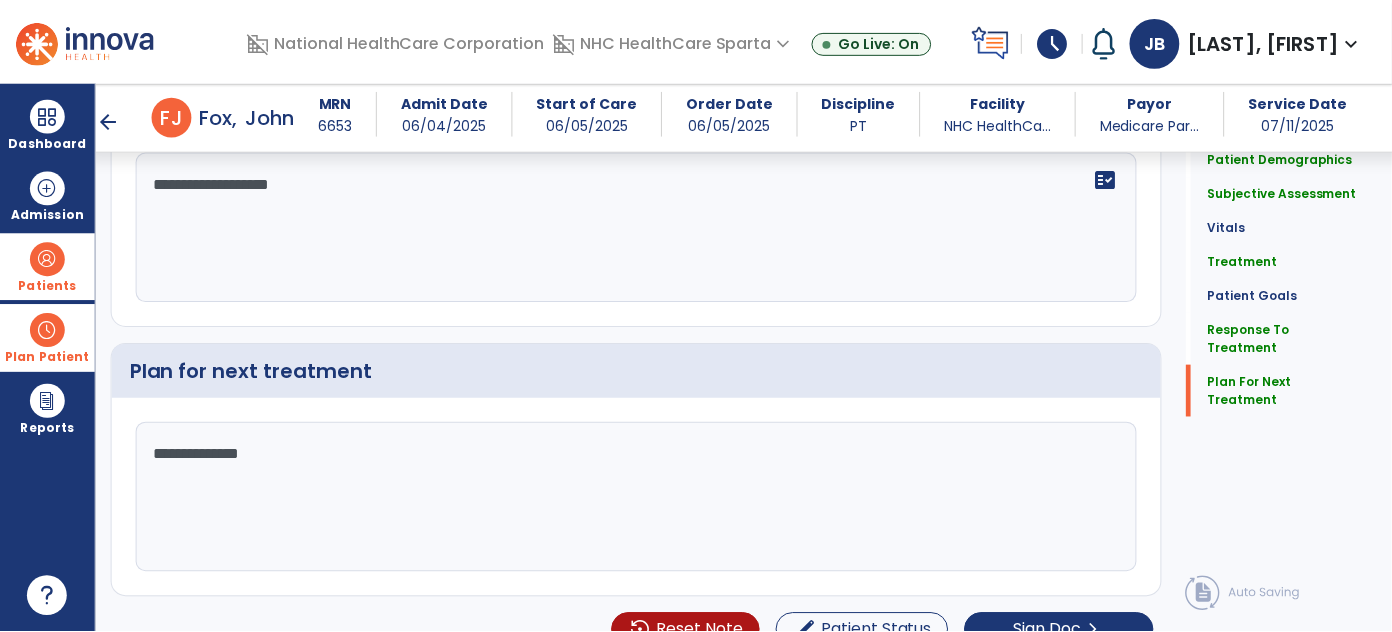 scroll, scrollTop: 2738, scrollLeft: 0, axis: vertical 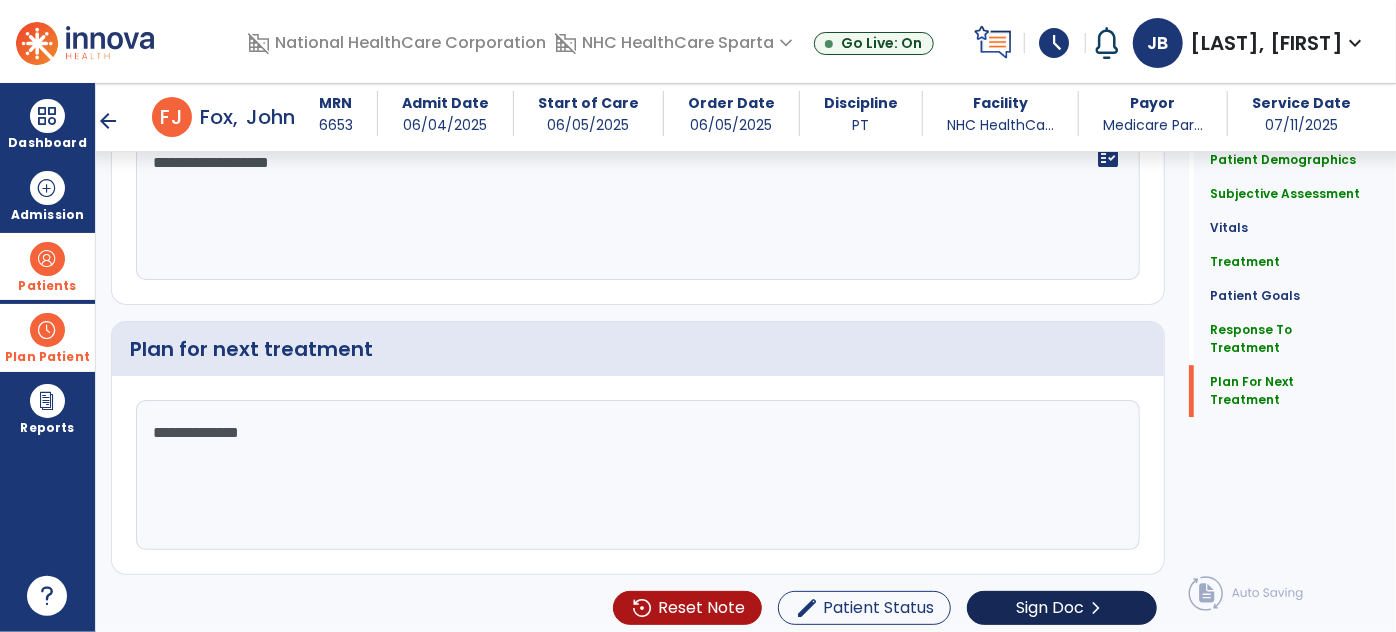 type on "**********" 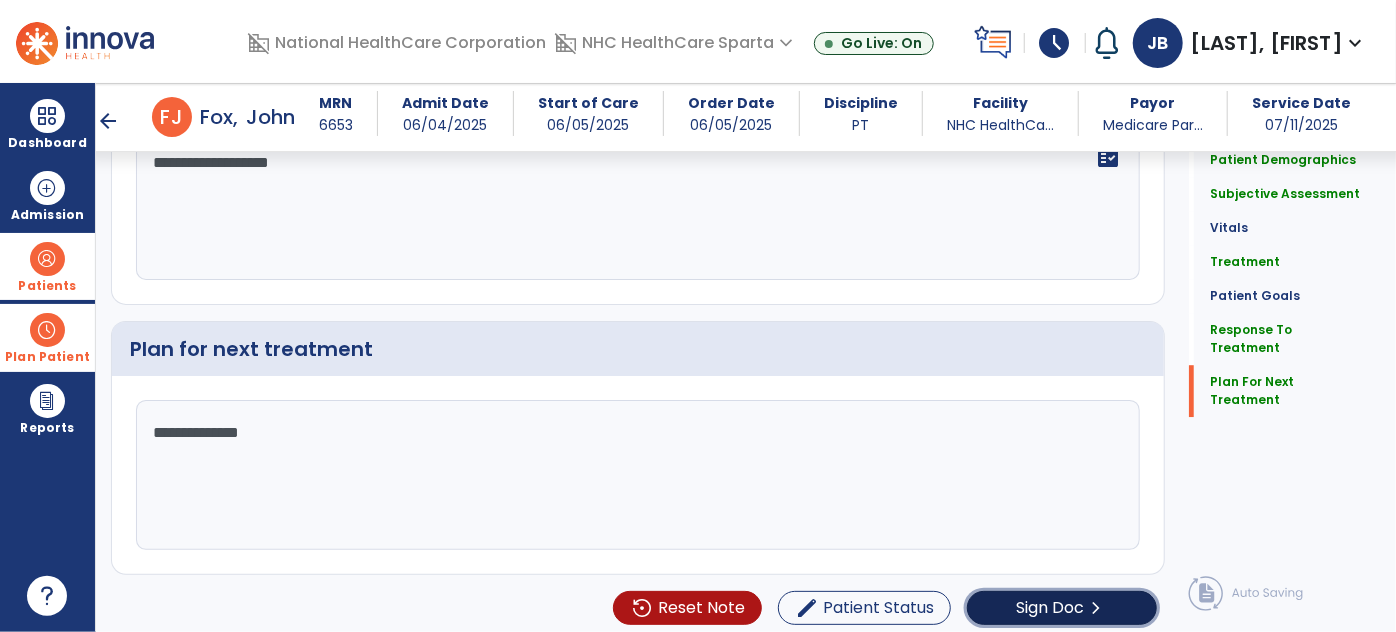 click on "Sign Doc" 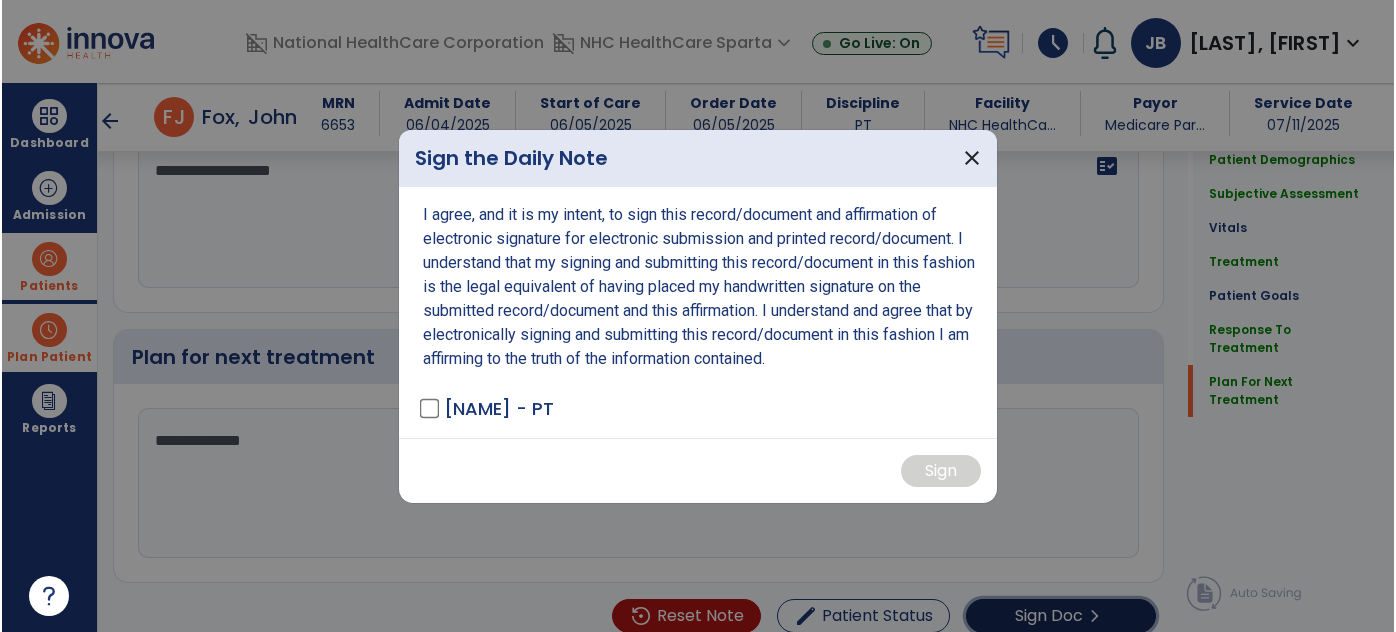 scroll, scrollTop: 2738, scrollLeft: 0, axis: vertical 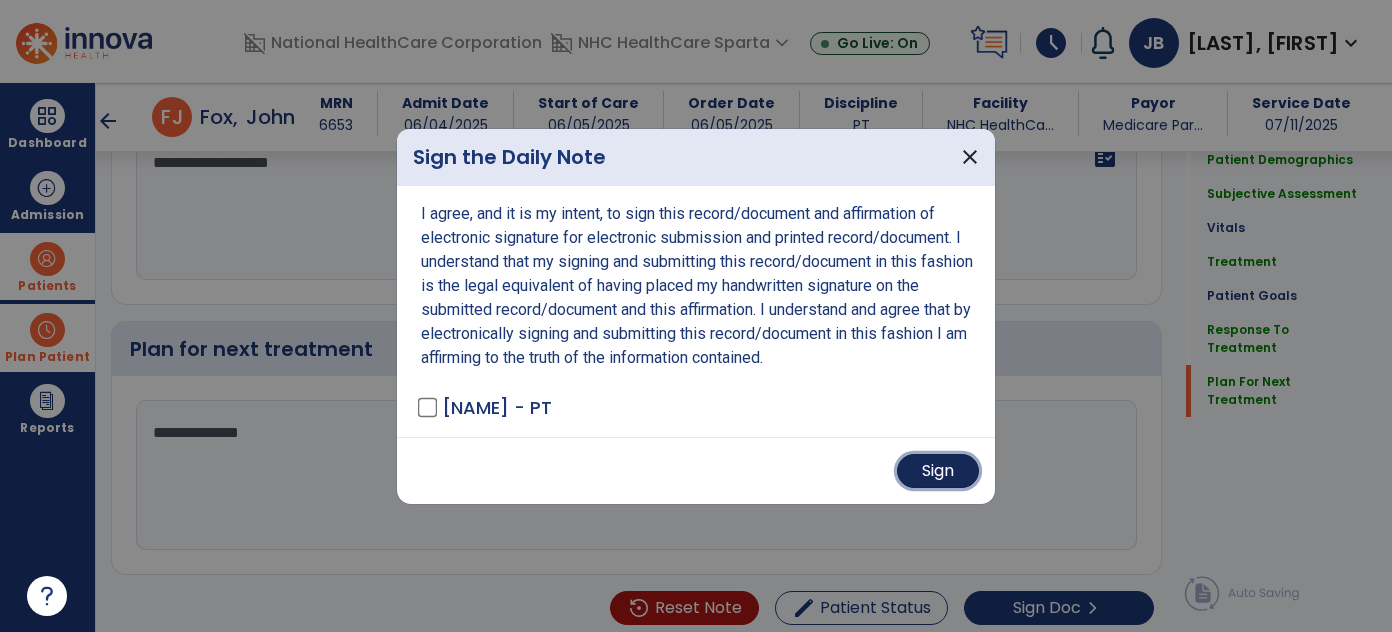 click on "Sign" at bounding box center [938, 471] 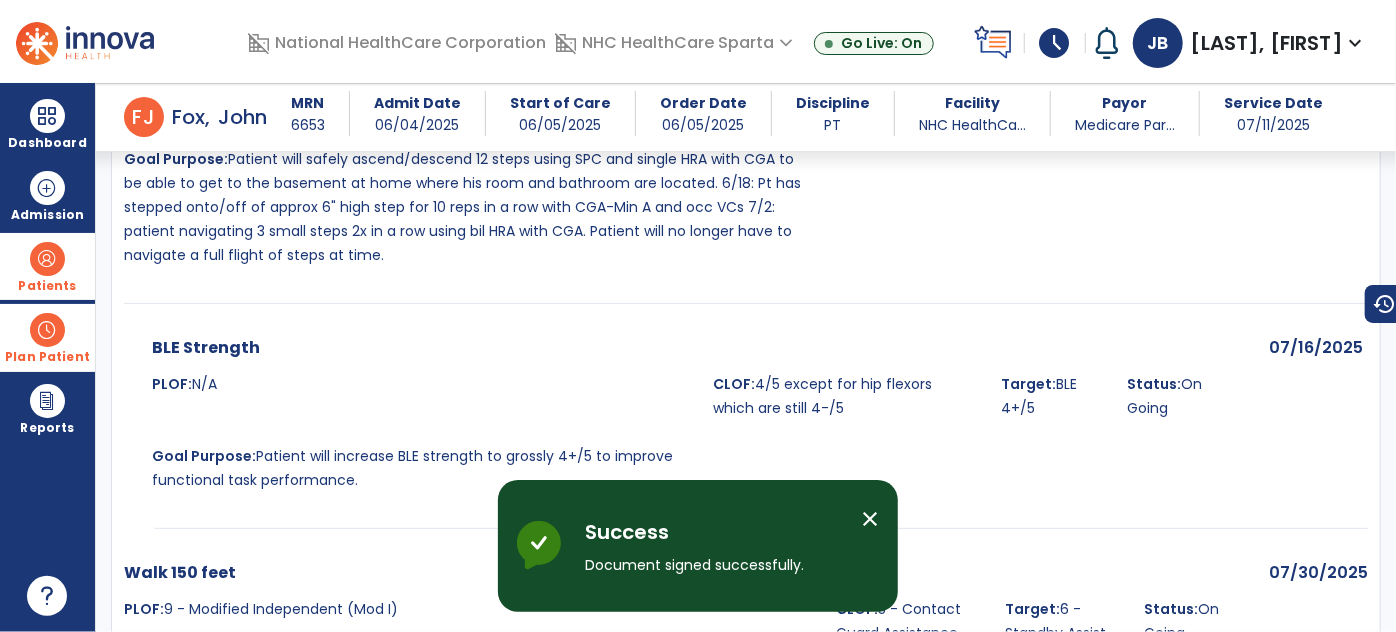 scroll, scrollTop: 4272, scrollLeft: 0, axis: vertical 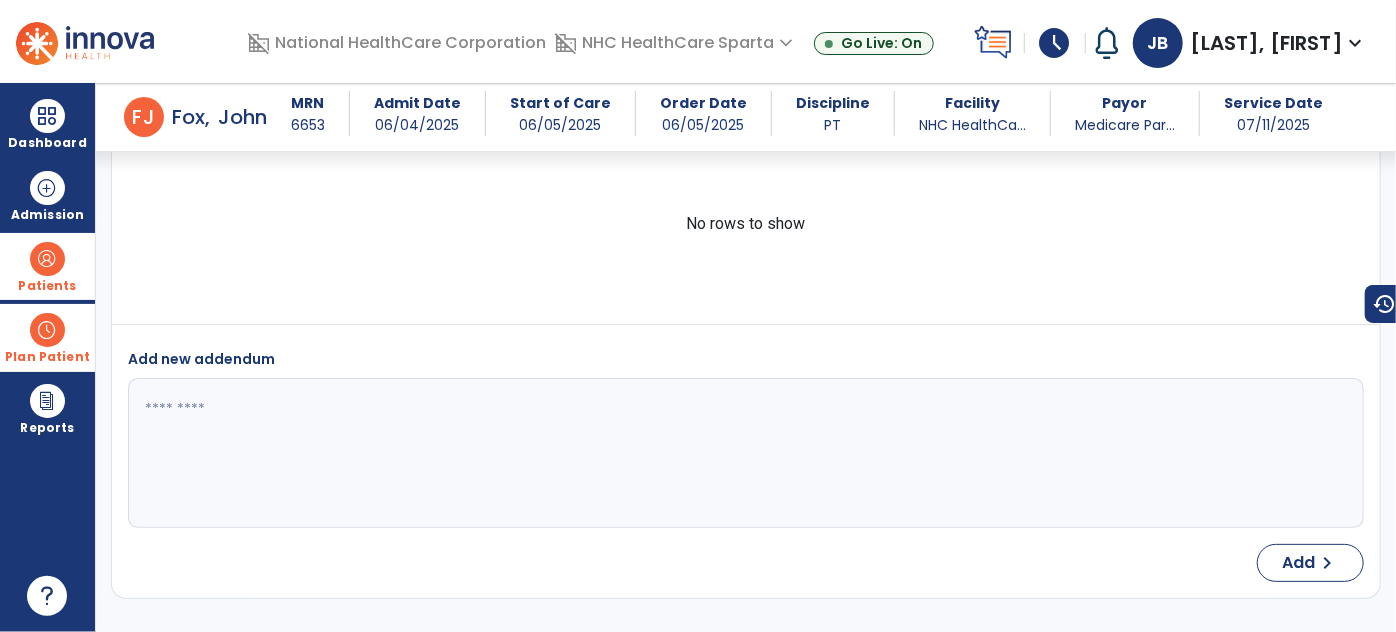 click at bounding box center (744, 453) 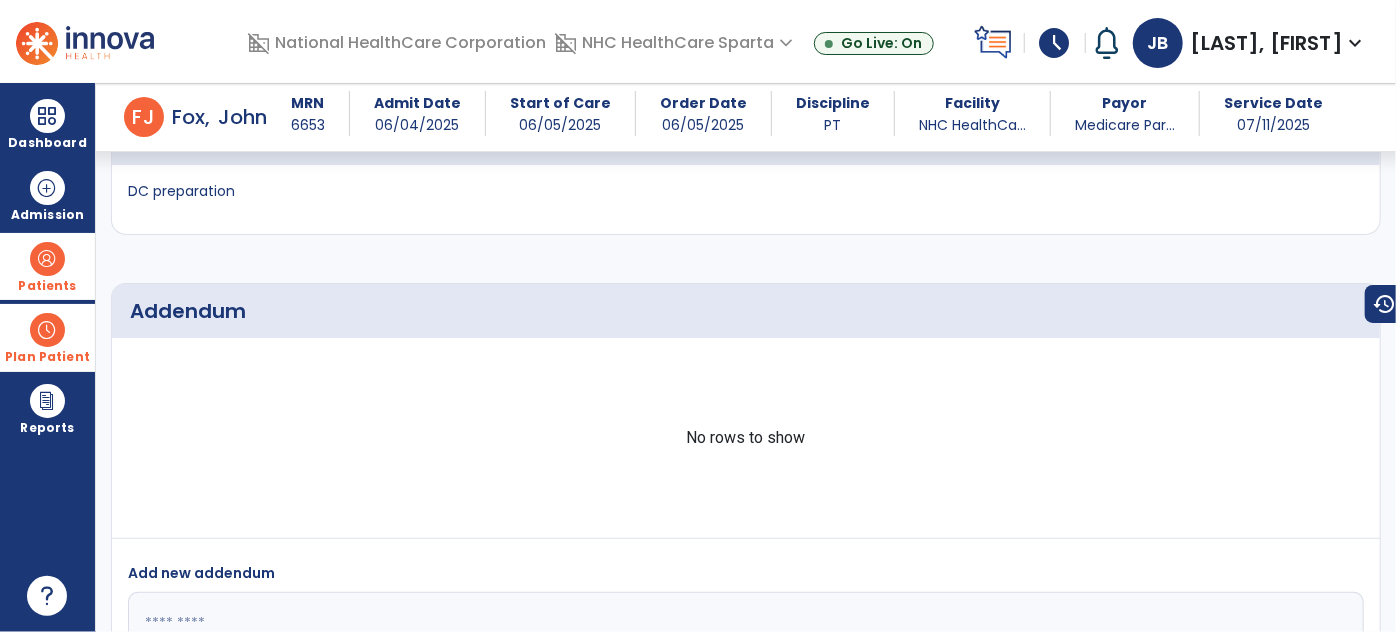 click at bounding box center (744, 667) 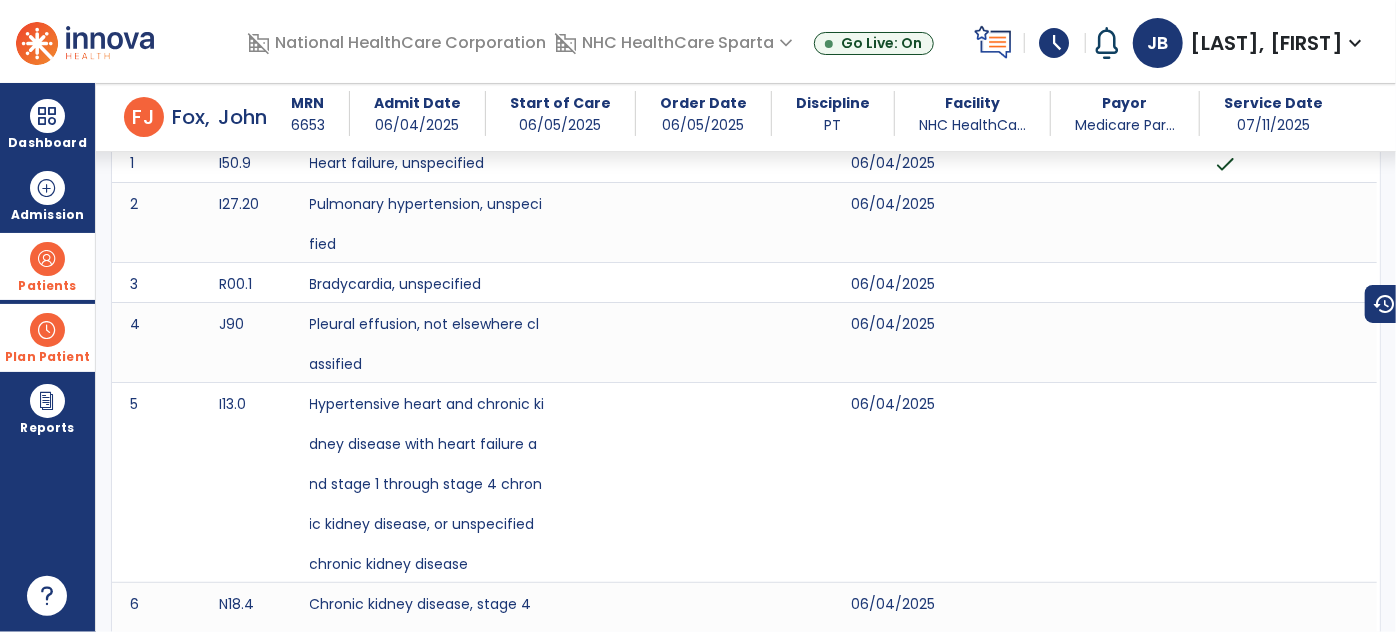 scroll, scrollTop: 0, scrollLeft: 0, axis: both 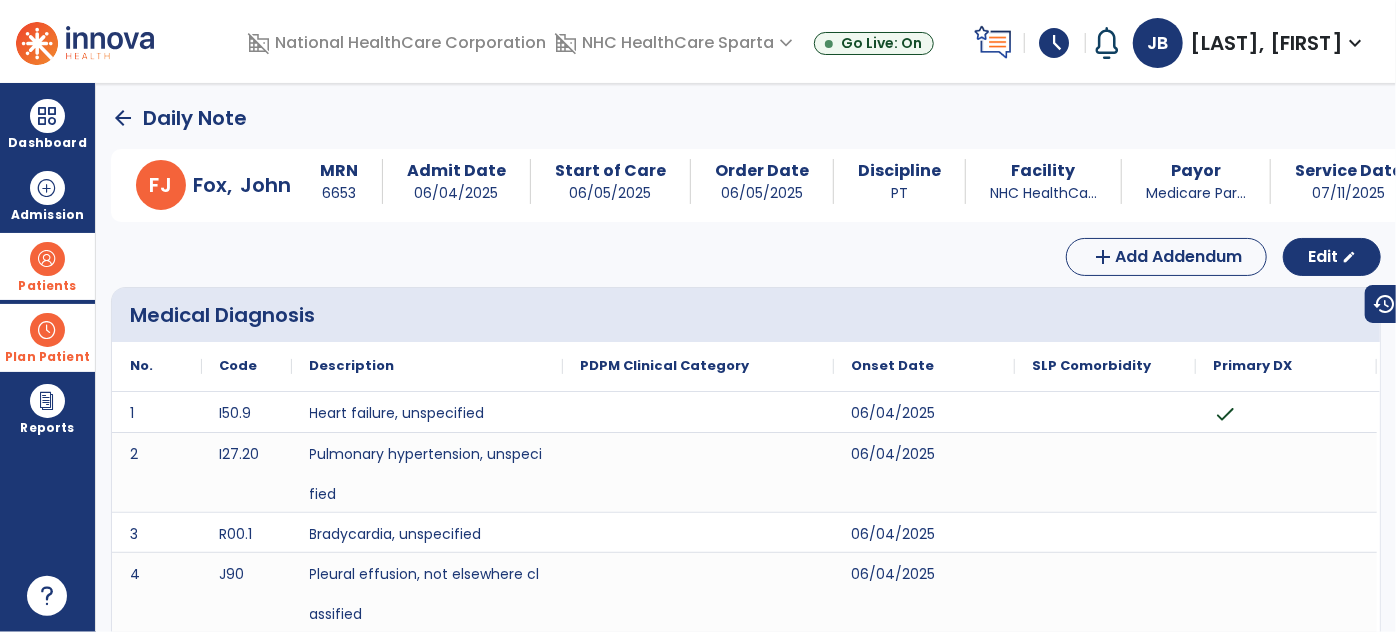 click on "arrow_back" 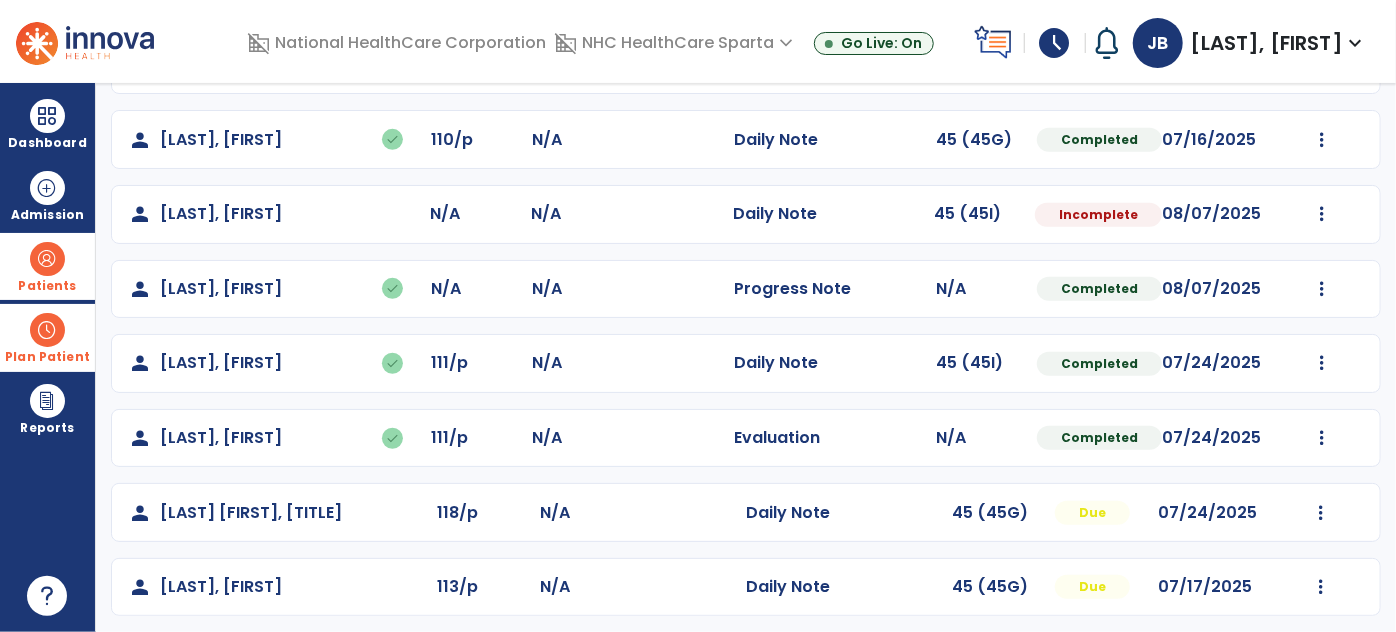scroll, scrollTop: 524, scrollLeft: 0, axis: vertical 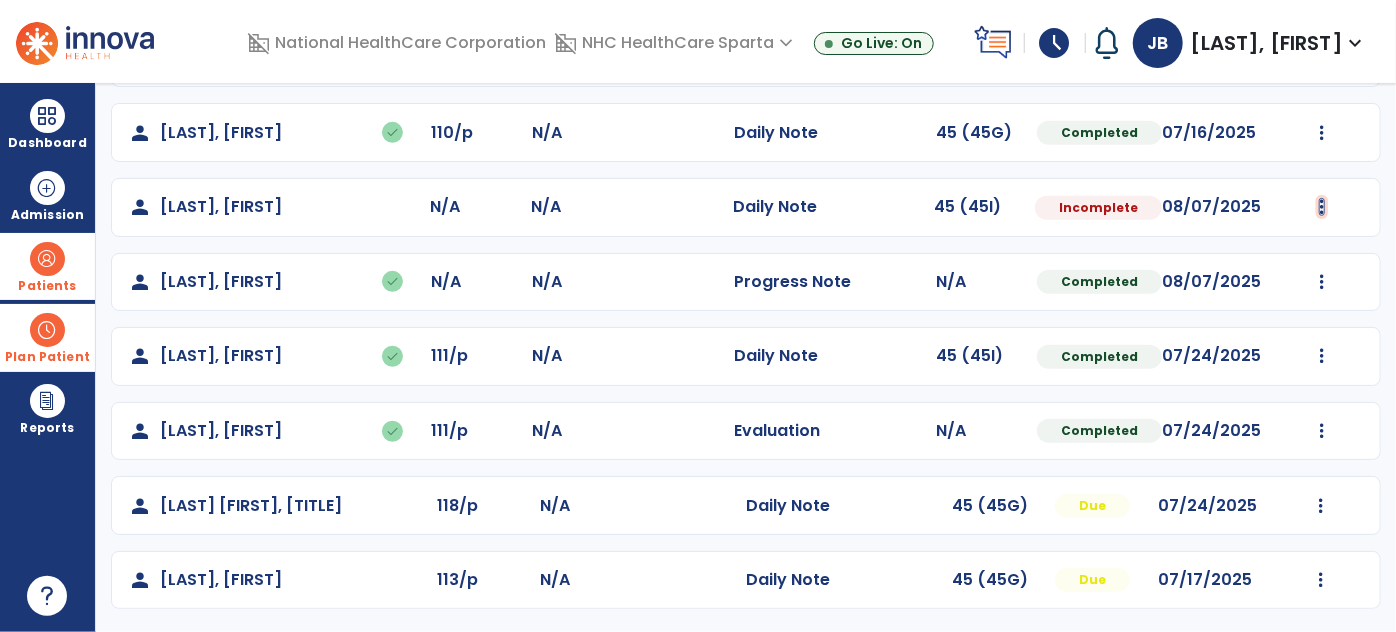 click at bounding box center [1322, -165] 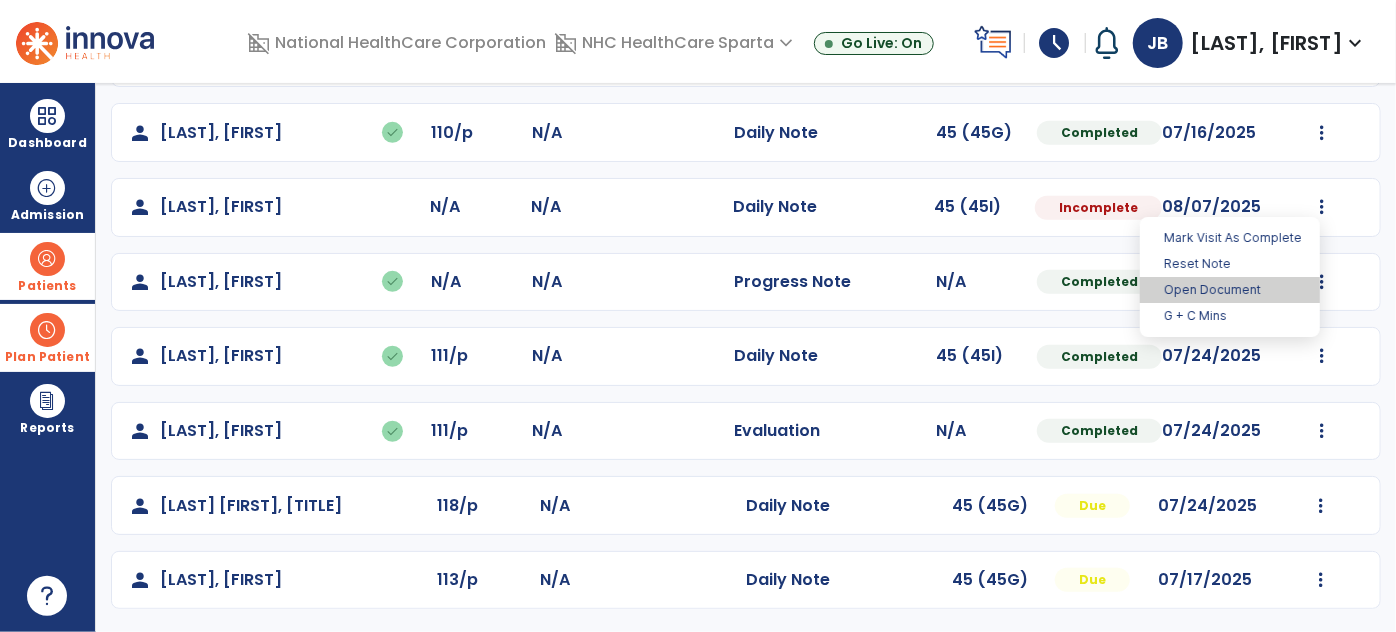 click on "Open Document" at bounding box center (1230, 290) 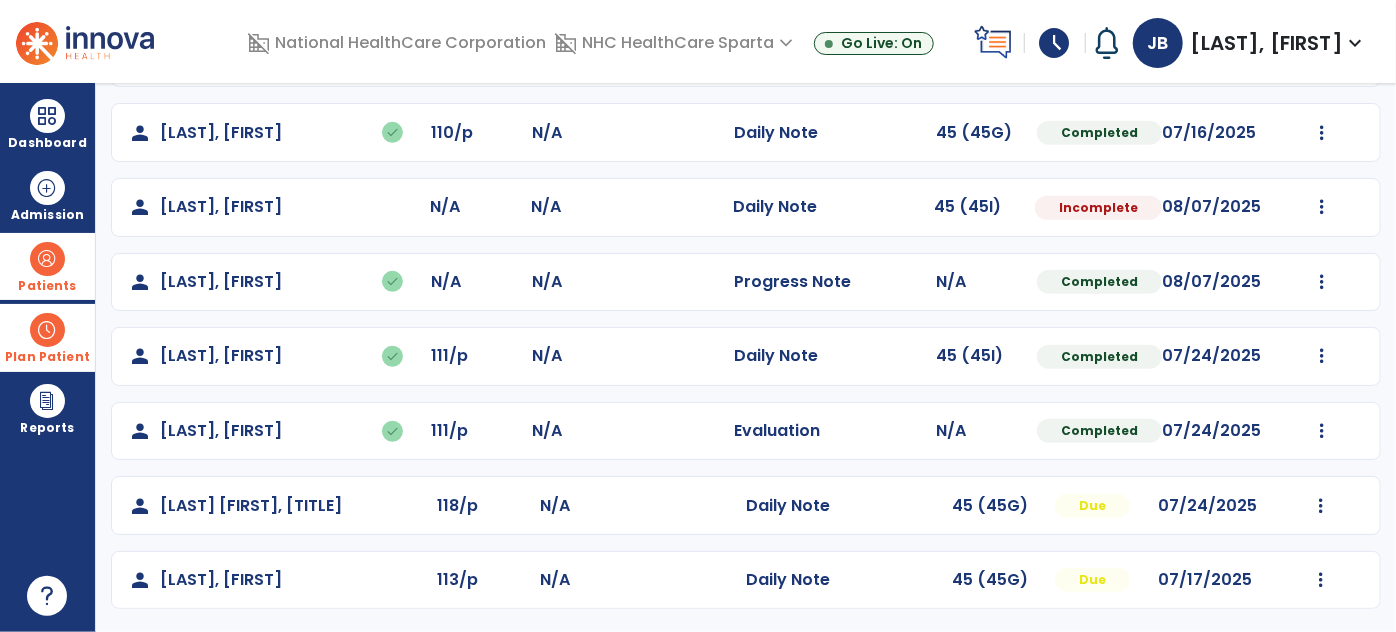 select on "*" 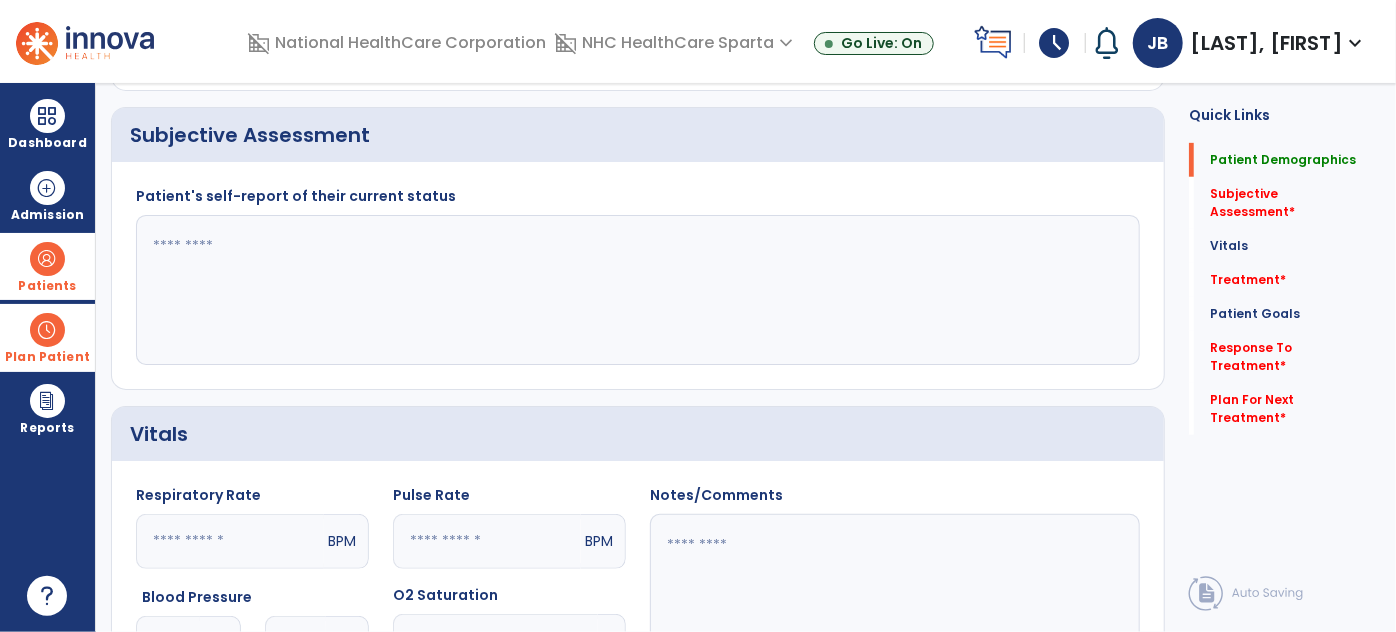 scroll, scrollTop: 0, scrollLeft: 0, axis: both 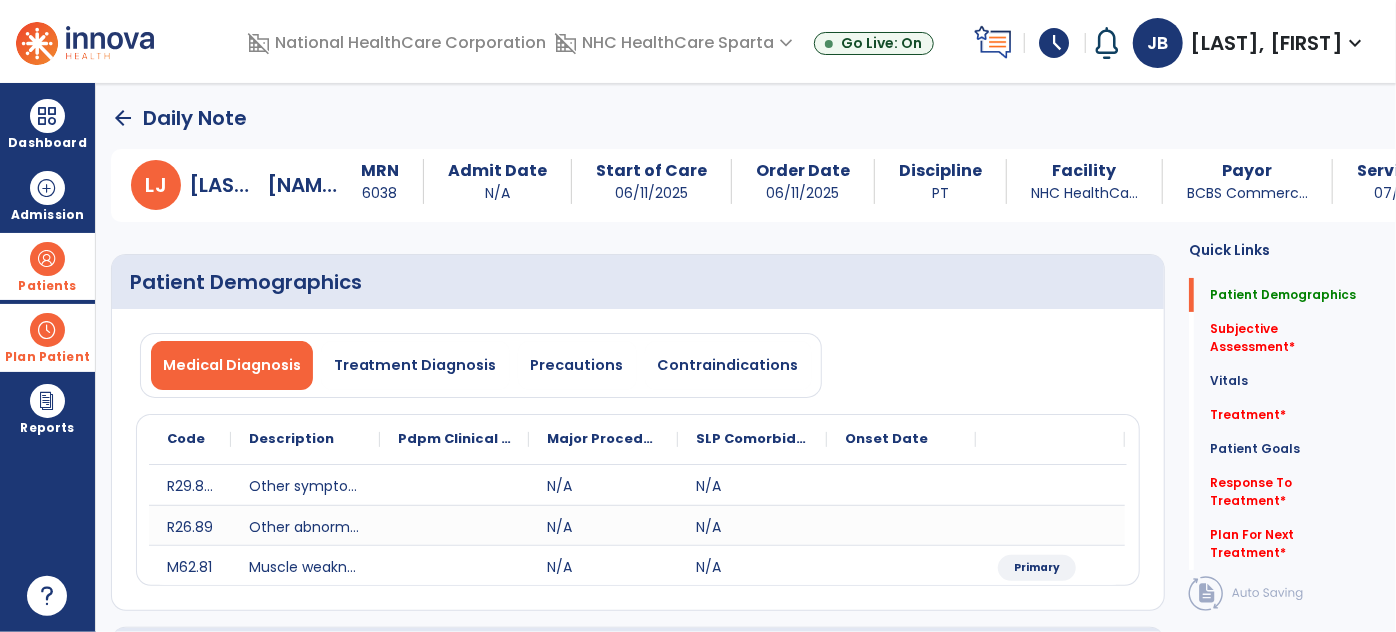 click on "Medical Diagnosis   Treatment Diagnosis   Precautions   Contraindications" 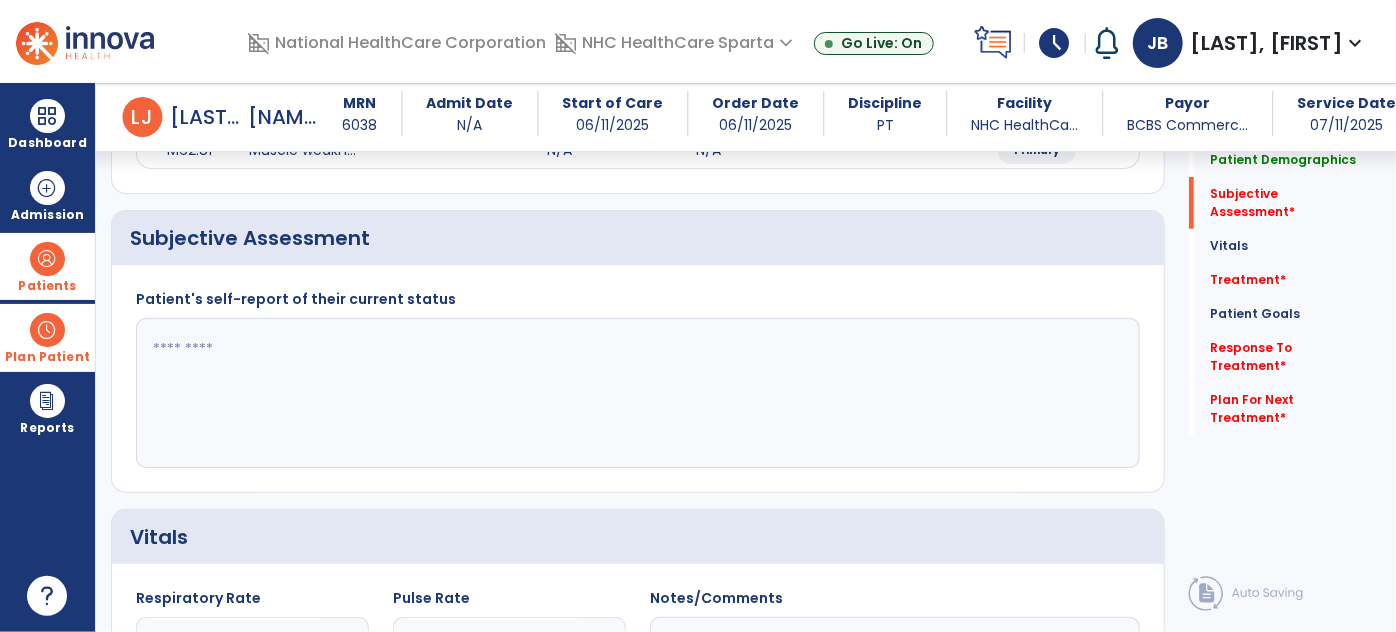 scroll, scrollTop: 400, scrollLeft: 0, axis: vertical 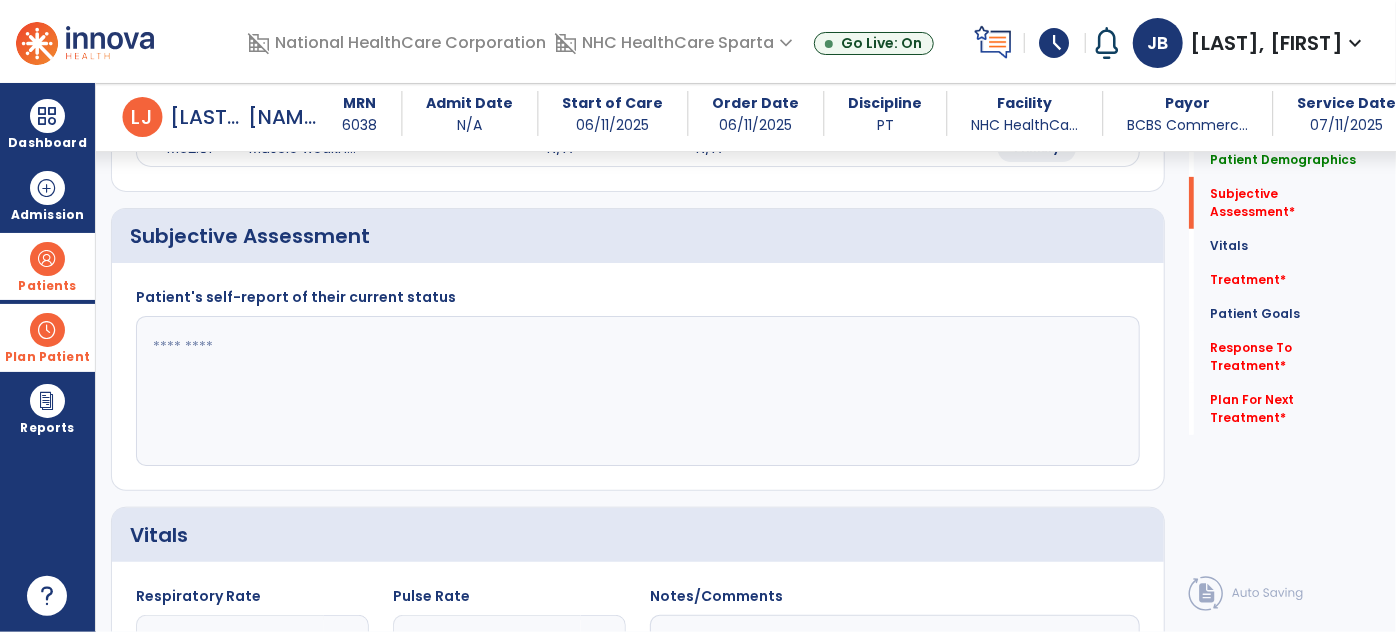 click 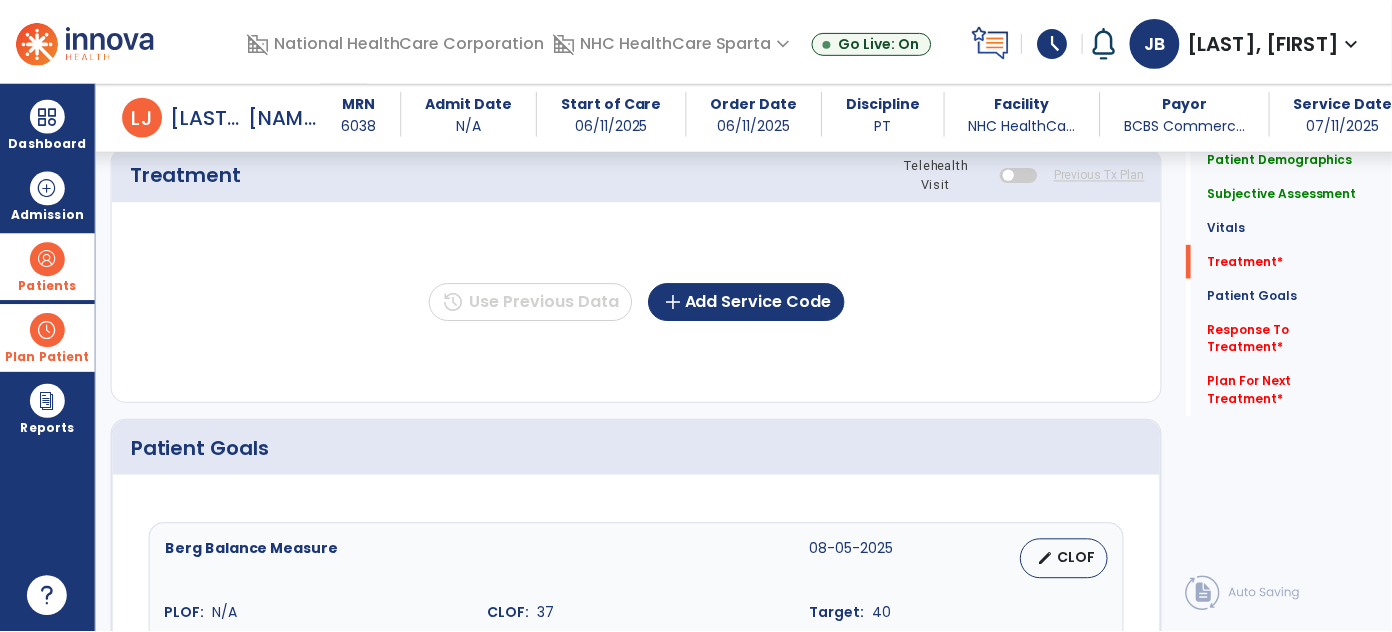 scroll, scrollTop: 1229, scrollLeft: 0, axis: vertical 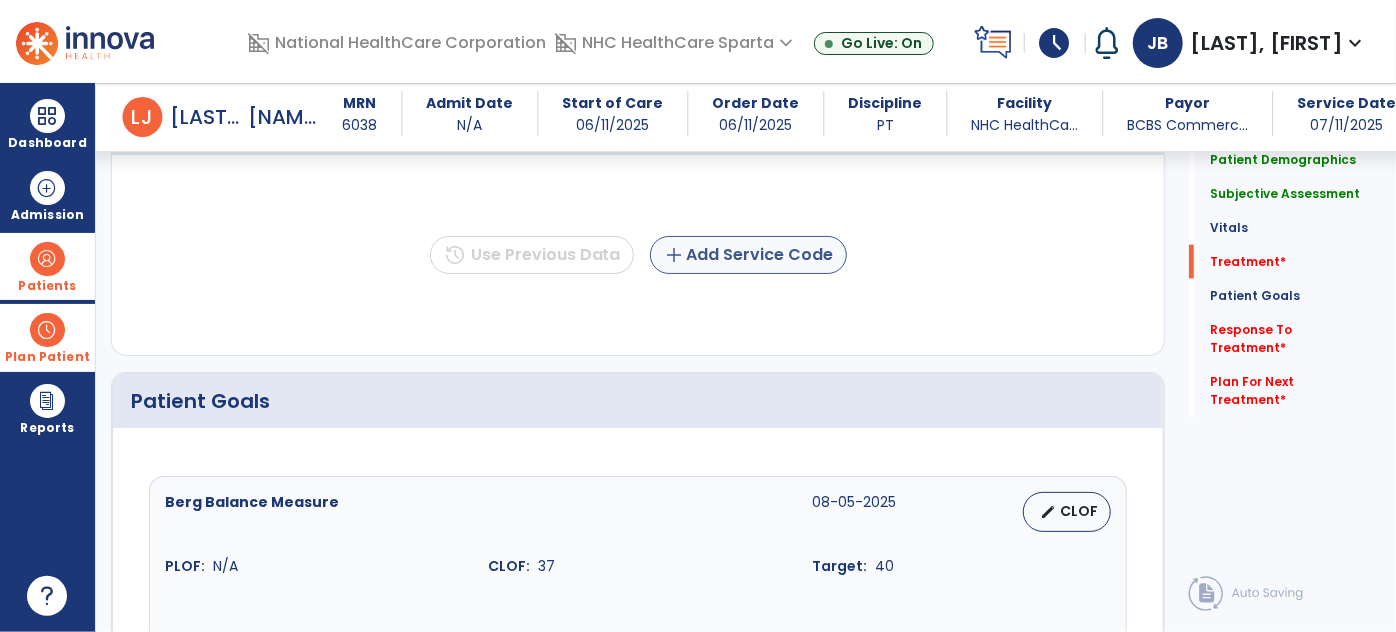 type on "**********" 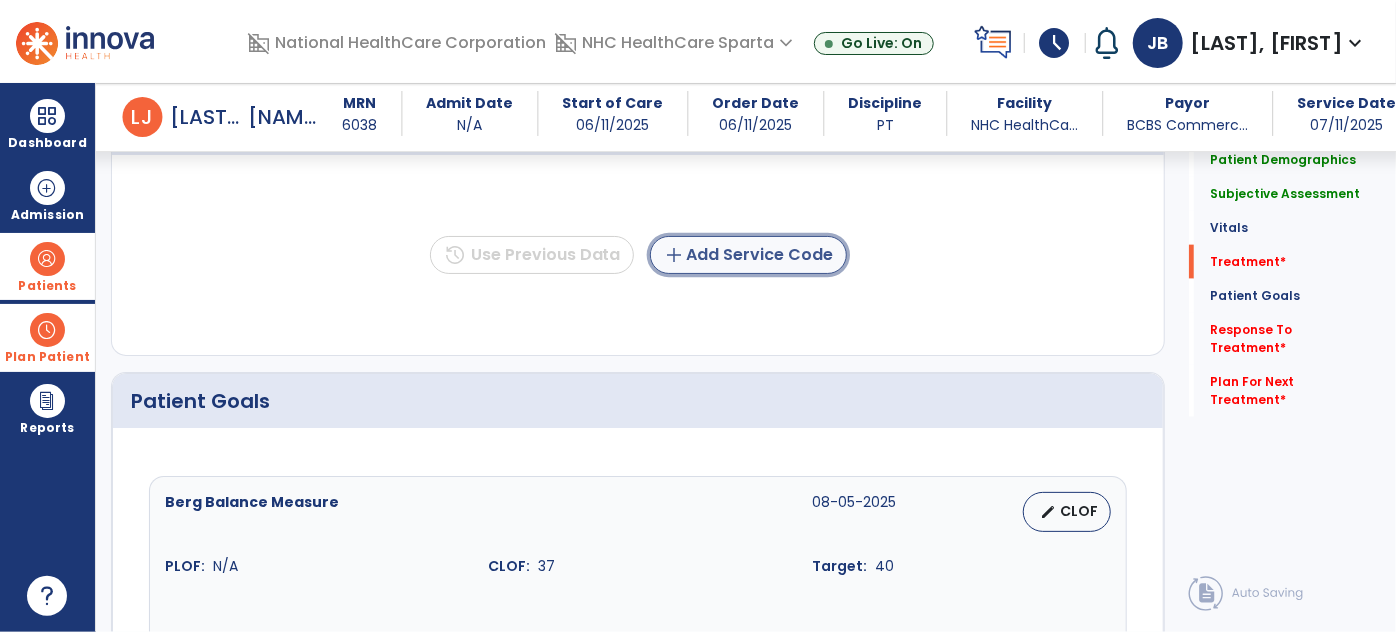 click on "add  Add Service Code" 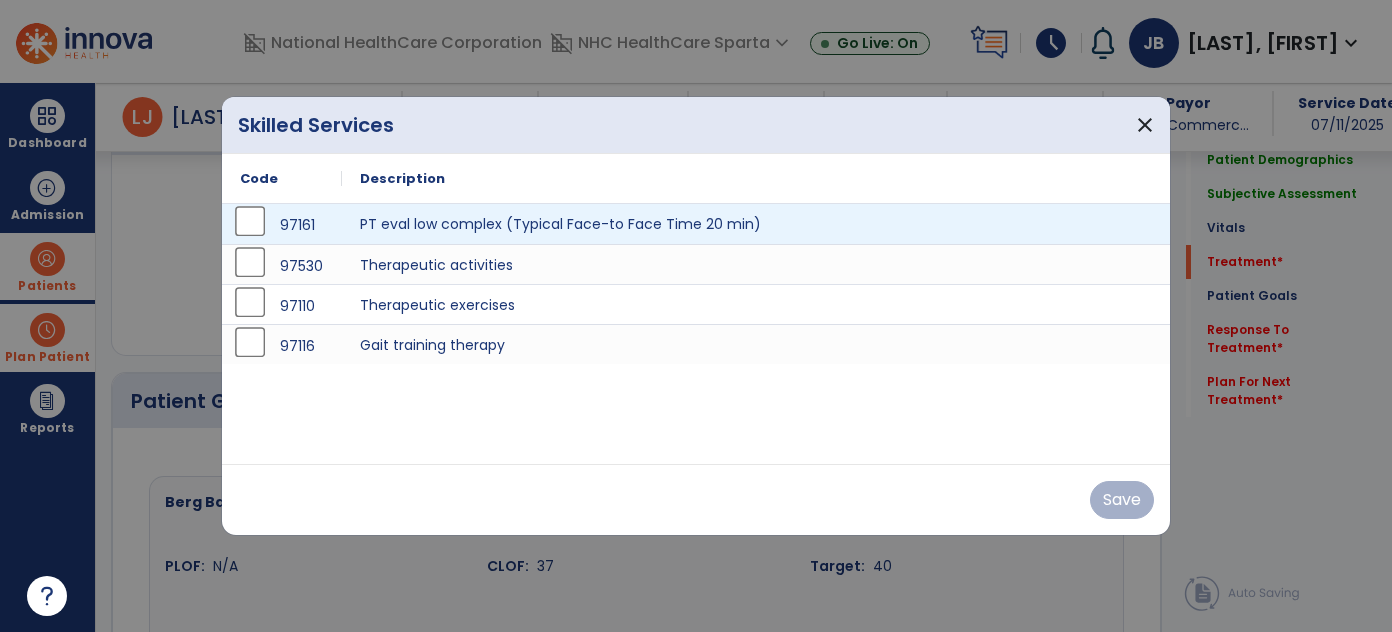 scroll, scrollTop: 1229, scrollLeft: 0, axis: vertical 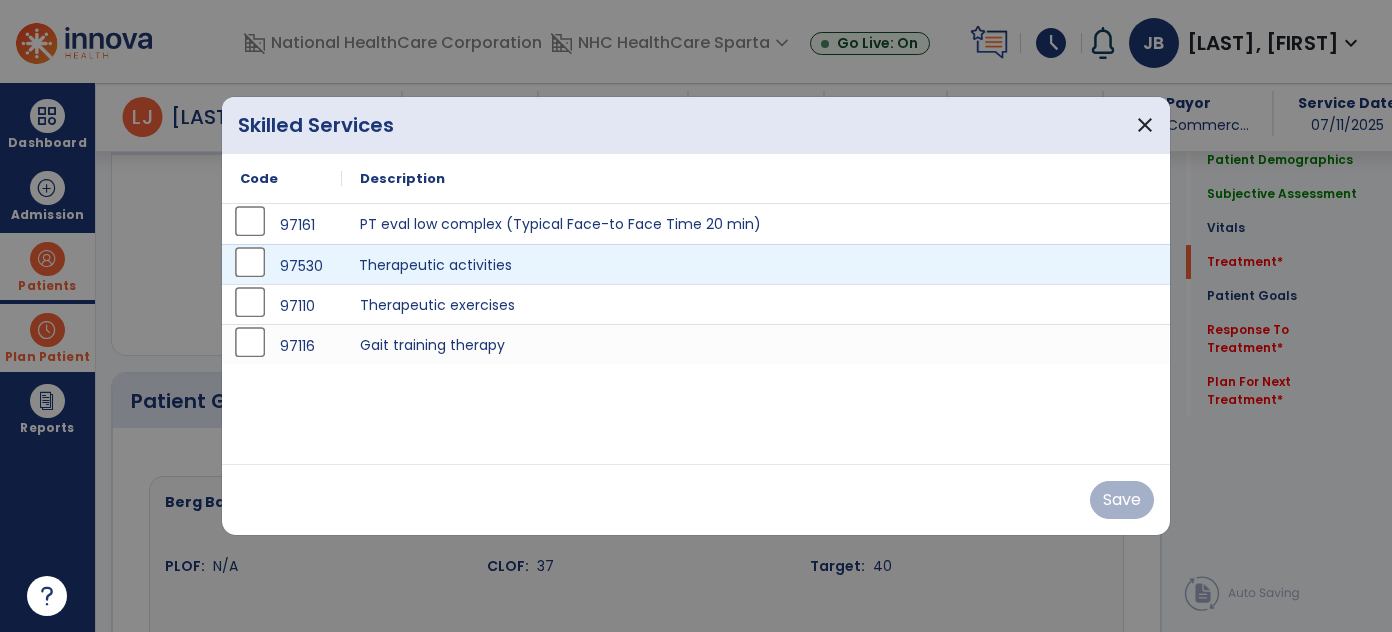 click on "Therapeutic activities" at bounding box center (756, 264) 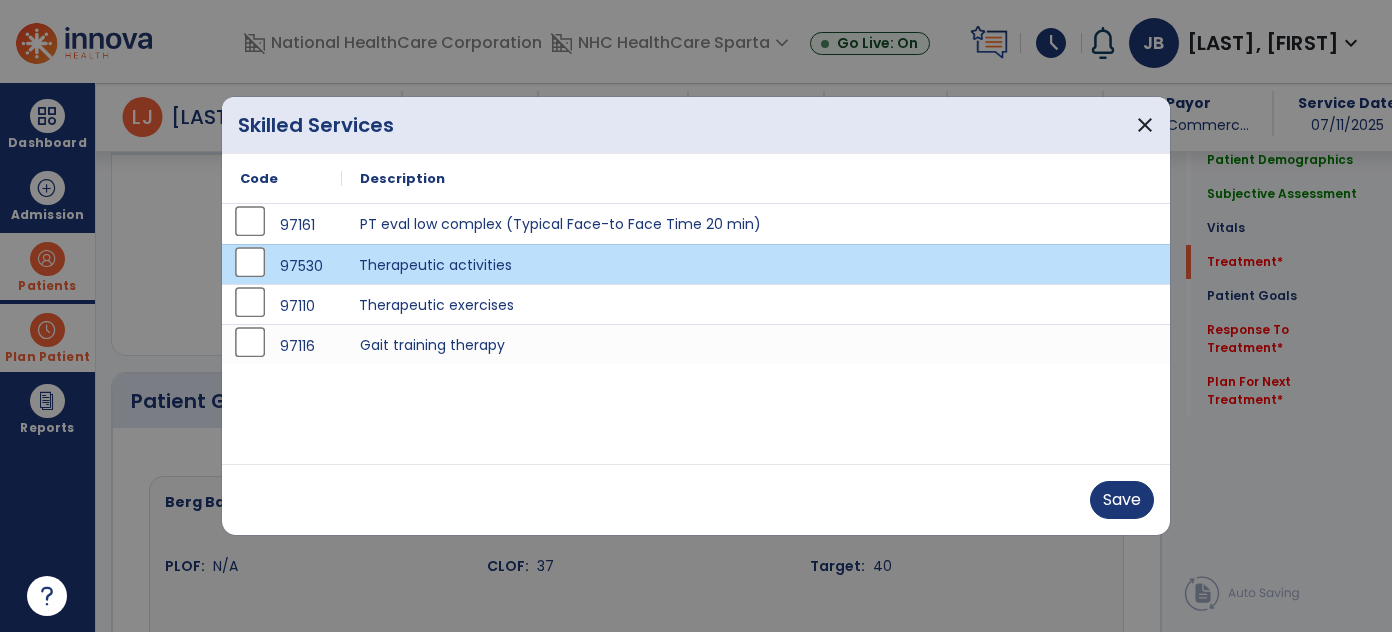 click on "Therapeutic exercises" at bounding box center (756, 304) 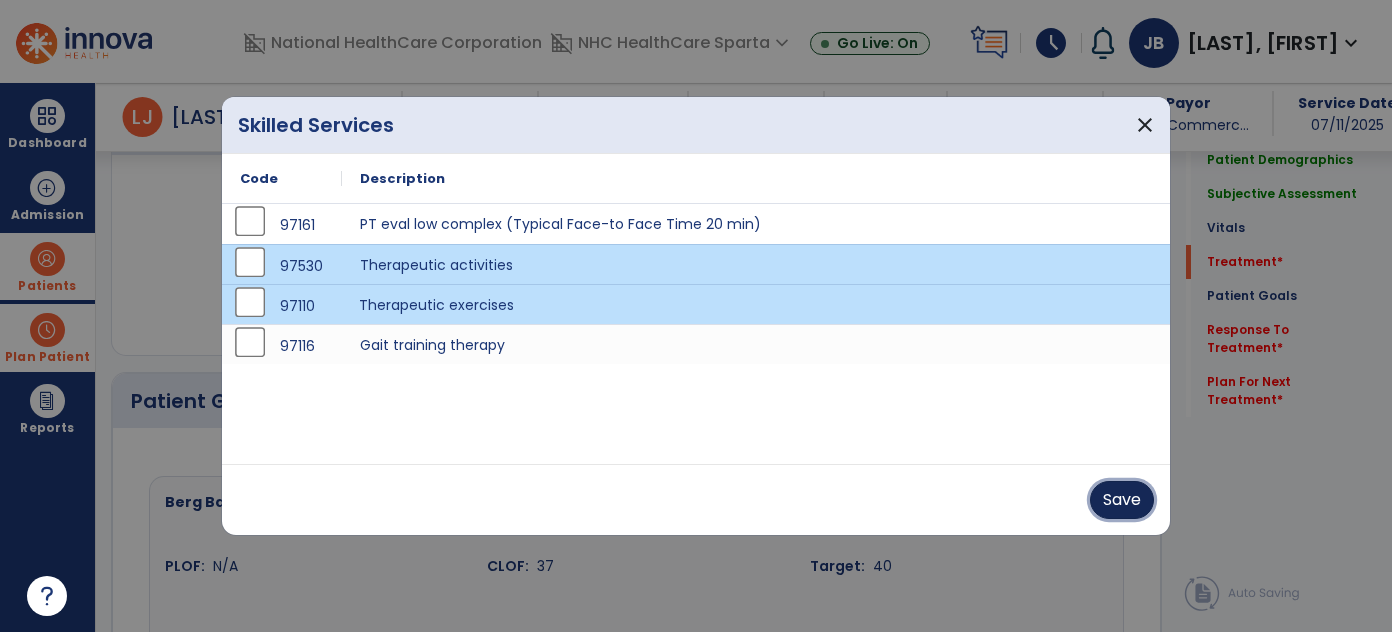 click on "Save" at bounding box center (1122, 500) 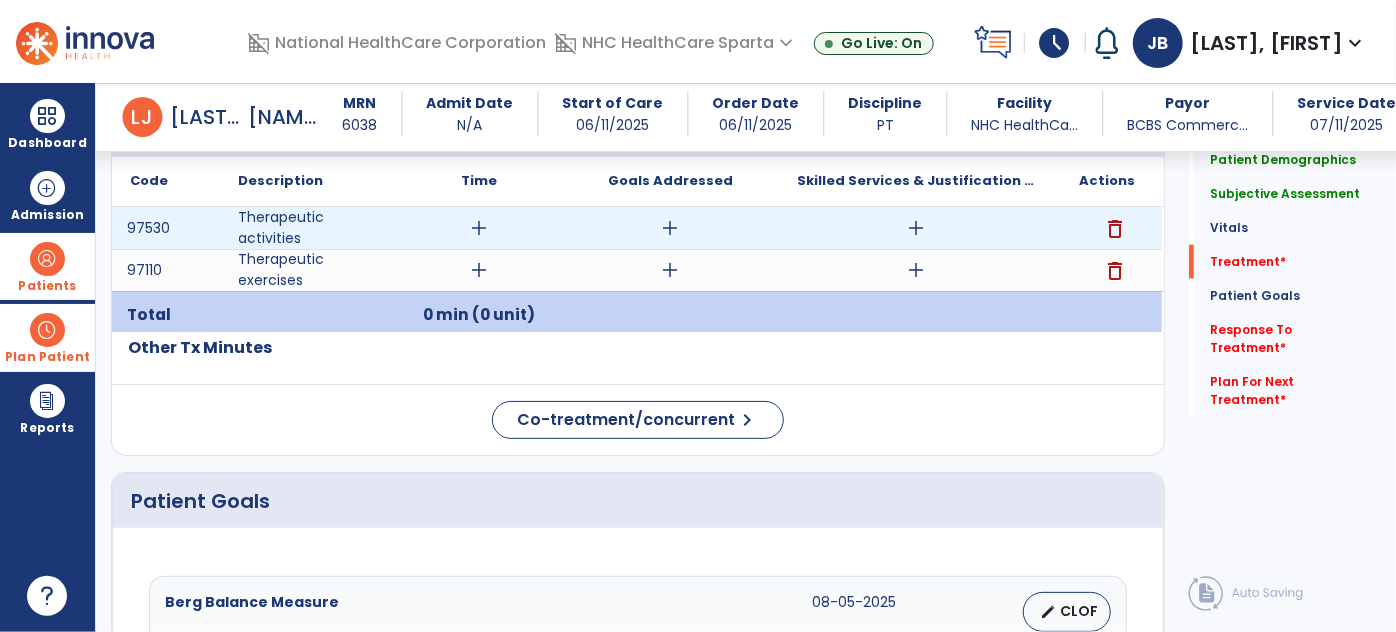 click on "add" at bounding box center [480, 228] 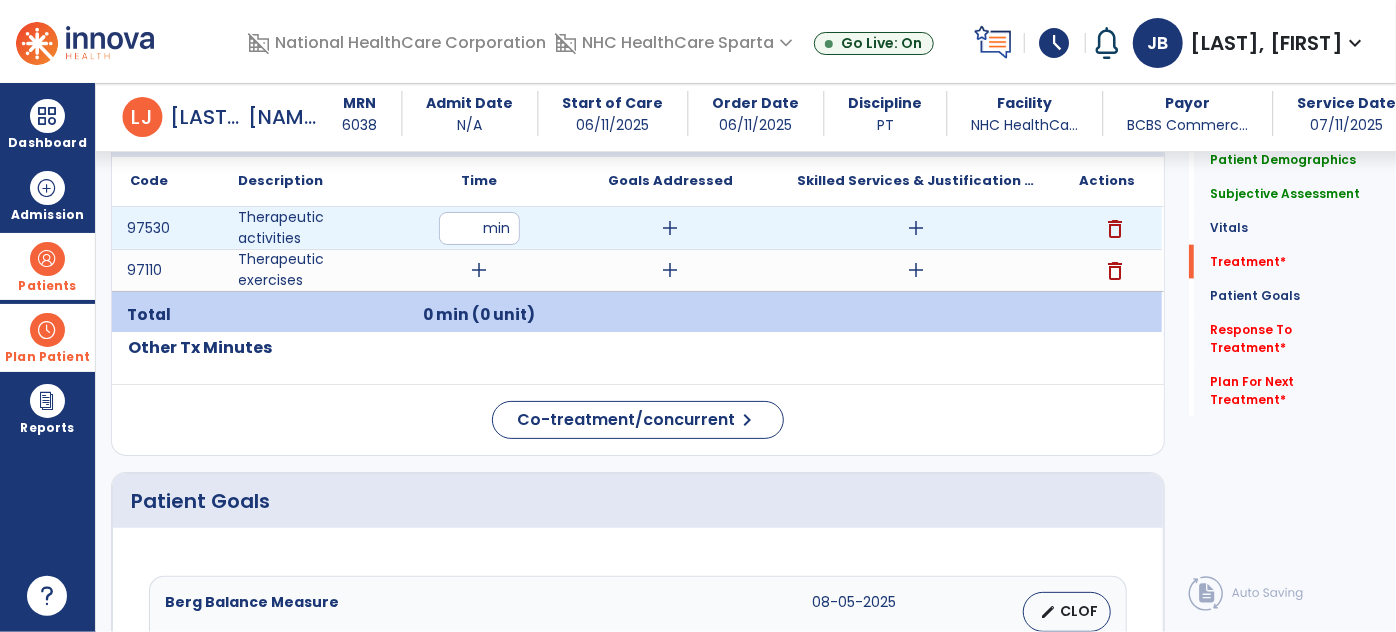 type on "**" 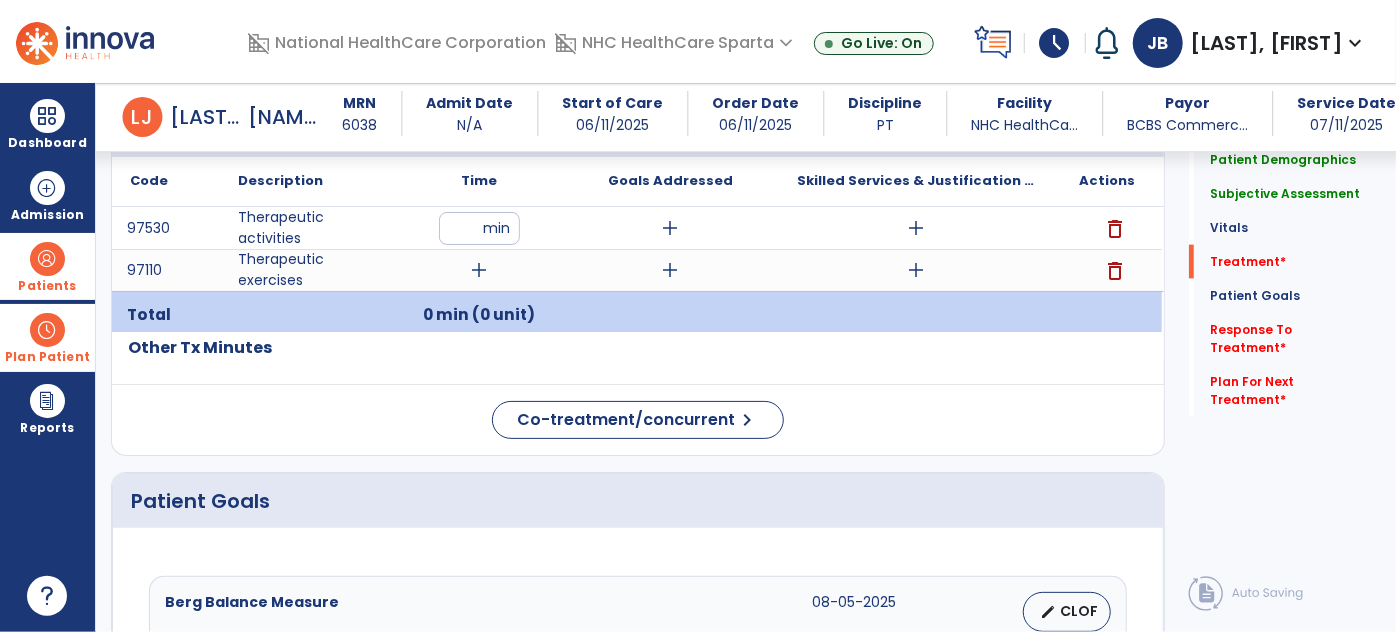 click on "Other Tx Minutes" 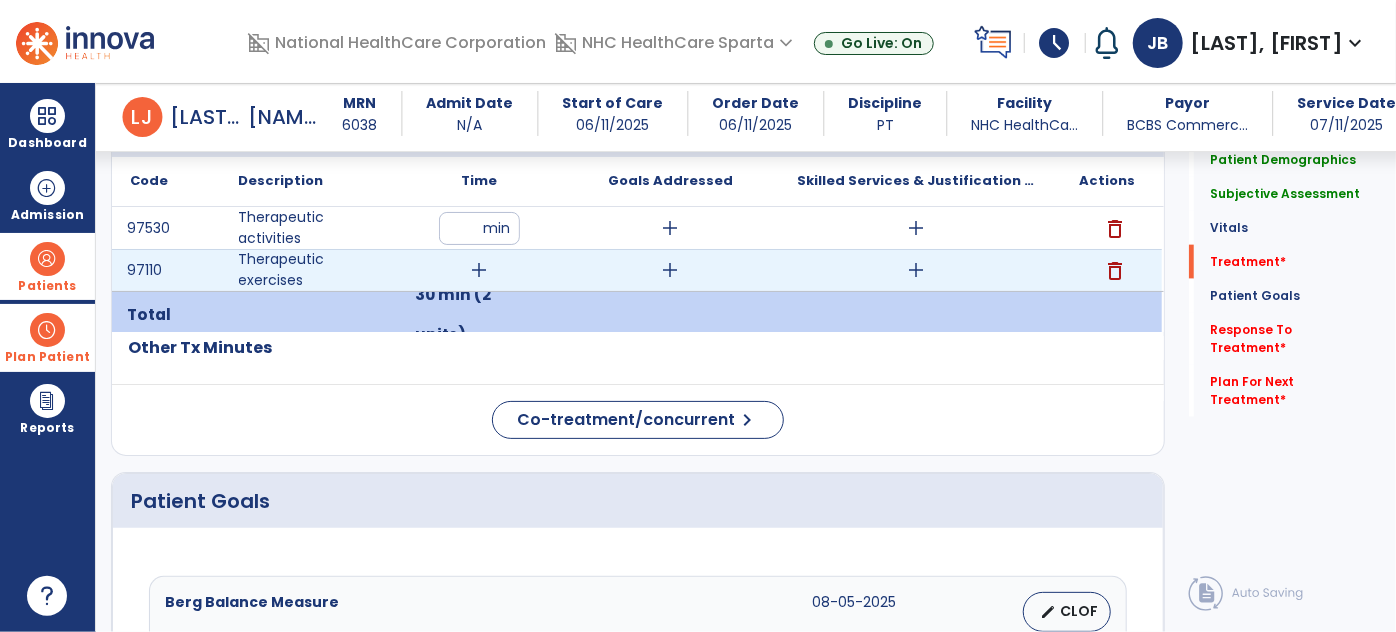 click on "add" at bounding box center (480, 270) 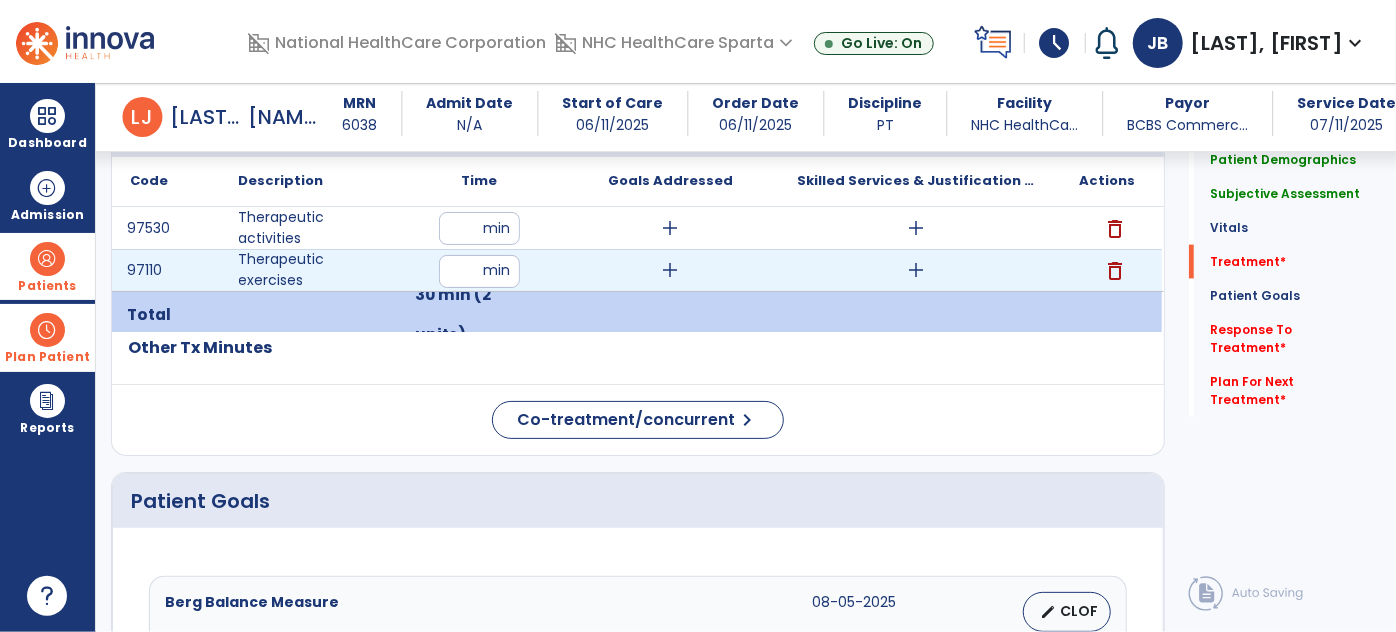 type on "**" 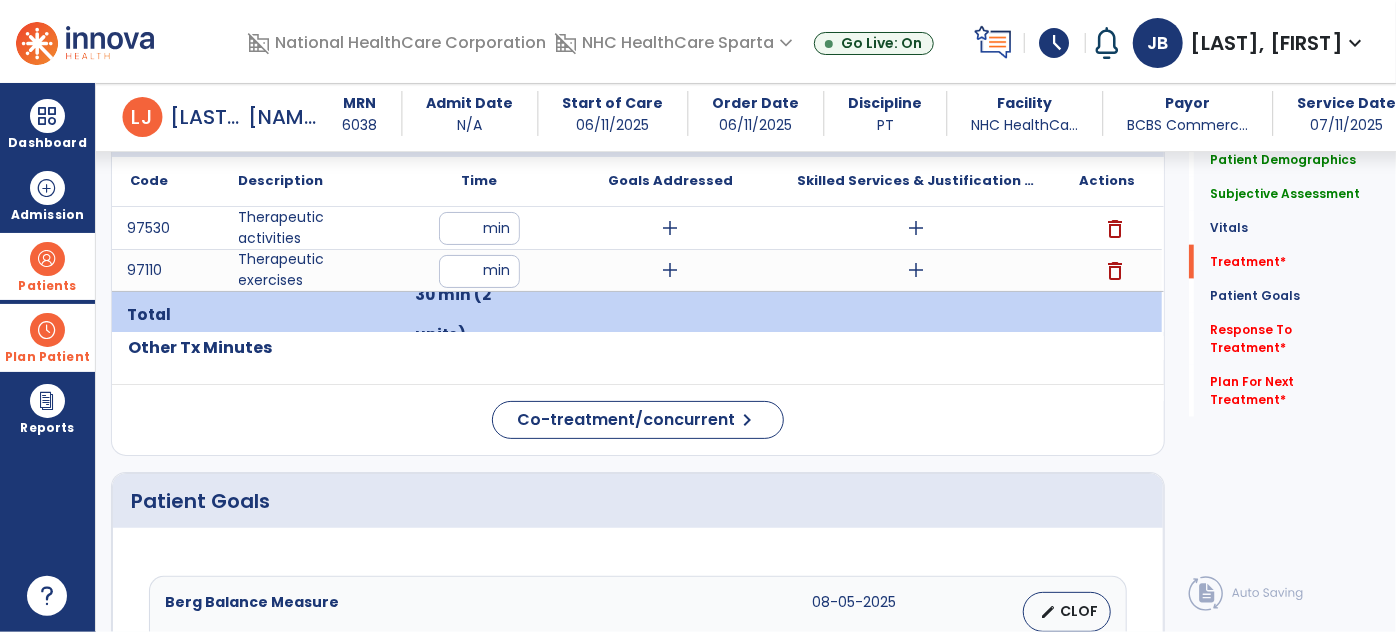 click on "Code
Description
Time" 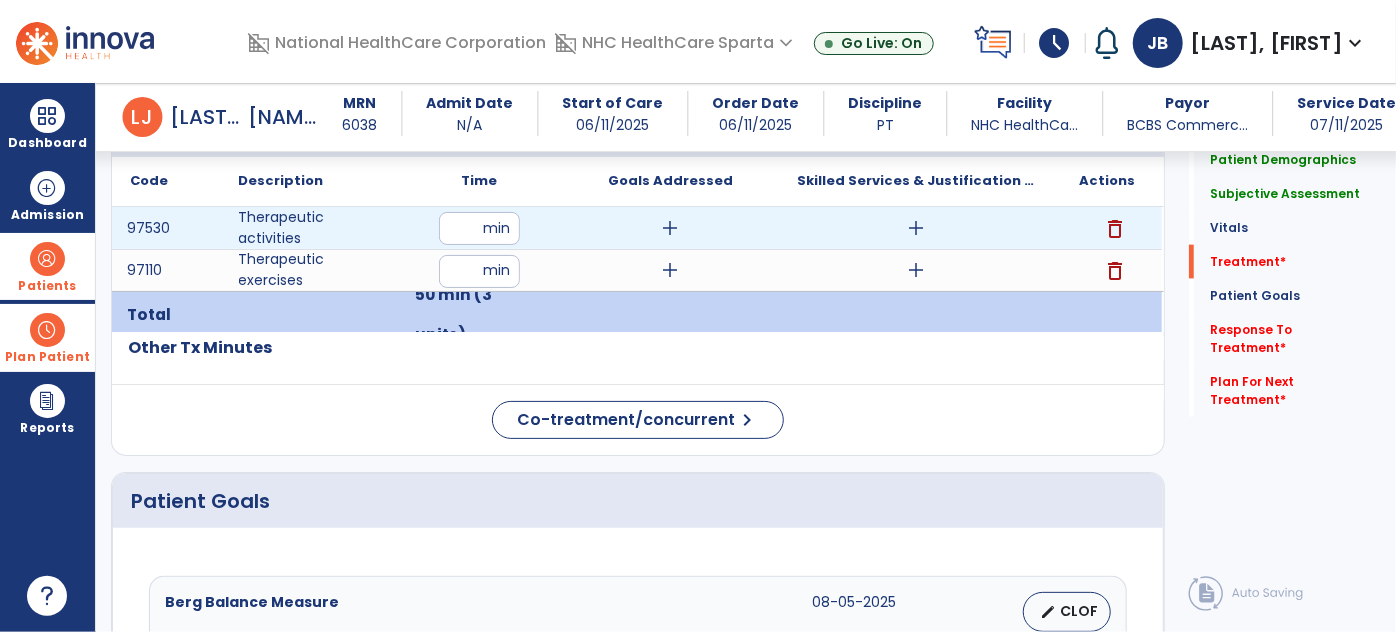 click on "add" at bounding box center (916, 228) 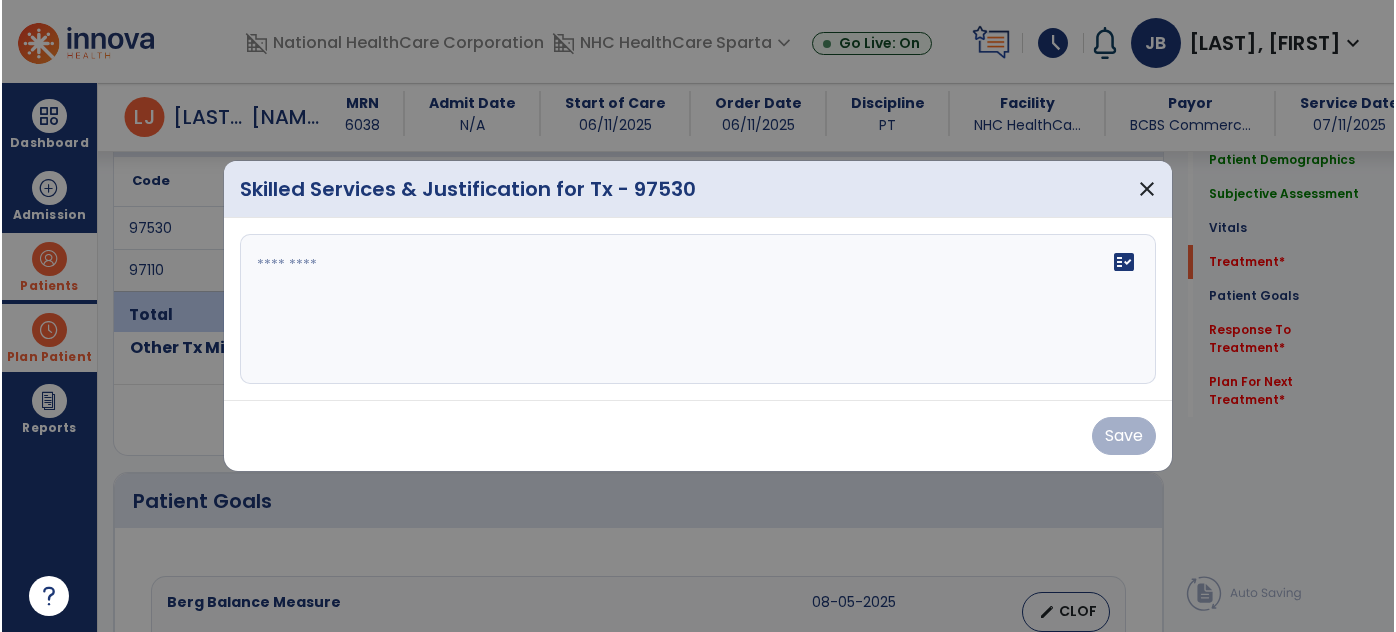scroll, scrollTop: 1229, scrollLeft: 0, axis: vertical 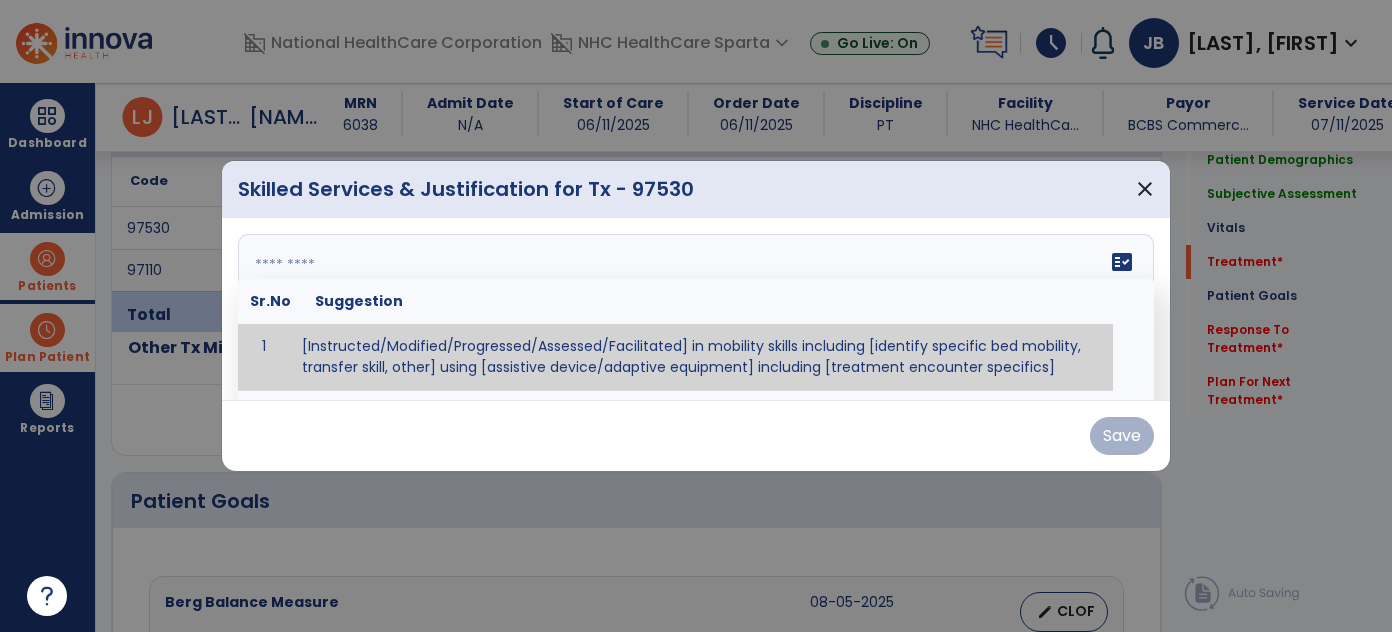 click on "fact_check  Sr.No Suggestion 1 [Instructed/Modified/Progressed/Assessed/Facilitated] in mobility skills including [identify specific bed mobility, transfer skill, other] using [assistive device/adaptive equipment] including [treatment encounter specifics]" at bounding box center [696, 309] 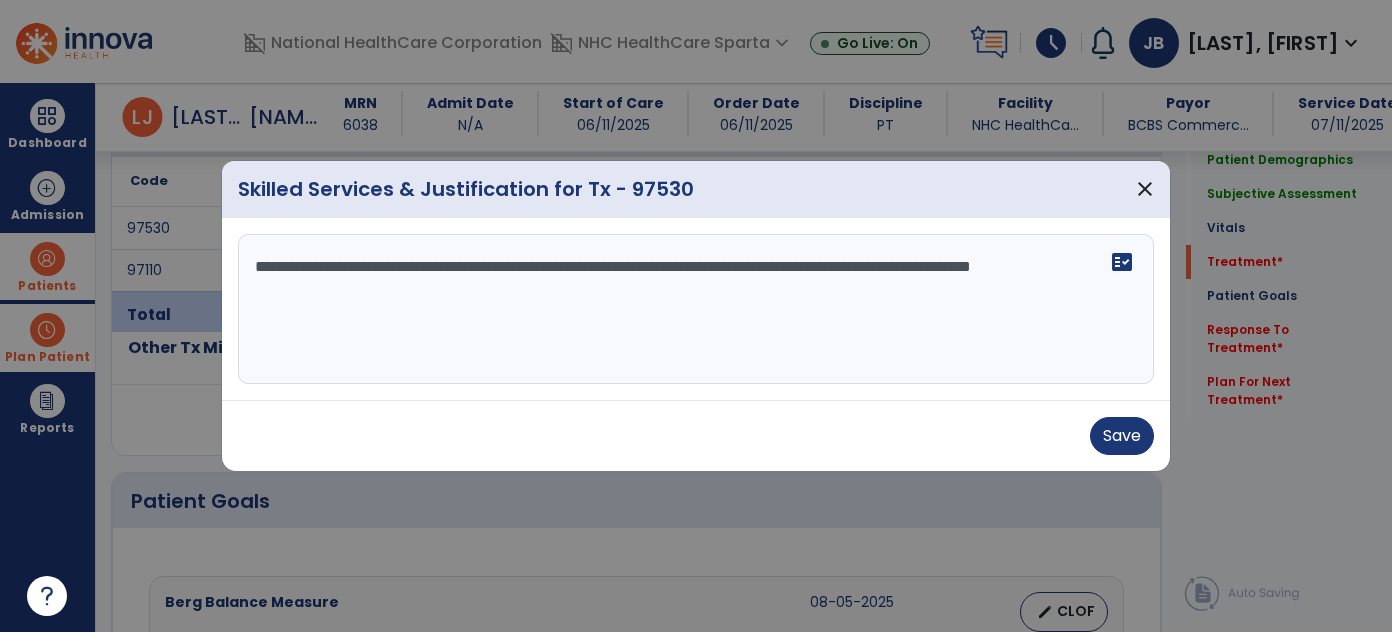 click on "**********" at bounding box center (696, 309) 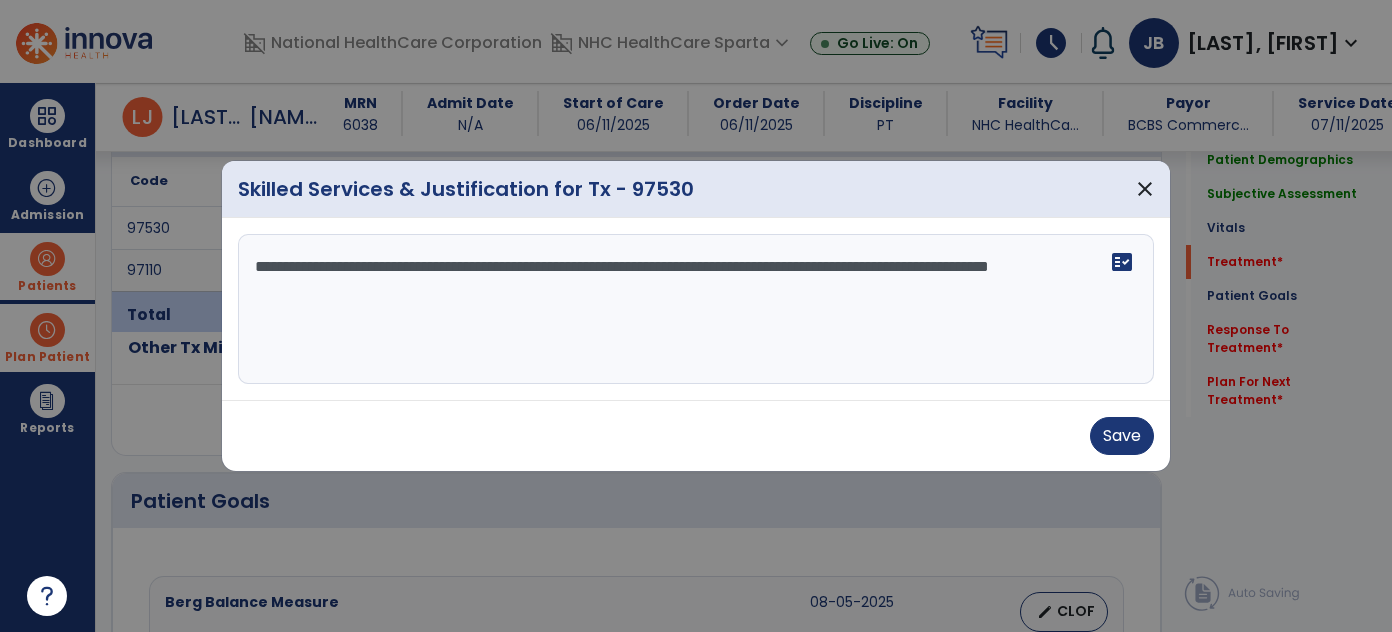 click on "**********" at bounding box center (696, 309) 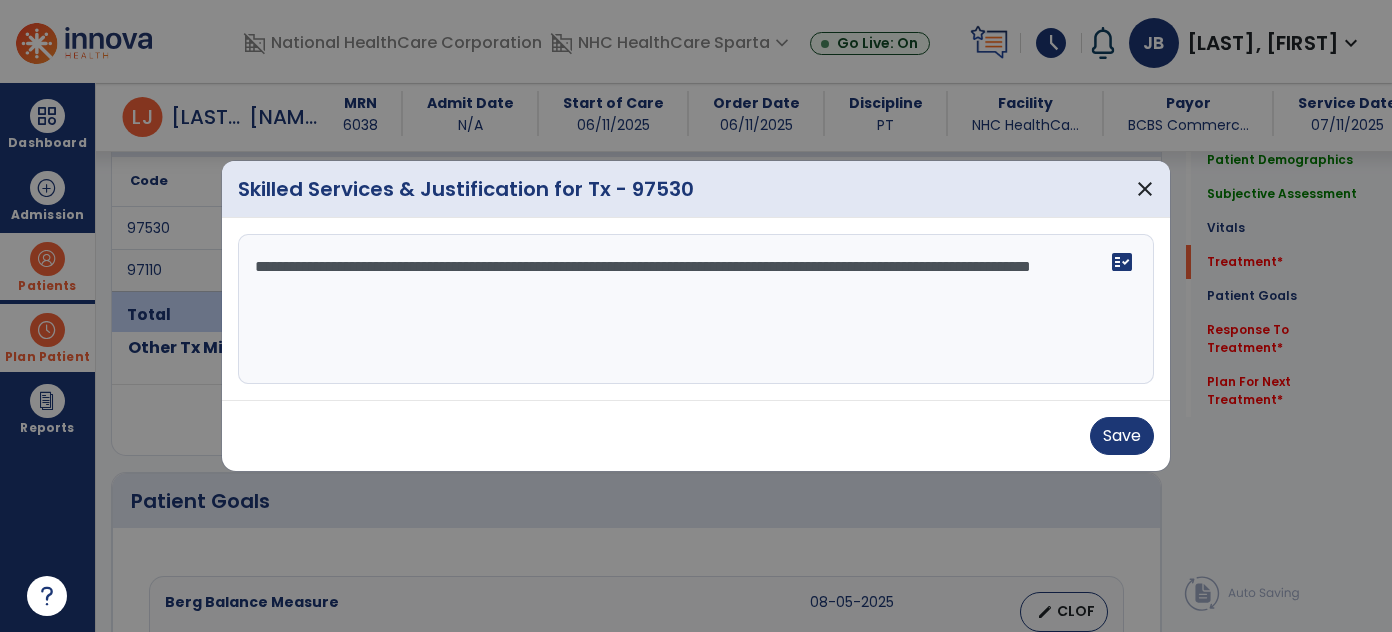 click on "**********" at bounding box center [696, 309] 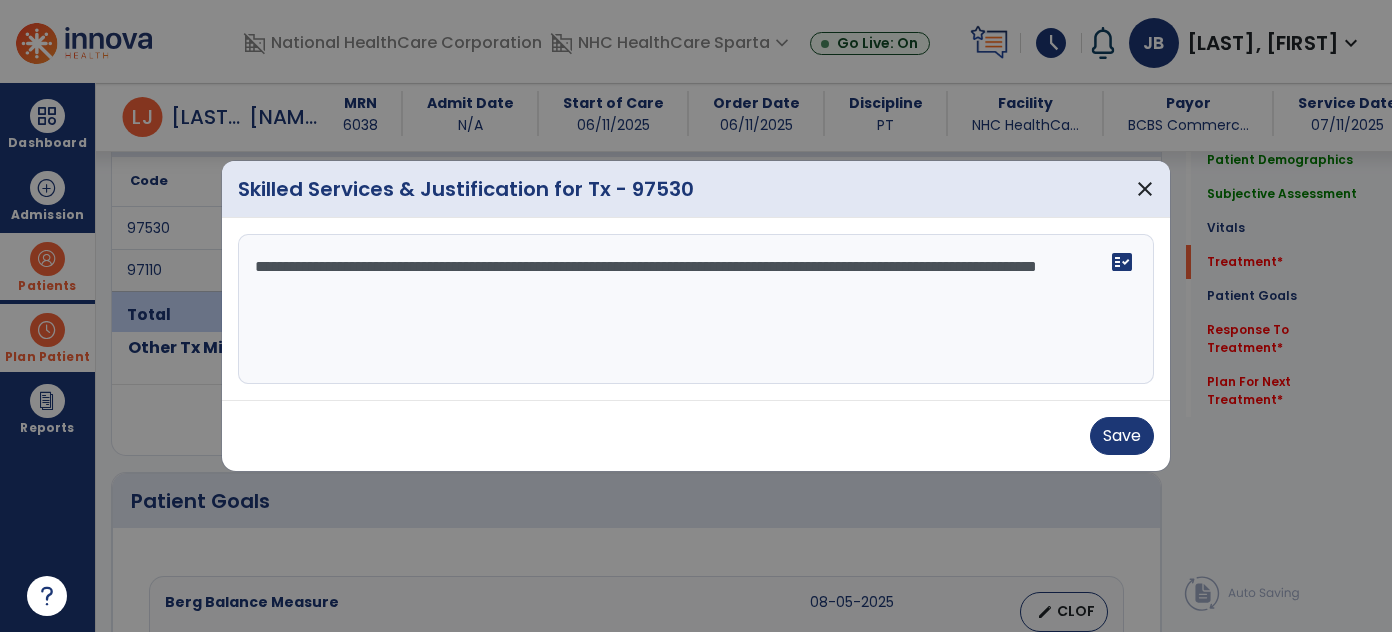 click on "**********" at bounding box center [696, 309] 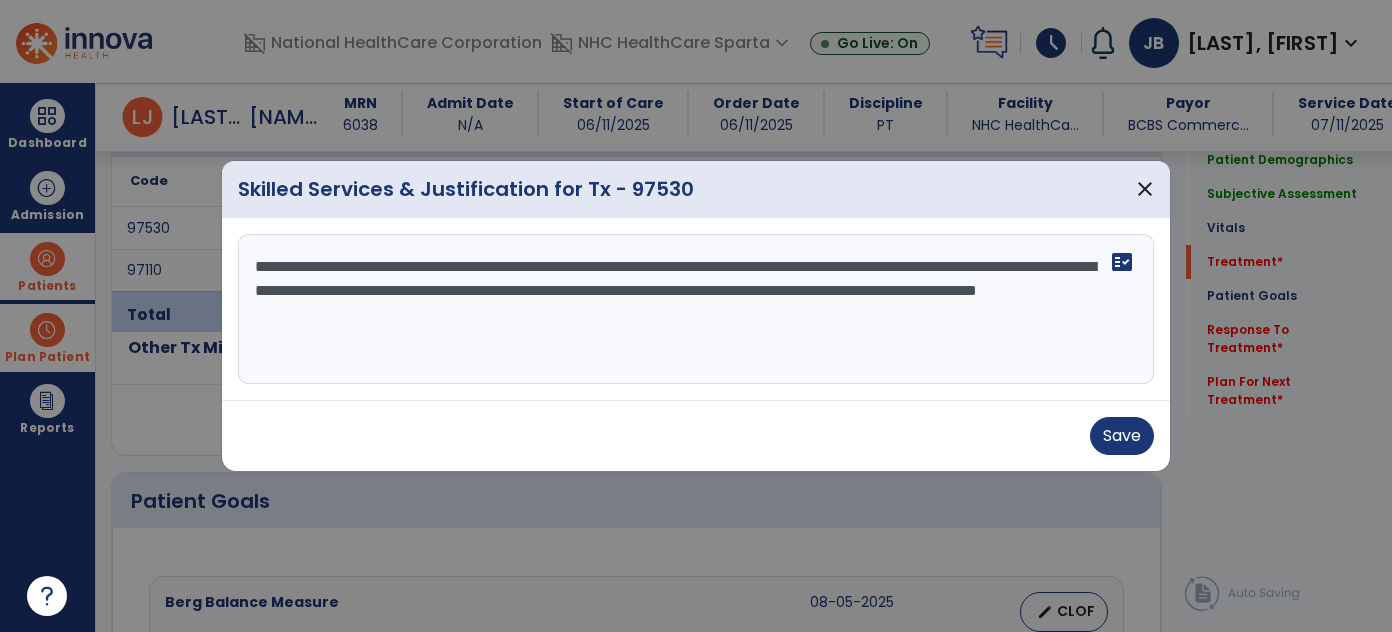 click on "**********" at bounding box center (696, 309) 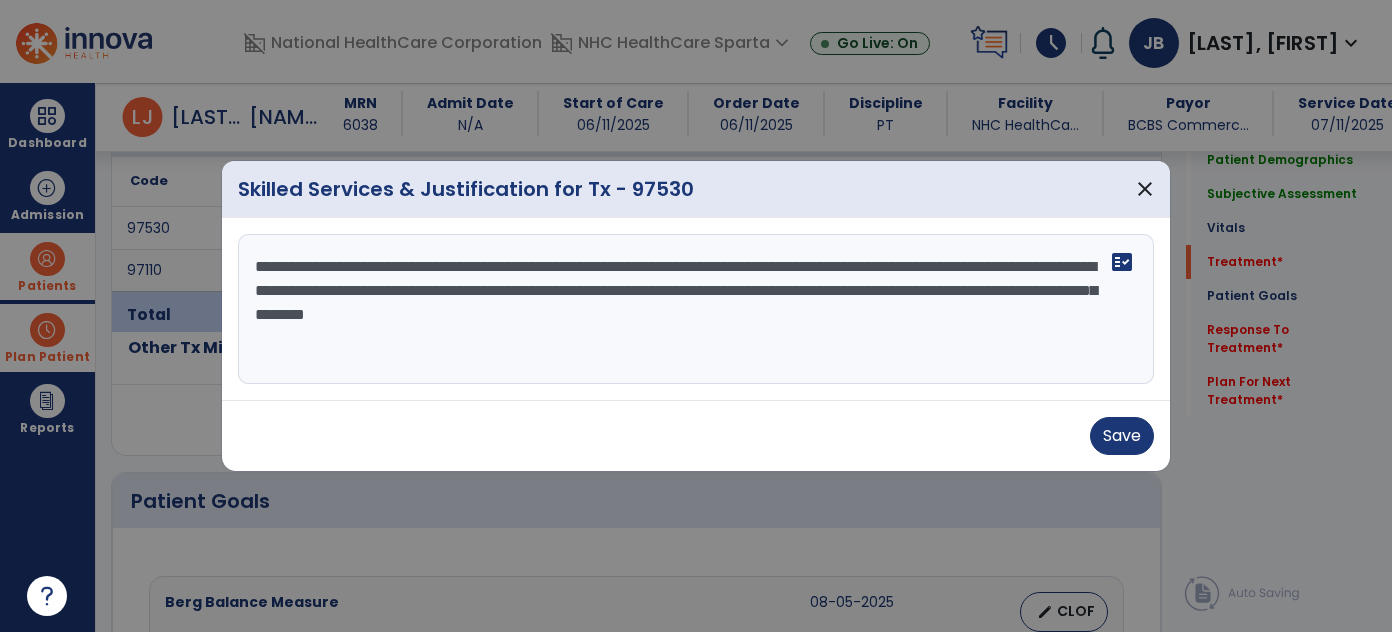 click on "**********" at bounding box center [696, 309] 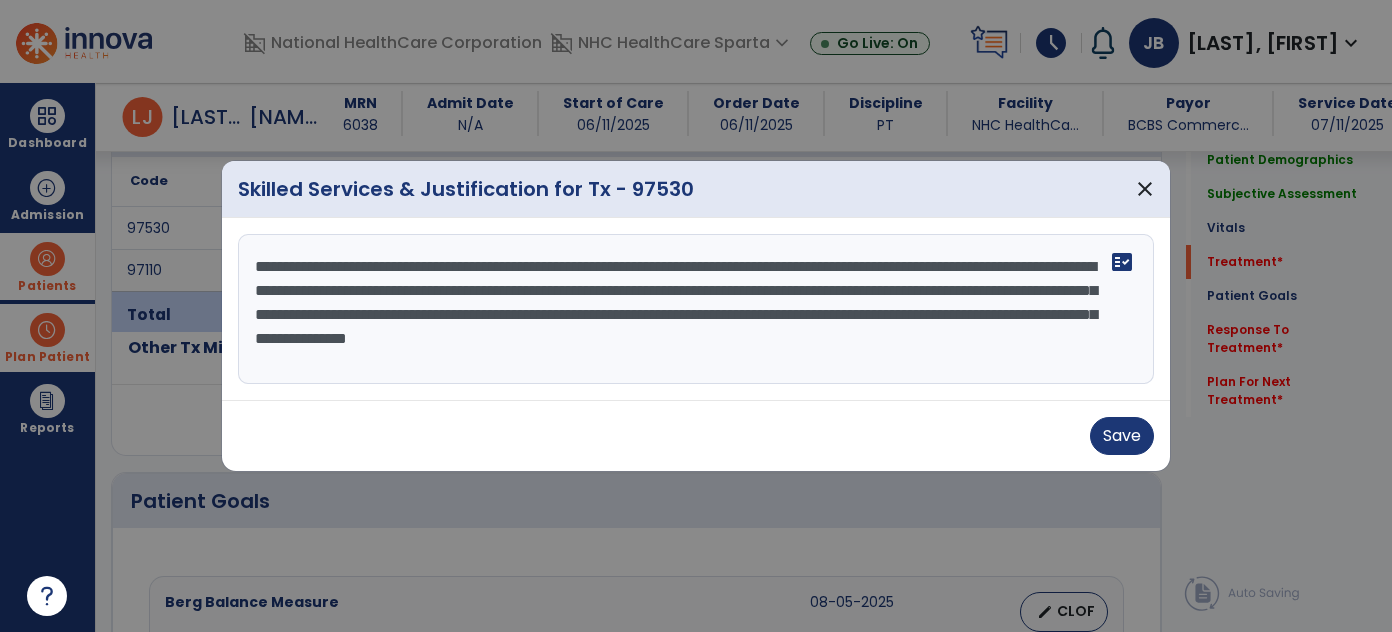 click on "**********" at bounding box center [696, 309] 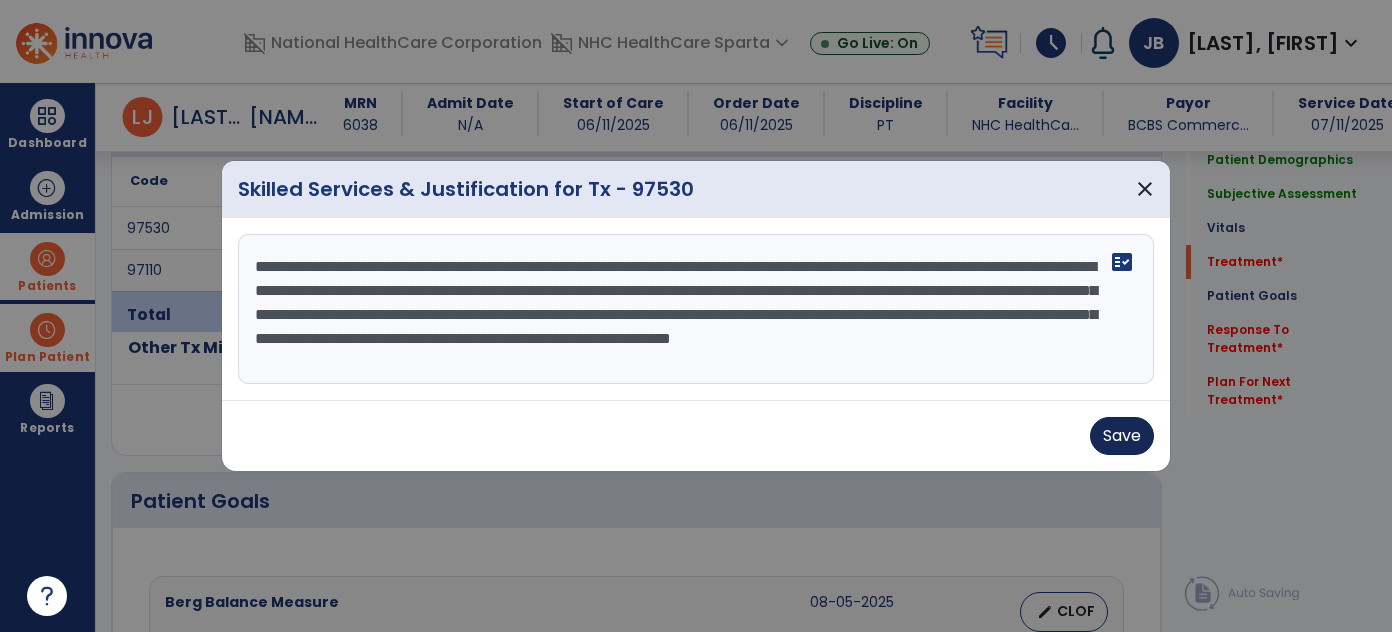 type on "**********" 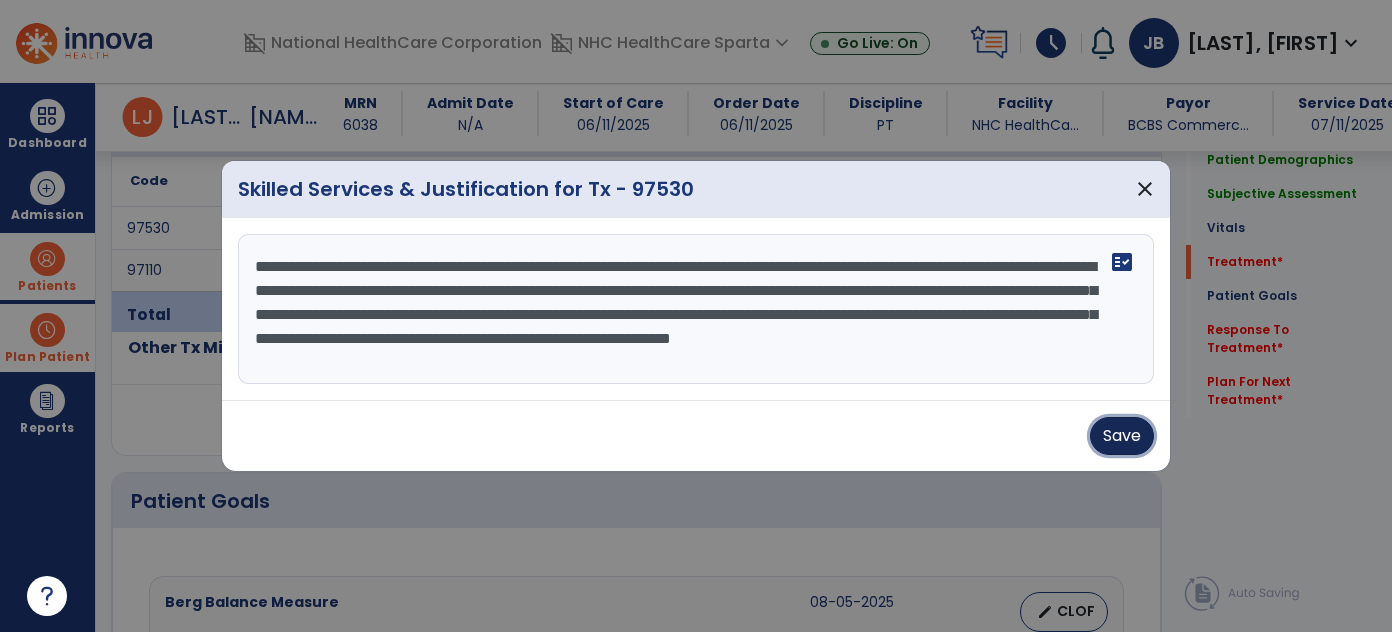 click on "Save" at bounding box center (1122, 436) 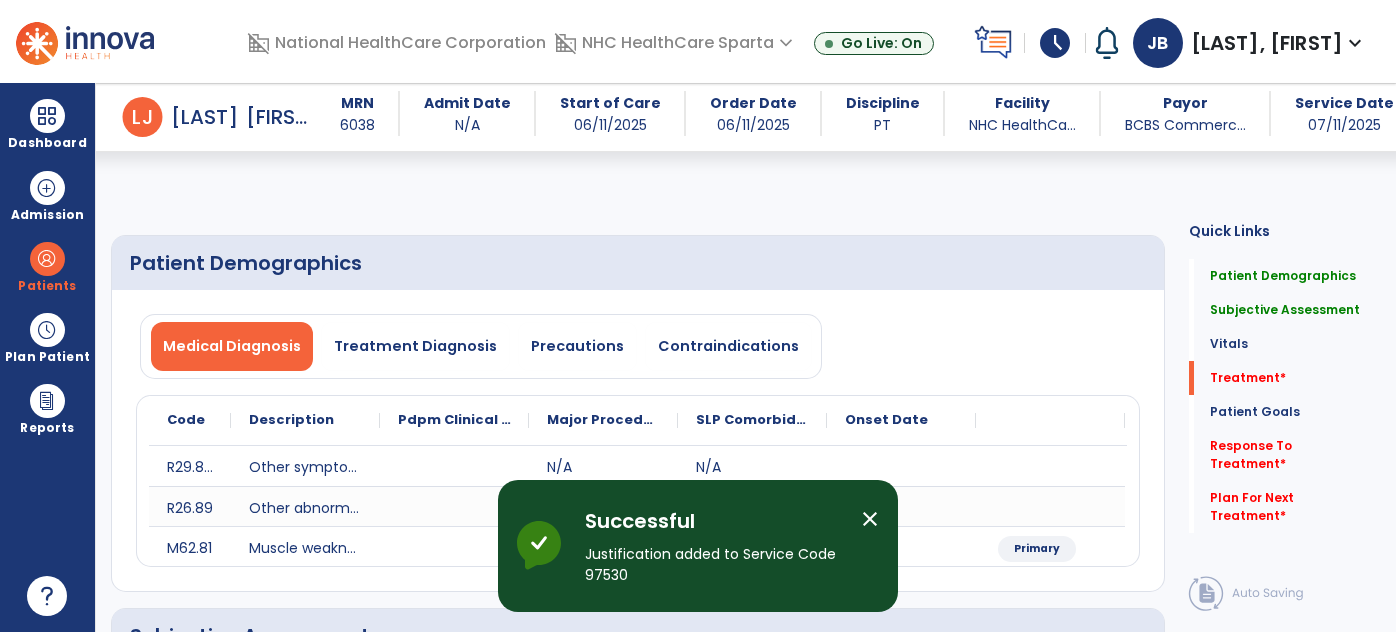 select on "*" 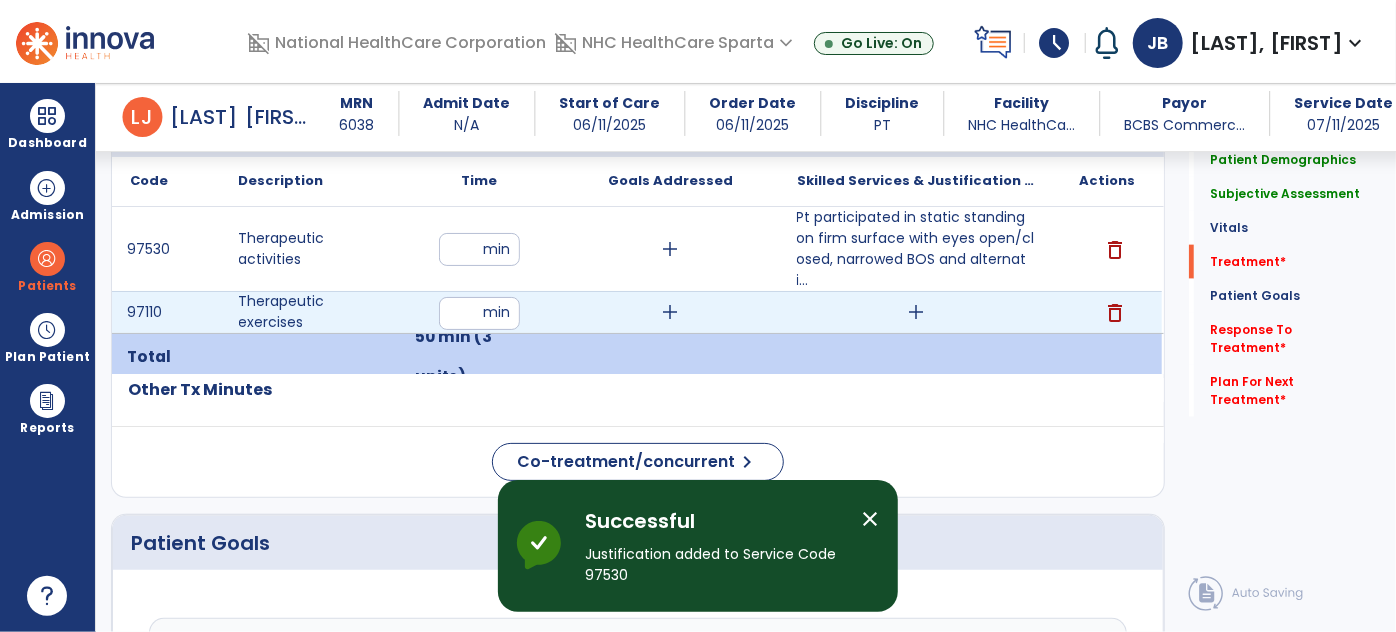 click on "add" at bounding box center [916, 312] 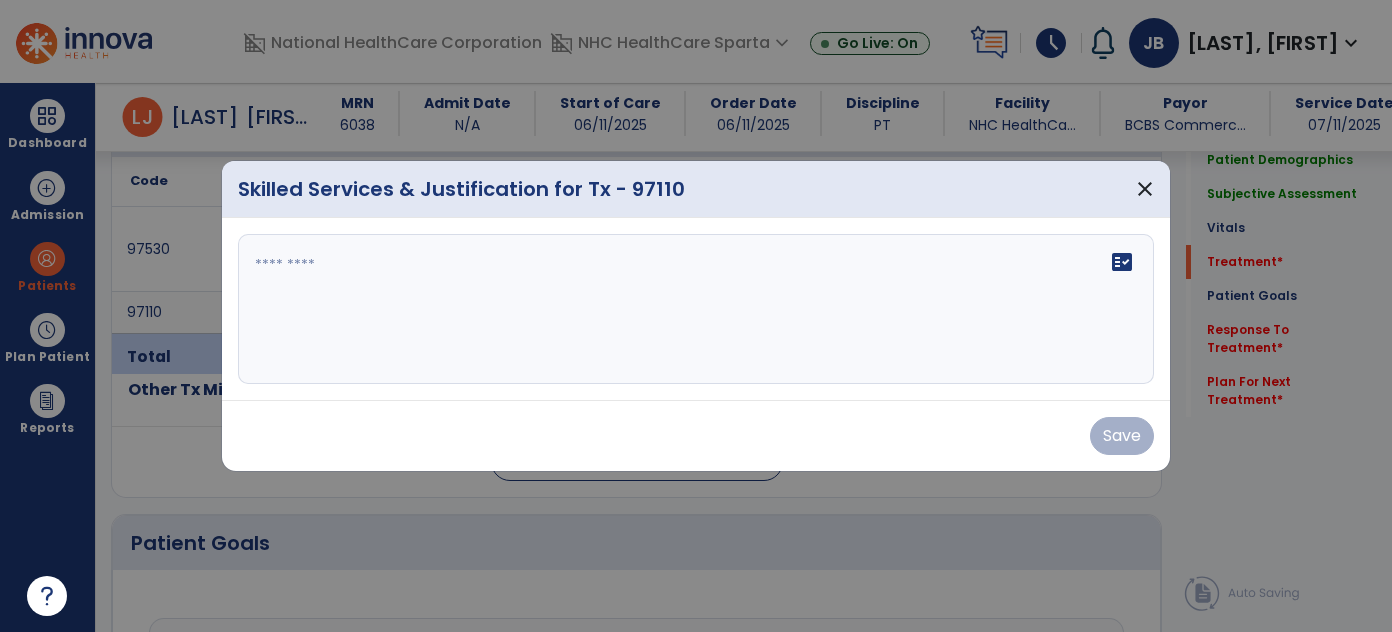 scroll, scrollTop: 1229, scrollLeft: 0, axis: vertical 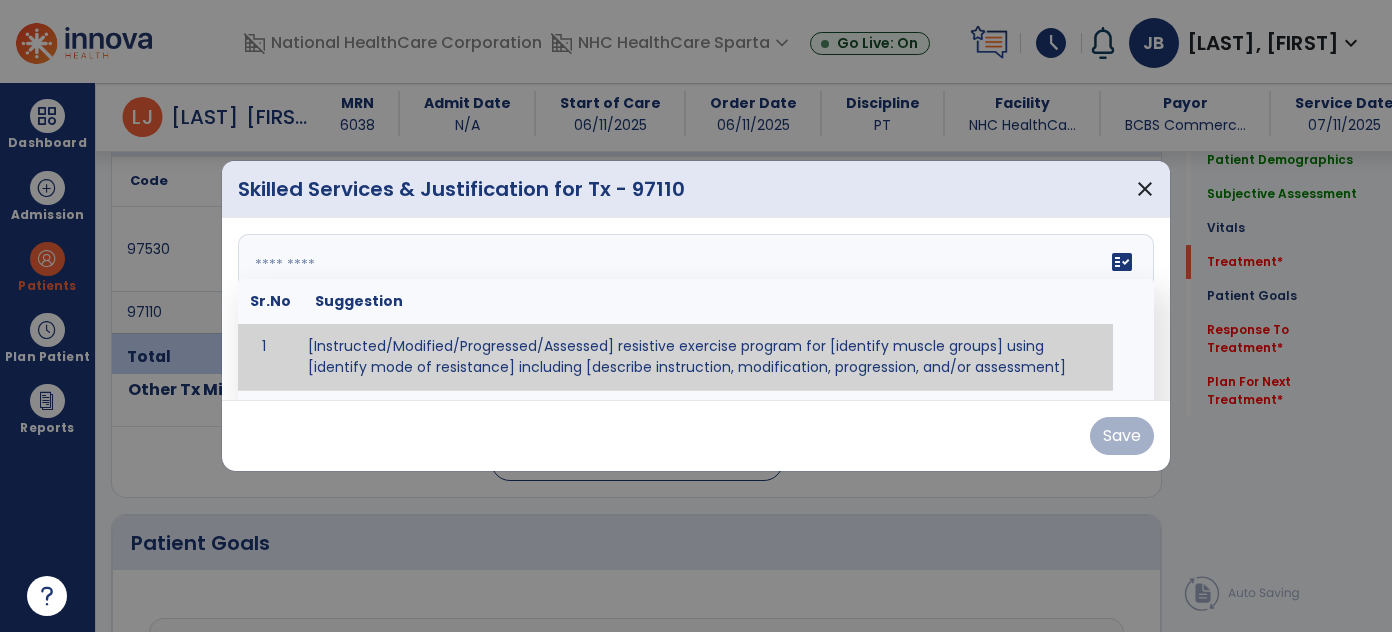 click on "fact_check  Sr.No Suggestion 1 [Instructed/Modified/Progressed/Assessed] resistive exercise program for [identify muscle groups] using [identify mode of resistance] including [describe instruction, modification, progression, and/or assessment] 2 [Instructed/Modified/Progressed/Assessed] aerobic exercise program using [identify equipment/mode] including [describe instruction, modification,progression, and/or assessment] 3 [Instructed/Modified/Progressed/Assessed] [PROM/A/AROM/AROM] program for [identify joint movements] using [contract-relax, over-pressure, inhibitory techniques, other] 4 [Assessed/Tested] aerobic capacity with administration of [aerobic capacity test]" at bounding box center [696, 309] 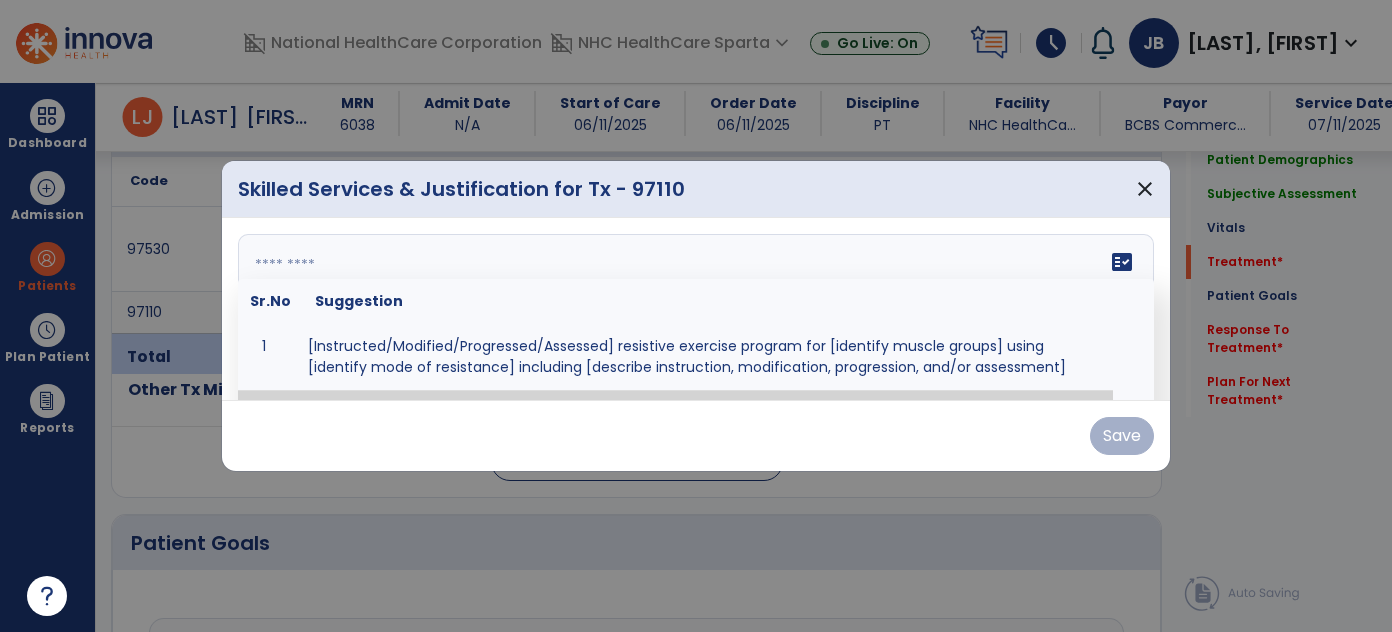 click at bounding box center [694, 309] 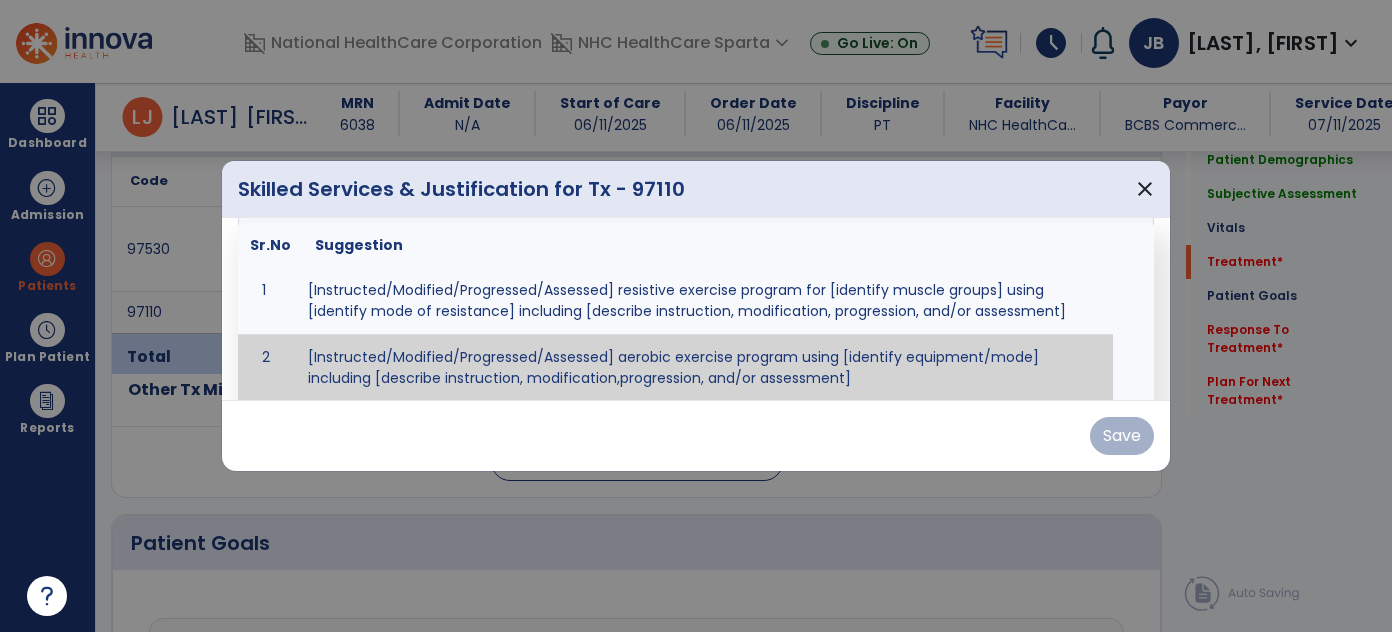 scroll, scrollTop: 57, scrollLeft: 0, axis: vertical 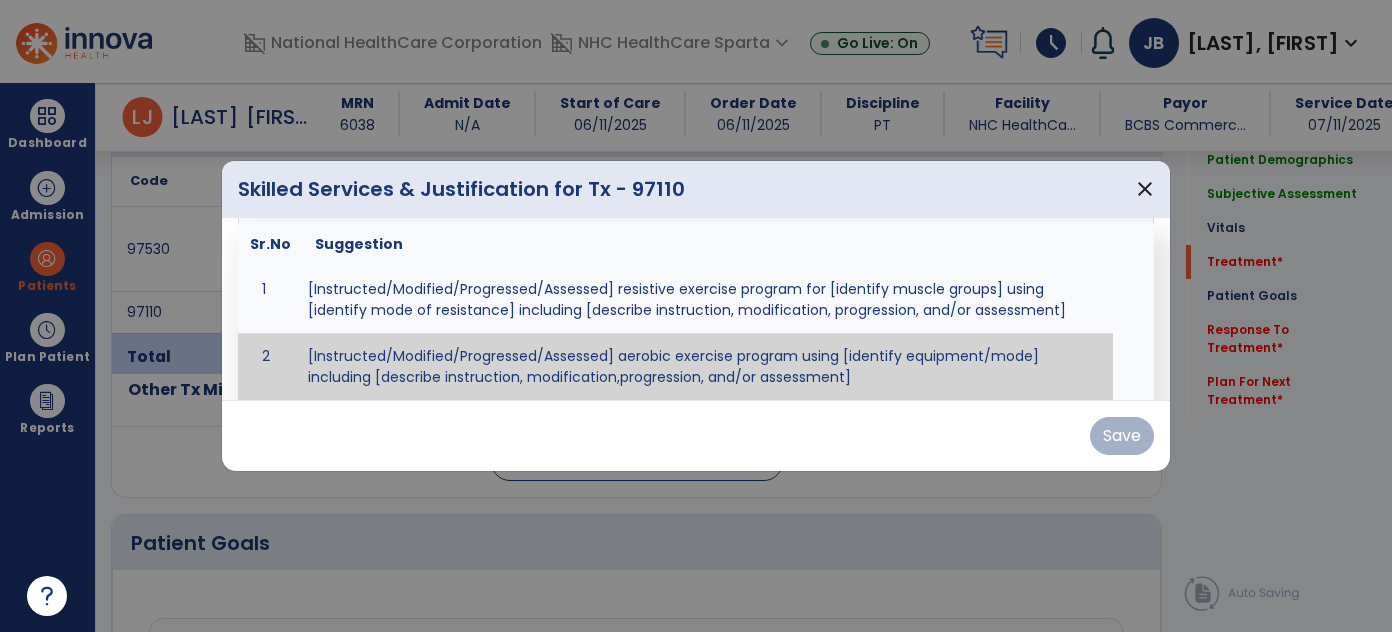 paste on "**********" 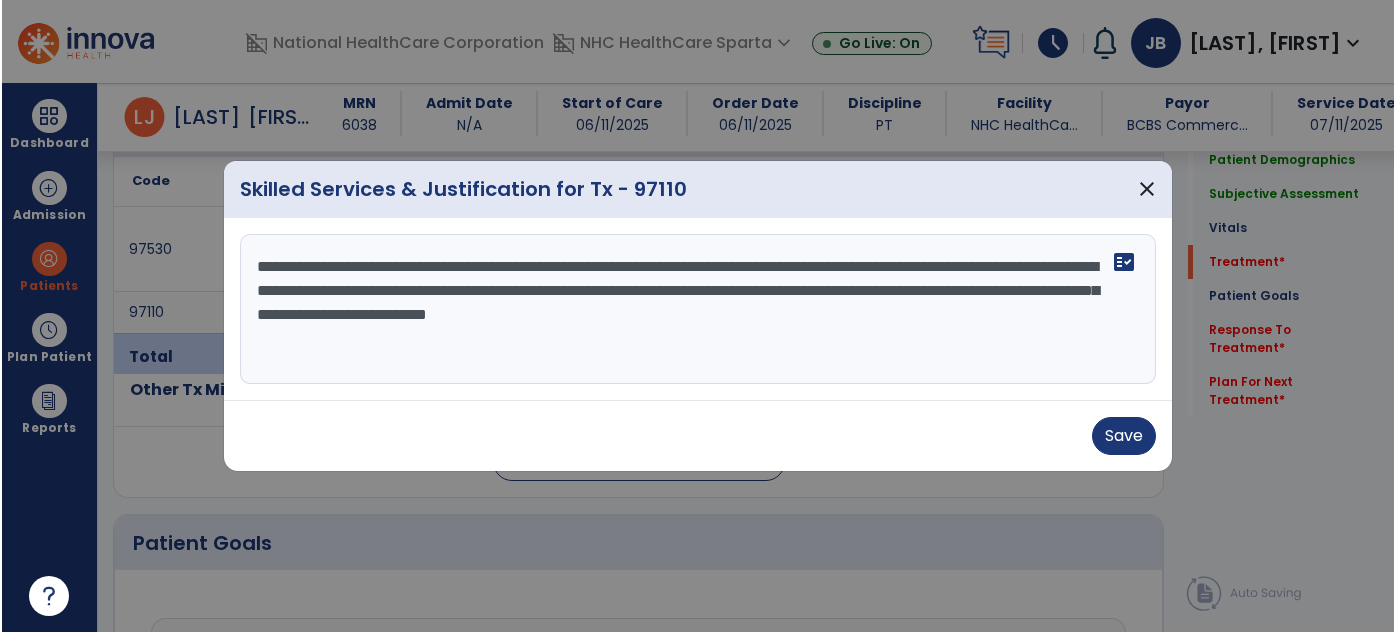 scroll, scrollTop: 0, scrollLeft: 0, axis: both 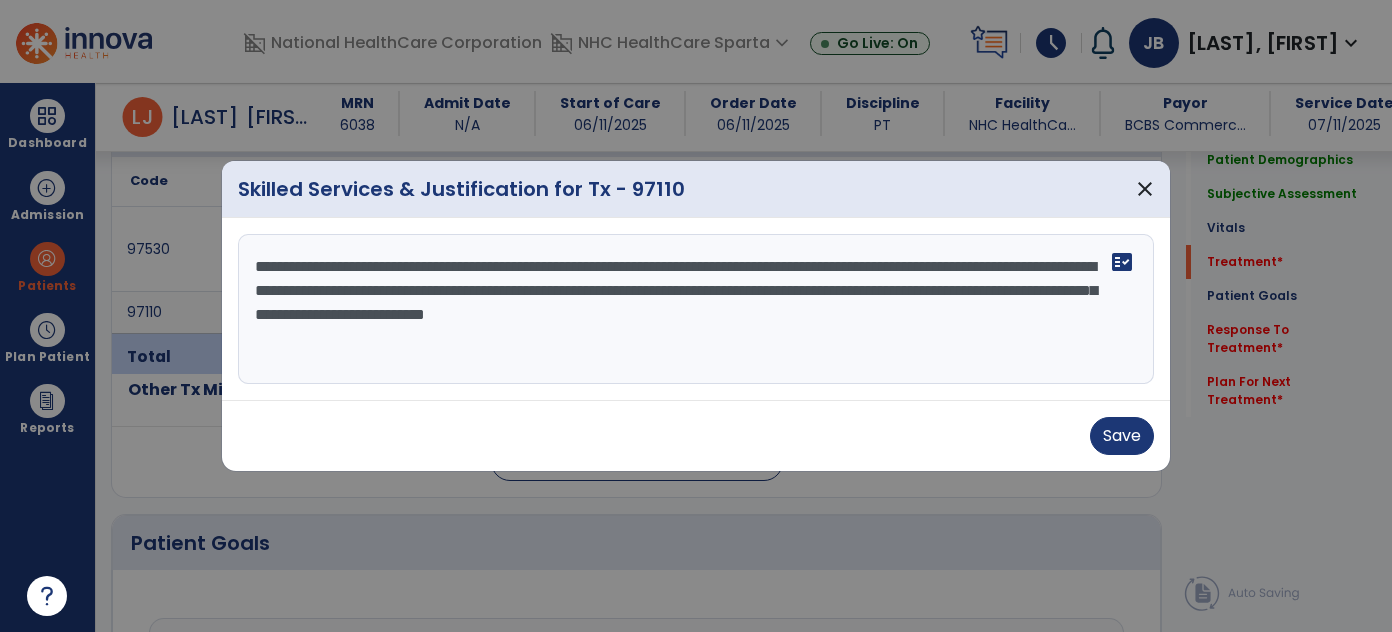 click on "**********" at bounding box center [696, 309] 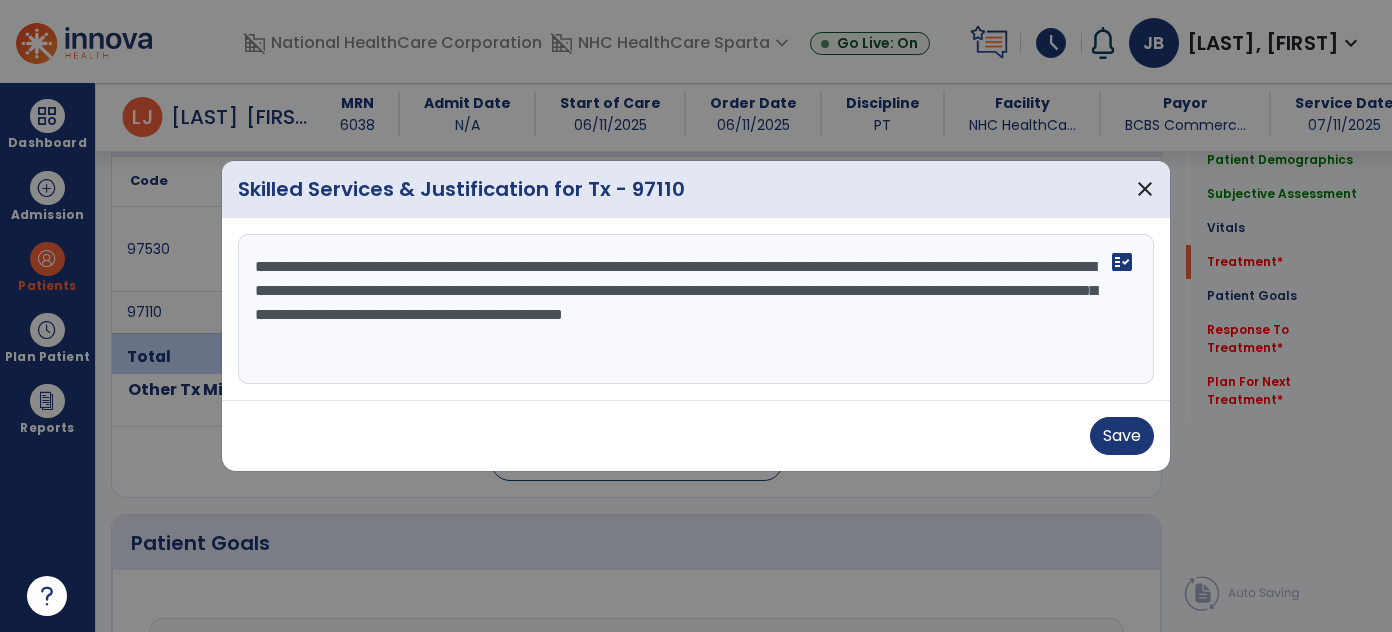 click on "**********" at bounding box center [696, 309] 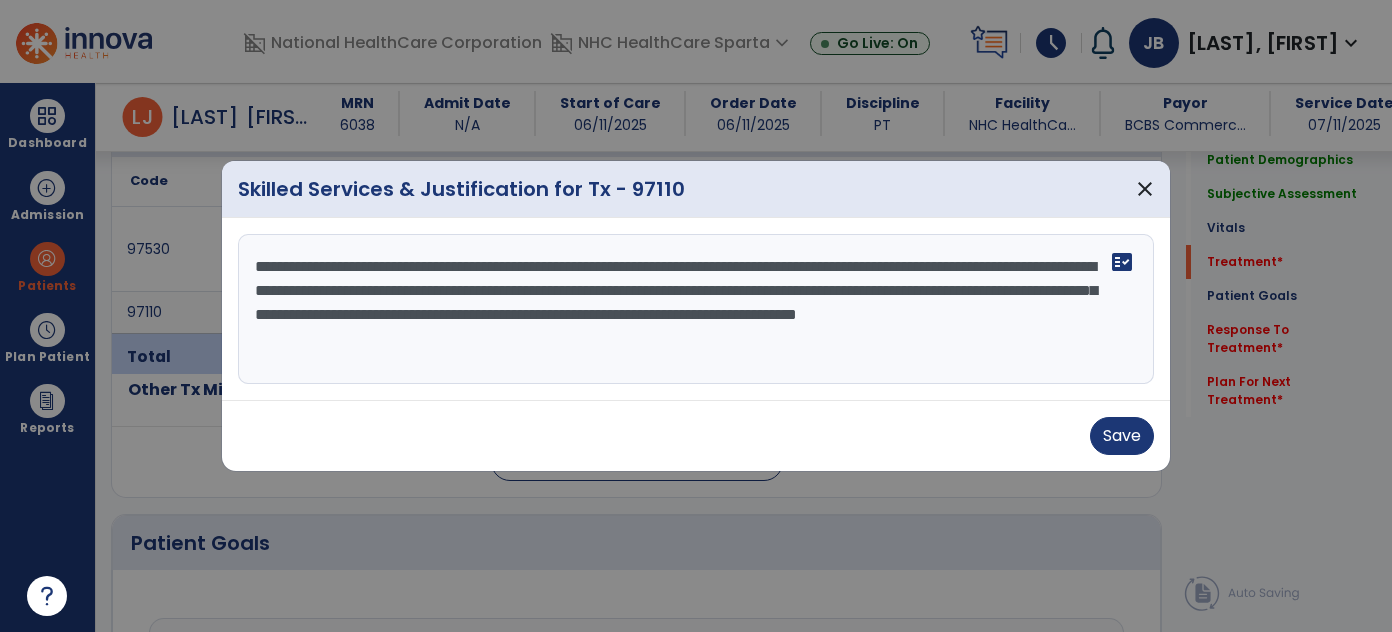 click on "**********" at bounding box center [696, 309] 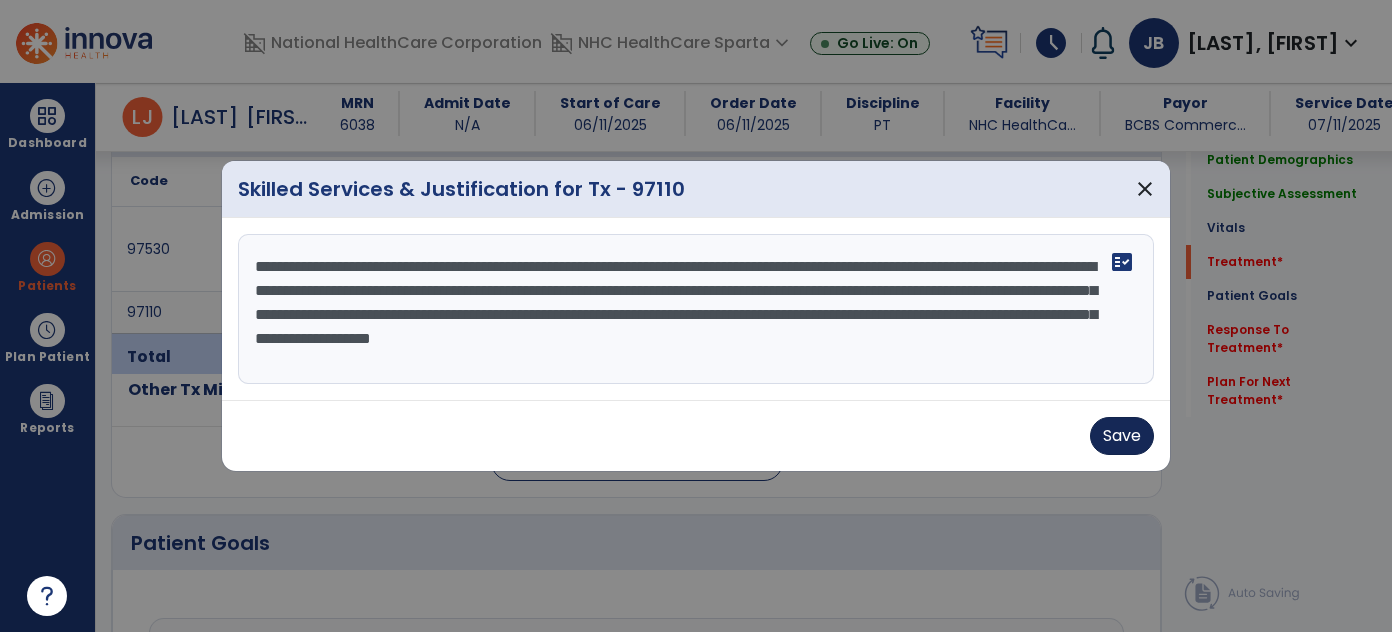 type on "**********" 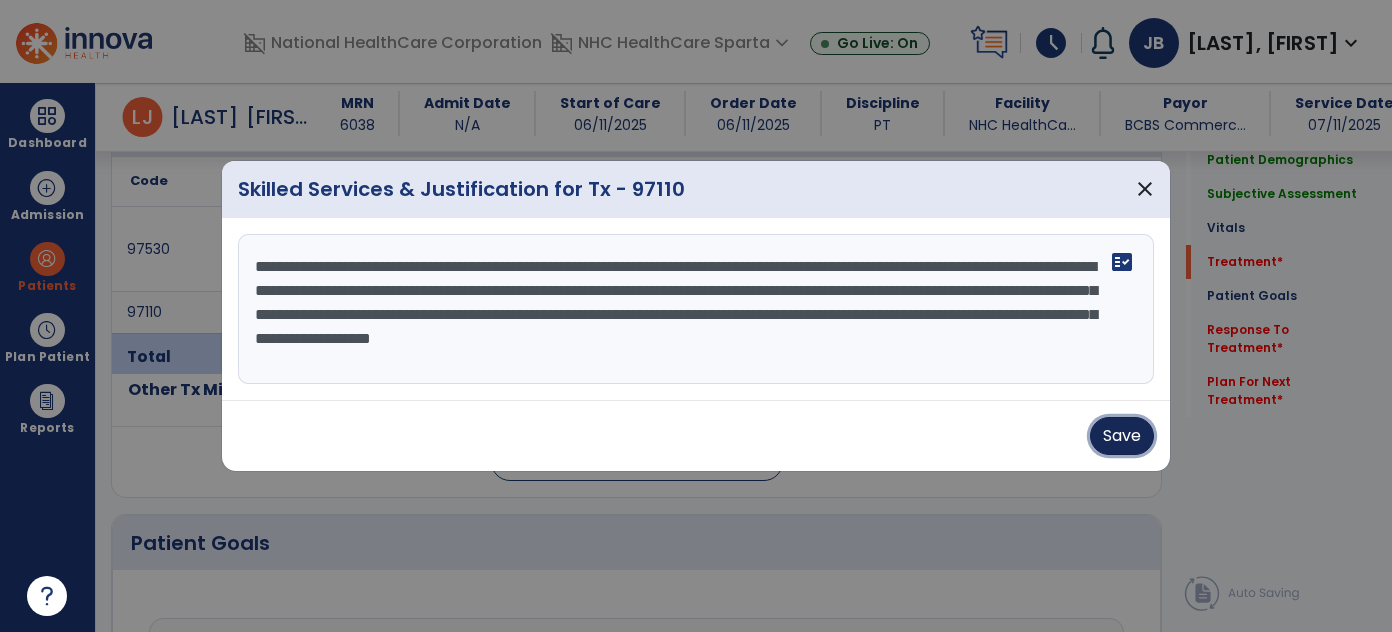 click on "Save" at bounding box center [1122, 436] 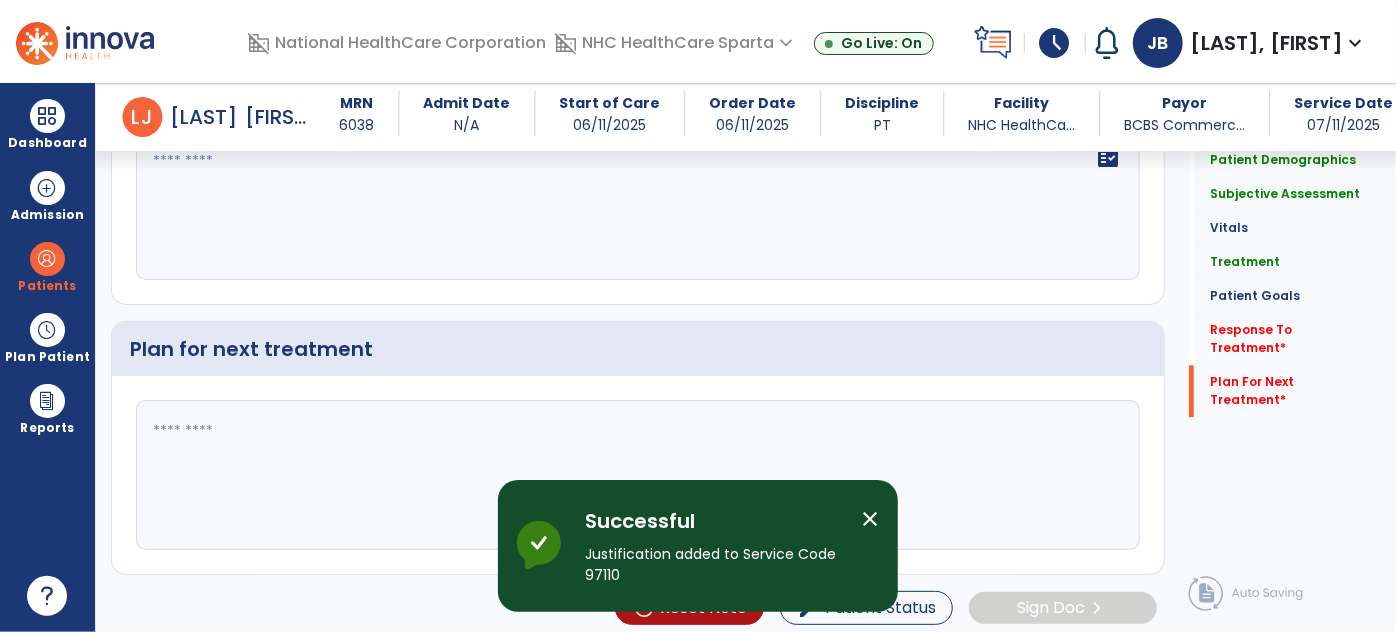 scroll, scrollTop: 2455, scrollLeft: 0, axis: vertical 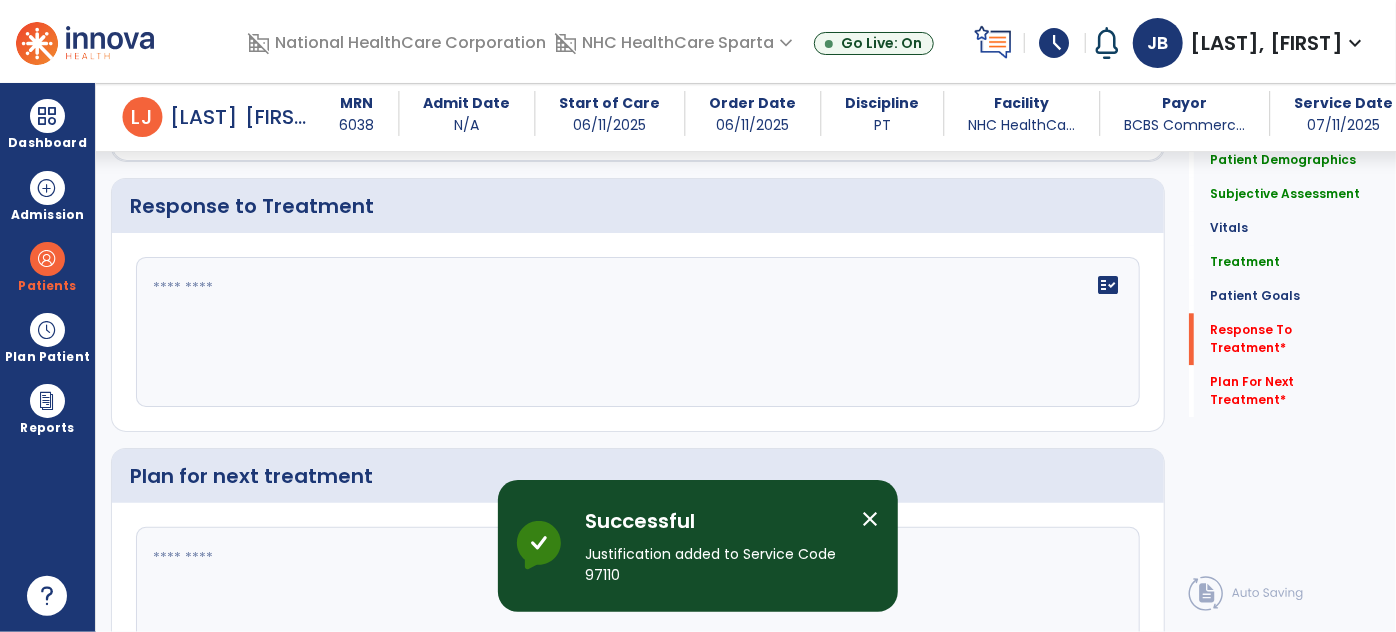 click on "fact_check" 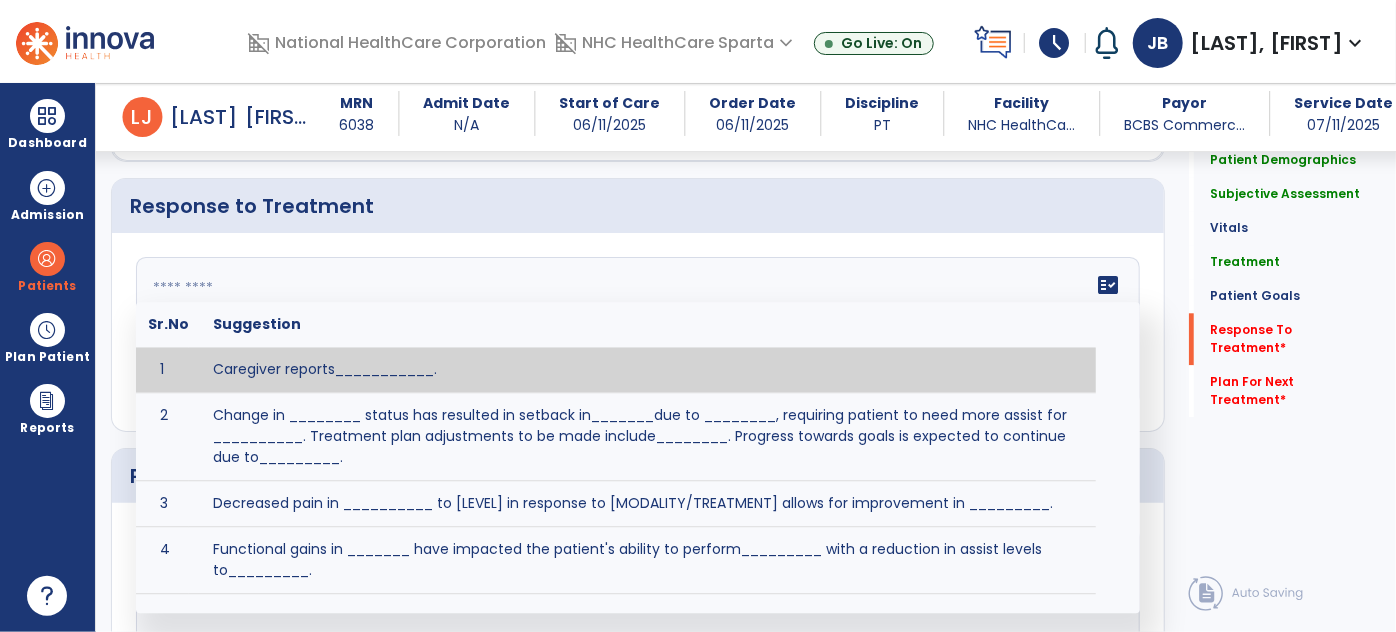click 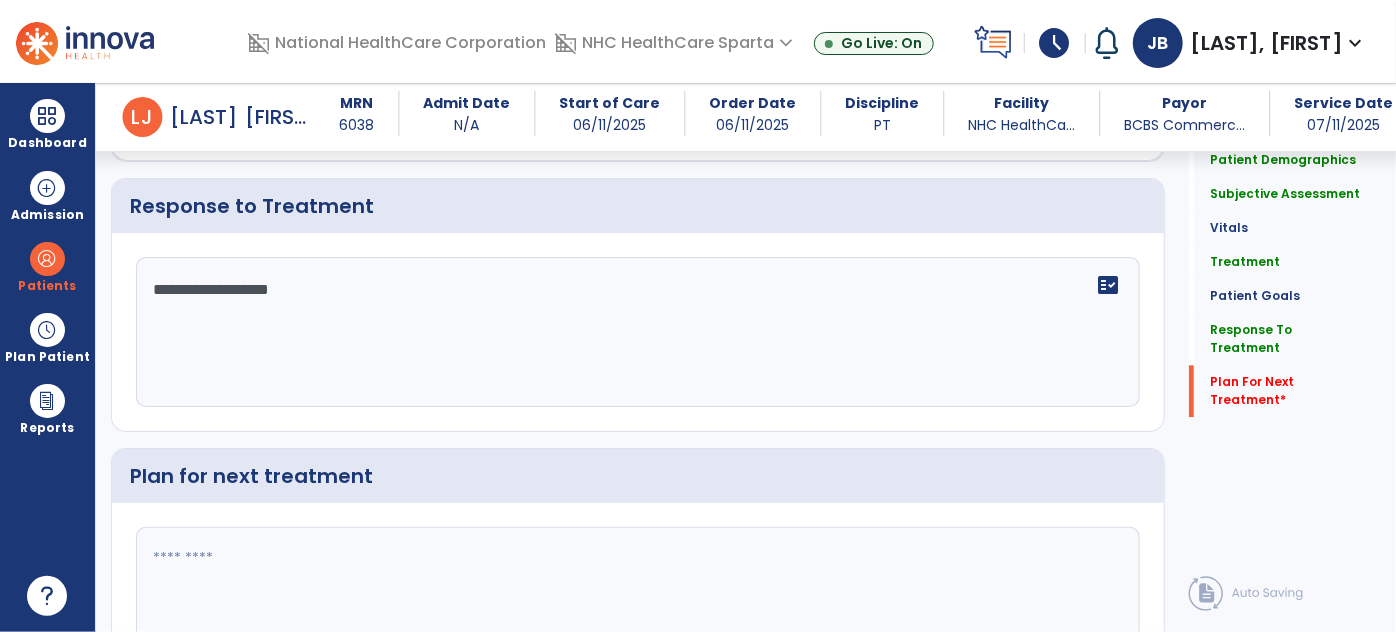 scroll, scrollTop: 2581, scrollLeft: 0, axis: vertical 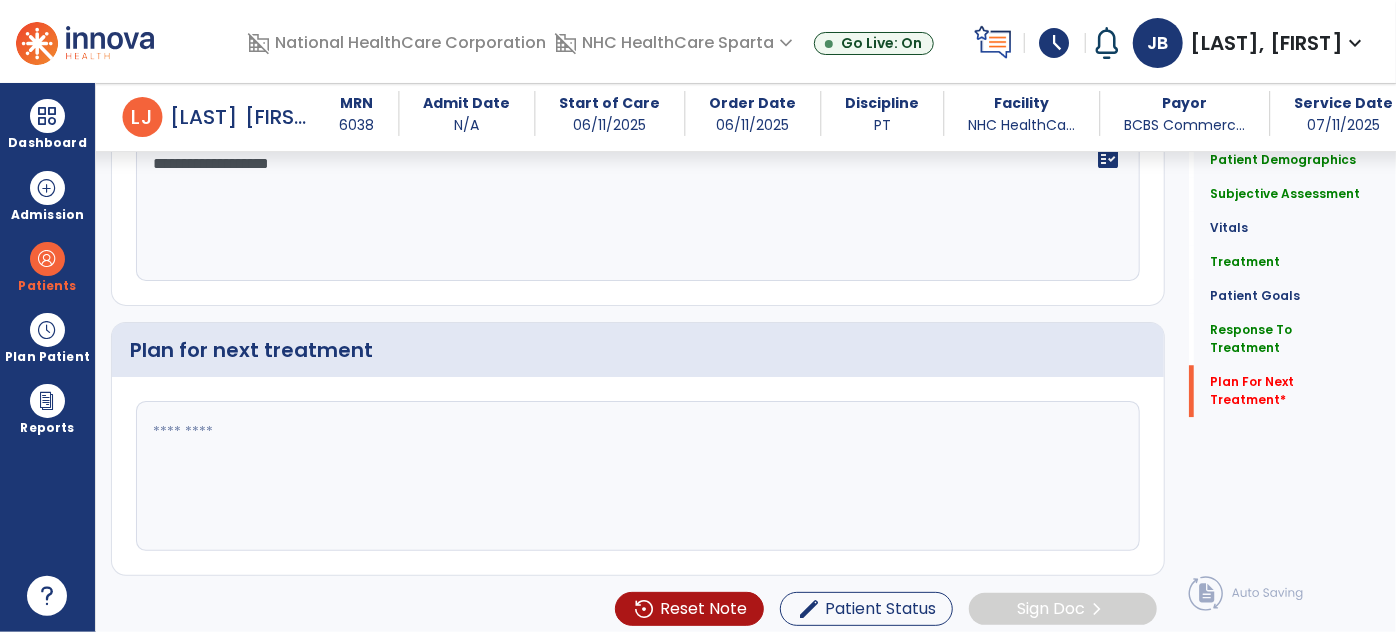 type on "**********" 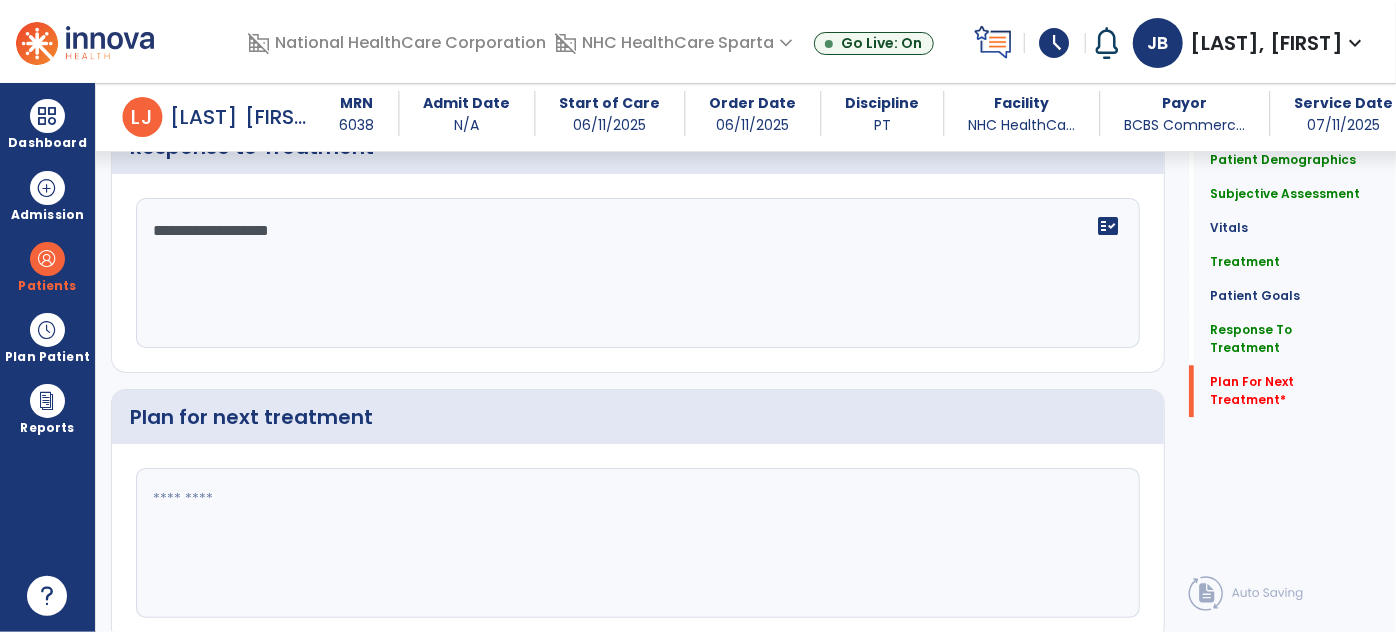 scroll, scrollTop: 2581, scrollLeft: 0, axis: vertical 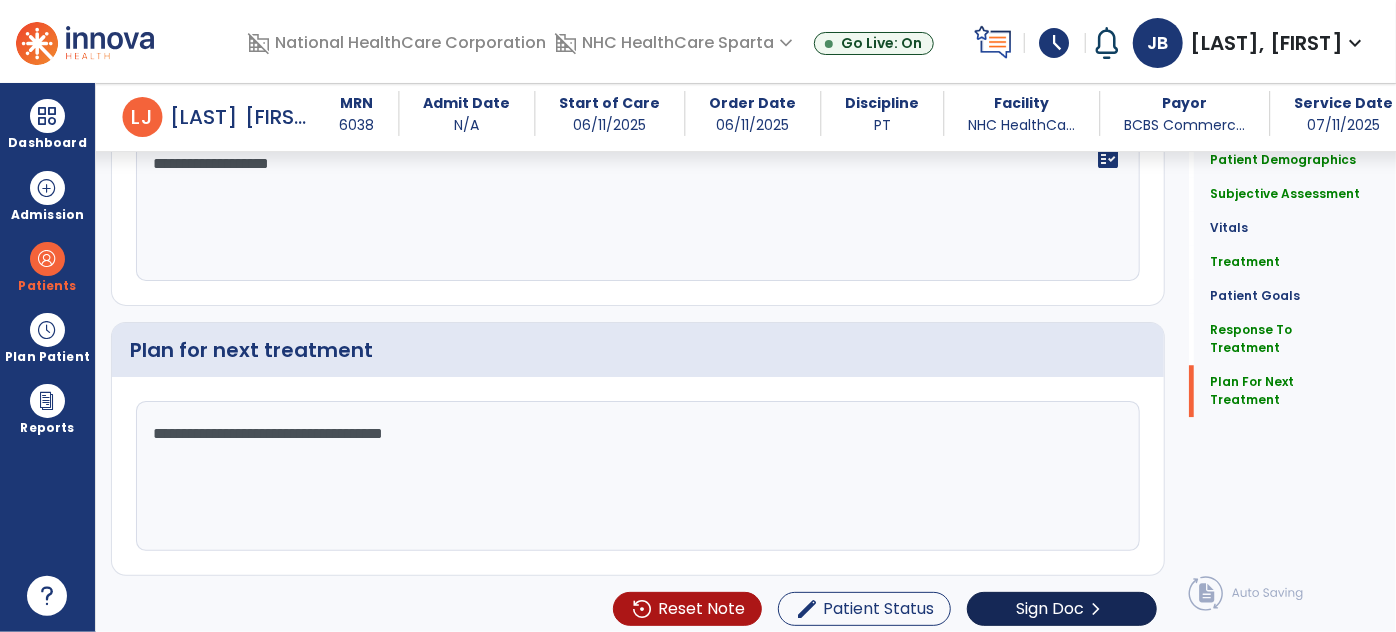 type on "**********" 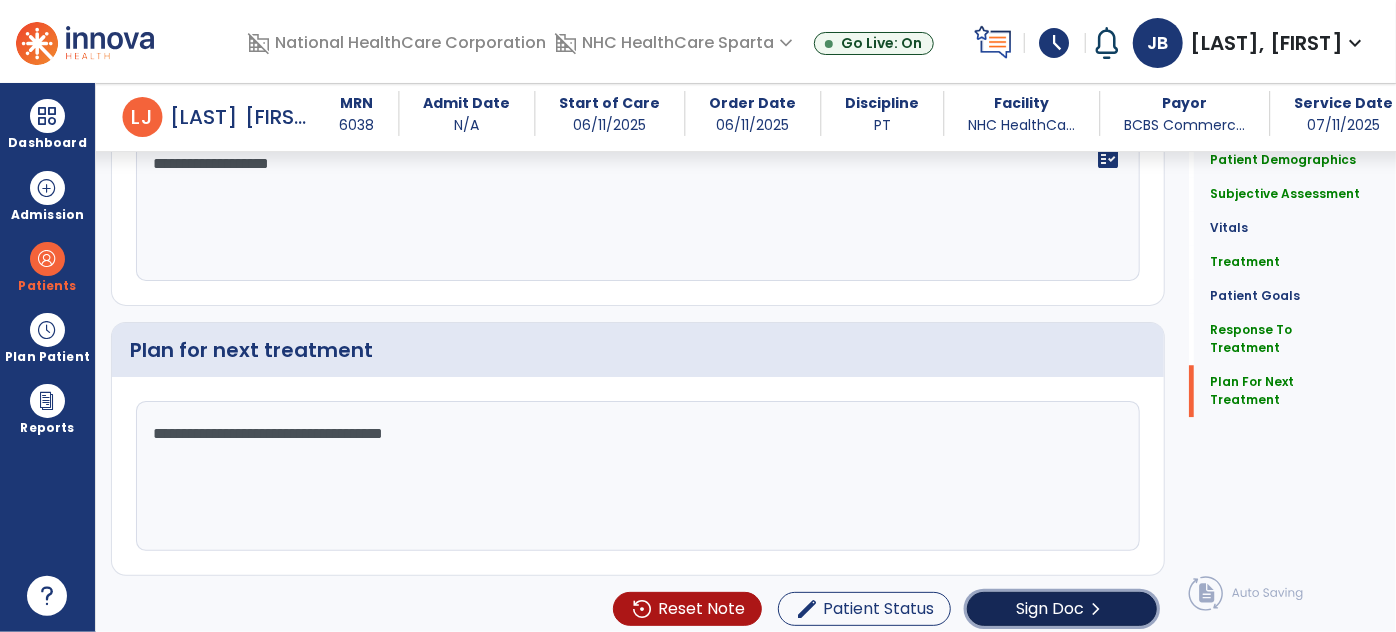 click on "Sign Doc" 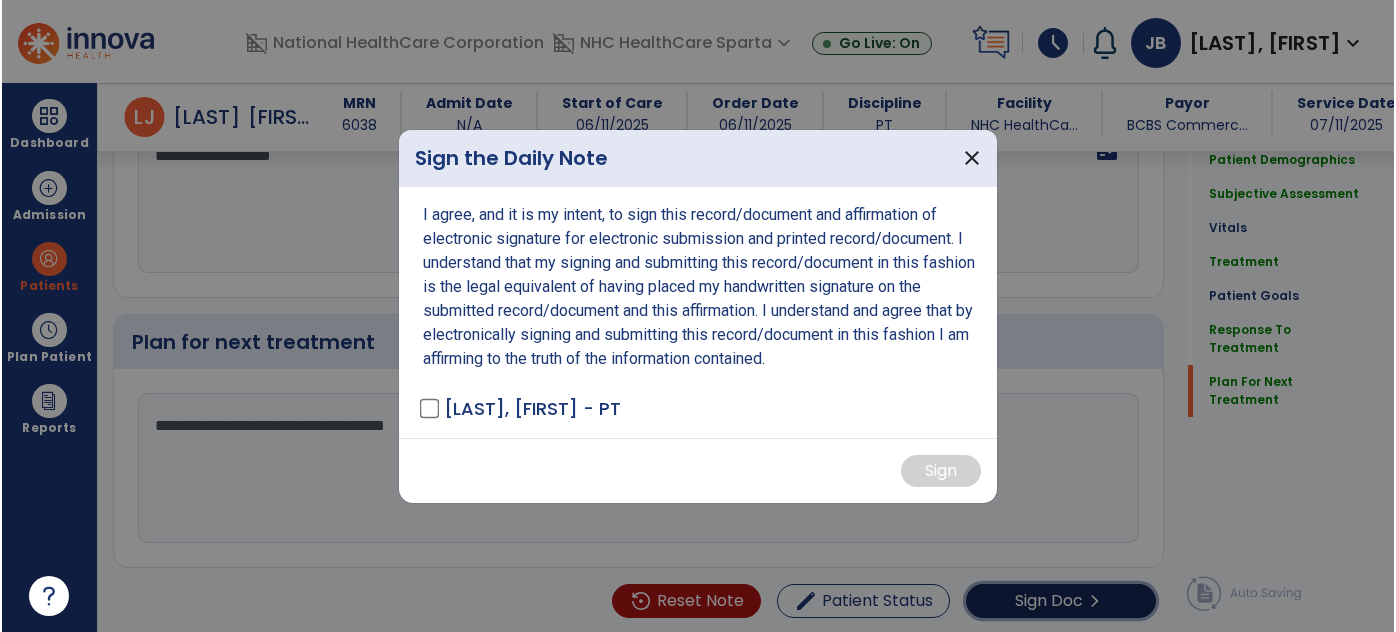 scroll, scrollTop: 2581, scrollLeft: 0, axis: vertical 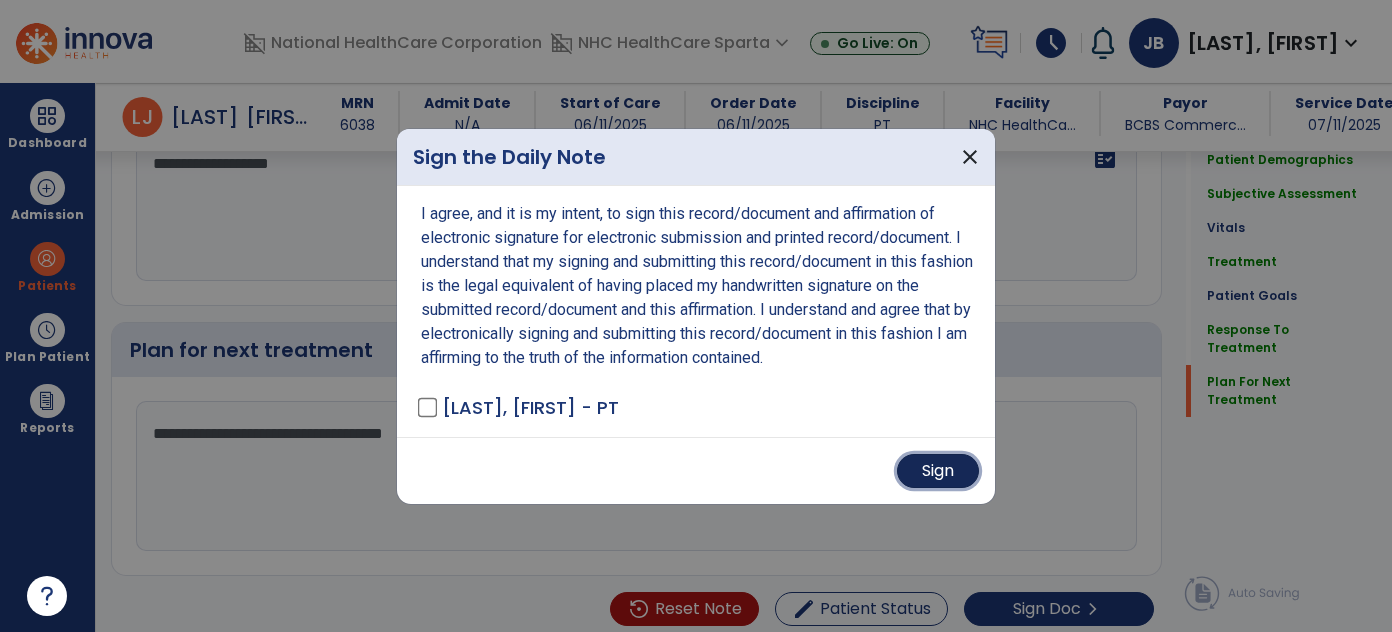 click on "Sign" at bounding box center (938, 471) 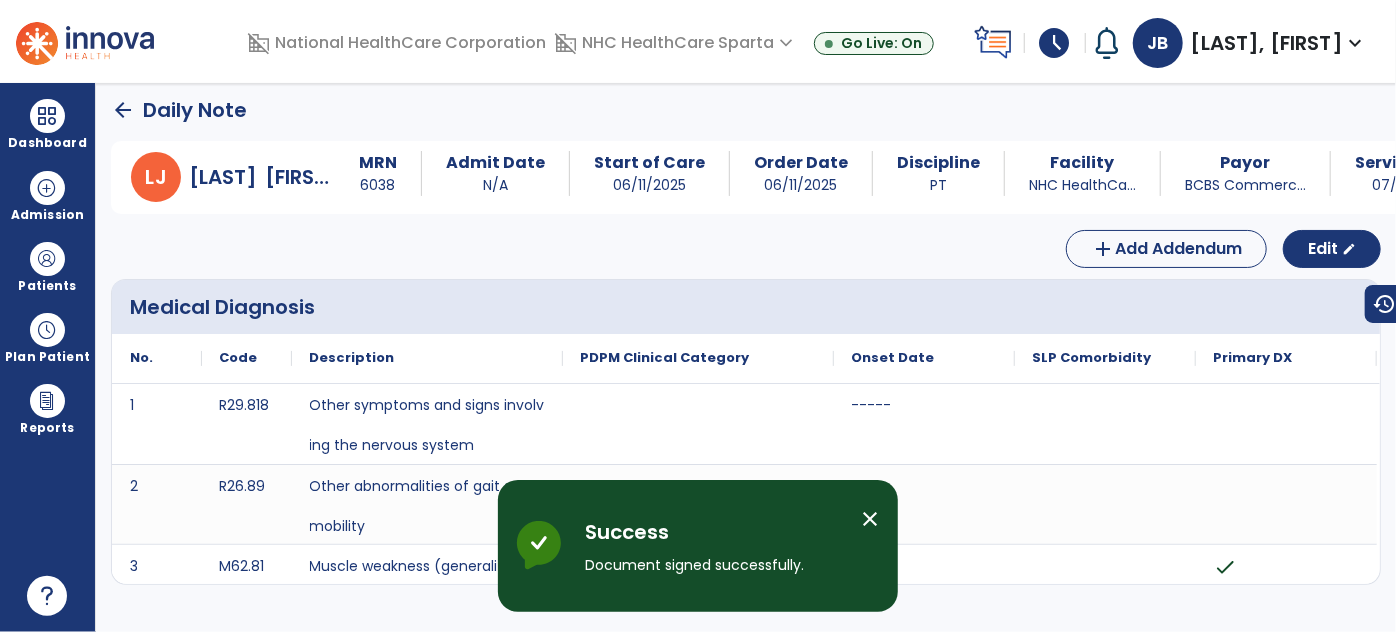 scroll, scrollTop: 0, scrollLeft: 0, axis: both 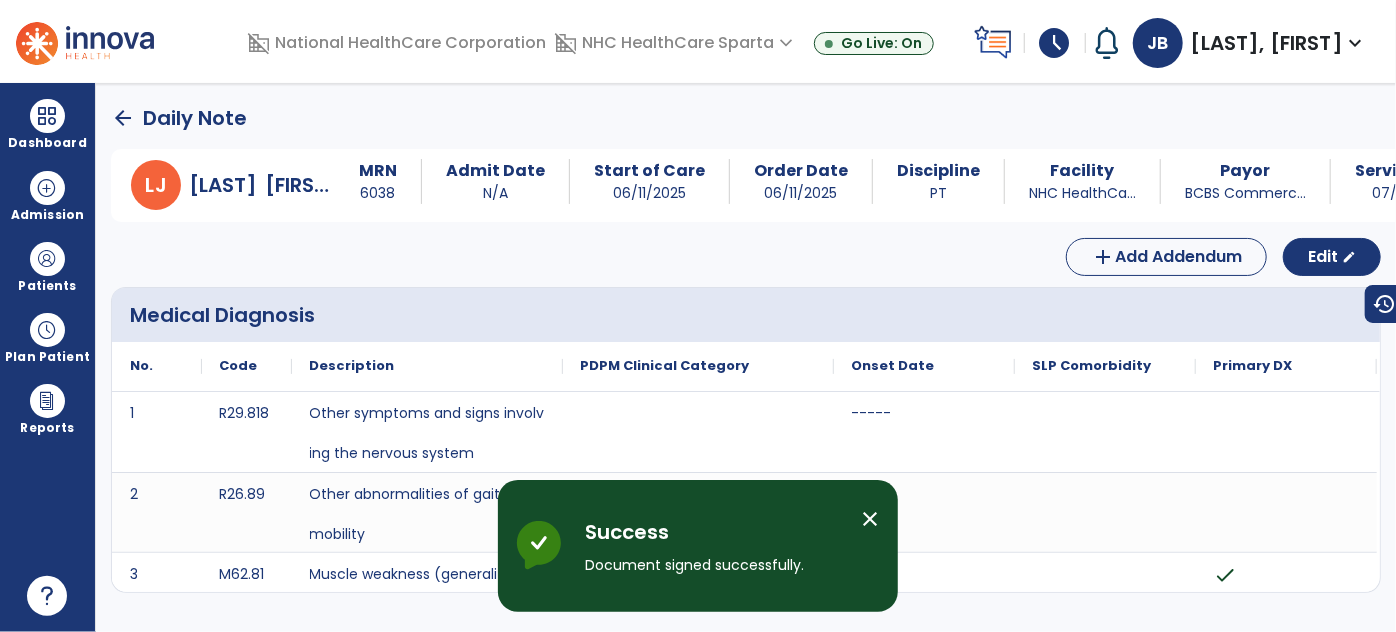 click on "arrow_back" 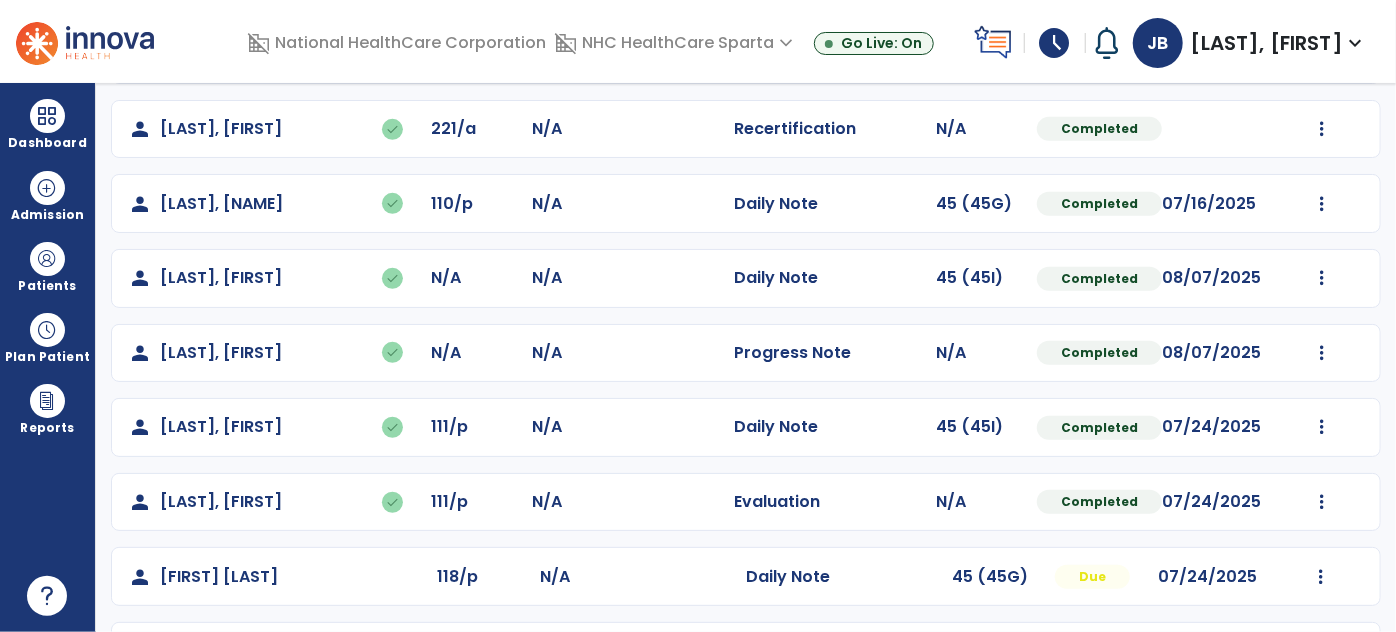 scroll, scrollTop: 524, scrollLeft: 0, axis: vertical 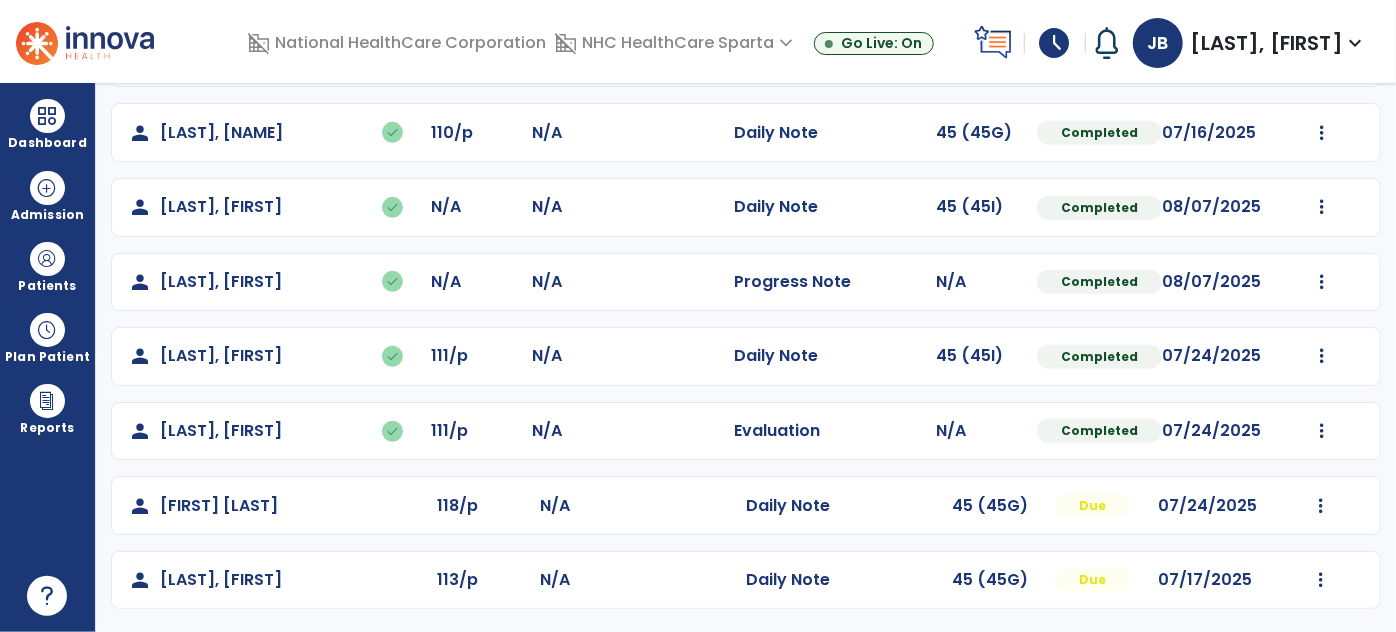 click on "Mark Visit As Complete   Reset Note   Open Document   G + C Mins" 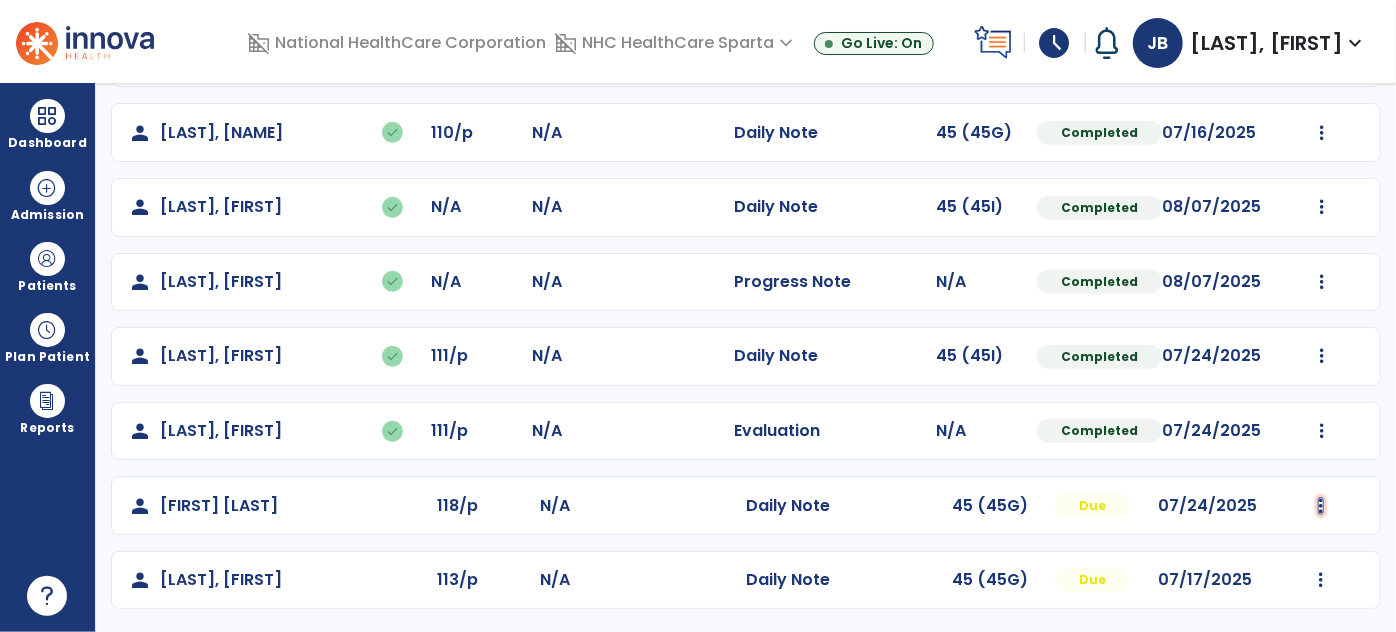 click at bounding box center (1322, -165) 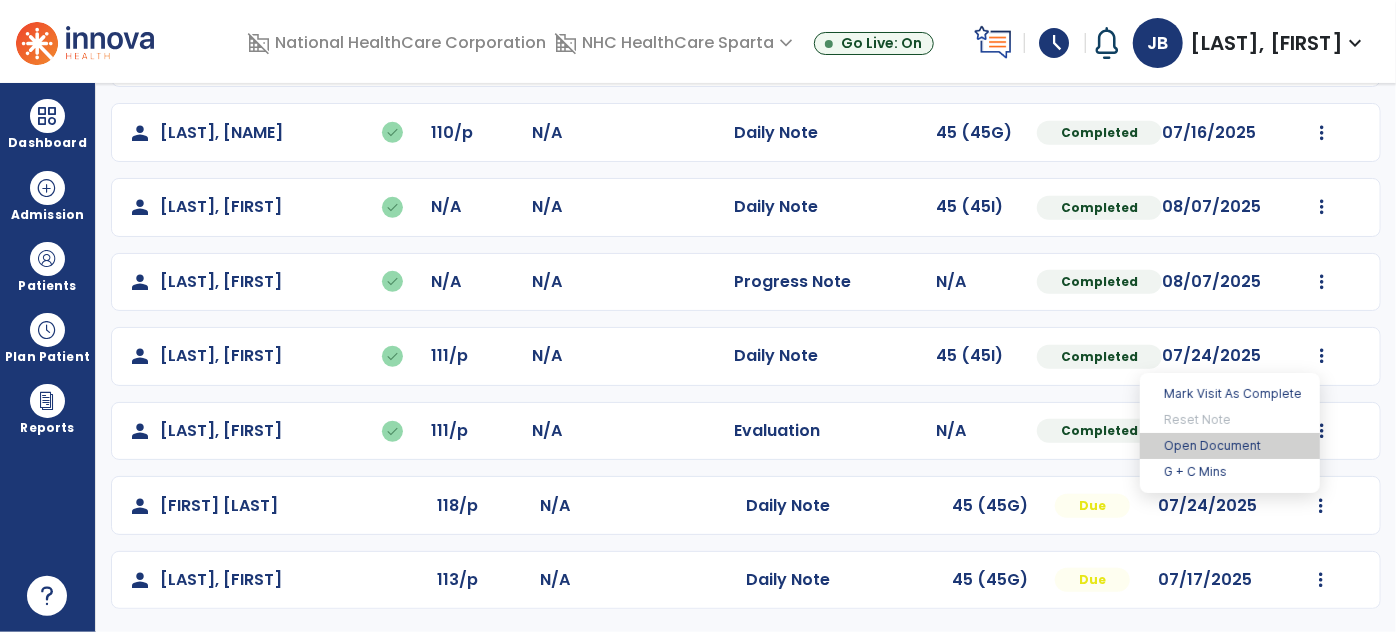 click on "Open Document" at bounding box center (1230, 446) 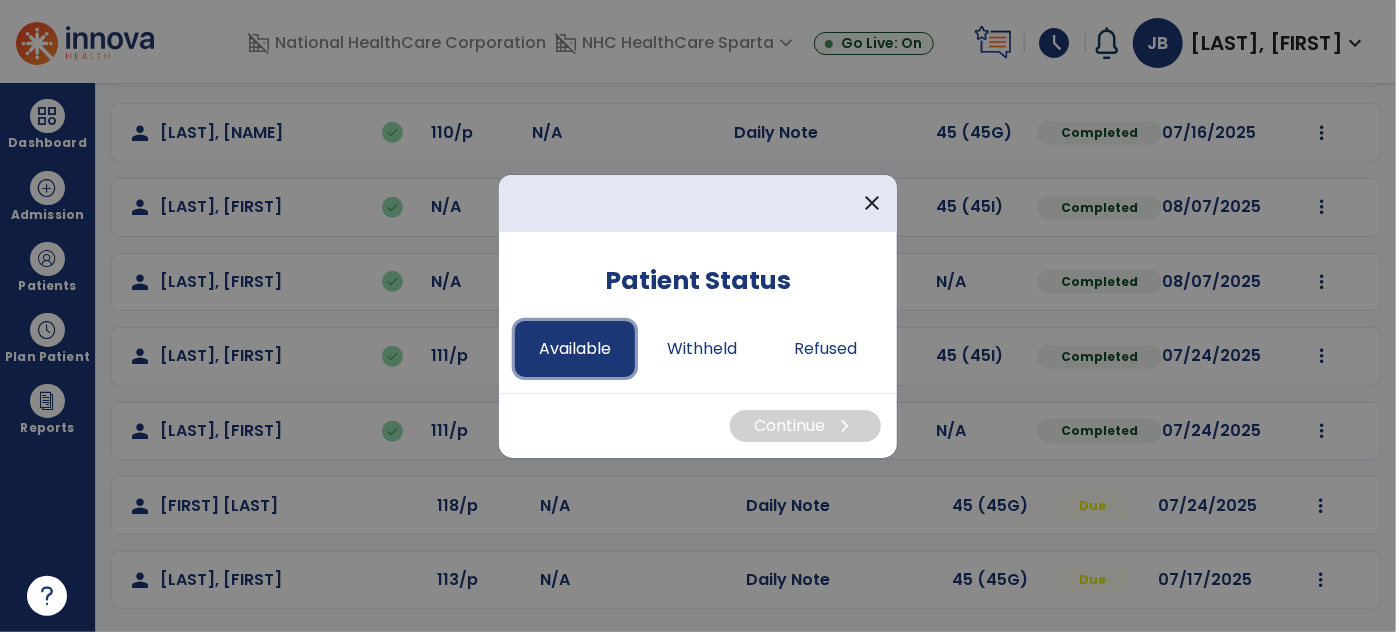 click on "Available" at bounding box center [575, 349] 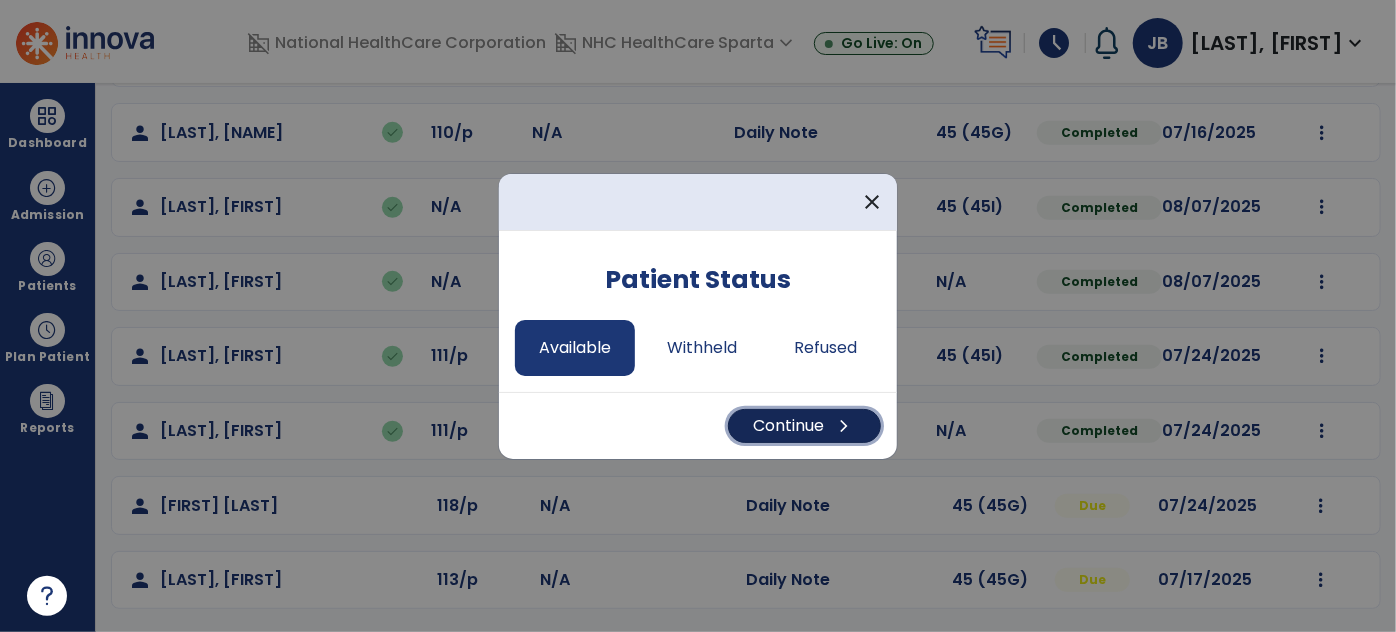 click on "Continue   chevron_right" at bounding box center [804, 426] 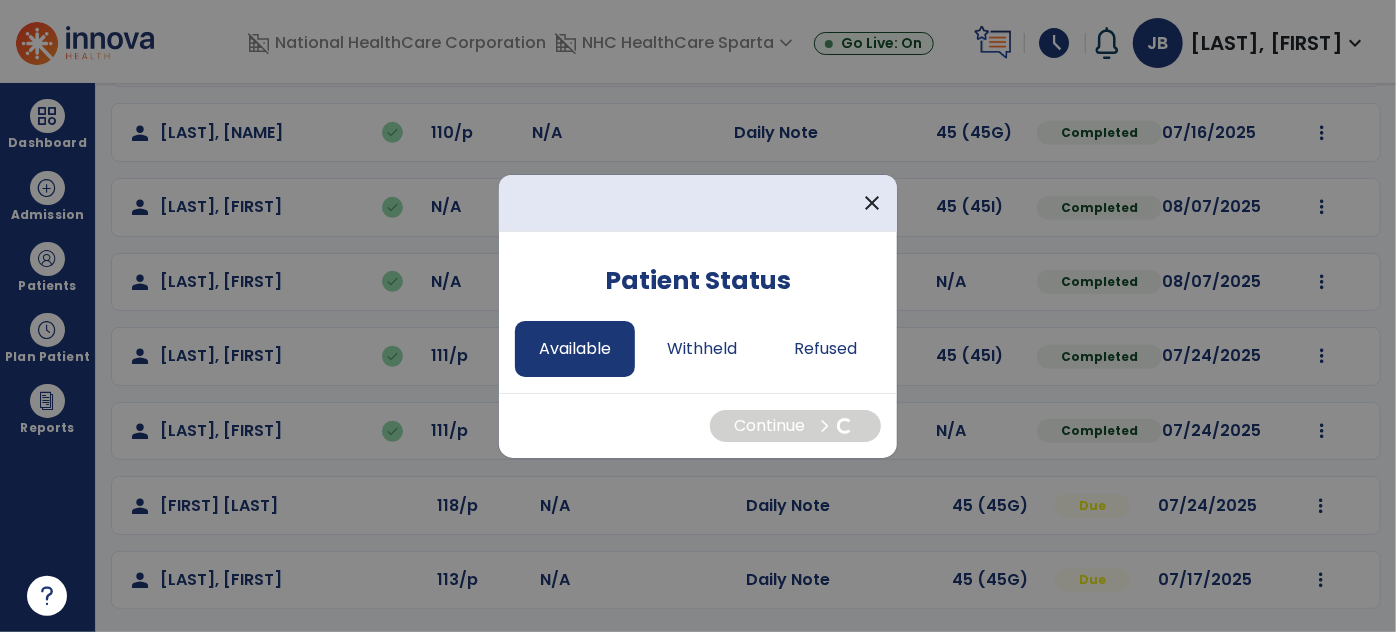 select on "*" 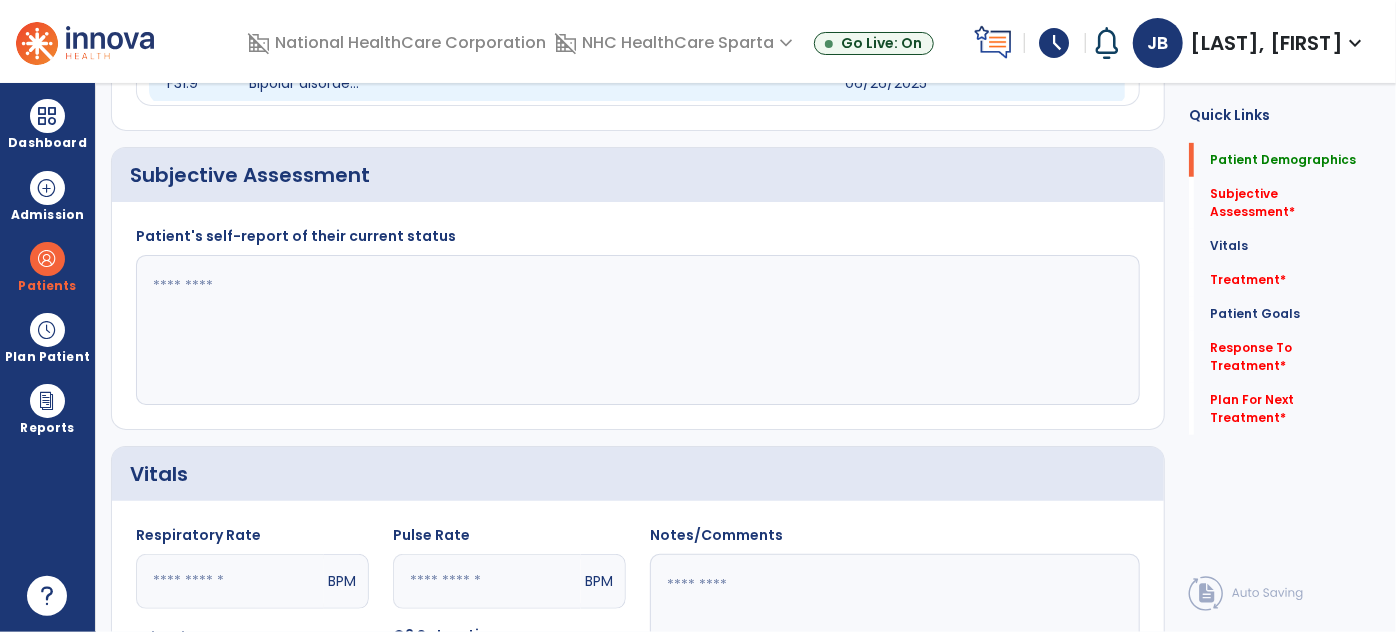 scroll, scrollTop: 0, scrollLeft: 0, axis: both 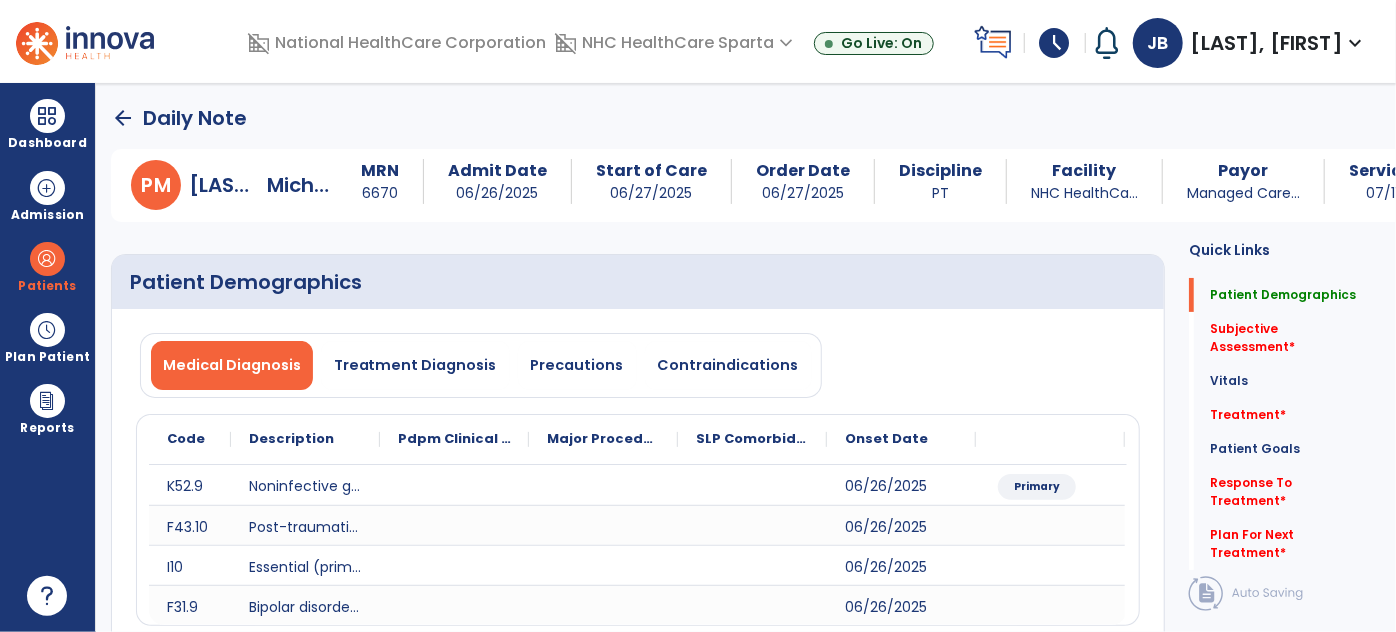 click on "Patient Demographics" 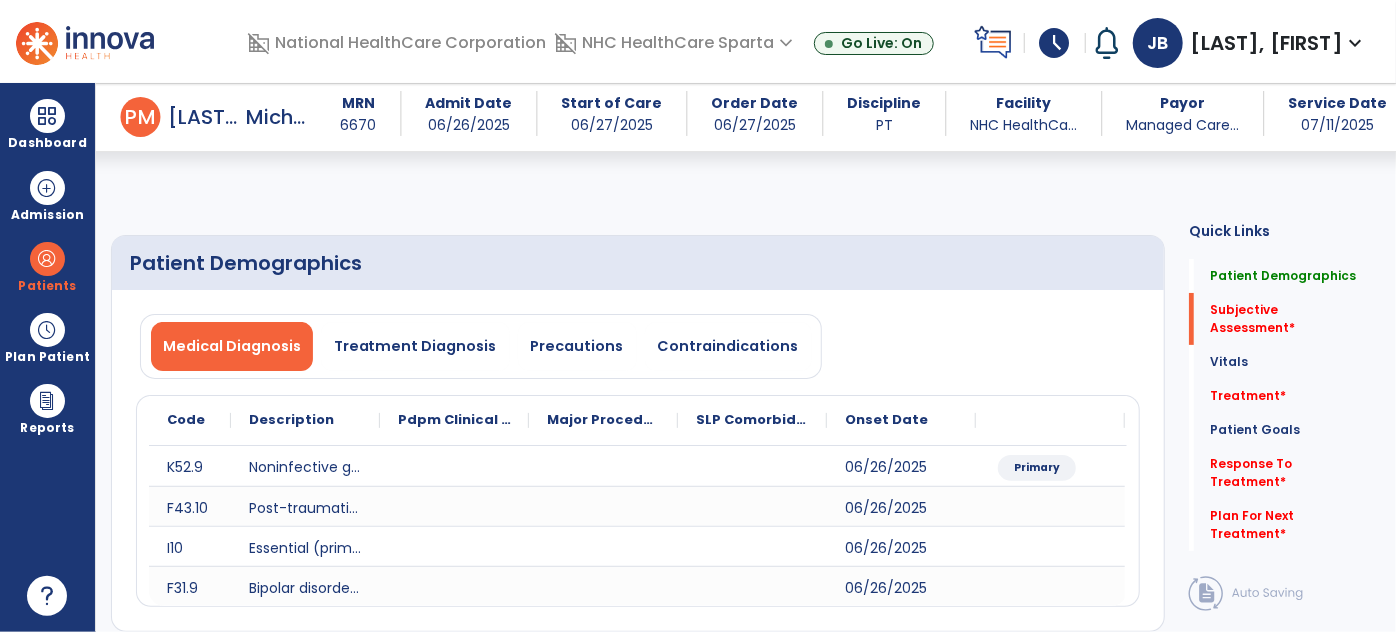 scroll, scrollTop: 368, scrollLeft: 0, axis: vertical 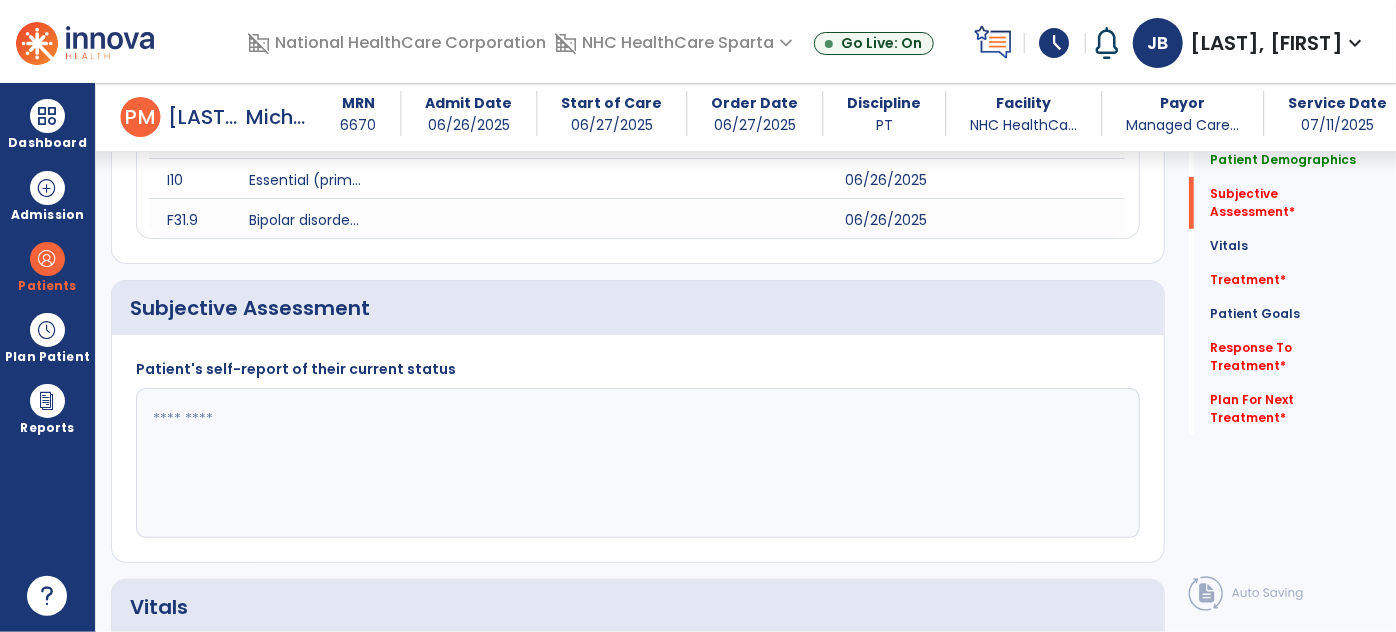 click 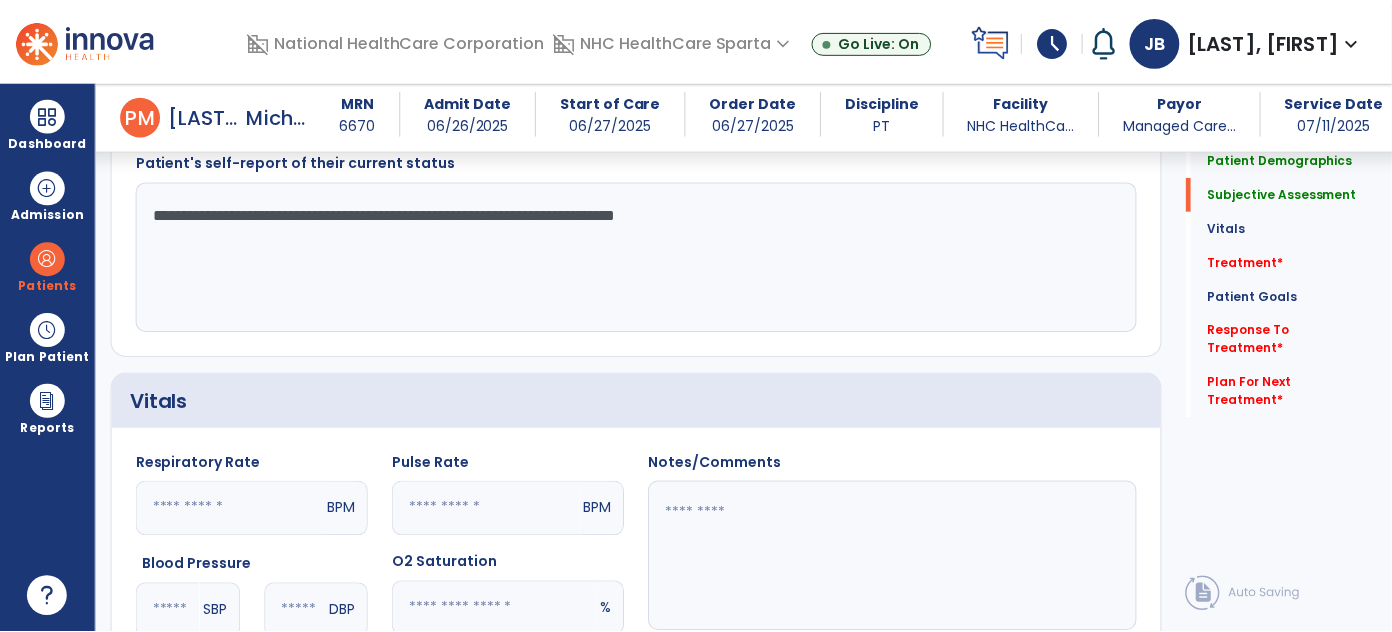 scroll, scrollTop: 720, scrollLeft: 0, axis: vertical 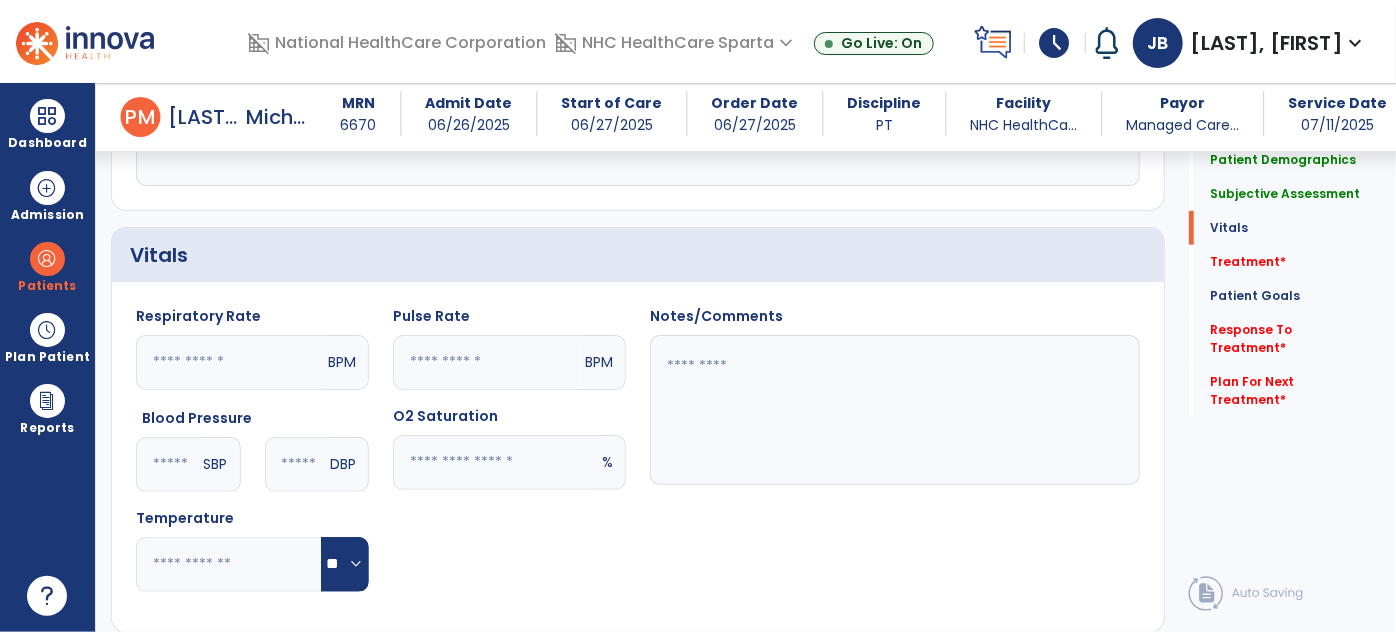 type on "**********" 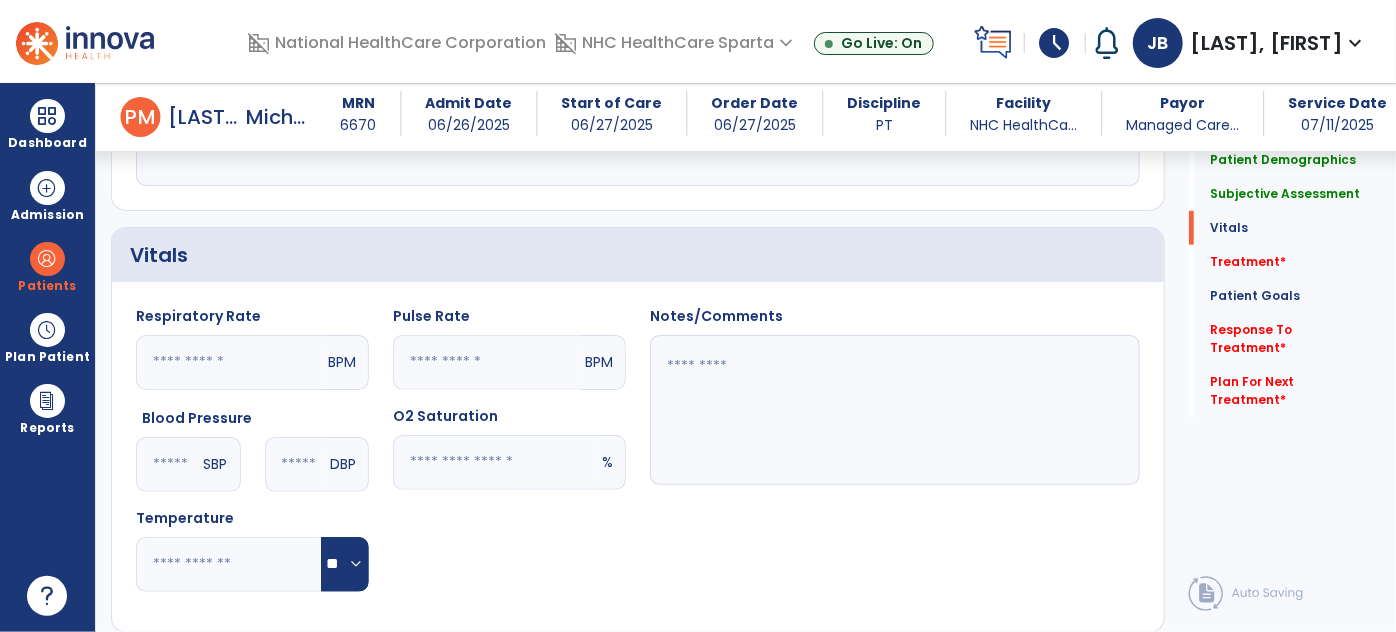 click 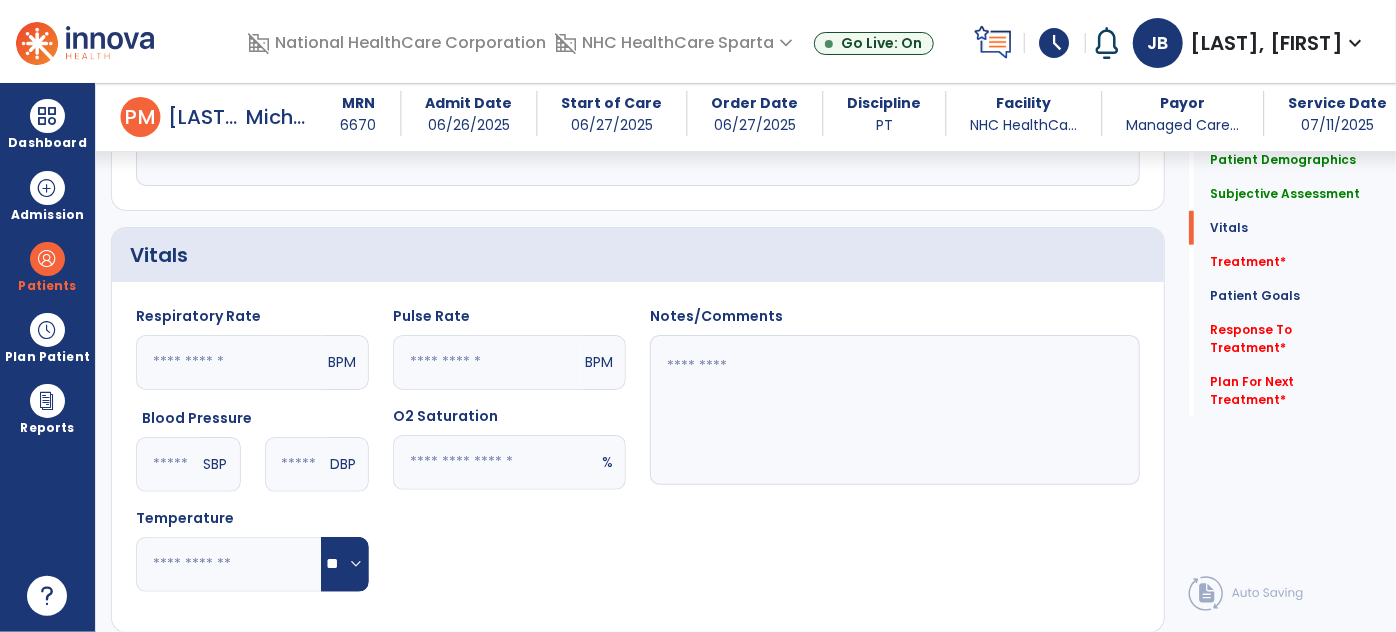 click on "schedule" at bounding box center [1055, 43] 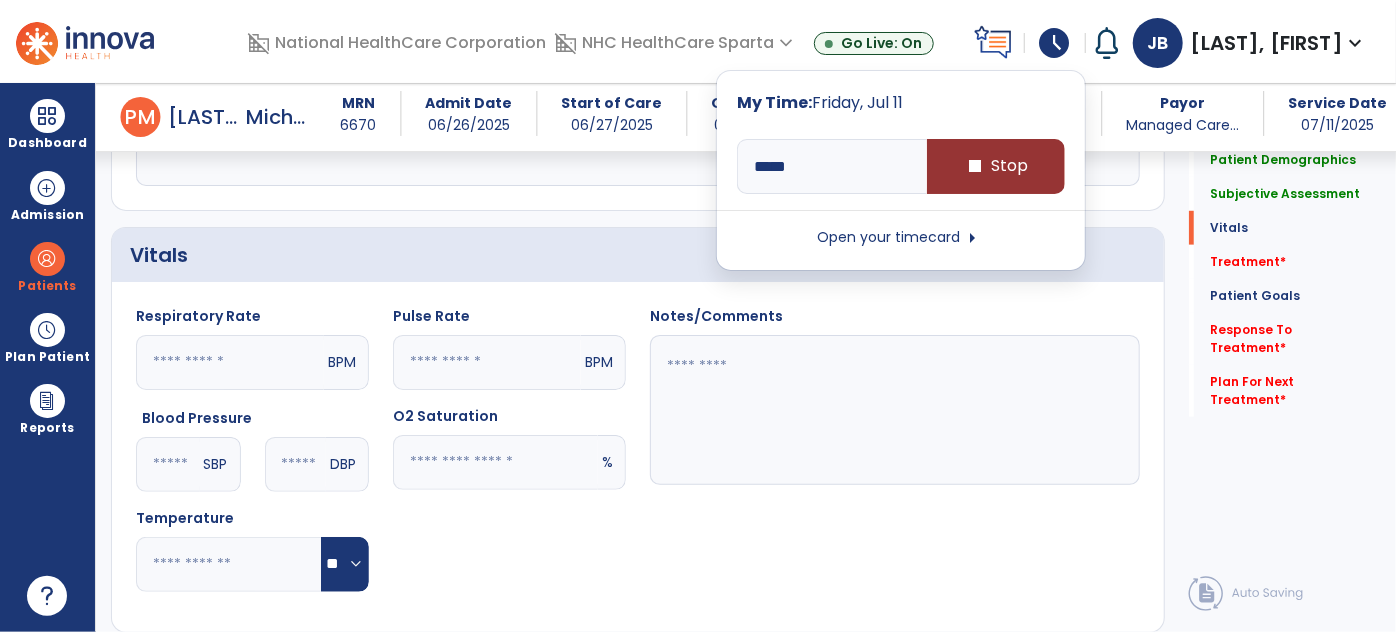 click on "stop  Stop" at bounding box center [996, 166] 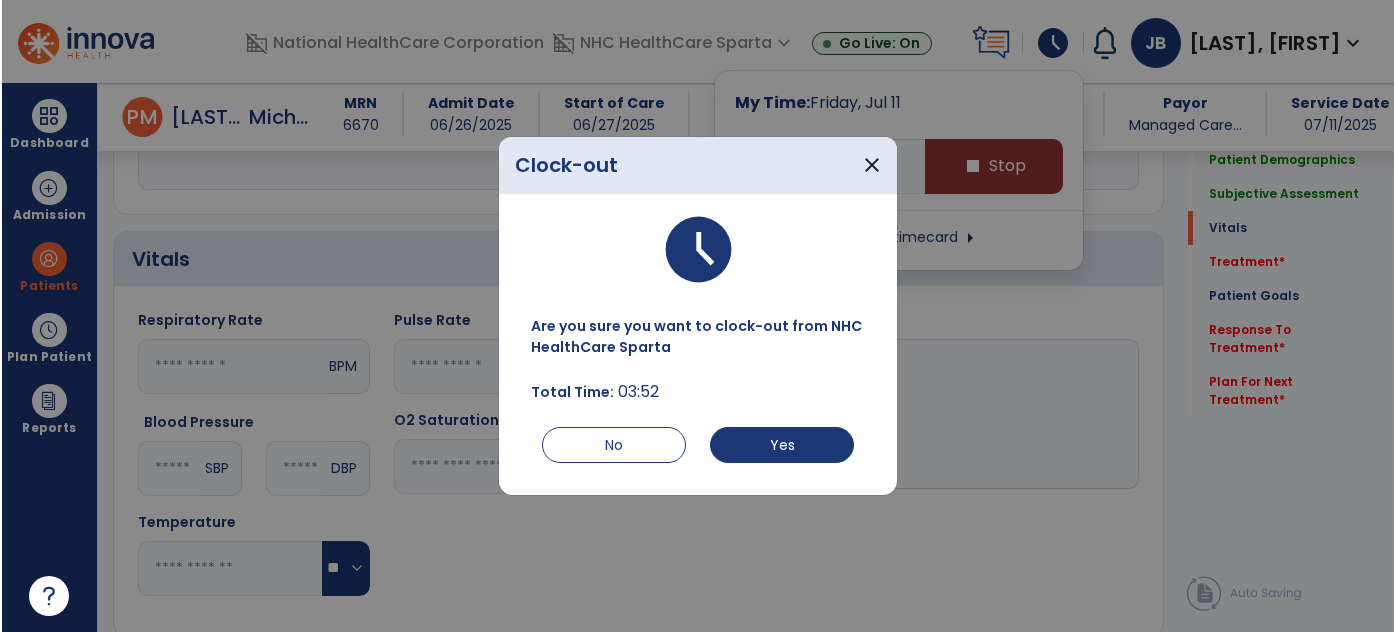 scroll, scrollTop: 720, scrollLeft: 0, axis: vertical 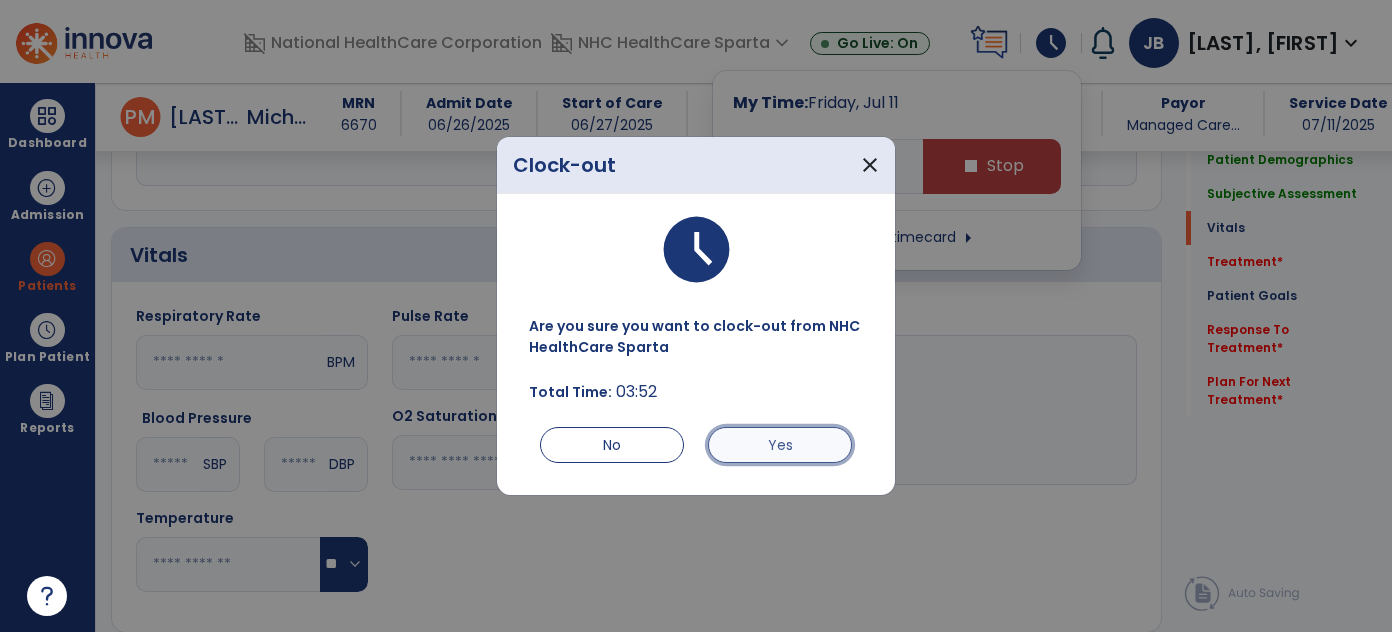 click on "Yes" at bounding box center [780, 445] 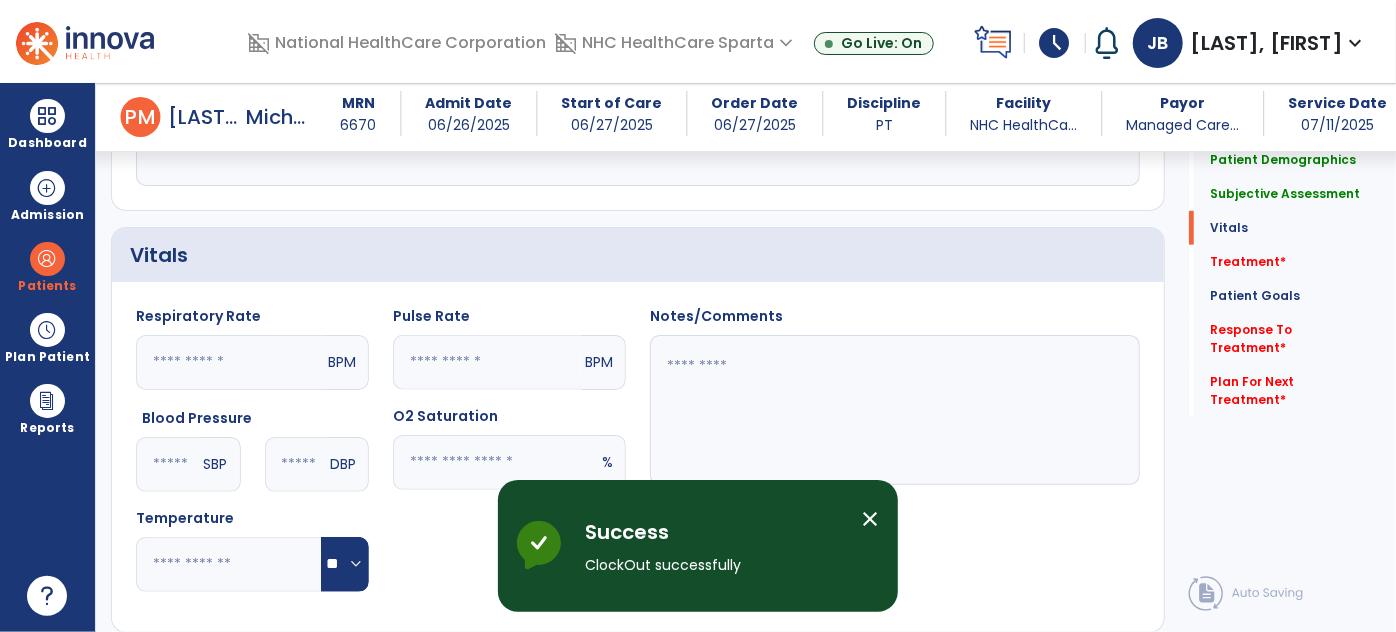 click on "*" 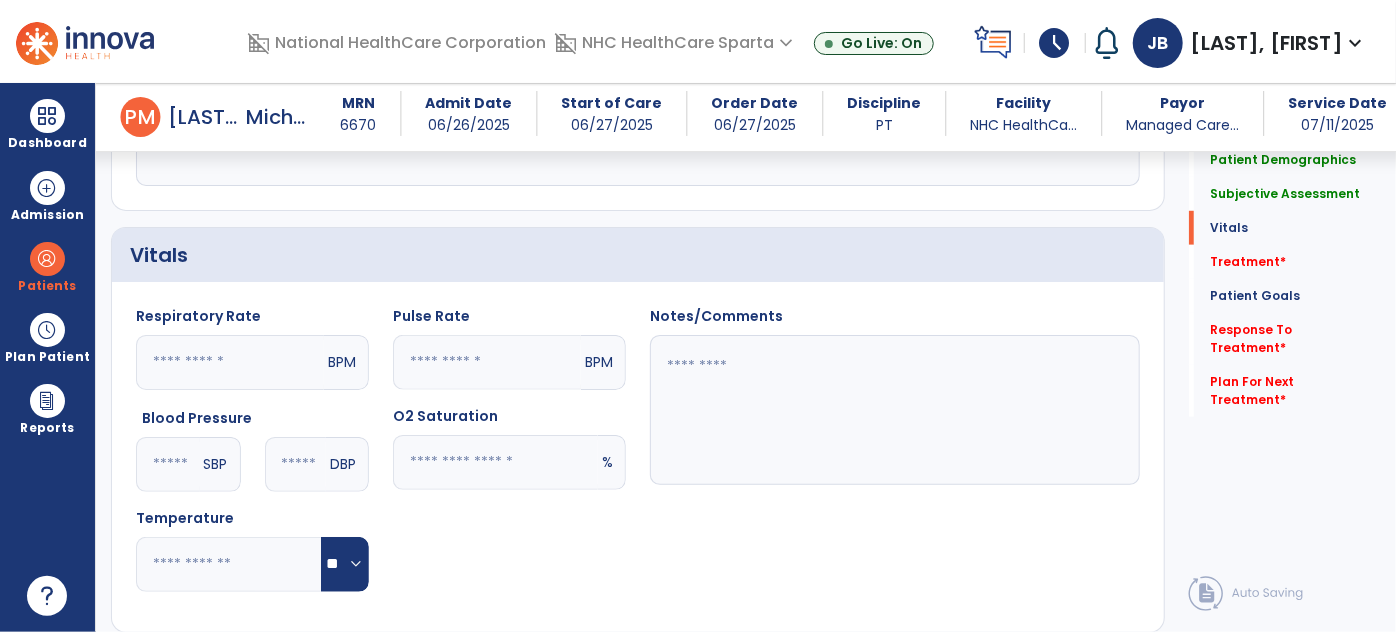type on "**" 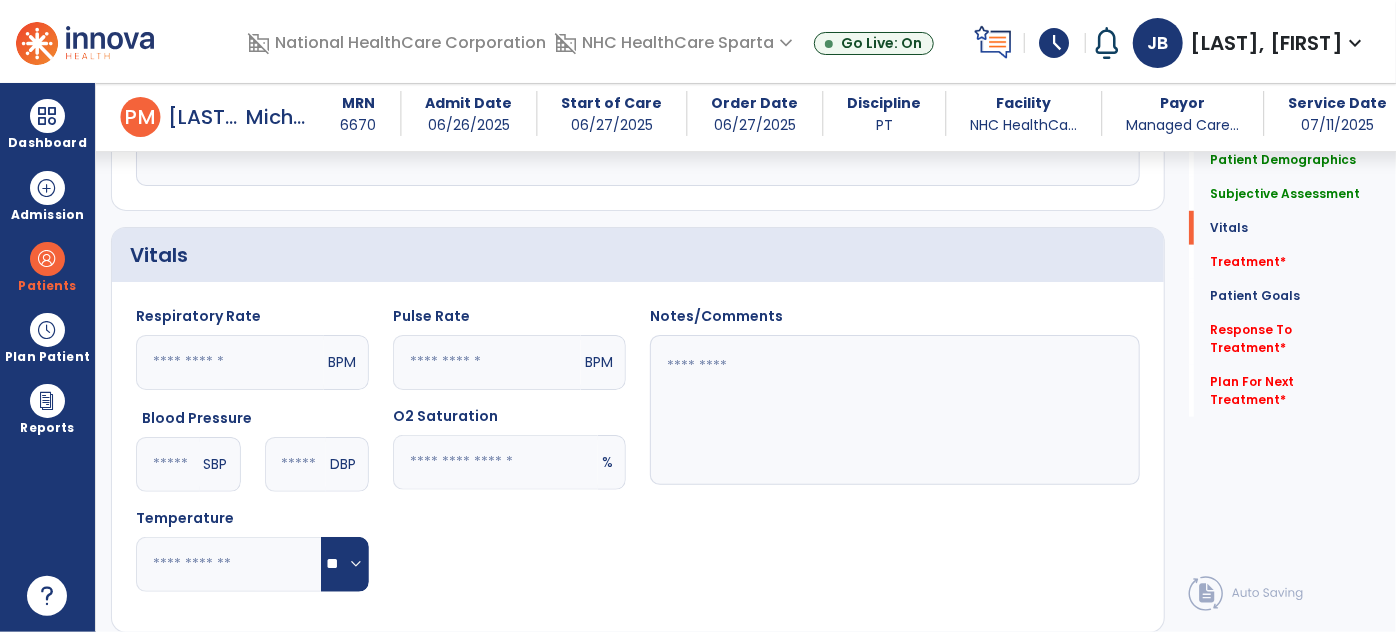 click 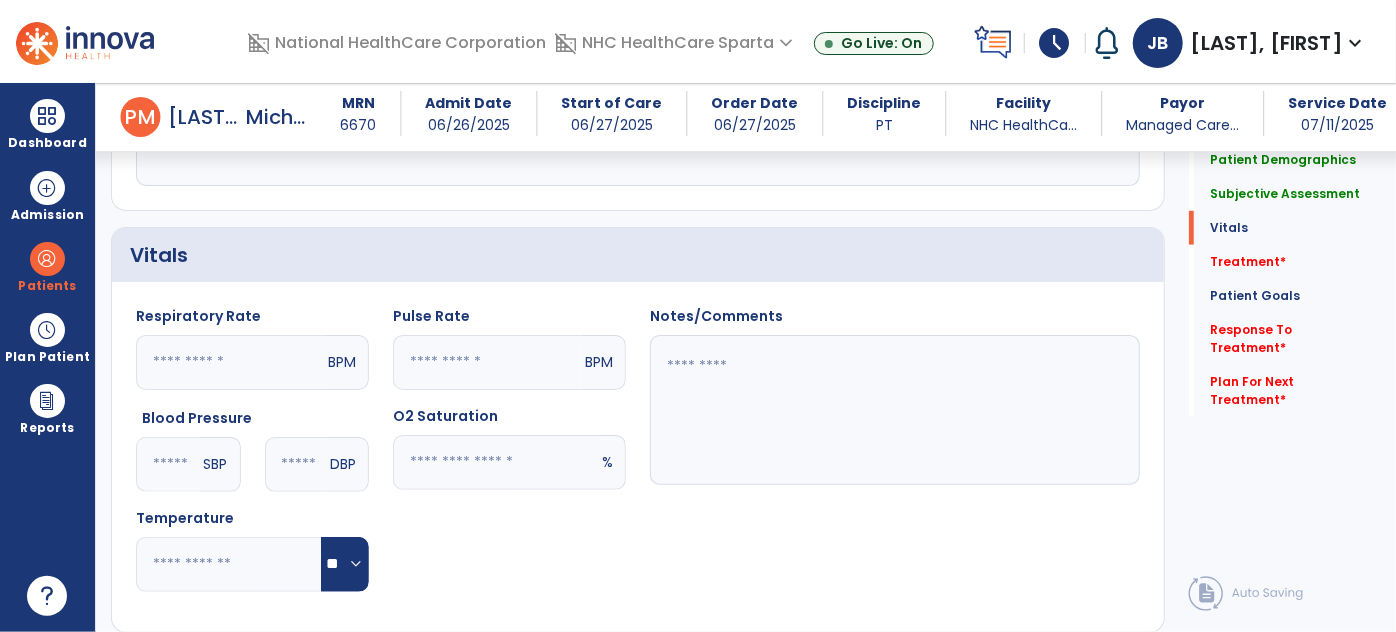 click 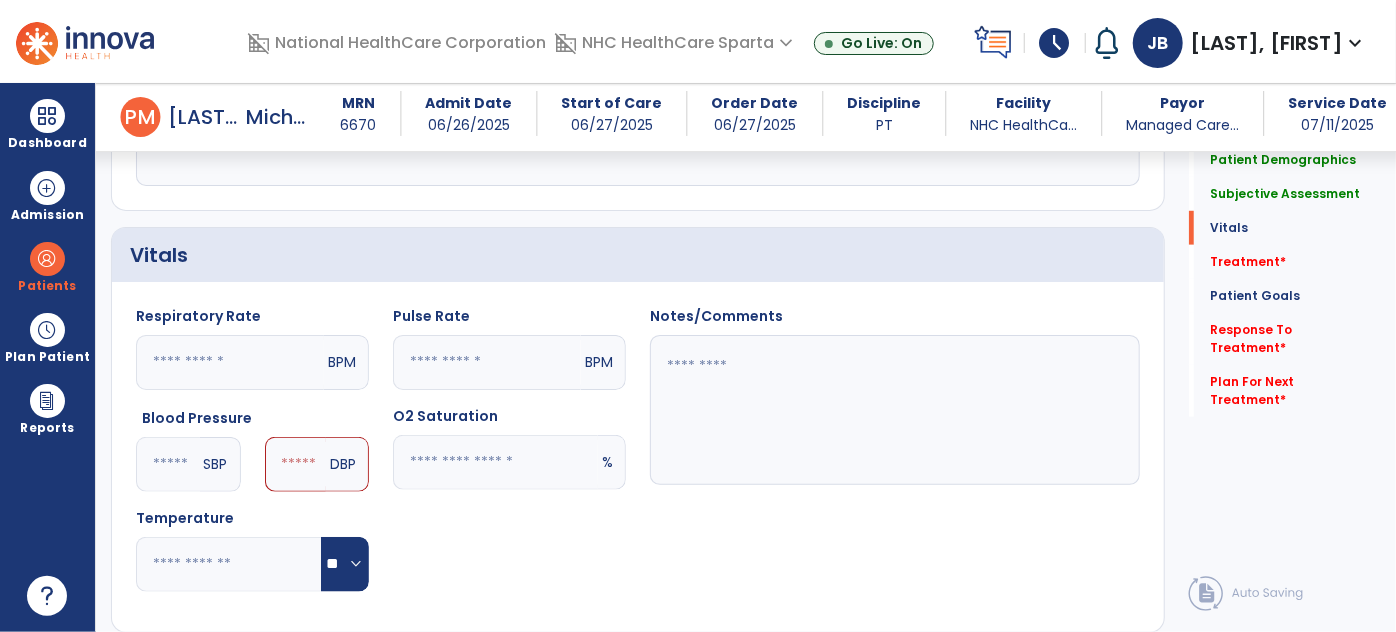type on "***" 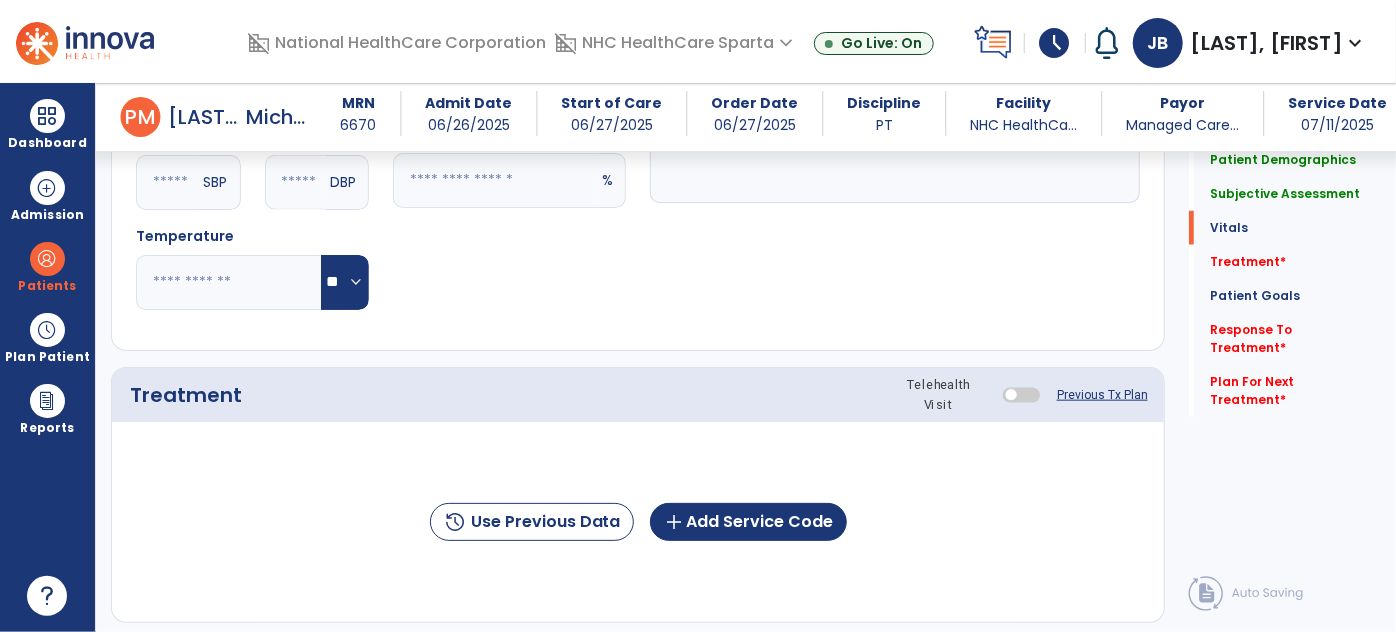 scroll, scrollTop: 1002, scrollLeft: 0, axis: vertical 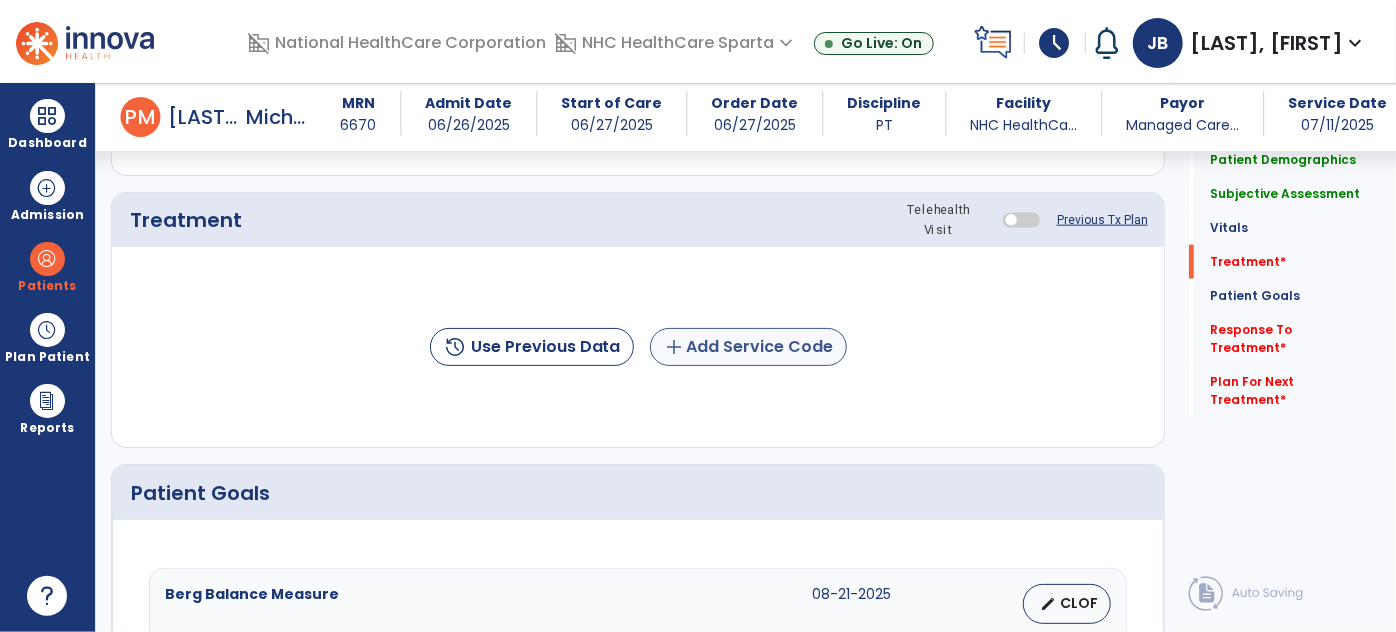 type on "**" 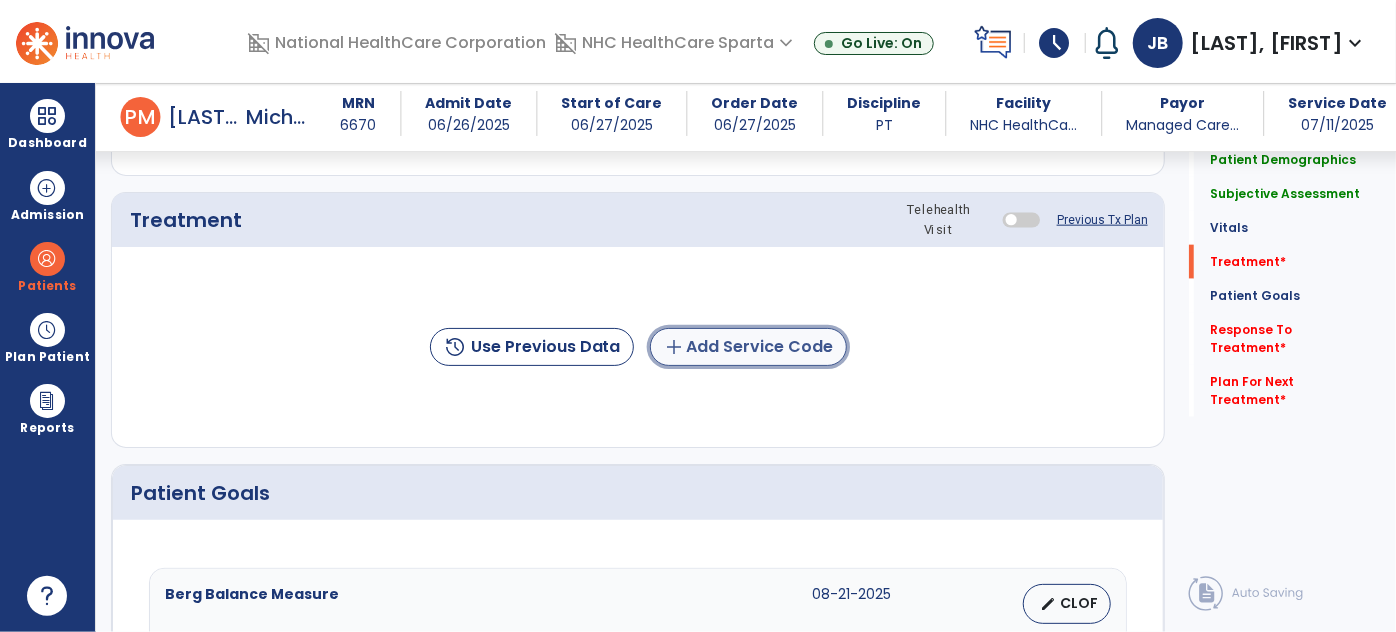 click on "add  Add Service Code" 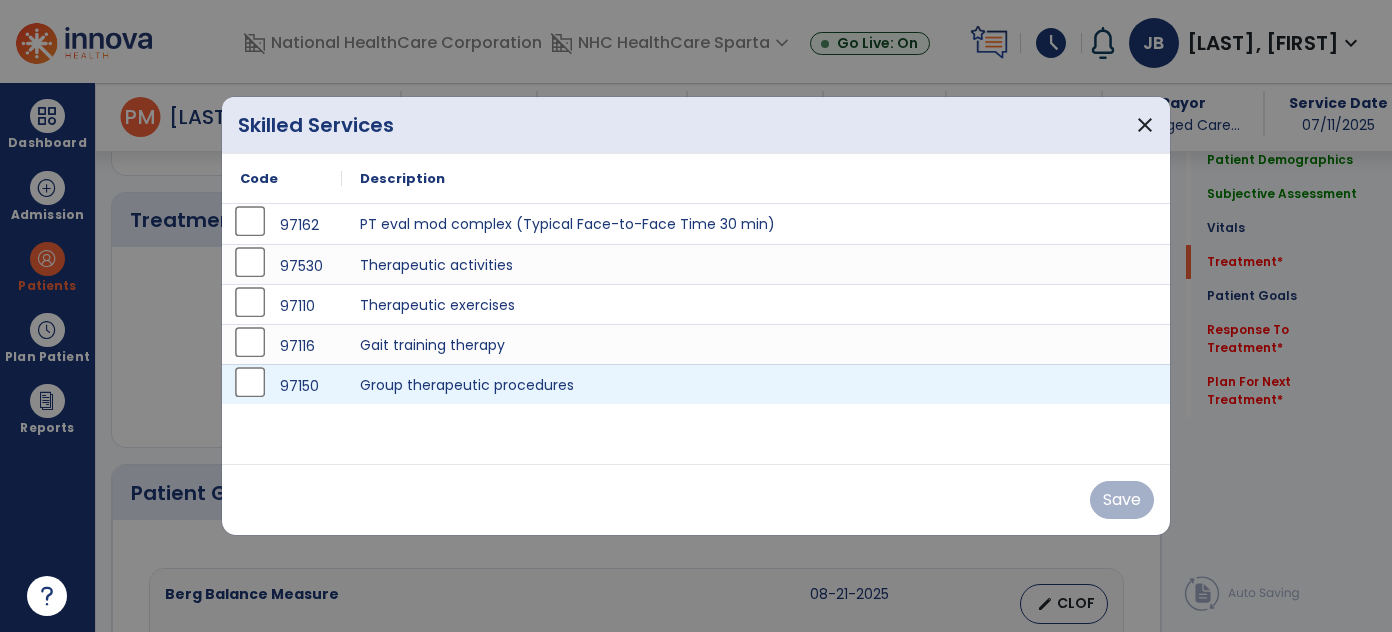 scroll, scrollTop: 1177, scrollLeft: 0, axis: vertical 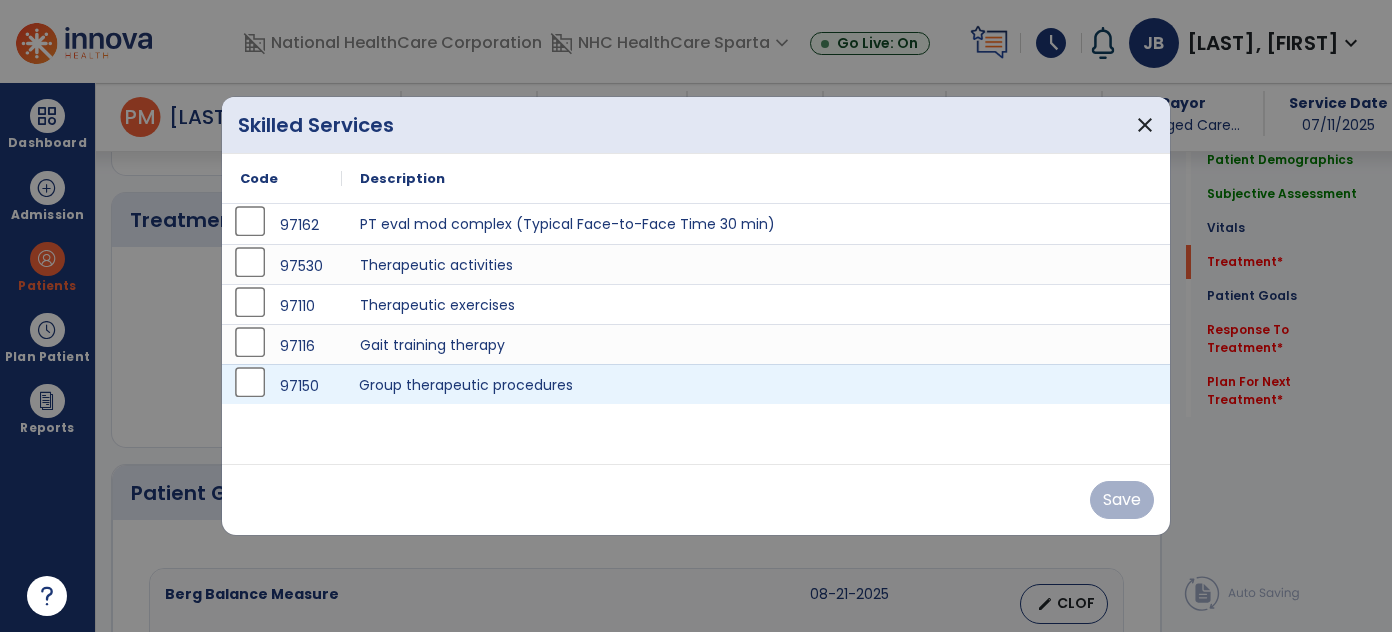 click on "Group therapeutic procedures" at bounding box center (756, 384) 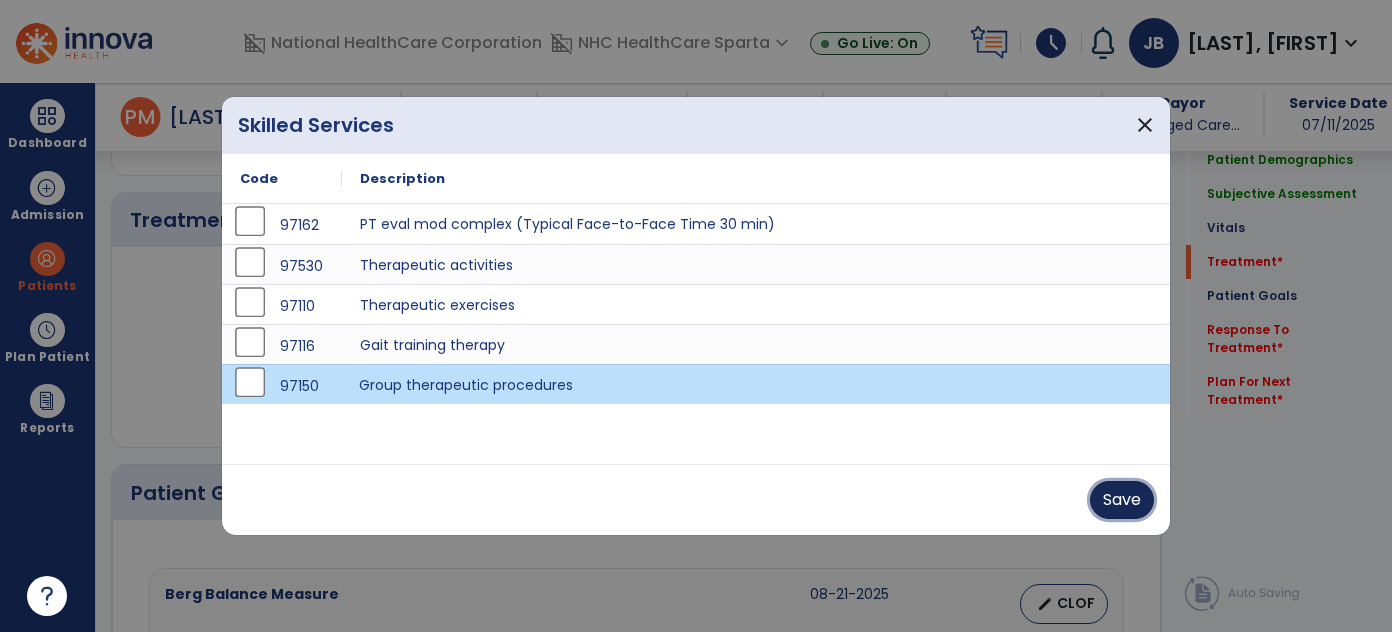 click on "Save" at bounding box center (1122, 500) 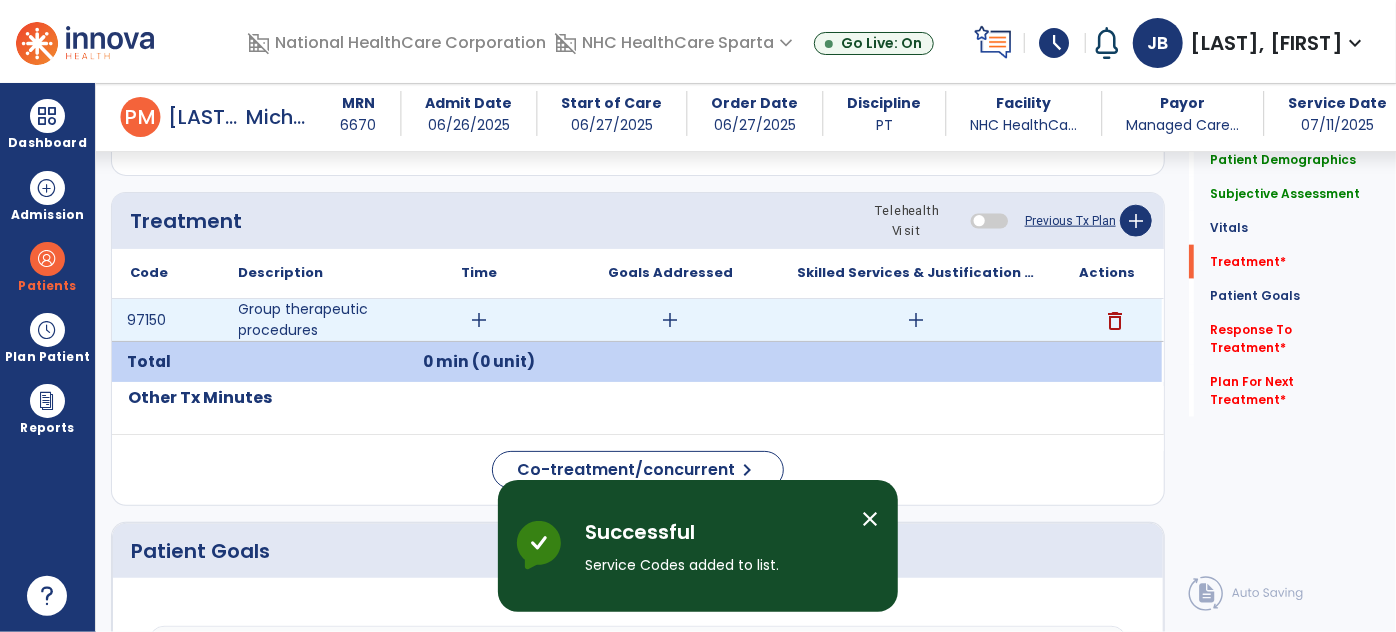 click on "add" at bounding box center (480, 320) 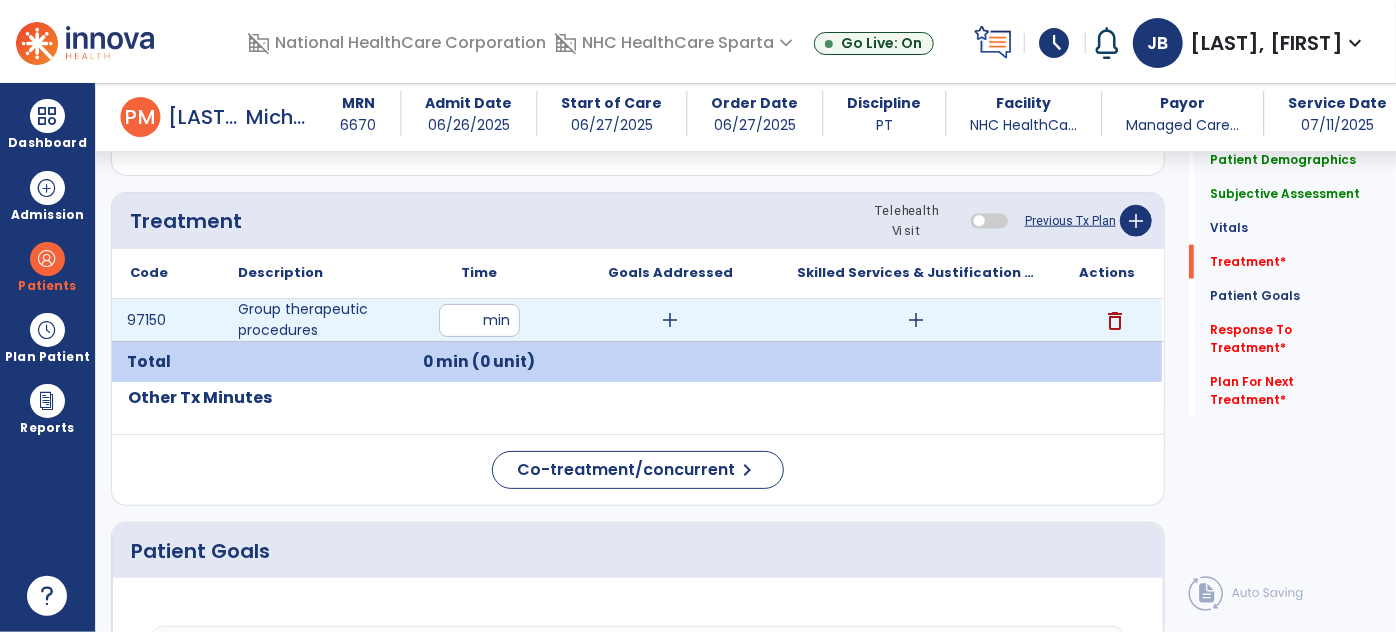 type on "**" 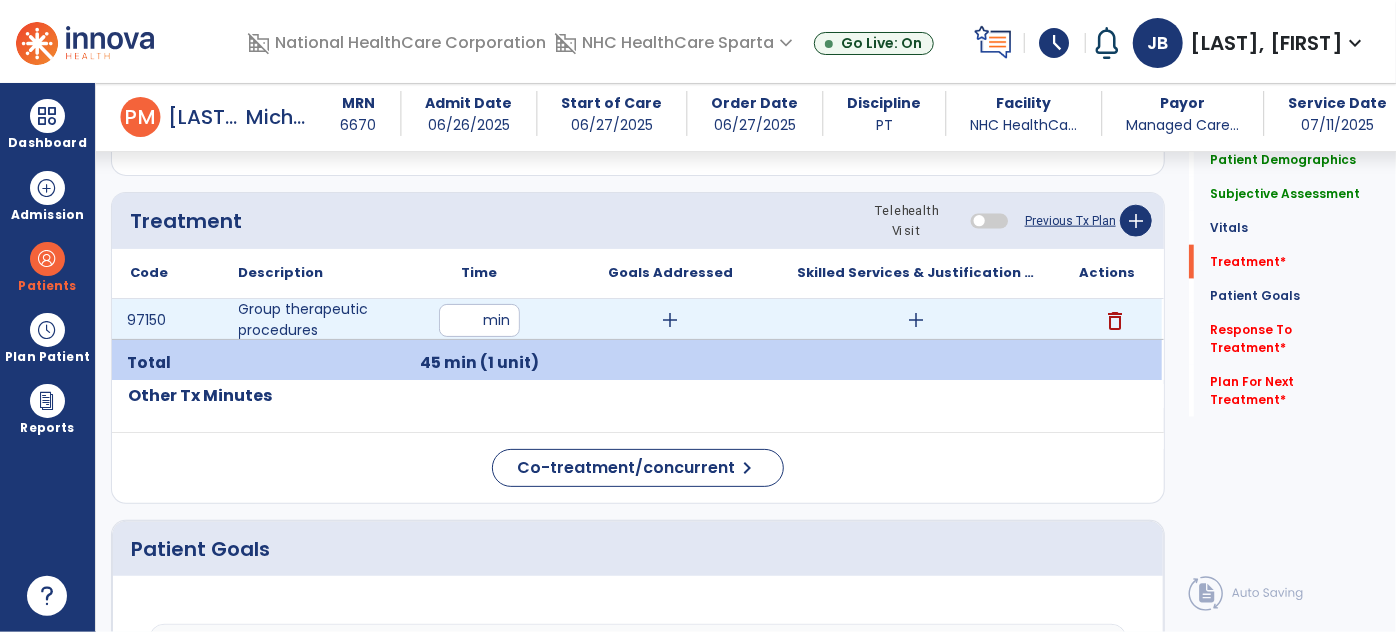 click on "add" at bounding box center (916, 320) 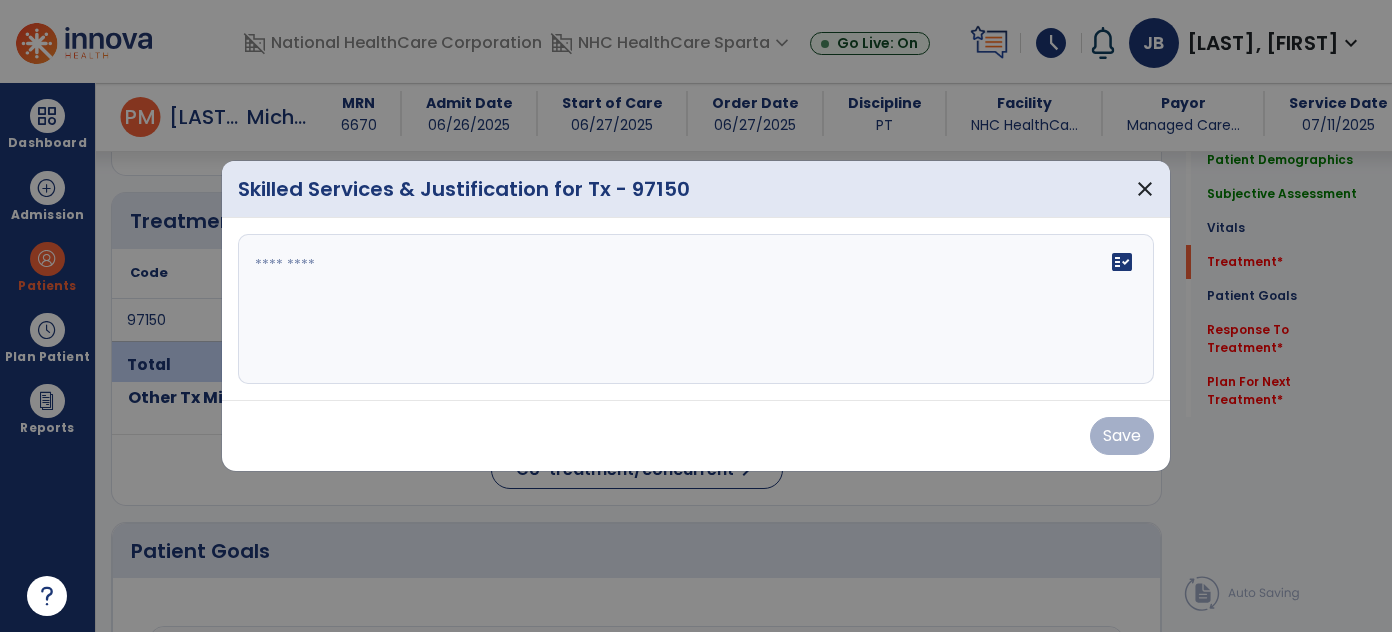 scroll, scrollTop: 1177, scrollLeft: 0, axis: vertical 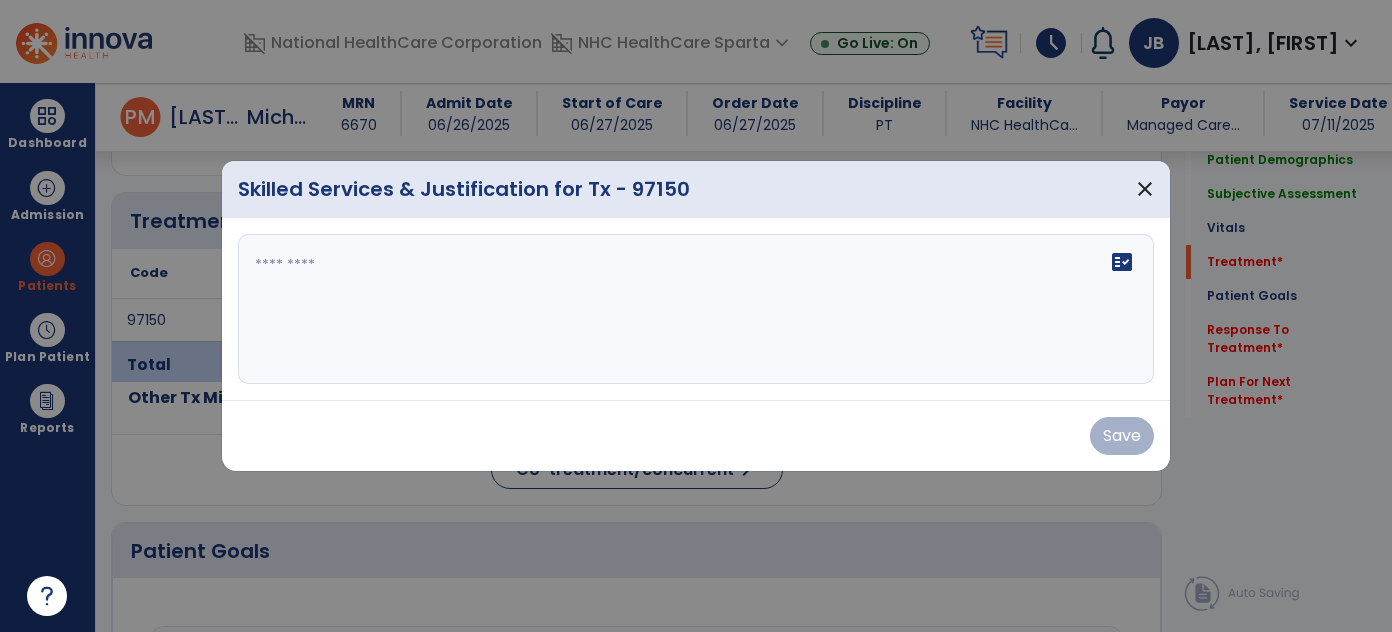 click on "fact_check" at bounding box center [696, 309] 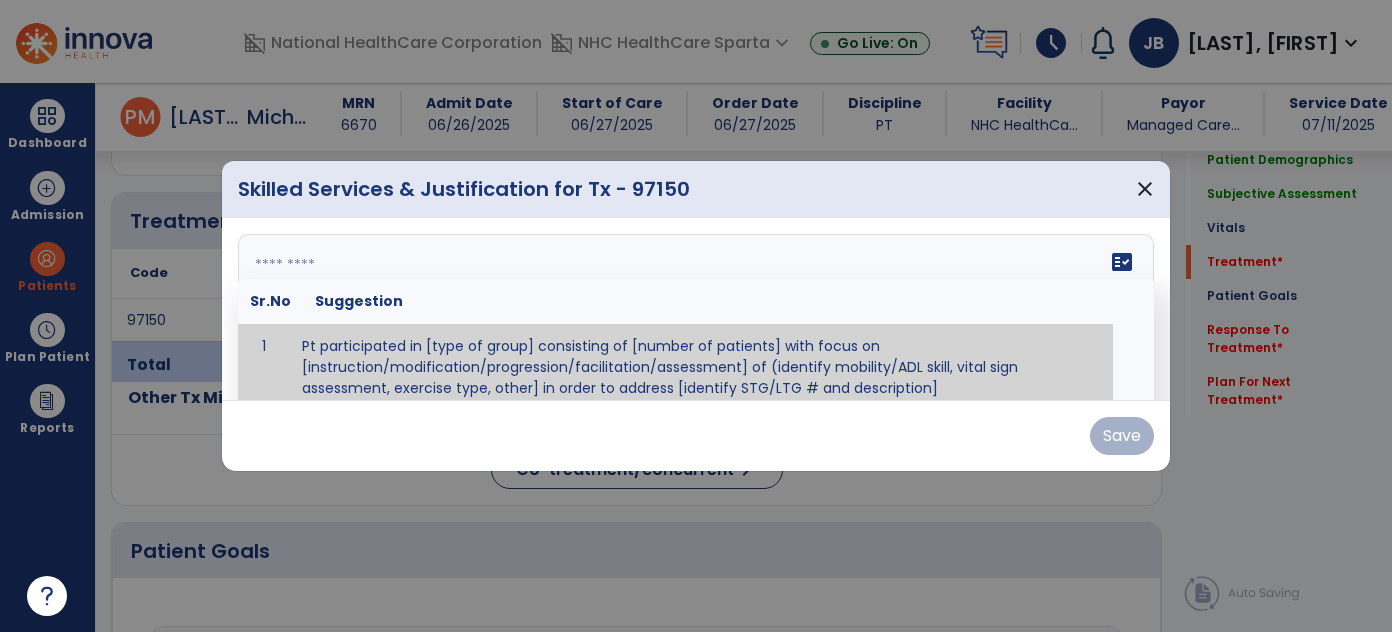 scroll, scrollTop: 11, scrollLeft: 0, axis: vertical 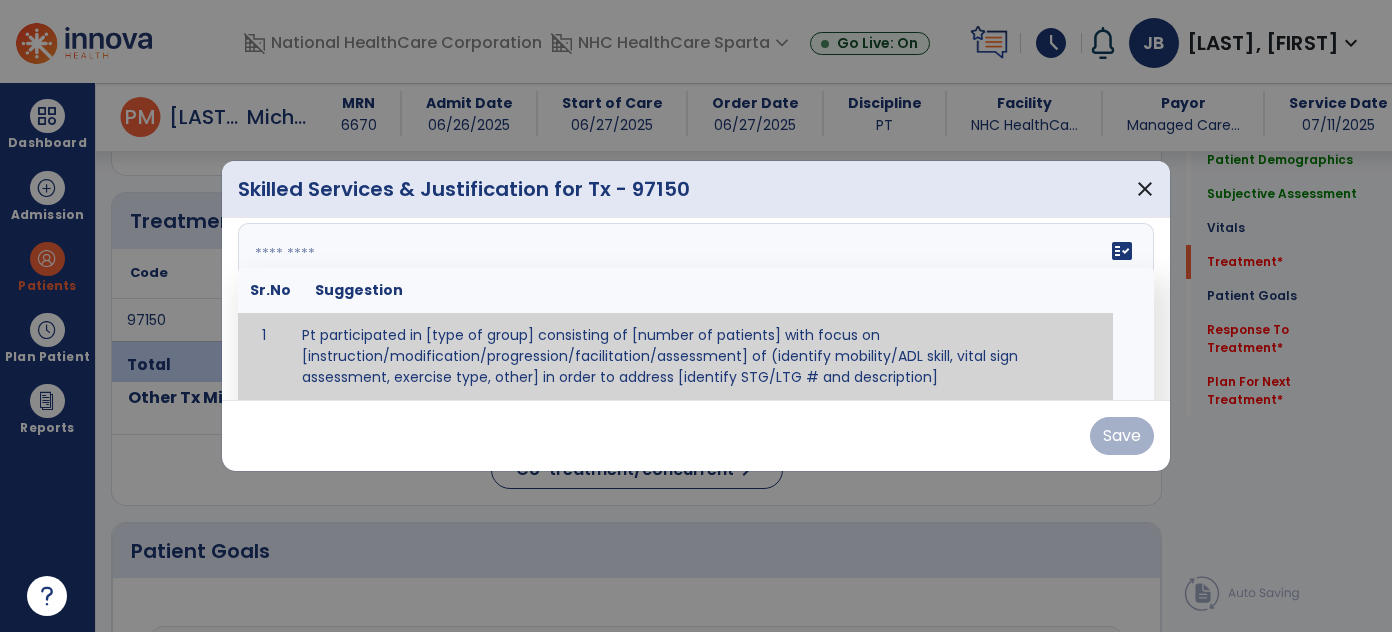paste on "**********" 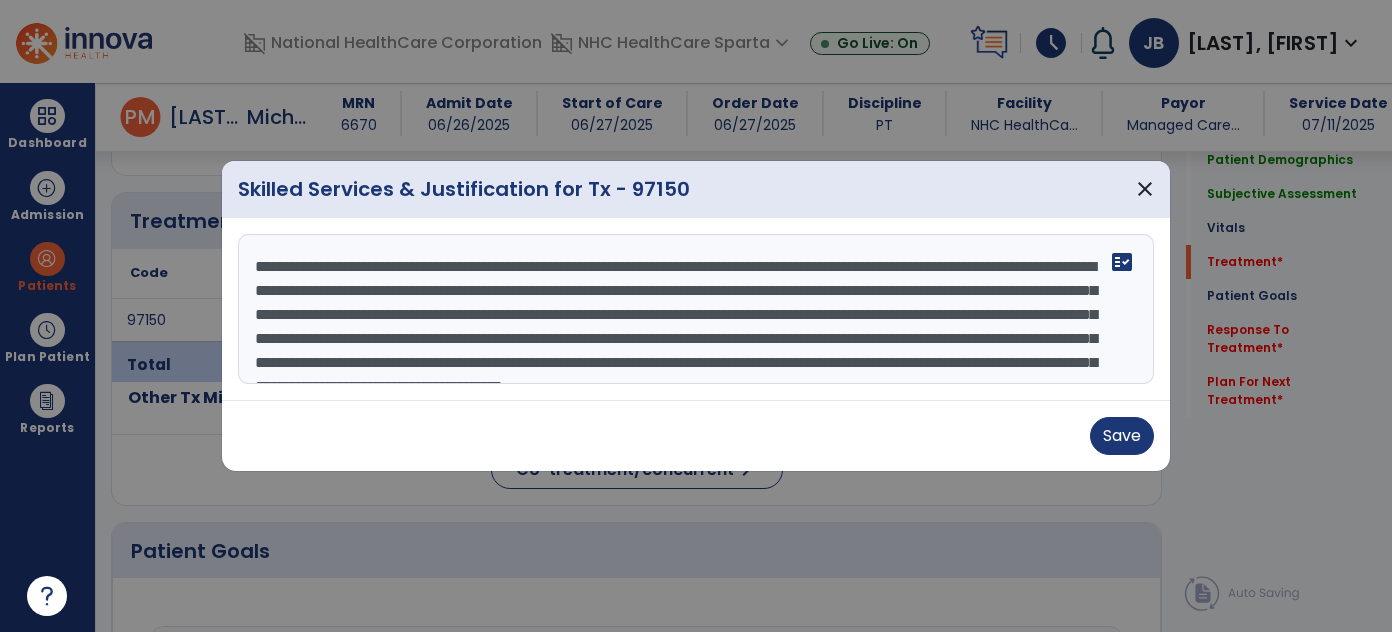 scroll, scrollTop: 64, scrollLeft: 0, axis: vertical 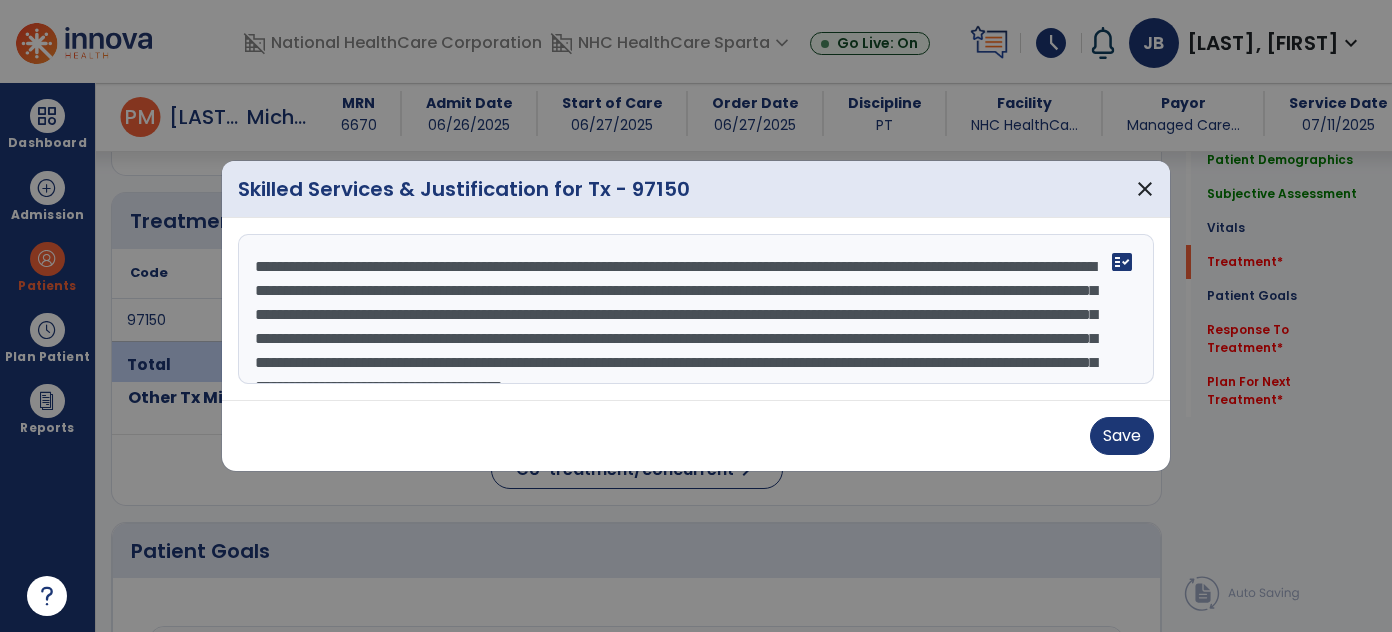 drag, startPoint x: 974, startPoint y: 264, endPoint x: 663, endPoint y: 267, distance: 311.01447 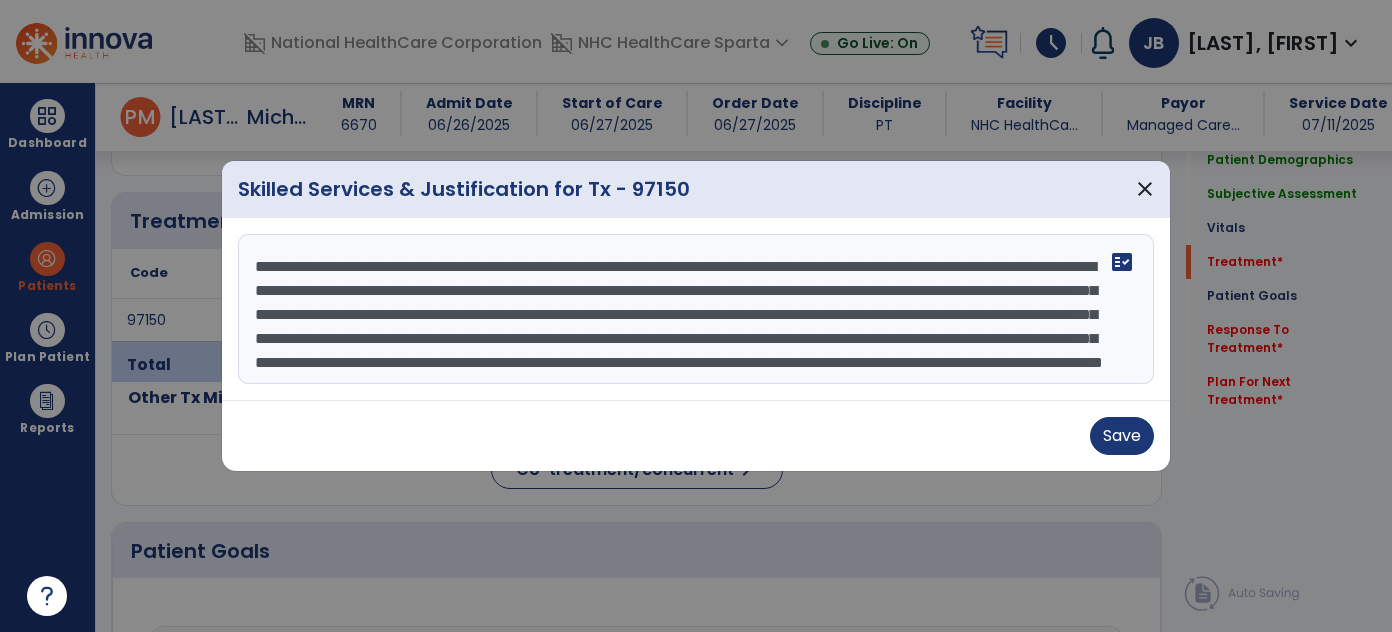 click on "**********" at bounding box center (696, 309) 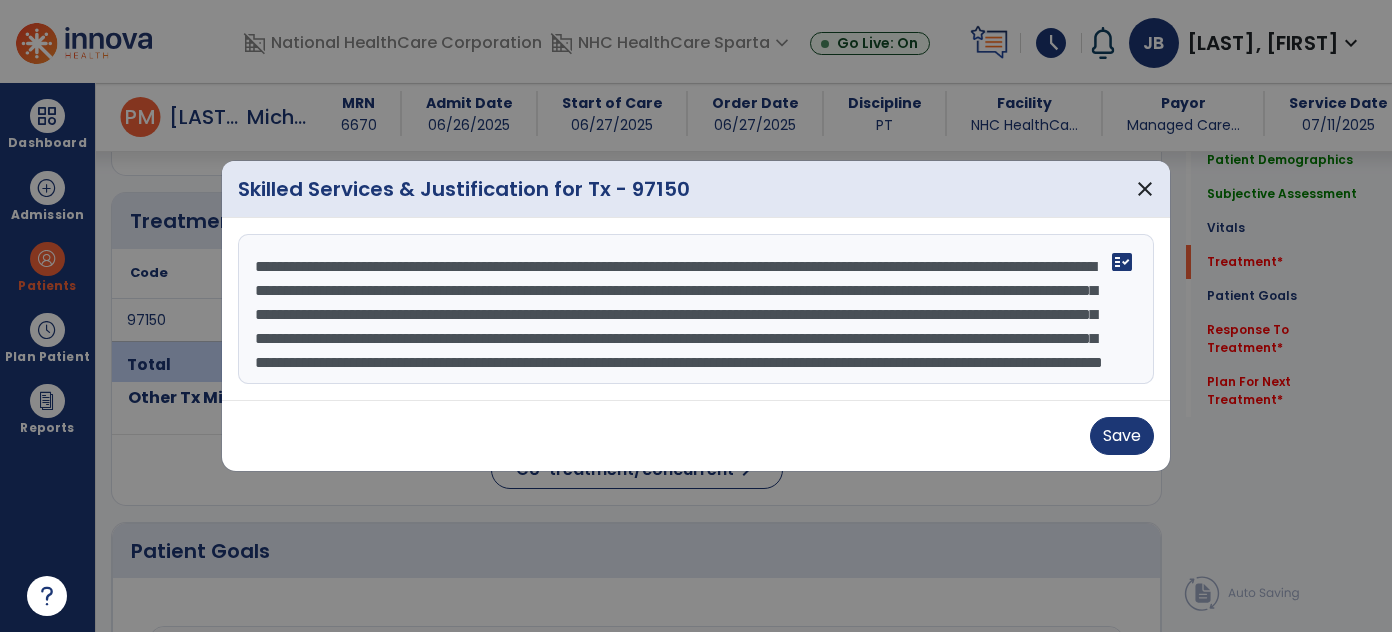 click on "**********" at bounding box center (696, 309) 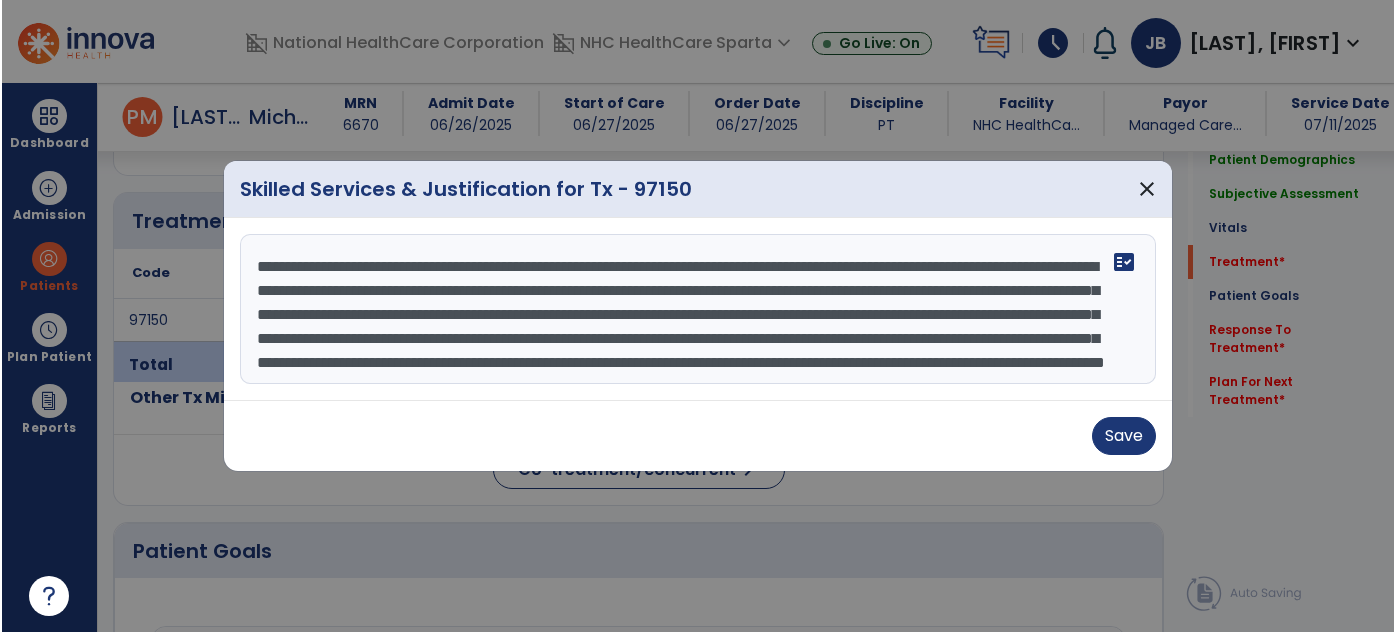scroll, scrollTop: 48, scrollLeft: 0, axis: vertical 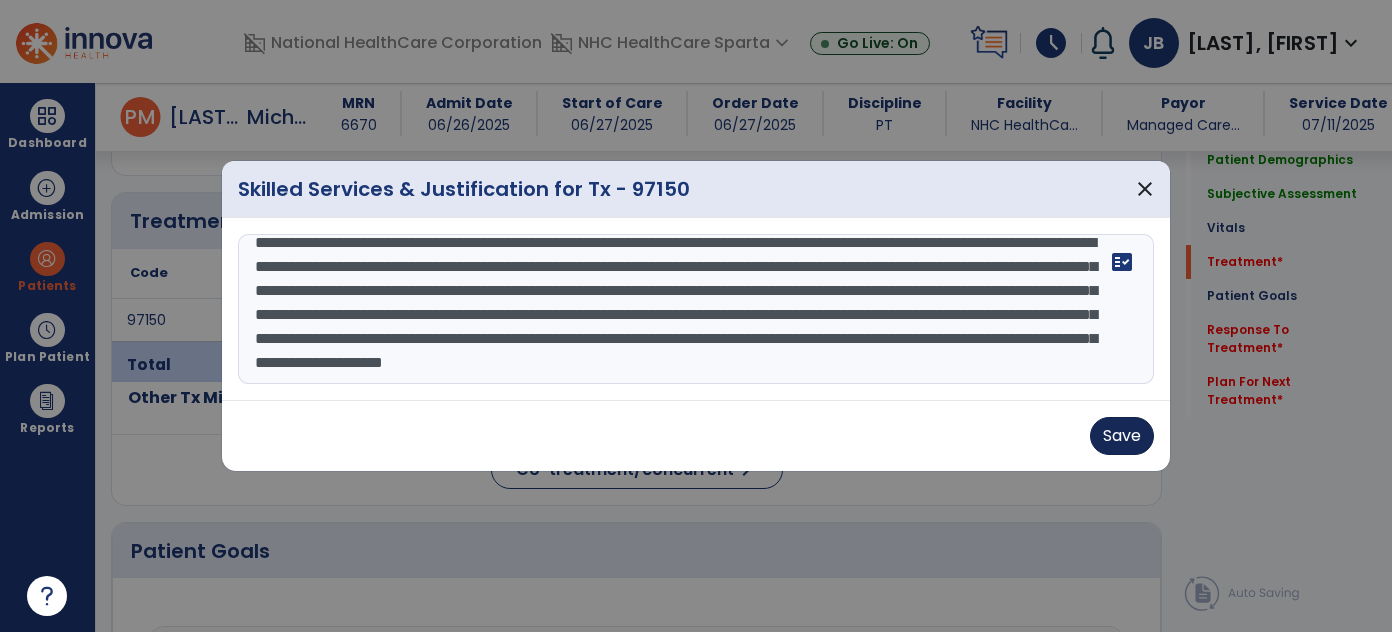 type on "**********" 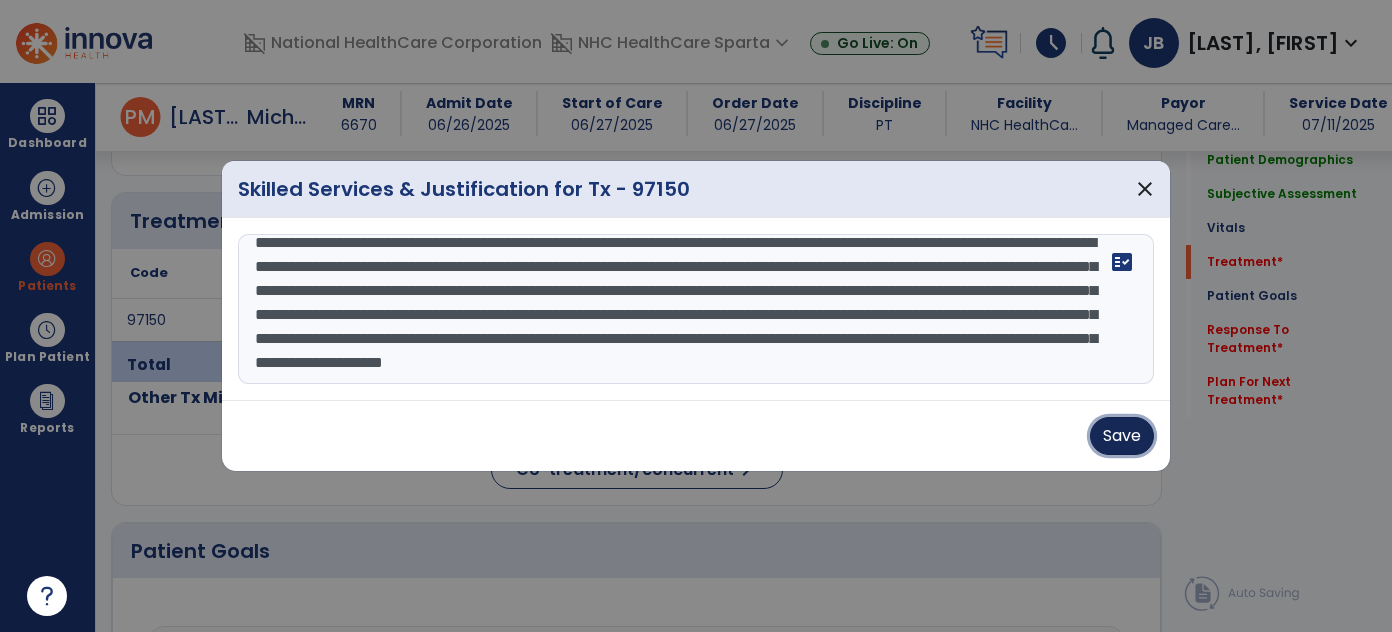 click on "Save" at bounding box center (1122, 436) 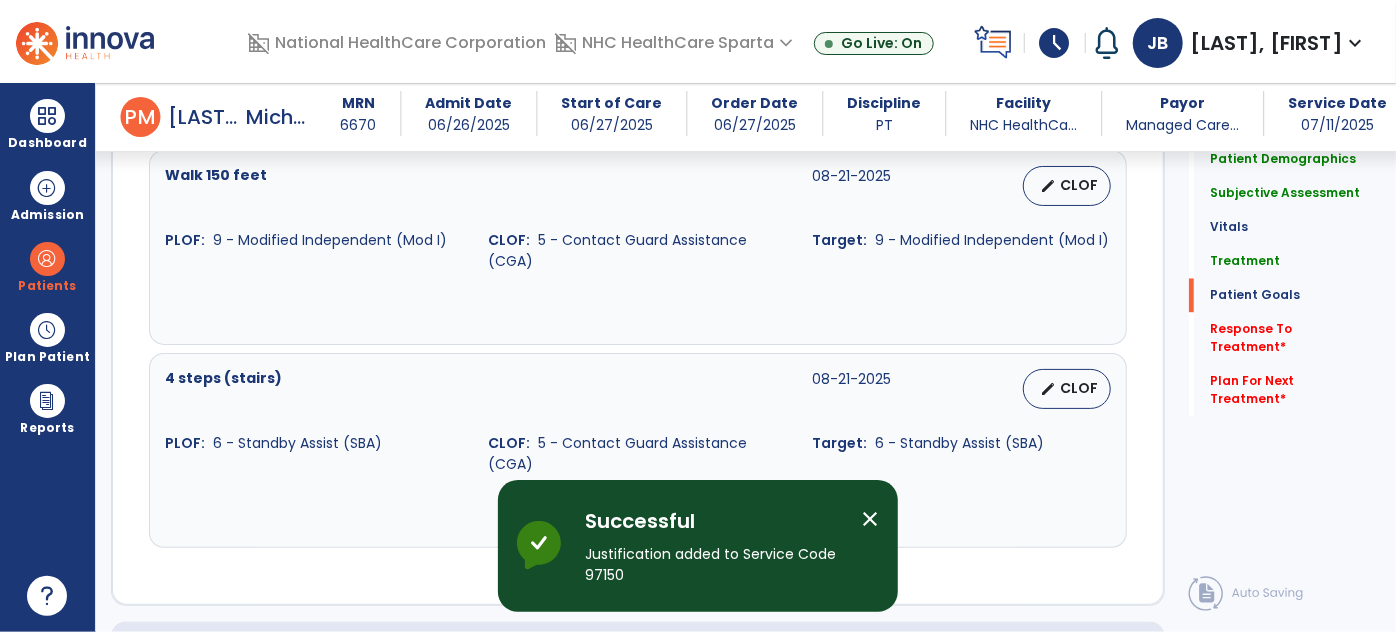 scroll, scrollTop: 2166, scrollLeft: 0, axis: vertical 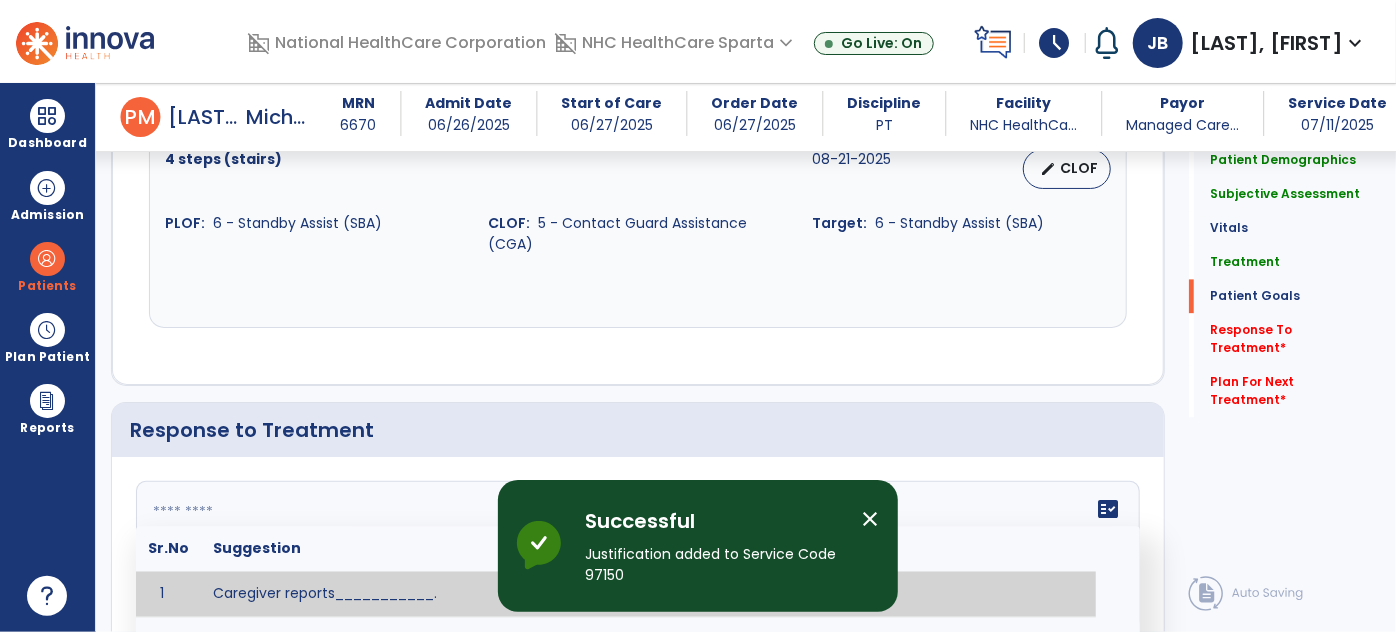 click on "fact_check  Sr.No Suggestion 1 Caregiver reports___________. 2 Change in ________ status has resulted in setback in_______due to ________, requiring patient to need more assist for __________.   Treatment plan adjustments to be made include________.  Progress towards goals is expected to continue due to_________. 3 Decreased pain in __________ to [LEVEL] in response to [MODALITY/TREATMENT] allows for improvement in _________. 4 Functional gains in _______ have impacted the patient's ability to perform_________ with a reduction in assist levels to_________. 5 Functional progress this week has been significant due to__________. 6 Gains in ________ have improved the patient's ability to perform ______with decreased levels of assist to___________. 7 Improvement in ________allows patient to tolerate higher levels of challenges in_________. 8 Pain in [AREA] has decreased to [LEVEL] in response to [TREATMENT/MODALITY], allowing fore ease in completing__________. 9 10 11 12 13 14 15 16 17 18 19 20 21" 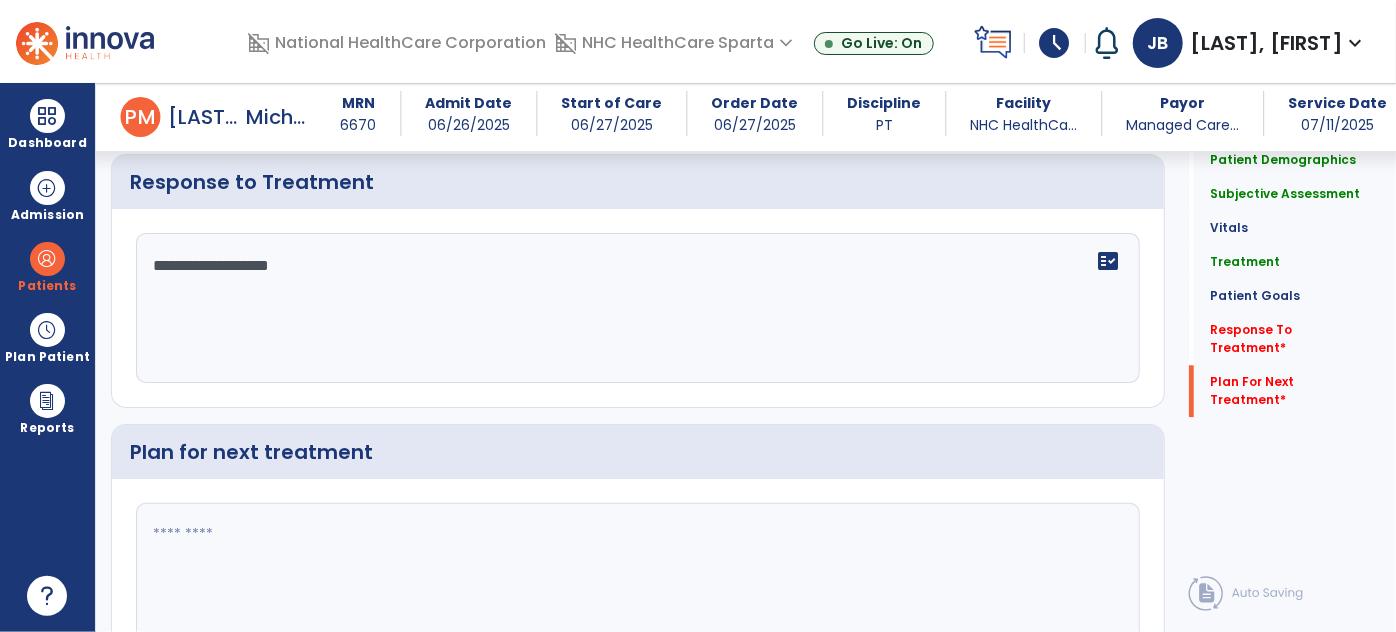 scroll, scrollTop: 2517, scrollLeft: 0, axis: vertical 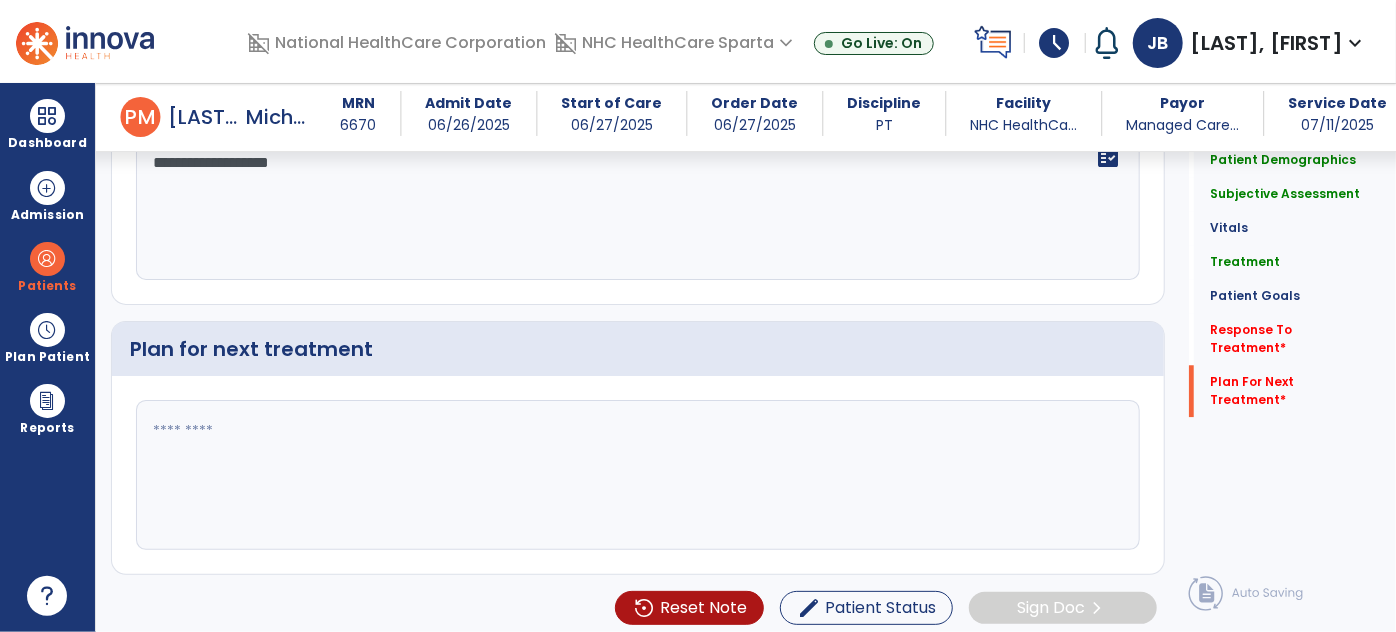 type on "**********" 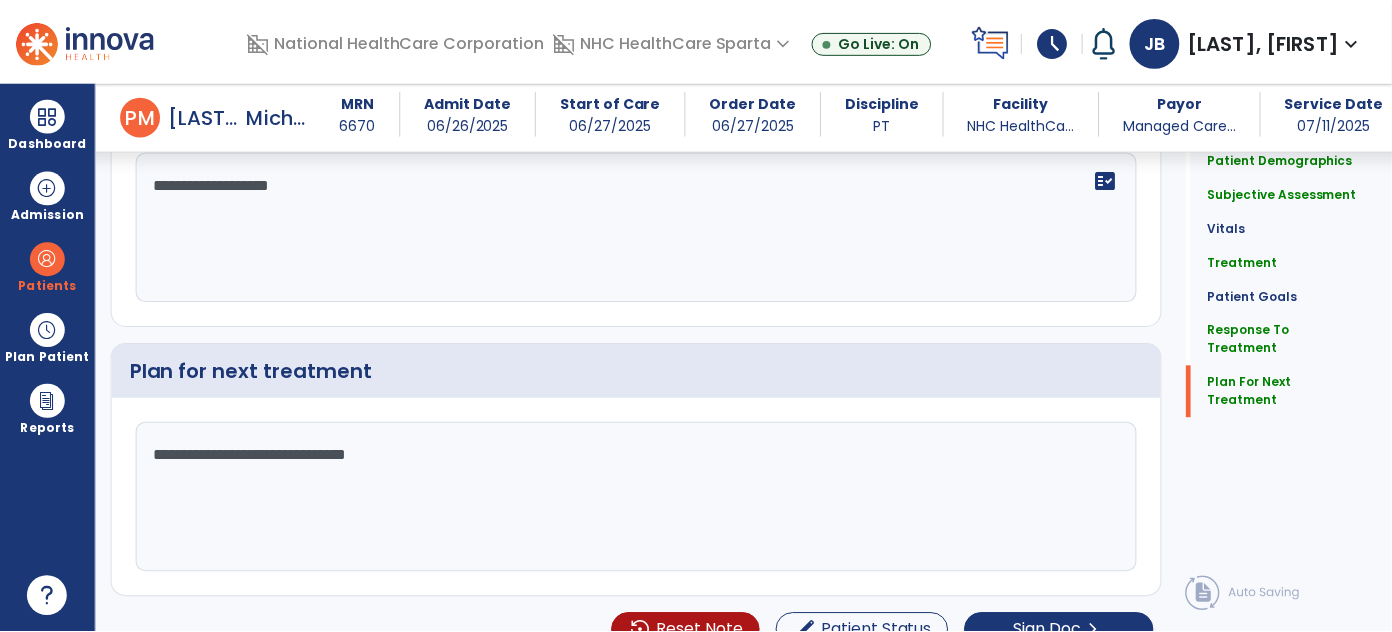scroll, scrollTop: 2517, scrollLeft: 0, axis: vertical 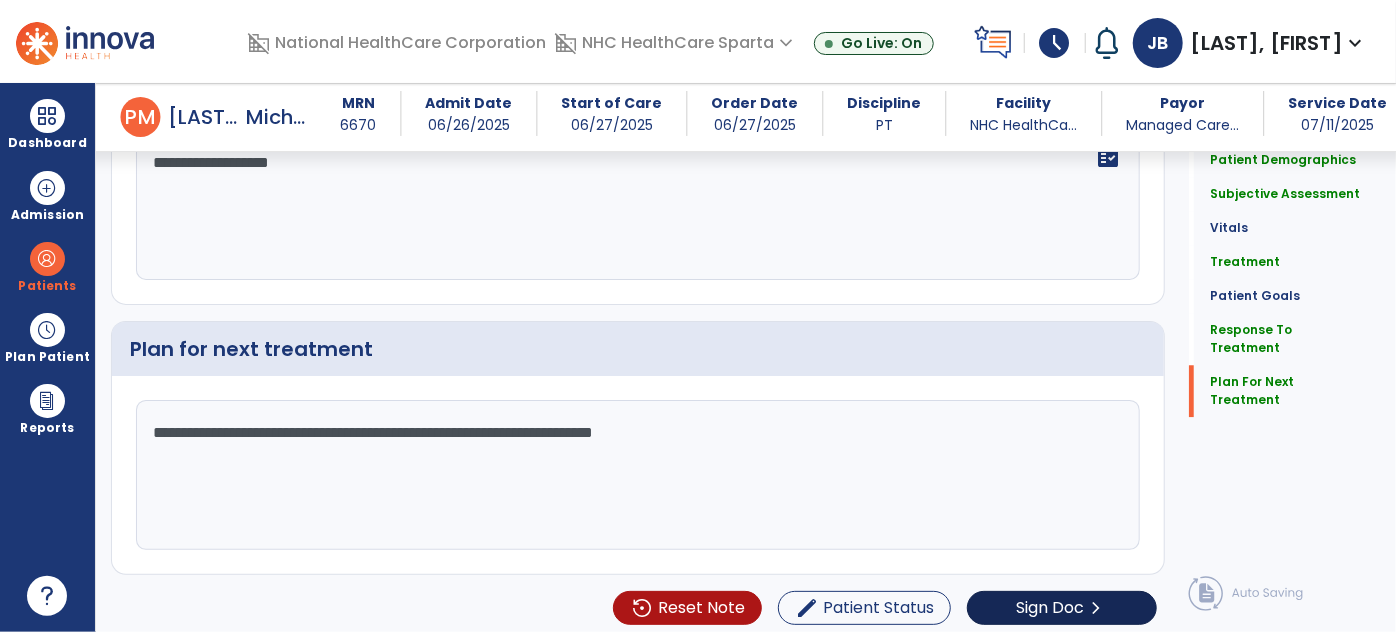 type on "**********" 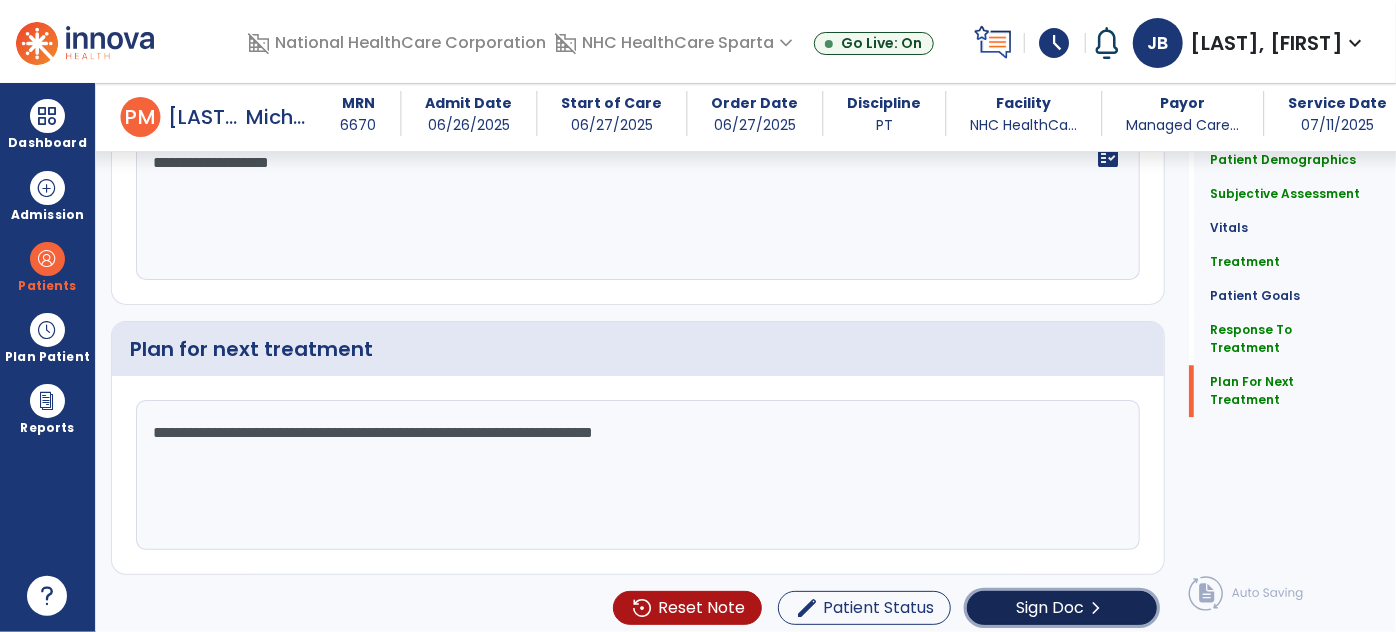 click on "Sign Doc  chevron_right" 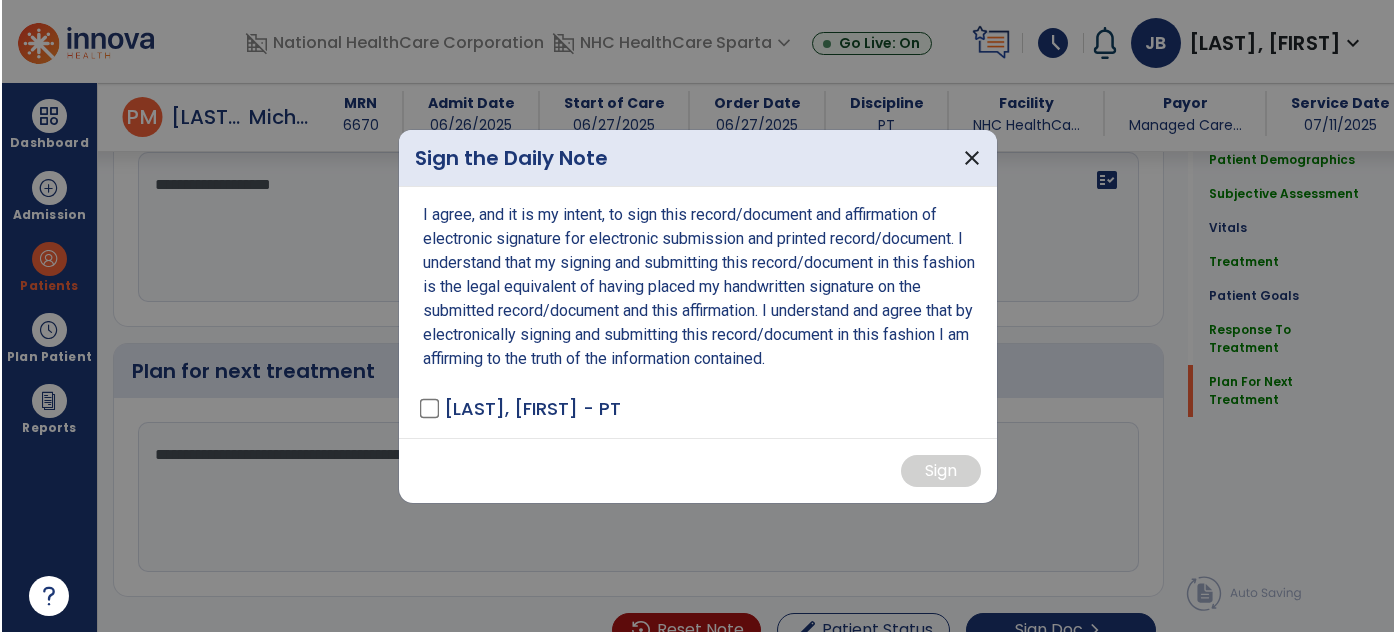 scroll, scrollTop: 2517, scrollLeft: 0, axis: vertical 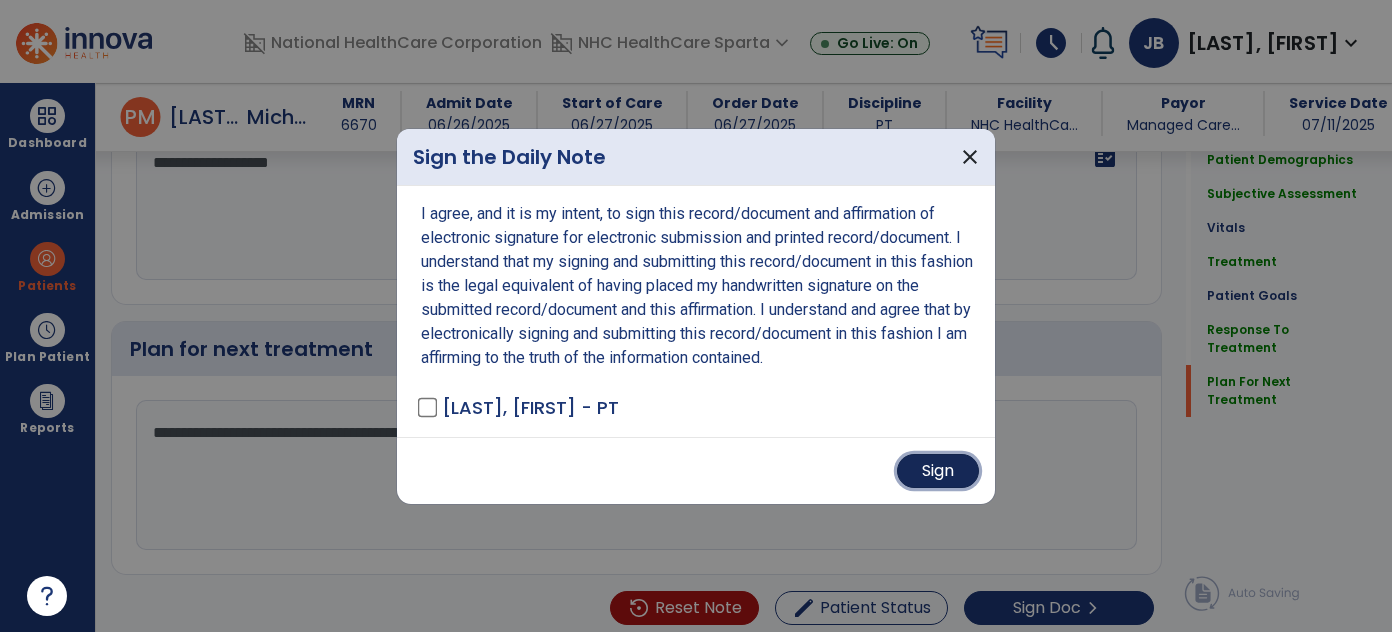 click on "Sign" at bounding box center [938, 471] 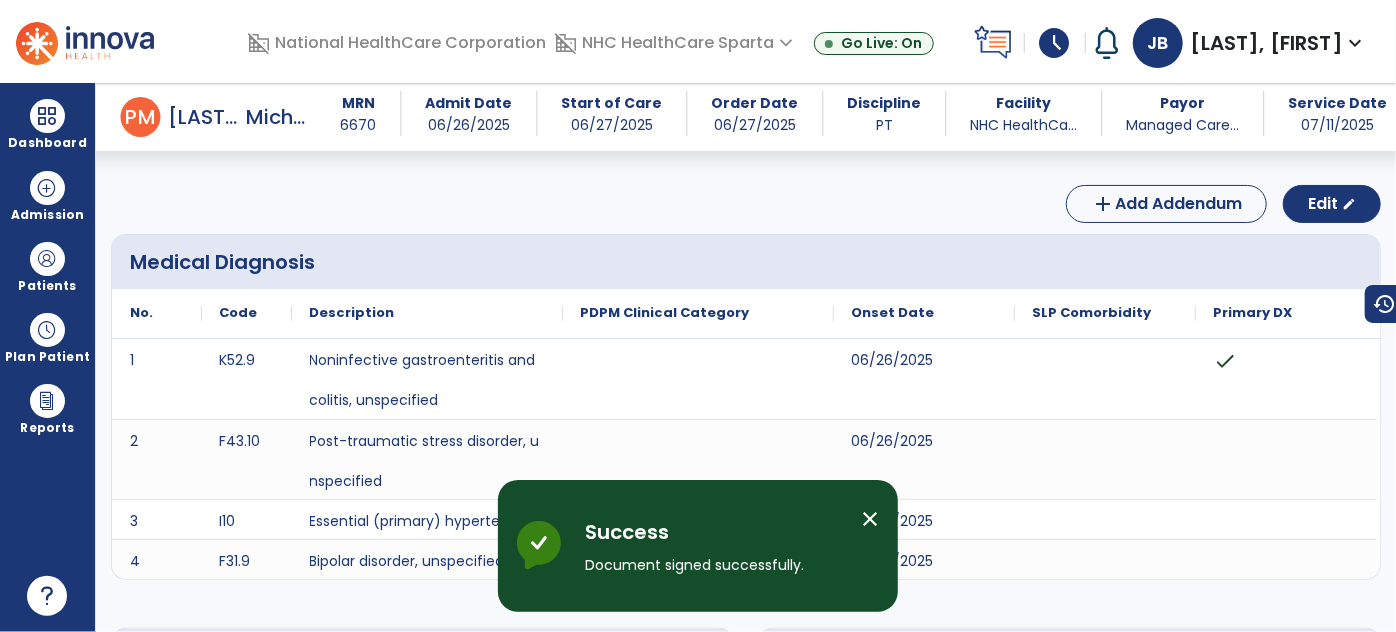scroll, scrollTop: 0, scrollLeft: 0, axis: both 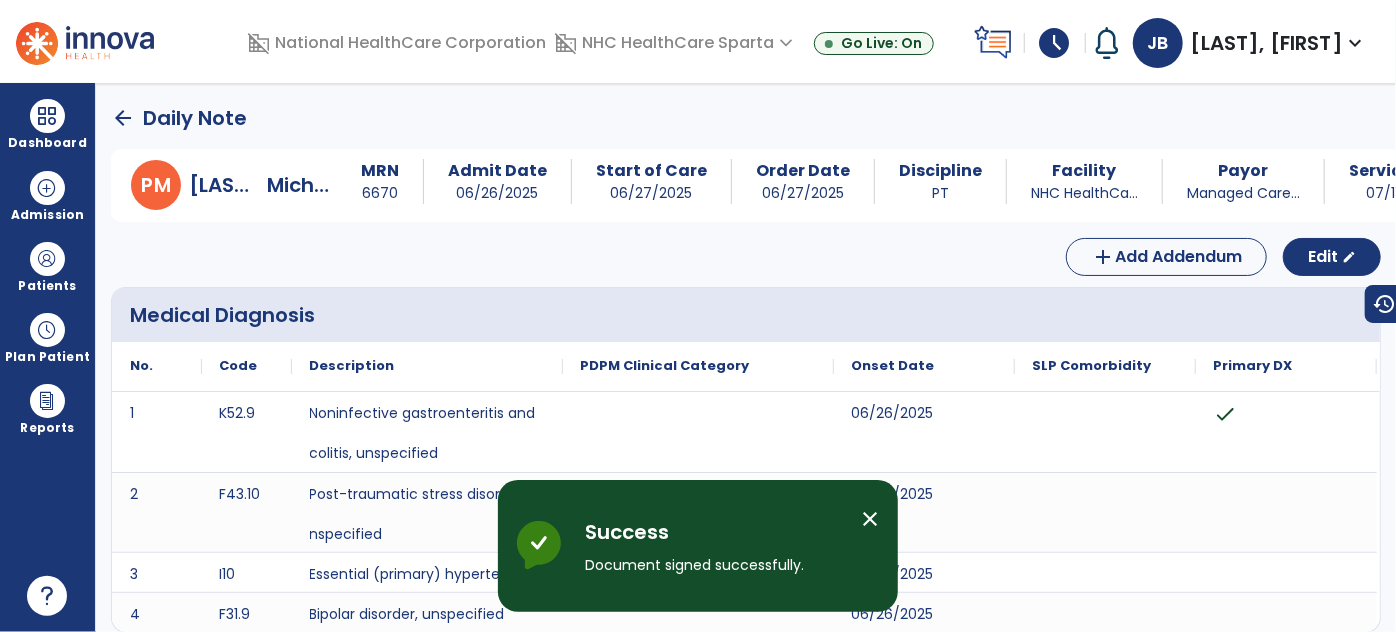 click on "arrow_back" 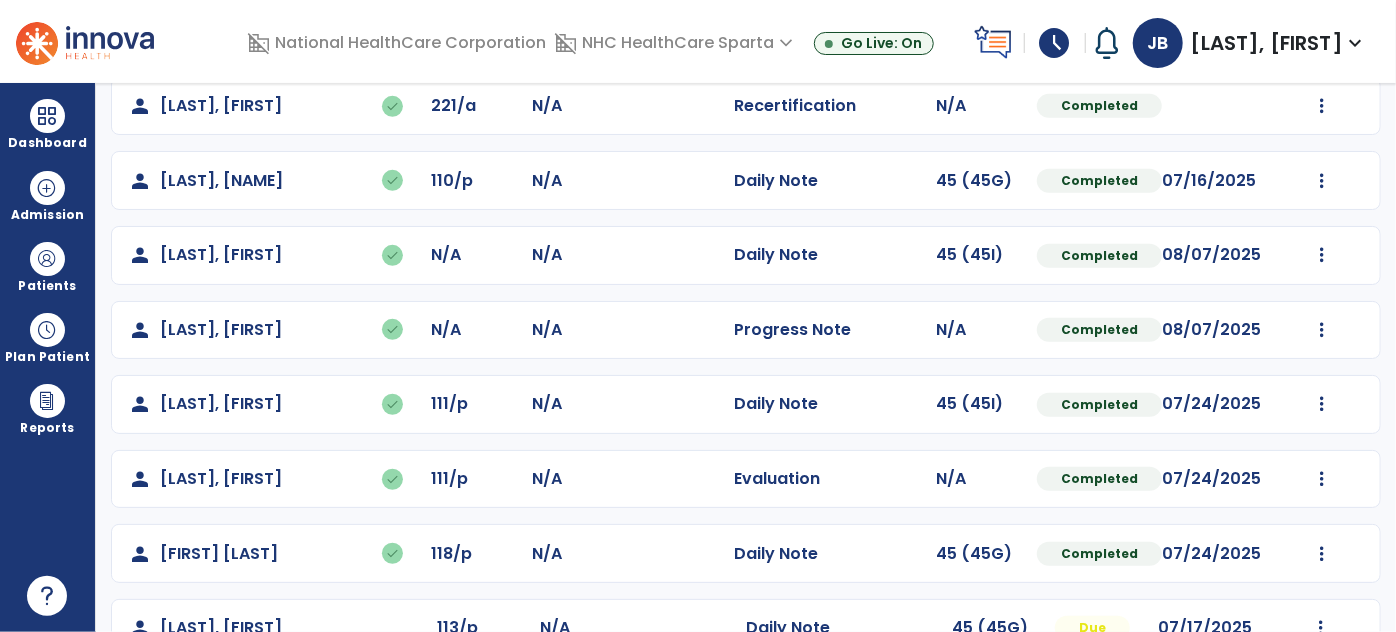 scroll, scrollTop: 524, scrollLeft: 0, axis: vertical 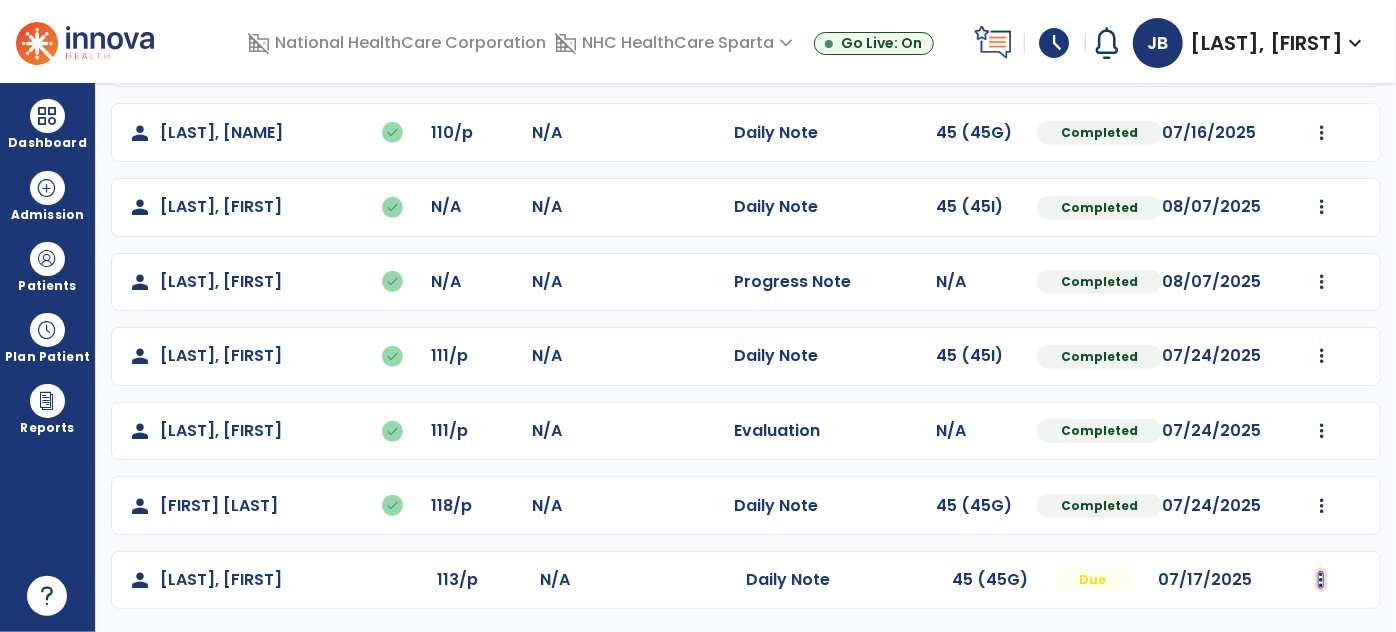 click at bounding box center [1322, -165] 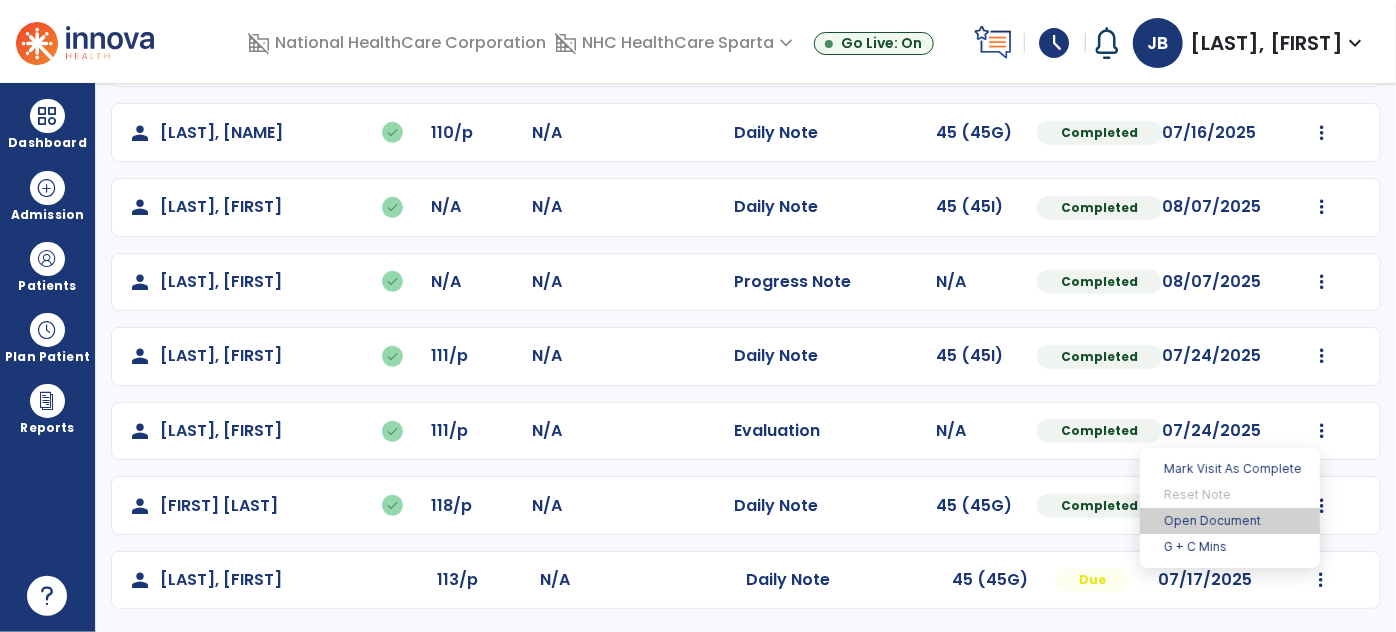 click on "Open Document" at bounding box center (1230, 521) 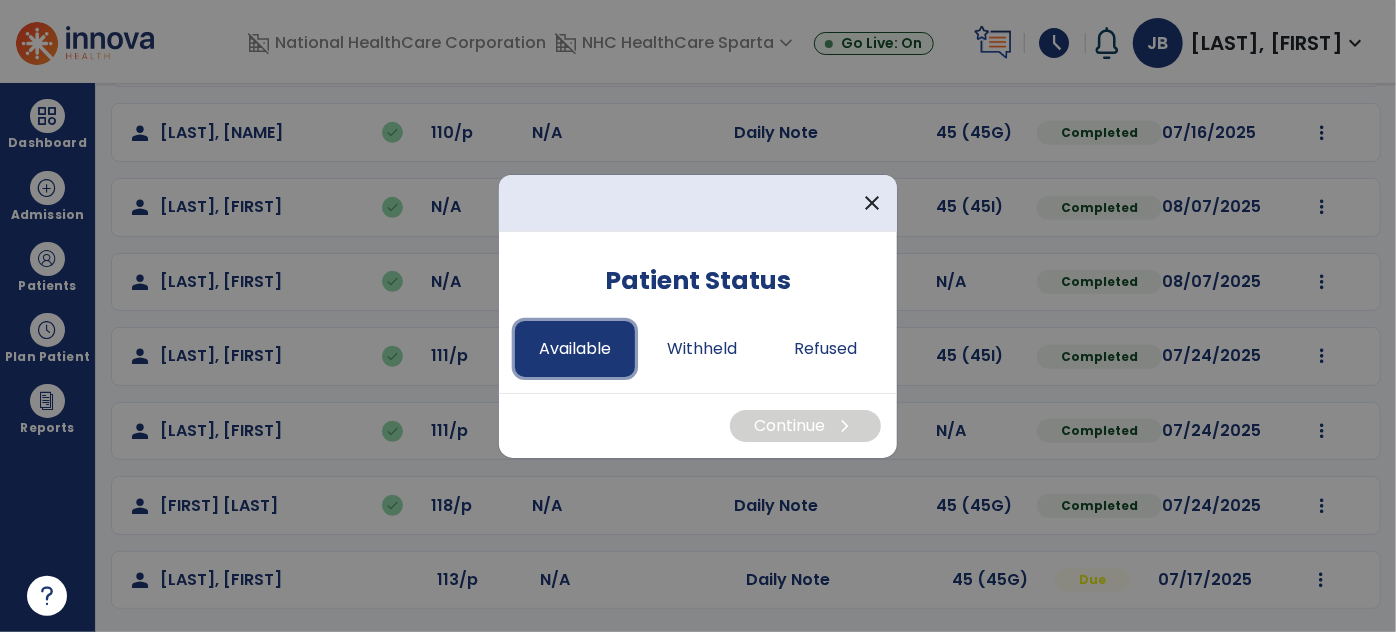 click on "Available" at bounding box center [575, 349] 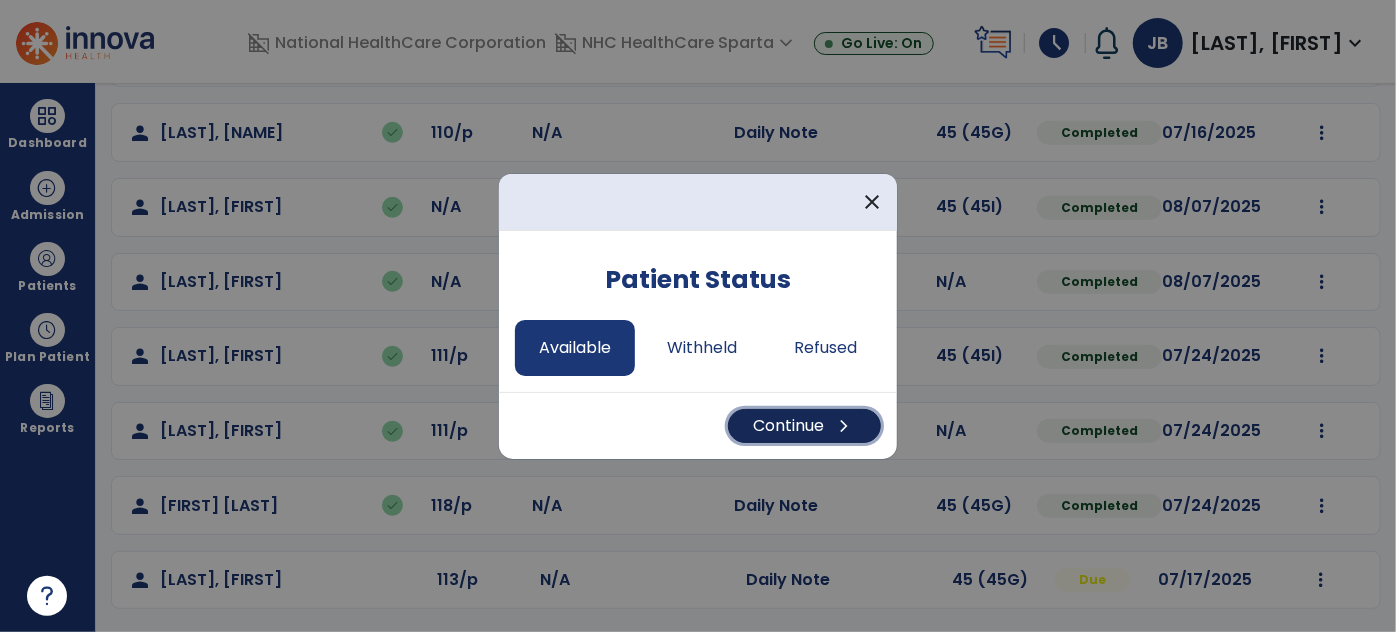 click on "Continue   chevron_right" at bounding box center [804, 426] 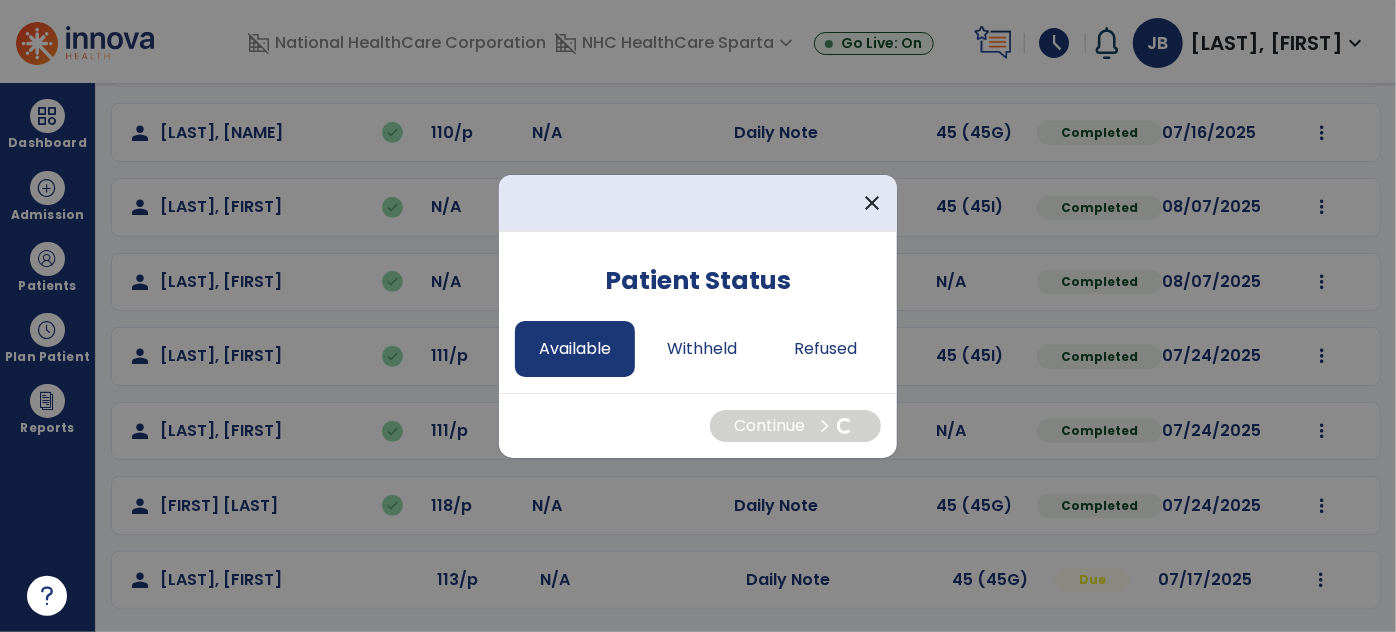 select on "*" 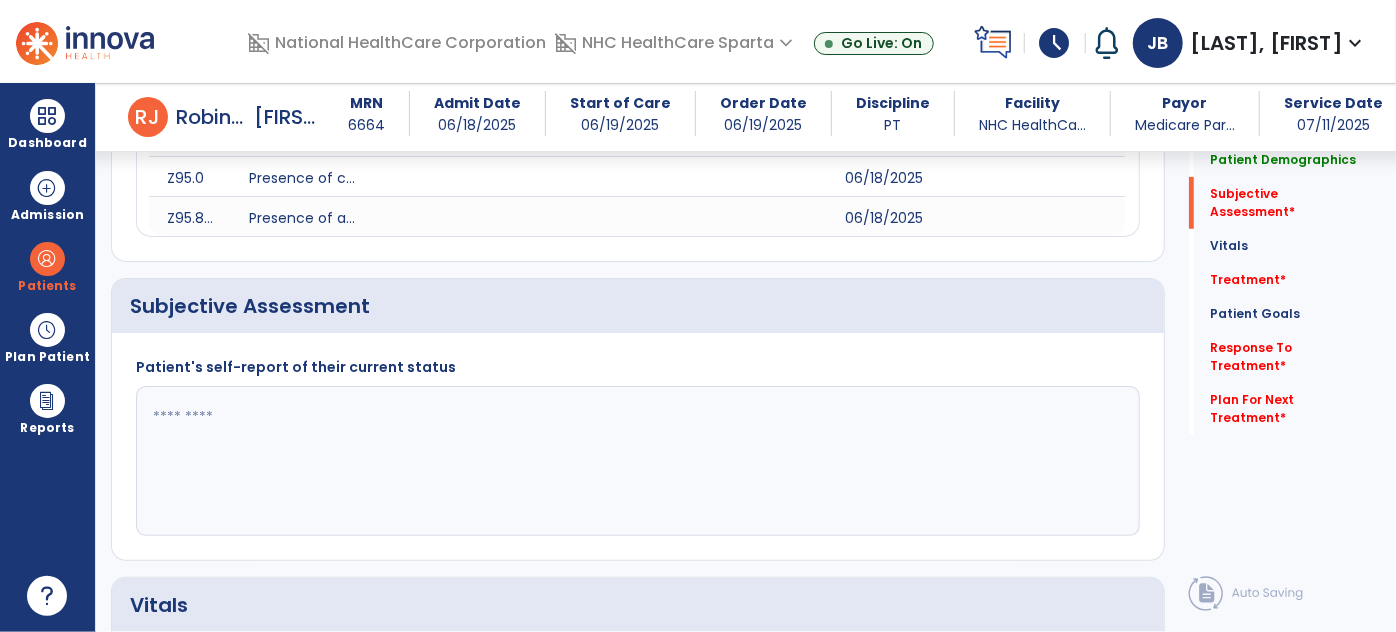 scroll, scrollTop: 451, scrollLeft: 0, axis: vertical 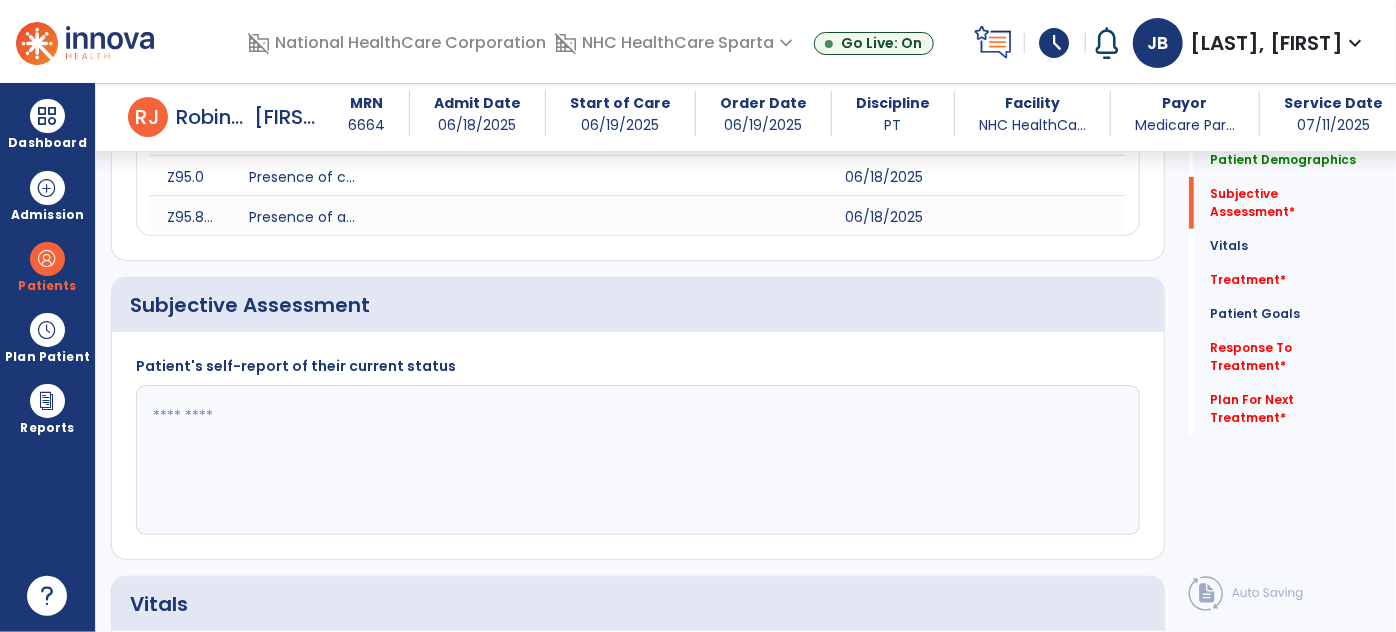 click 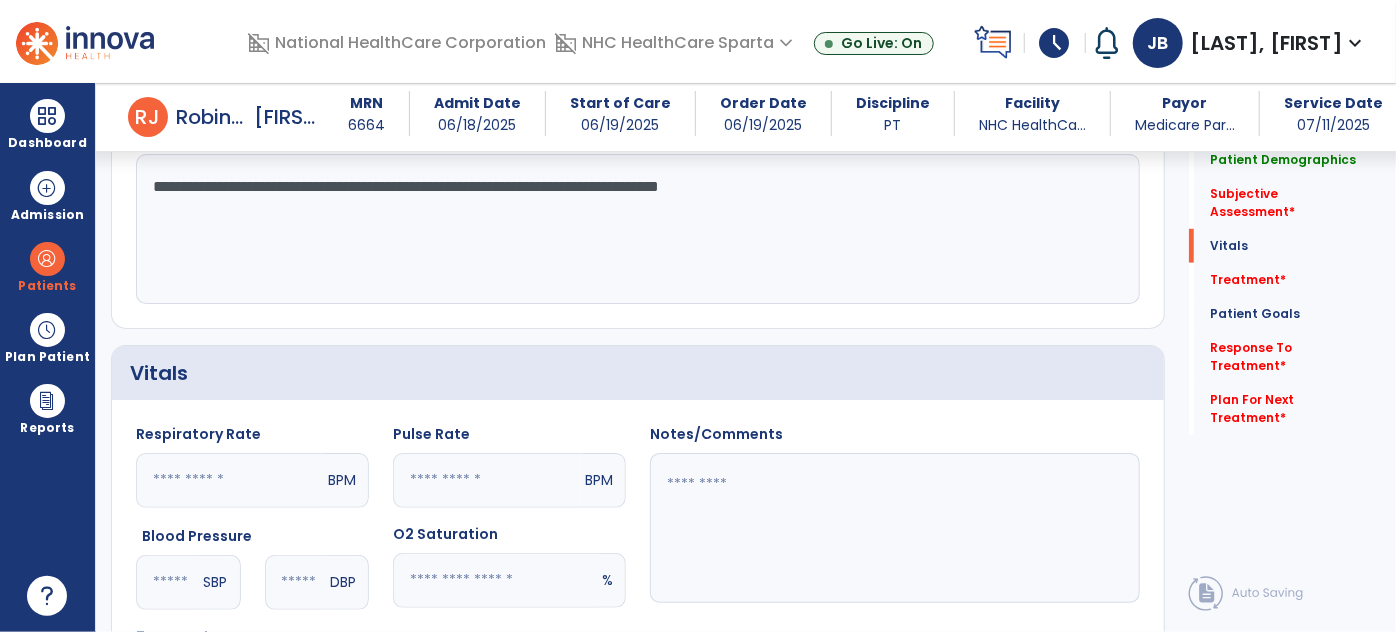 scroll, scrollTop: 937, scrollLeft: 0, axis: vertical 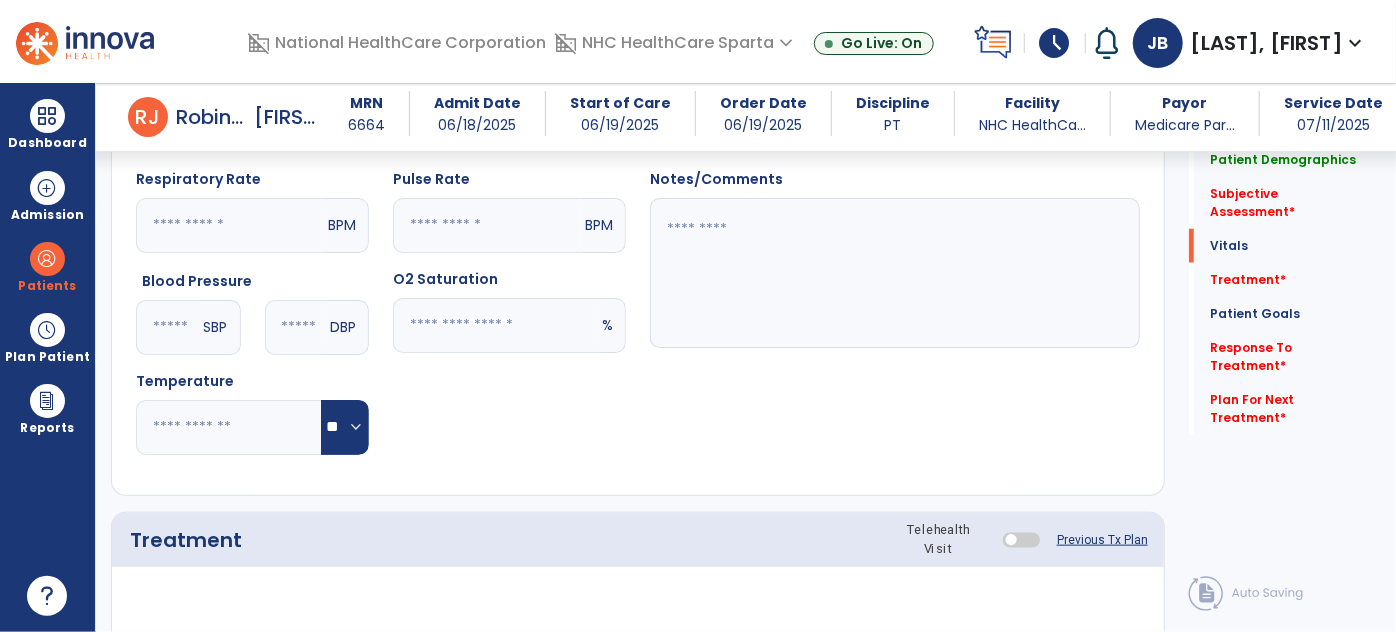 type on "**********" 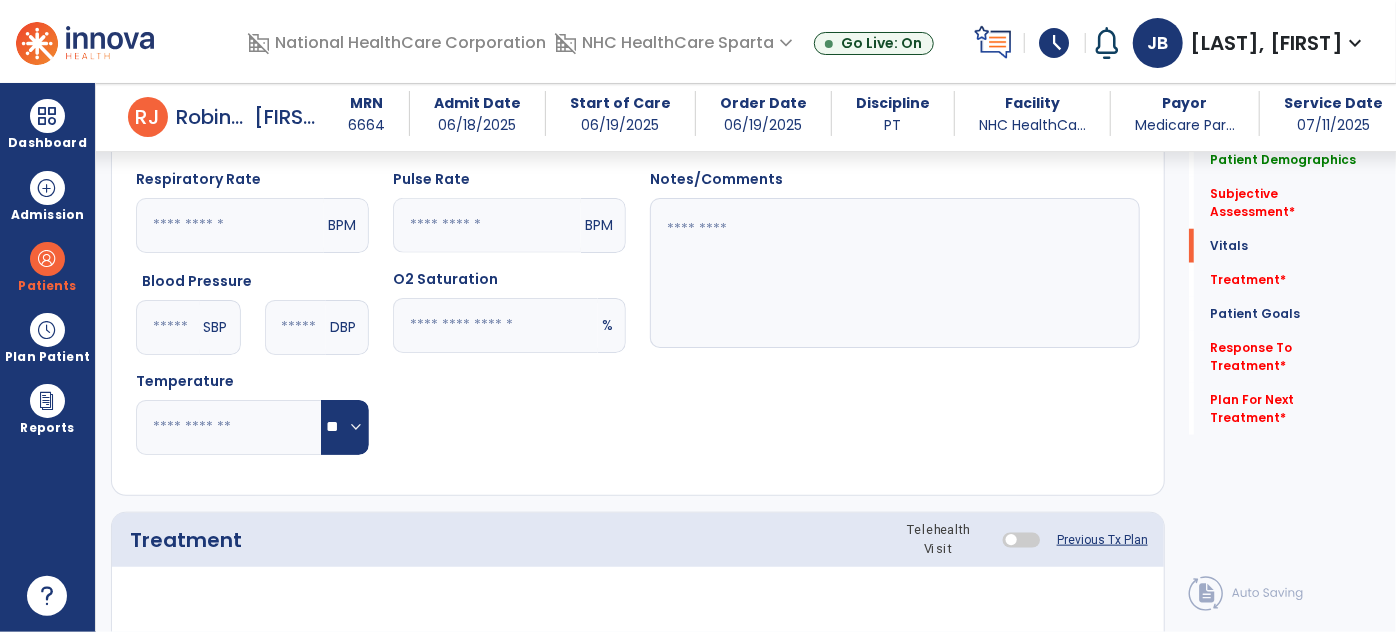 click 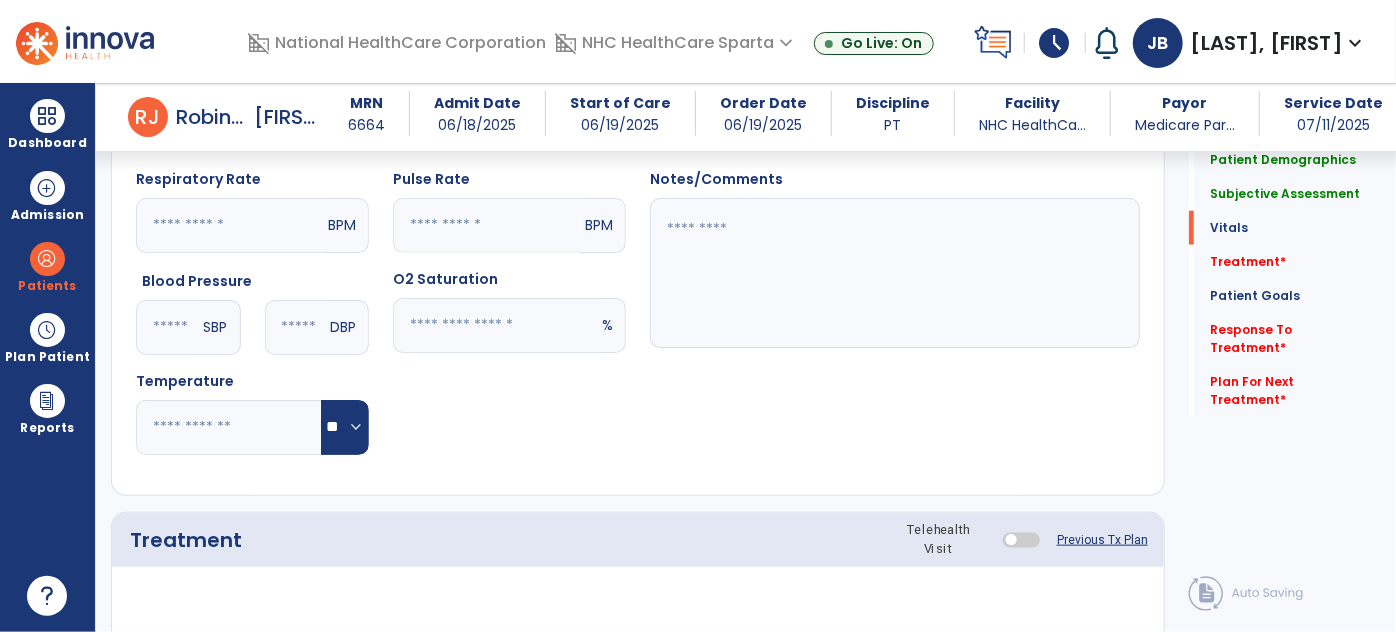 type on "***" 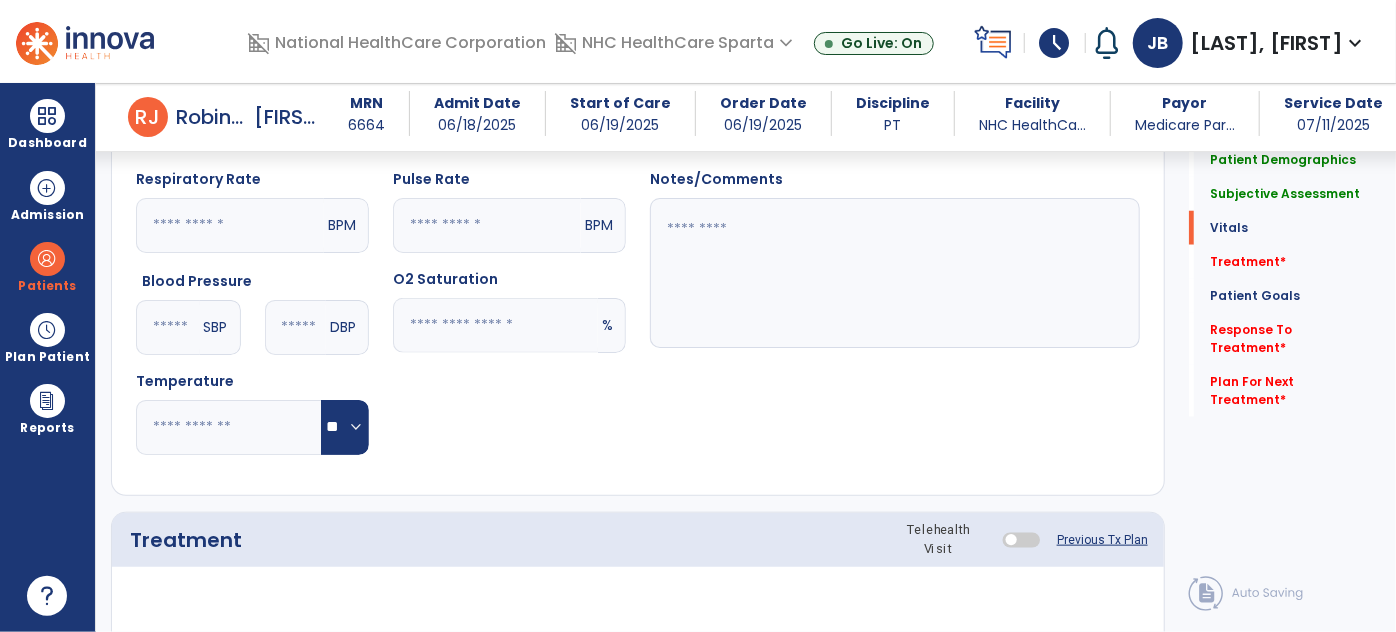 type on "**" 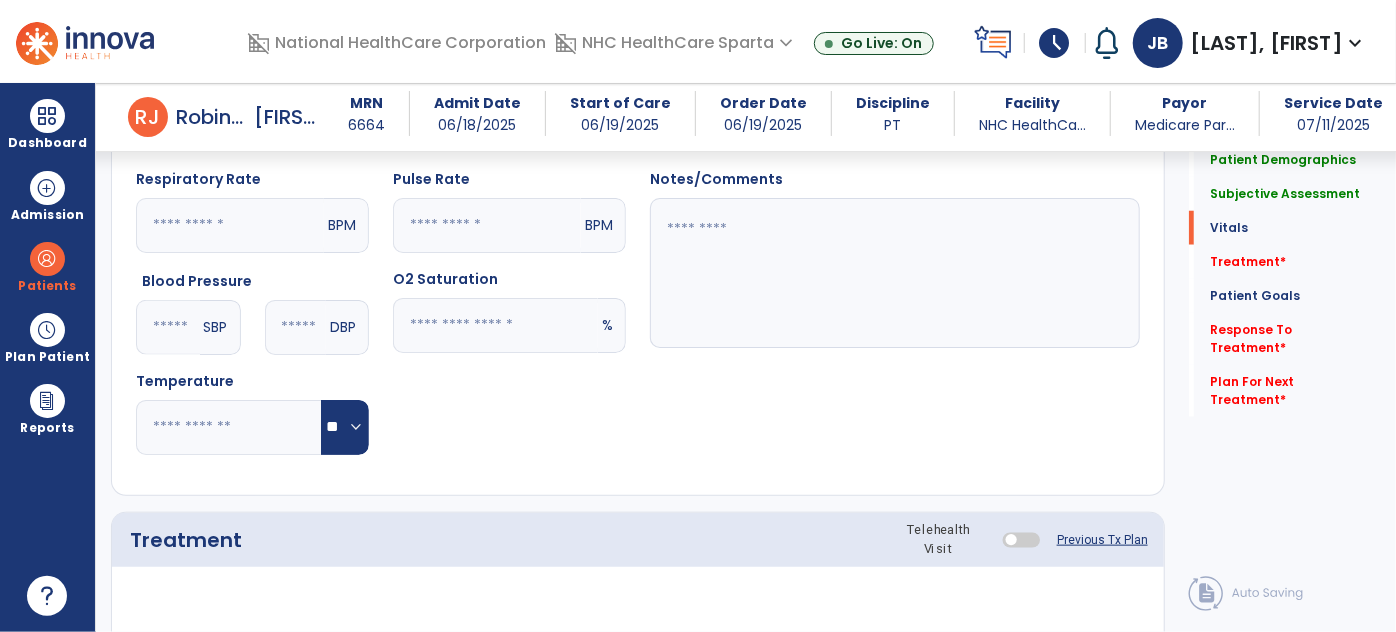 click 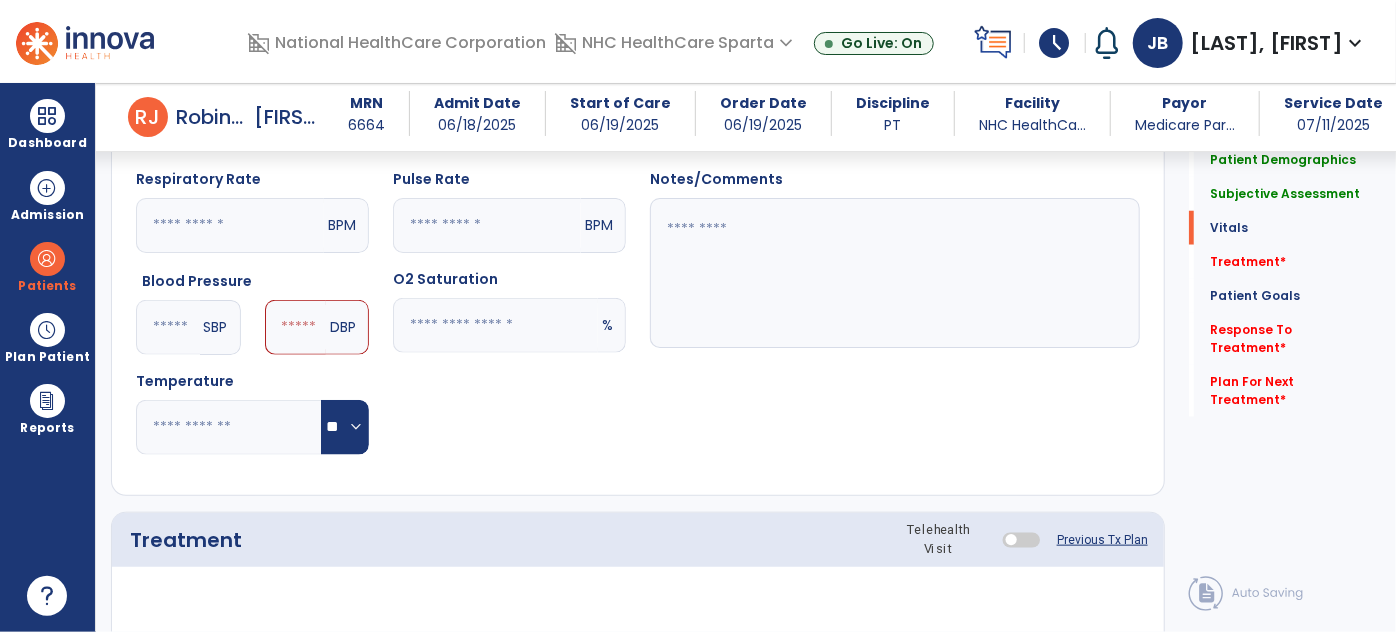 type on "***" 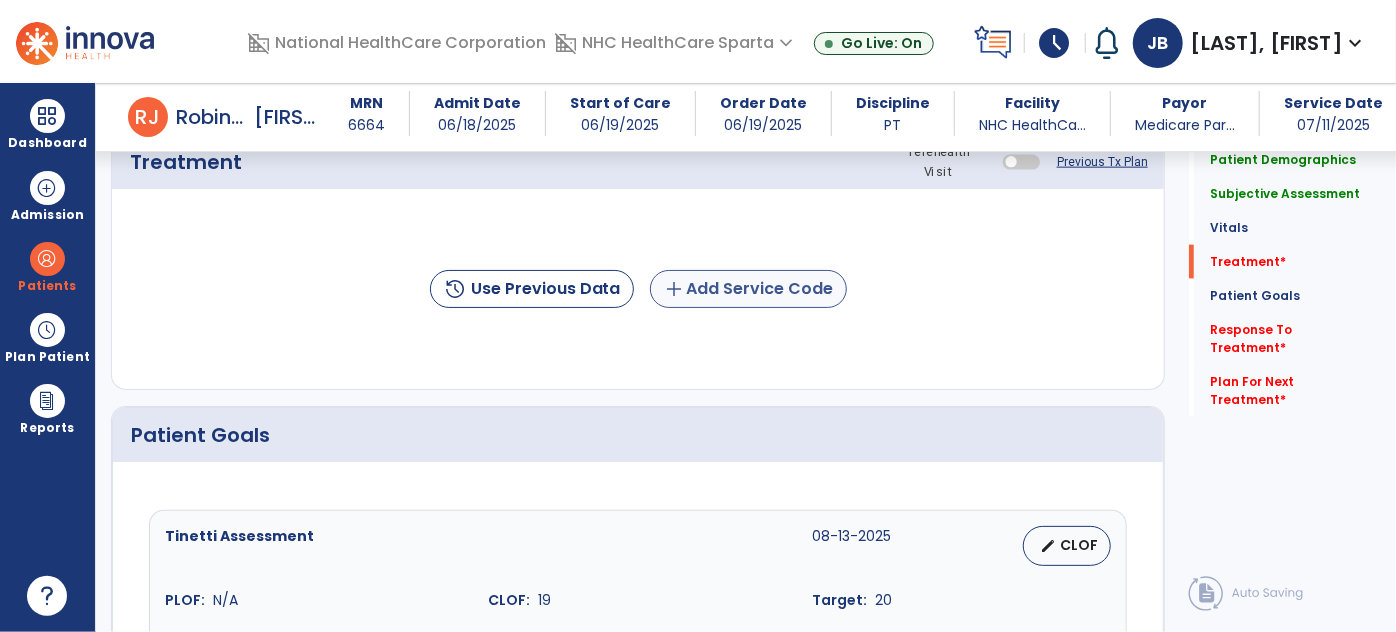 type on "**" 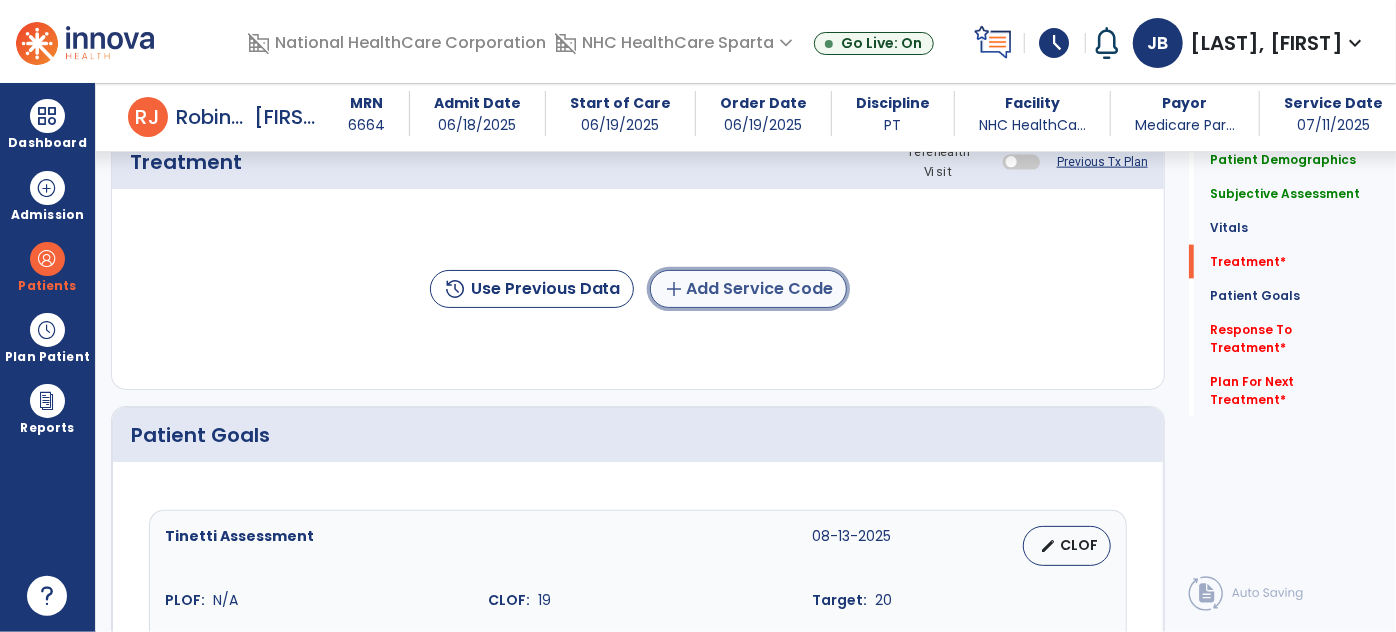 click on "add" 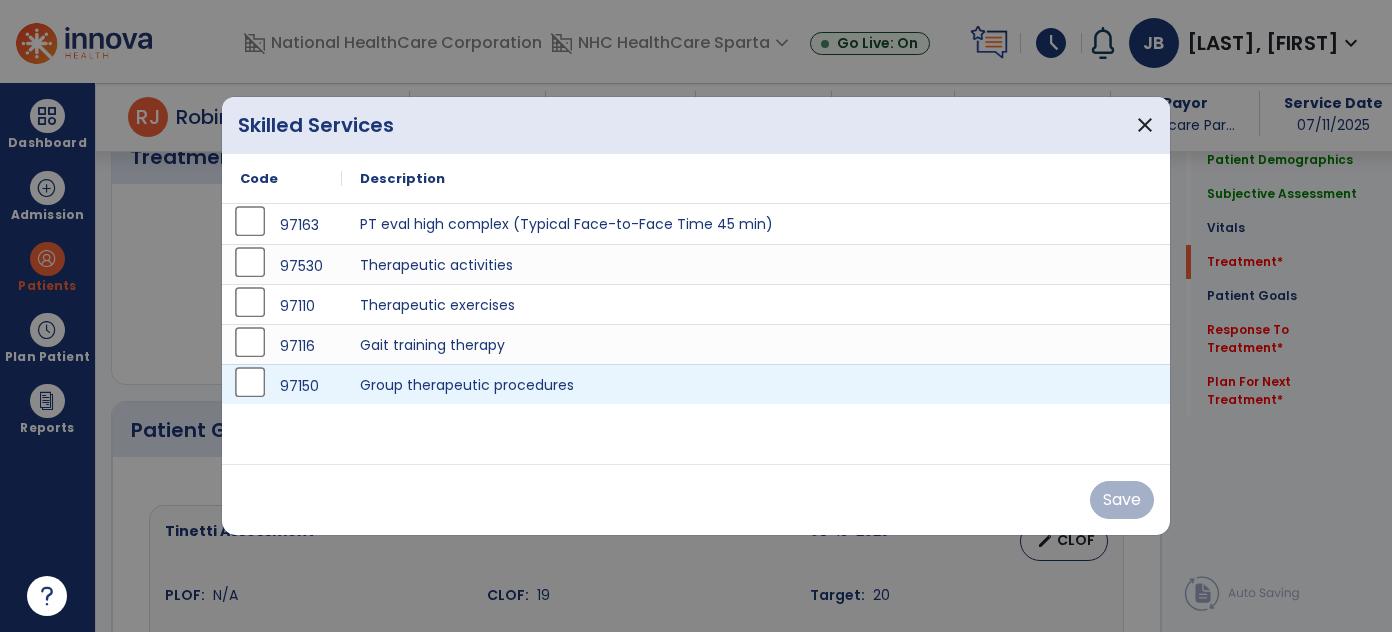 scroll, scrollTop: 1315, scrollLeft: 0, axis: vertical 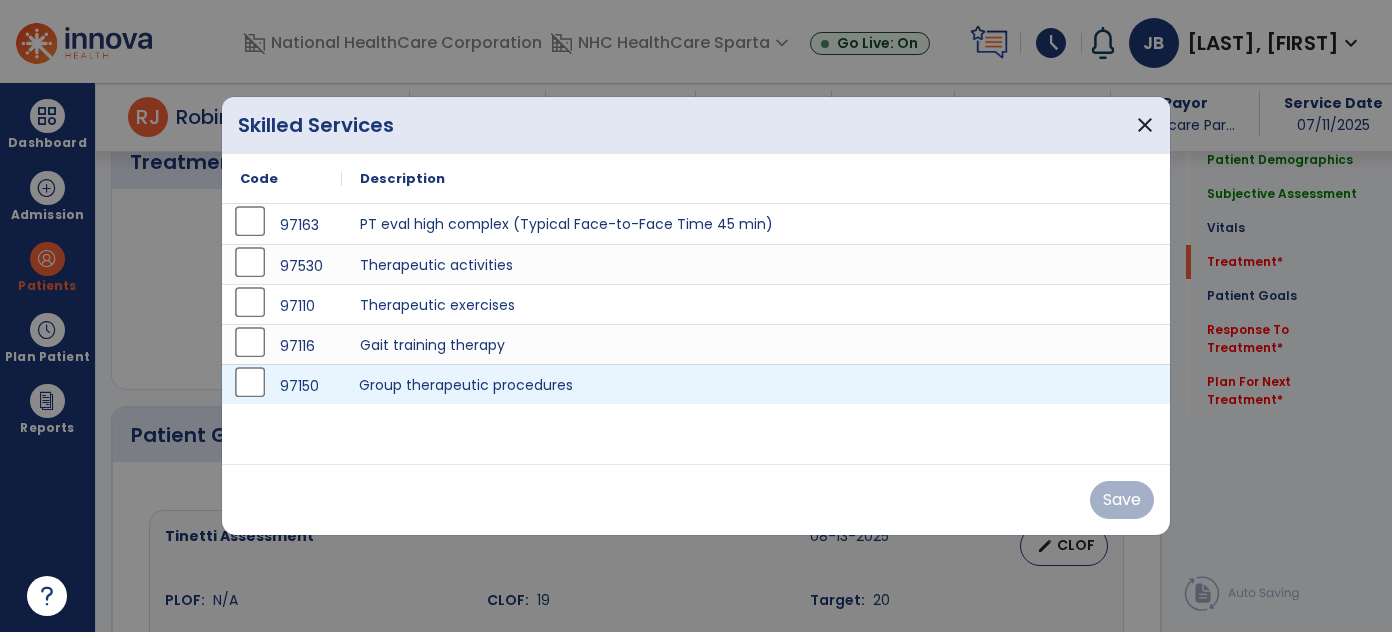 click on "Group therapeutic procedures" at bounding box center (756, 384) 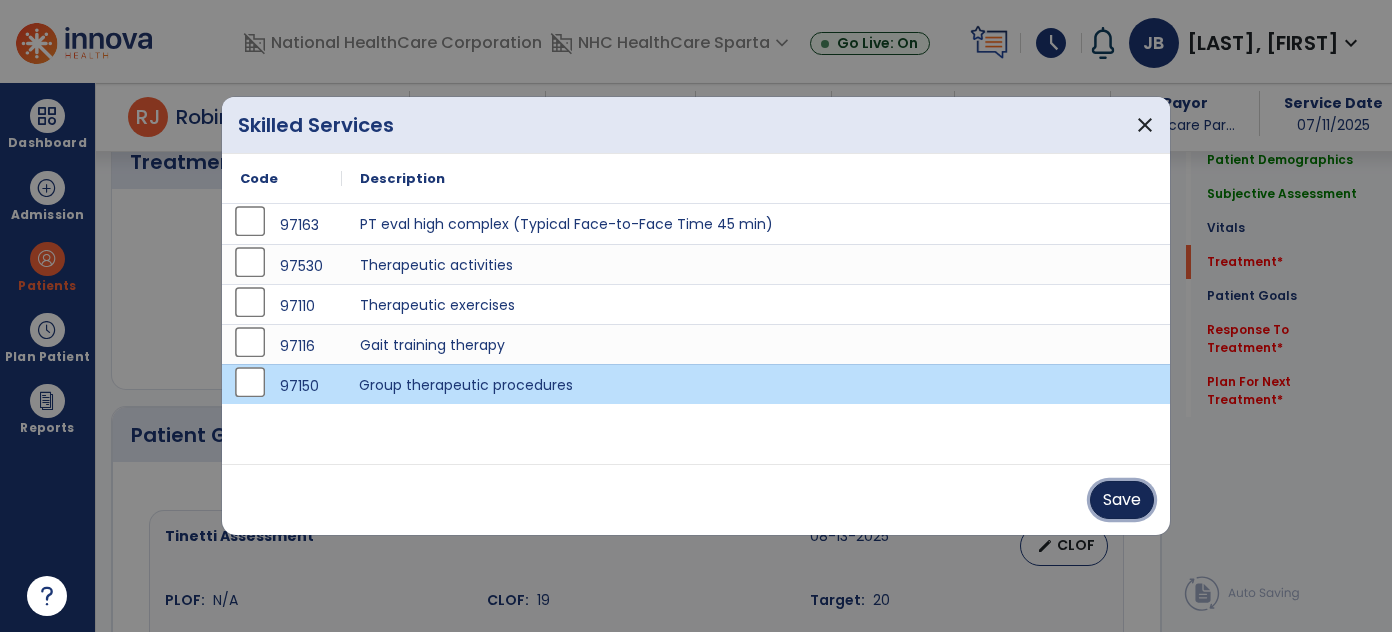 click on "Save" at bounding box center [1122, 500] 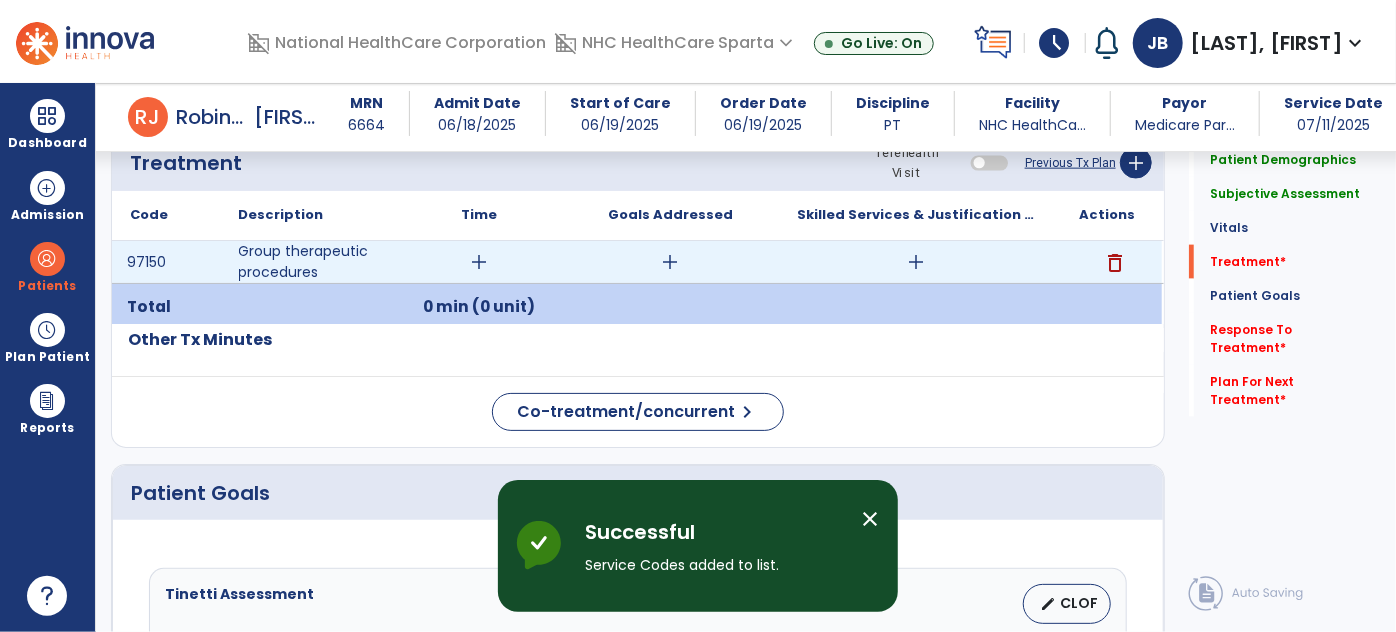 click on "add" at bounding box center [480, 262] 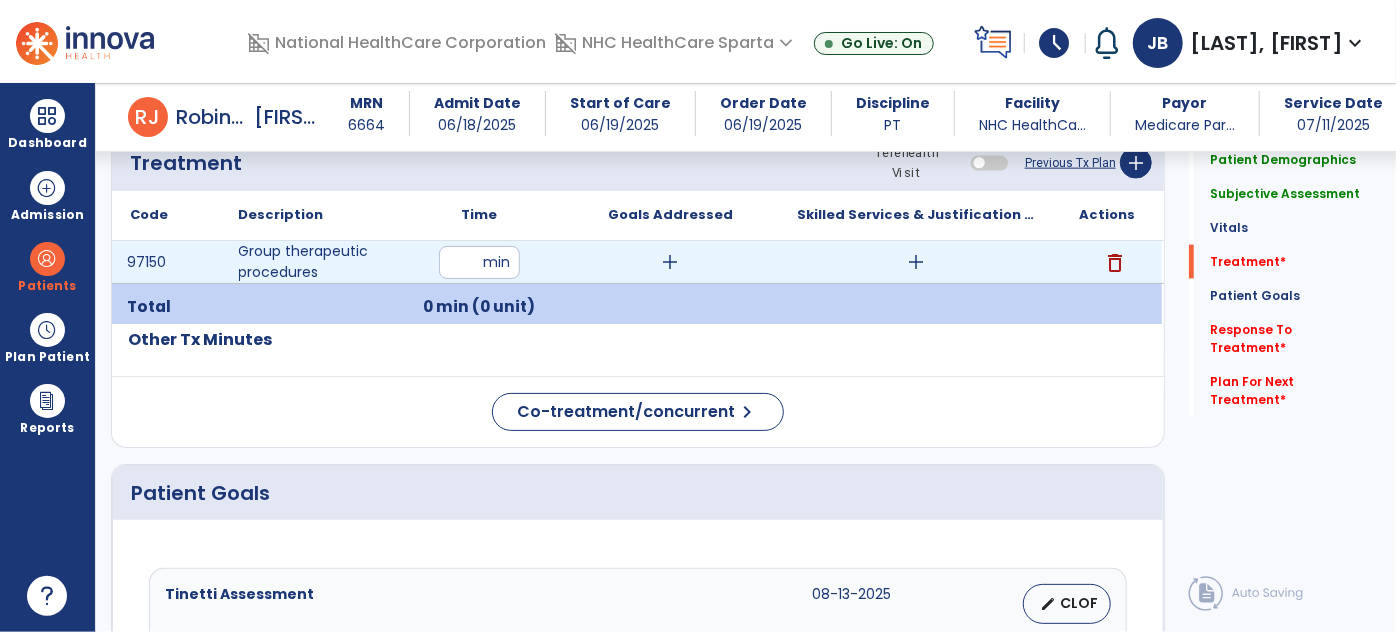 type on "**" 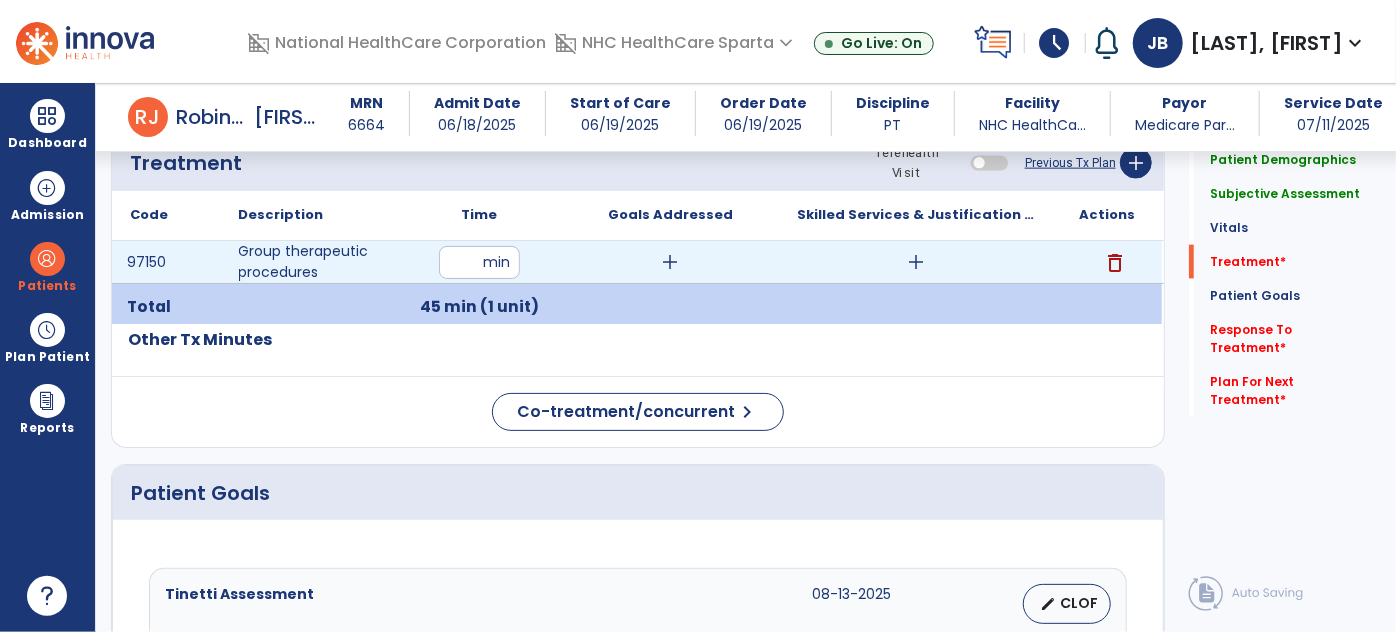 click on "add" at bounding box center [916, 262] 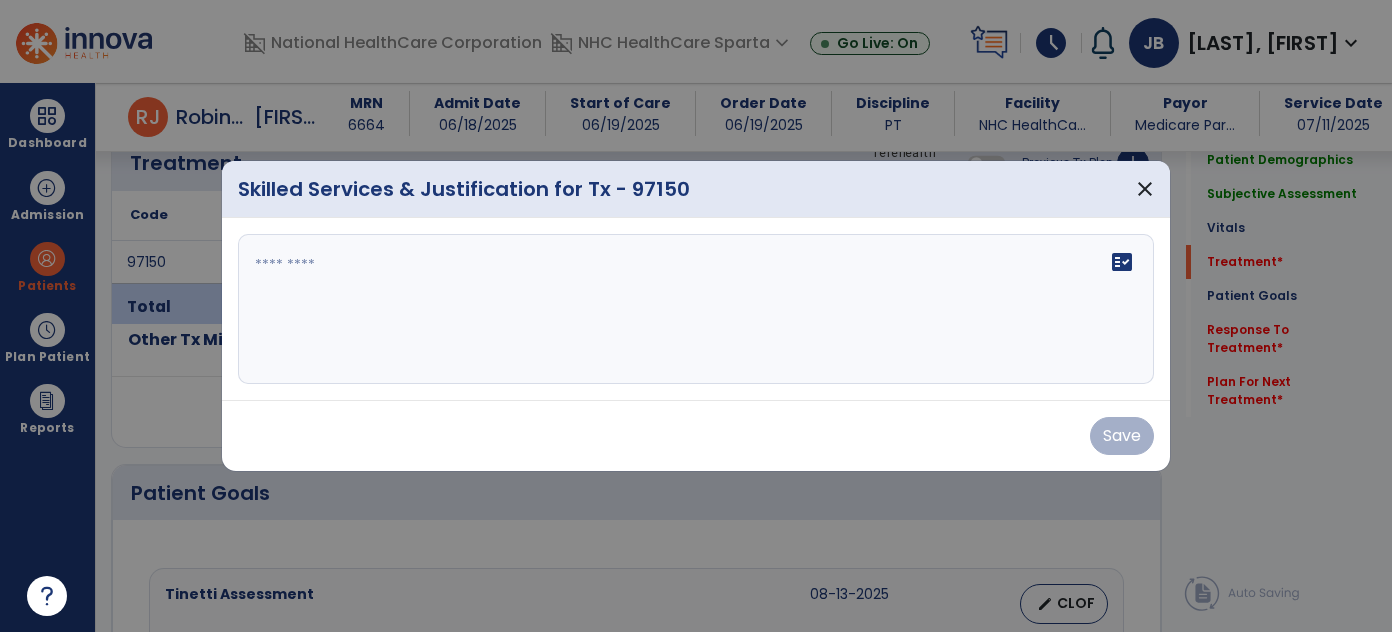 scroll, scrollTop: 1315, scrollLeft: 0, axis: vertical 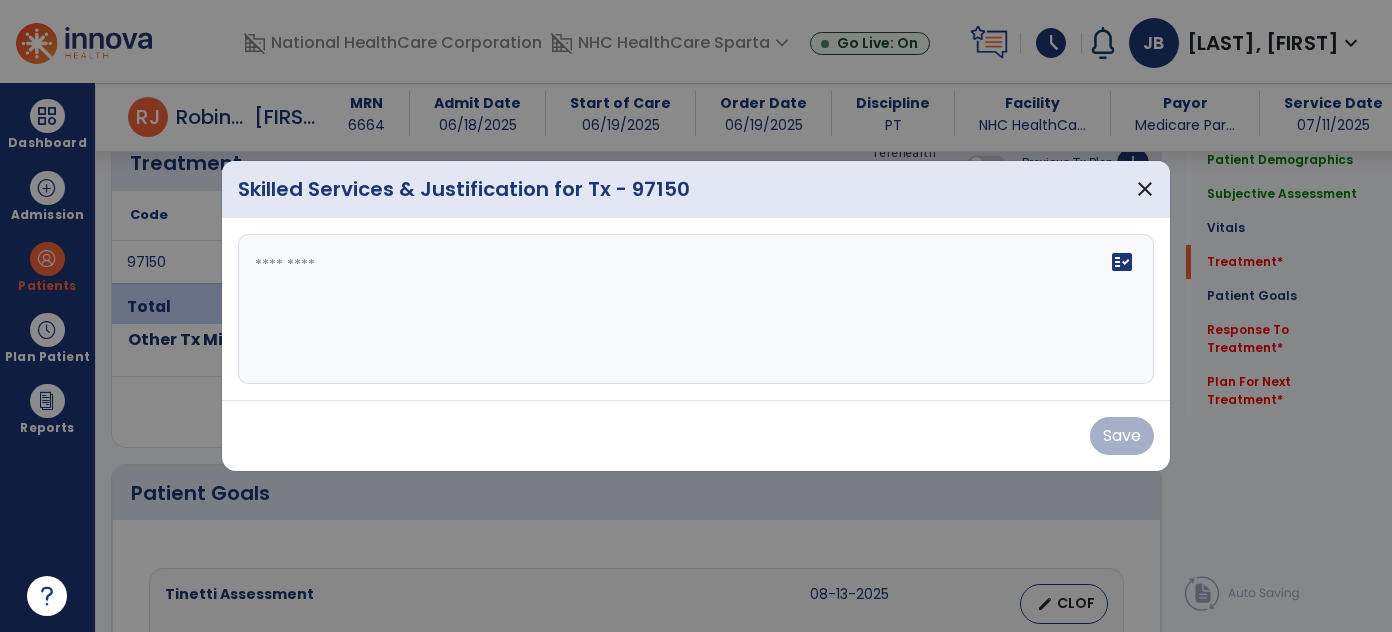 click at bounding box center (696, 309) 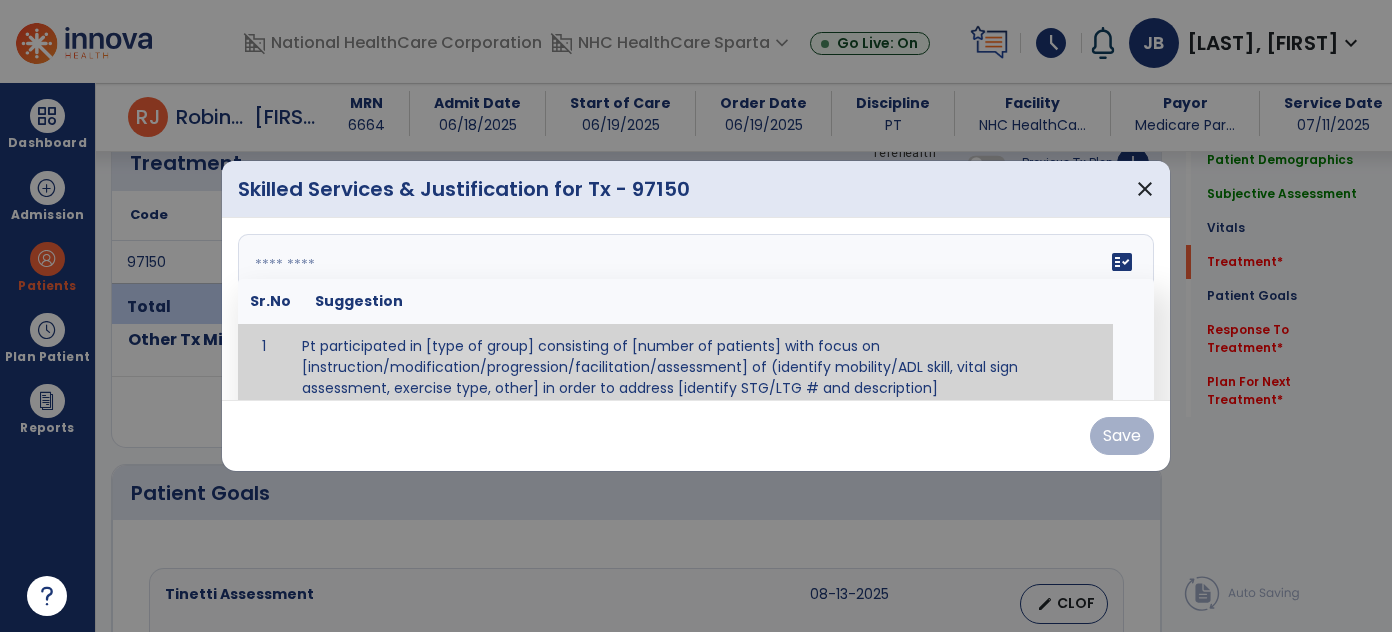 scroll, scrollTop: 11, scrollLeft: 0, axis: vertical 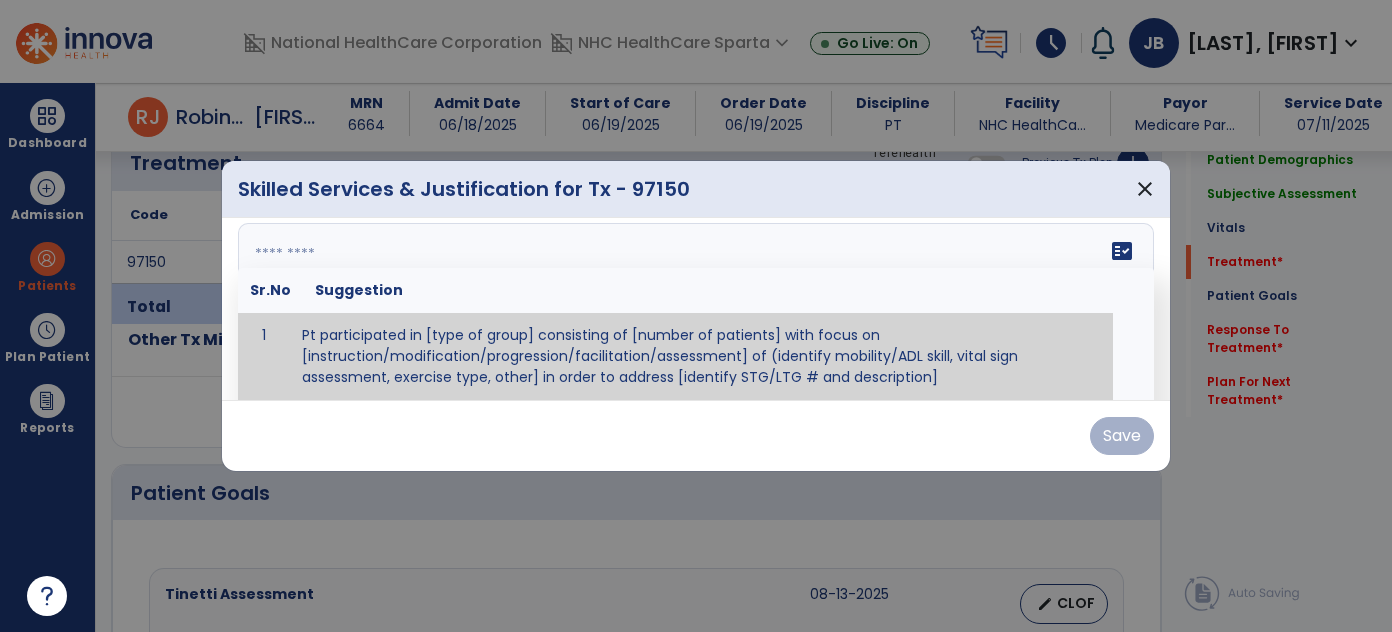 paste on "**********" 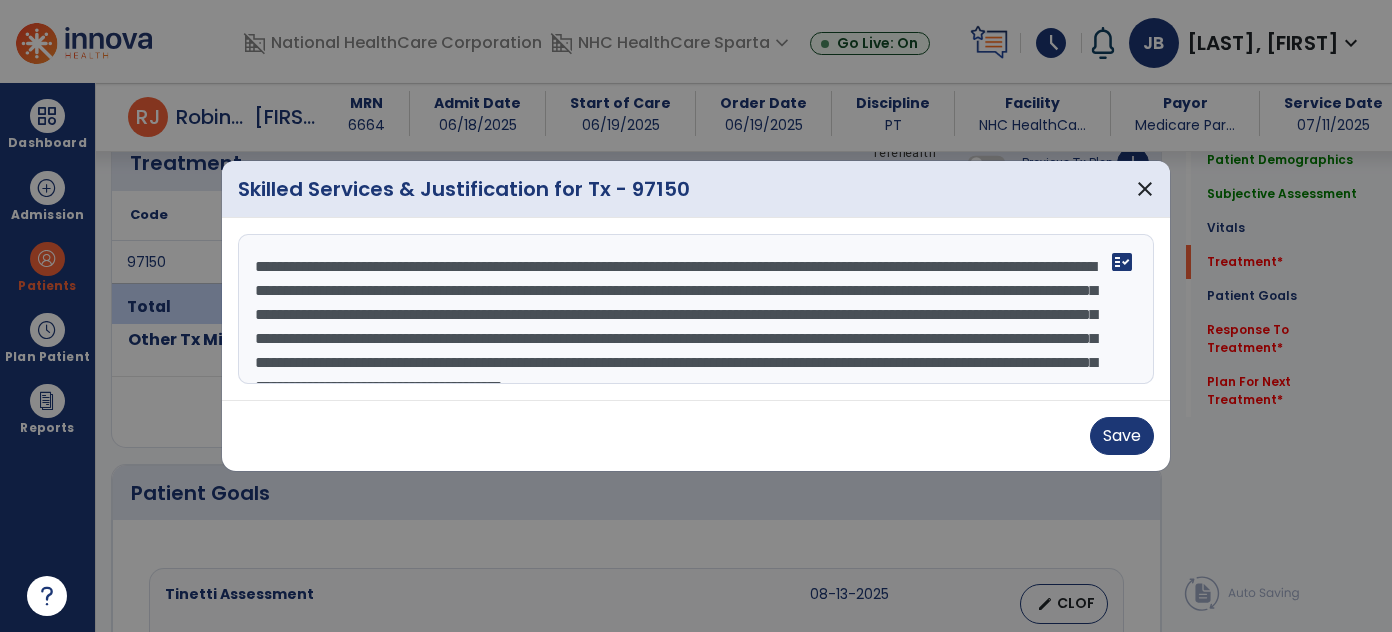scroll, scrollTop: 64, scrollLeft: 0, axis: vertical 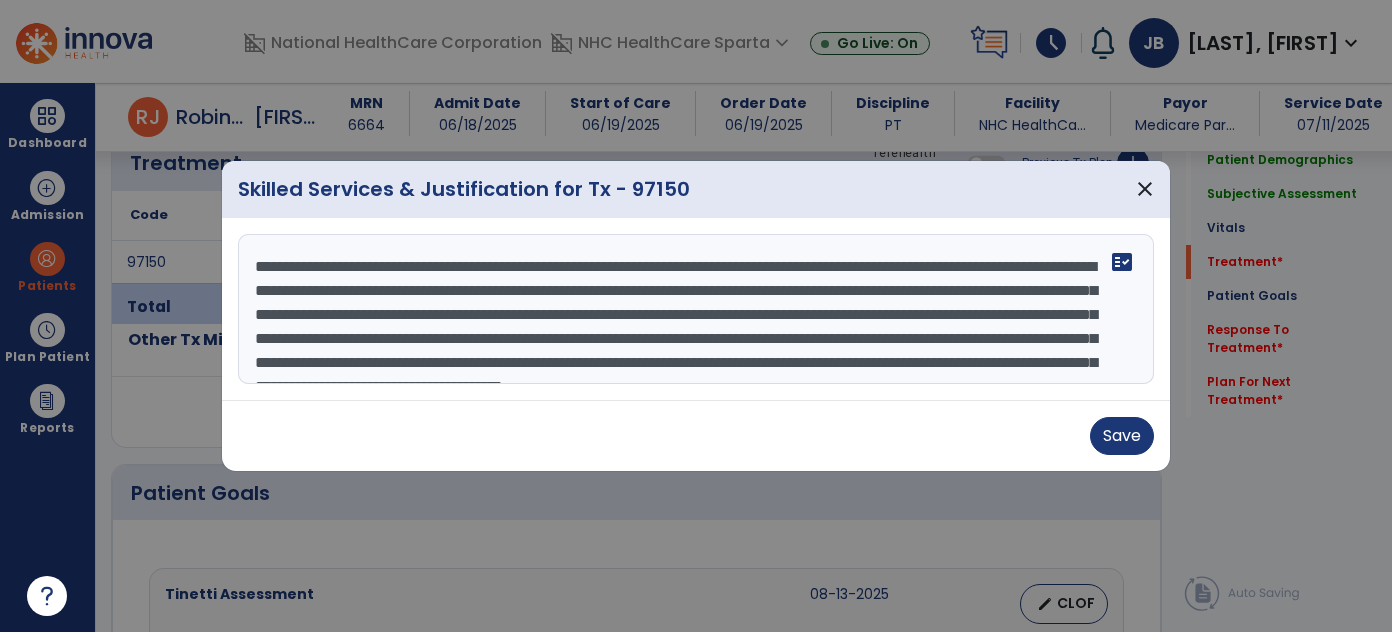 click on "**********" at bounding box center [696, 309] 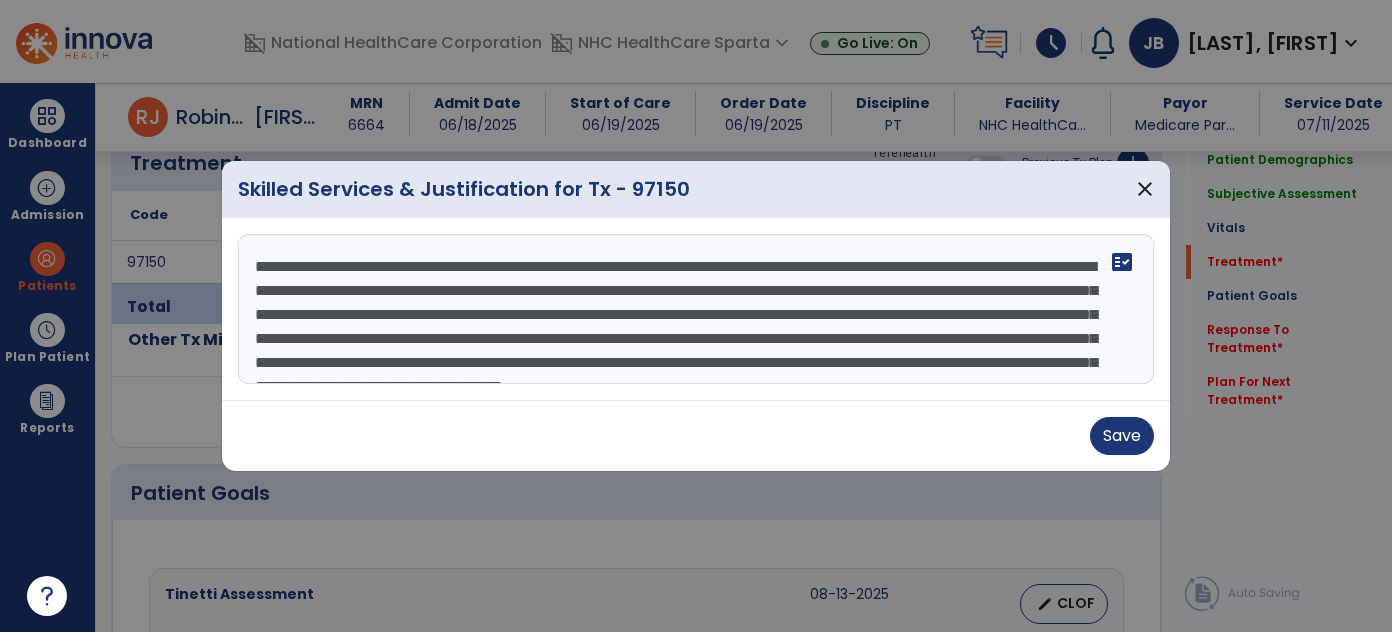 drag, startPoint x: 971, startPoint y: 266, endPoint x: 704, endPoint y: 268, distance: 267.00748 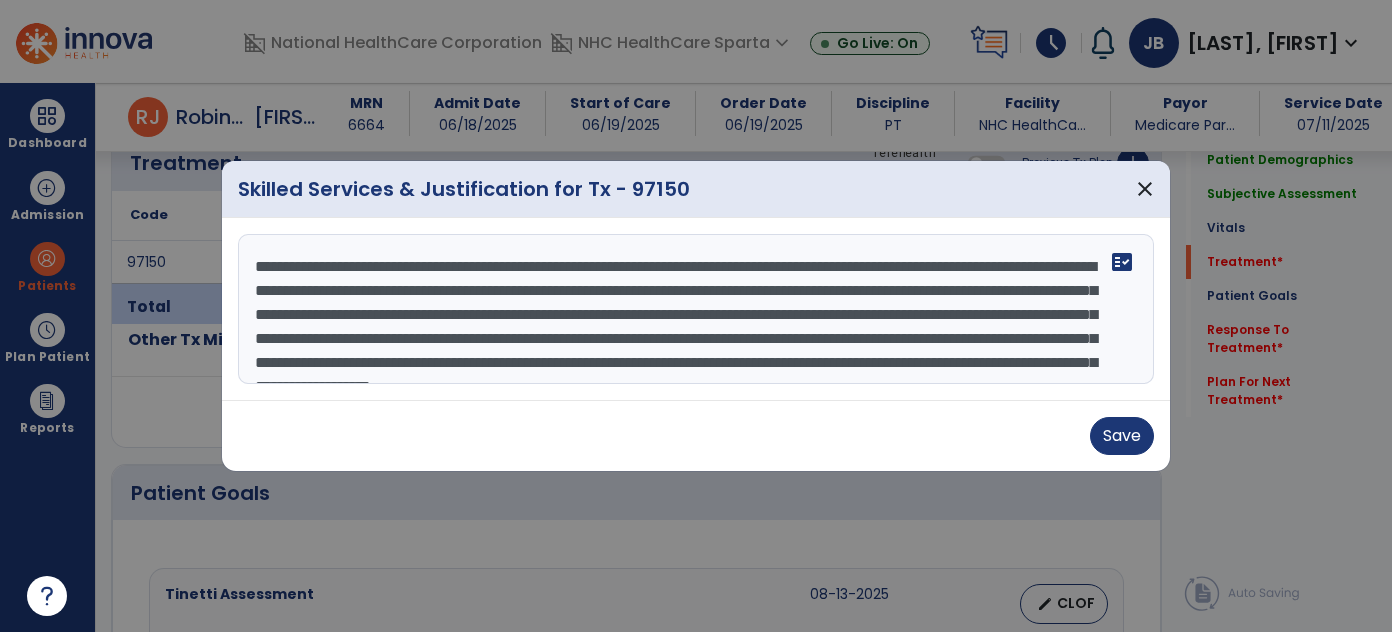 scroll, scrollTop: 36, scrollLeft: 0, axis: vertical 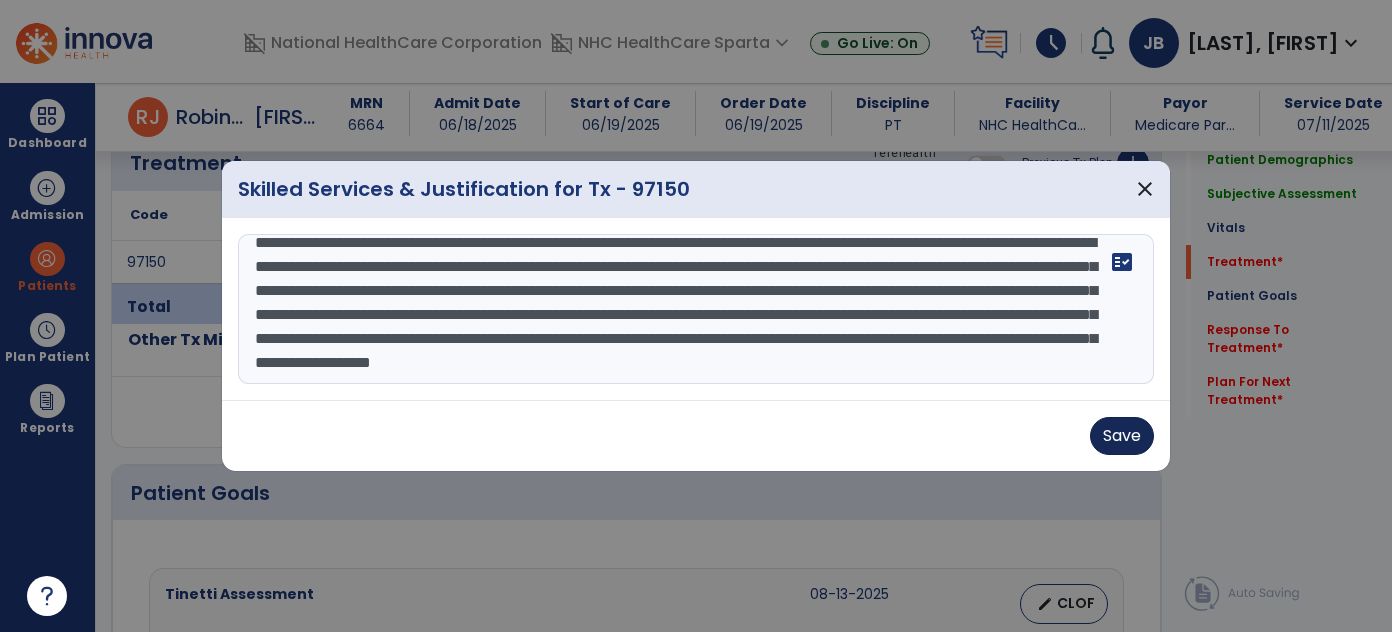 type on "**********" 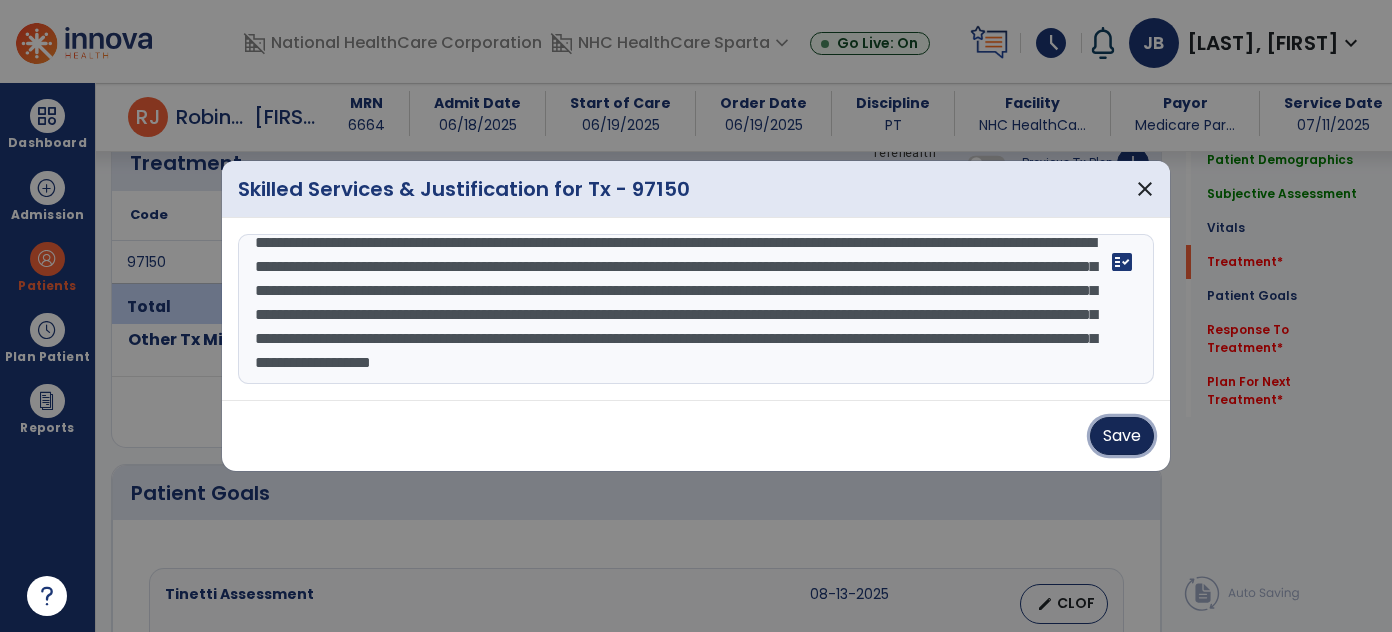 click on "Save" at bounding box center [1122, 436] 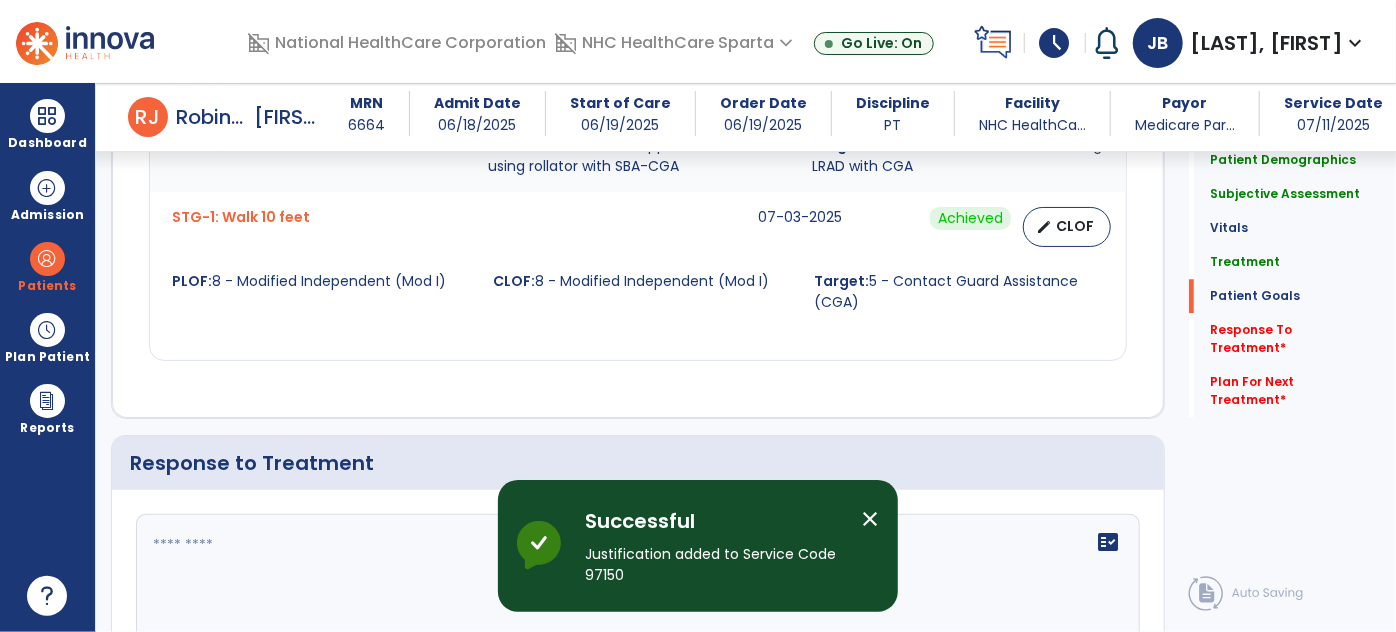 scroll, scrollTop: 2669, scrollLeft: 0, axis: vertical 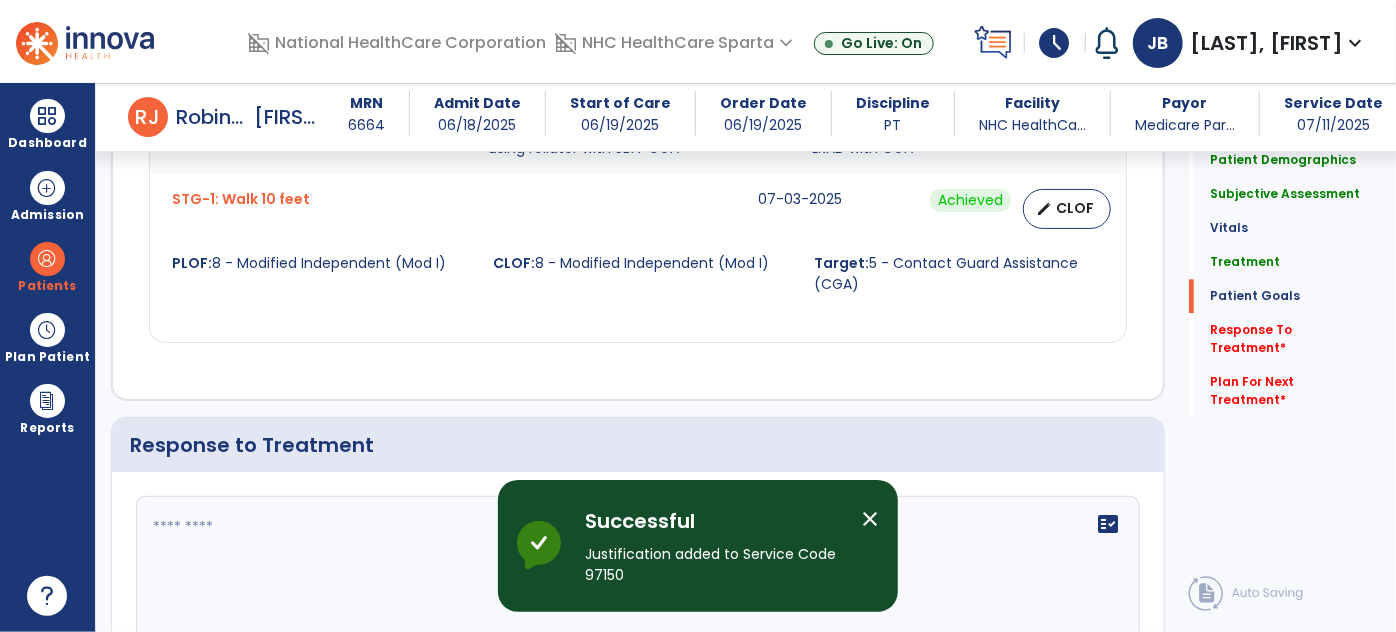 click on "fact_check" 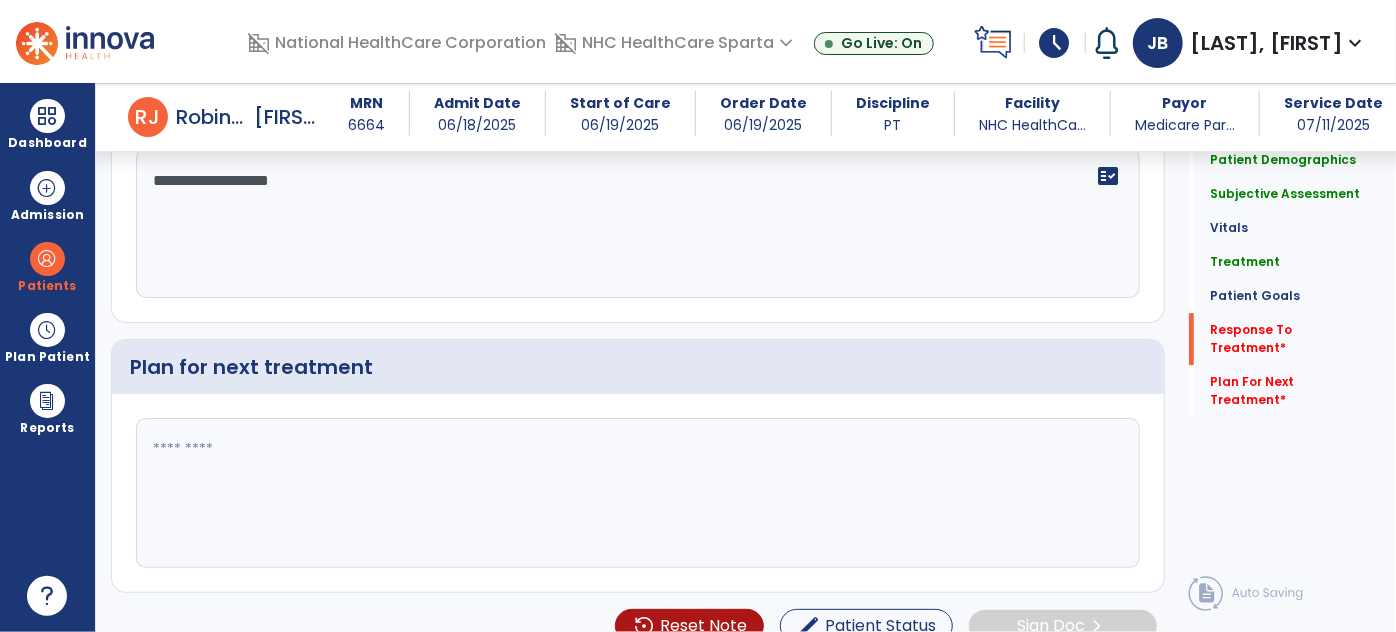 scroll, scrollTop: 3018, scrollLeft: 0, axis: vertical 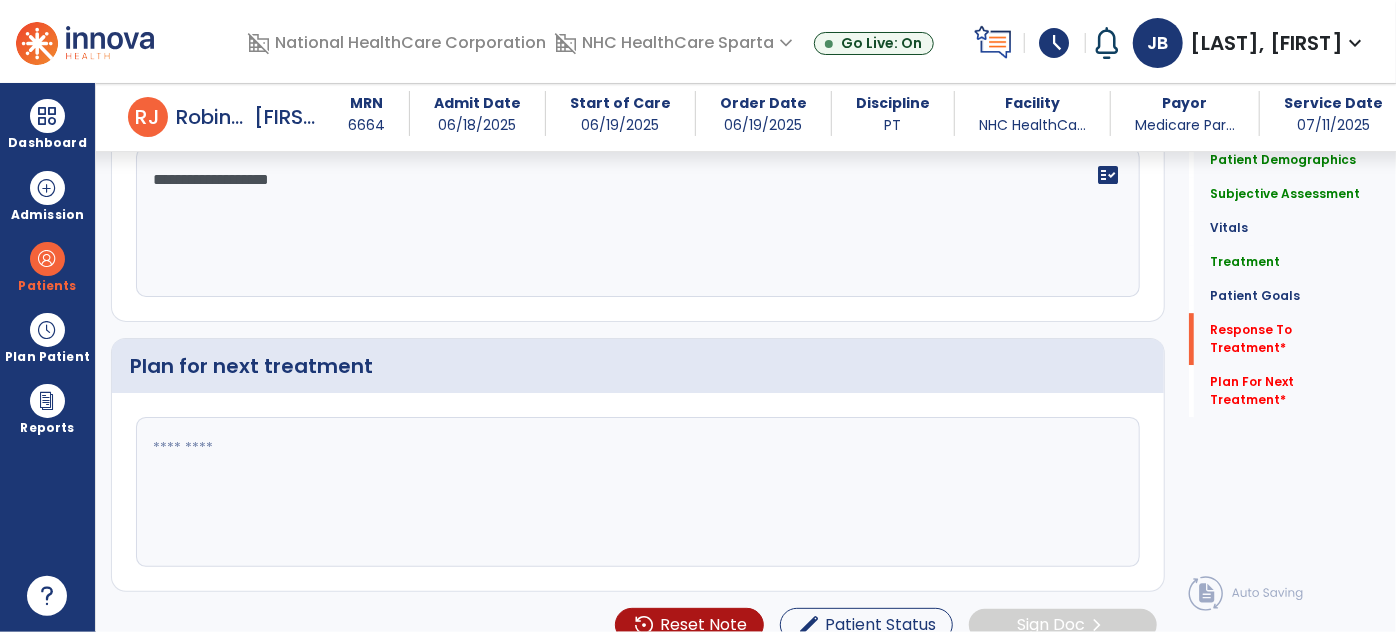 type on "**********" 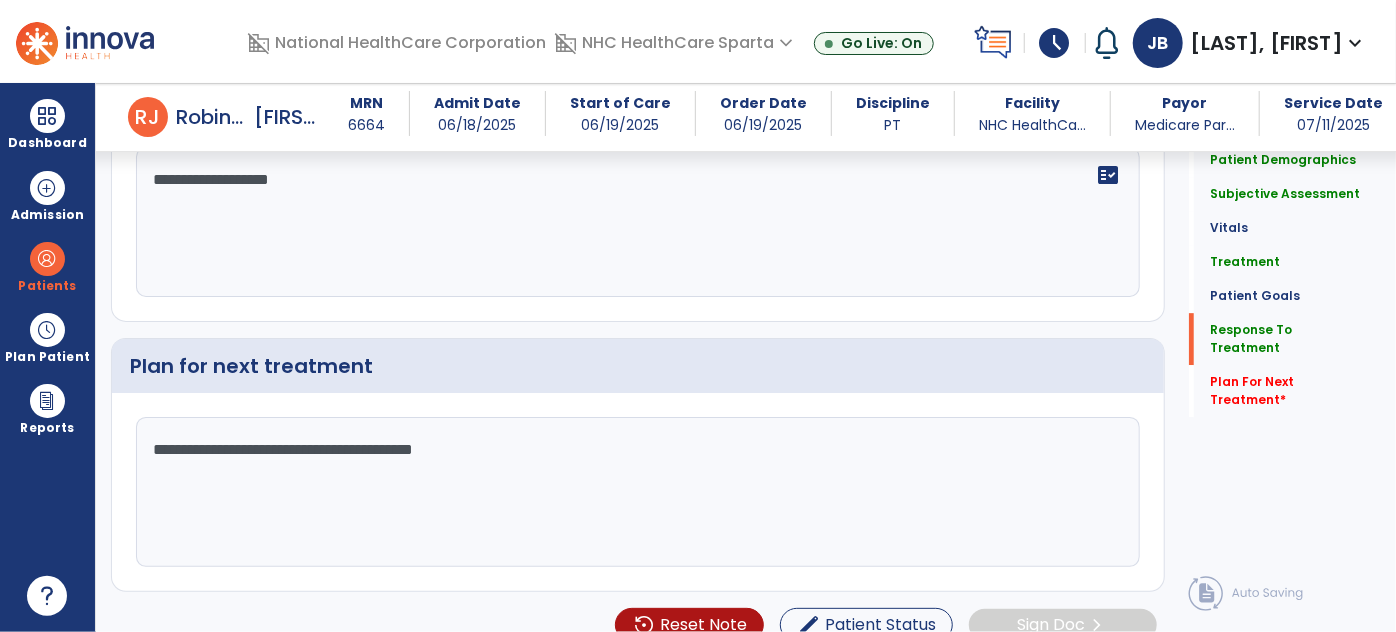 scroll, scrollTop: 3034, scrollLeft: 0, axis: vertical 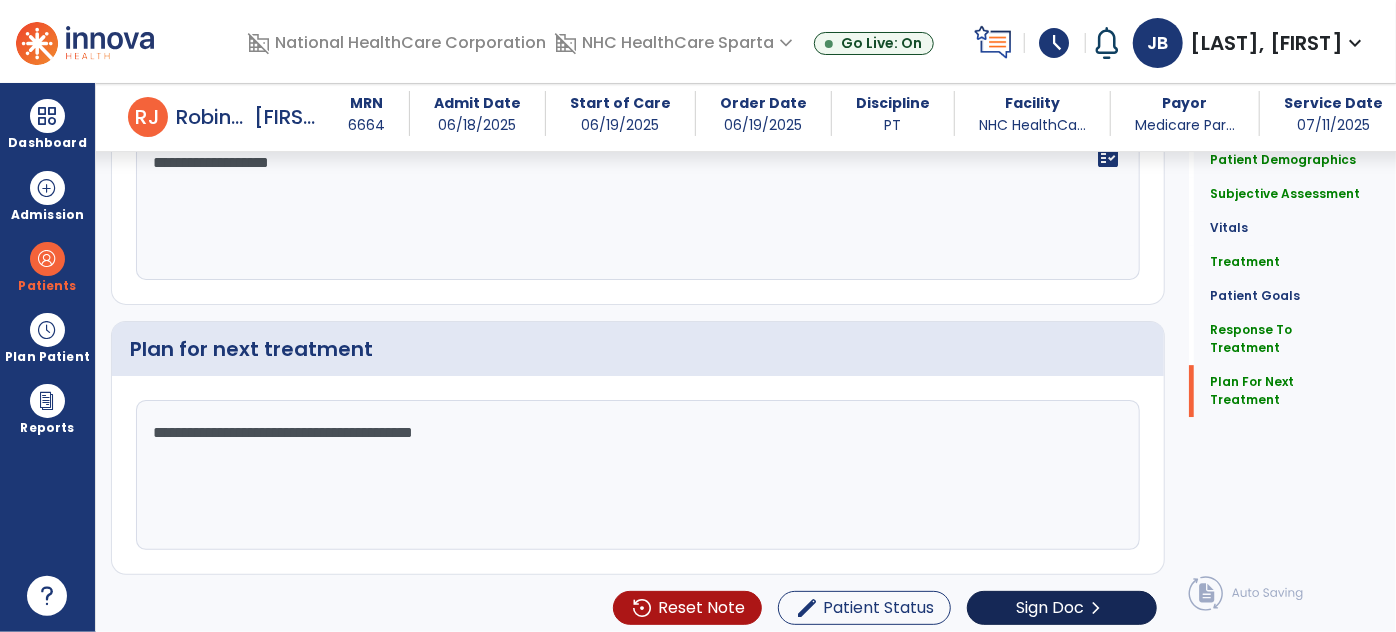 type on "**********" 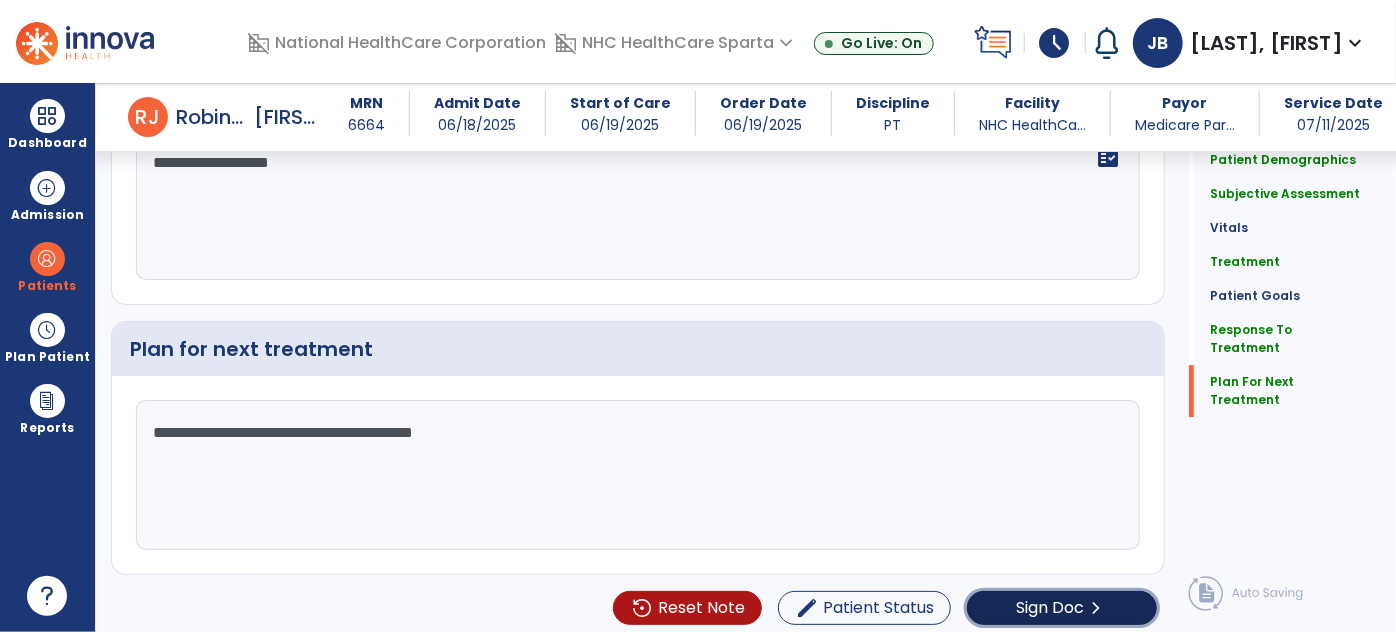 click on "Sign Doc  chevron_right" 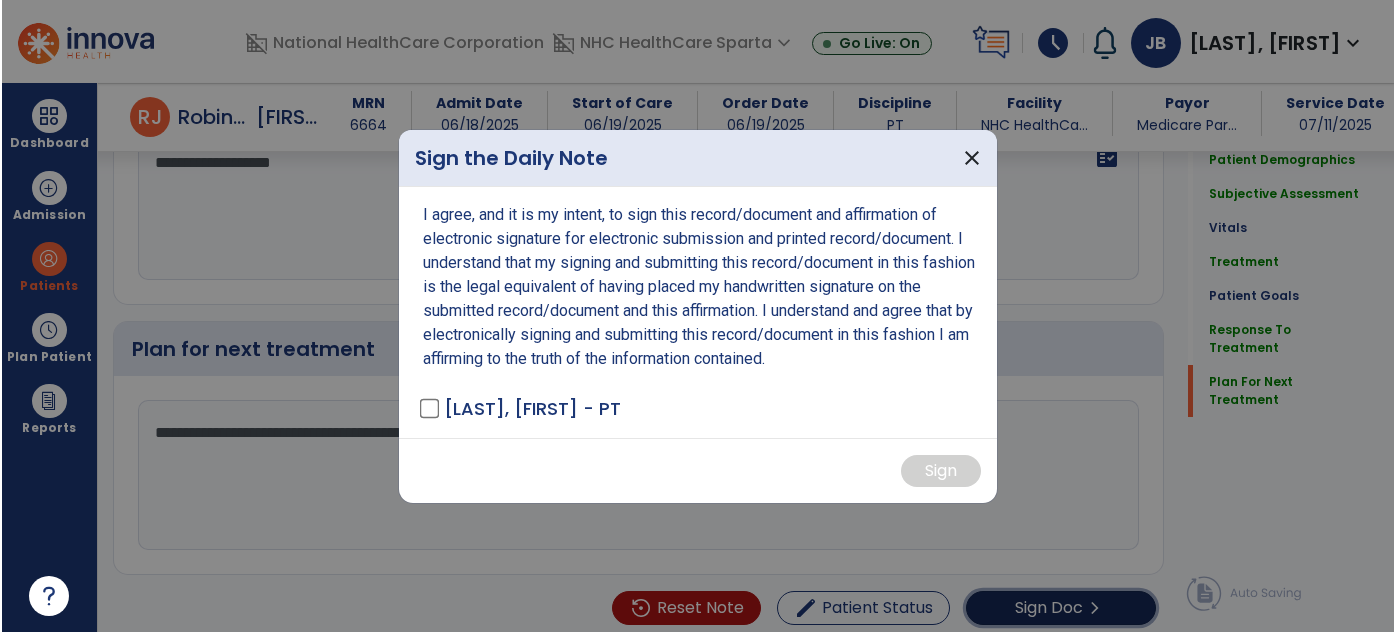 scroll, scrollTop: 3034, scrollLeft: 0, axis: vertical 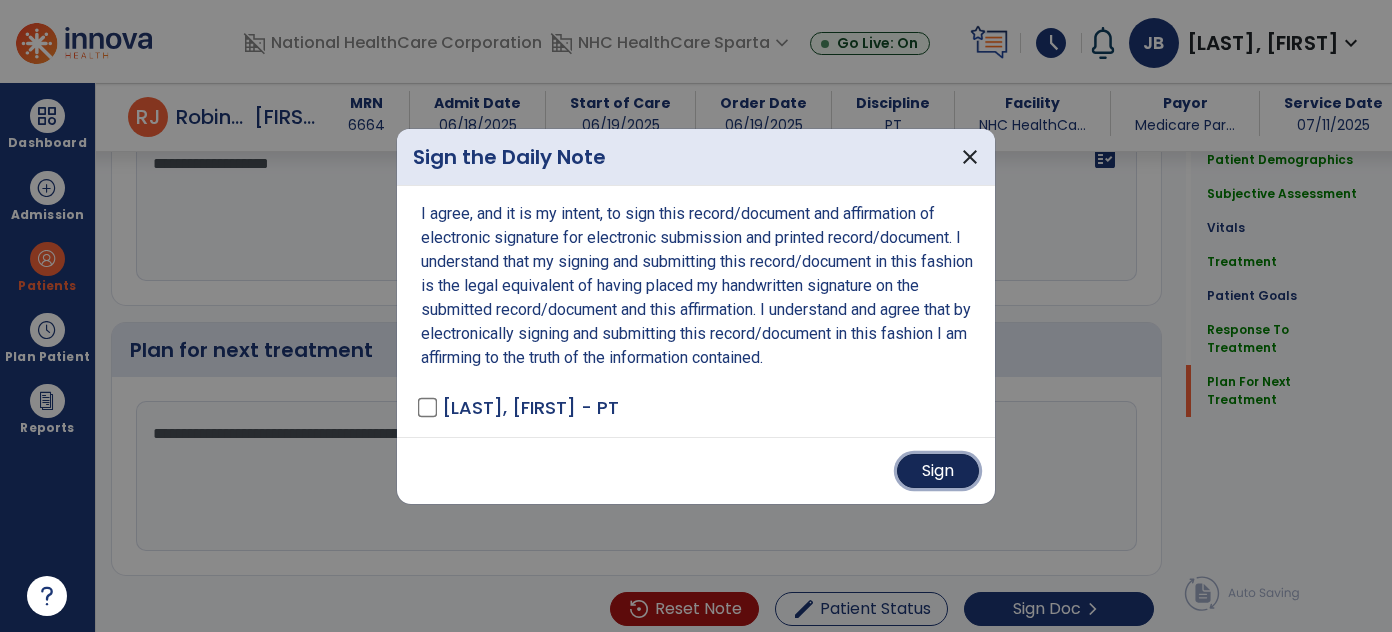 click on "Sign" at bounding box center (938, 471) 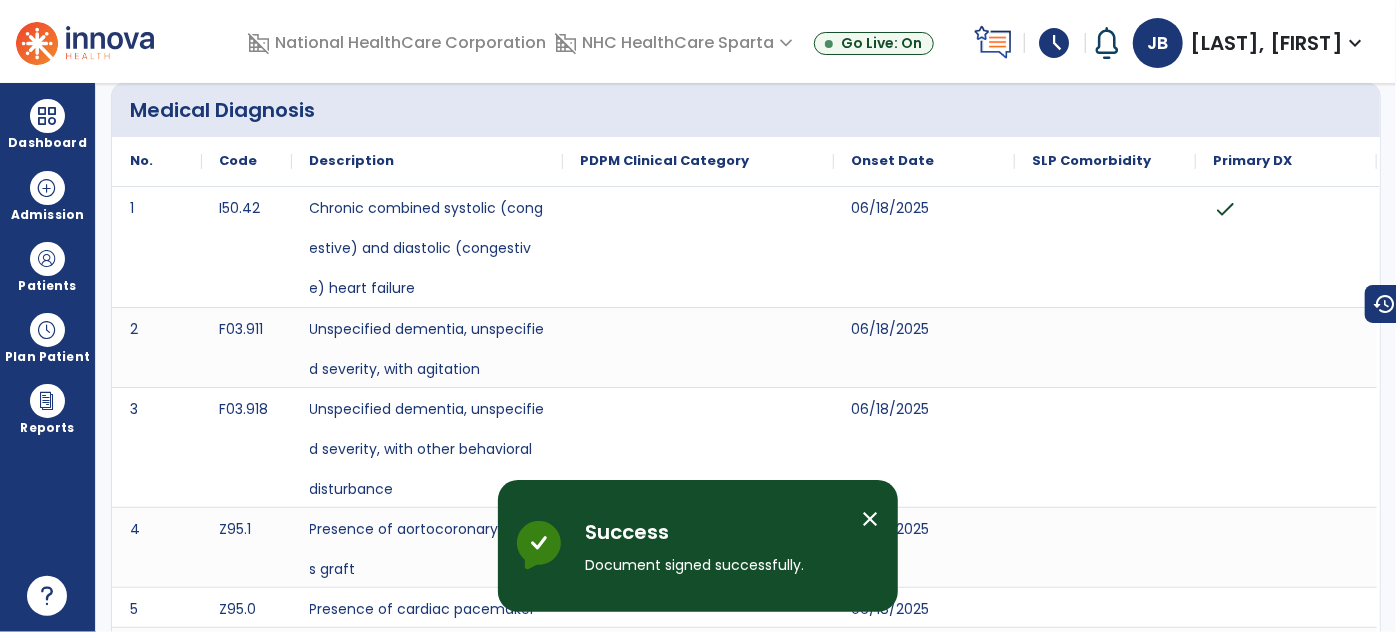 scroll, scrollTop: 0, scrollLeft: 0, axis: both 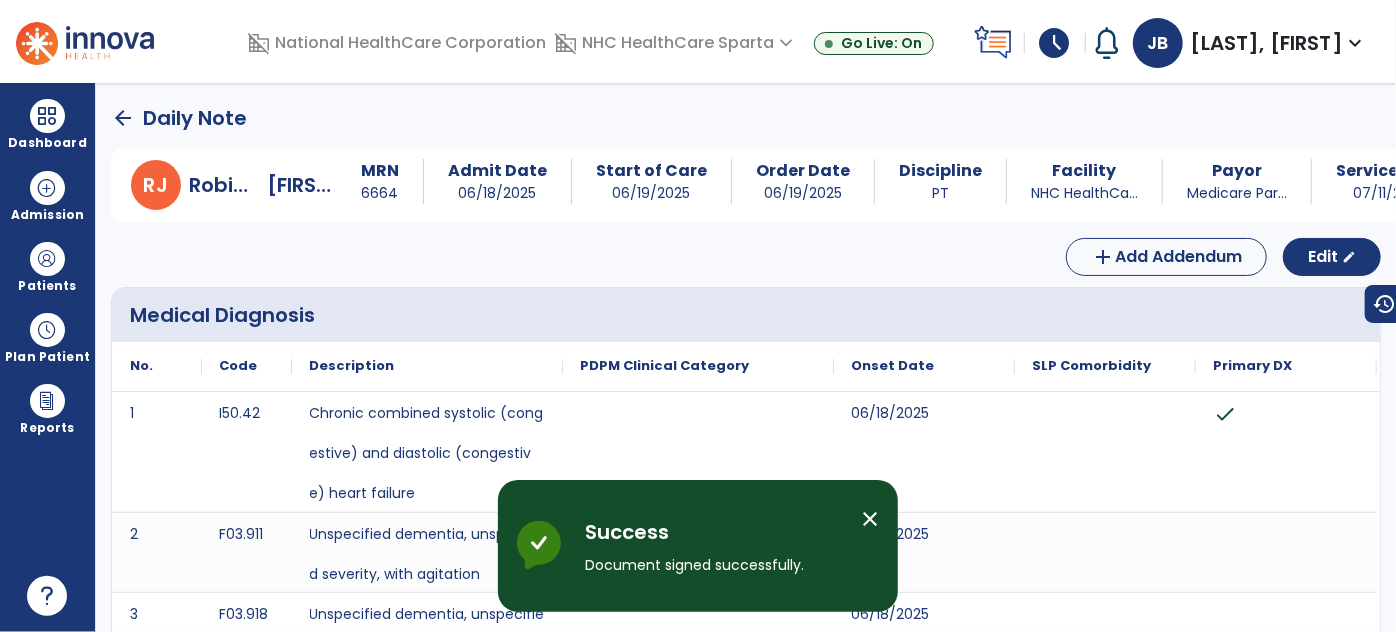 click on "arrow_back" 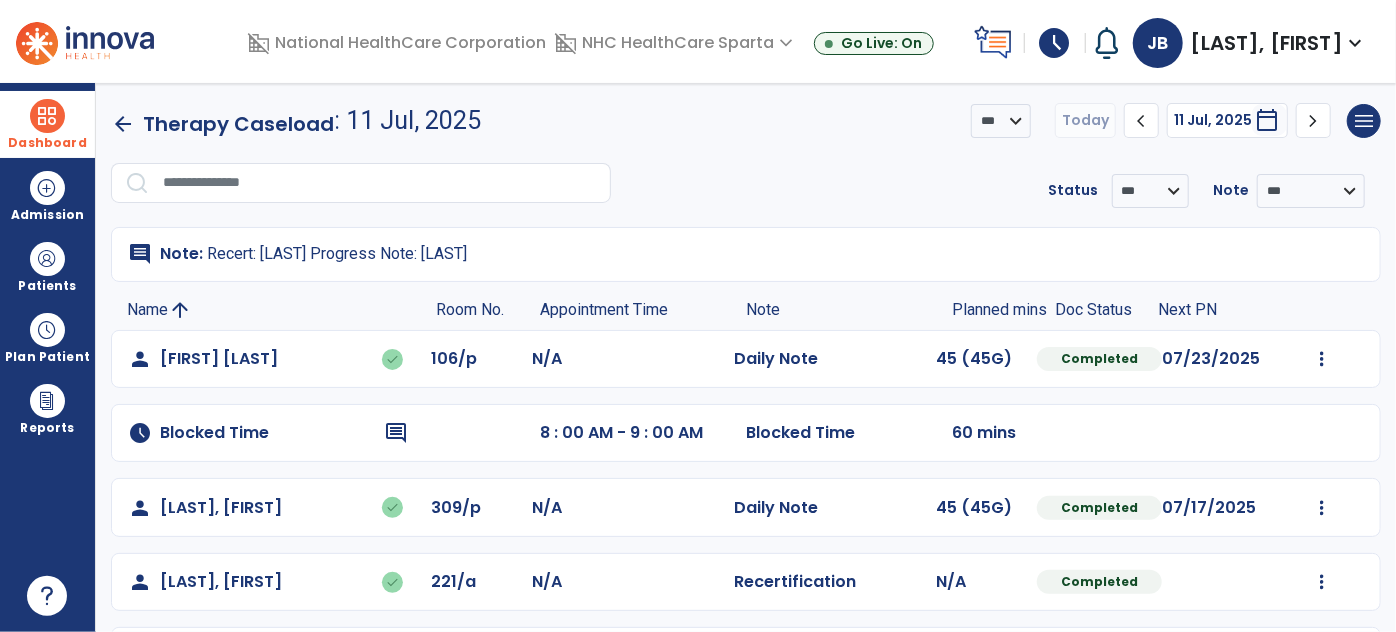 click on "Dashboard" at bounding box center [47, 143] 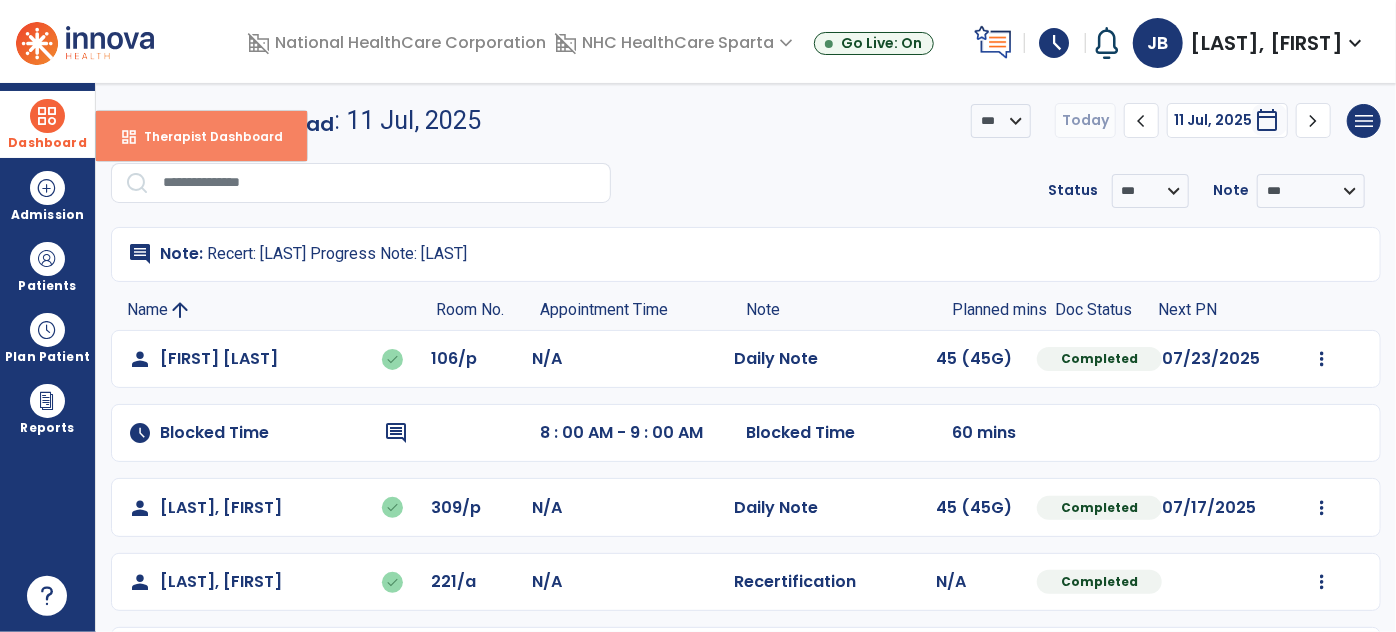 click on "Therapist Dashboard" at bounding box center [205, 136] 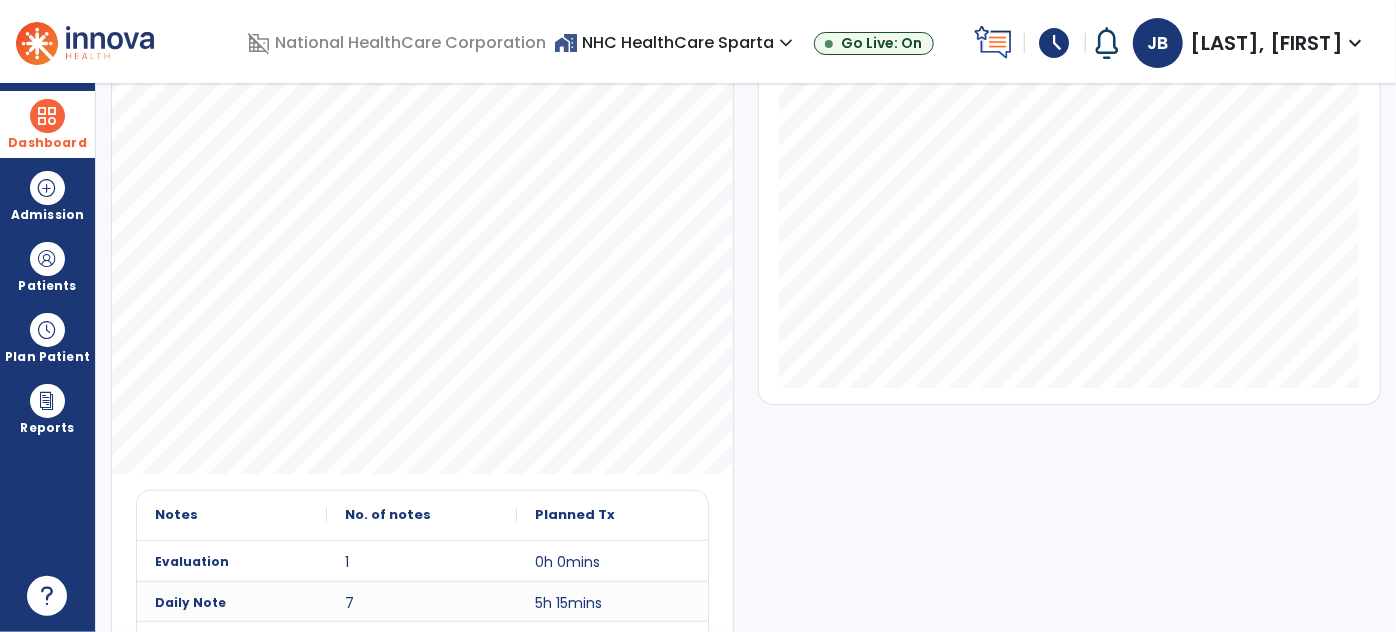 scroll, scrollTop: 367, scrollLeft: 0, axis: vertical 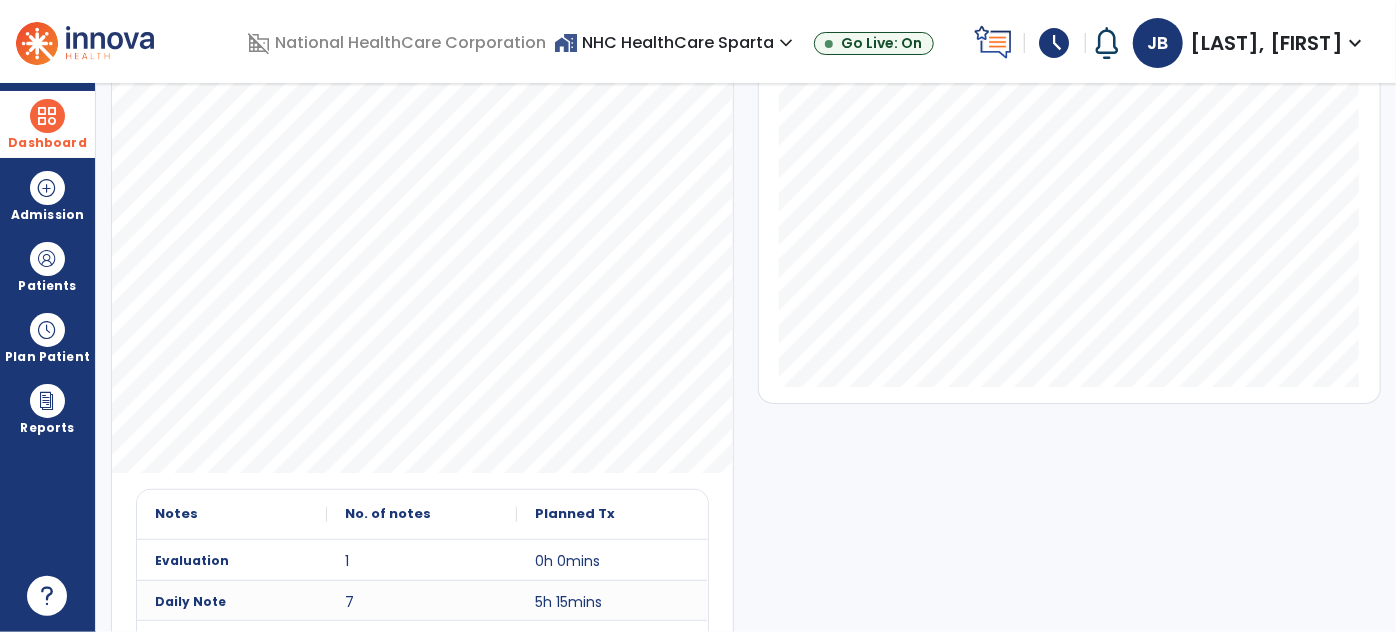 click on "schedule" at bounding box center [1055, 43] 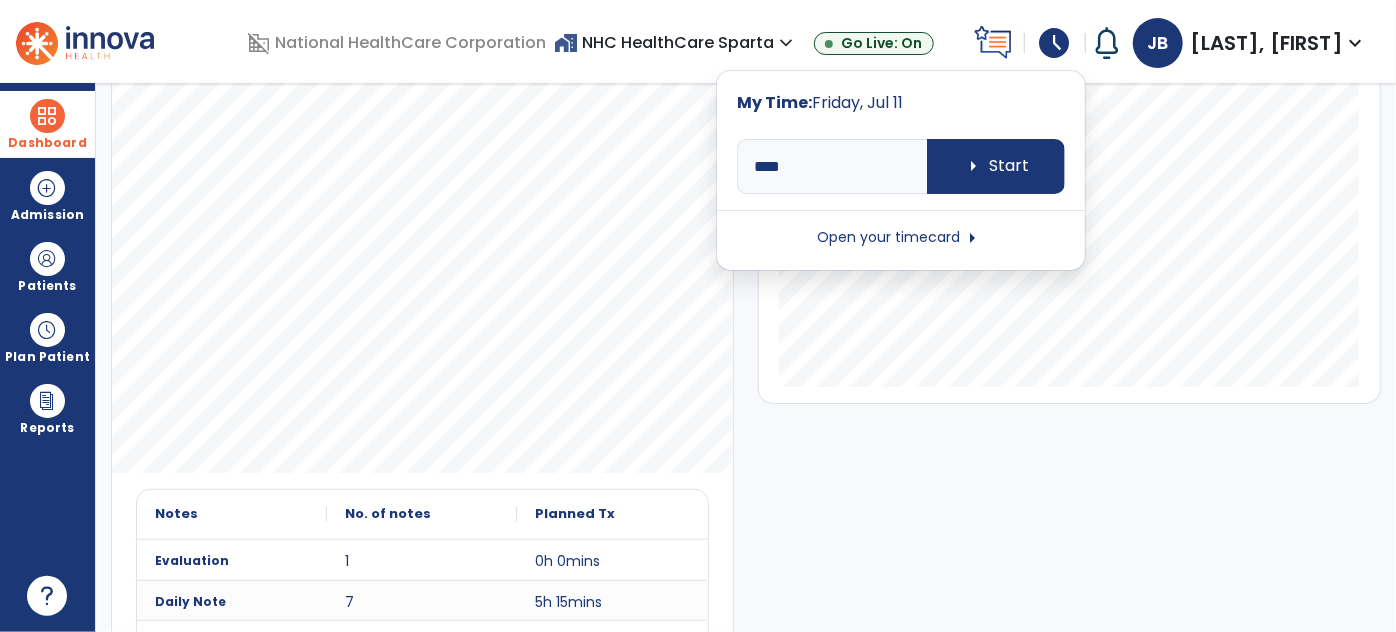 click on "Open your timecard  arrow_right" at bounding box center (901, 238) 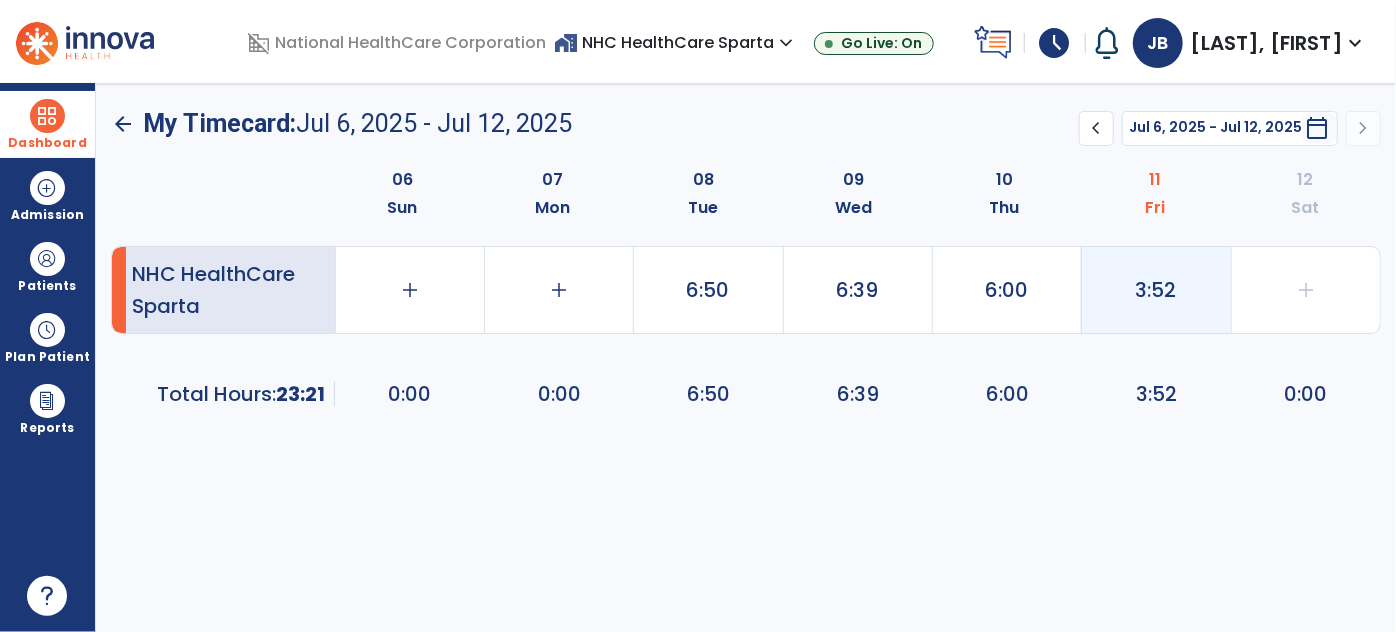 click on "3:52" 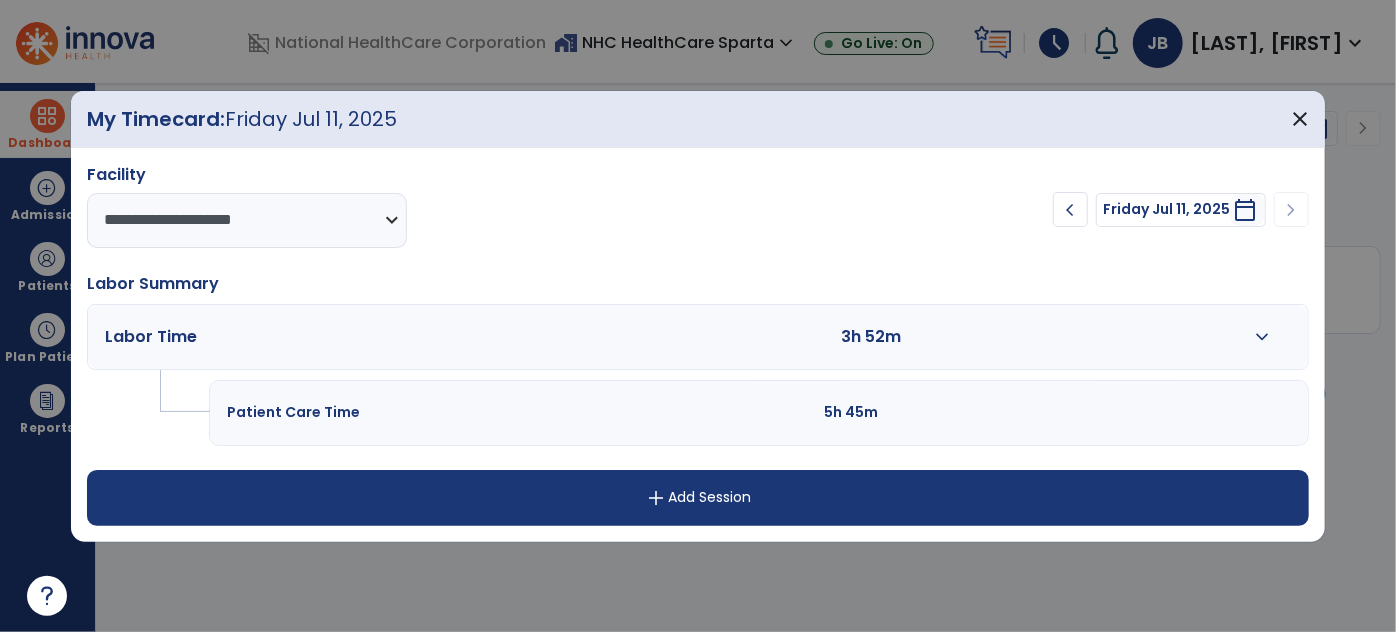 click on "expand_more" at bounding box center [1262, 337] 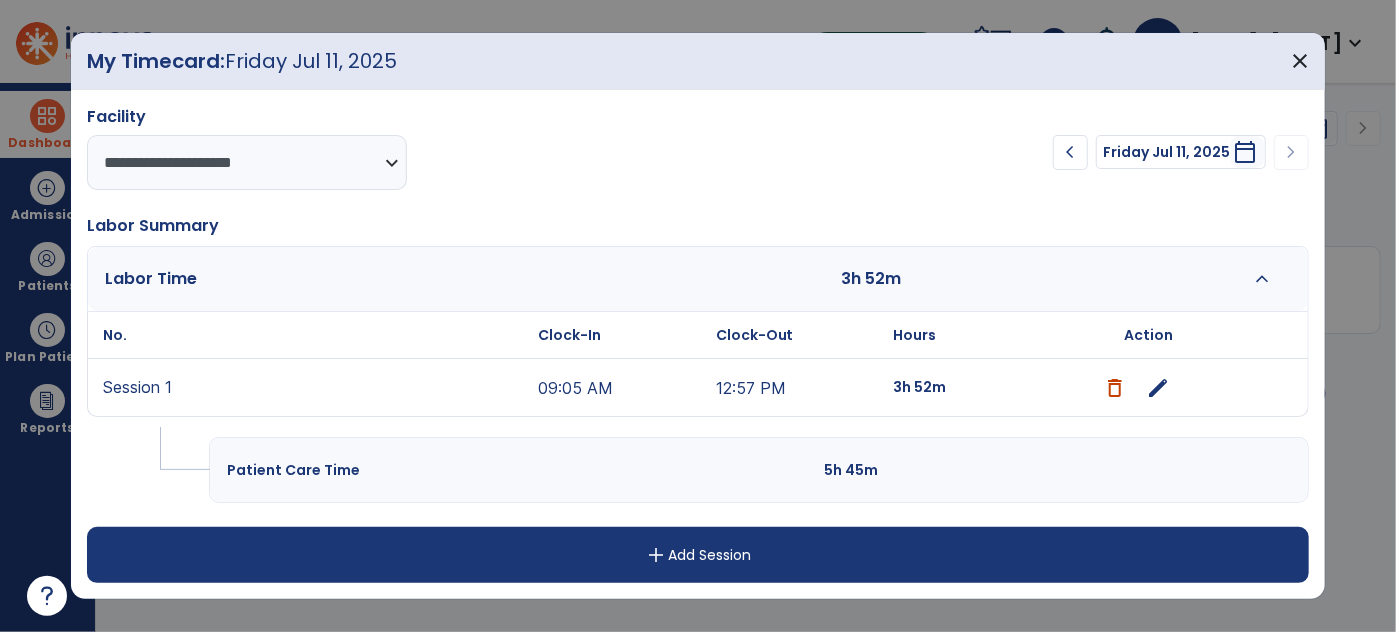 click on "edit" at bounding box center (1158, 388) 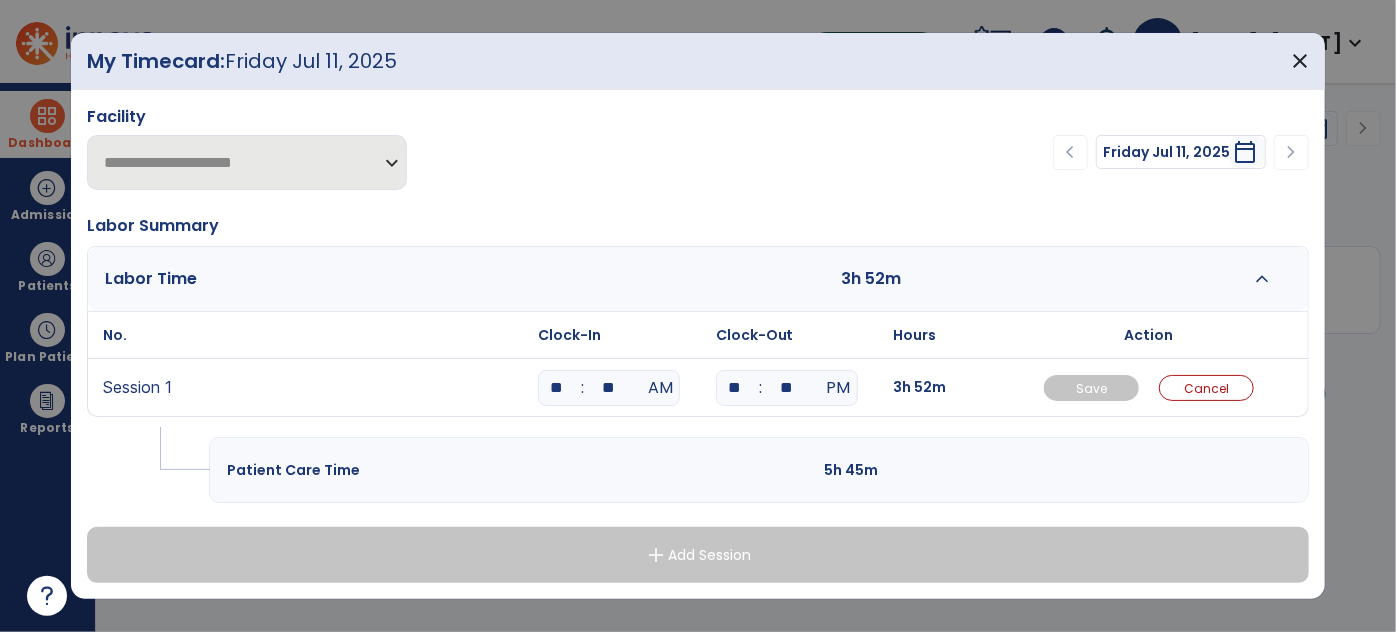 click on "**" at bounding box center [557, 388] 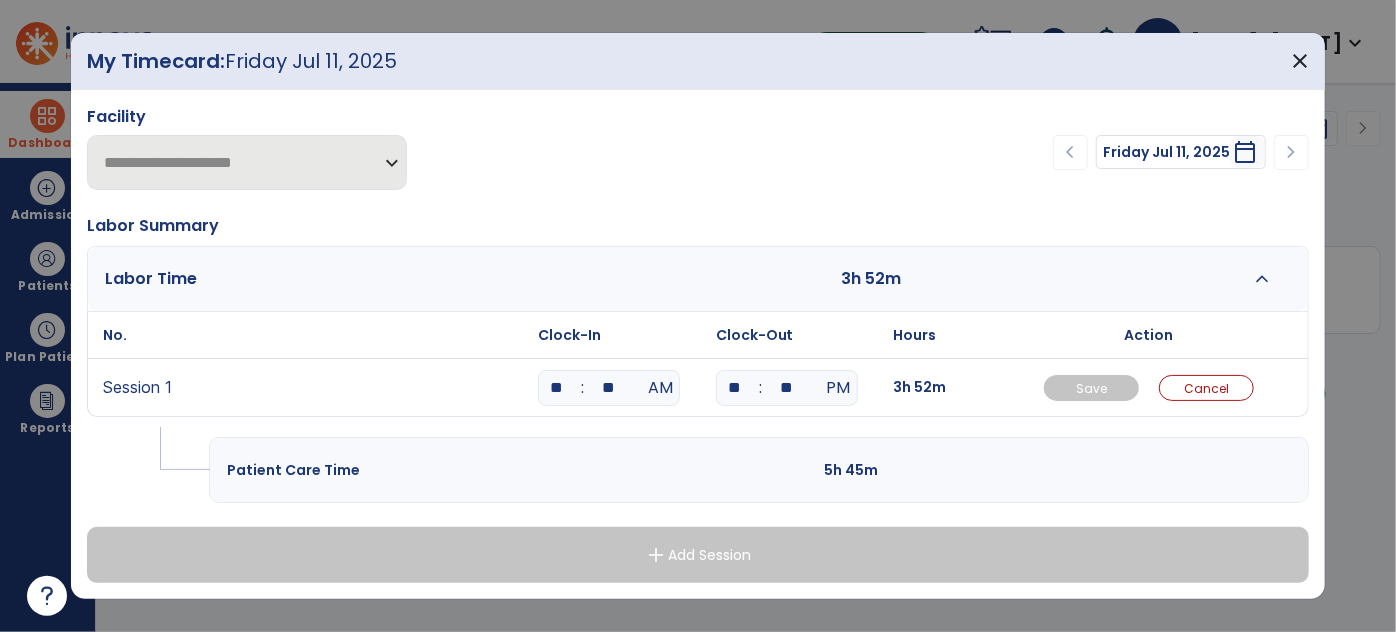 type on "**" 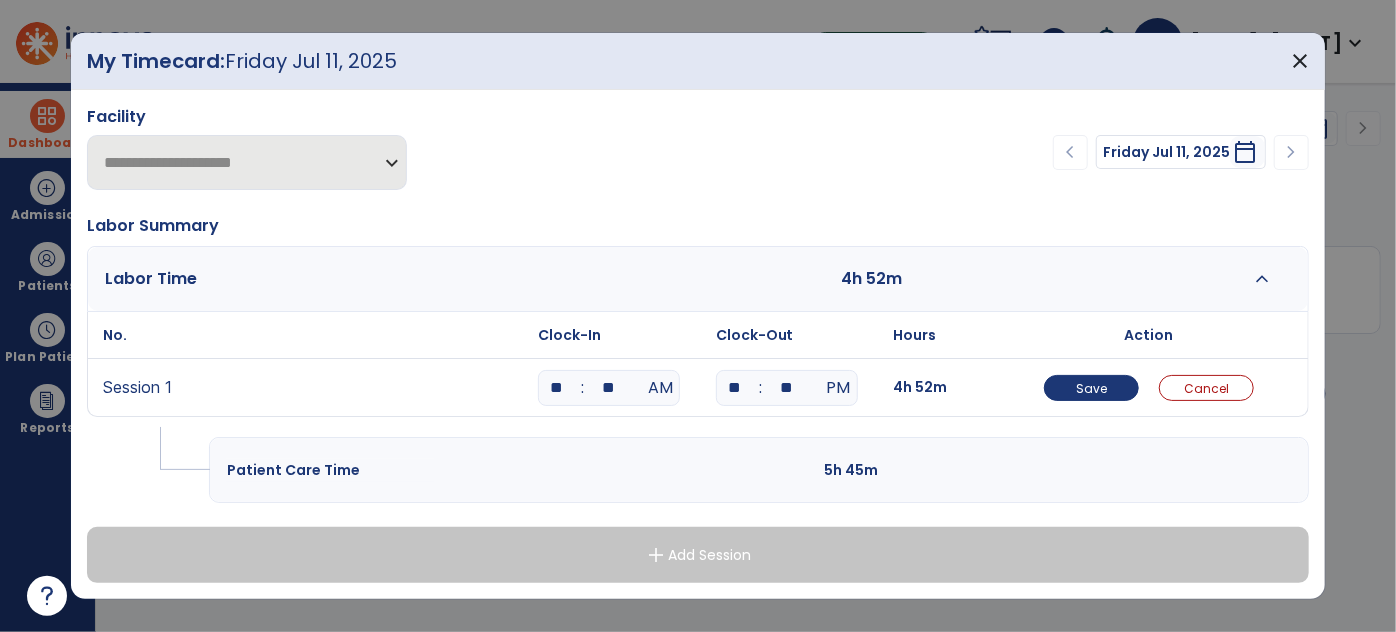 type on "*" 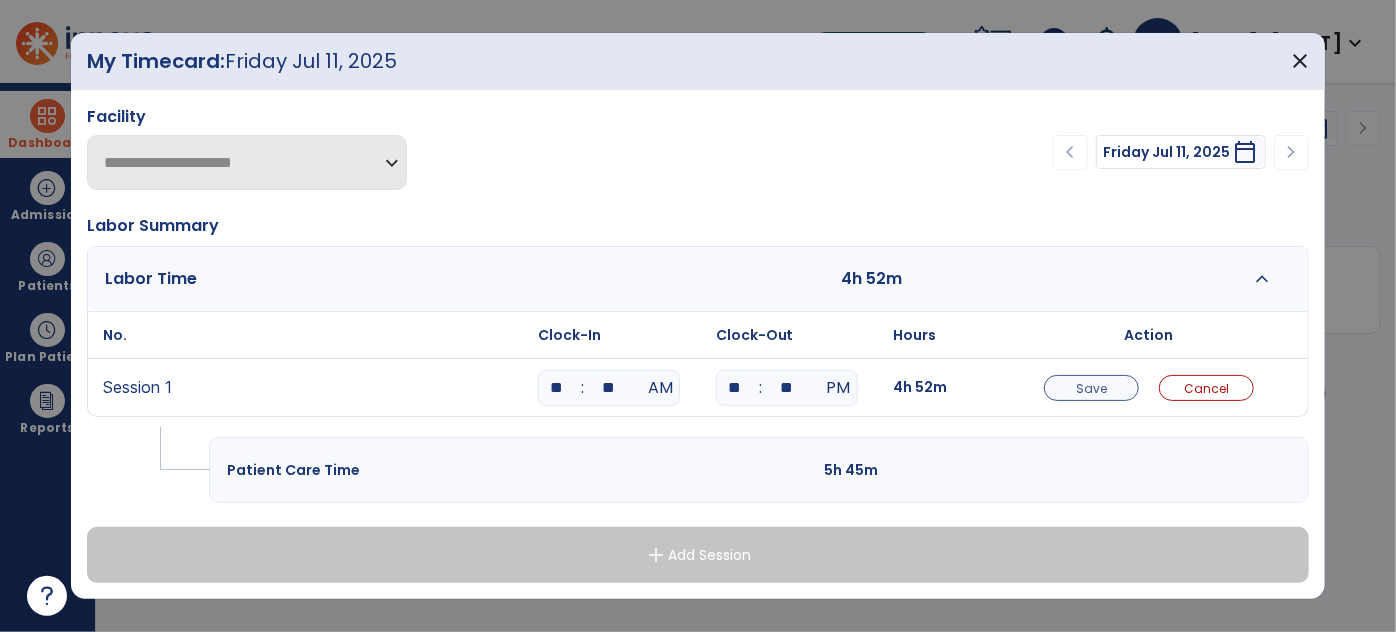 type on "**" 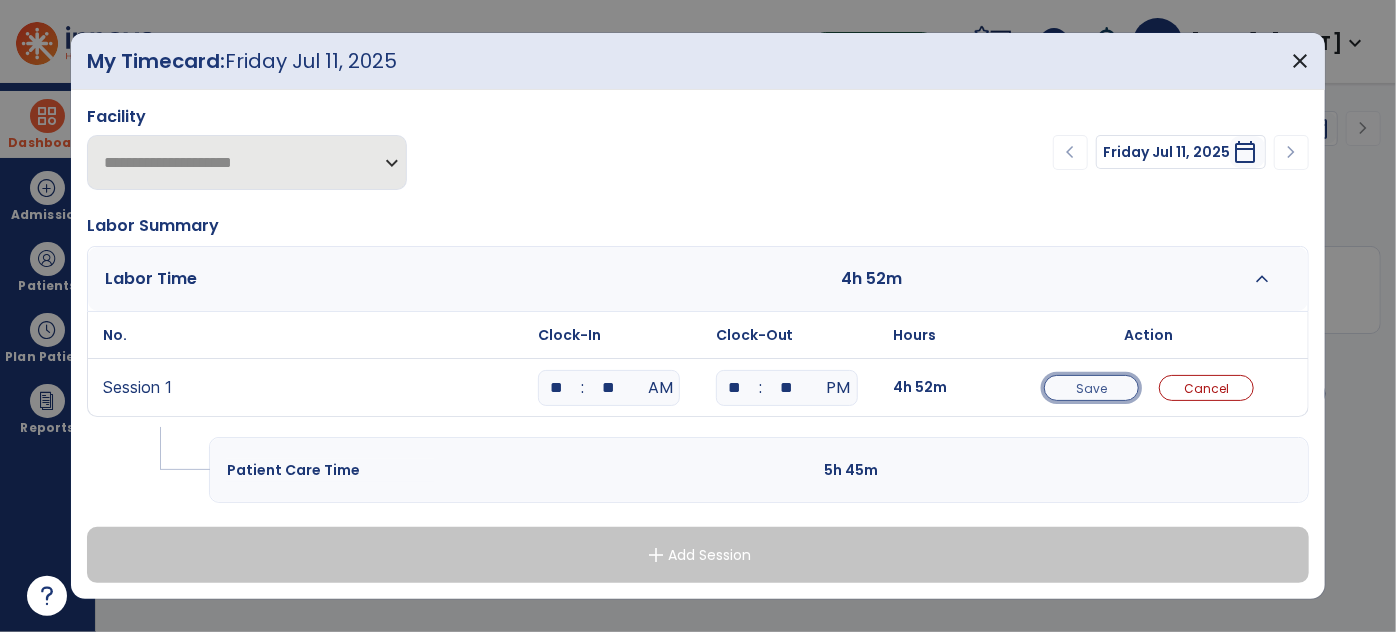 click on "Save" at bounding box center [1091, 388] 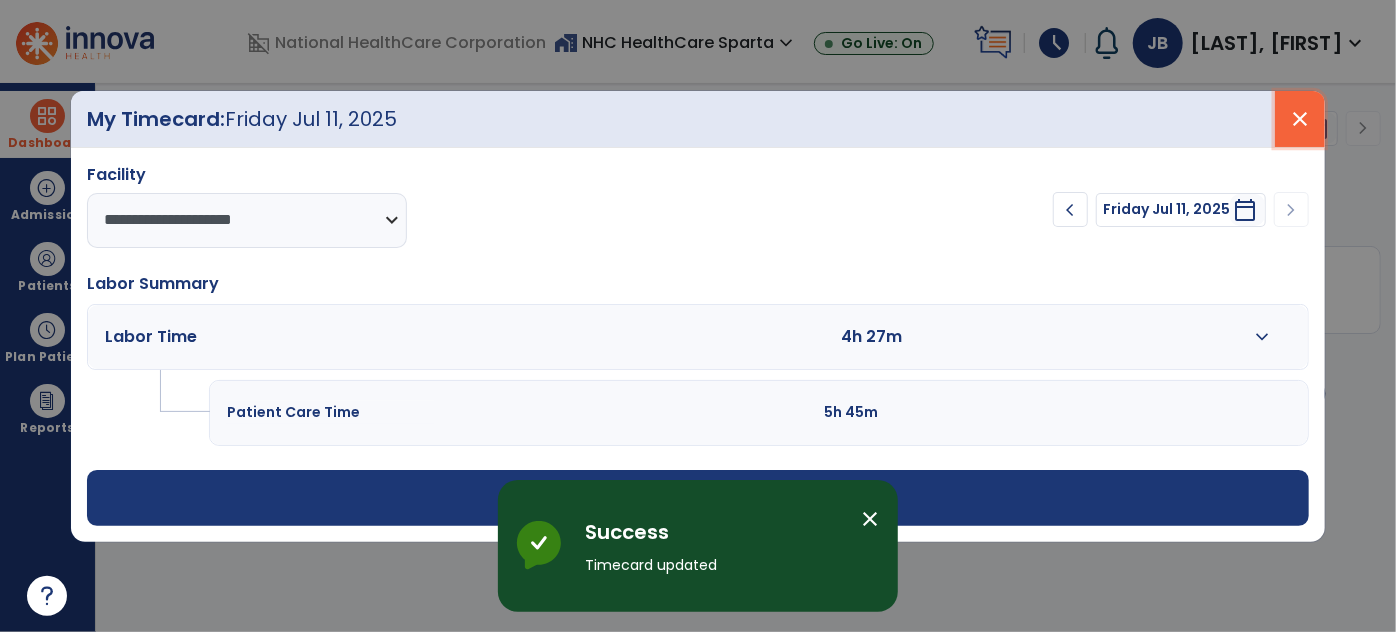 click on "close" at bounding box center [1300, 119] 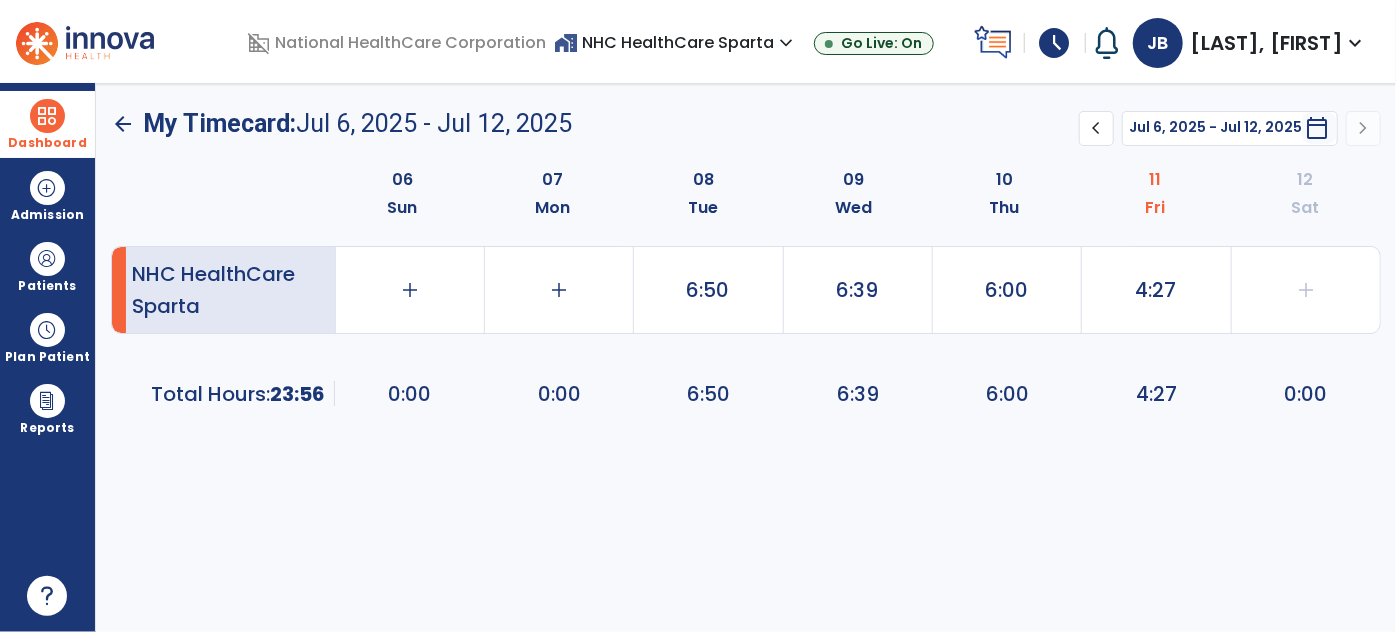 click on "Dashboard" at bounding box center (47, 143) 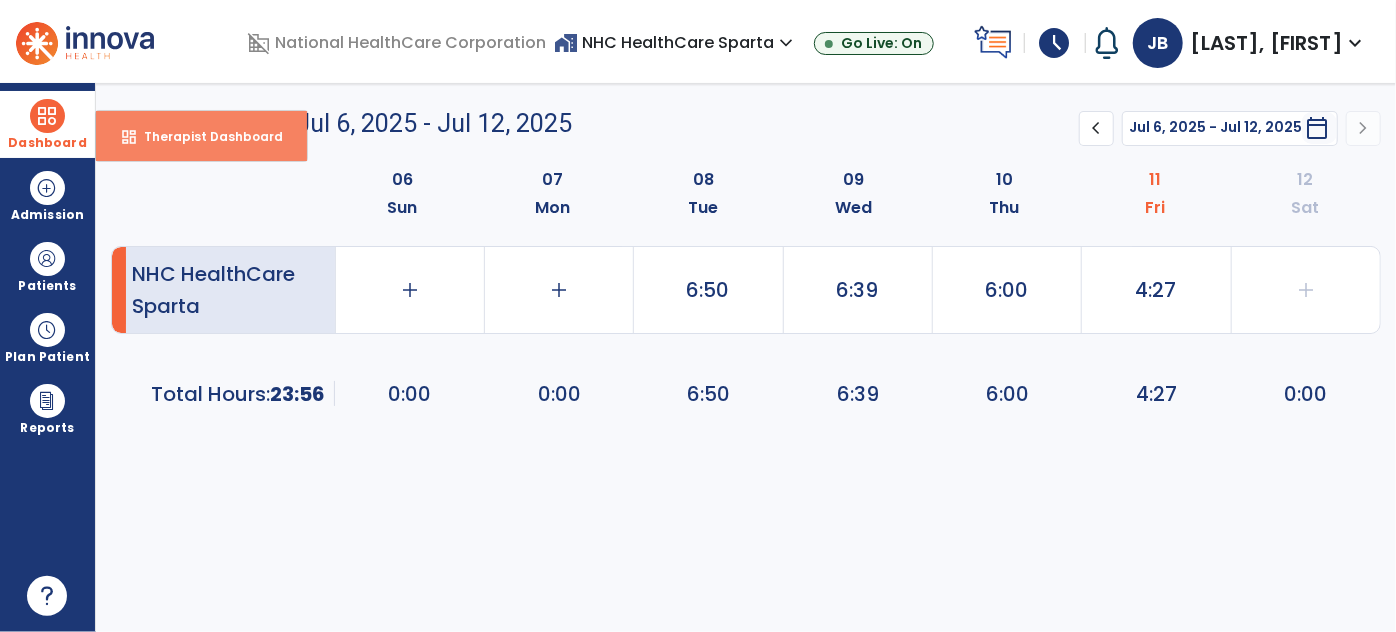 click on "dashboard  Therapist Dashboard" at bounding box center (201, 136) 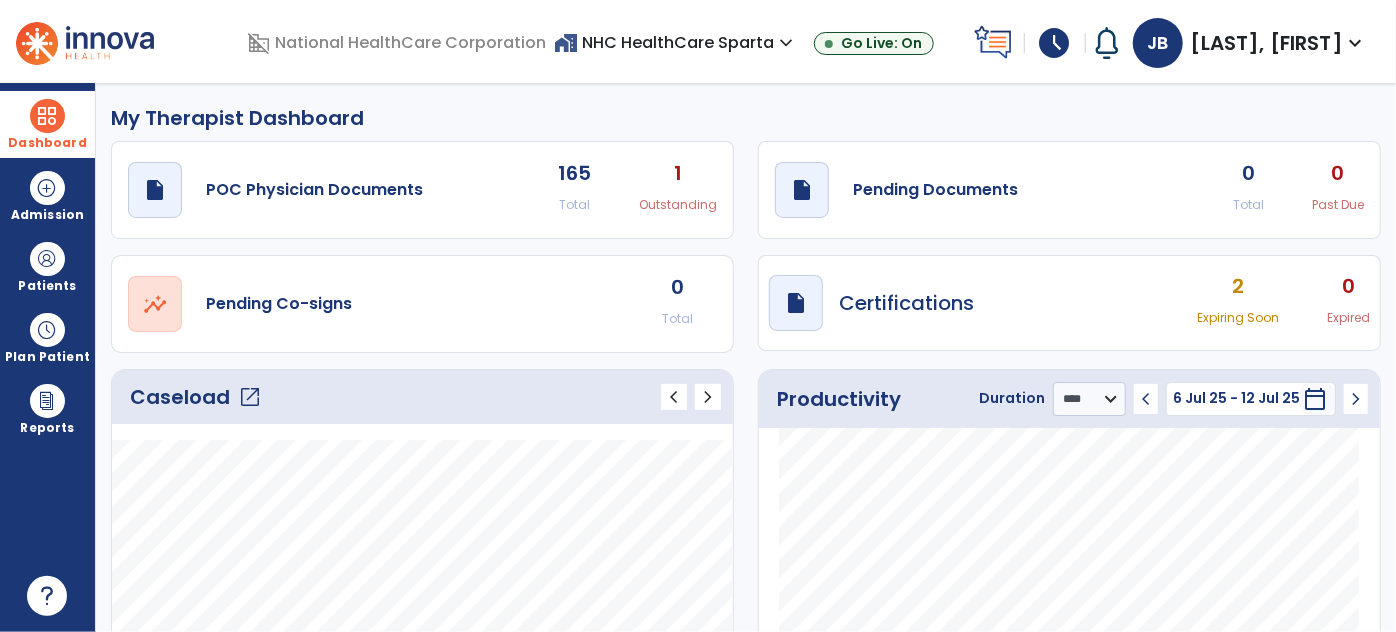 click on "[LAST], [FIRST]" at bounding box center (1267, 43) 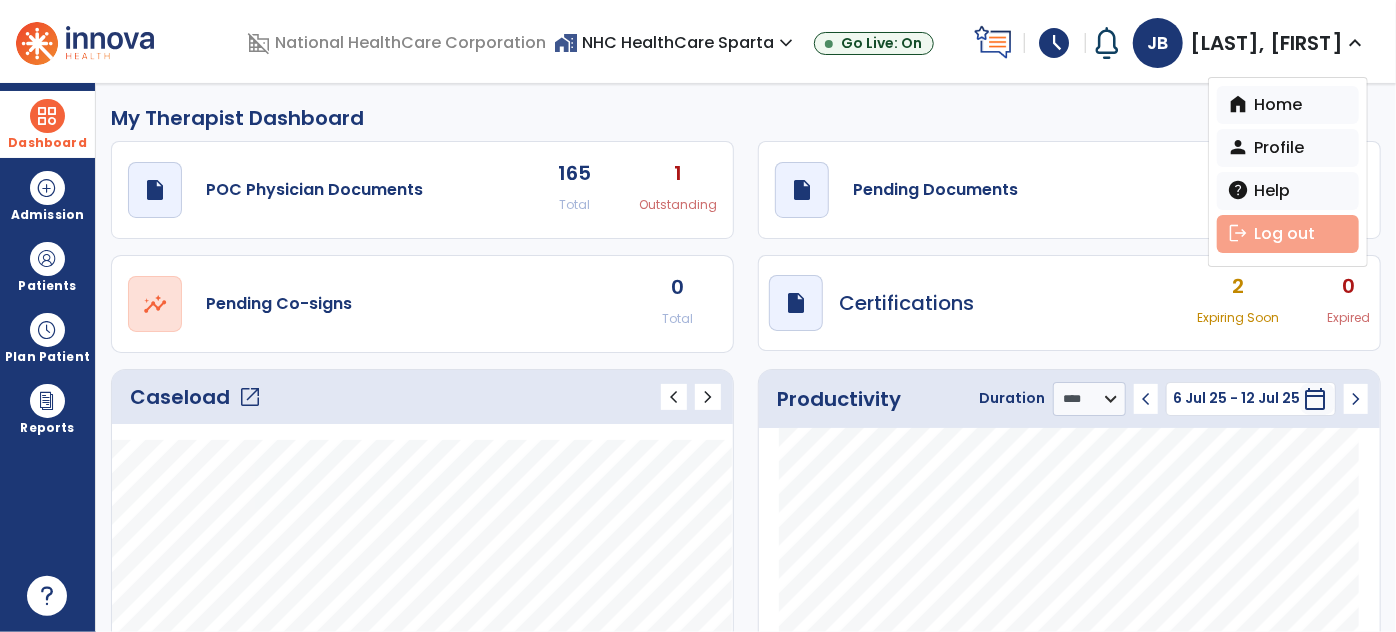 click on "logout   Log out" at bounding box center [1288, 234] 